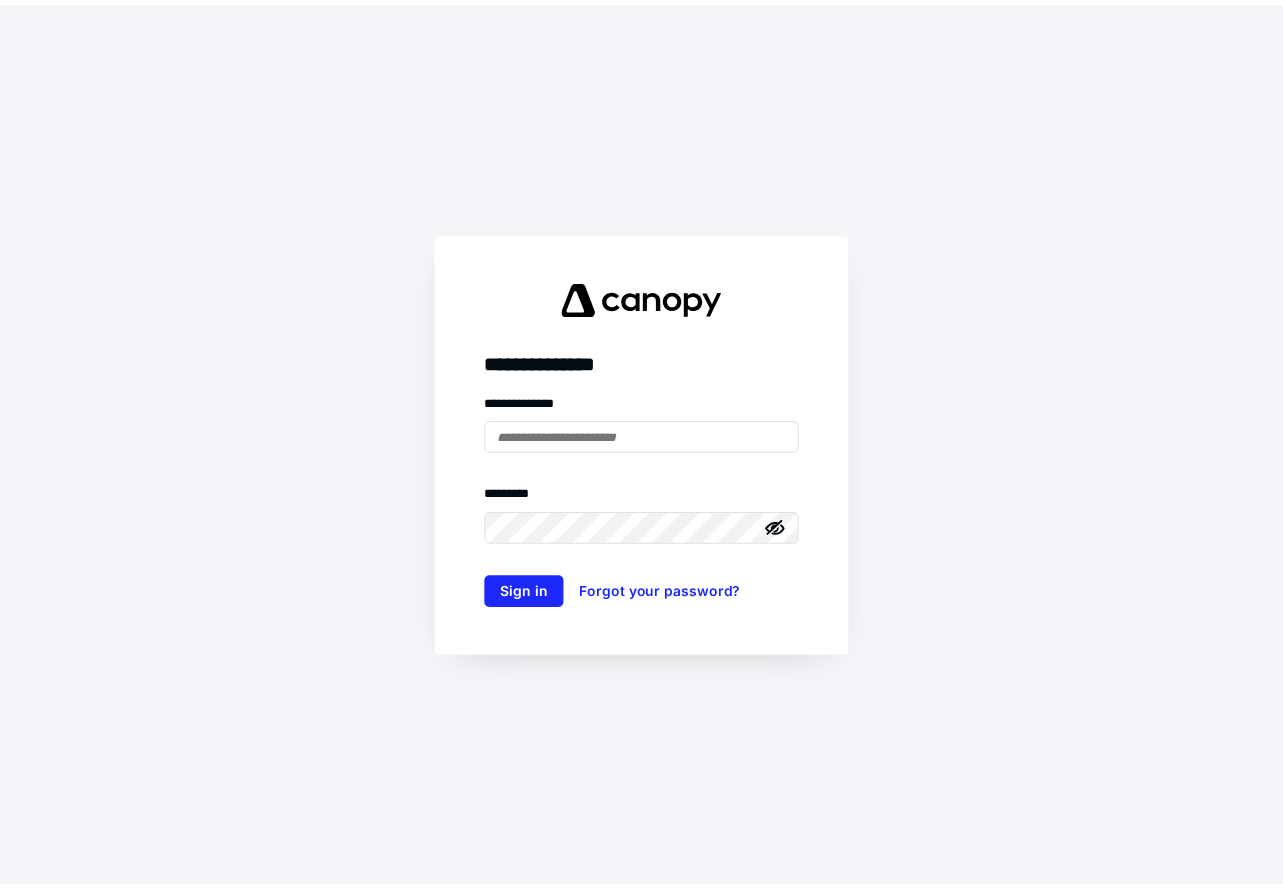 scroll, scrollTop: 0, scrollLeft: 0, axis: both 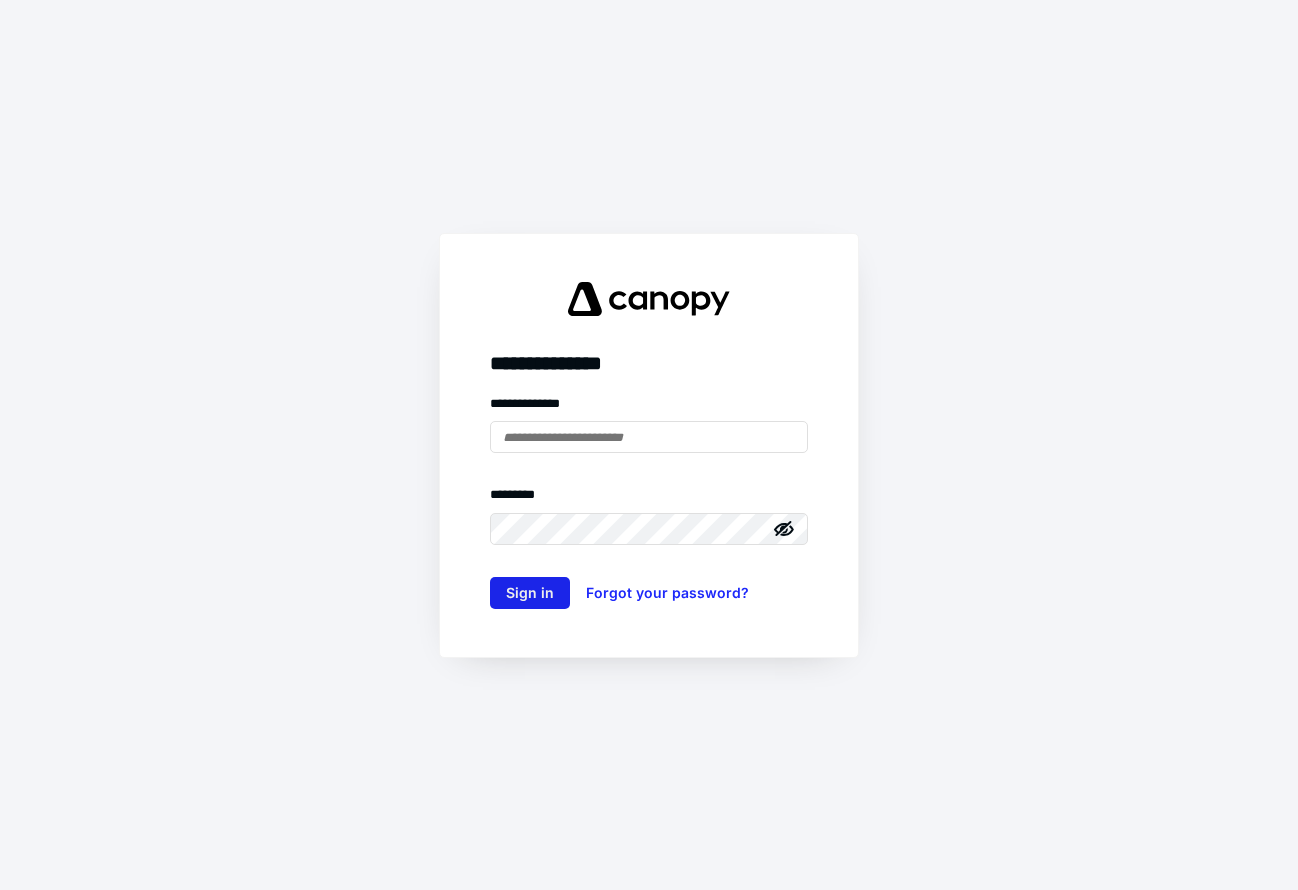 type on "**********" 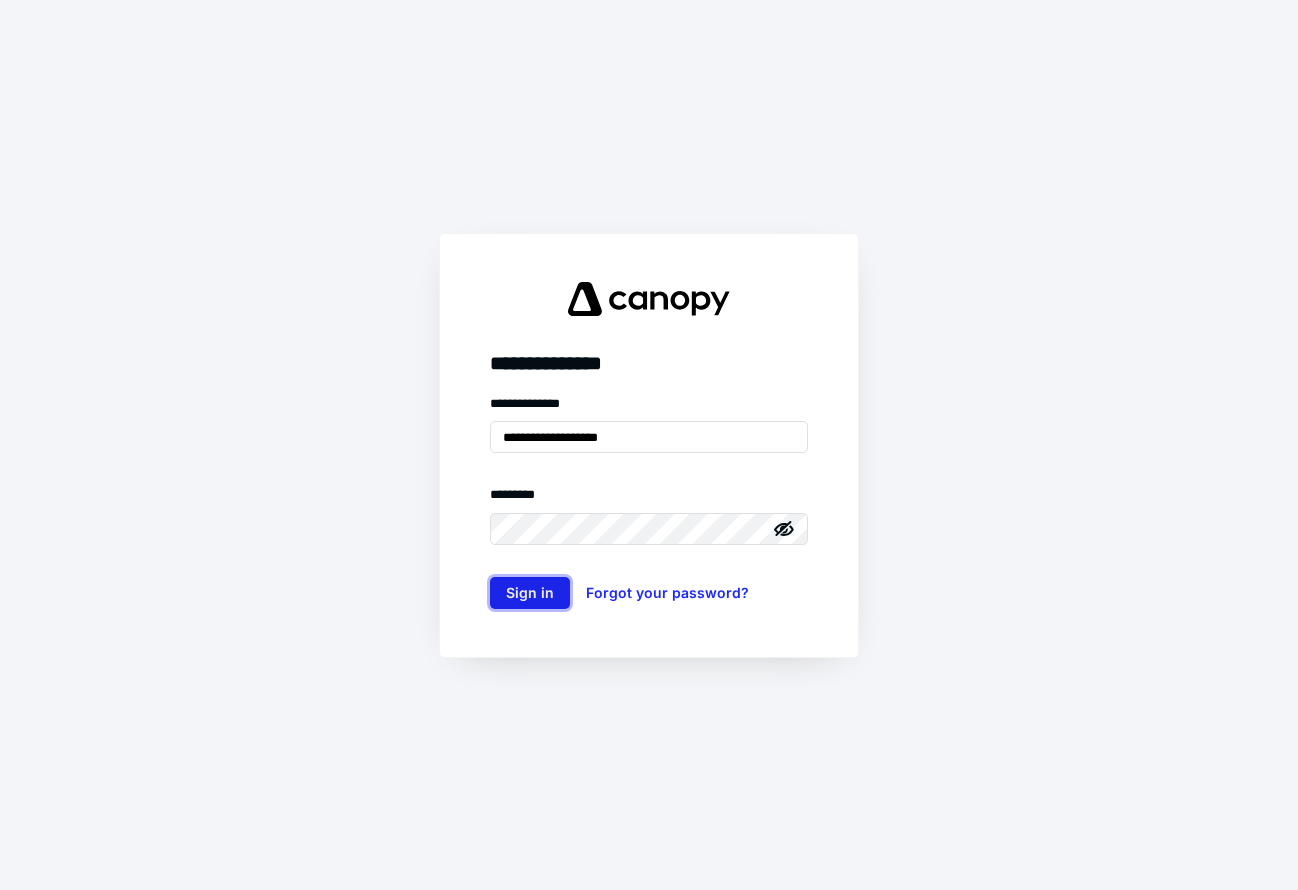 click on "Sign in" at bounding box center (530, 593) 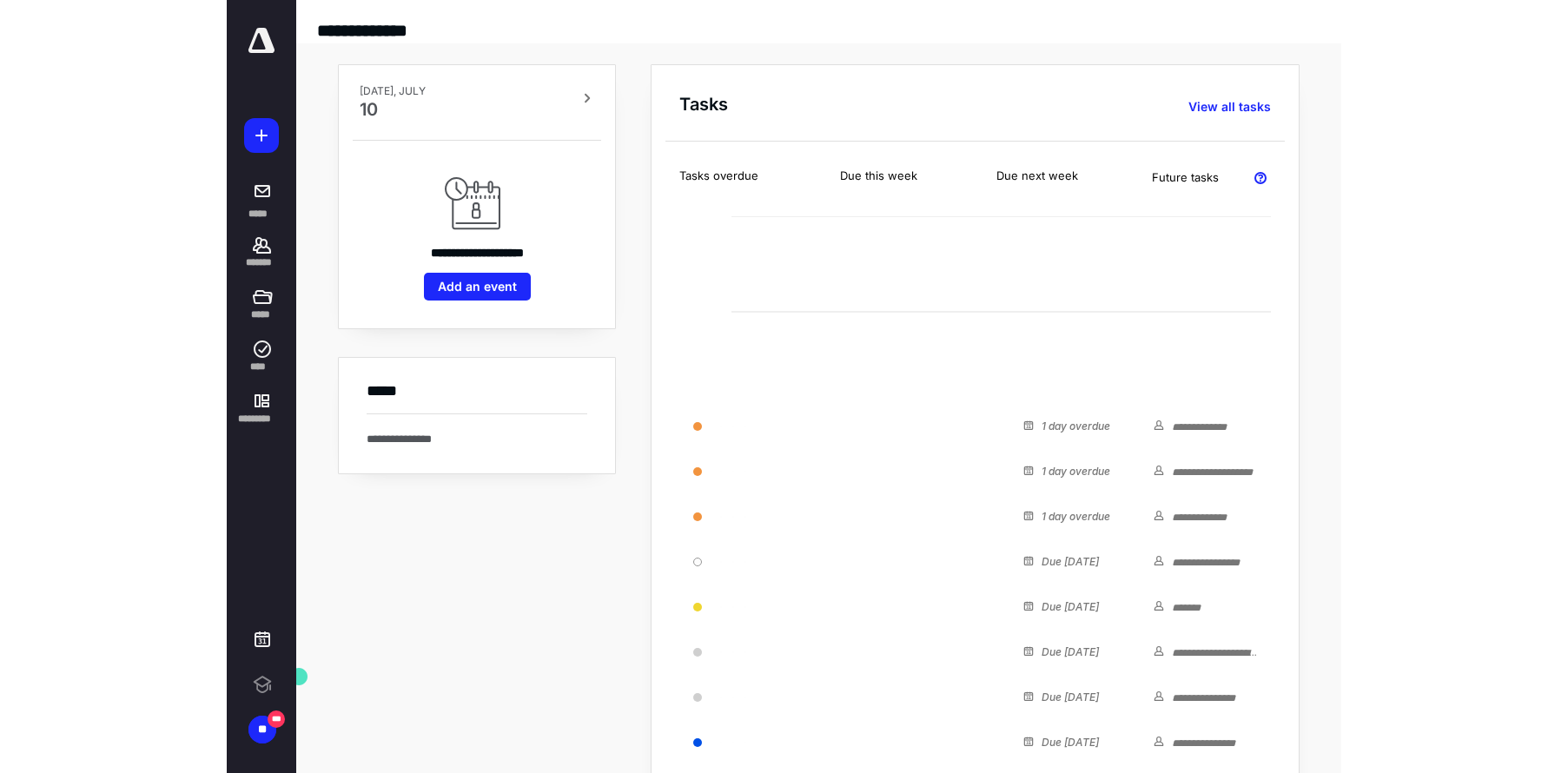 scroll, scrollTop: 0, scrollLeft: 0, axis: both 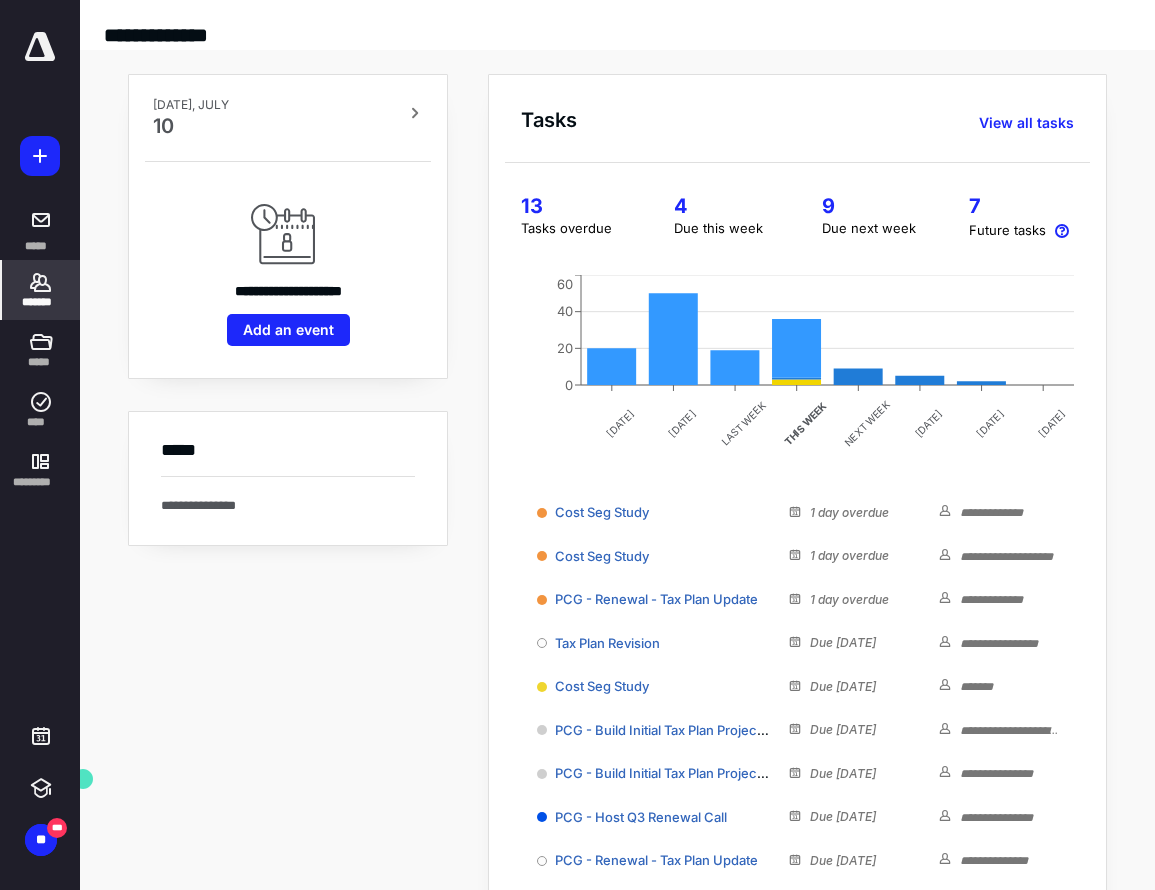 click 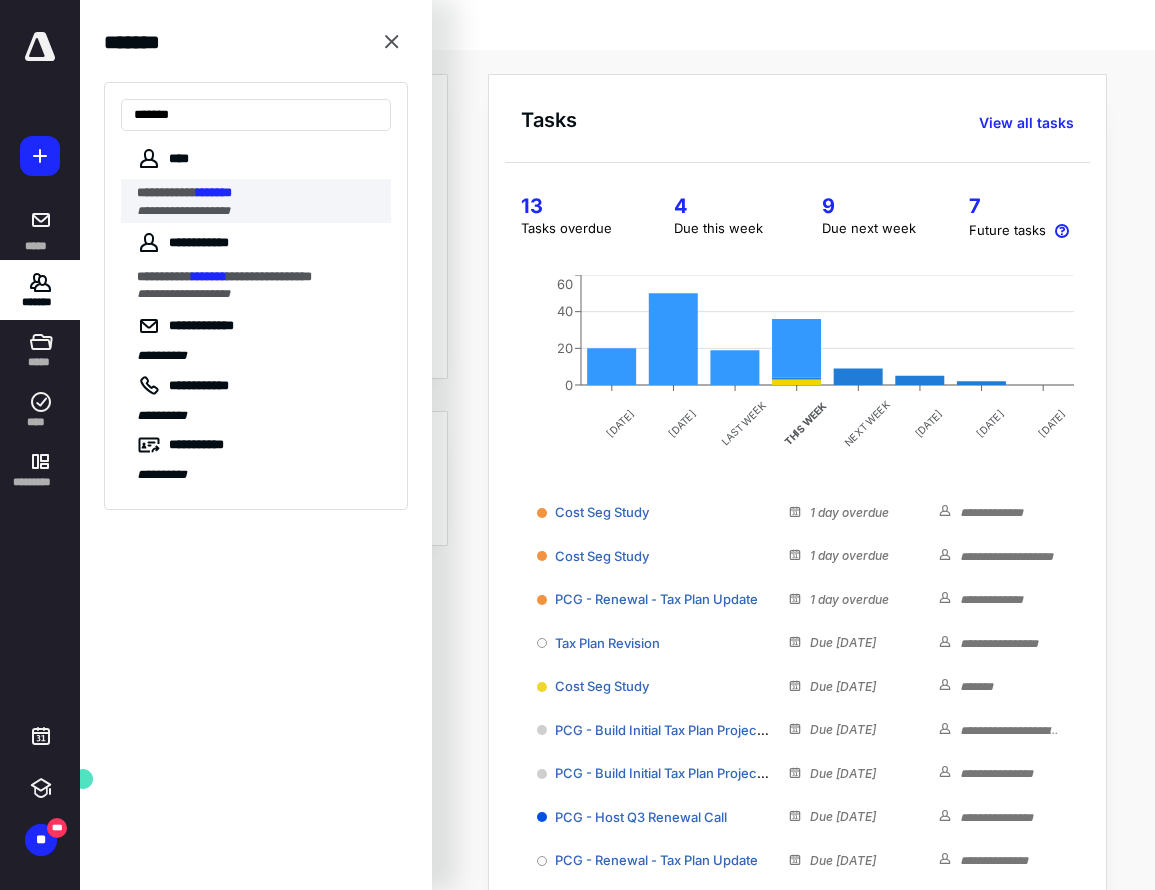 type on "*******" 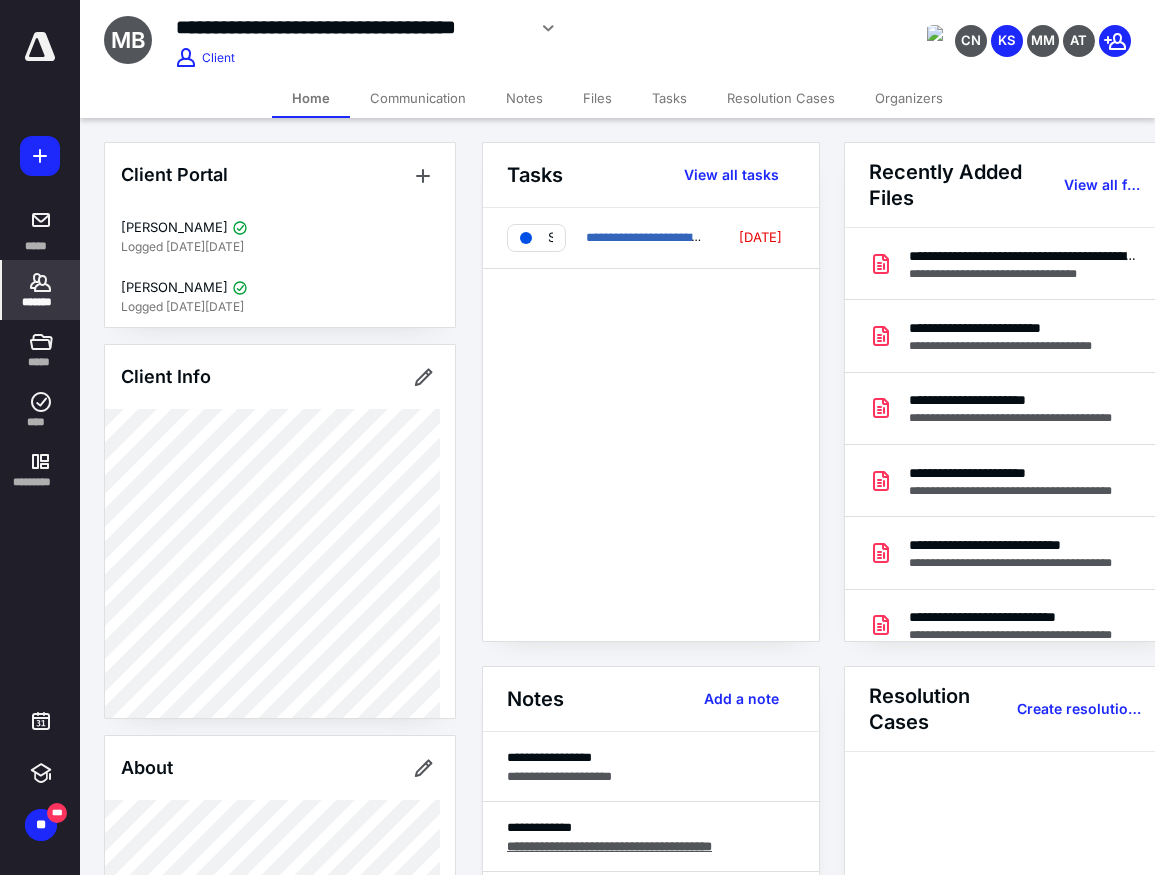click on "Notes" at bounding box center (524, 98) 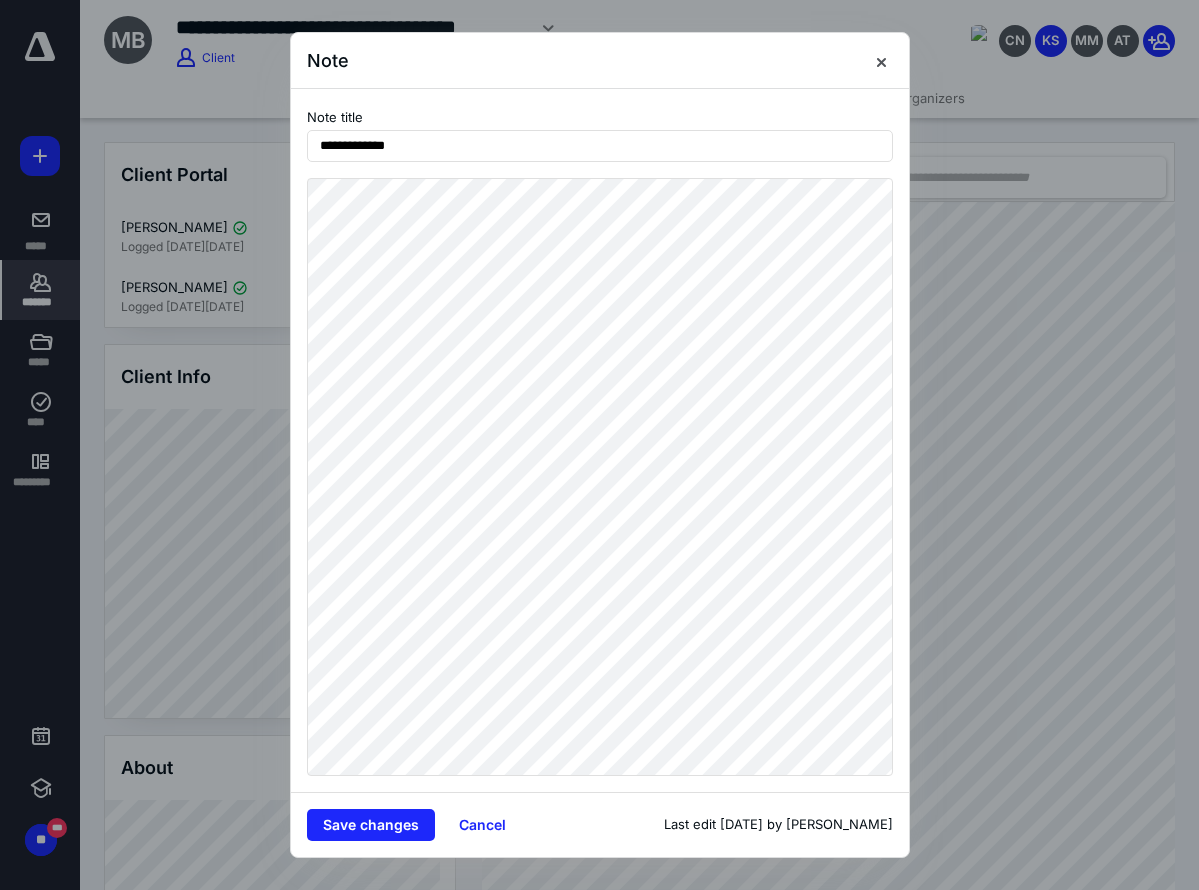 click on "**********" at bounding box center (600, 440) 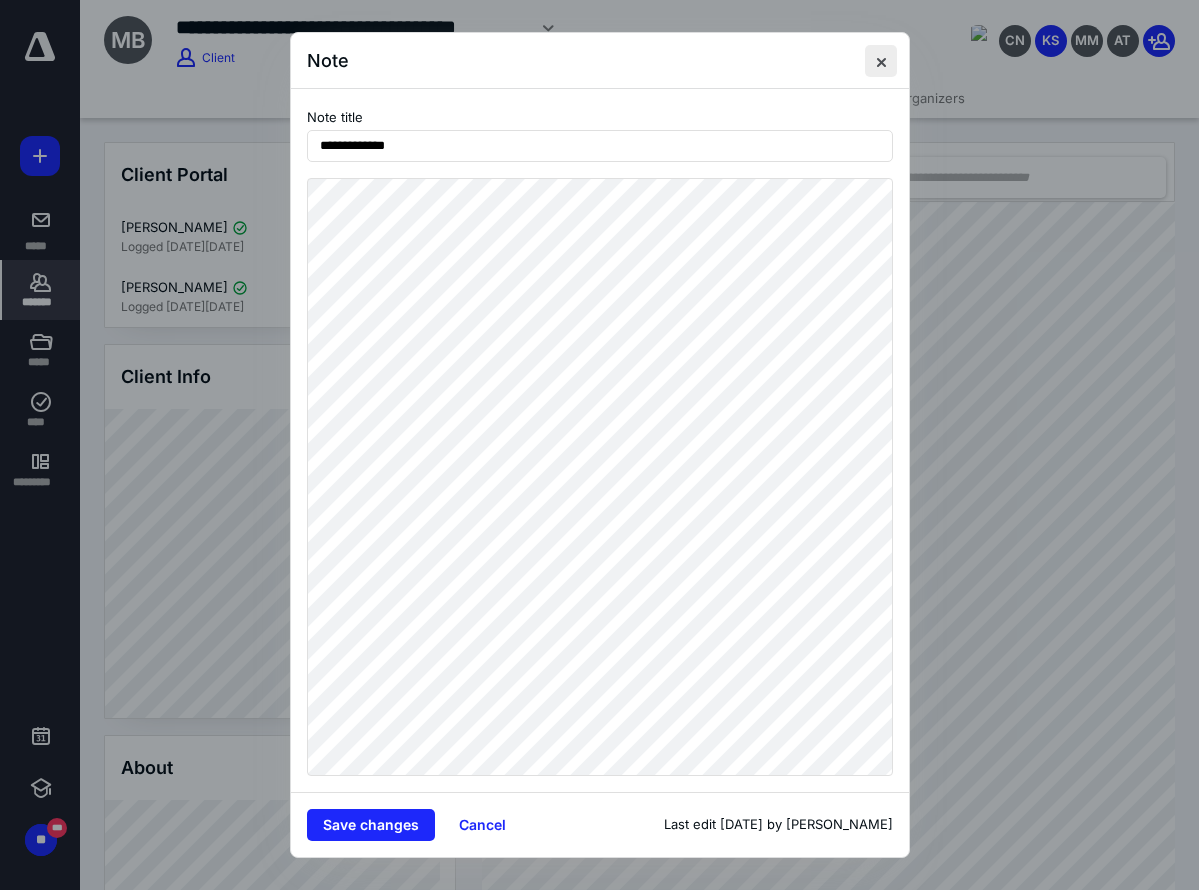 click at bounding box center [881, 61] 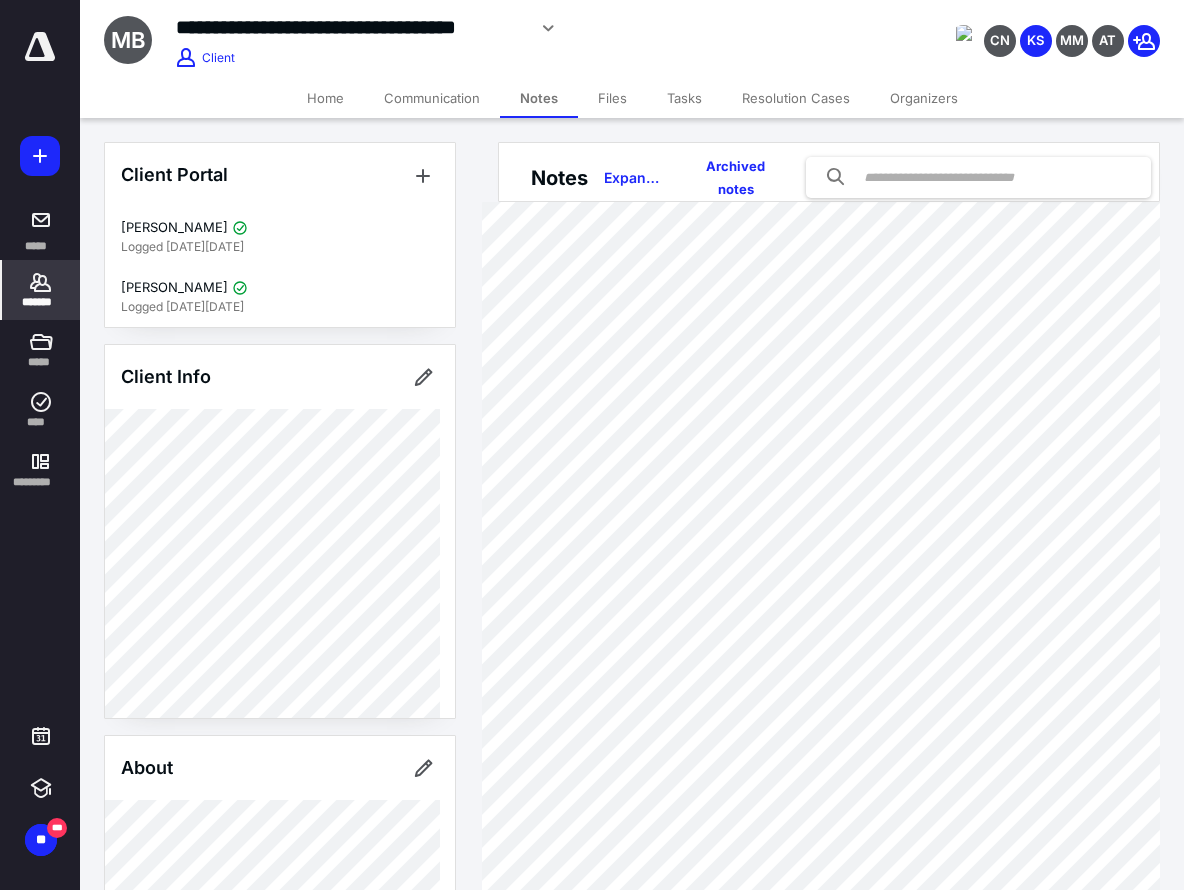 click on "**********" at bounding box center (489, 28) 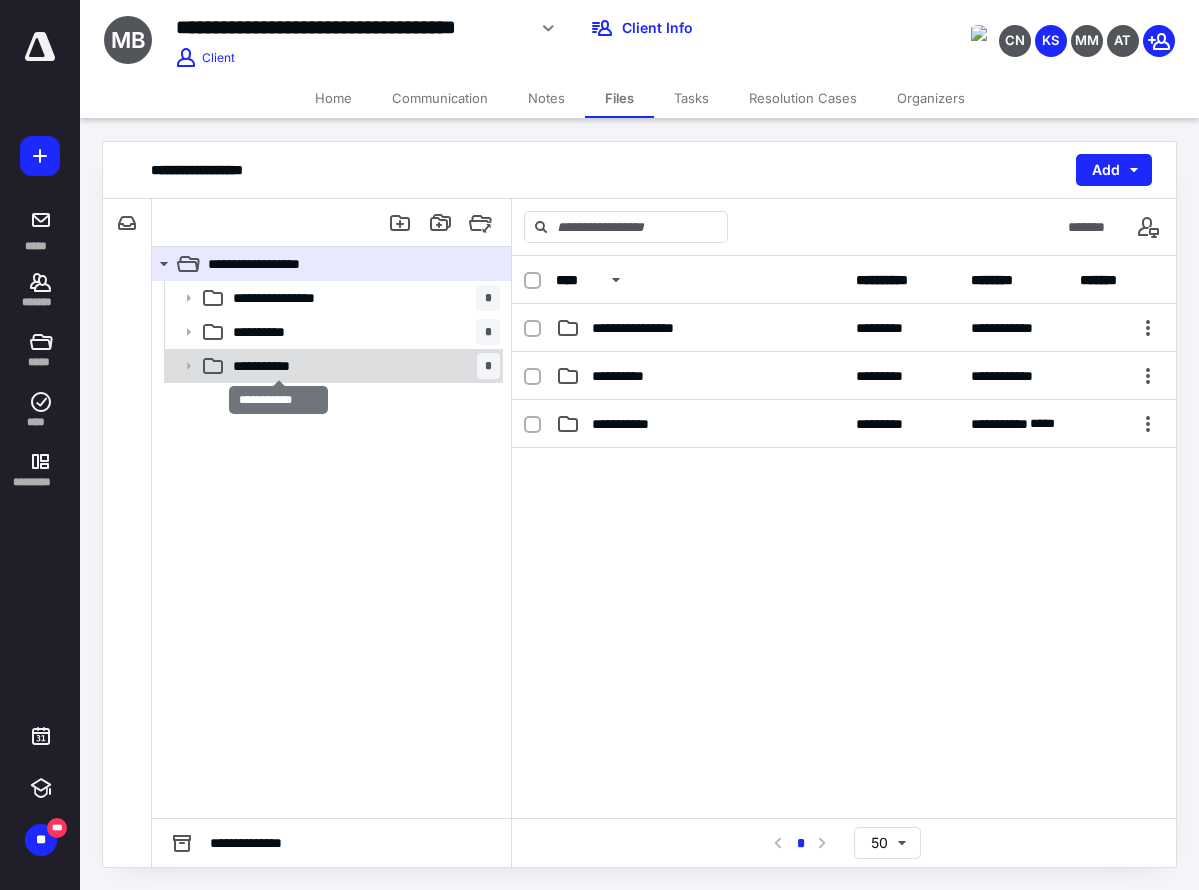 click on "**********" at bounding box center [278, 366] 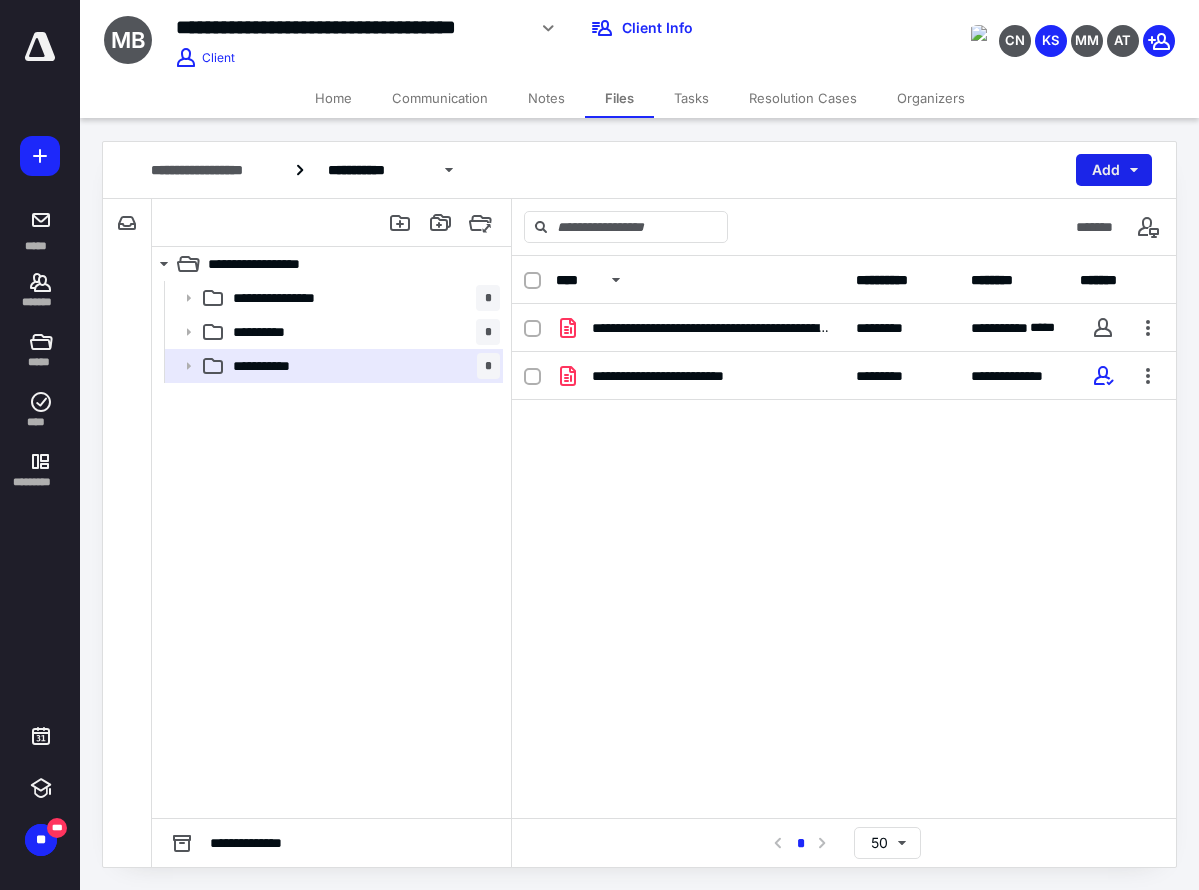 click on "Add" at bounding box center (1114, 170) 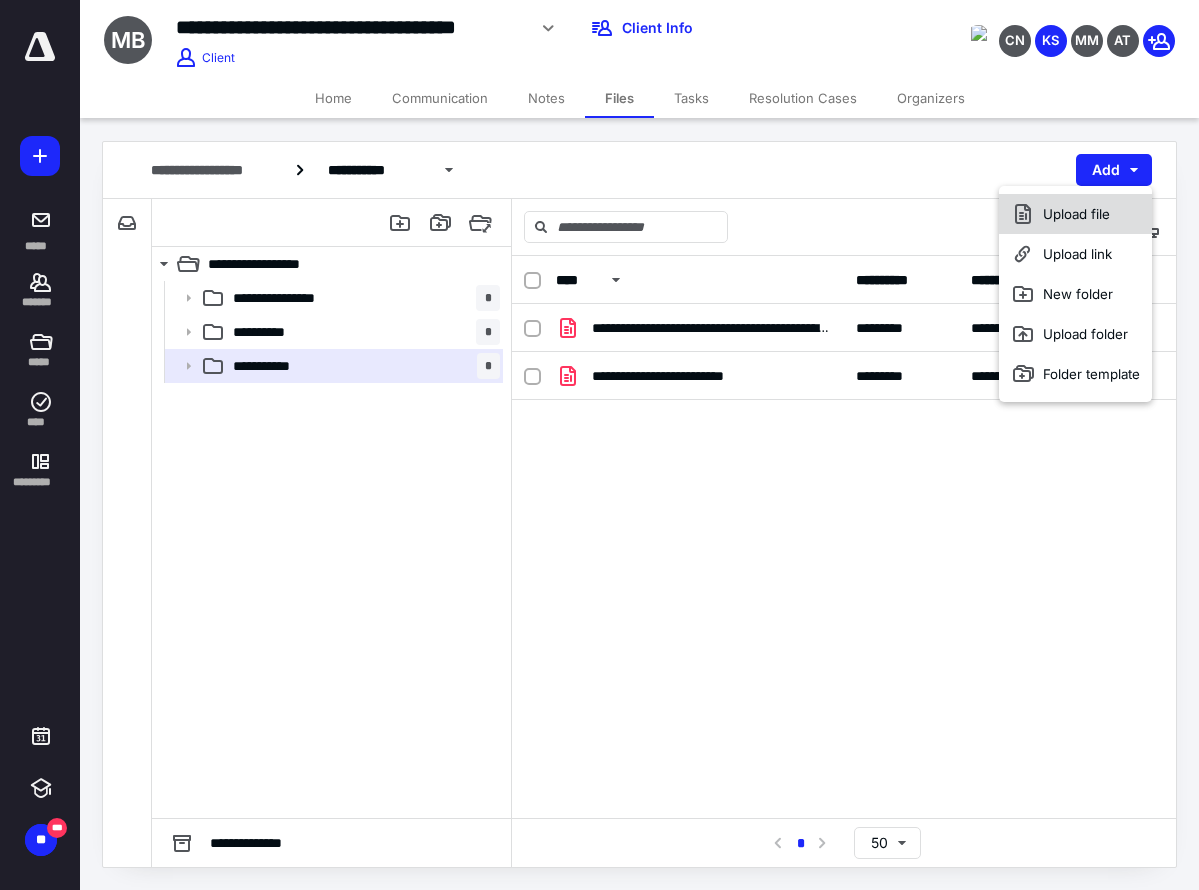 click on "Upload file" at bounding box center [1075, 214] 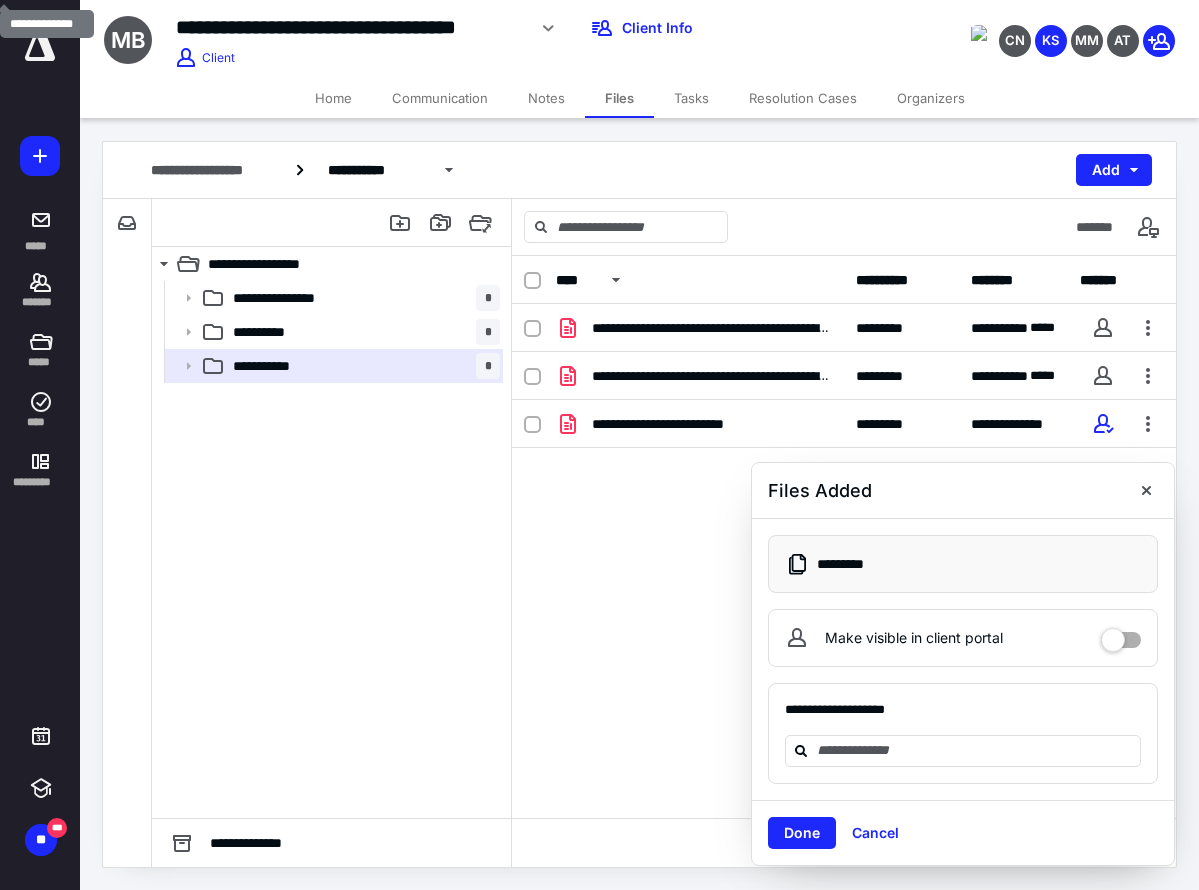 click at bounding box center (1146, 490) 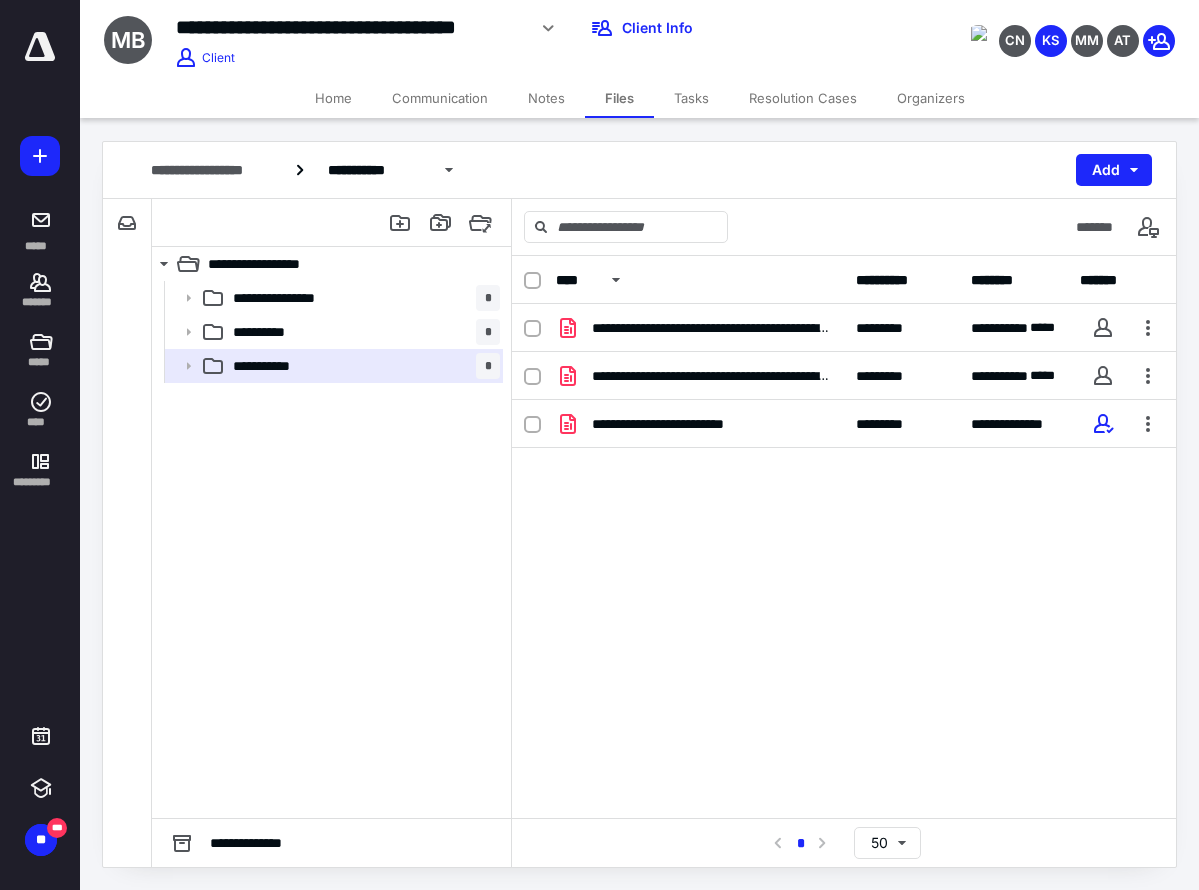 drag, startPoint x: 330, startPoint y: 407, endPoint x: 342, endPoint y: 402, distance: 13 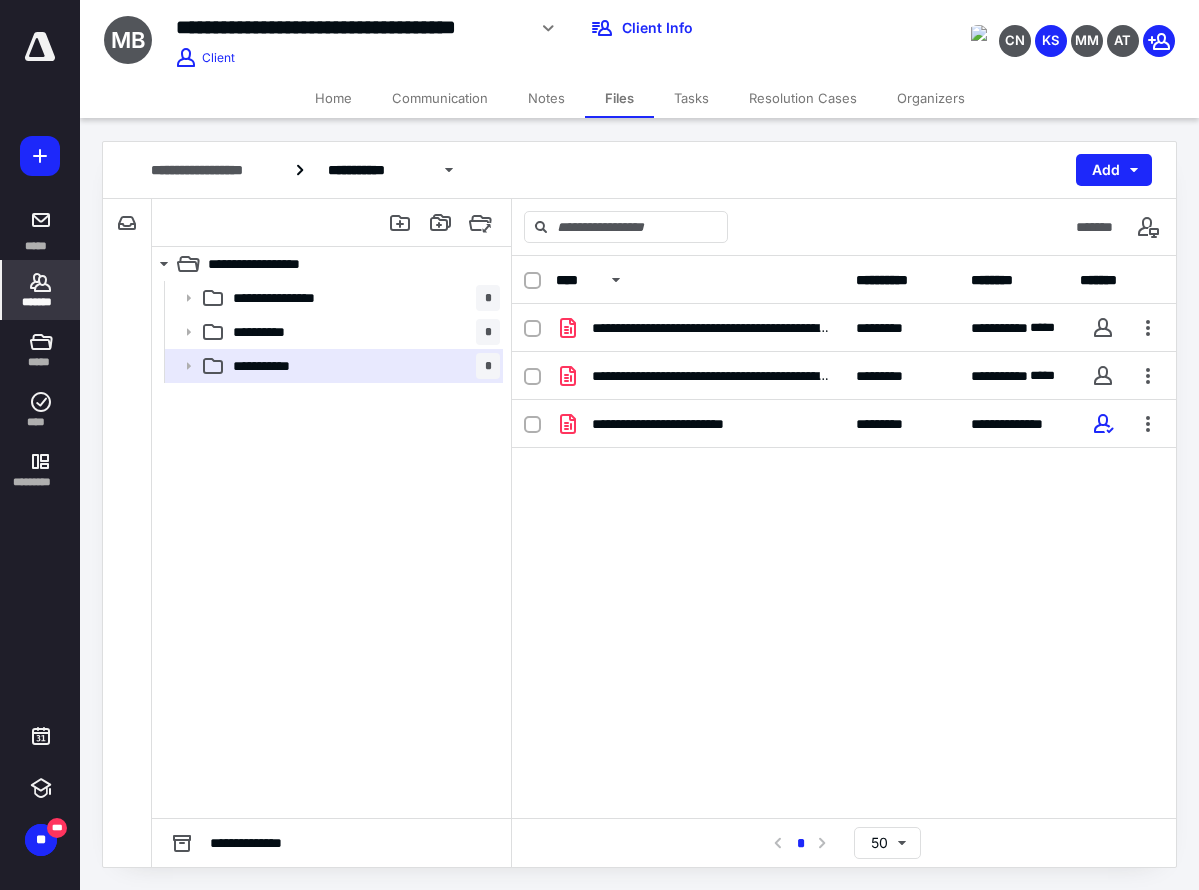click on "*******" at bounding box center [41, 302] 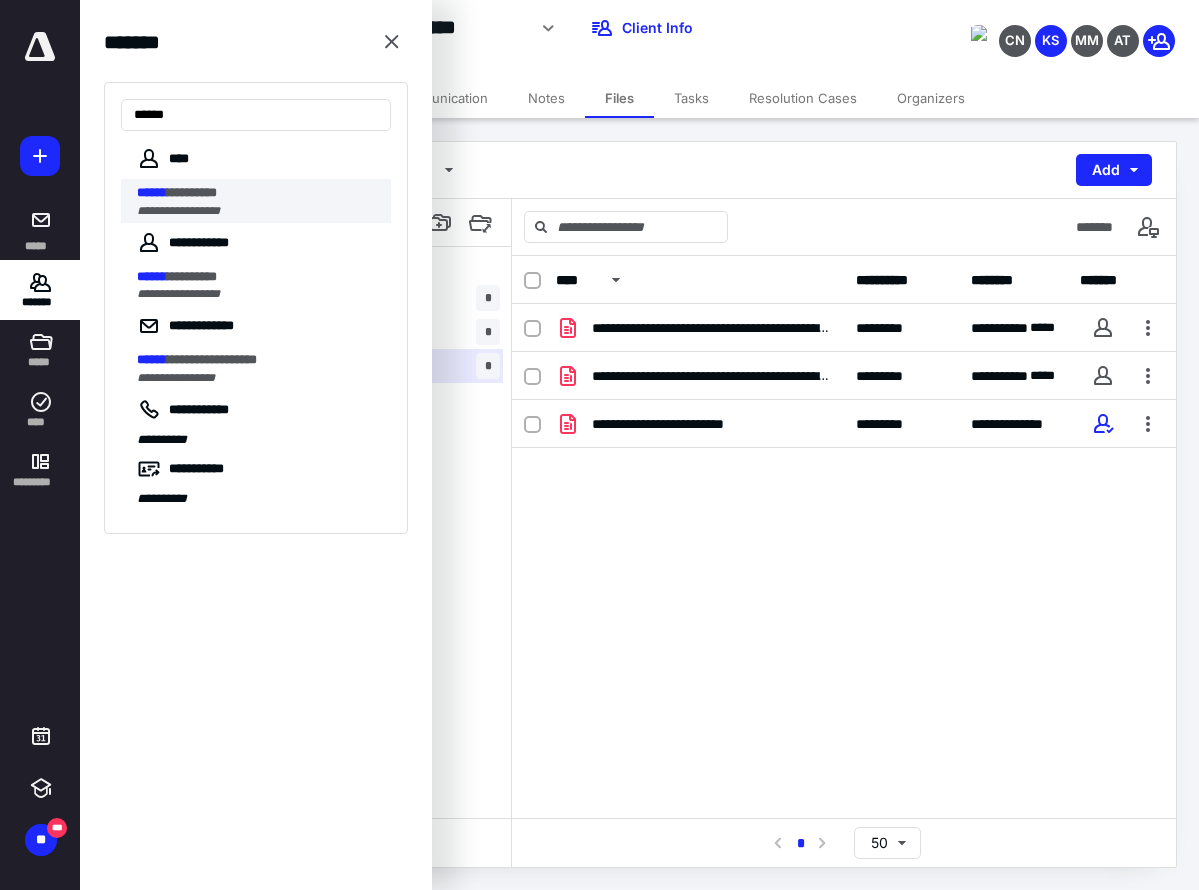 type on "******" 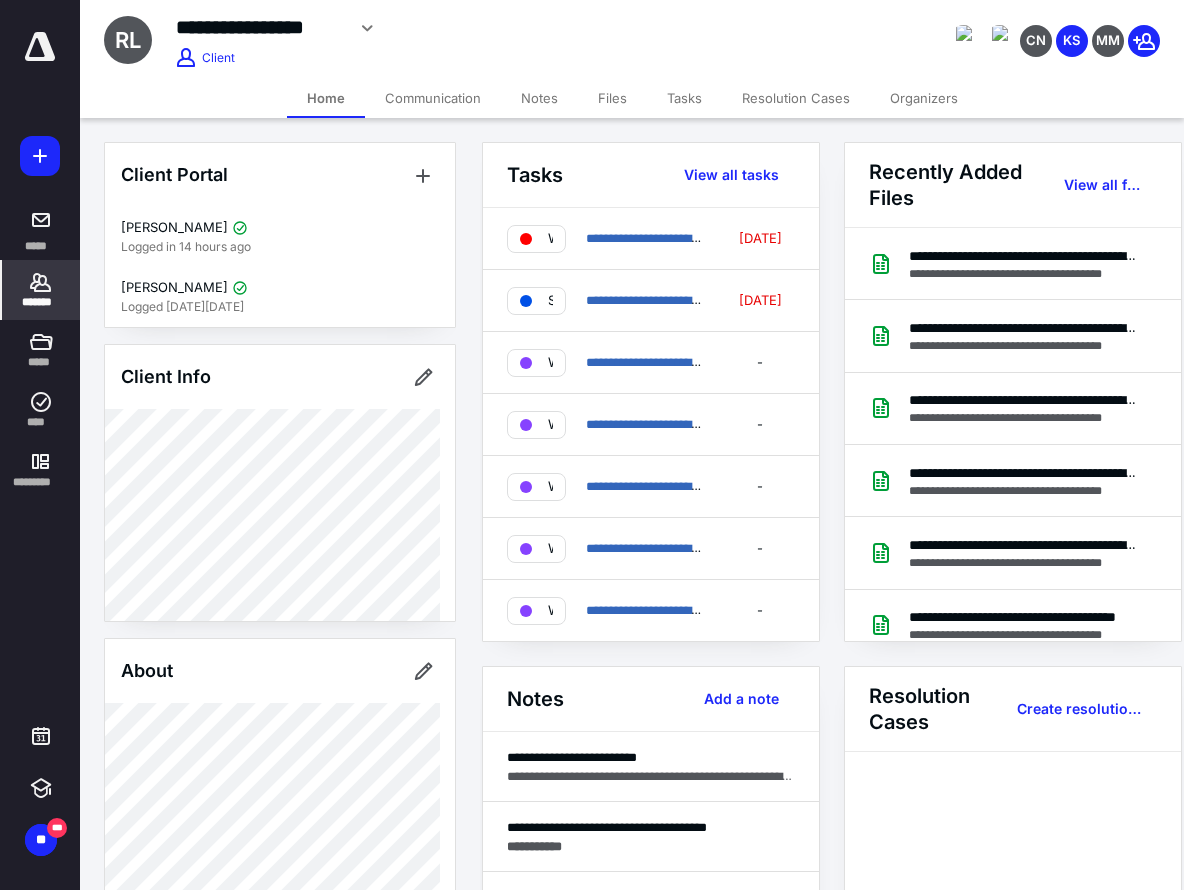 click on "Tasks" at bounding box center [684, 98] 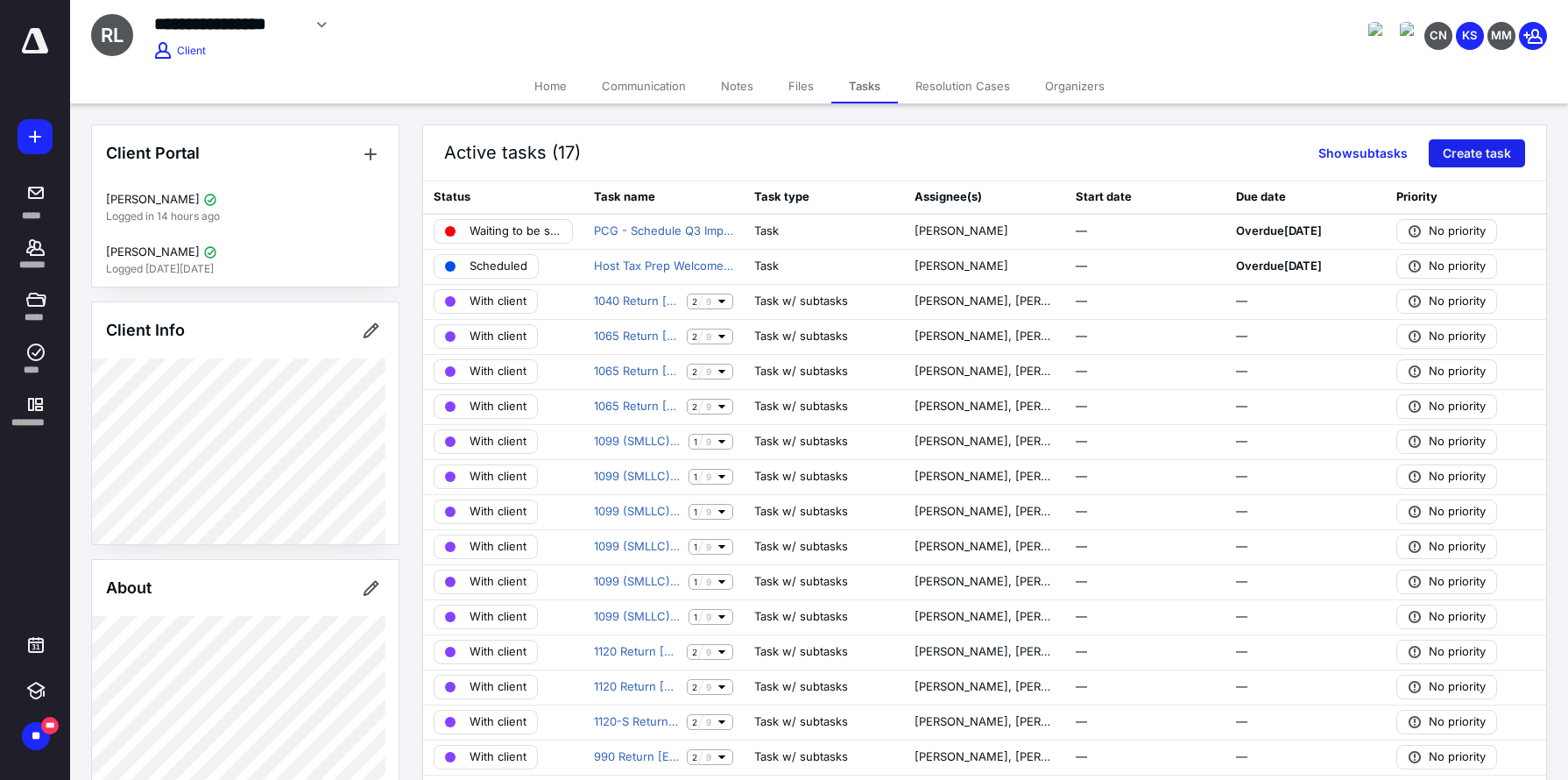 click on "Create task" at bounding box center (1477, 153) 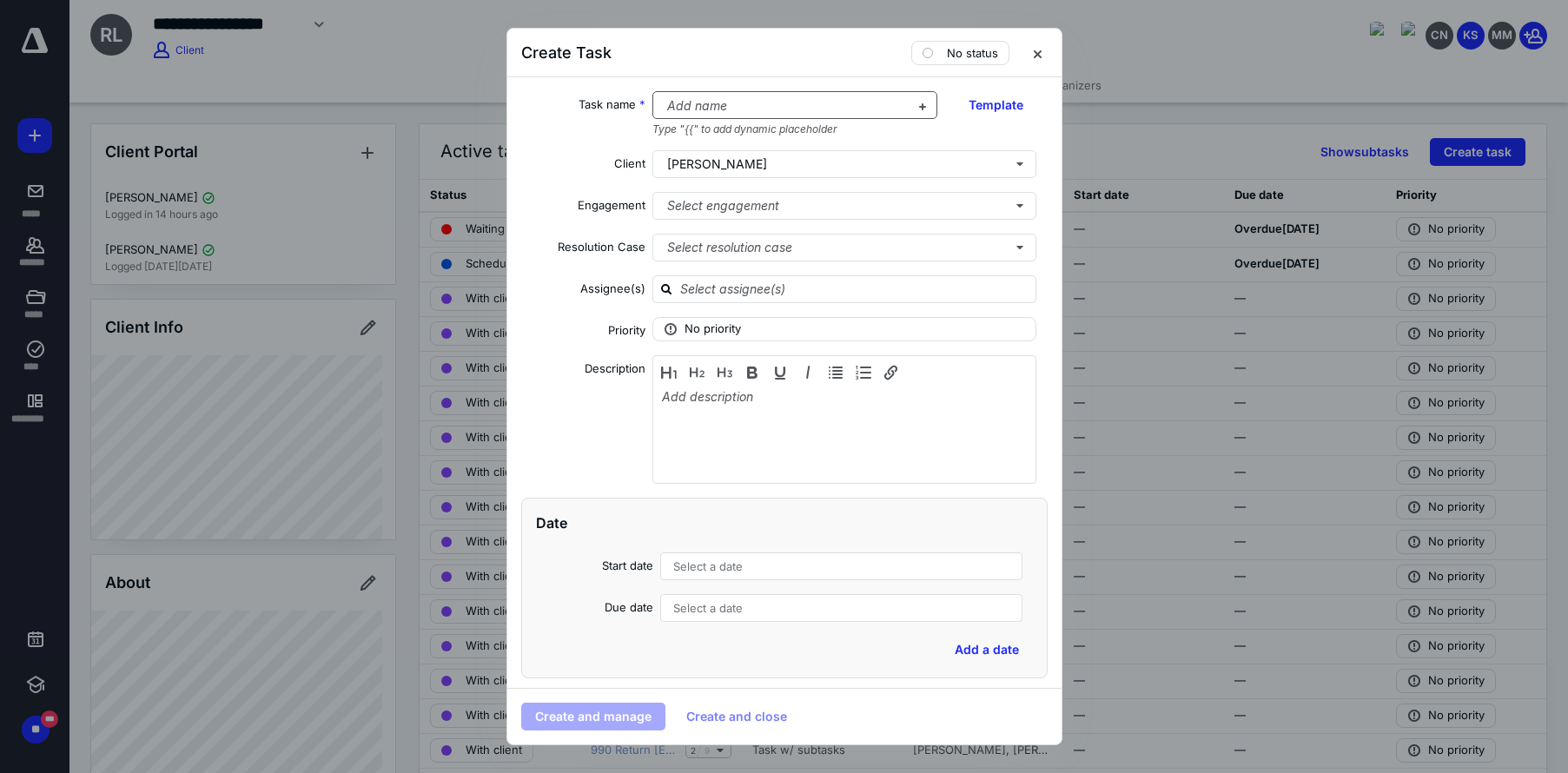 click at bounding box center (784, 106) 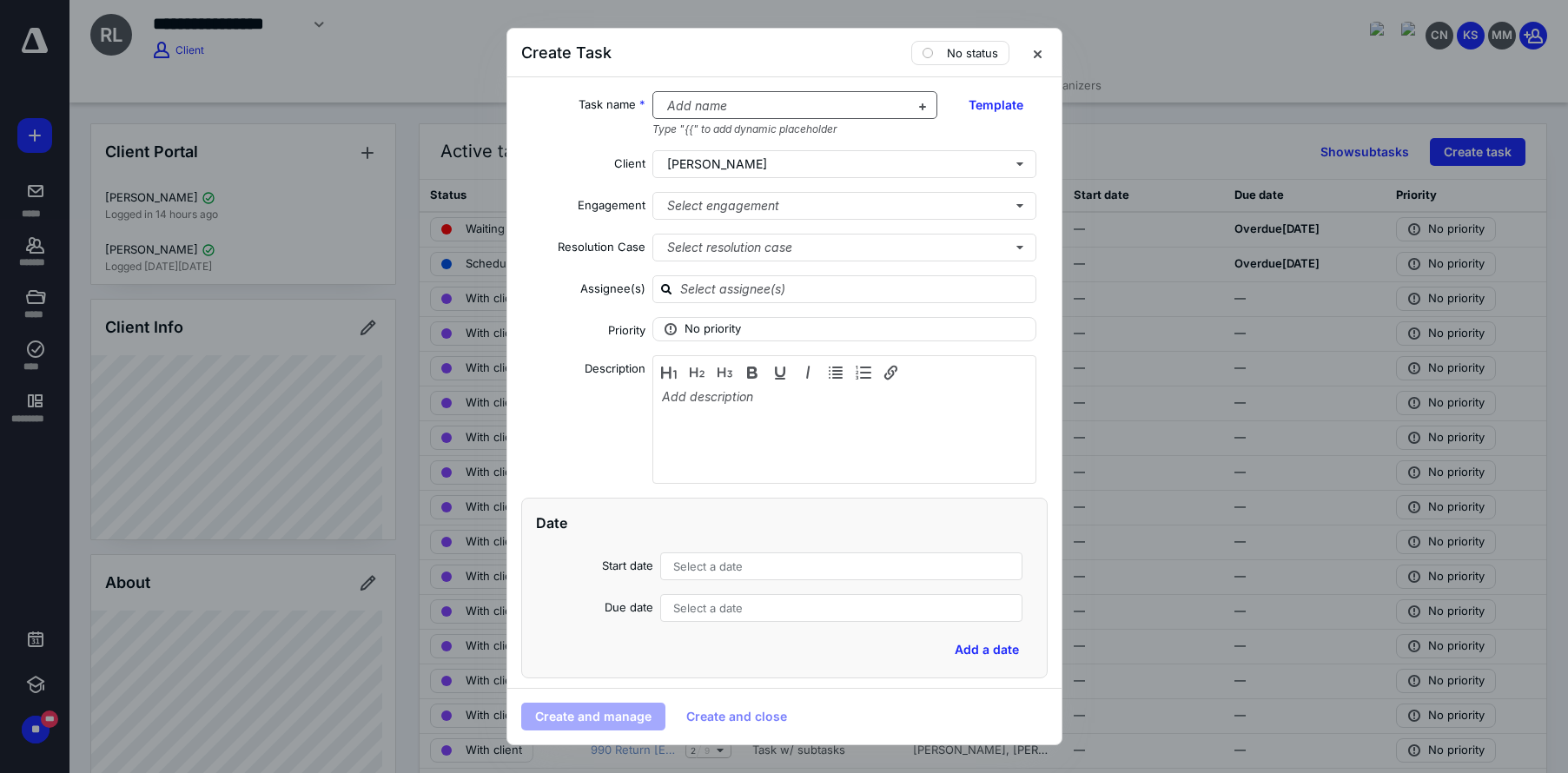 type 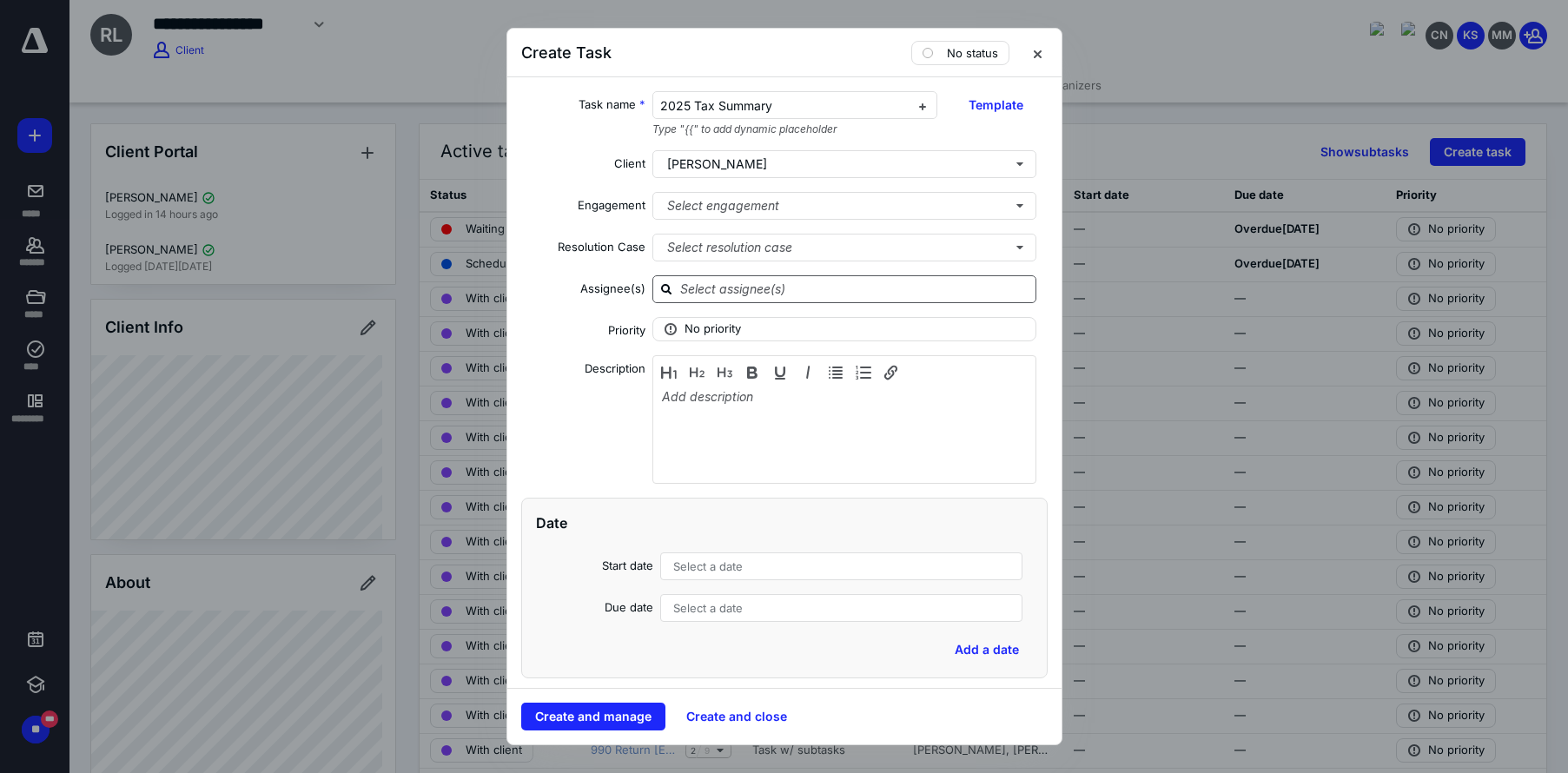 click at bounding box center (855, 288) 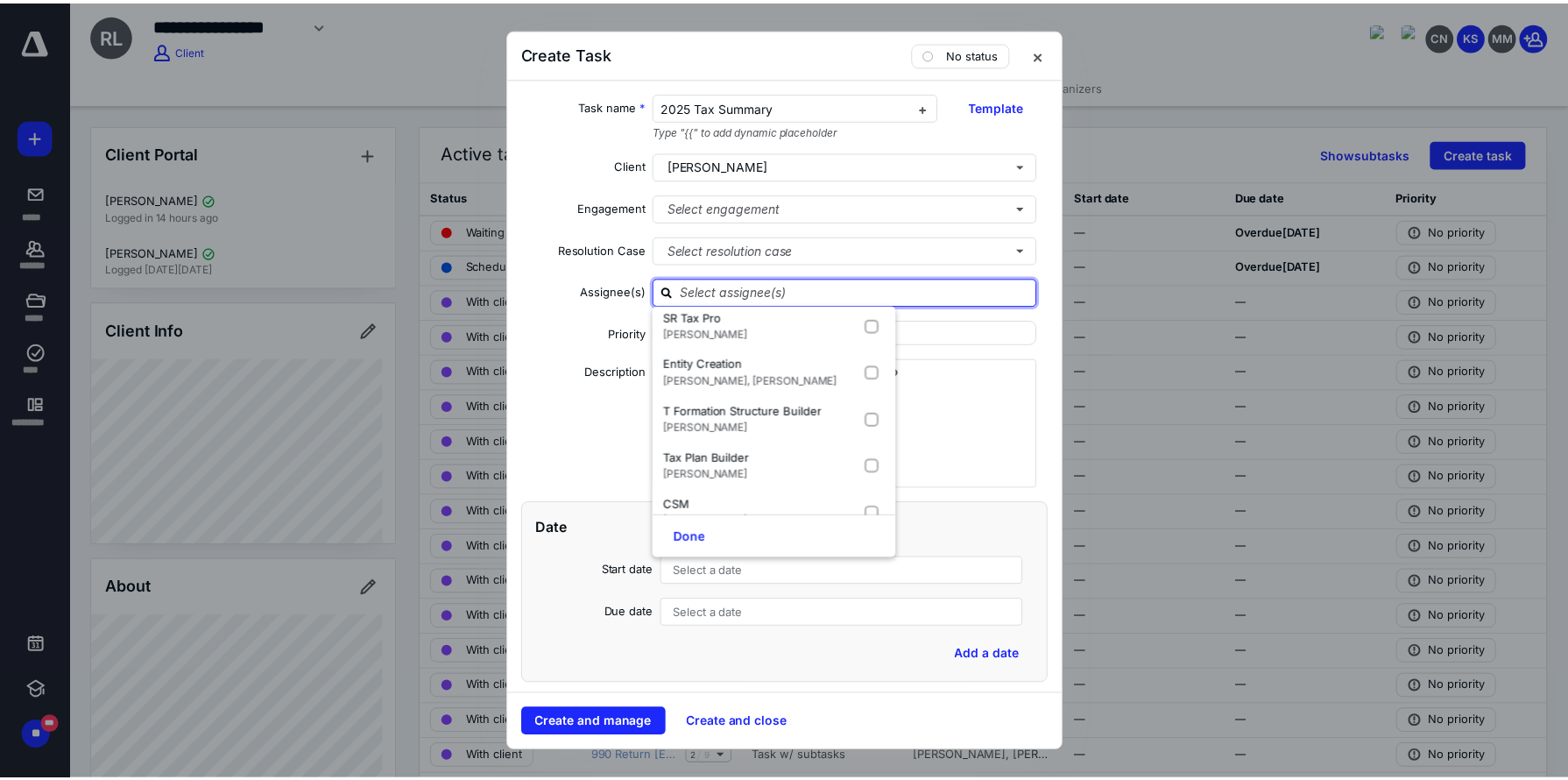 scroll, scrollTop: 175, scrollLeft: 0, axis: vertical 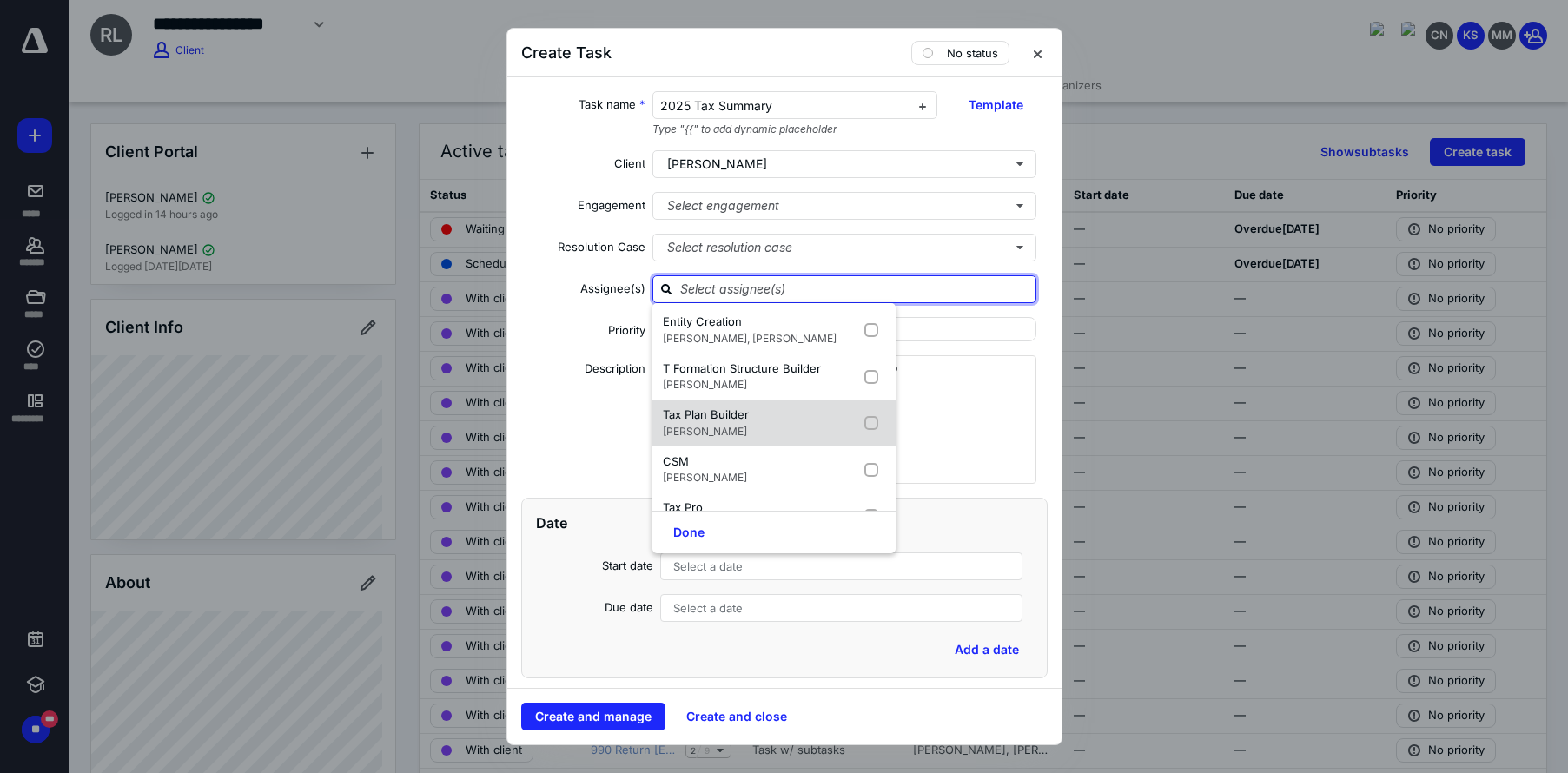 click at bounding box center (875, 423) 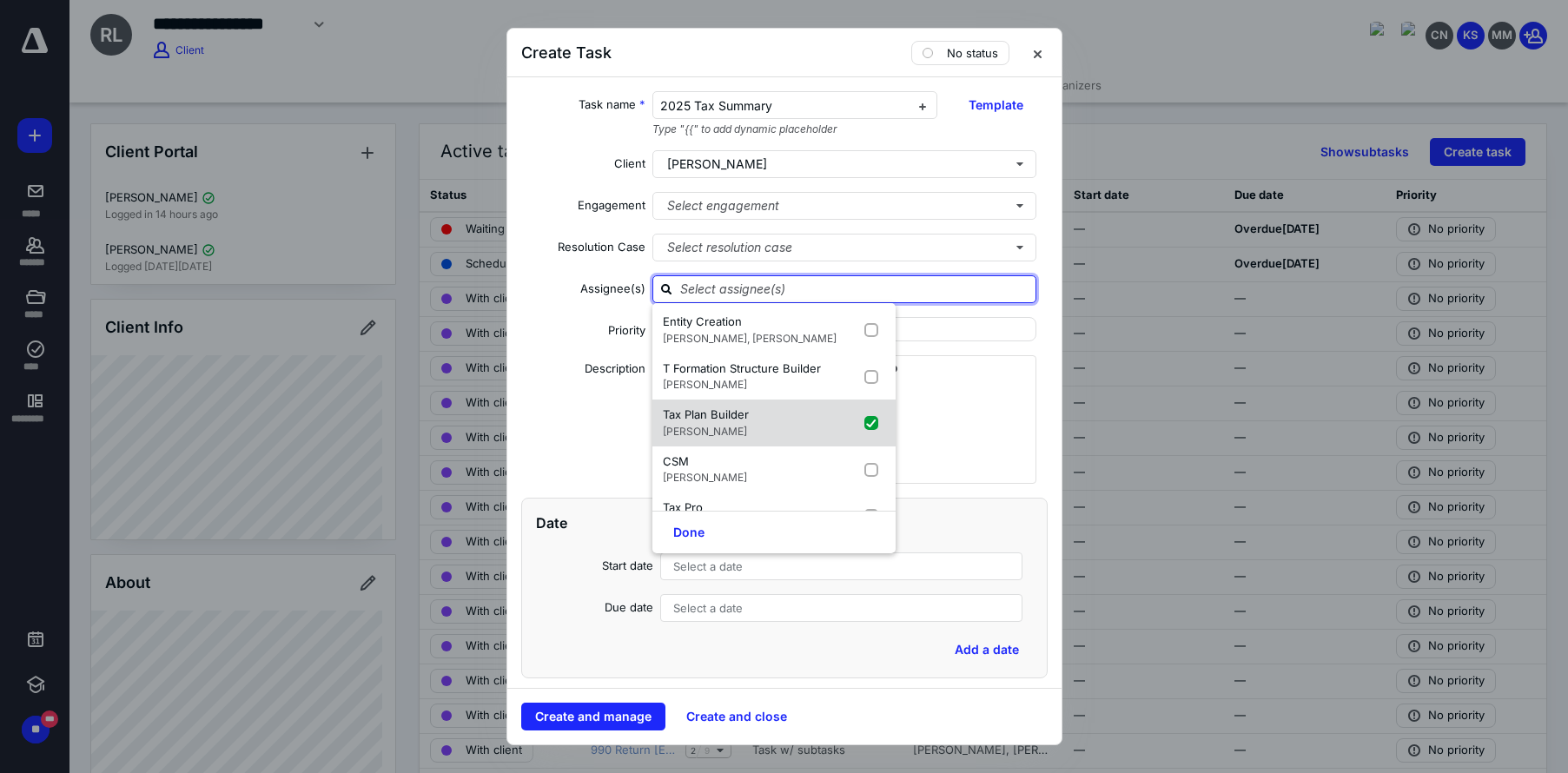 checkbox on "true" 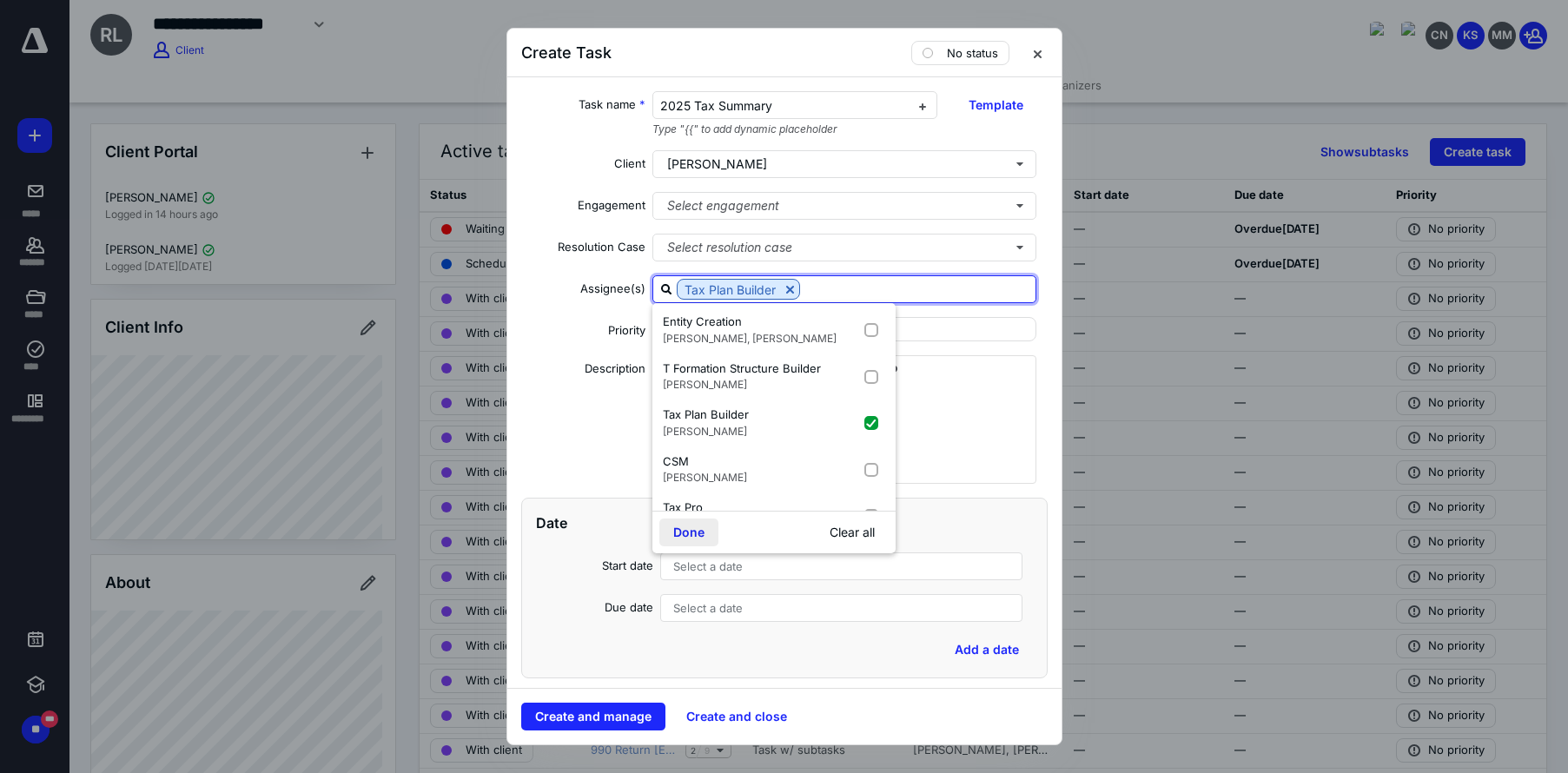 click on "Done" at bounding box center [689, 532] 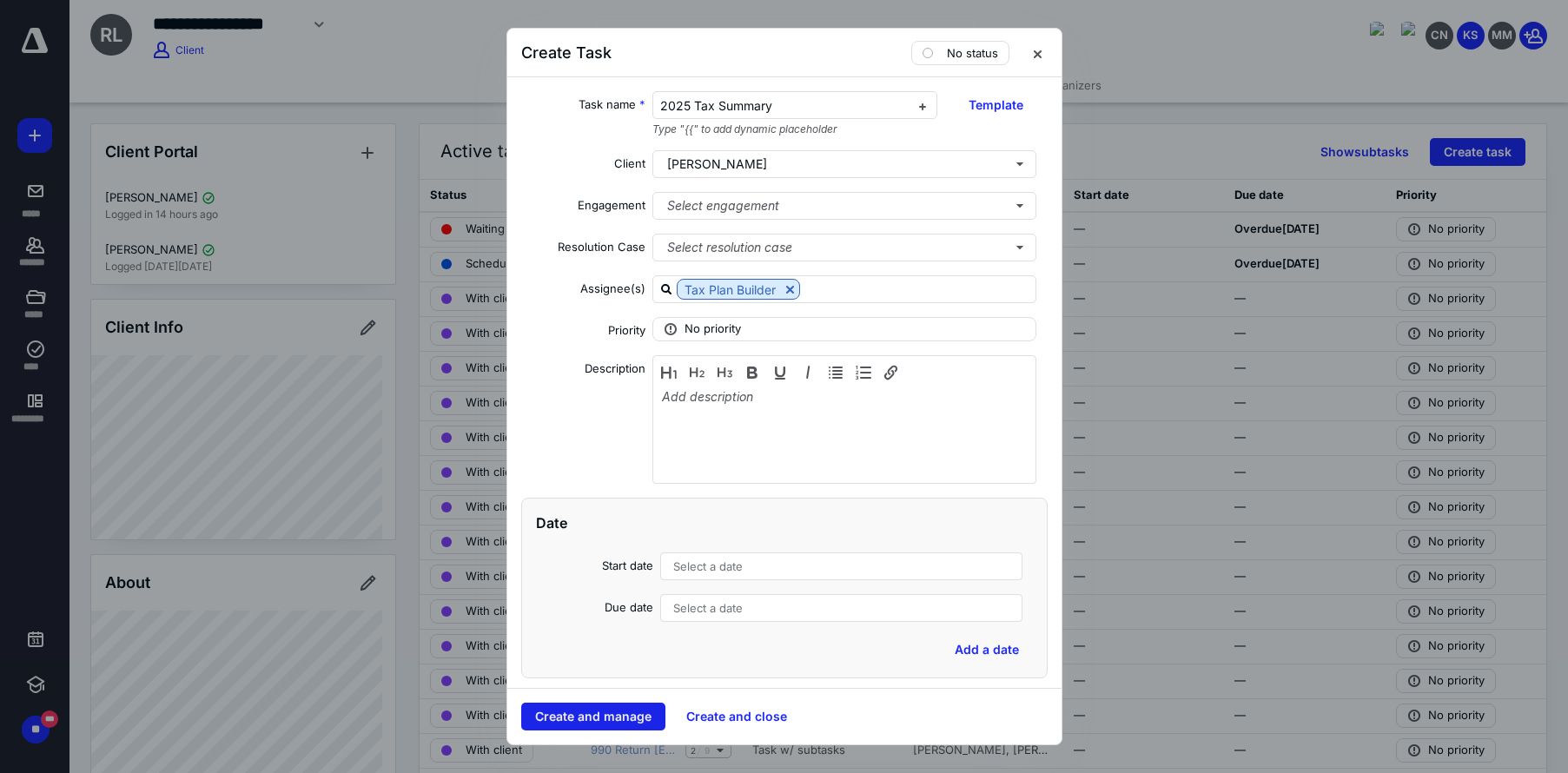 click on "Create and manage" at bounding box center [593, 717] 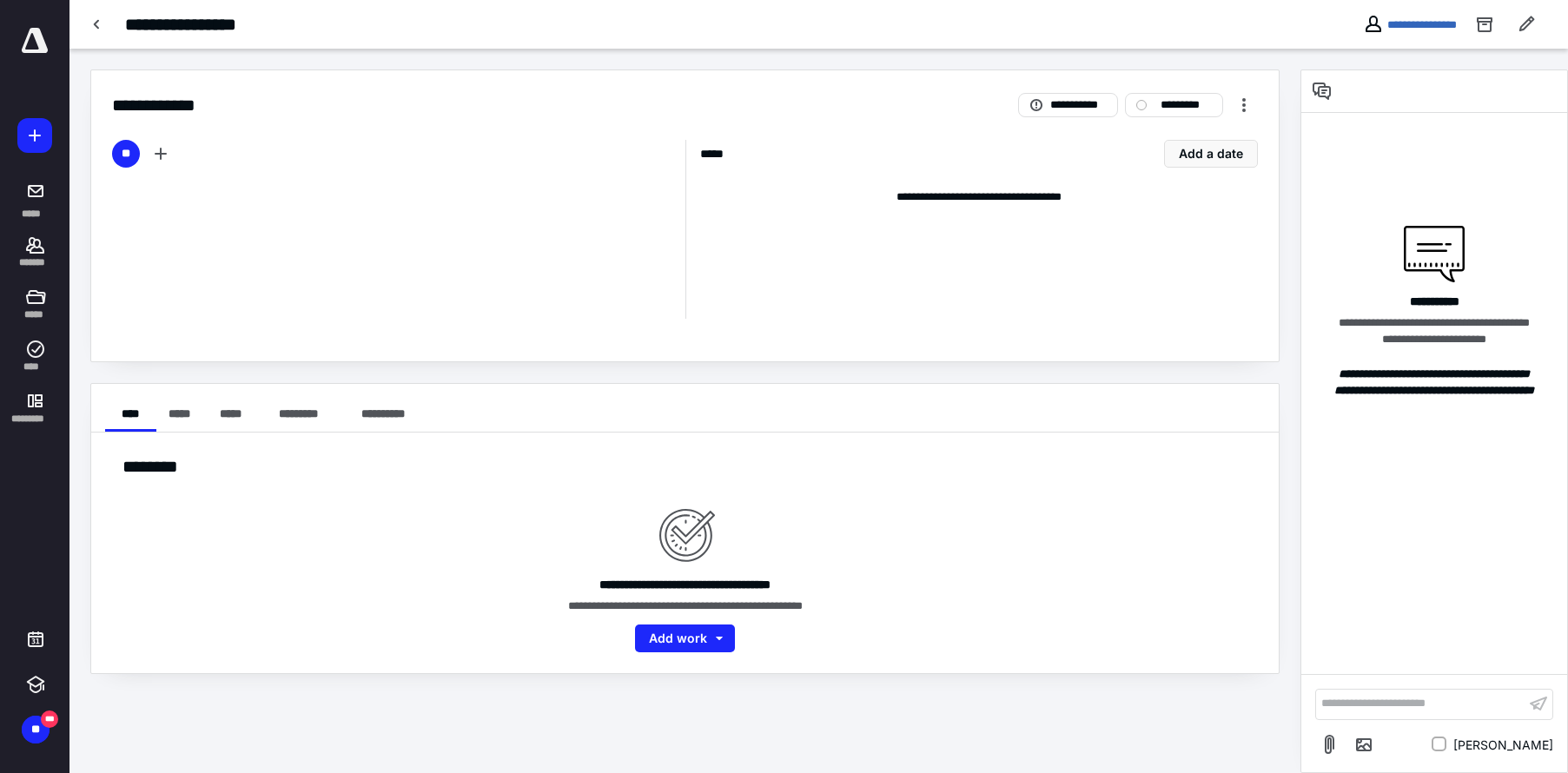 click on "***** ******* ***** **** *********" at bounding box center (35, 231) 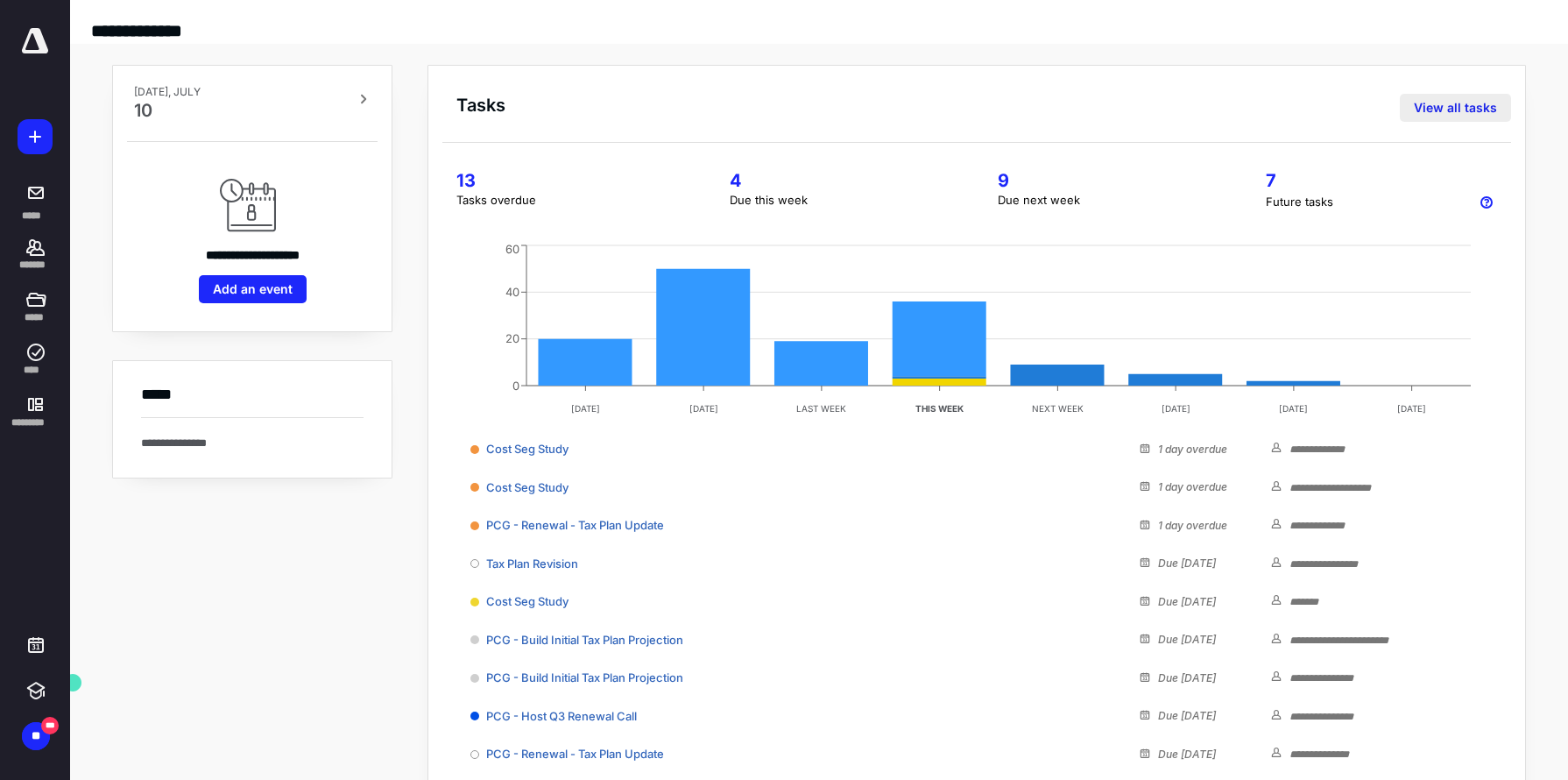 click on "View all tasks" at bounding box center [1455, 108] 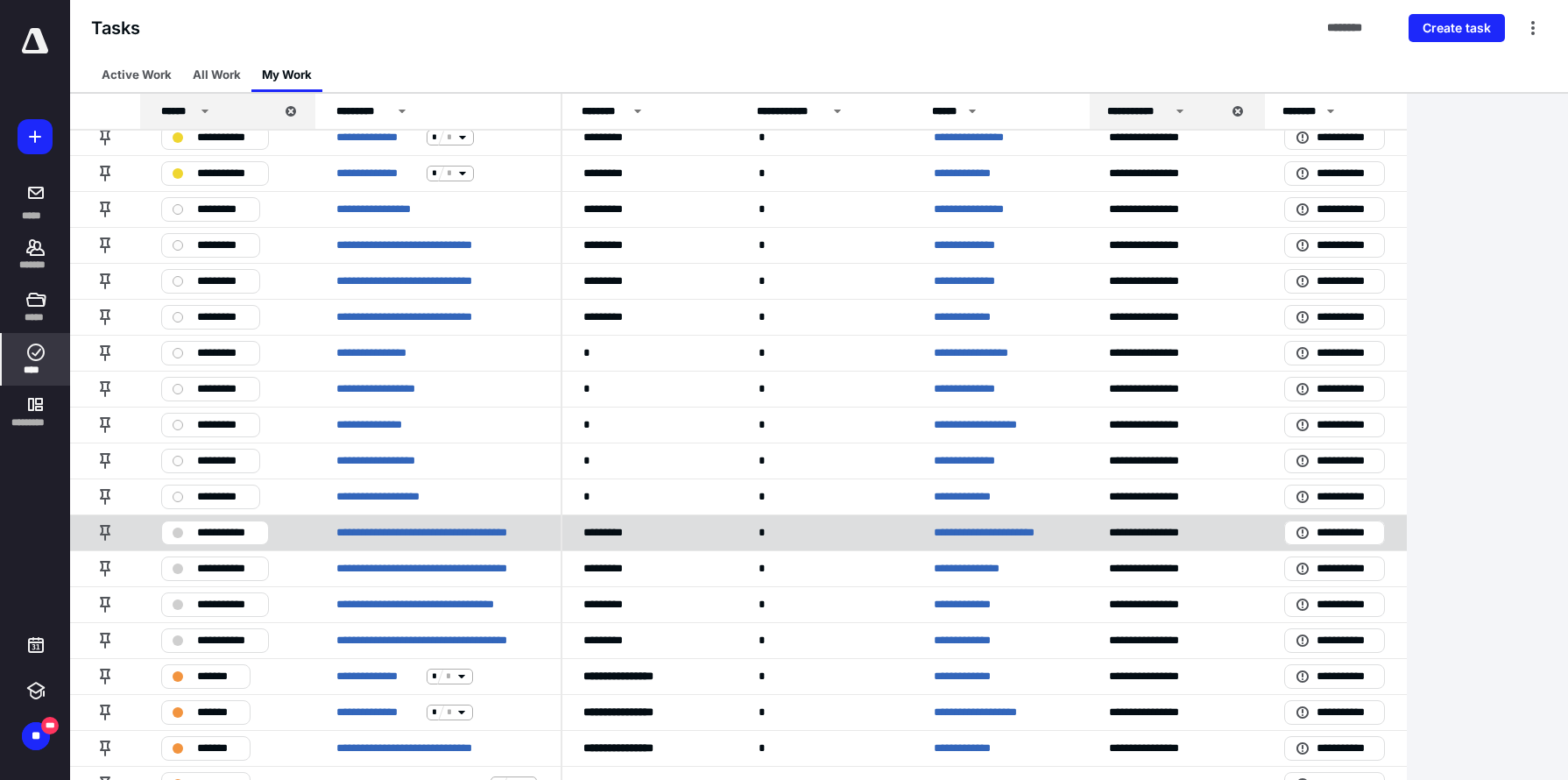 scroll, scrollTop: 88, scrollLeft: 0, axis: vertical 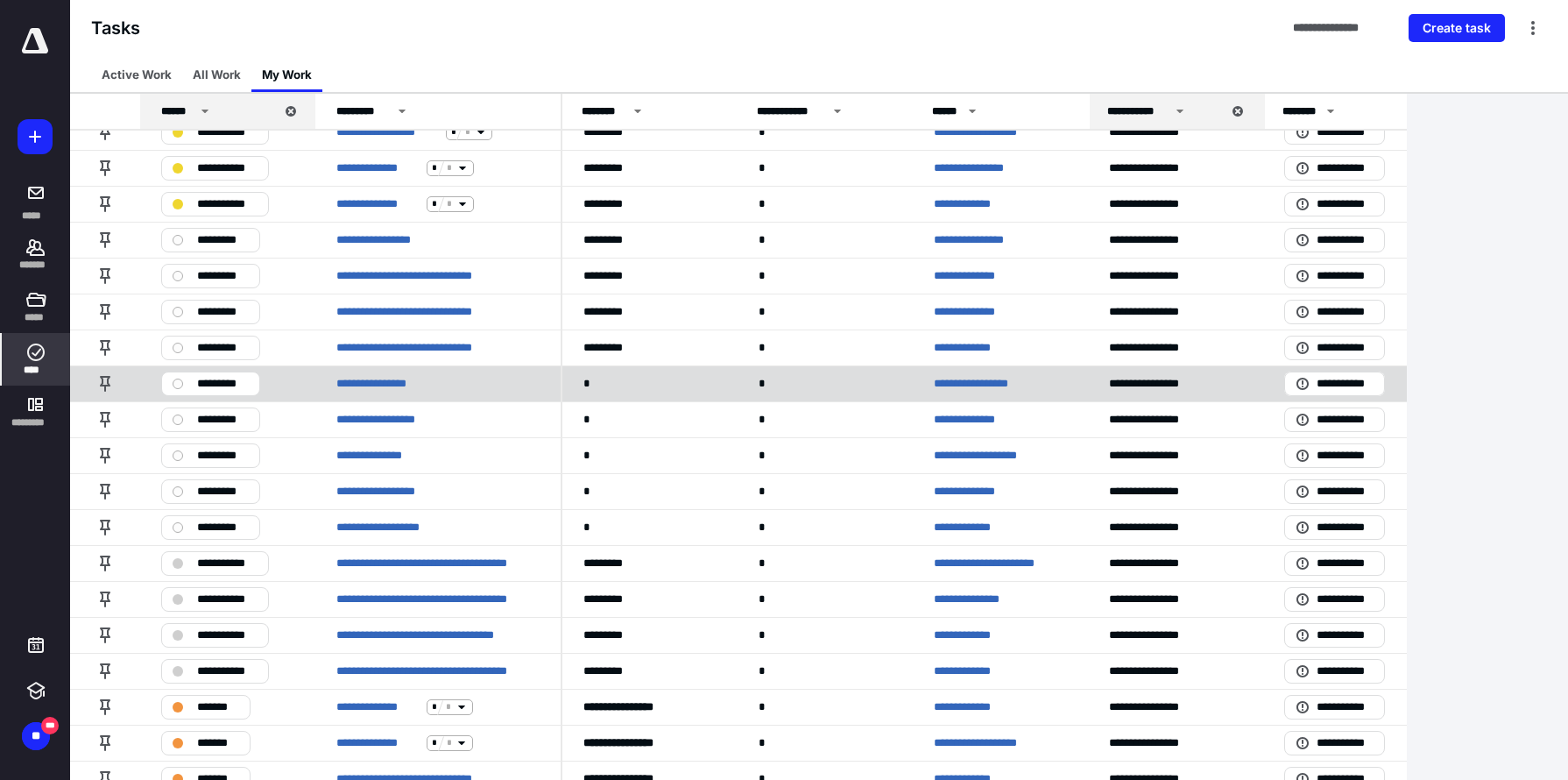 click on "*********" at bounding box center (222, 384) 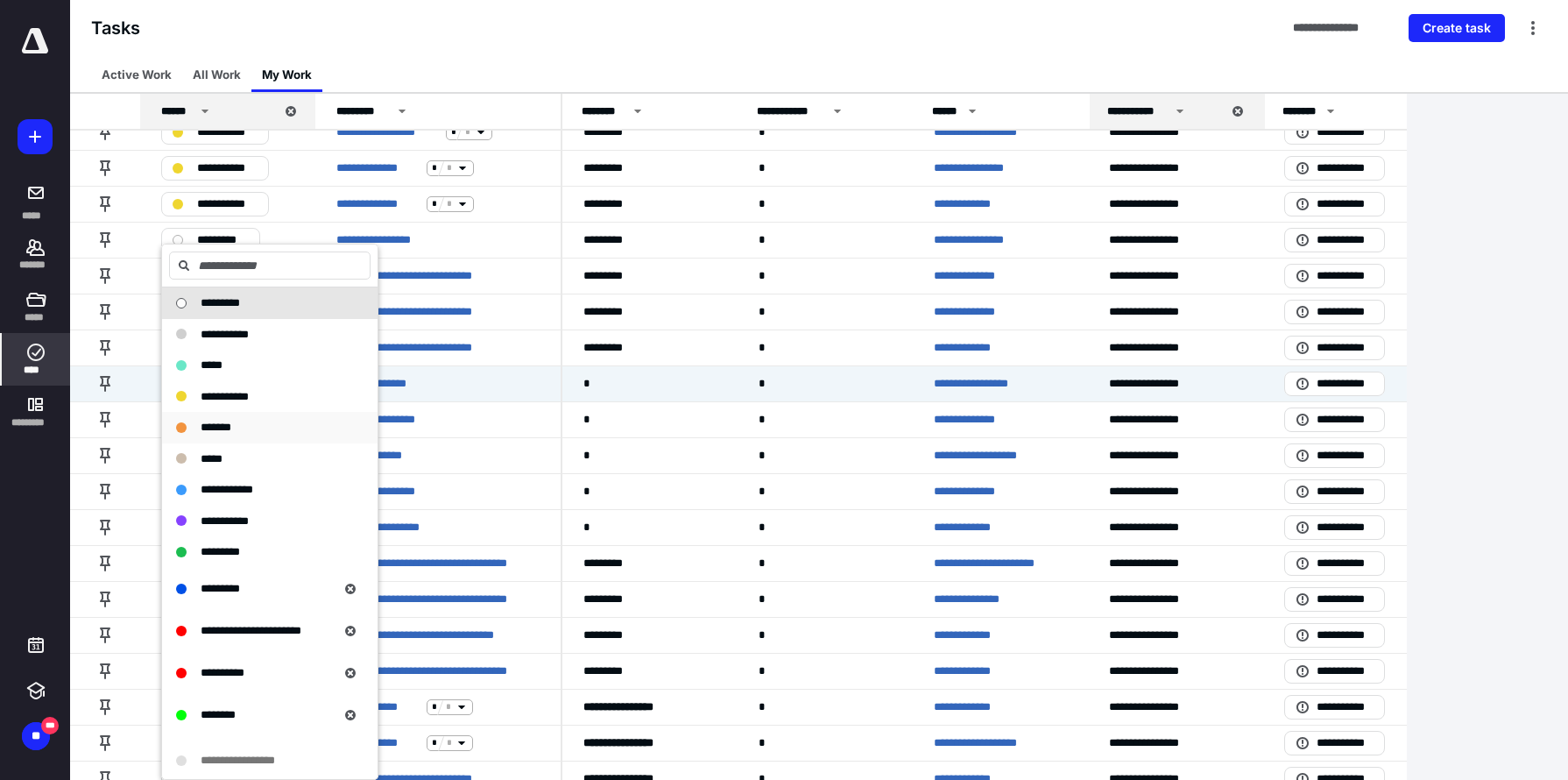 click on "*******" at bounding box center [215, 427] 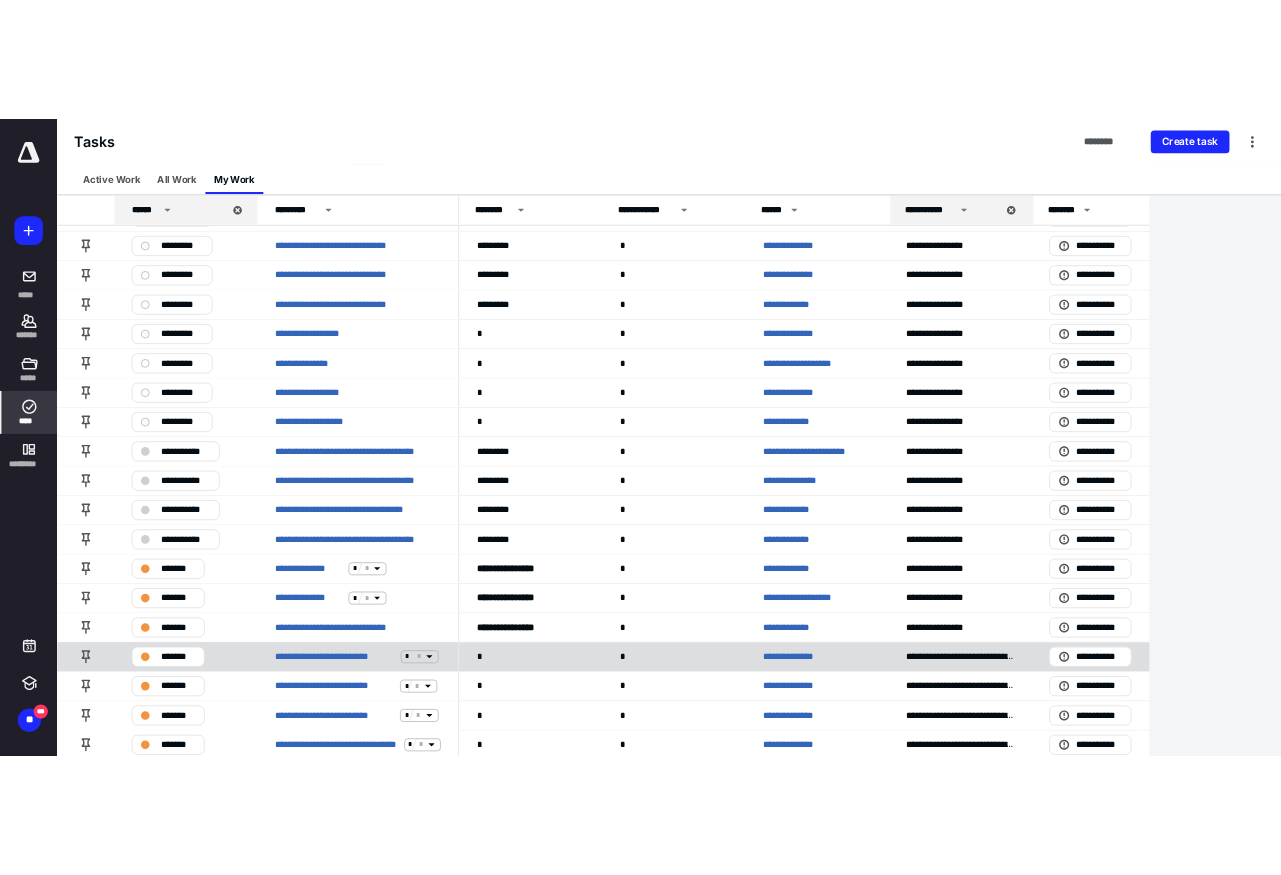 scroll, scrollTop: 300, scrollLeft: 0, axis: vertical 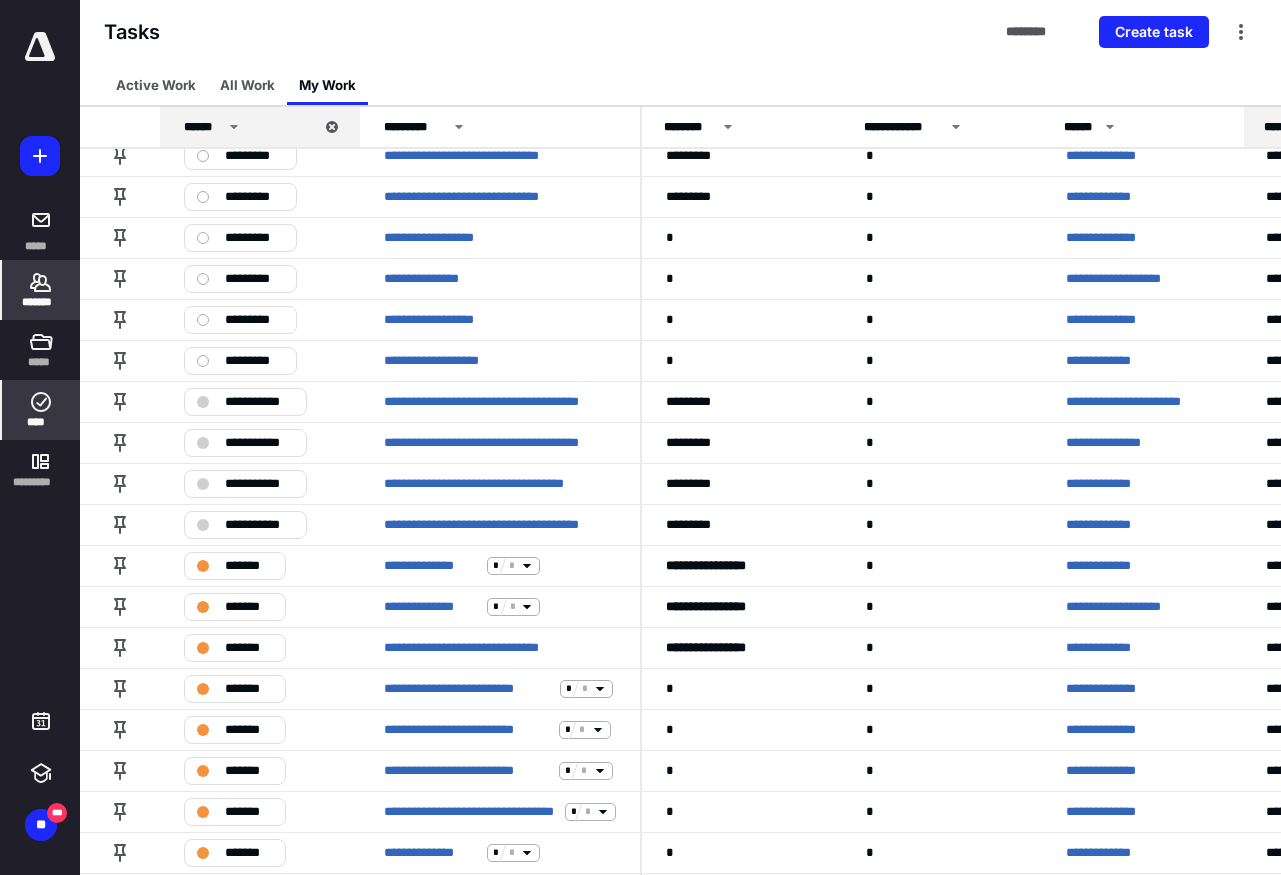 click on "*******" at bounding box center [41, 290] 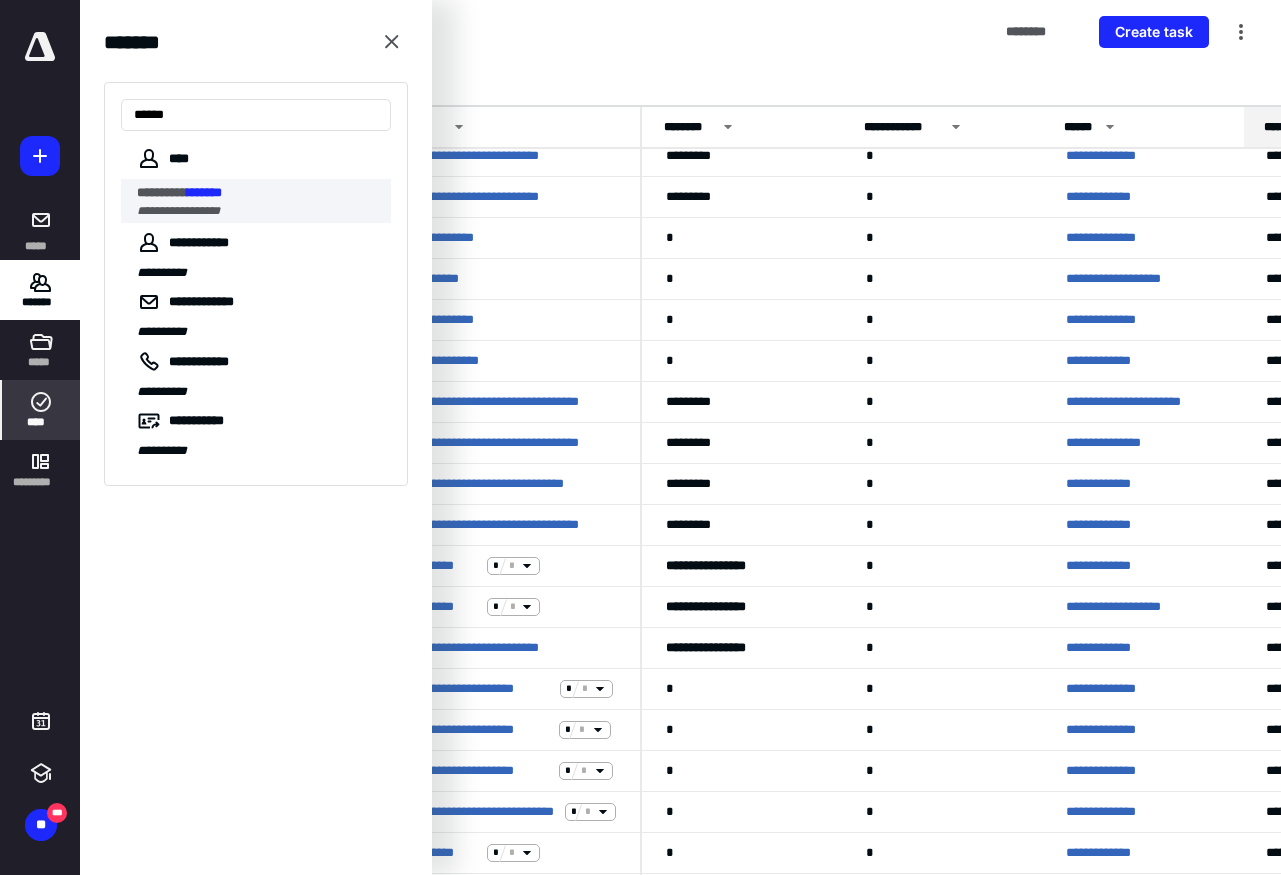 type on "******" 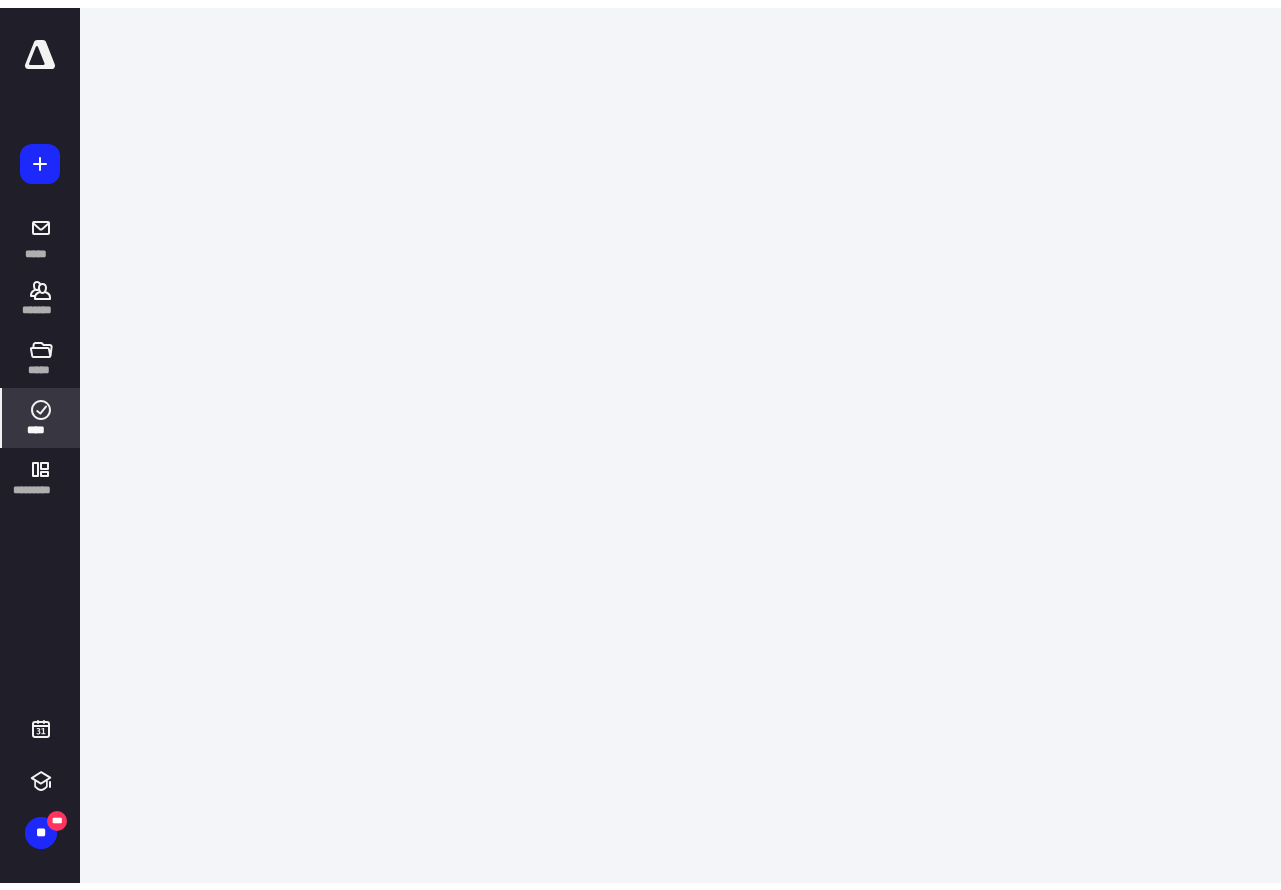 scroll, scrollTop: 0, scrollLeft: 0, axis: both 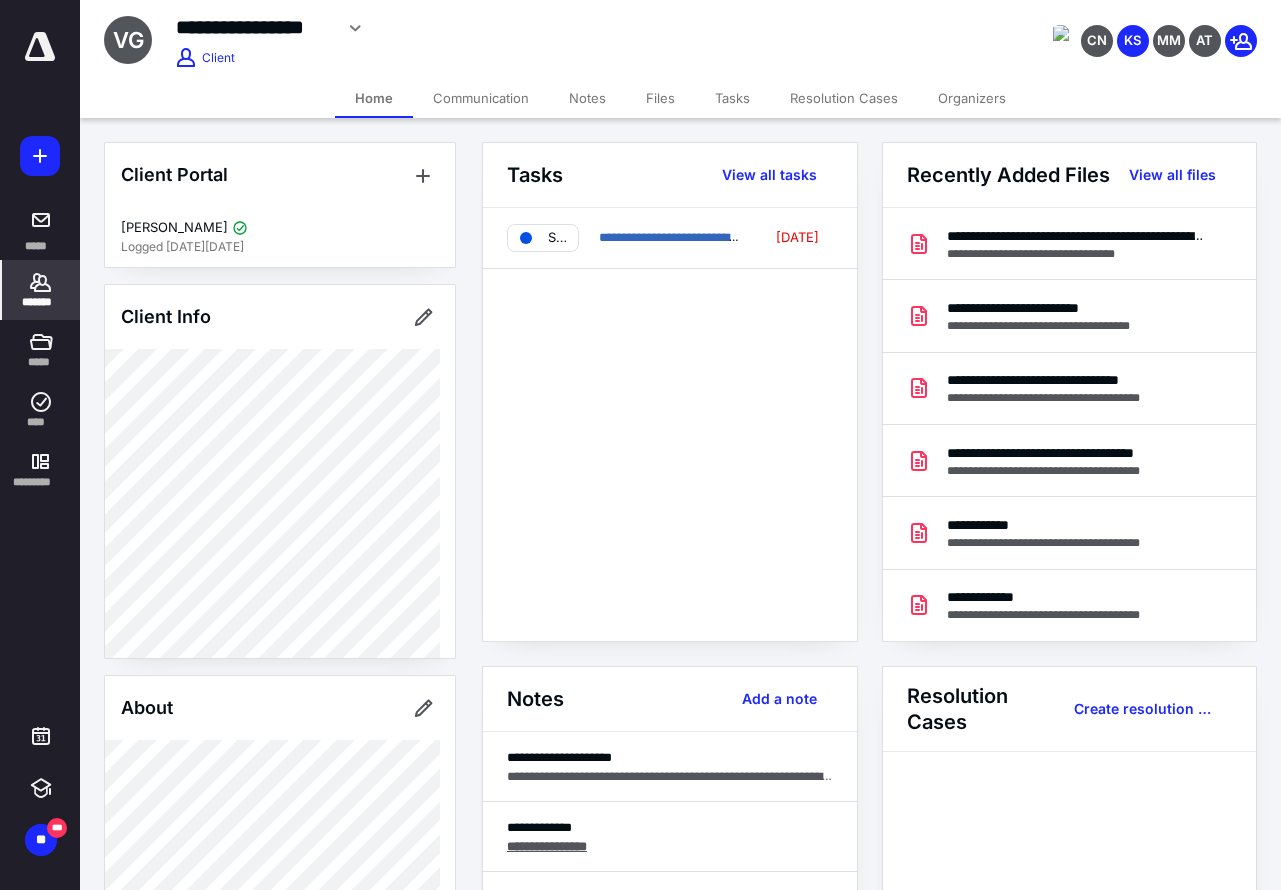click on "Notes" at bounding box center (587, 98) 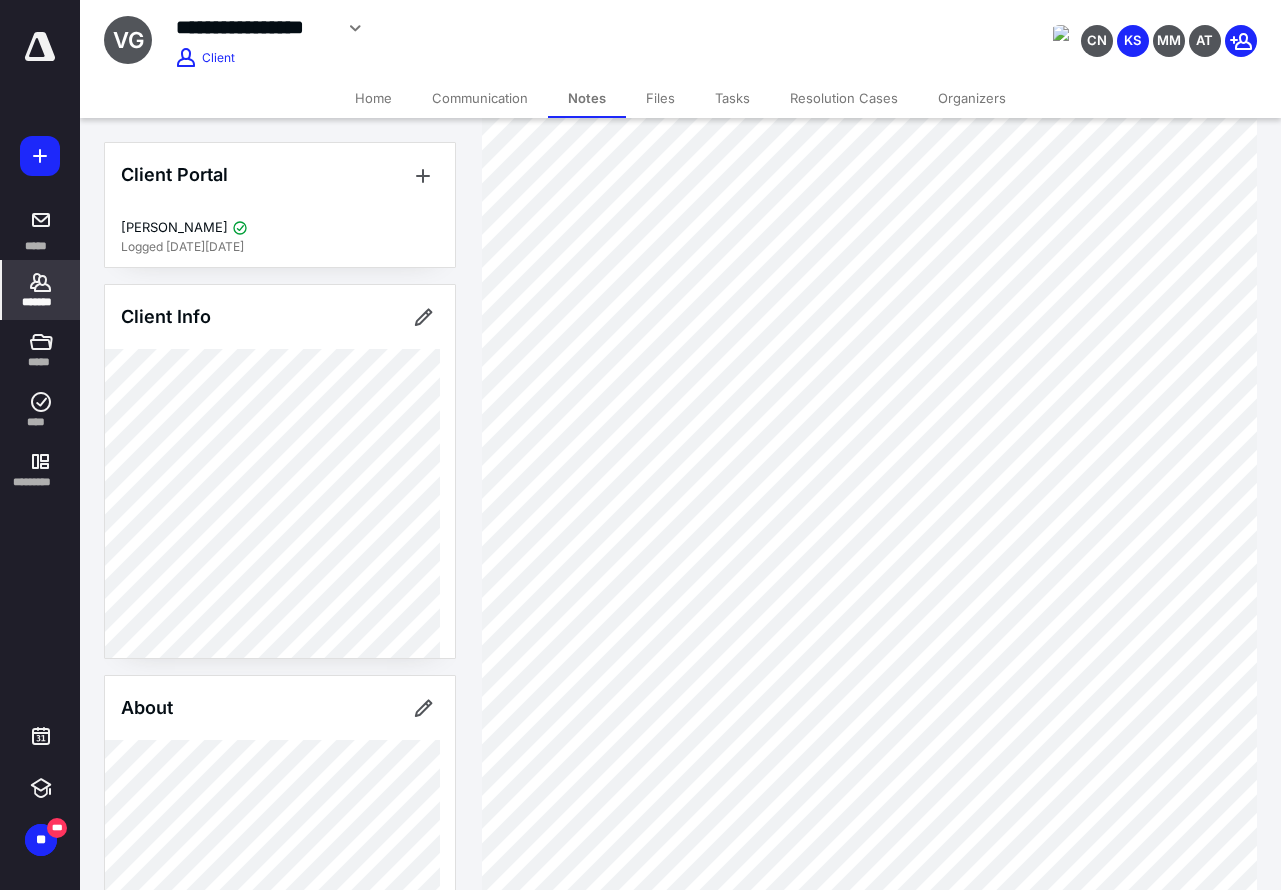 scroll, scrollTop: 200, scrollLeft: 0, axis: vertical 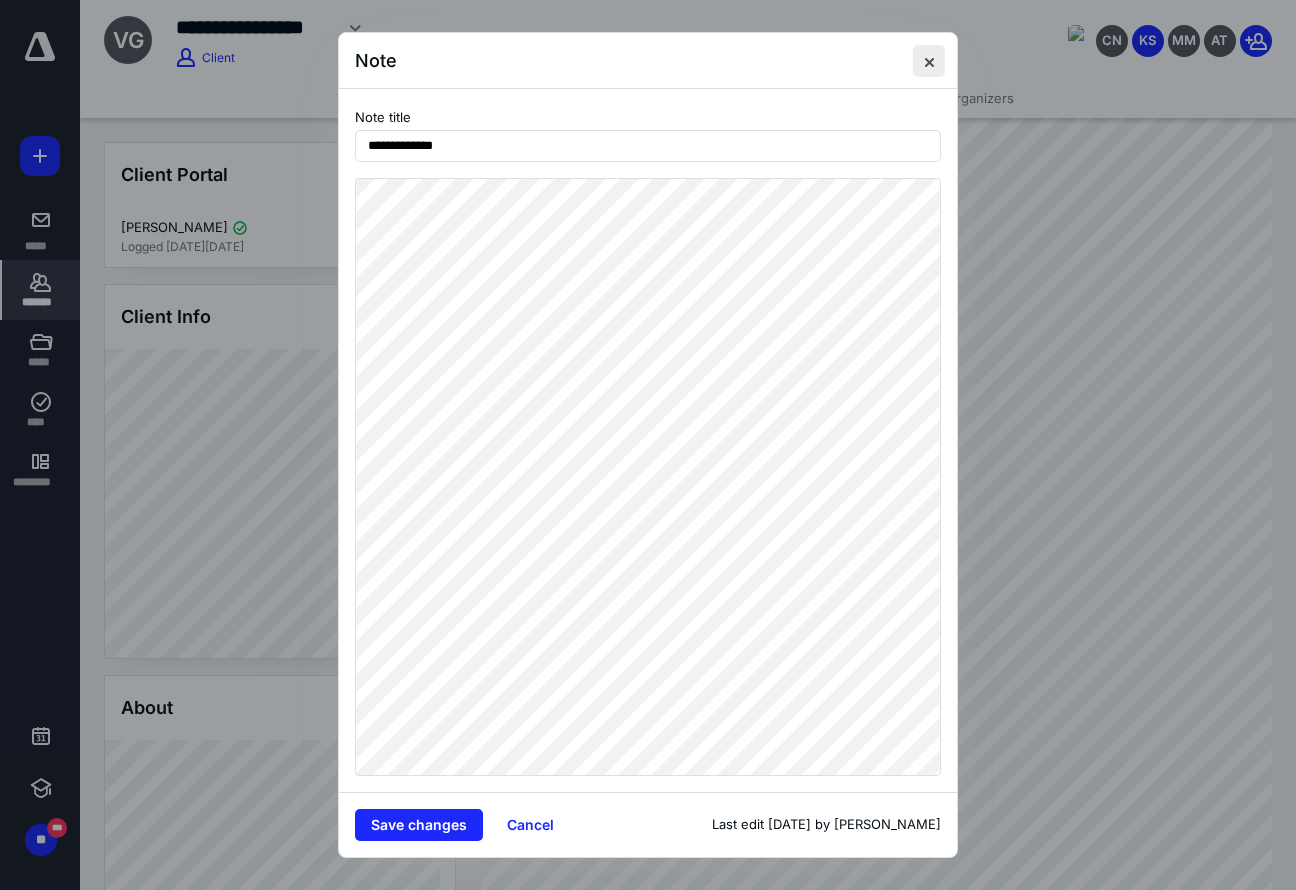 click at bounding box center (929, 61) 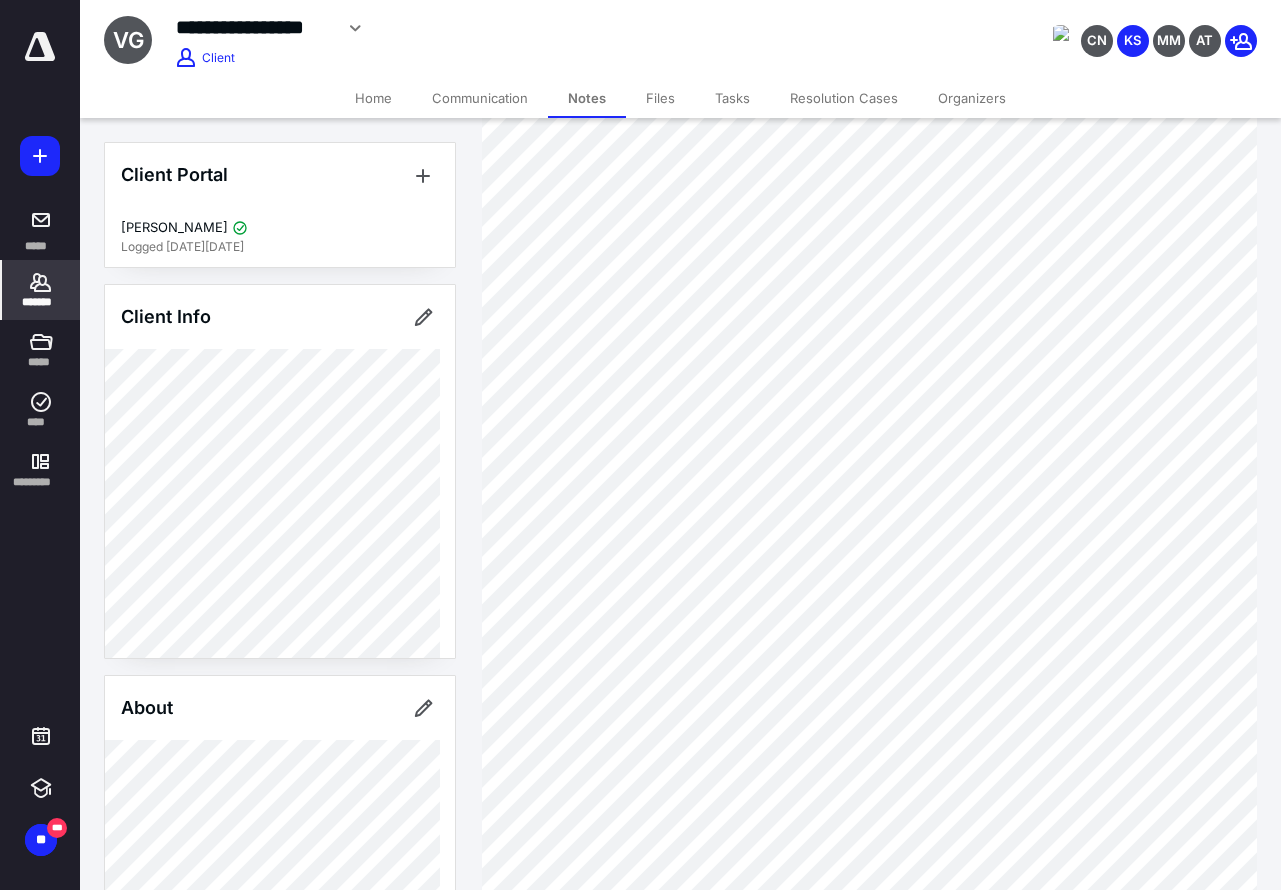 scroll, scrollTop: 200, scrollLeft: 0, axis: vertical 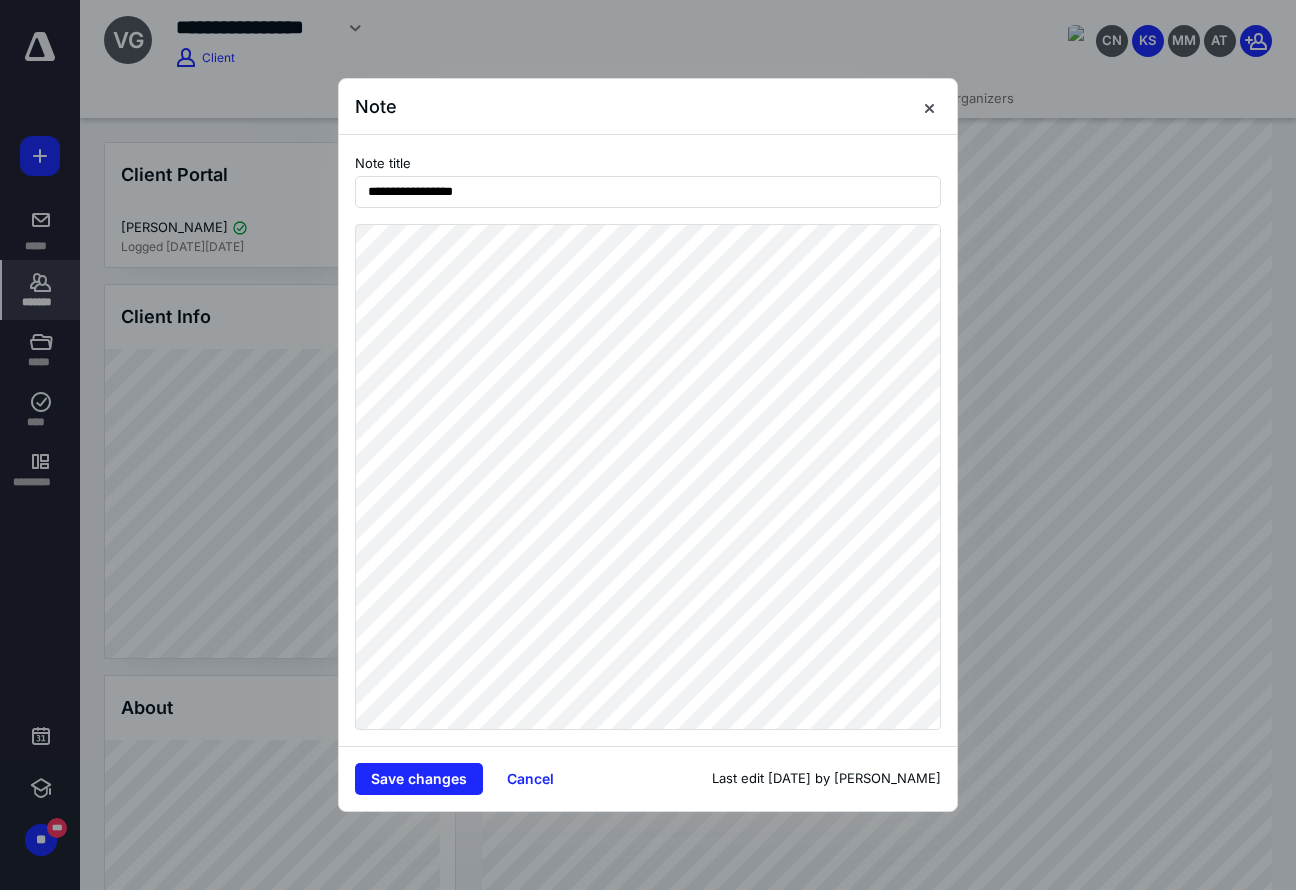 click on "**********" at bounding box center (648, 445) 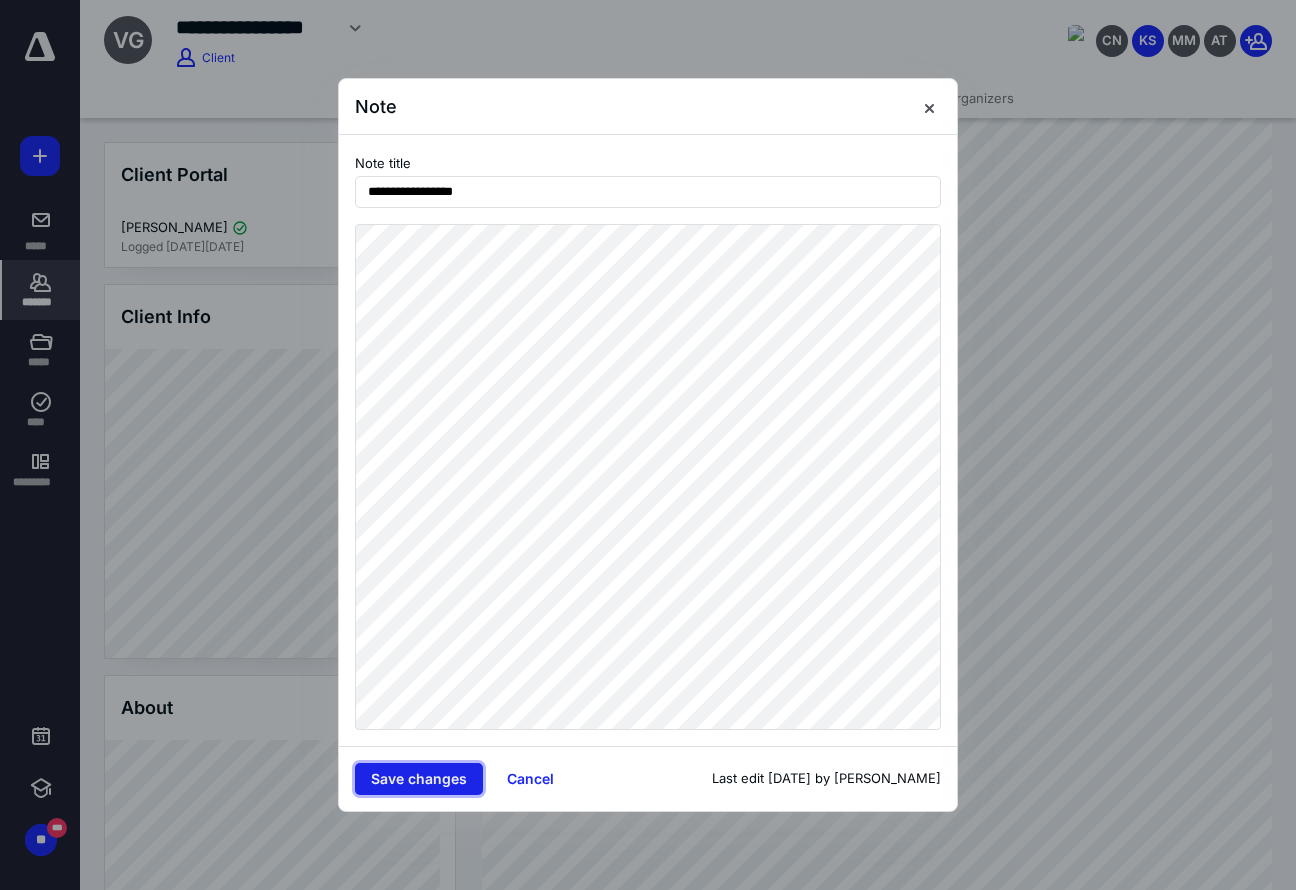 click on "Save changes" at bounding box center (419, 779) 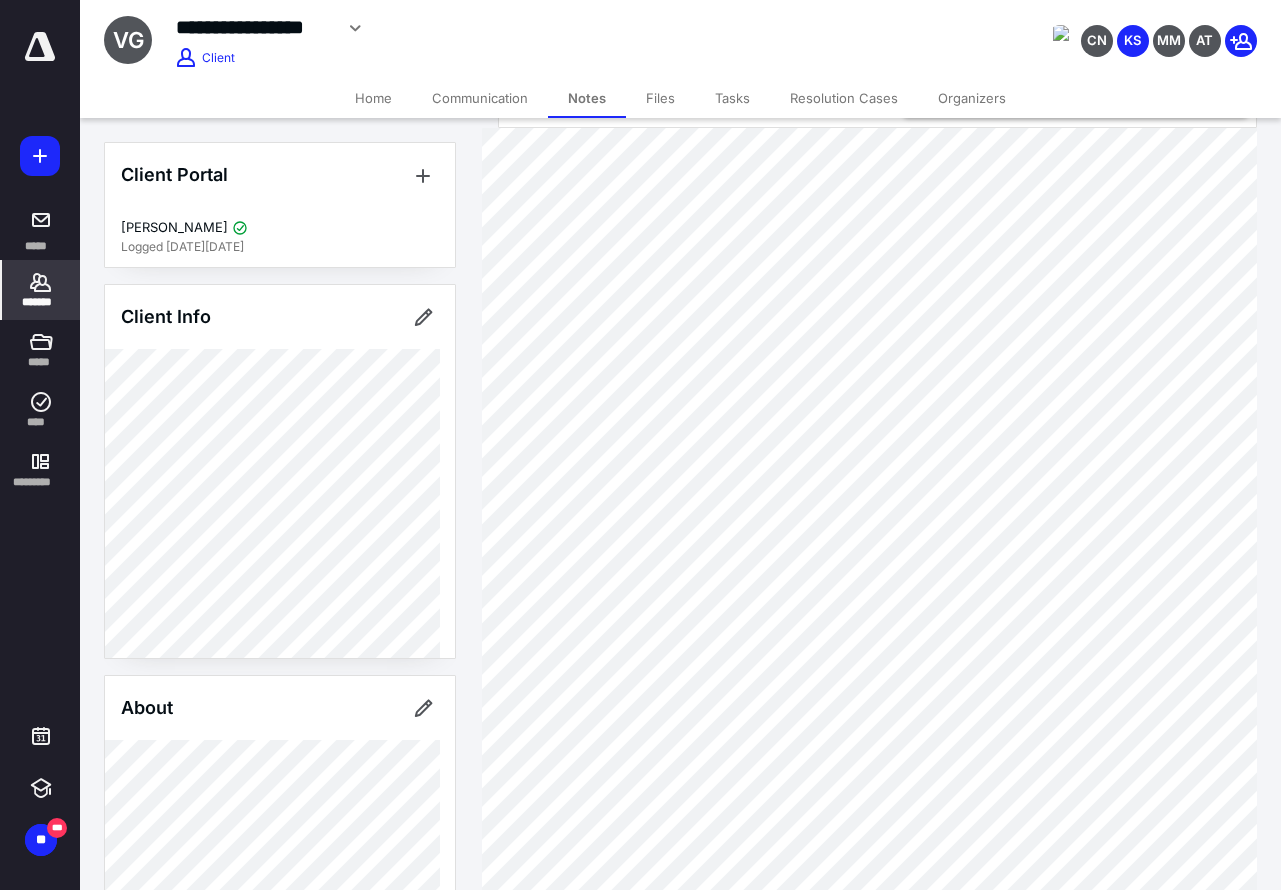 scroll, scrollTop: 0, scrollLeft: 0, axis: both 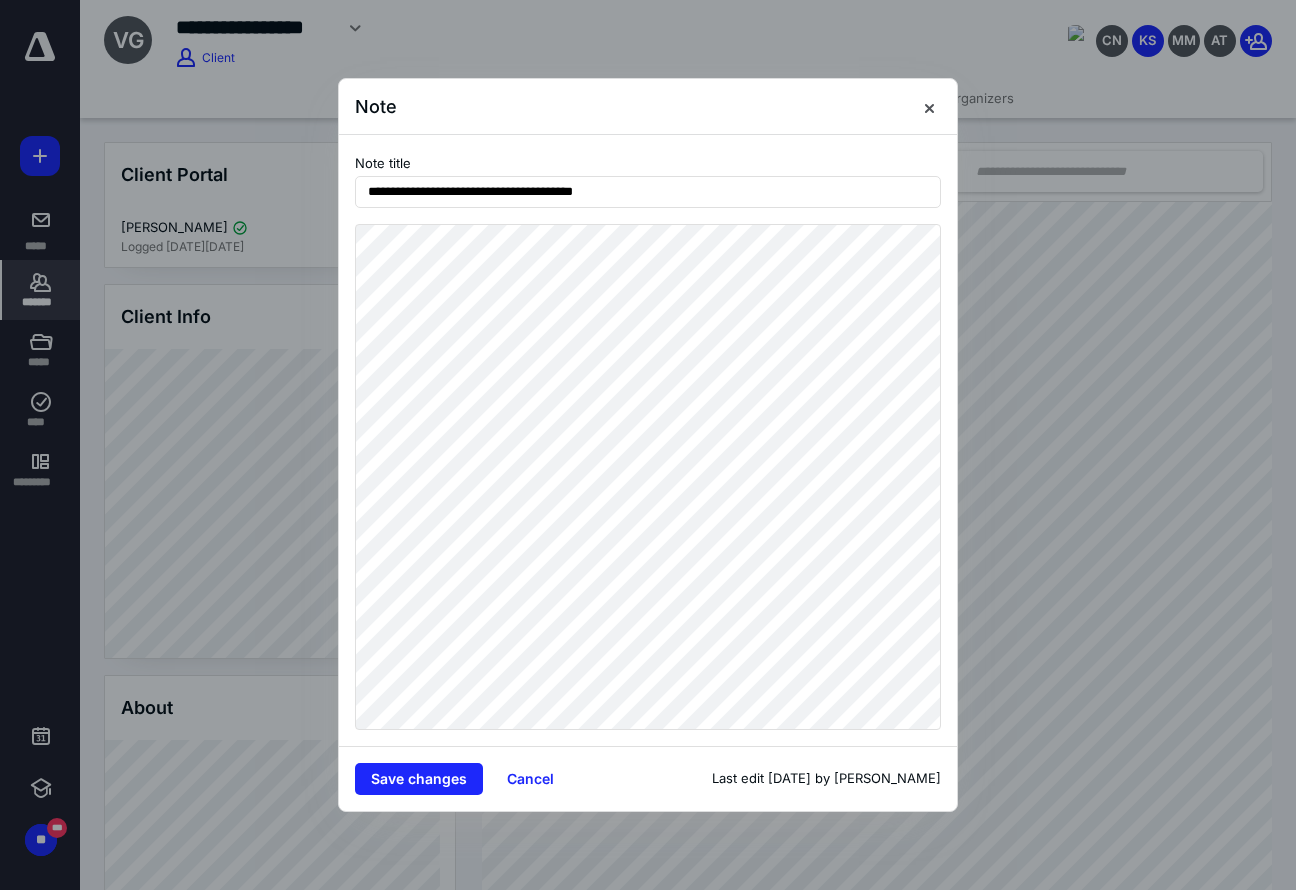 type on "**********" 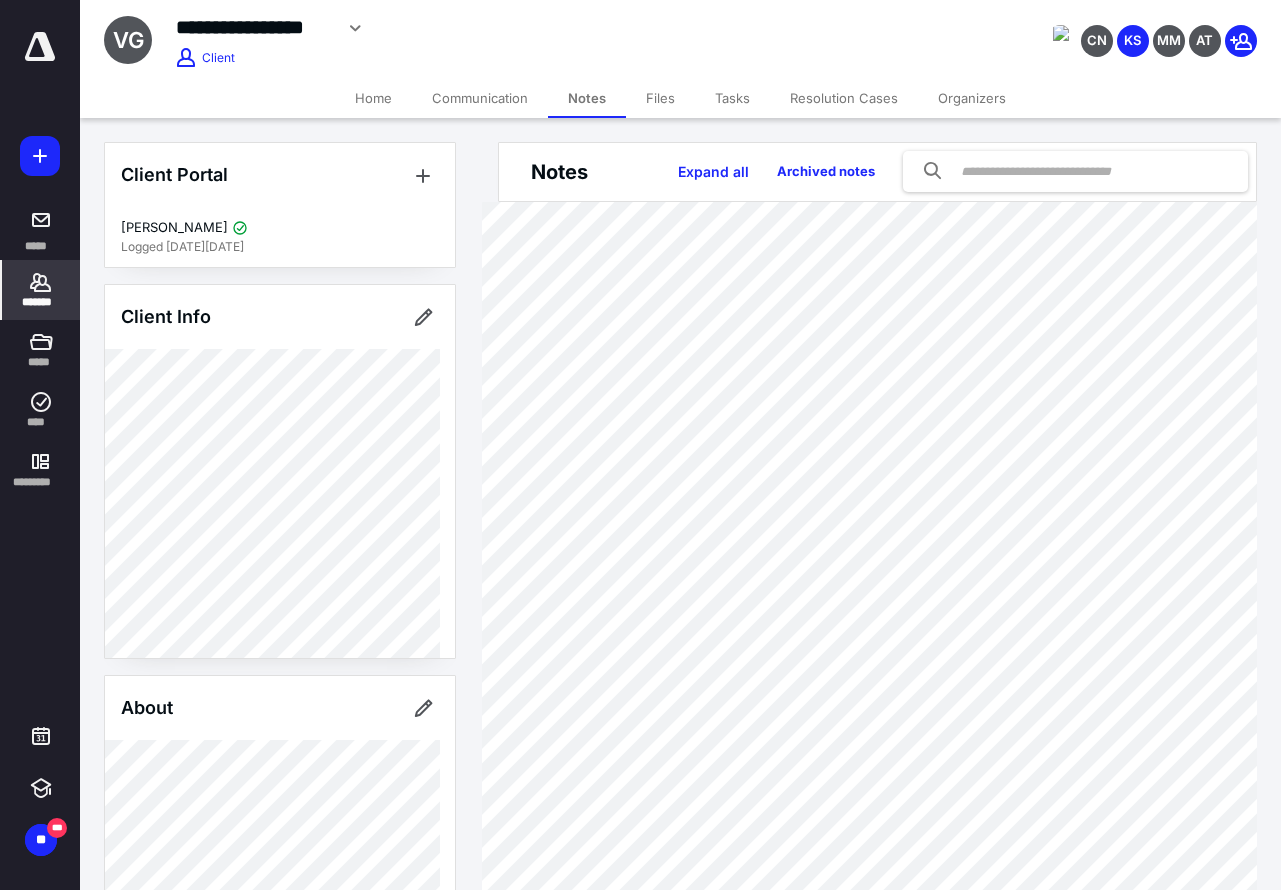 drag, startPoint x: 521, startPoint y: 47, endPoint x: 532, endPoint y: 48, distance: 11.045361 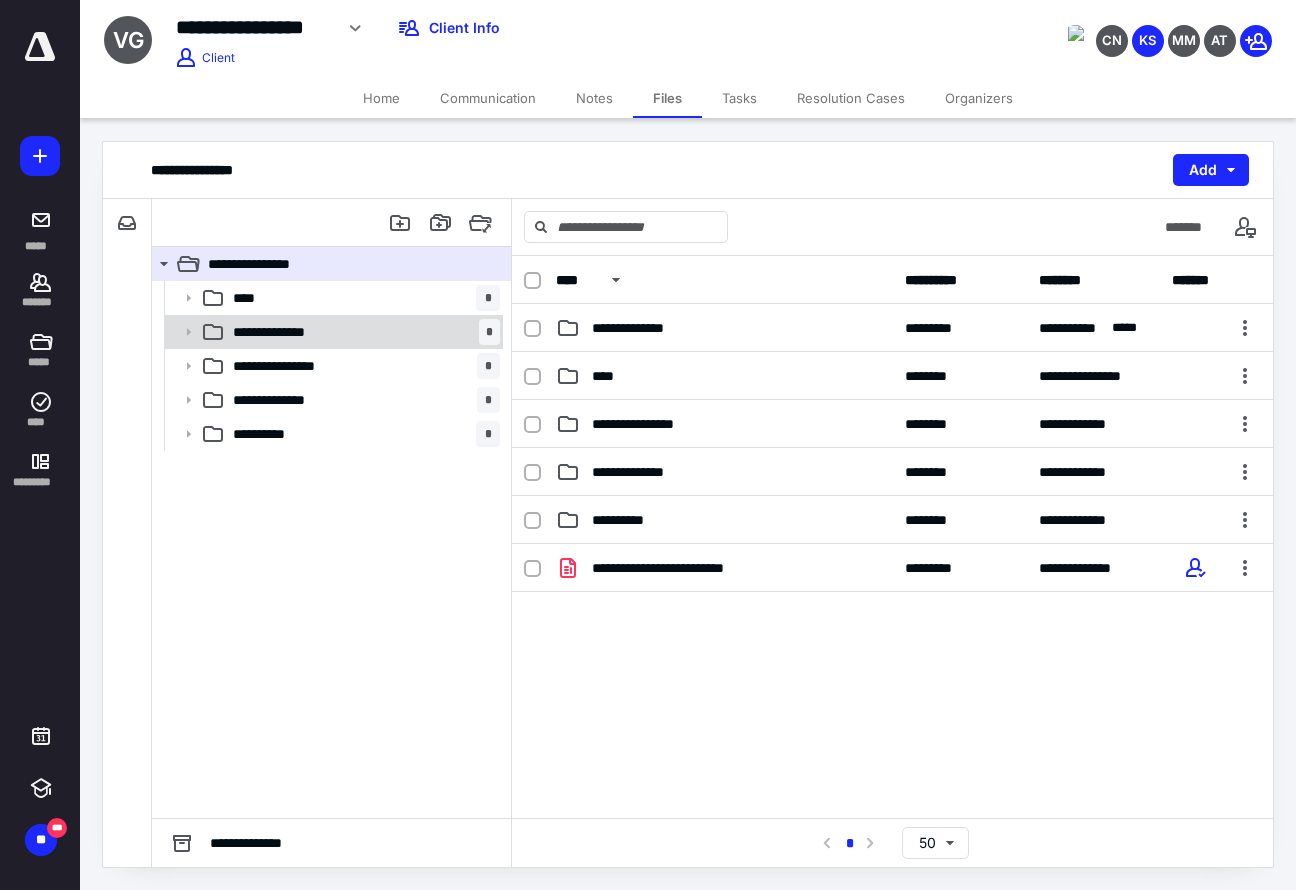 click on "**********" at bounding box center [362, 332] 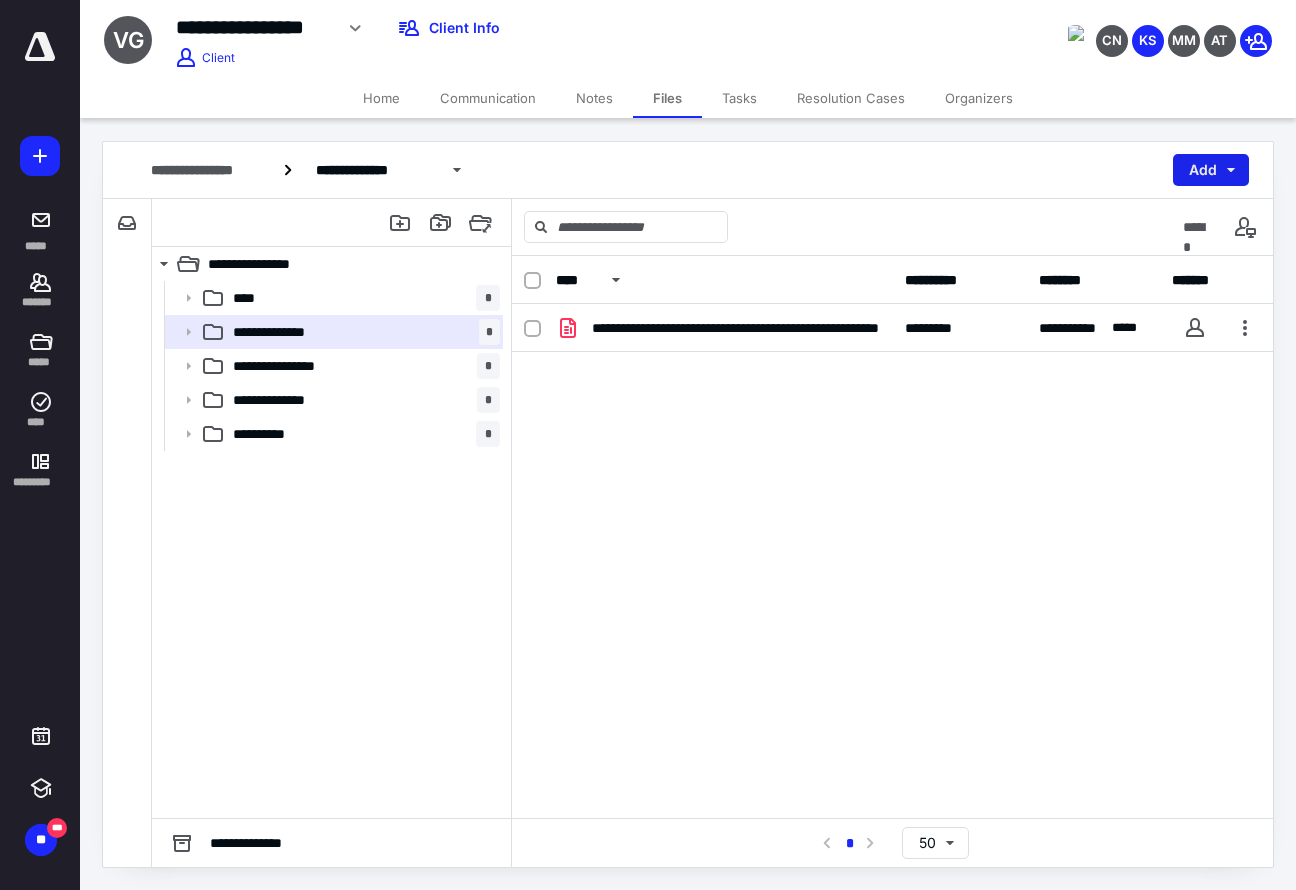 click on "Add" at bounding box center [1211, 170] 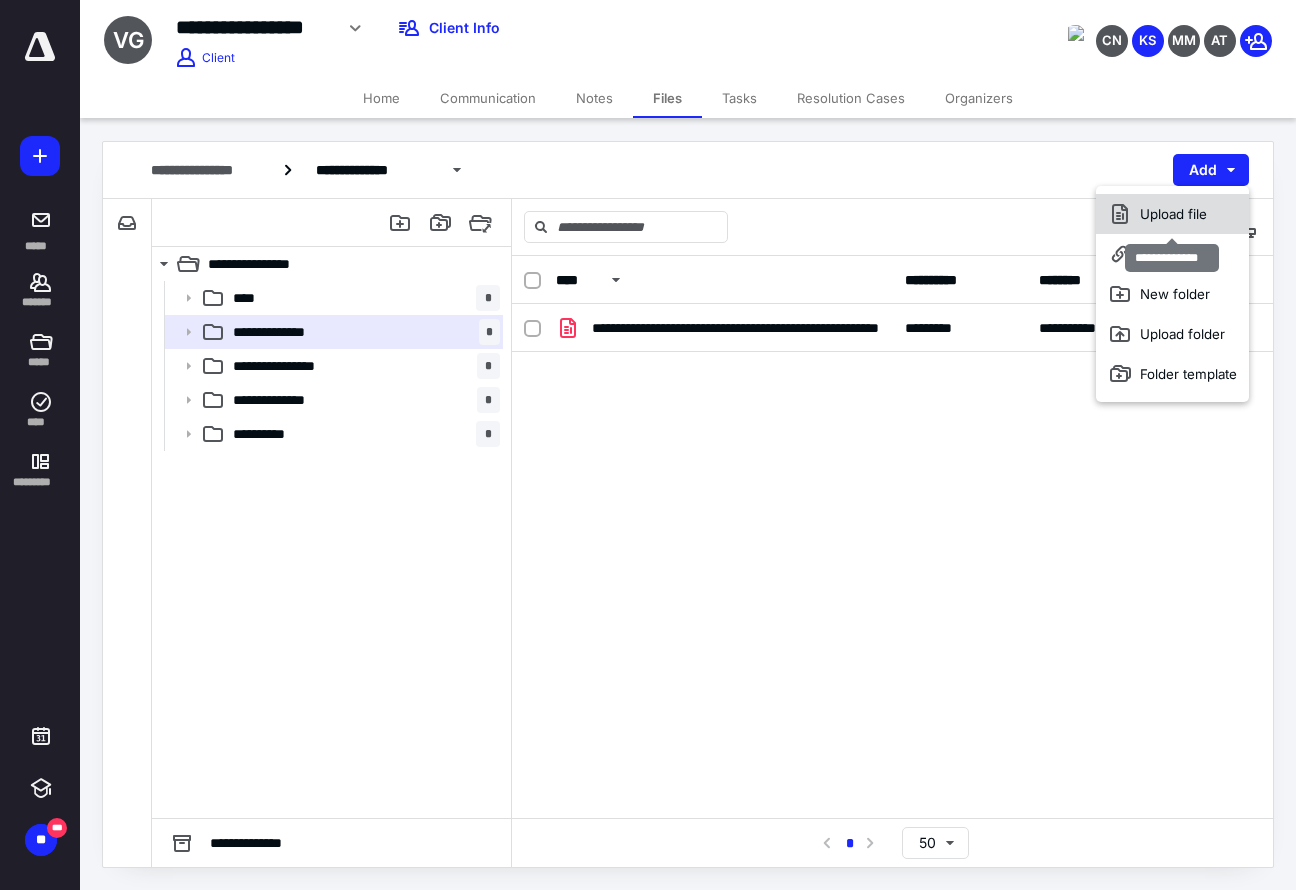 click 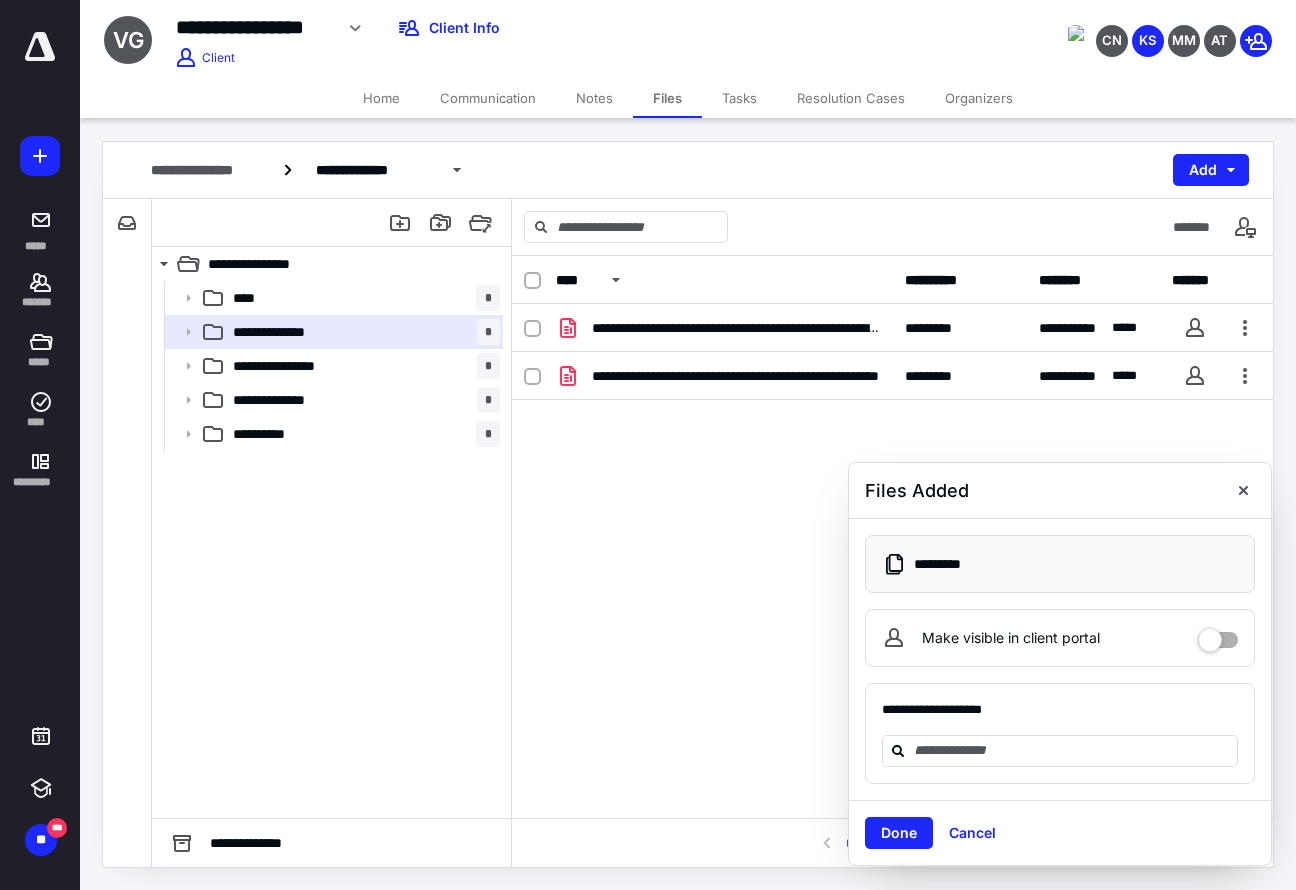 click on "**********" at bounding box center (331, 549) 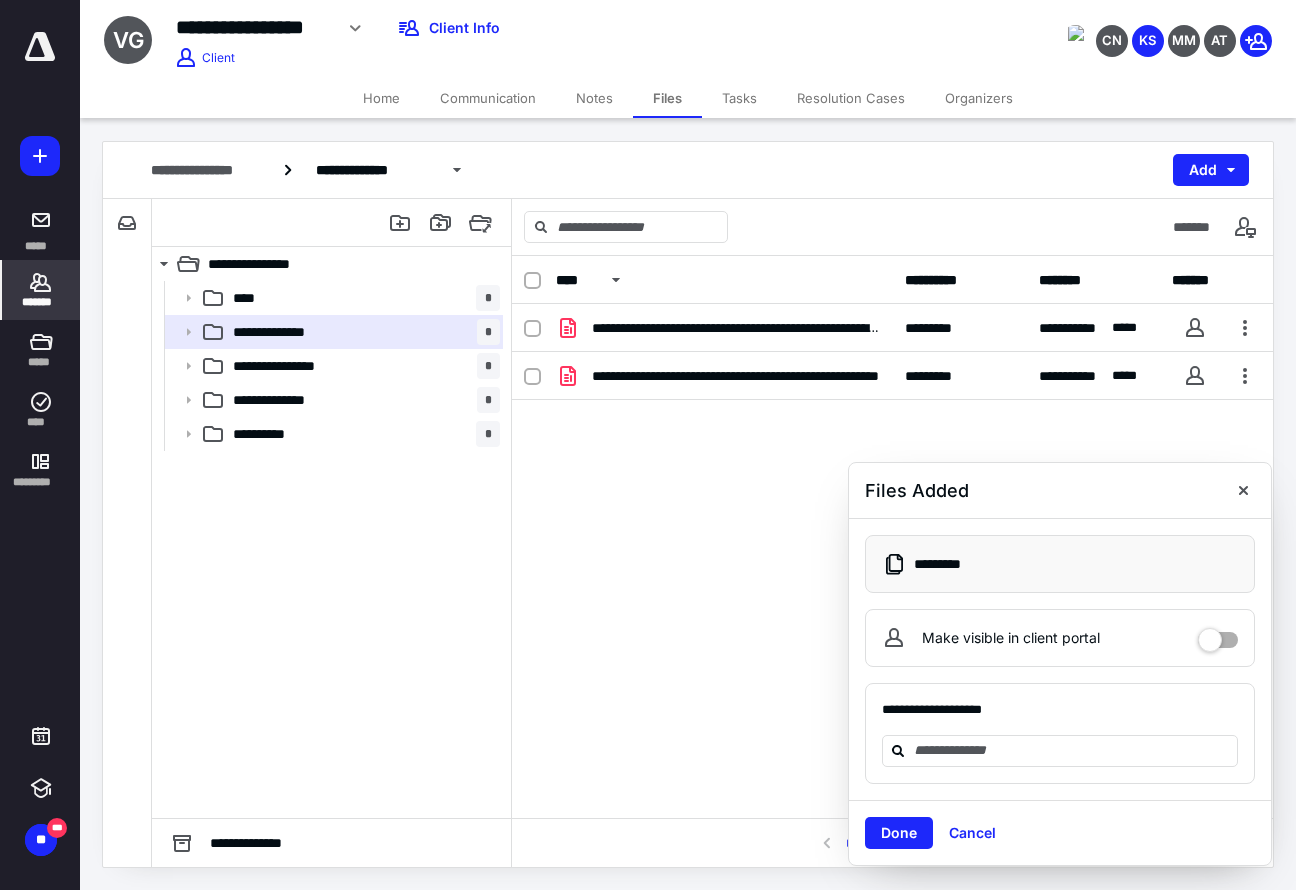 click on "*******" at bounding box center [41, 302] 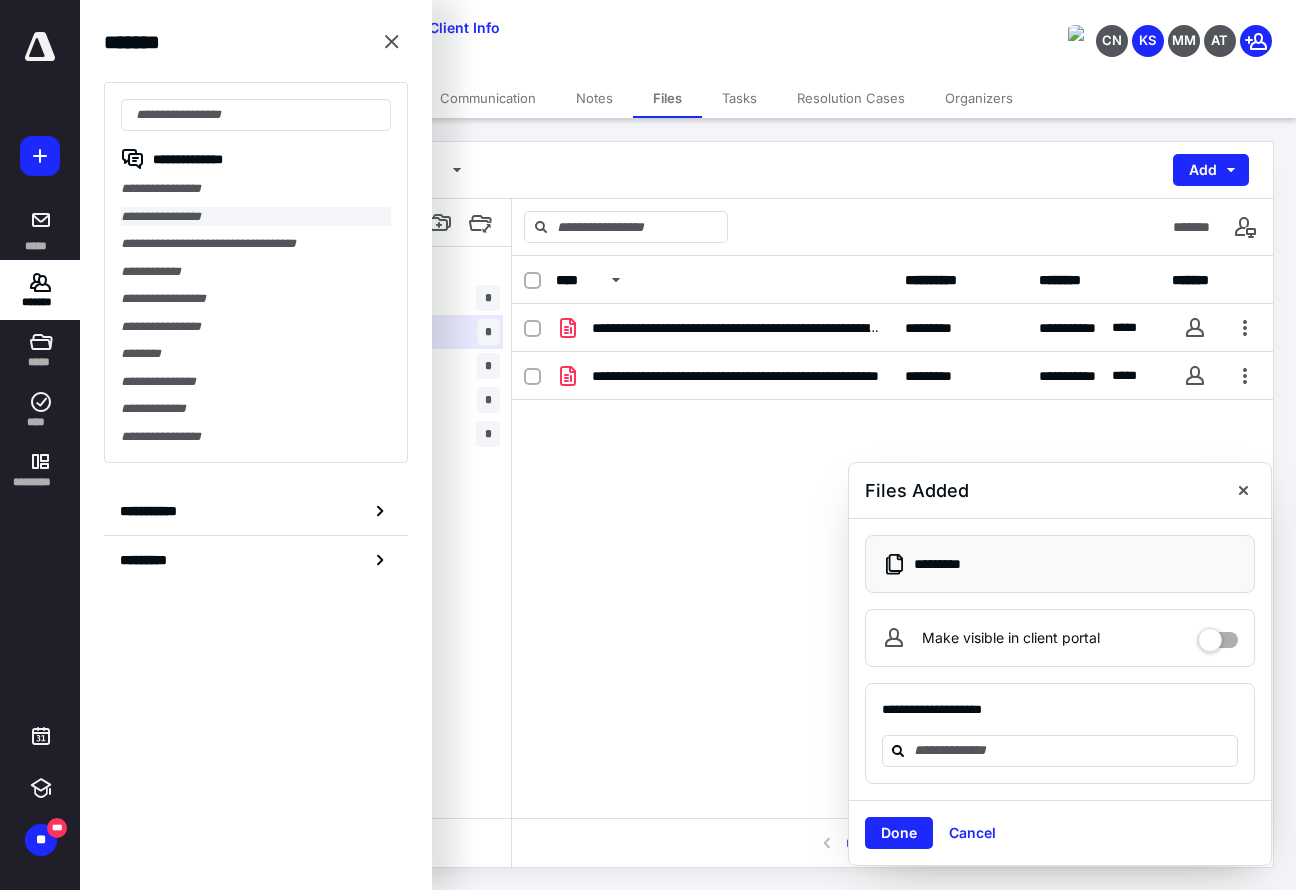 click on "**********" at bounding box center [256, 217] 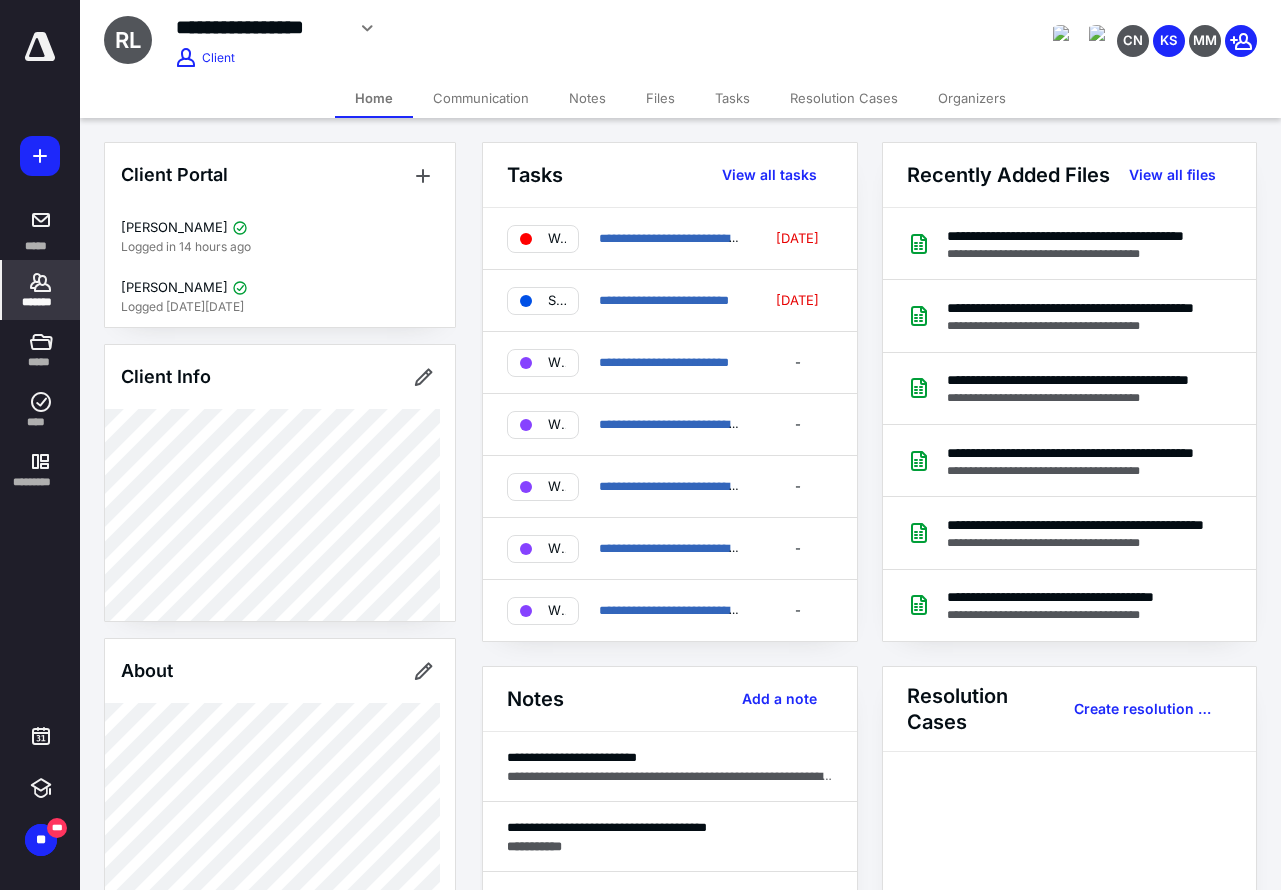 click 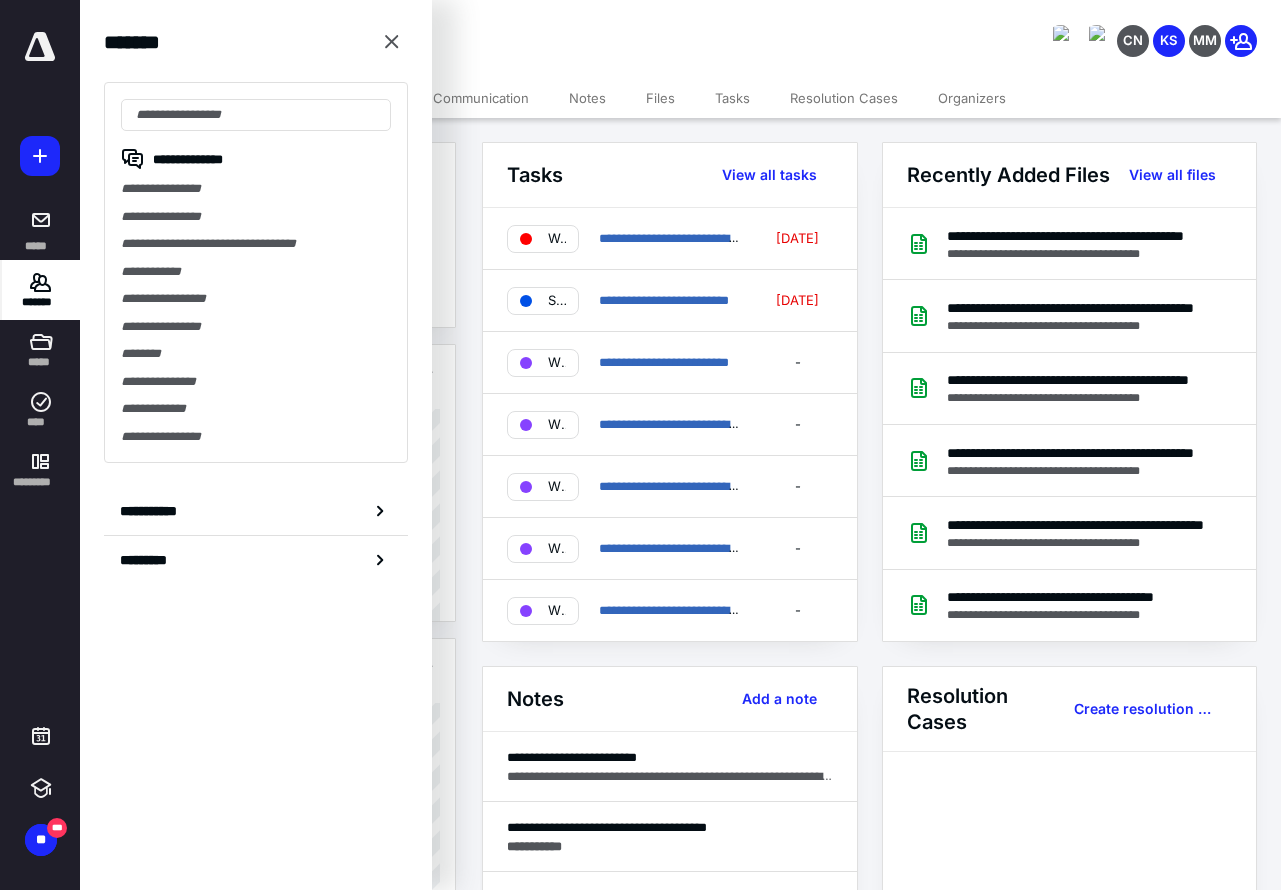 click on "**********" at bounding box center [256, 244] 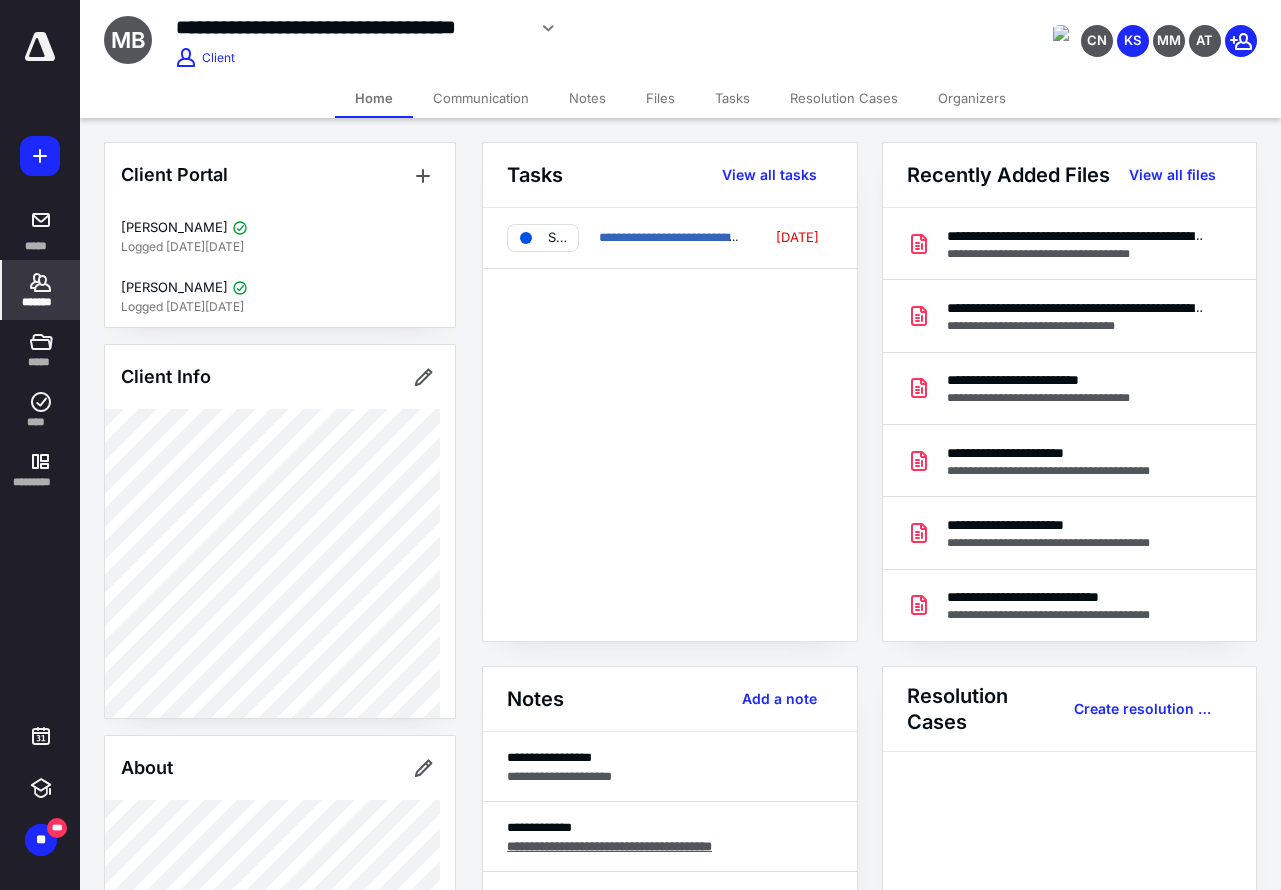 click on "Notes" at bounding box center (587, 98) 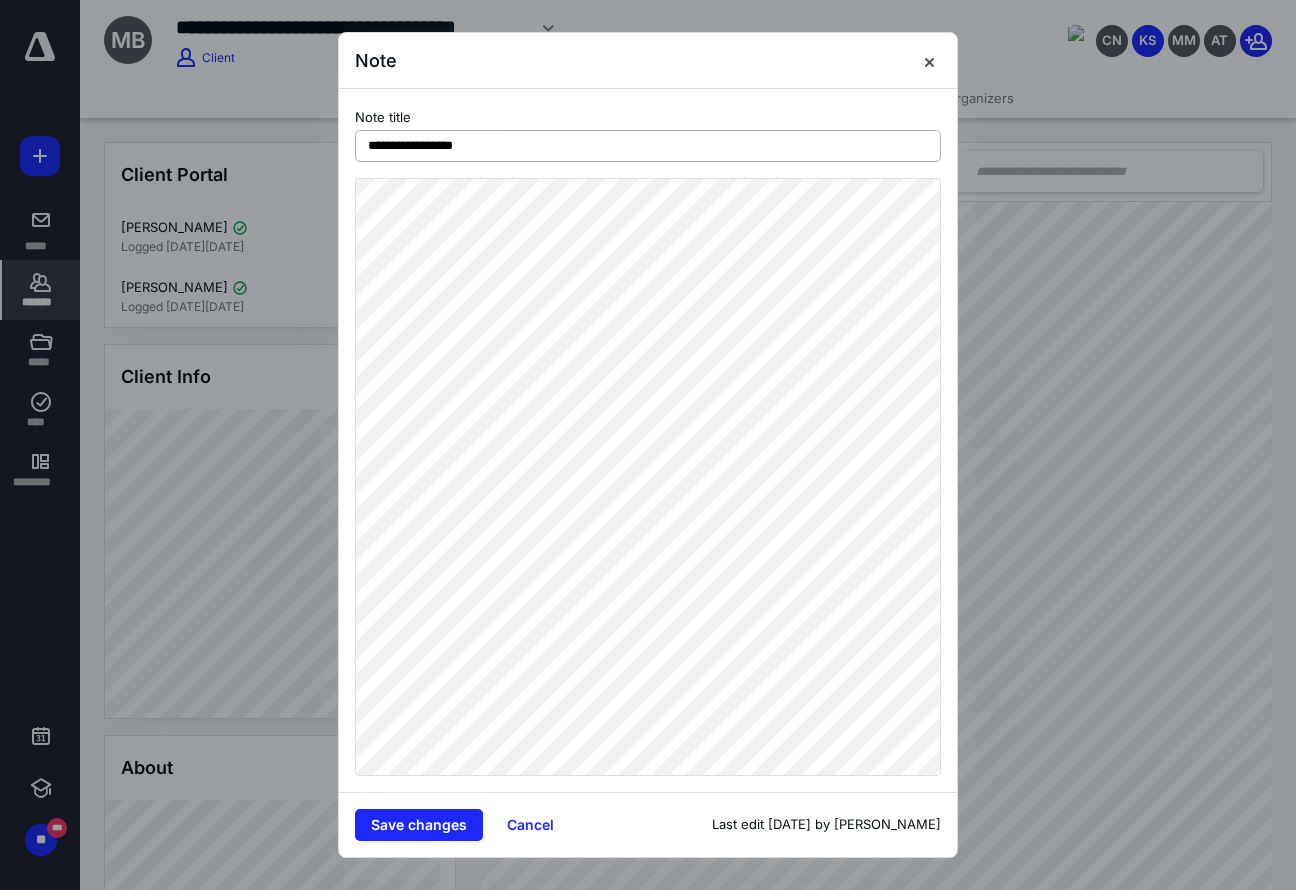 click on "**********" at bounding box center (648, 146) 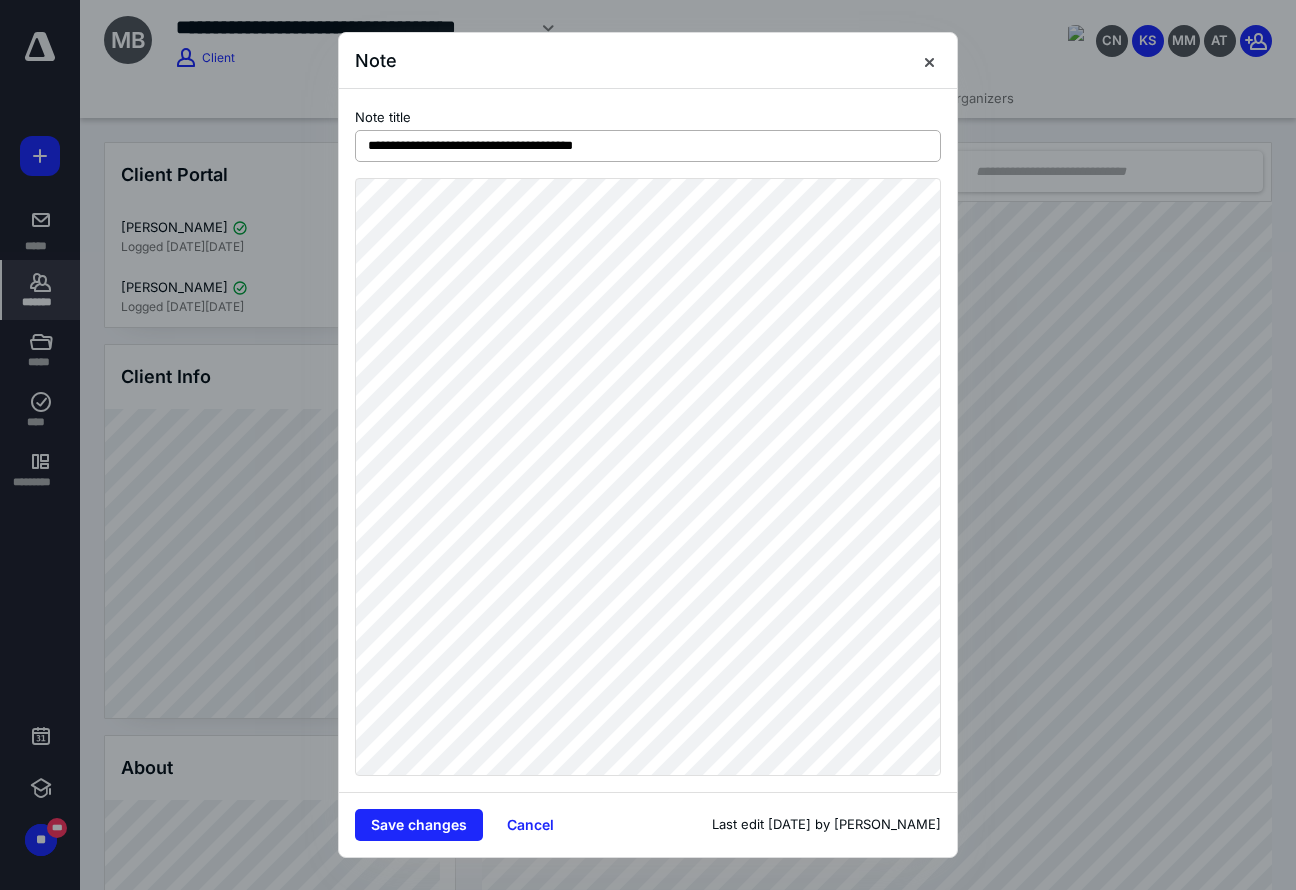 type on "**********" 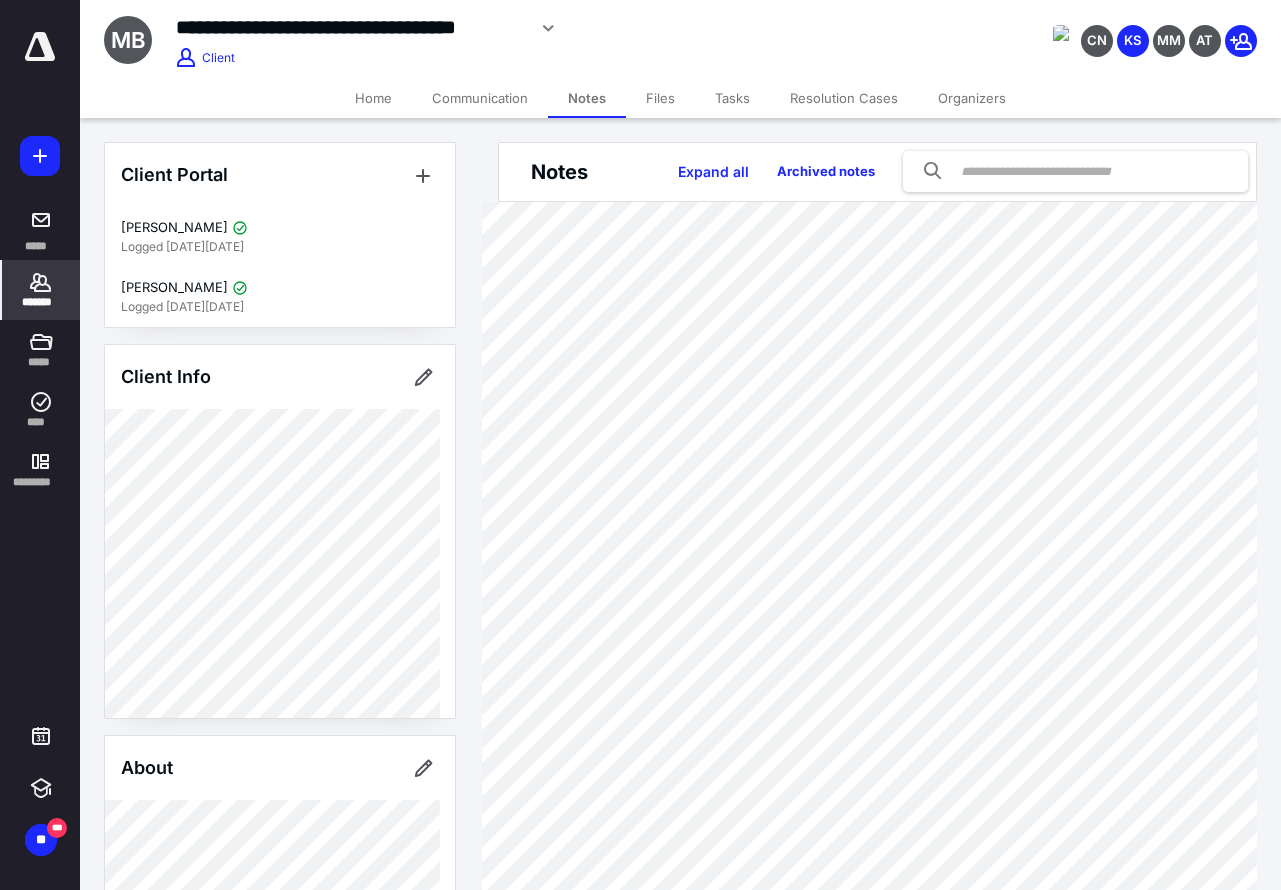 click 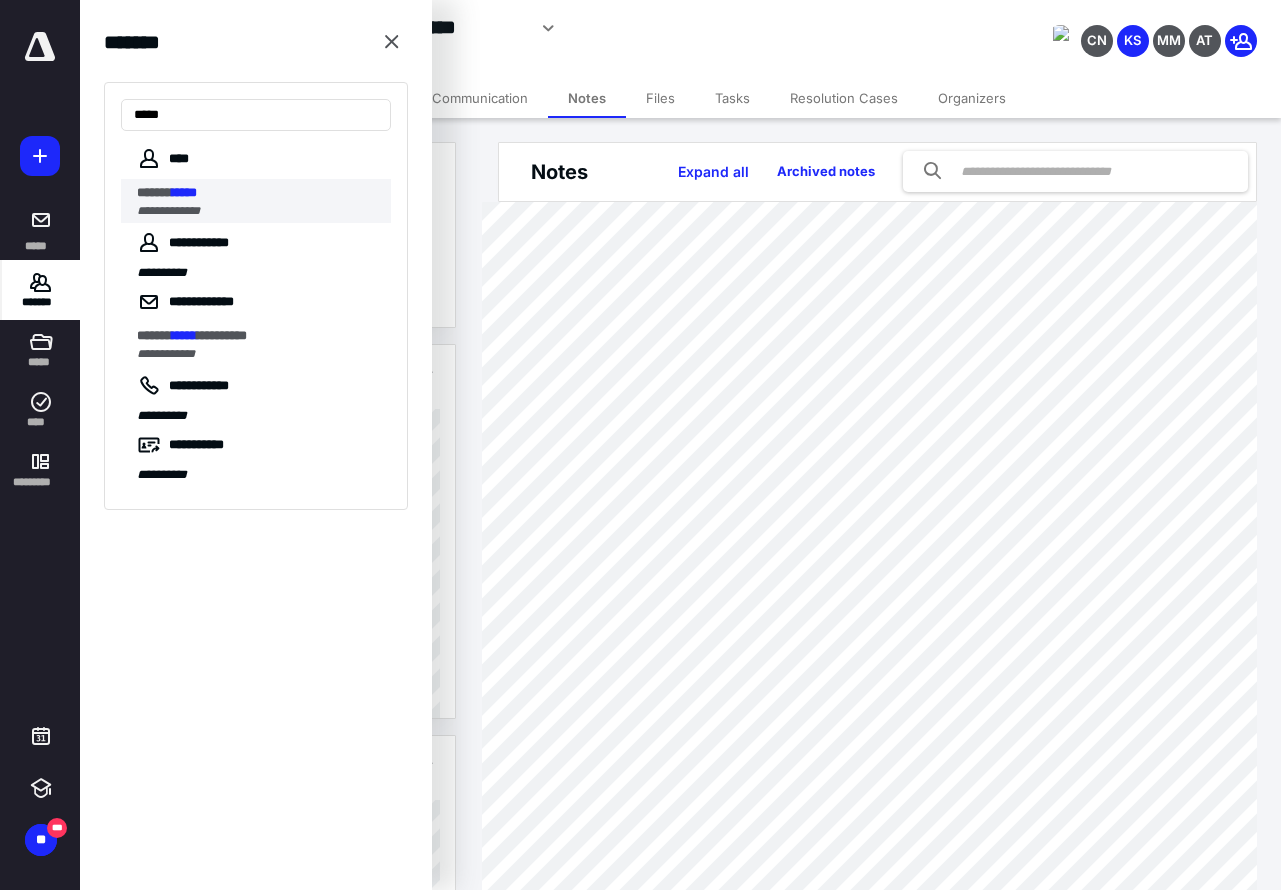 type on "*****" 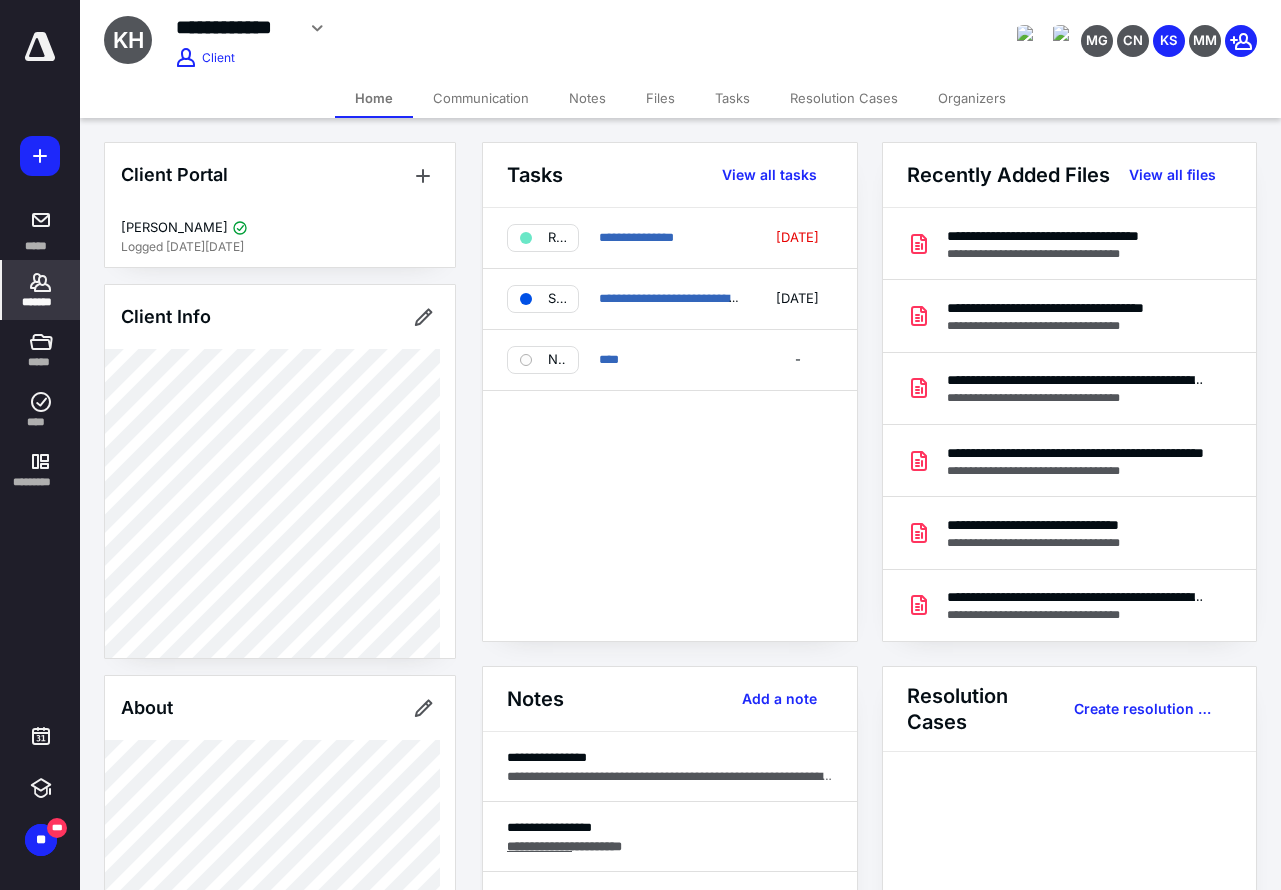 click on "Notes" at bounding box center [587, 98] 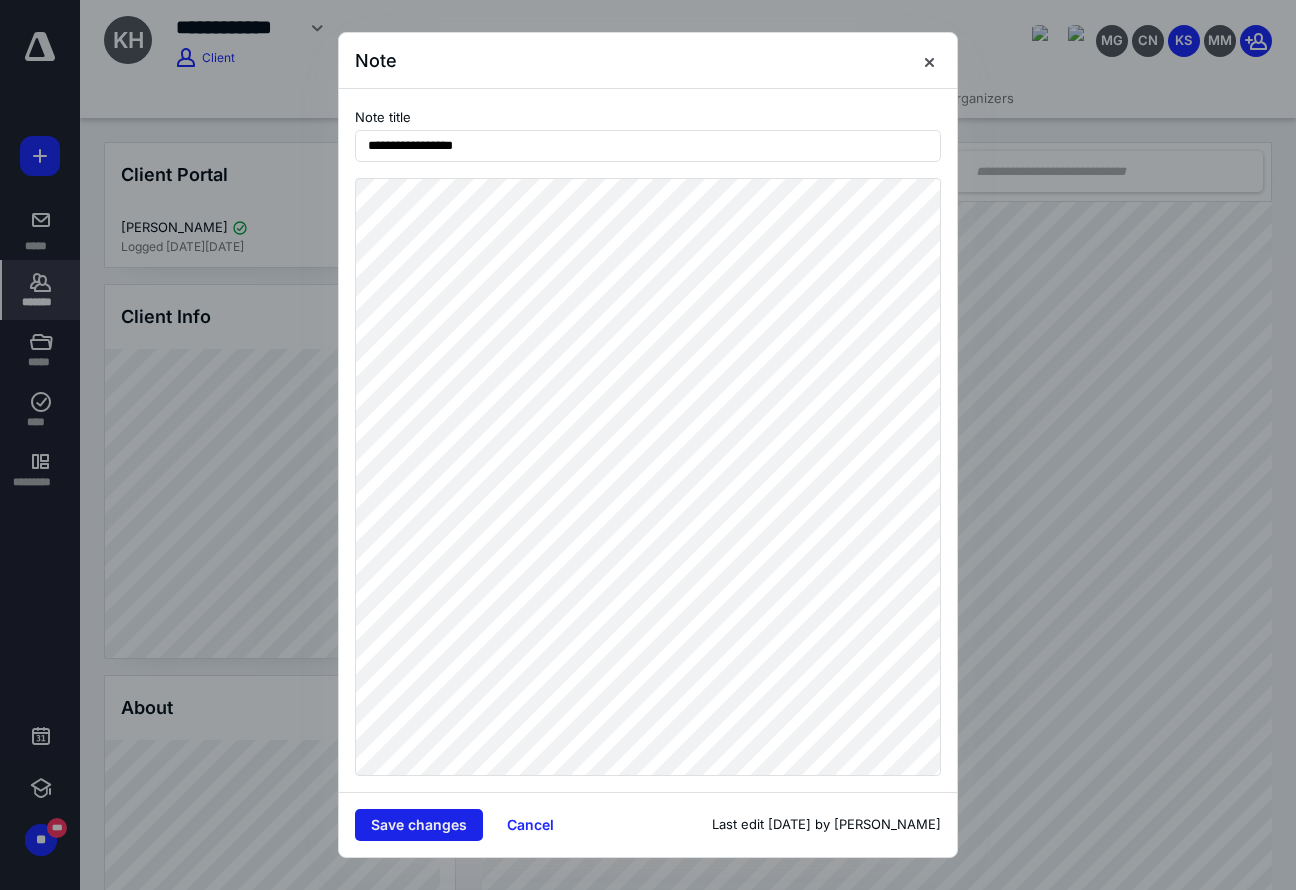 click on "Save changes" at bounding box center (419, 825) 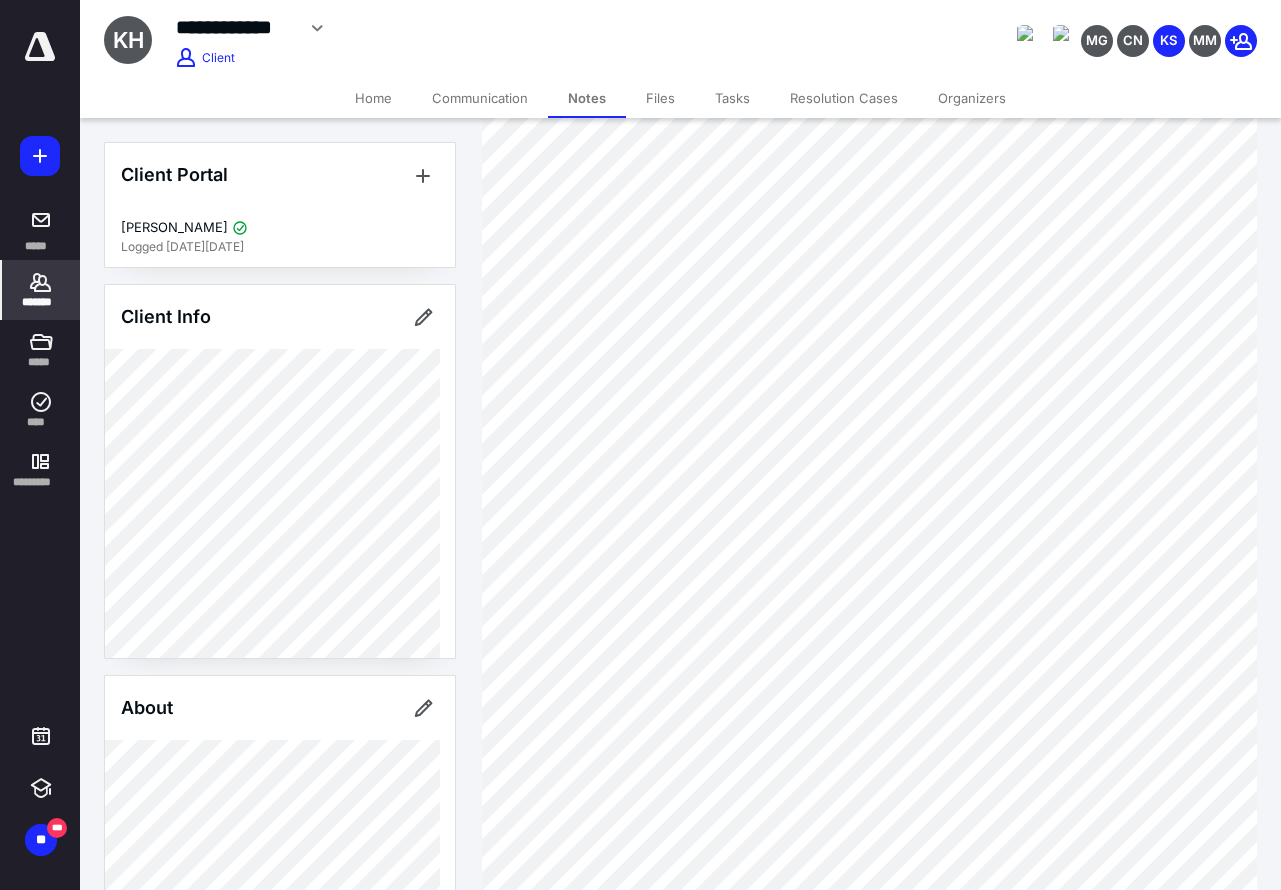 scroll, scrollTop: 200, scrollLeft: 0, axis: vertical 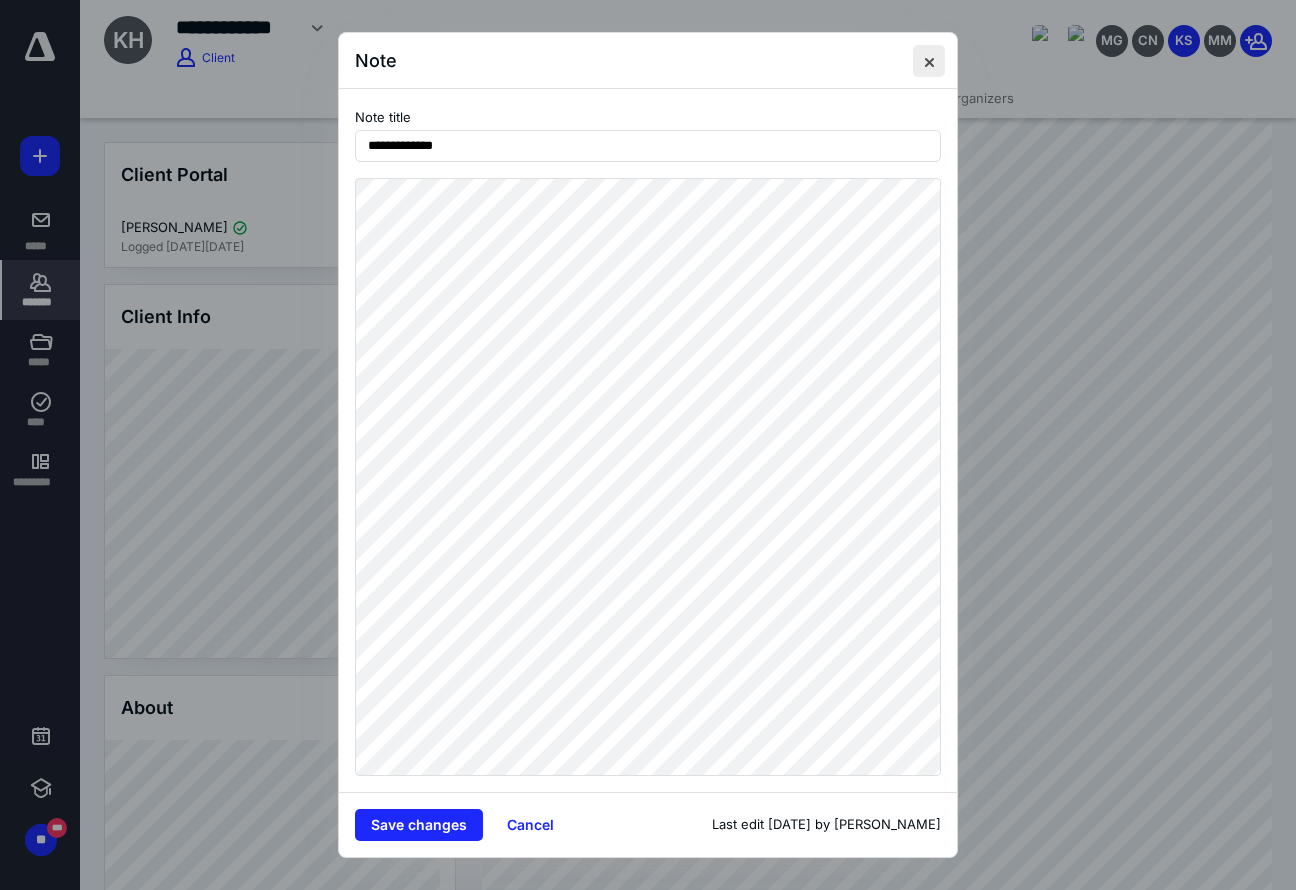click at bounding box center [929, 61] 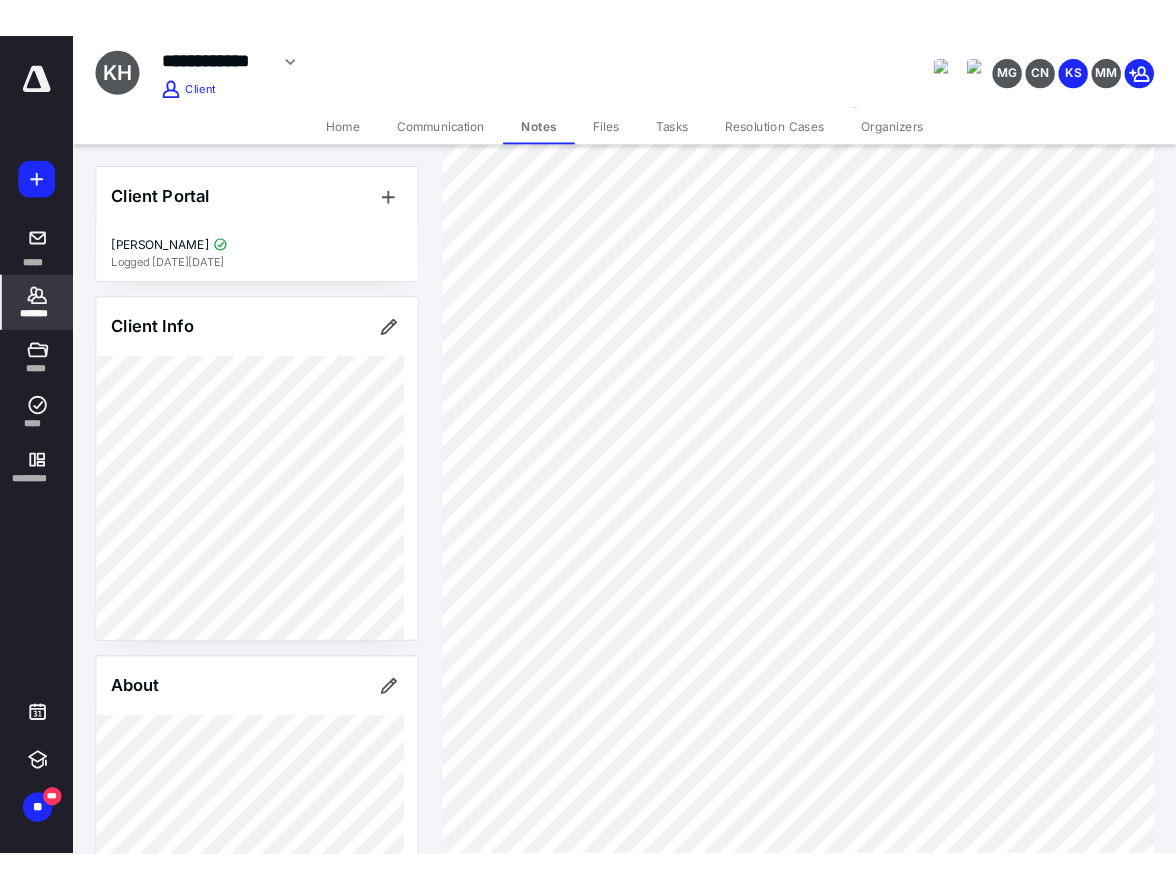 scroll, scrollTop: 0, scrollLeft: 0, axis: both 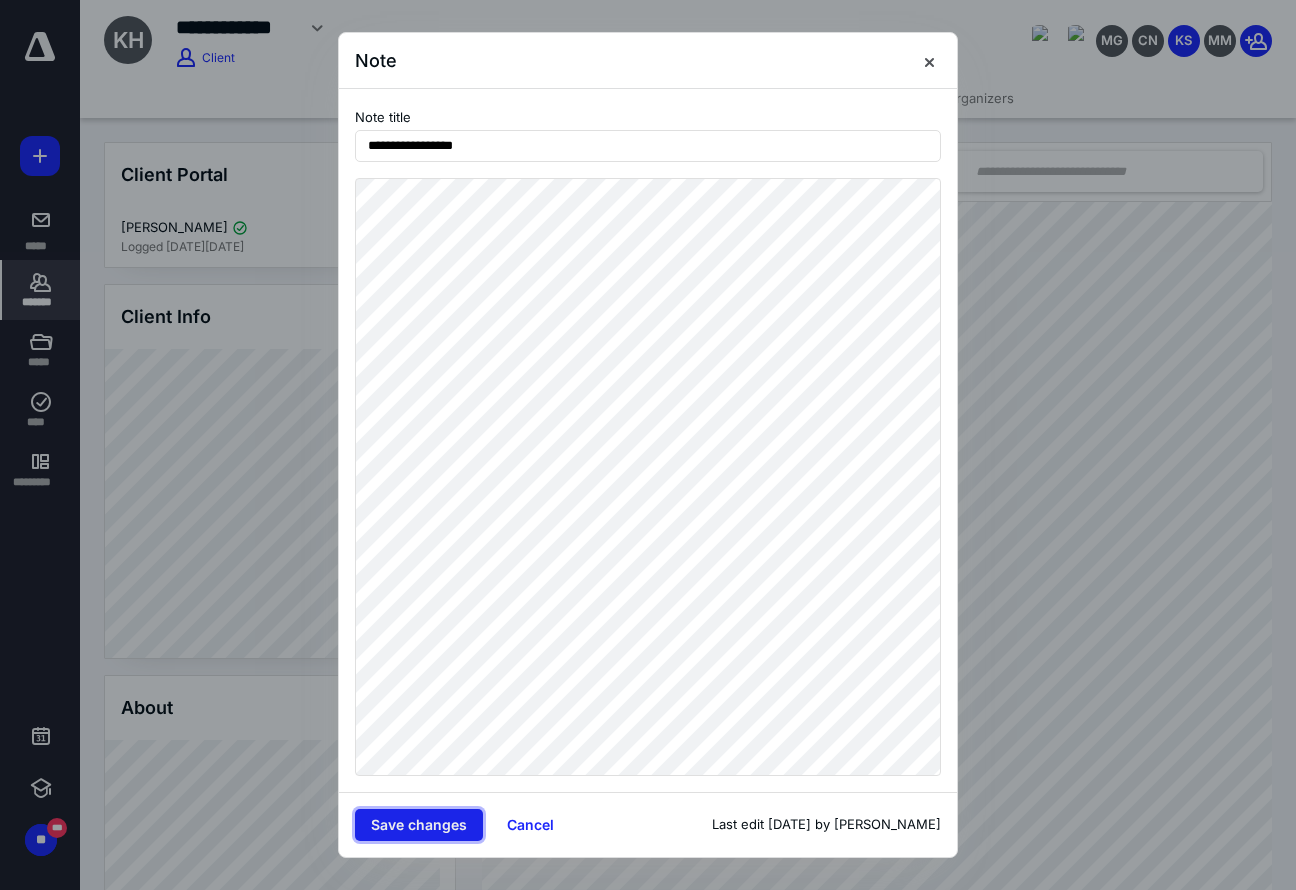 click on "Save changes" at bounding box center (419, 825) 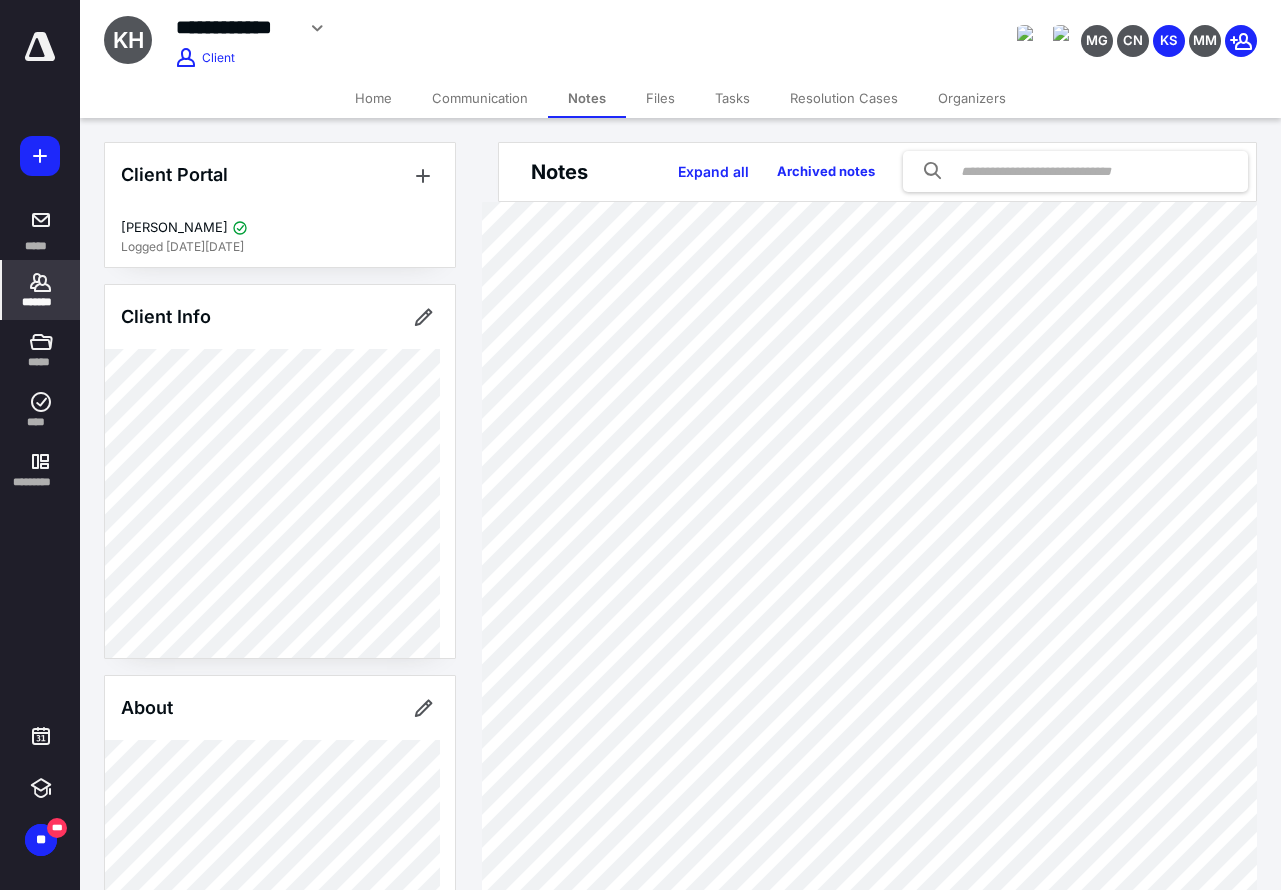 click on "Files" at bounding box center (660, 98) 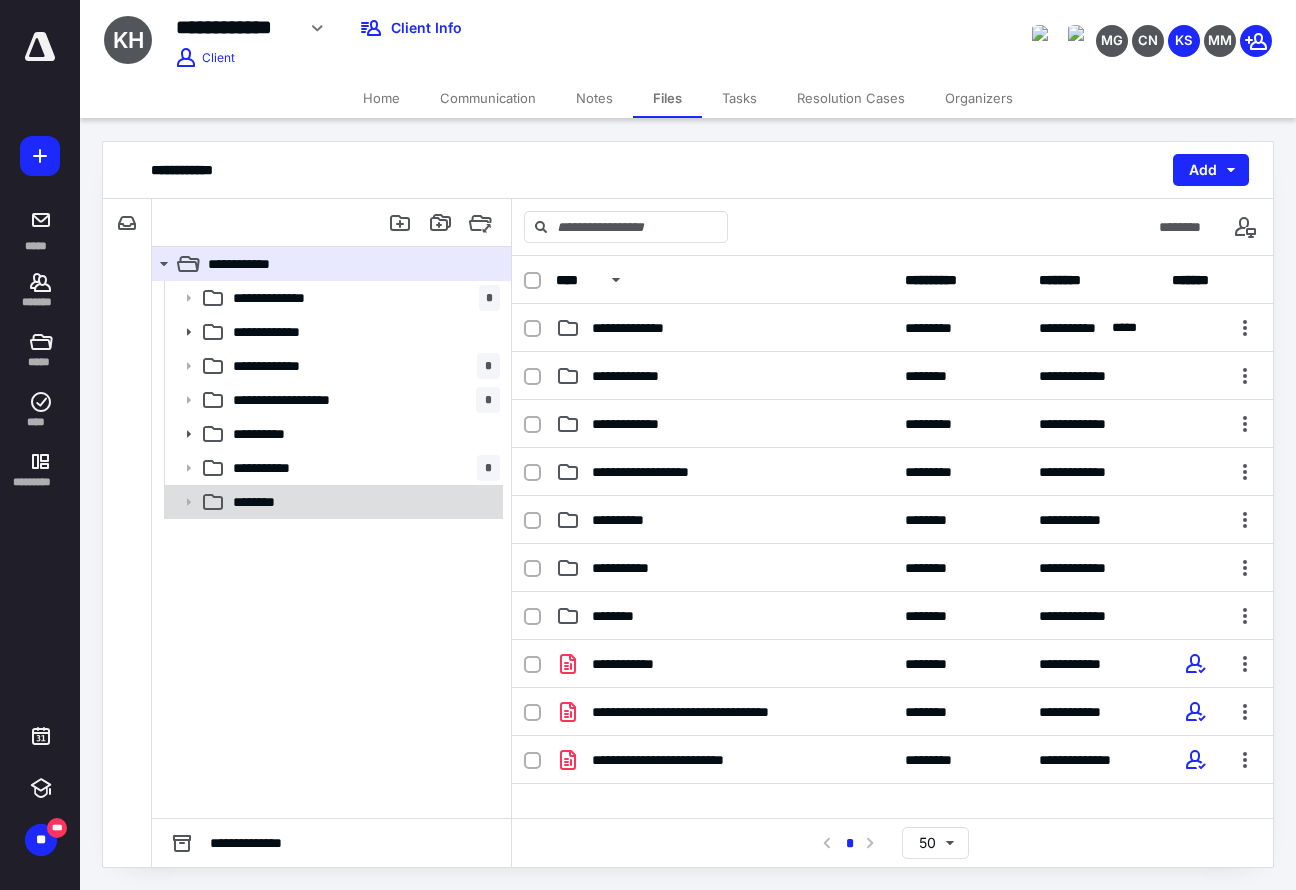 click on "********" at bounding box center [362, 502] 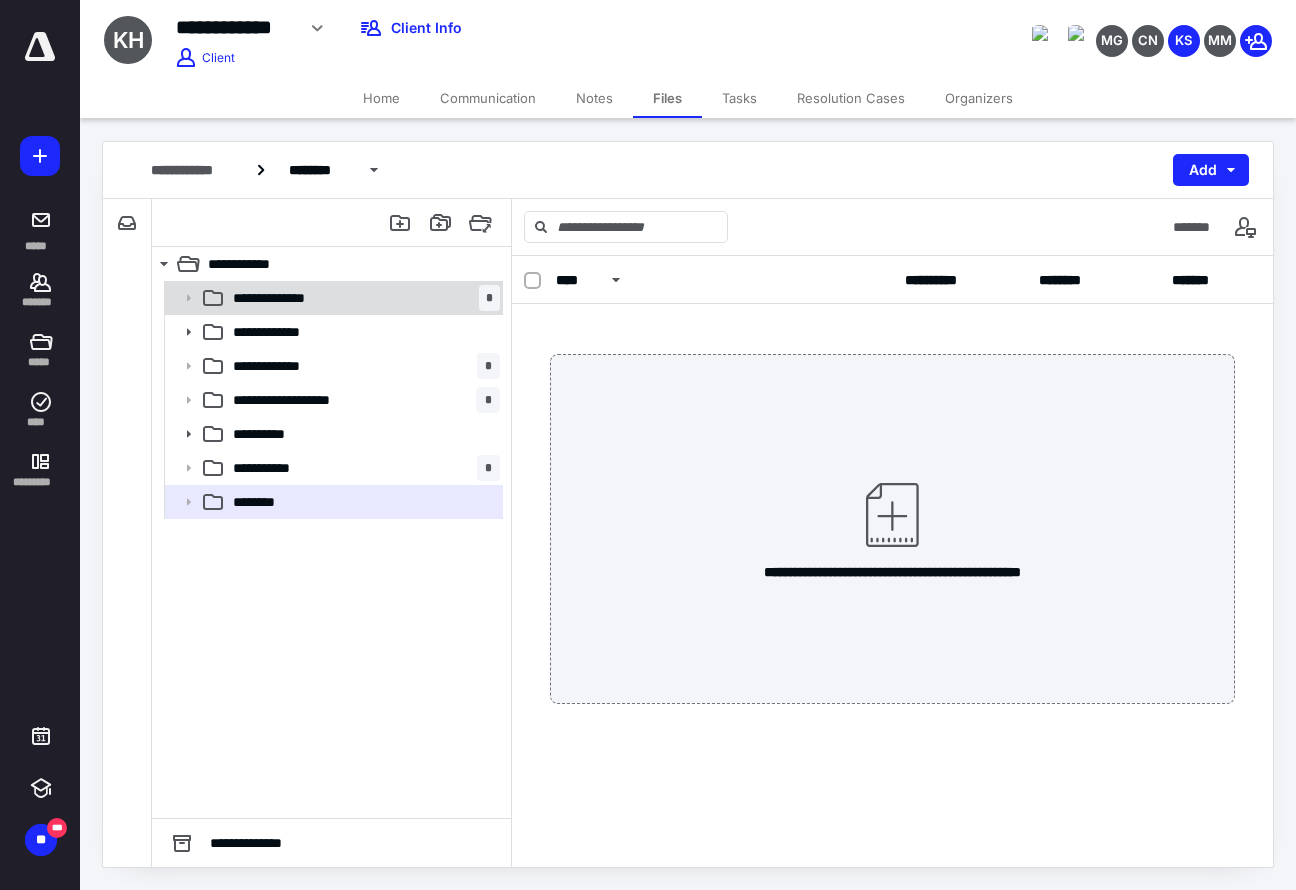 click on "**********" at bounding box center (288, 298) 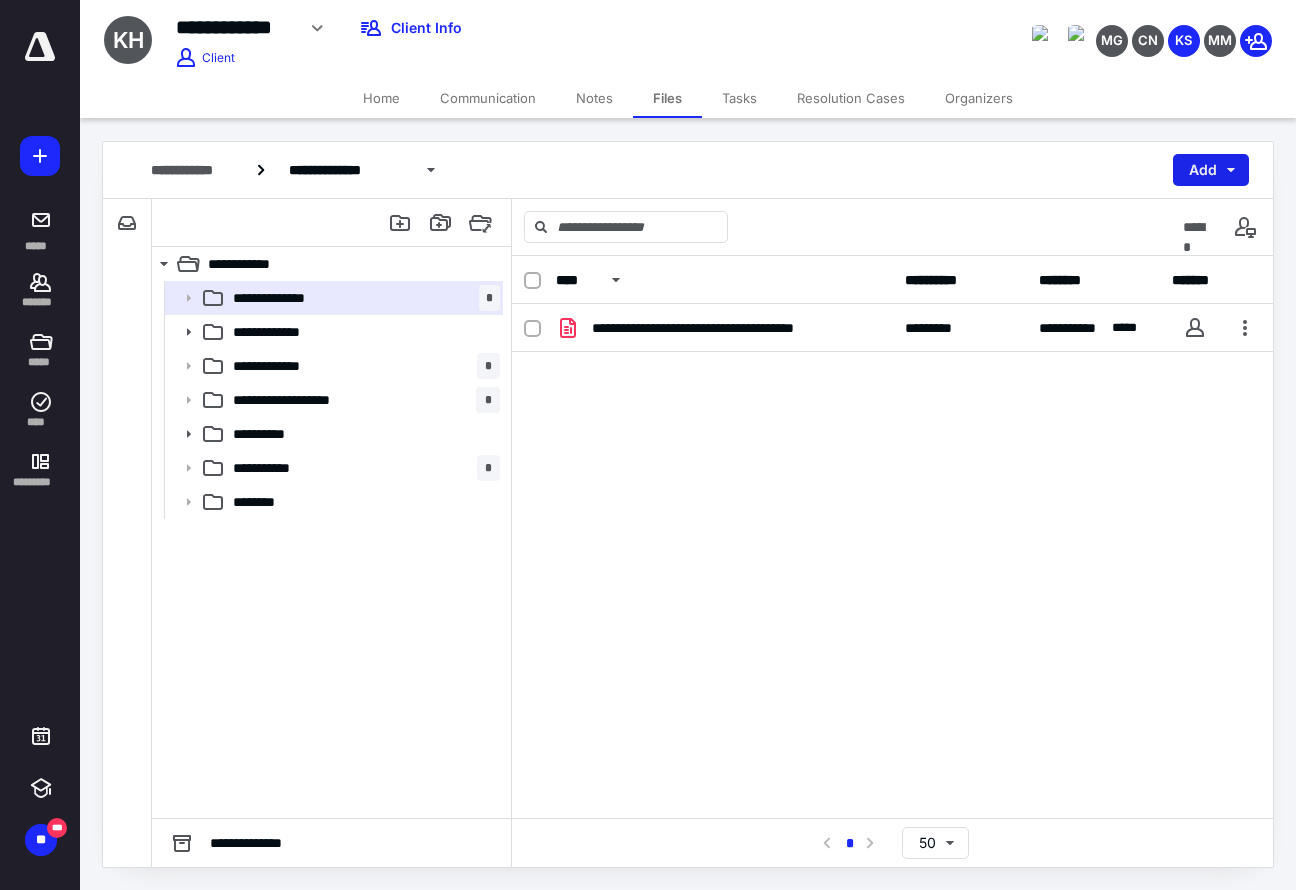 click on "Add" at bounding box center [1211, 170] 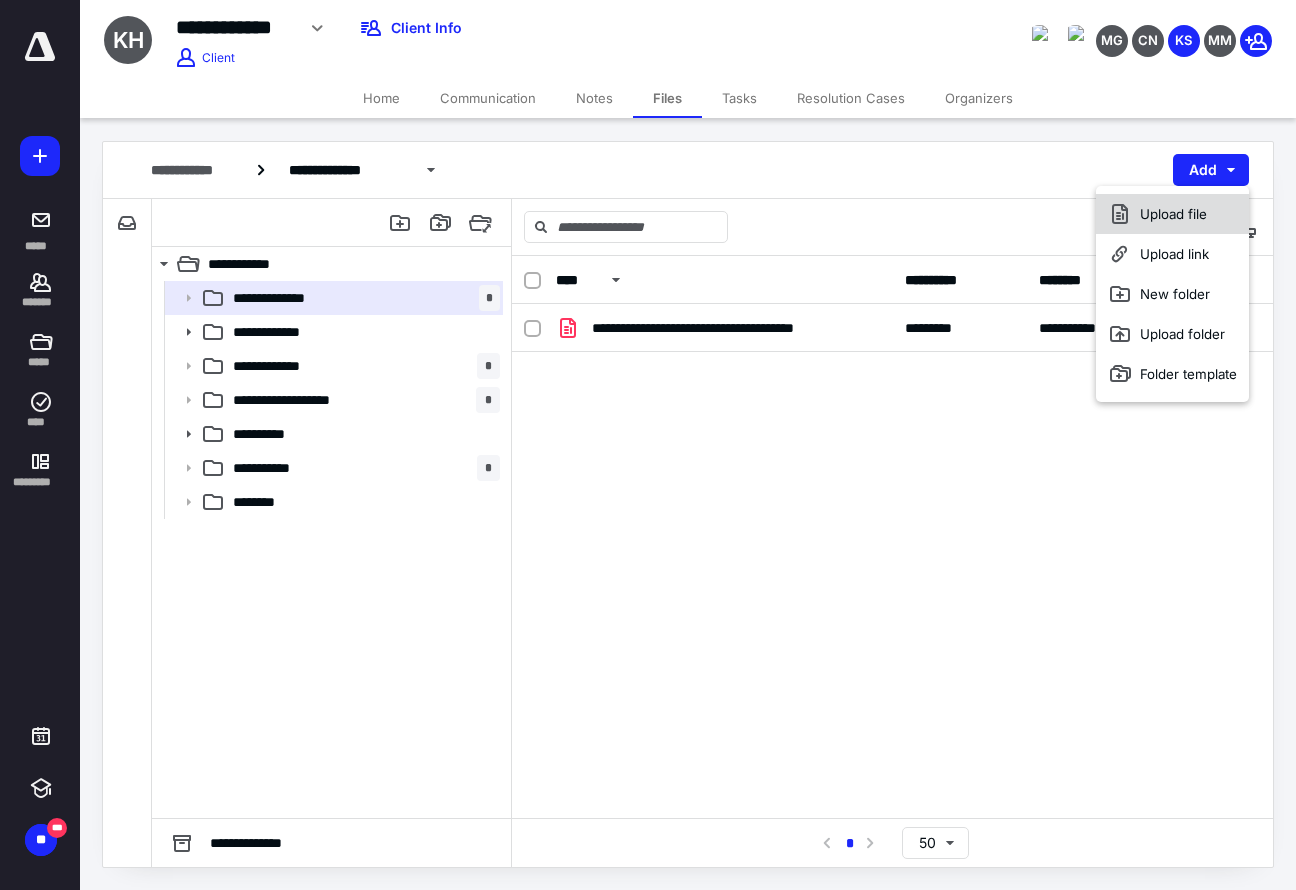 click on "Upload file" at bounding box center [1172, 214] 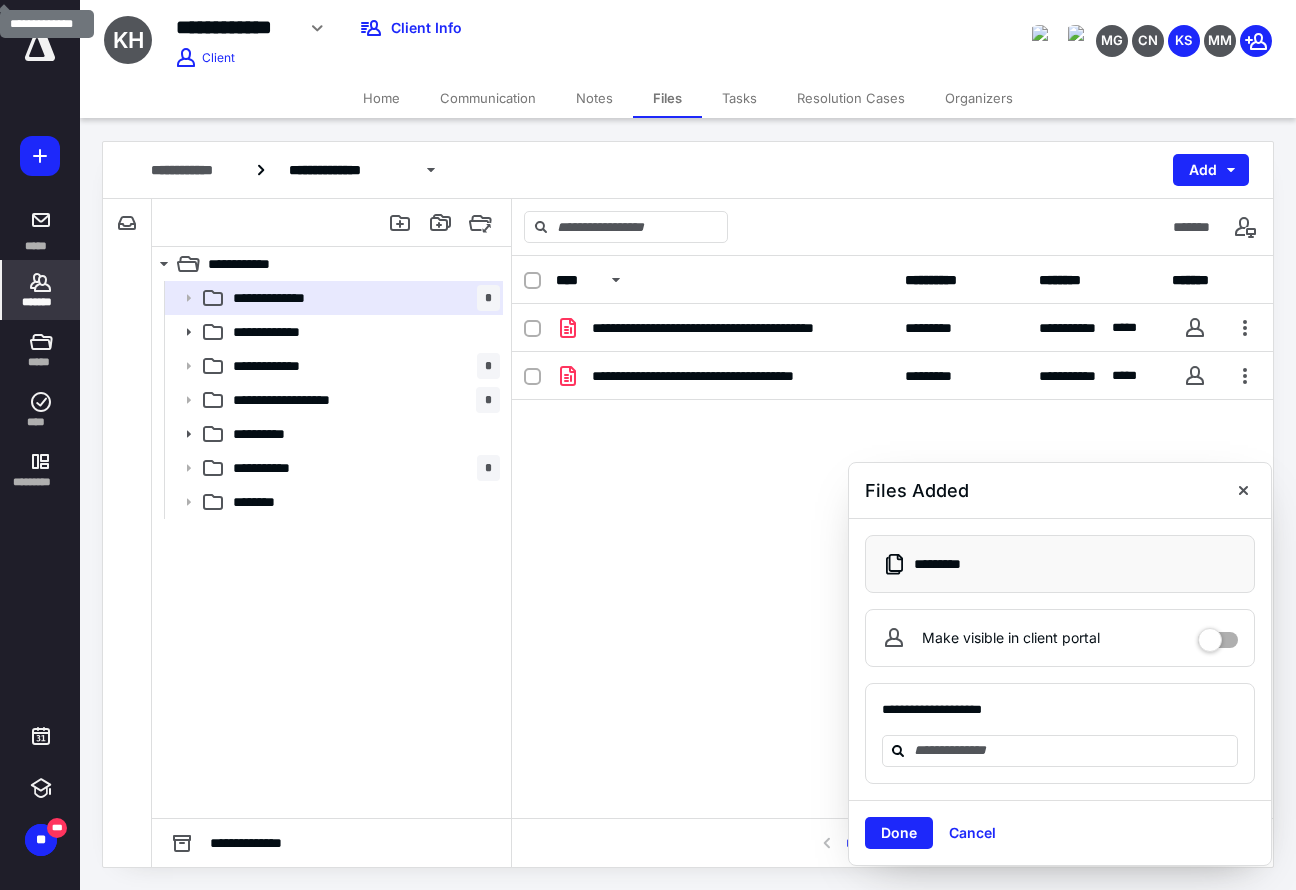 click on "*******" at bounding box center [41, 302] 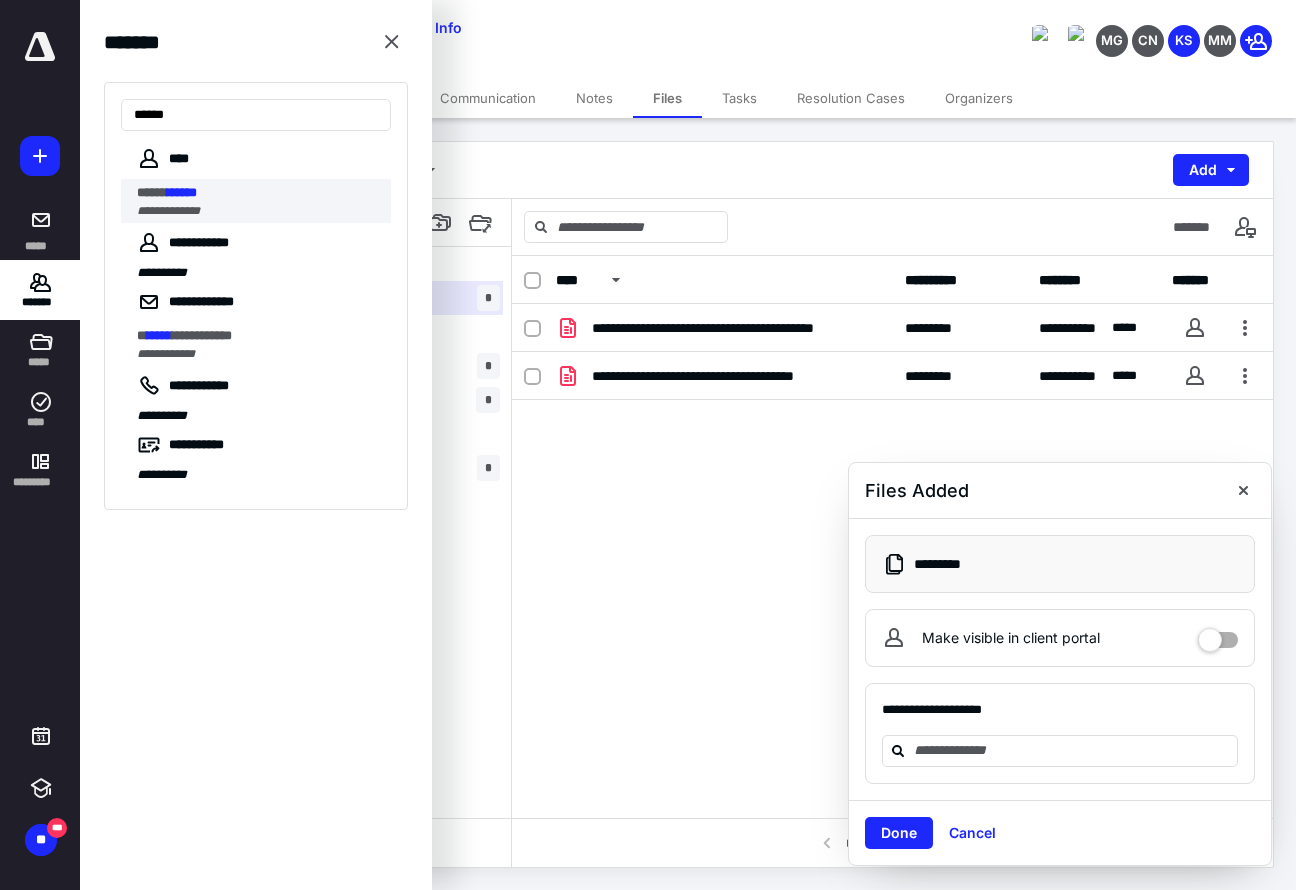 type on "******" 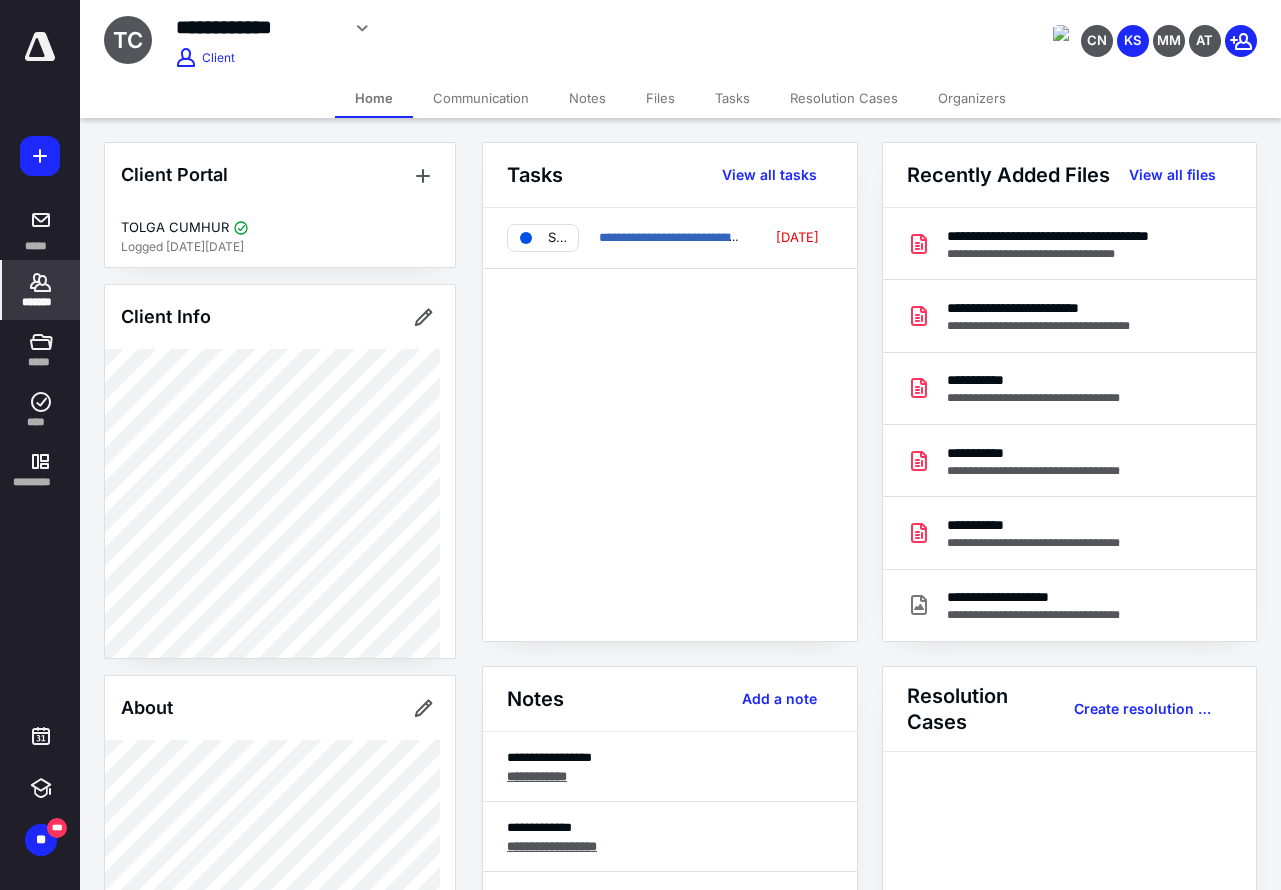 click on "**********" at bounding box center [670, 424] 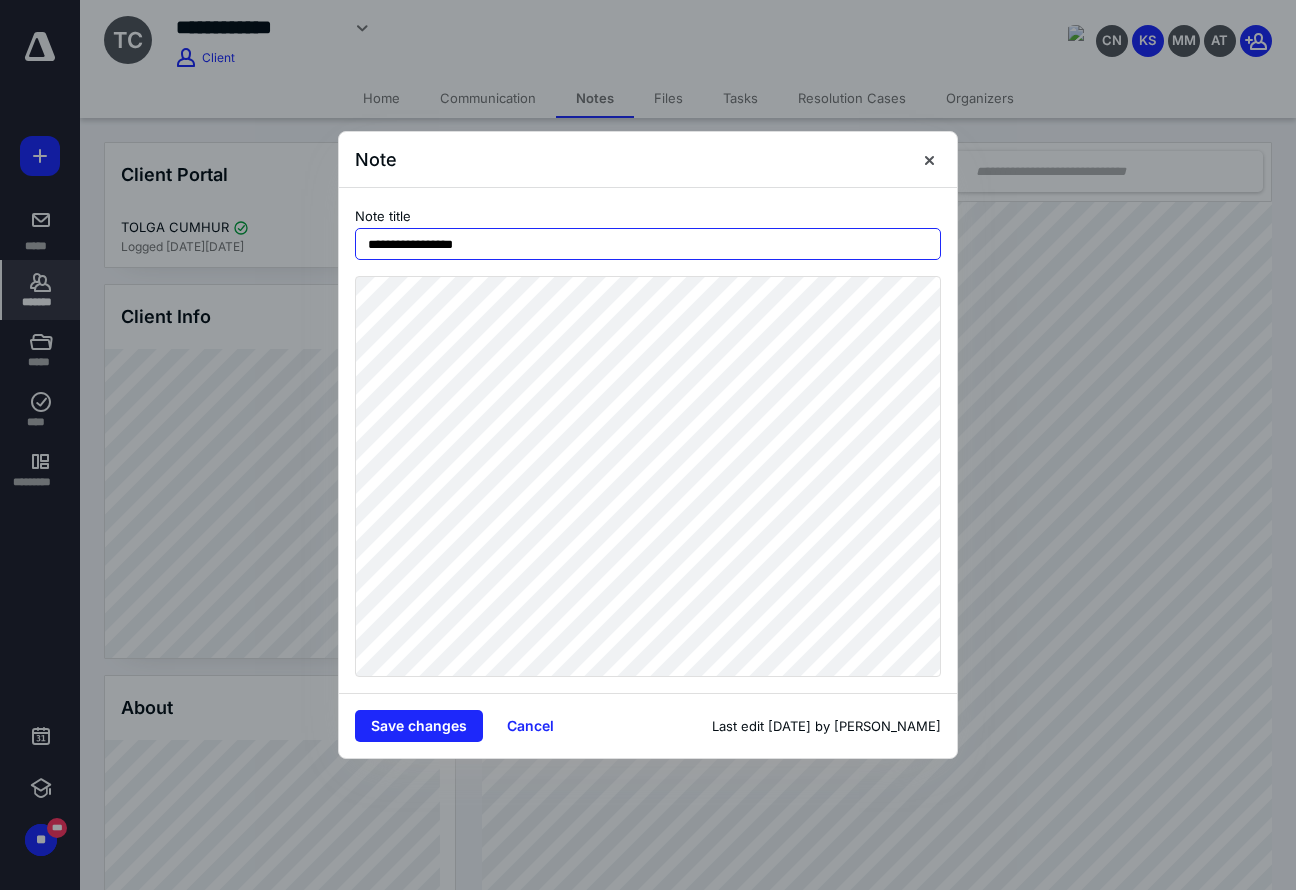 click on "**********" at bounding box center [648, 244] 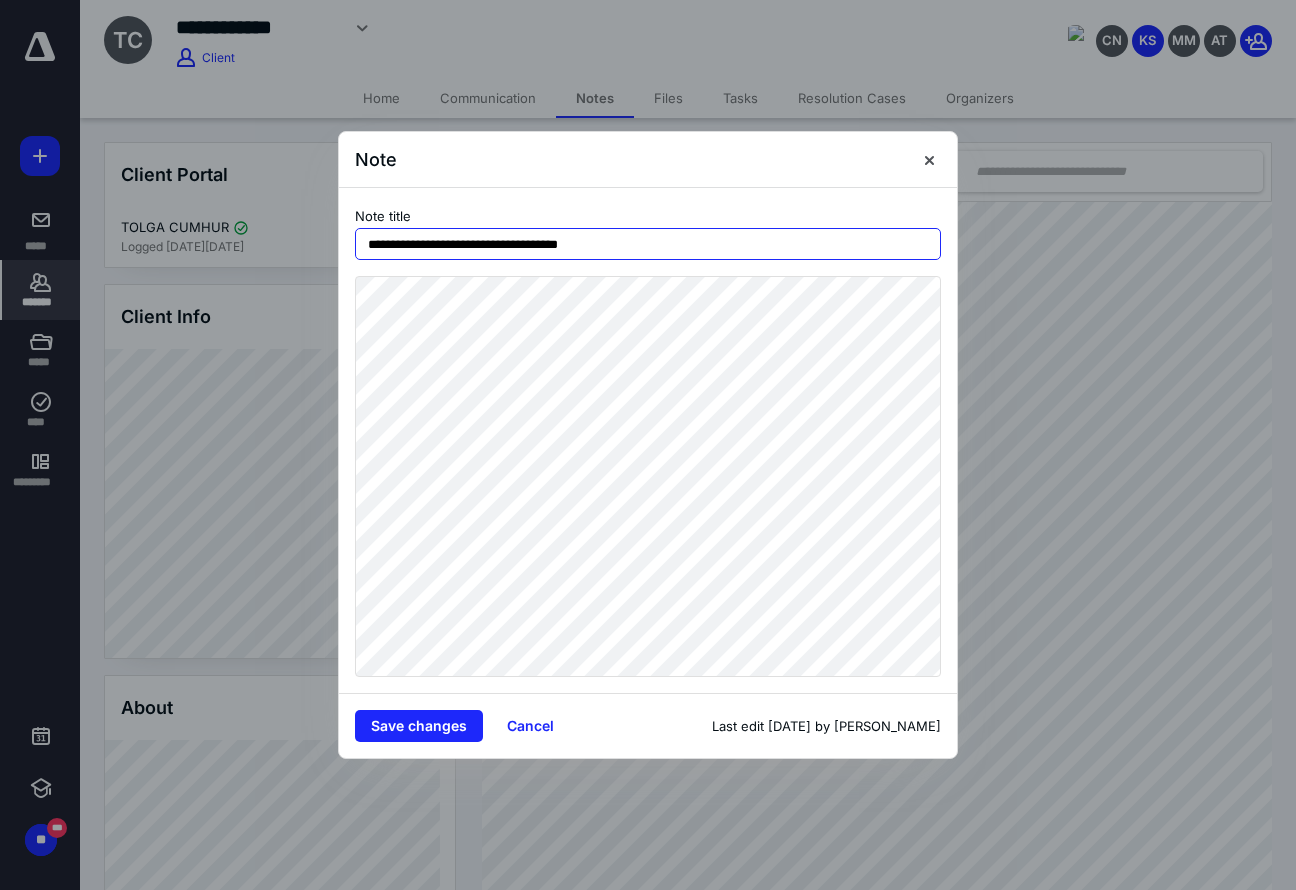 type on "**********" 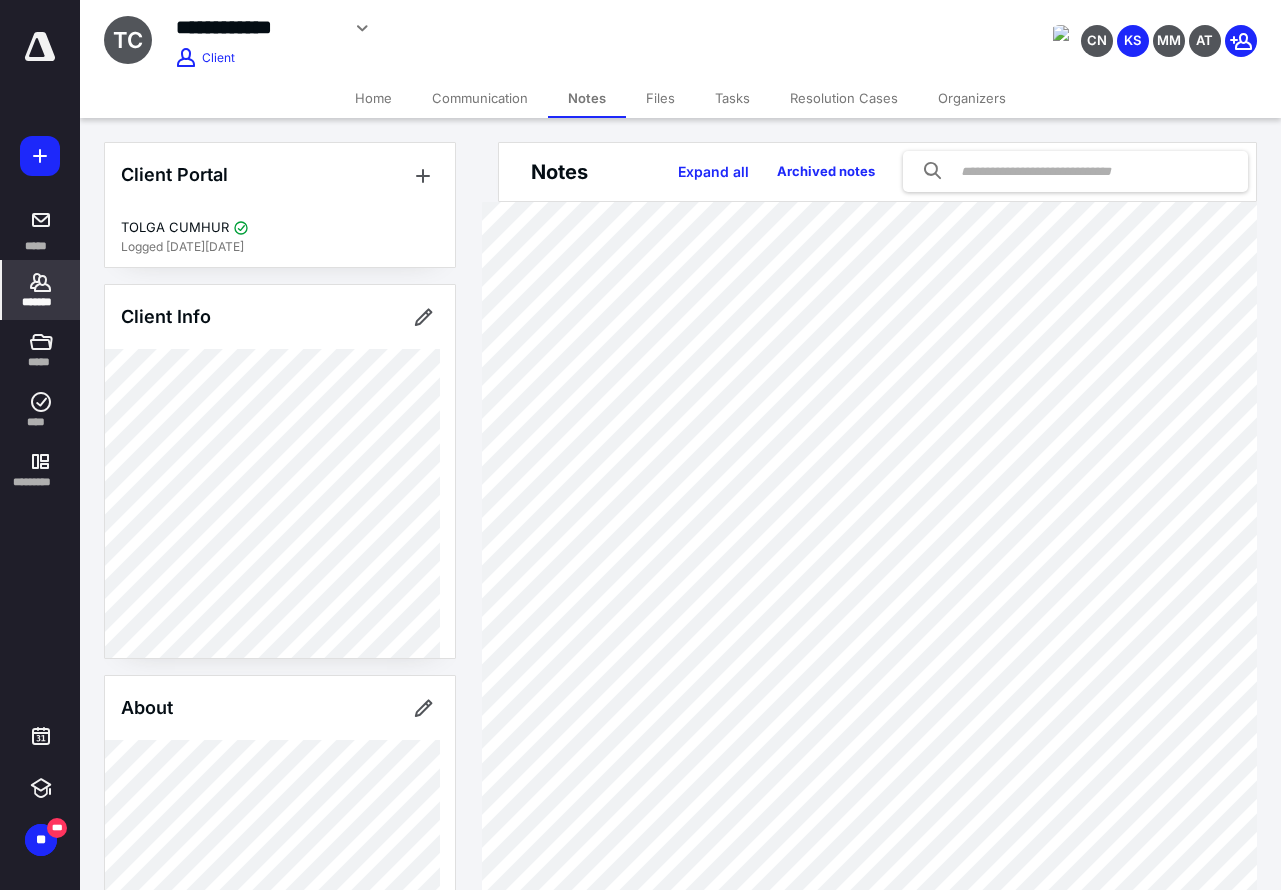 click on "Files" at bounding box center [660, 98] 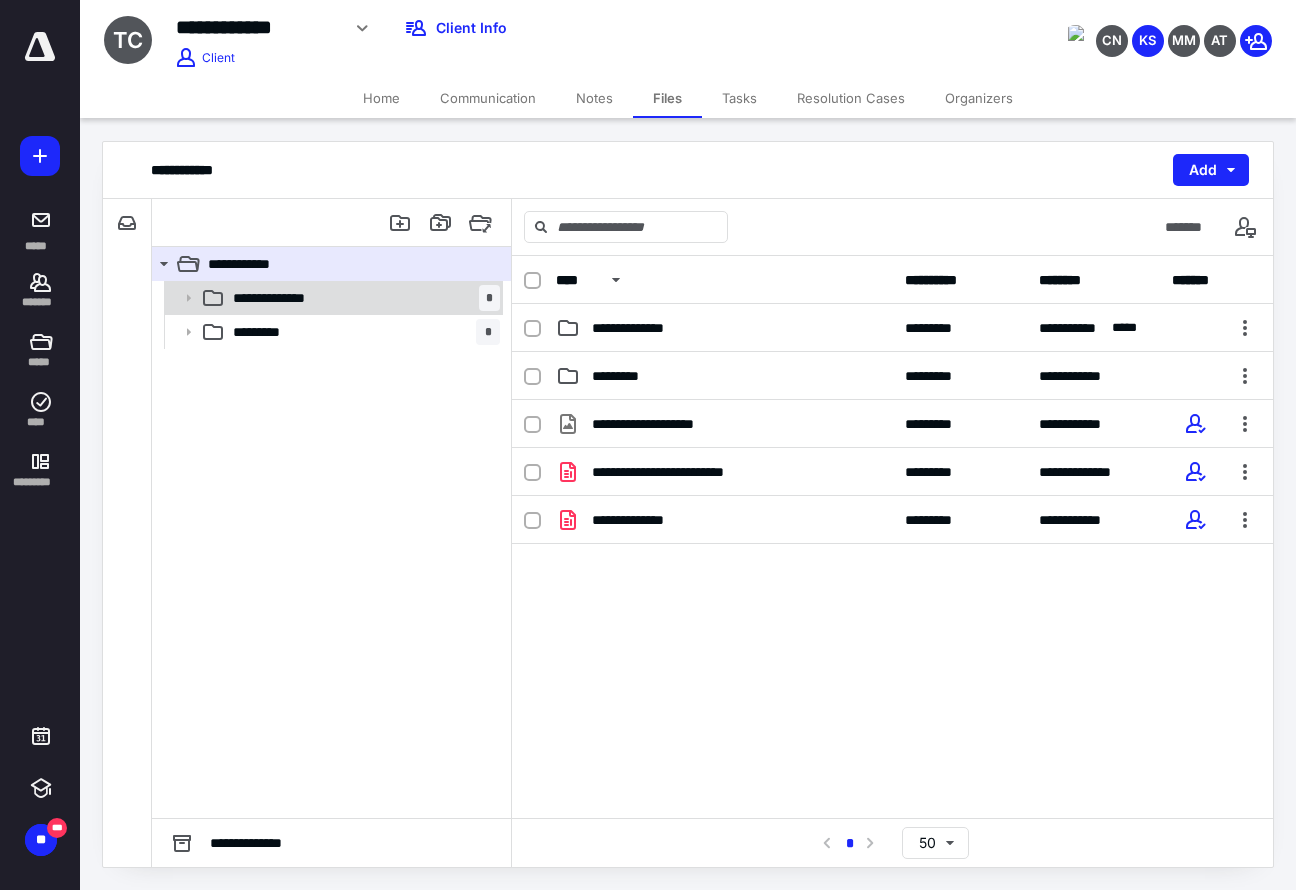 click on "**********" at bounding box center [288, 298] 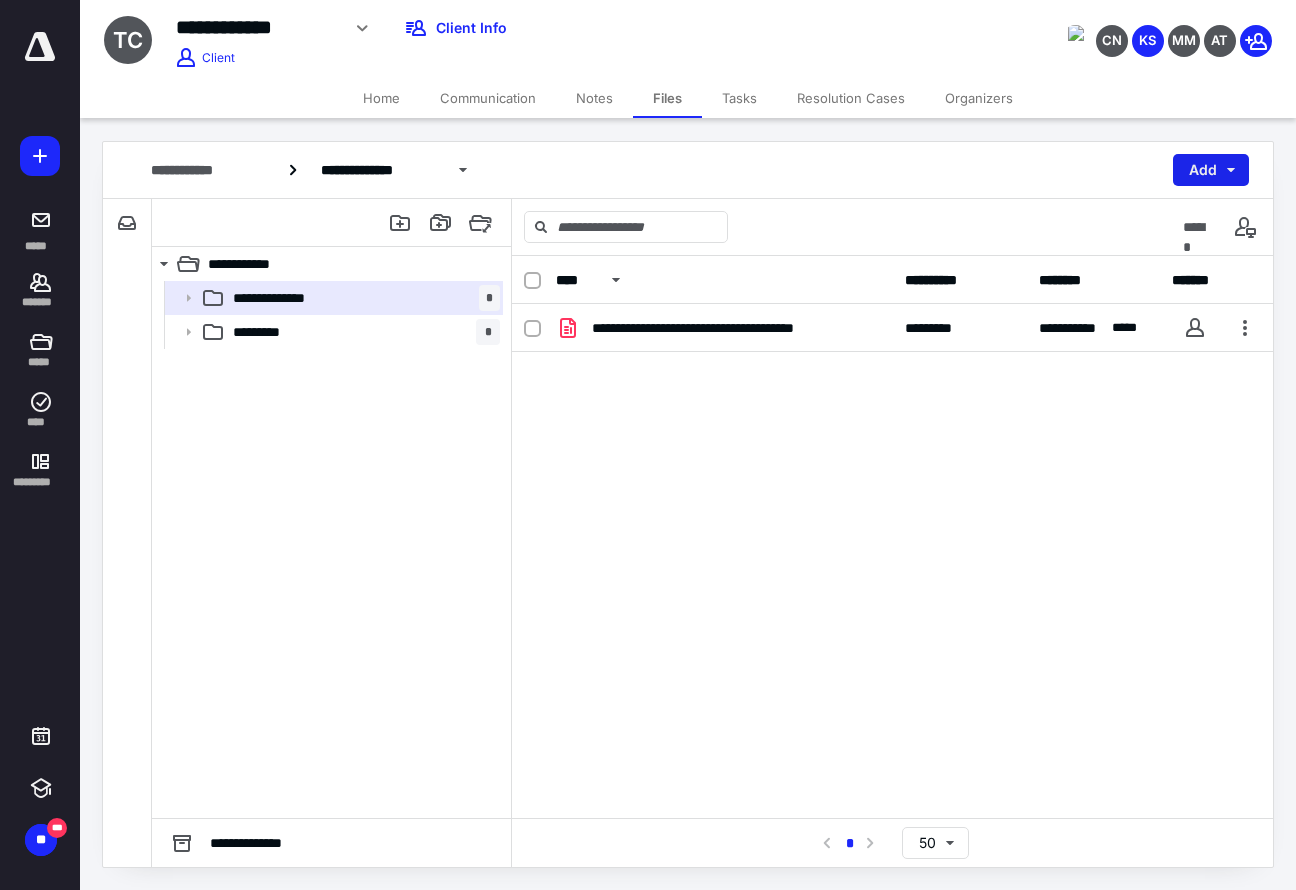 click on "Add" at bounding box center [1211, 170] 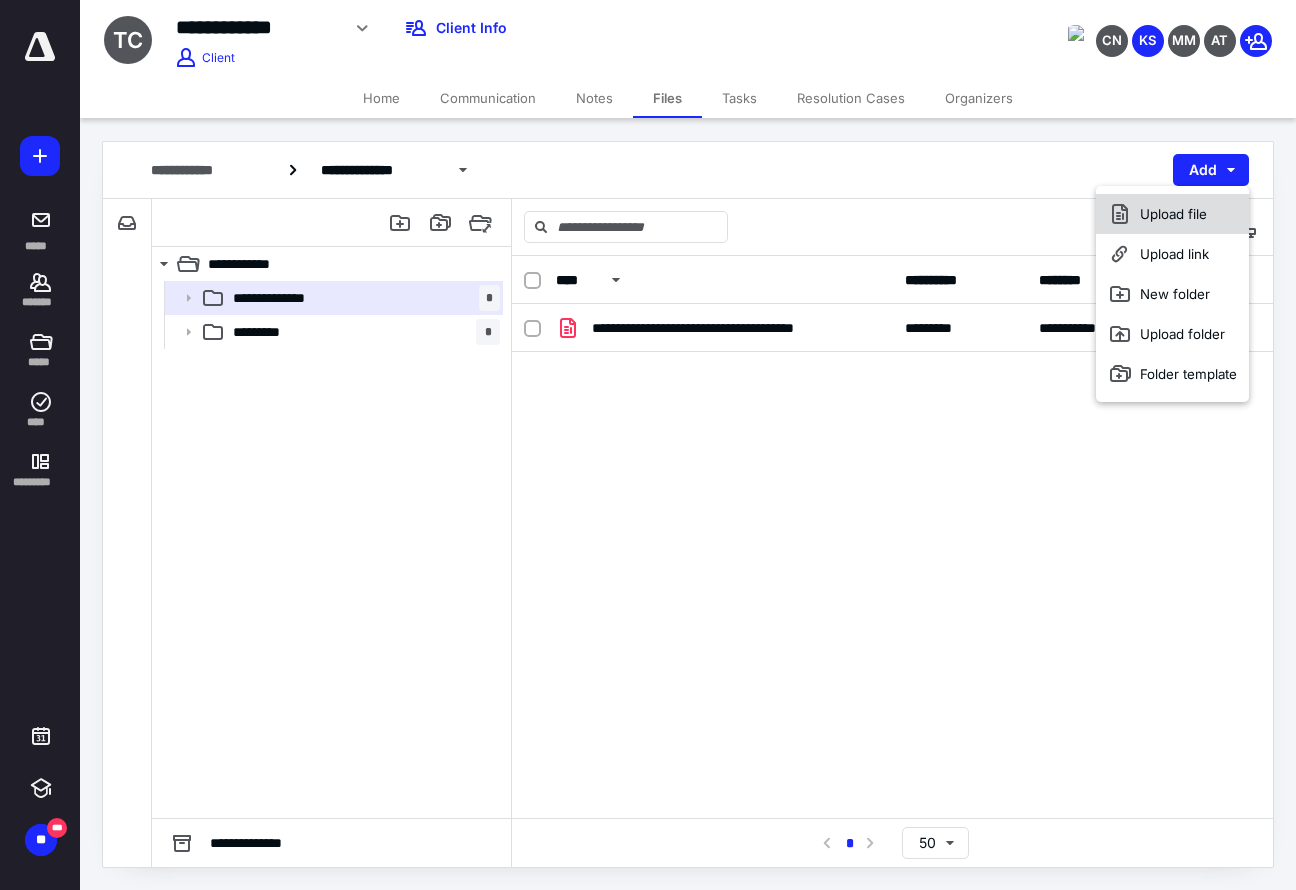 click on "Upload file" at bounding box center [1172, 214] 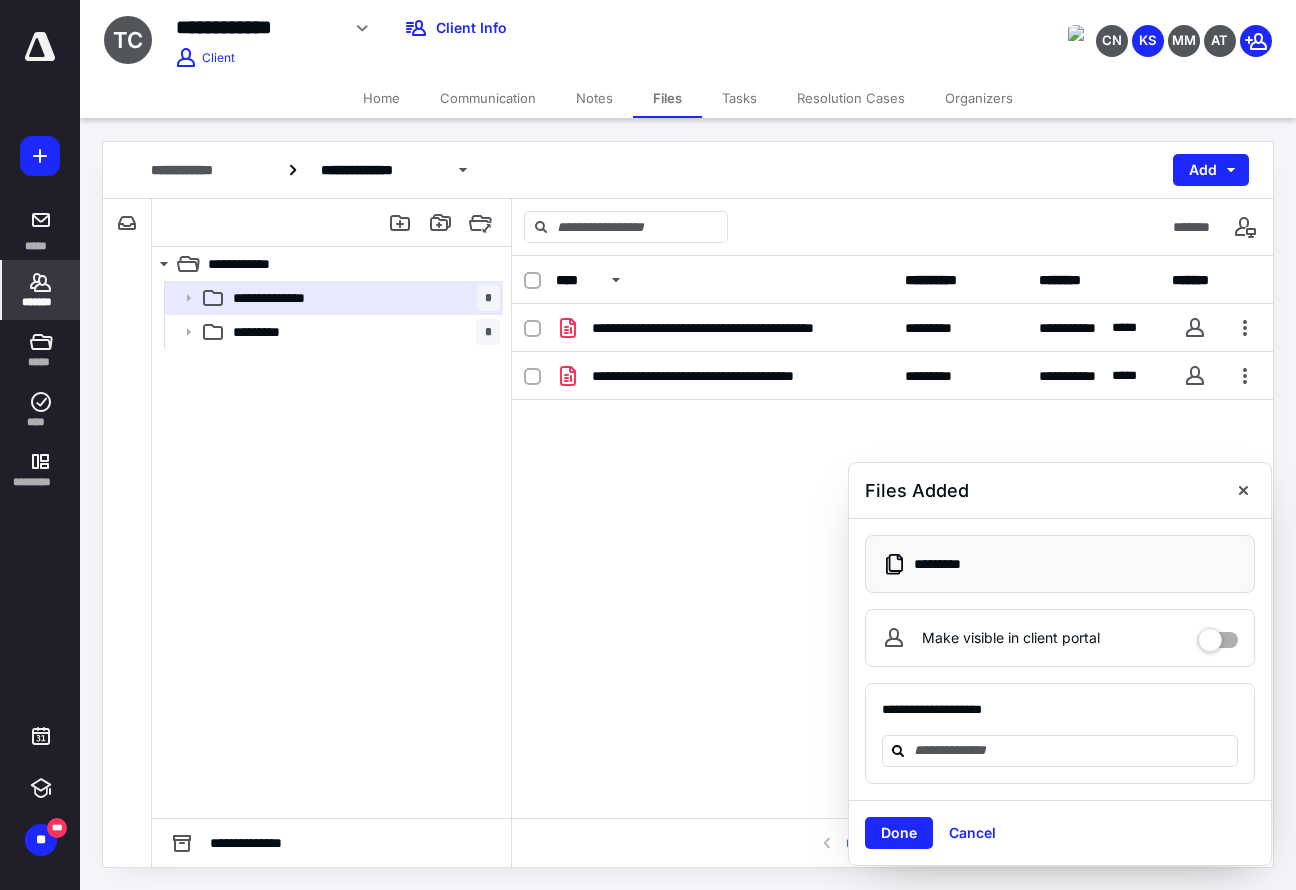 click 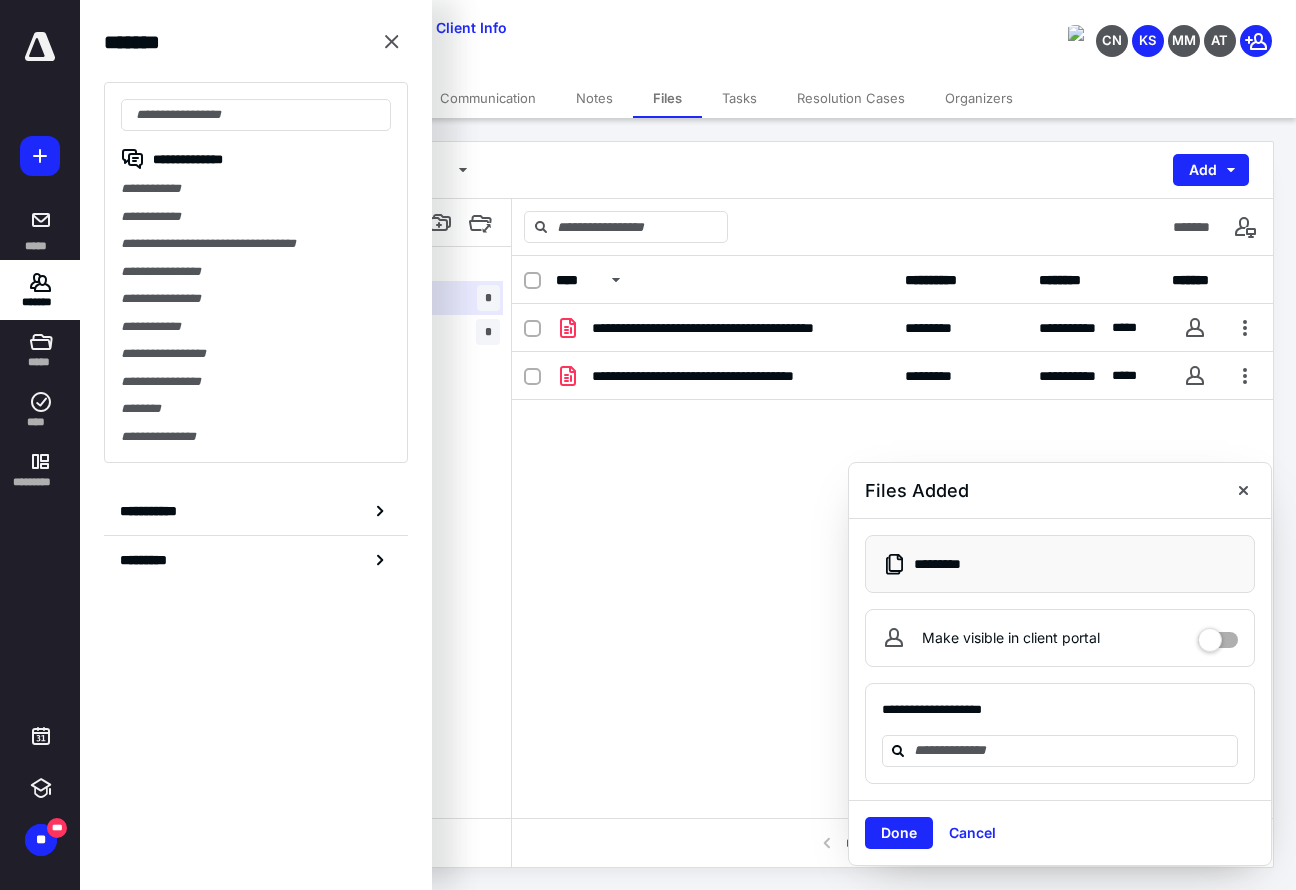 click on "**********" at bounding box center [256, 217] 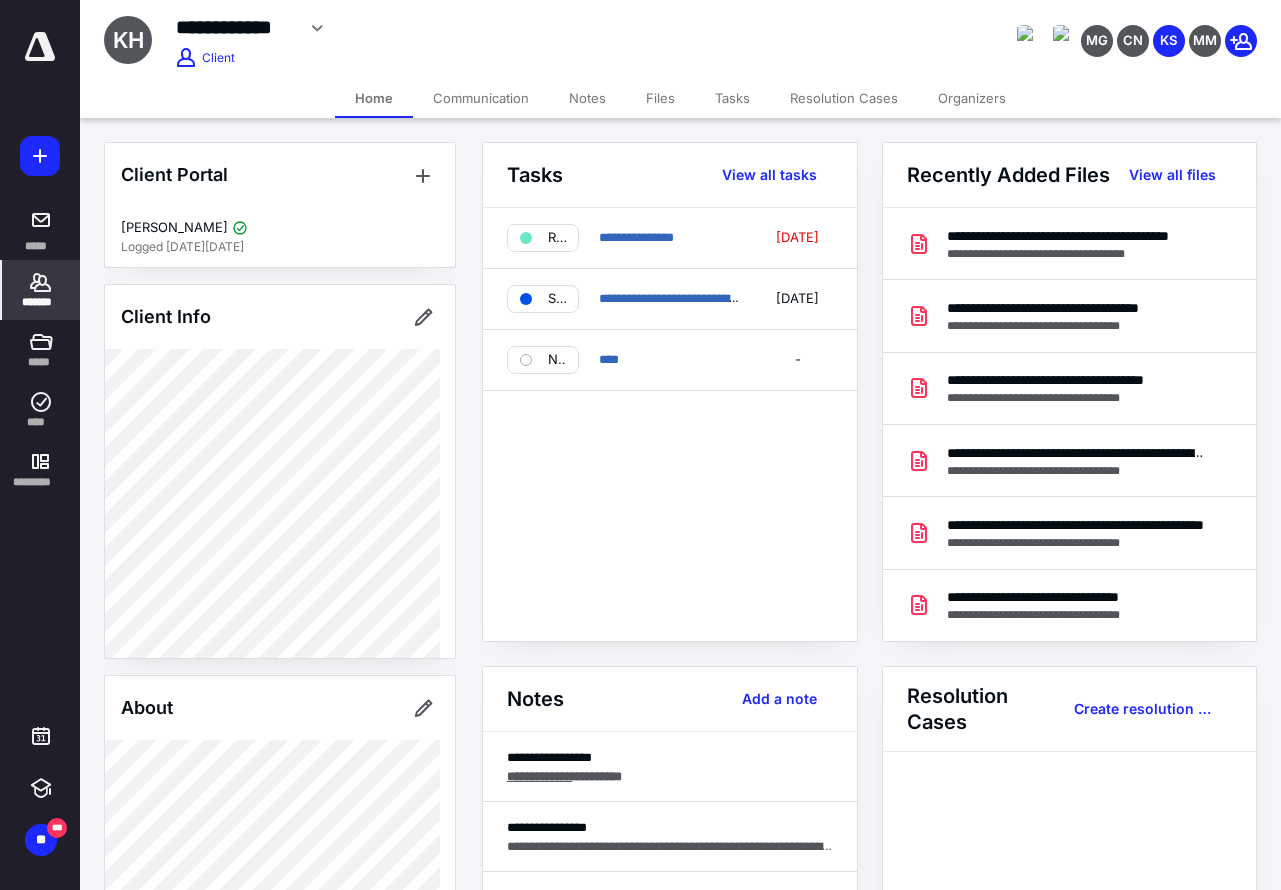 click on "Notes" at bounding box center (587, 98) 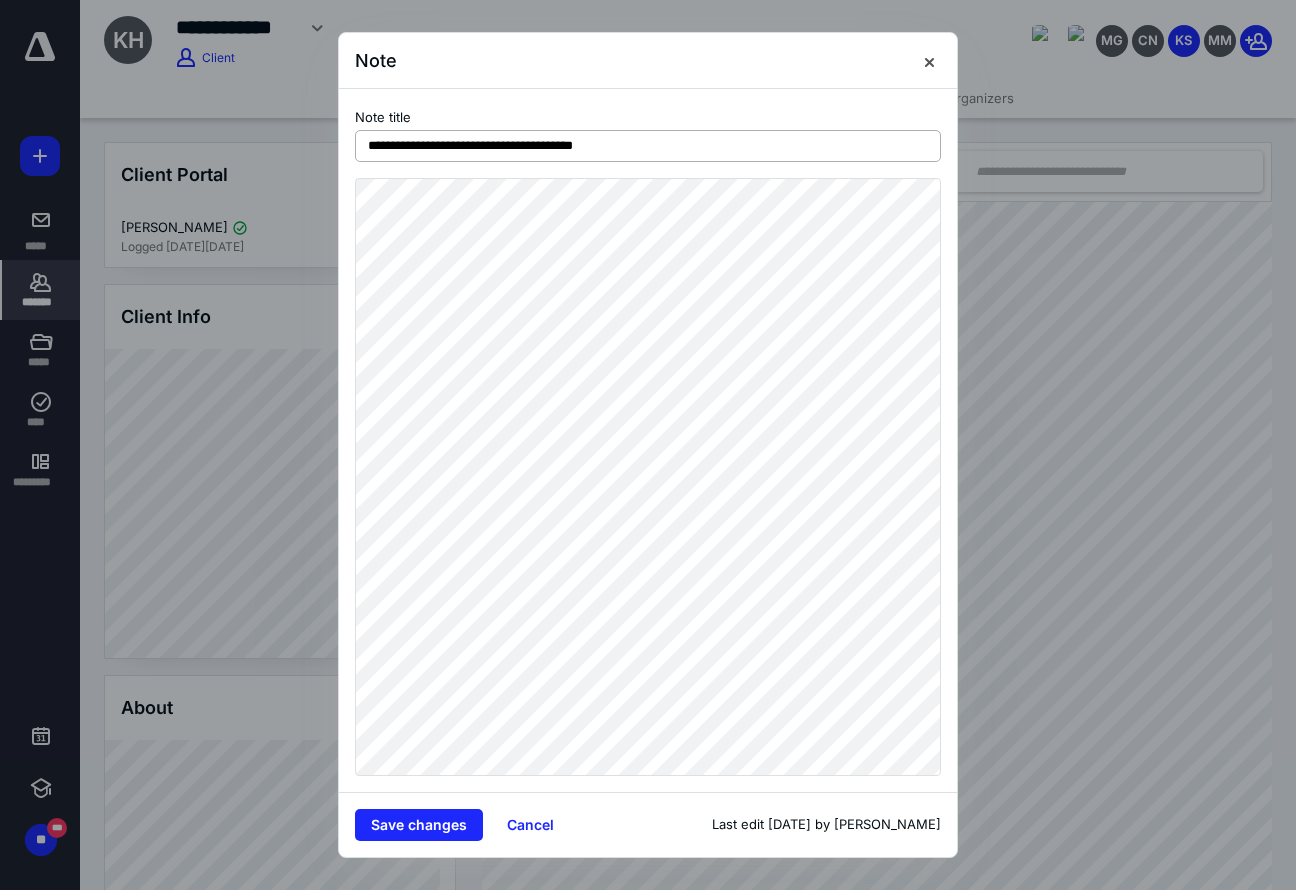 type on "**********" 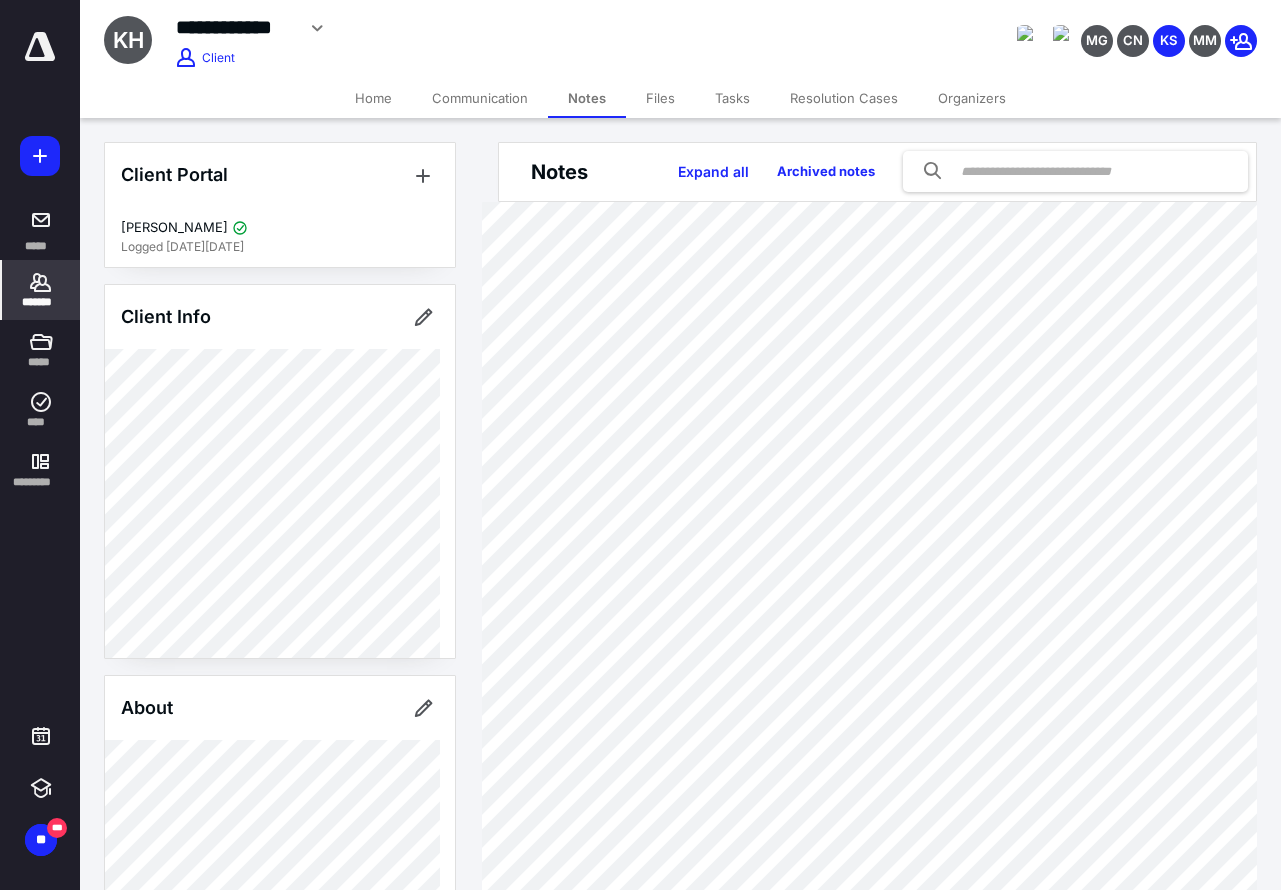 click on "**********" at bounding box center [521, 39] 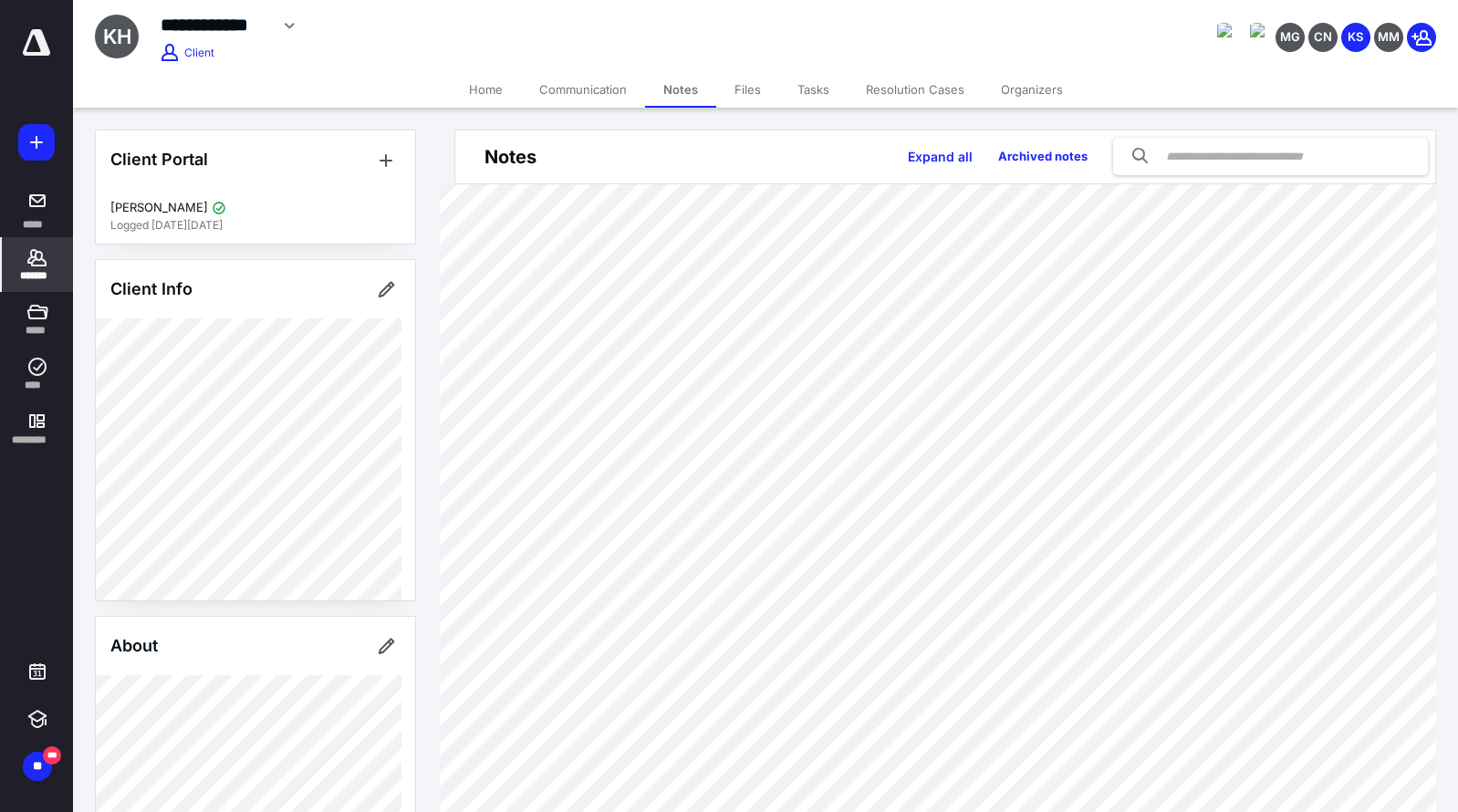 click at bounding box center (36, 43) 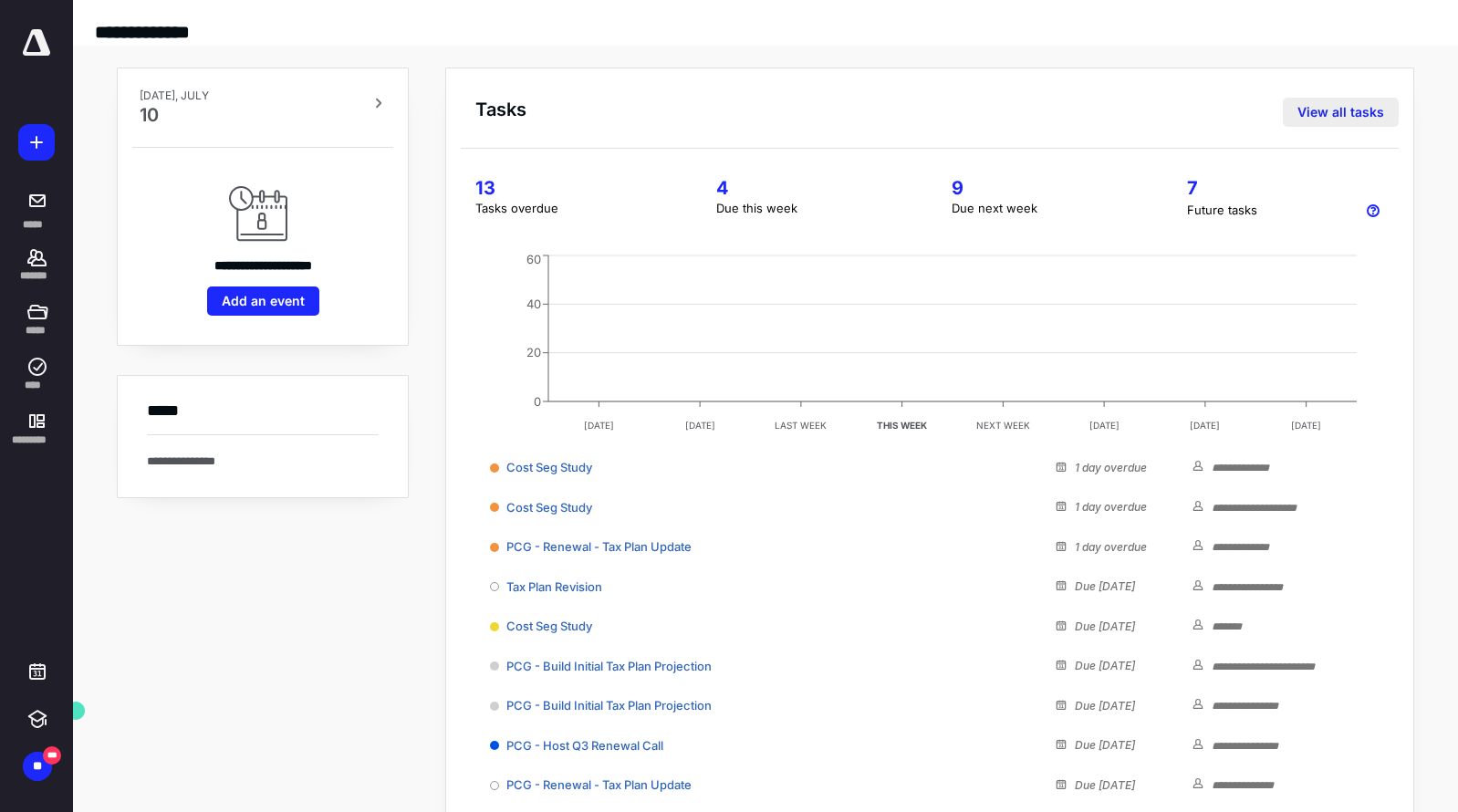 click on "View all tasks" at bounding box center [1340, 112] 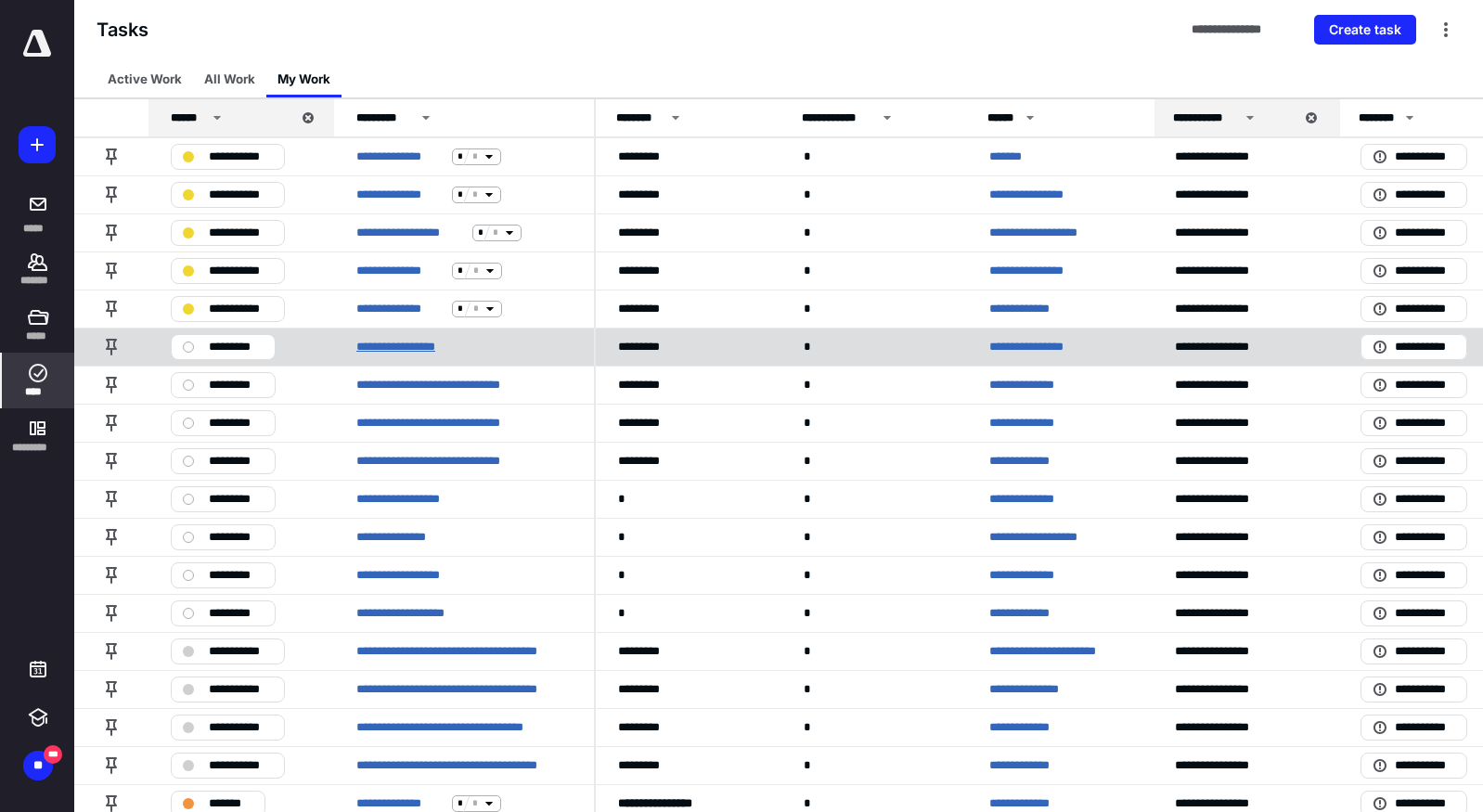 click on "**********" at bounding box center (406, 347) 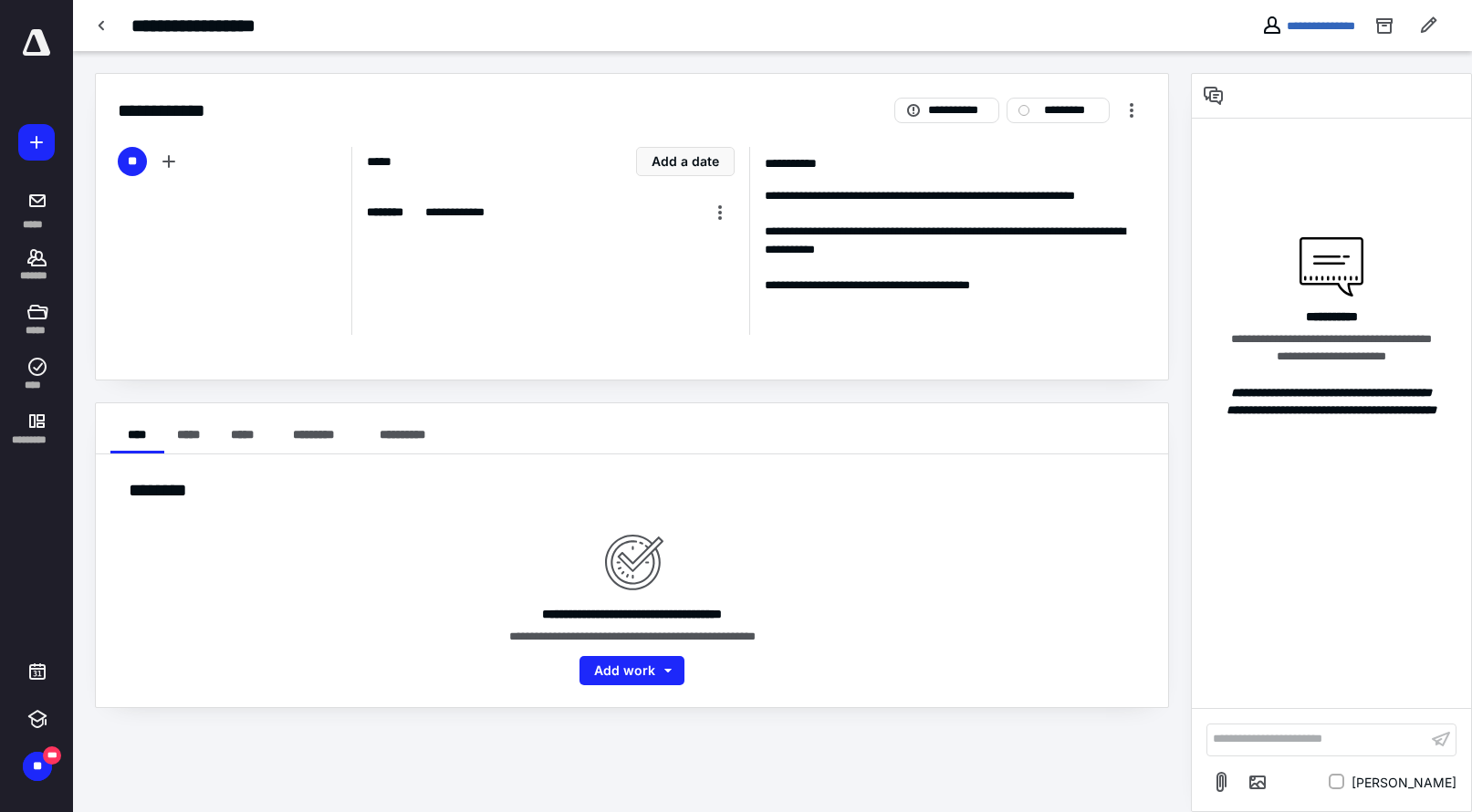 click on "**********" at bounding box center (550, 241) 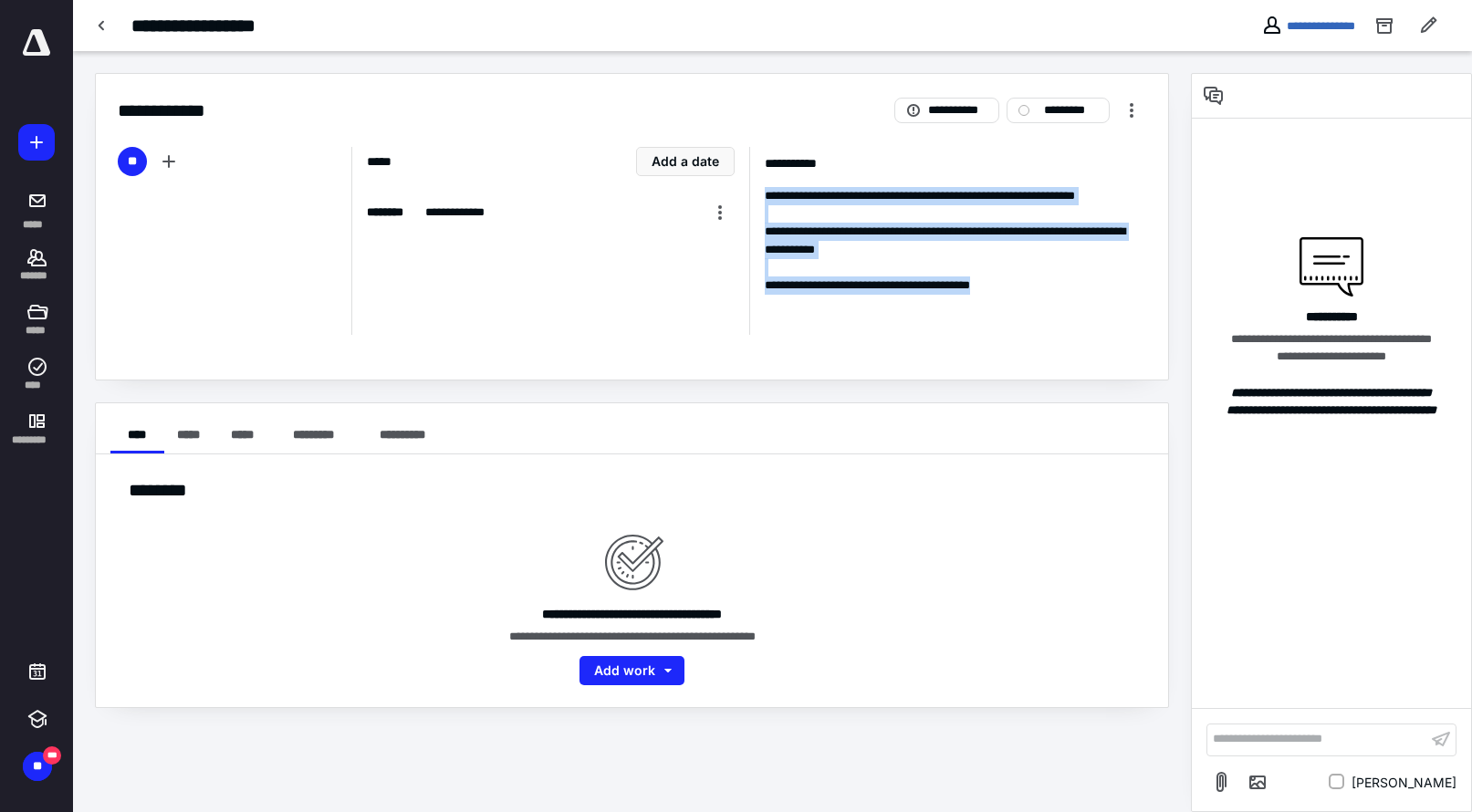 drag, startPoint x: 1039, startPoint y: 303, endPoint x: 755, endPoint y: 194, distance: 304.1989 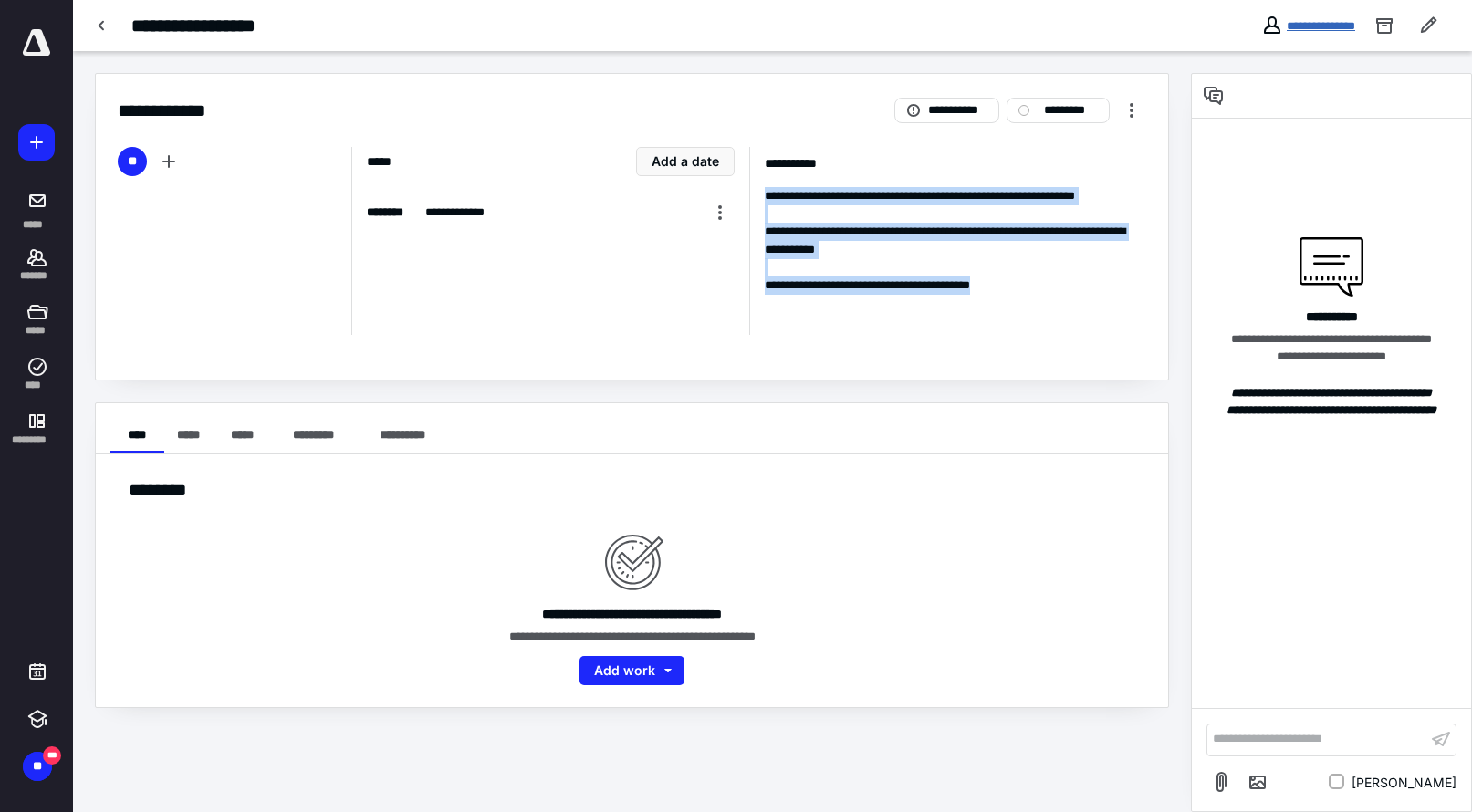 click on "**********" at bounding box center [1321, 26] 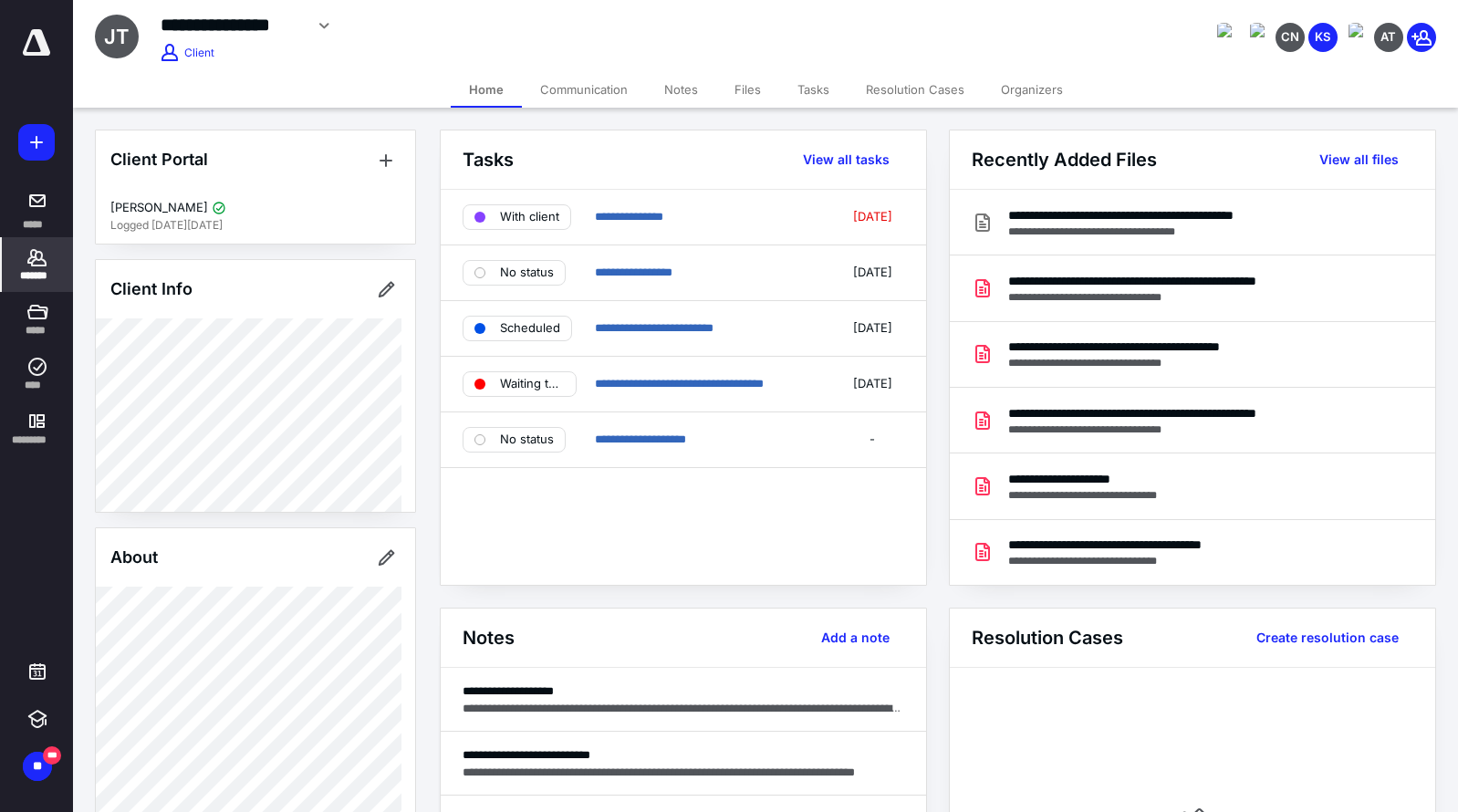 click on "Notes" at bounding box center (681, 89) 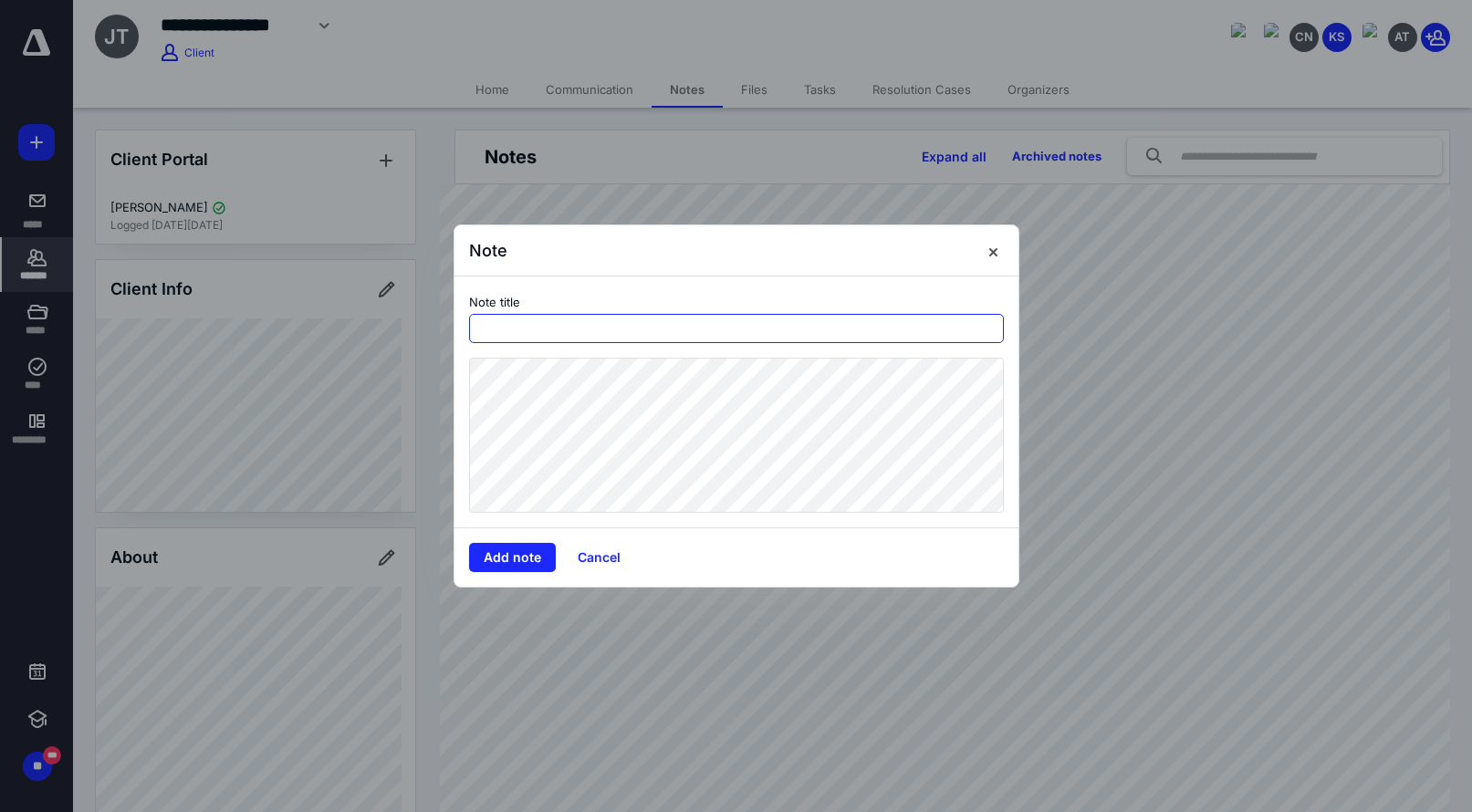 click at bounding box center (736, 328) 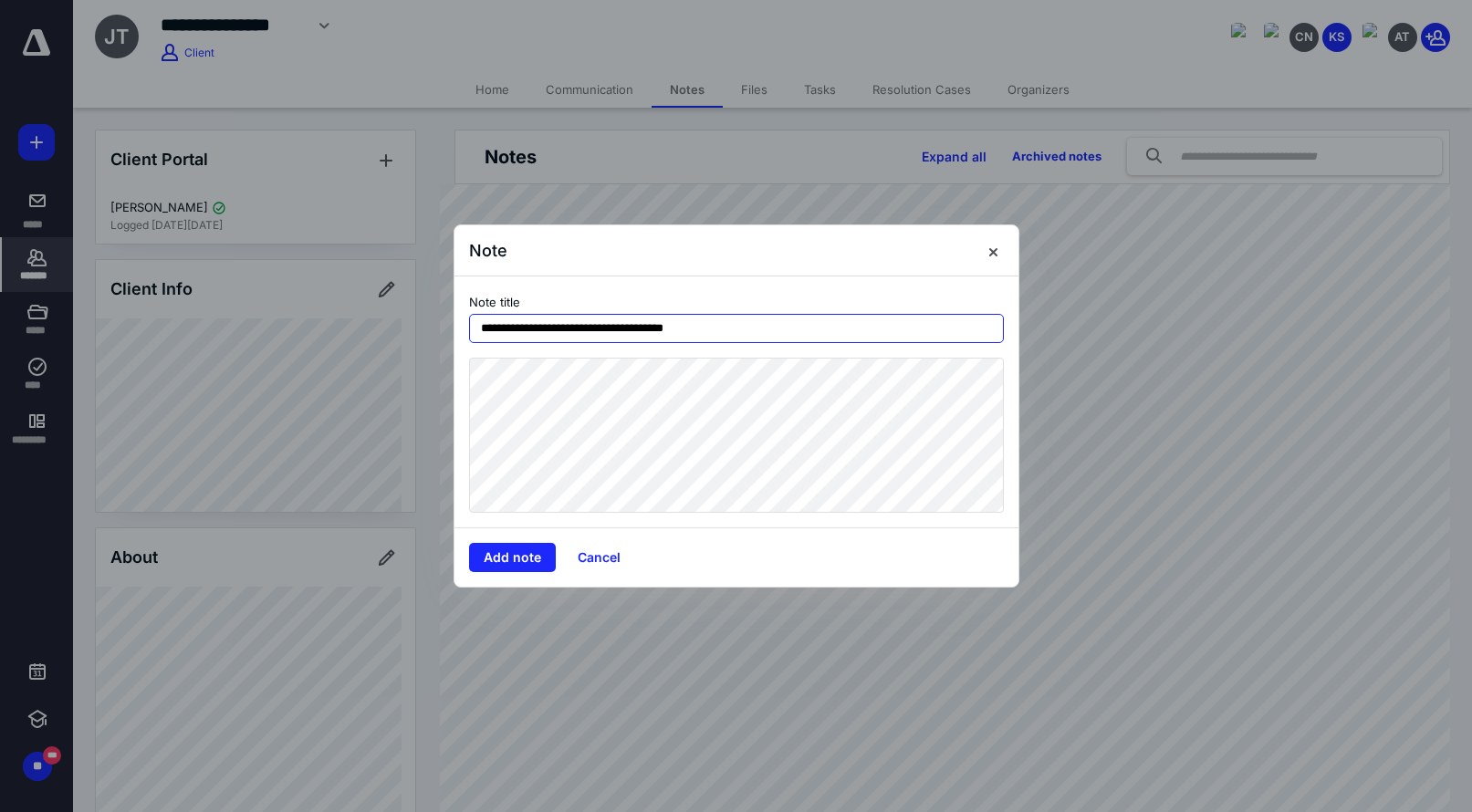 type on "**********" 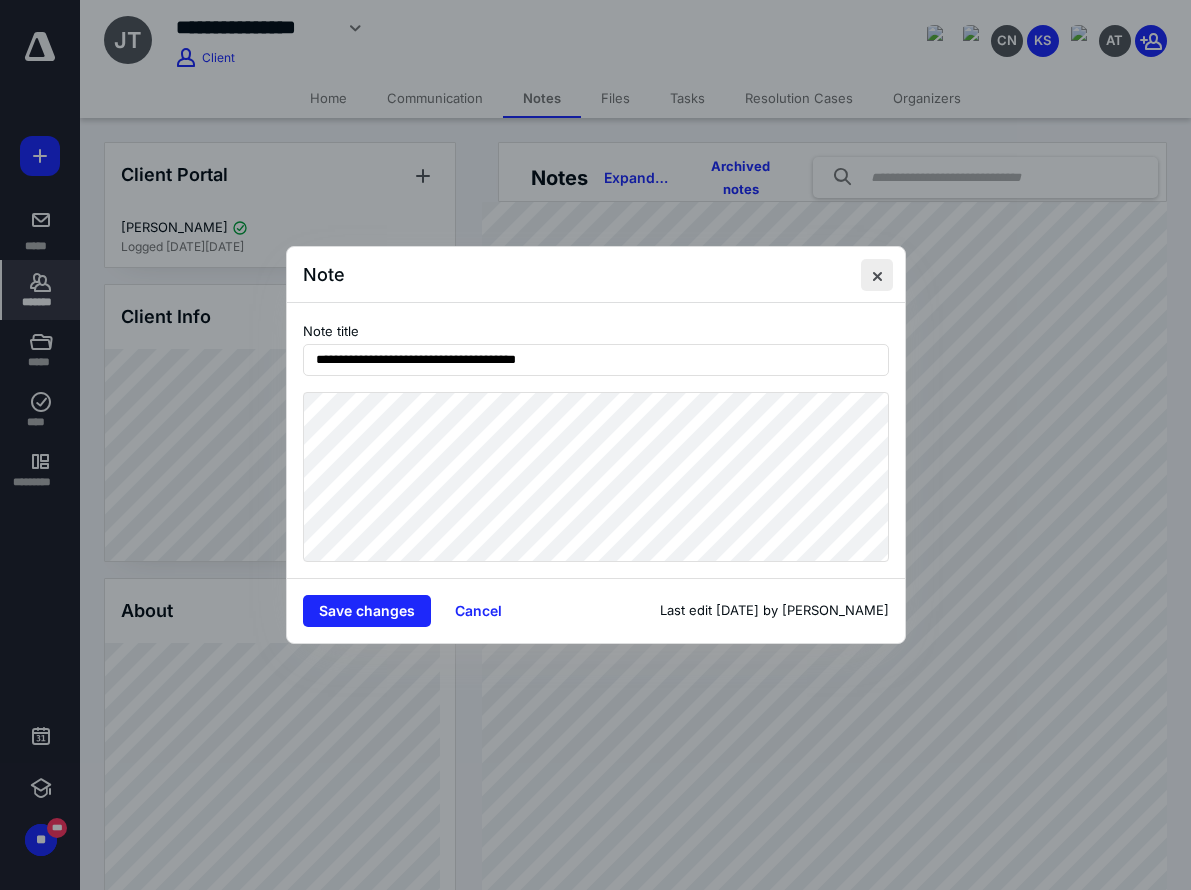 click at bounding box center (877, 275) 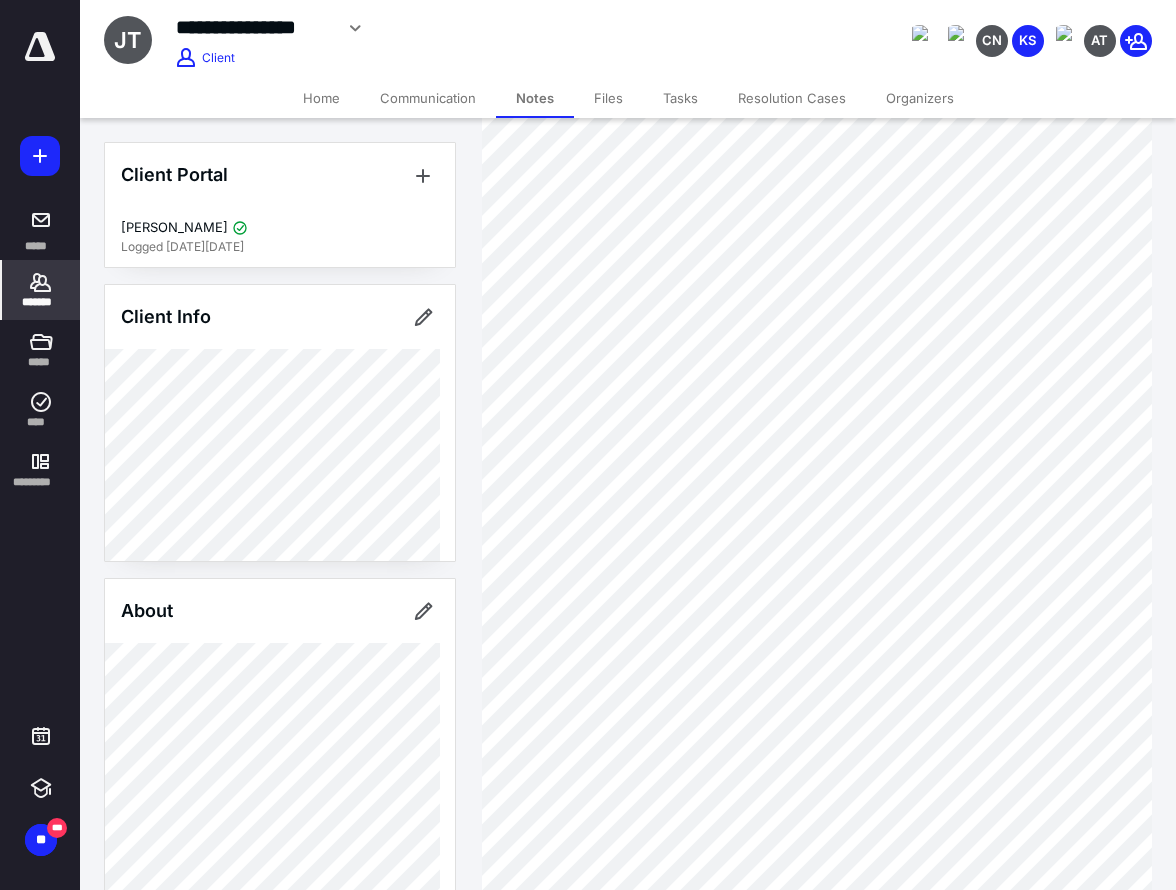 scroll, scrollTop: 900, scrollLeft: 0, axis: vertical 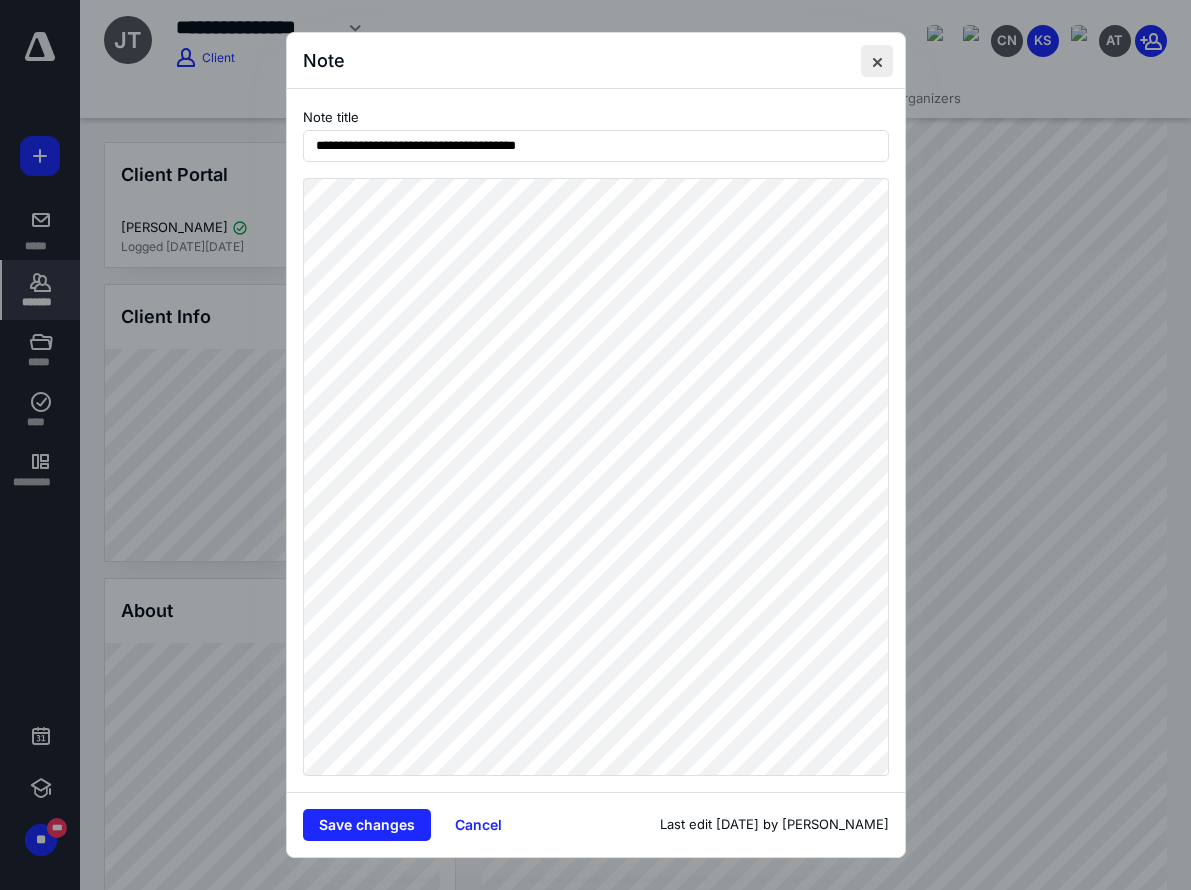 click at bounding box center [877, 61] 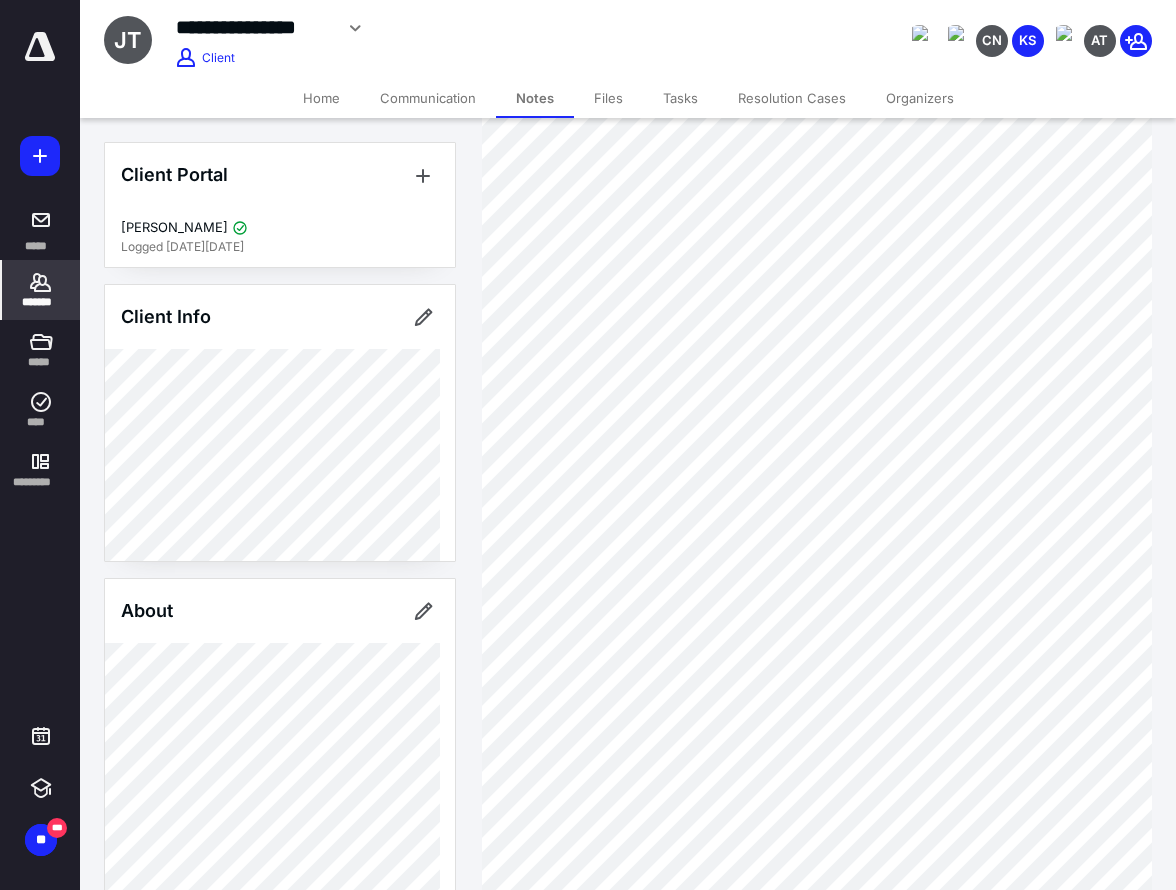 scroll, scrollTop: 1600, scrollLeft: 0, axis: vertical 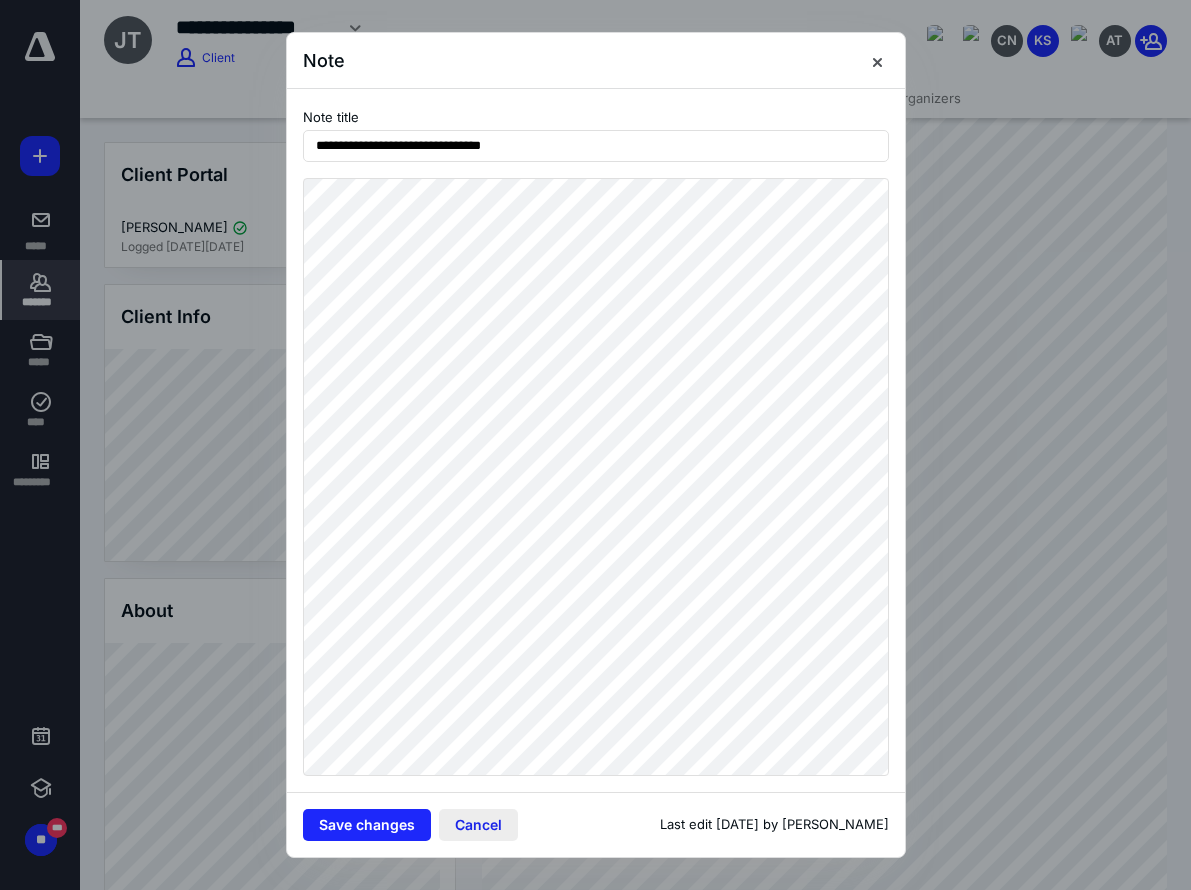click on "Cancel" at bounding box center [478, 825] 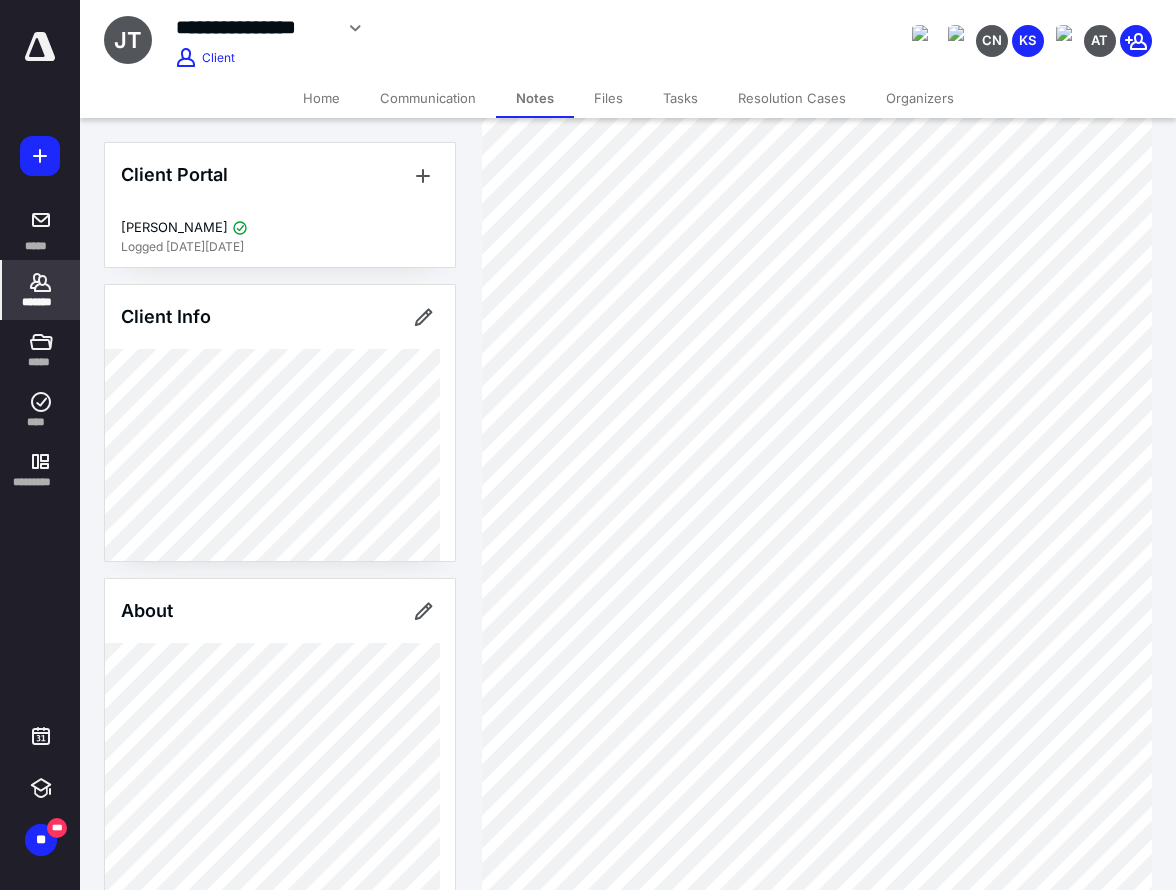 scroll, scrollTop: 0, scrollLeft: 0, axis: both 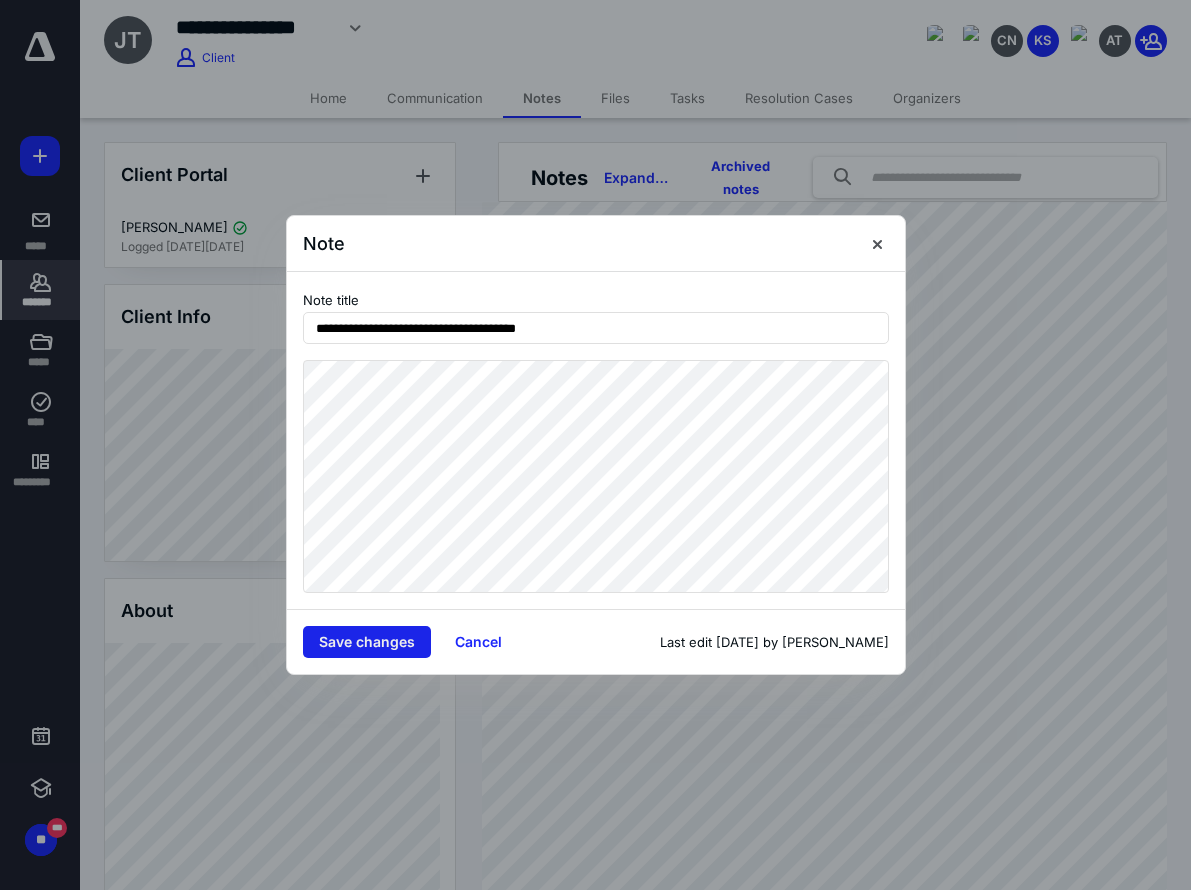 click on "Save changes" at bounding box center (367, 642) 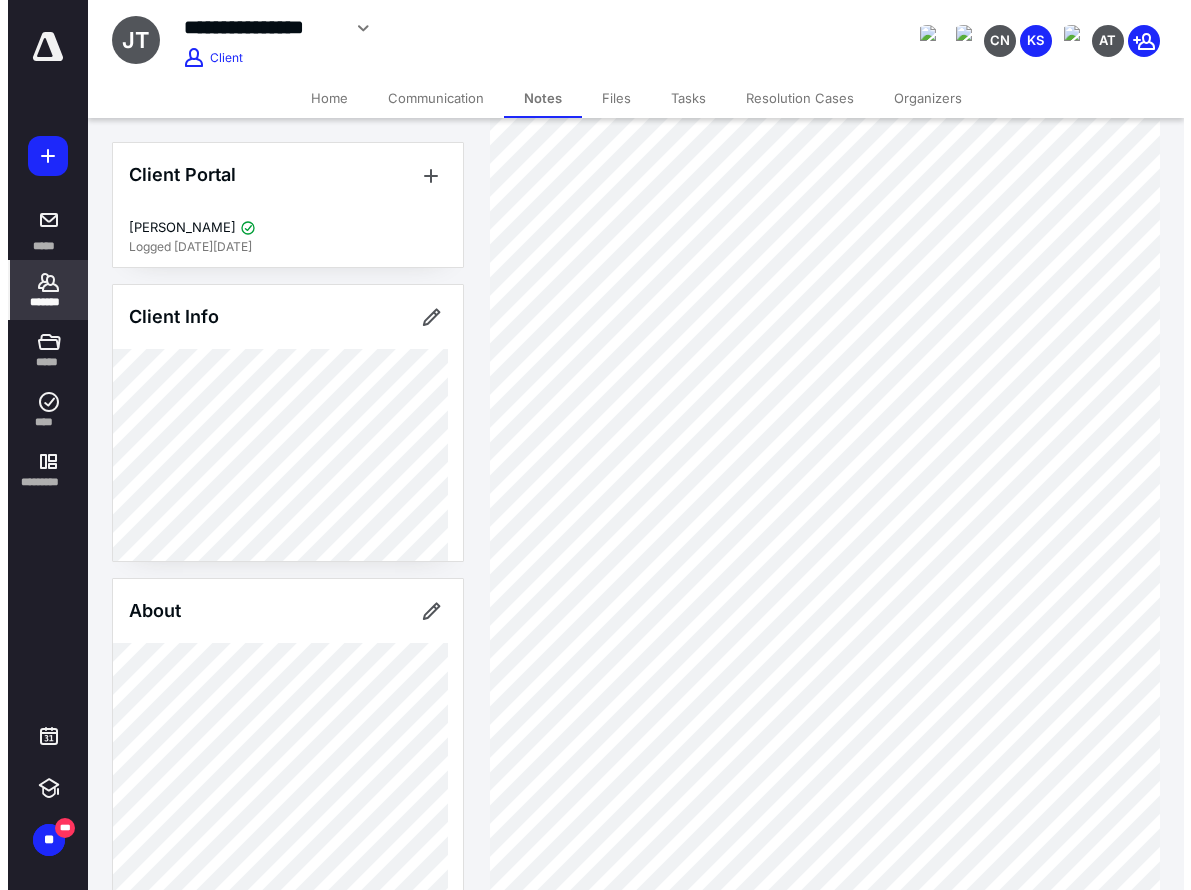 scroll, scrollTop: 600, scrollLeft: 0, axis: vertical 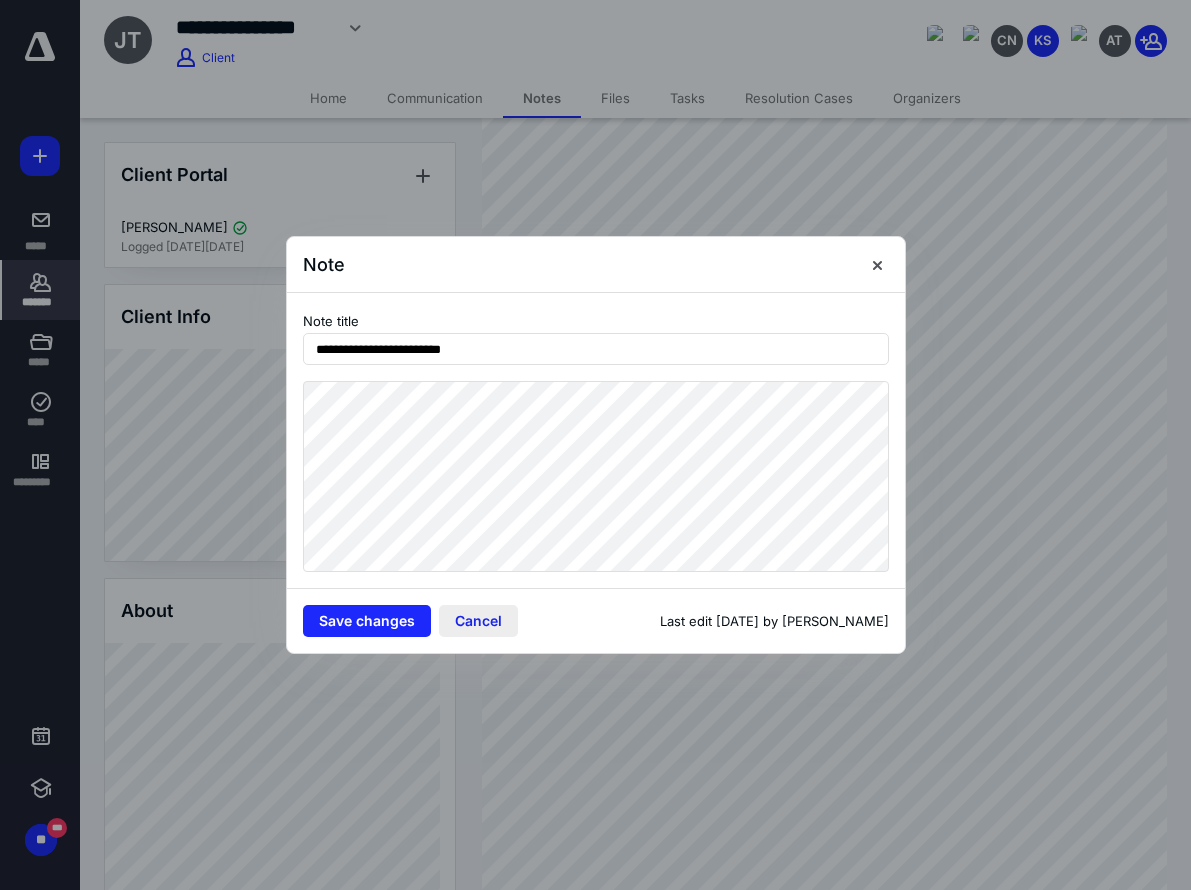 click on "Cancel" at bounding box center [478, 621] 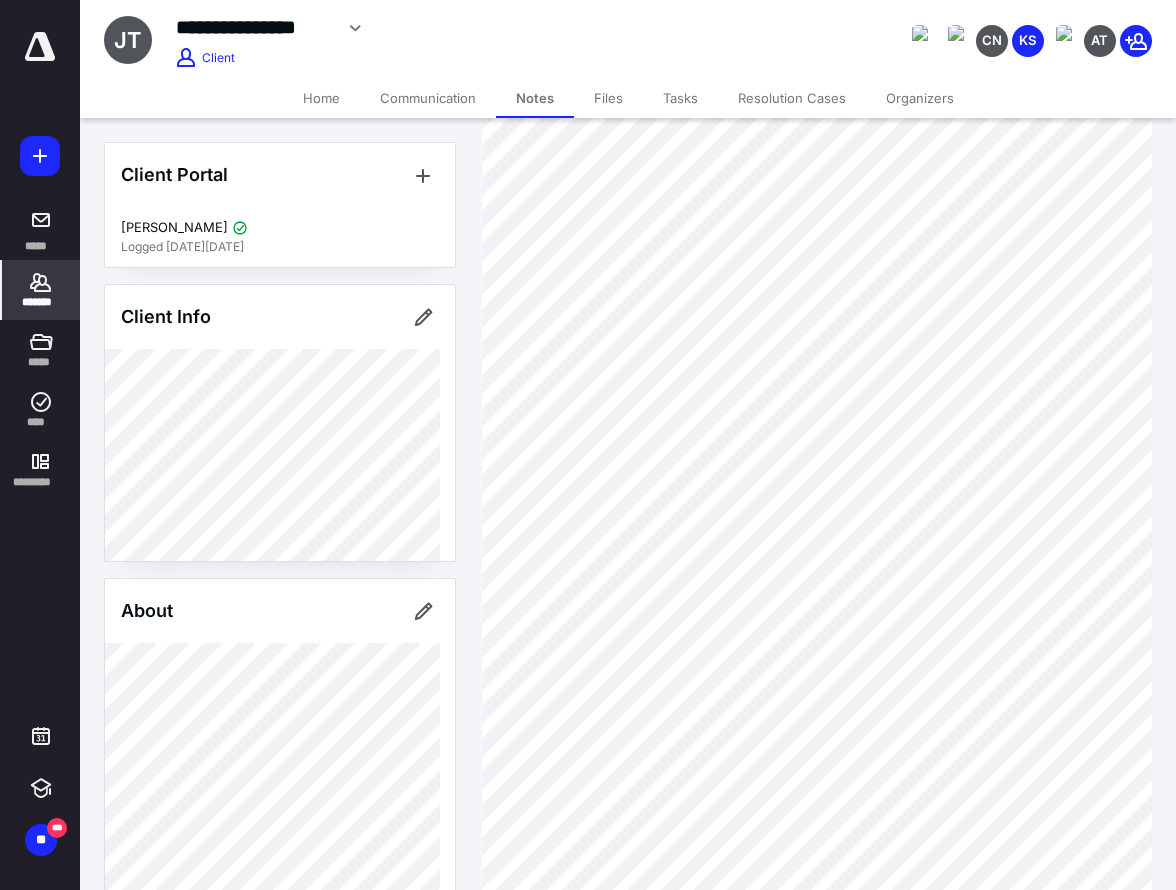 scroll, scrollTop: 1500, scrollLeft: 0, axis: vertical 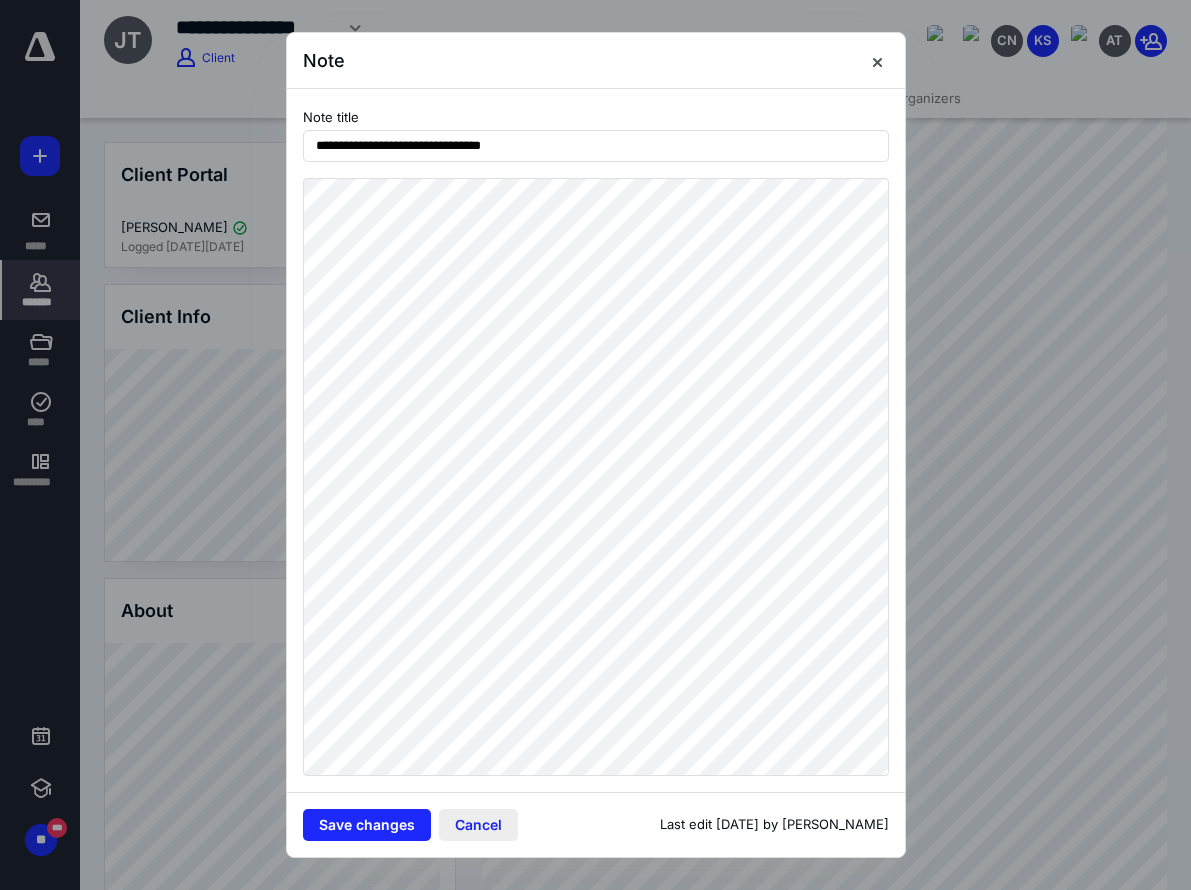 click on "Cancel" at bounding box center [478, 825] 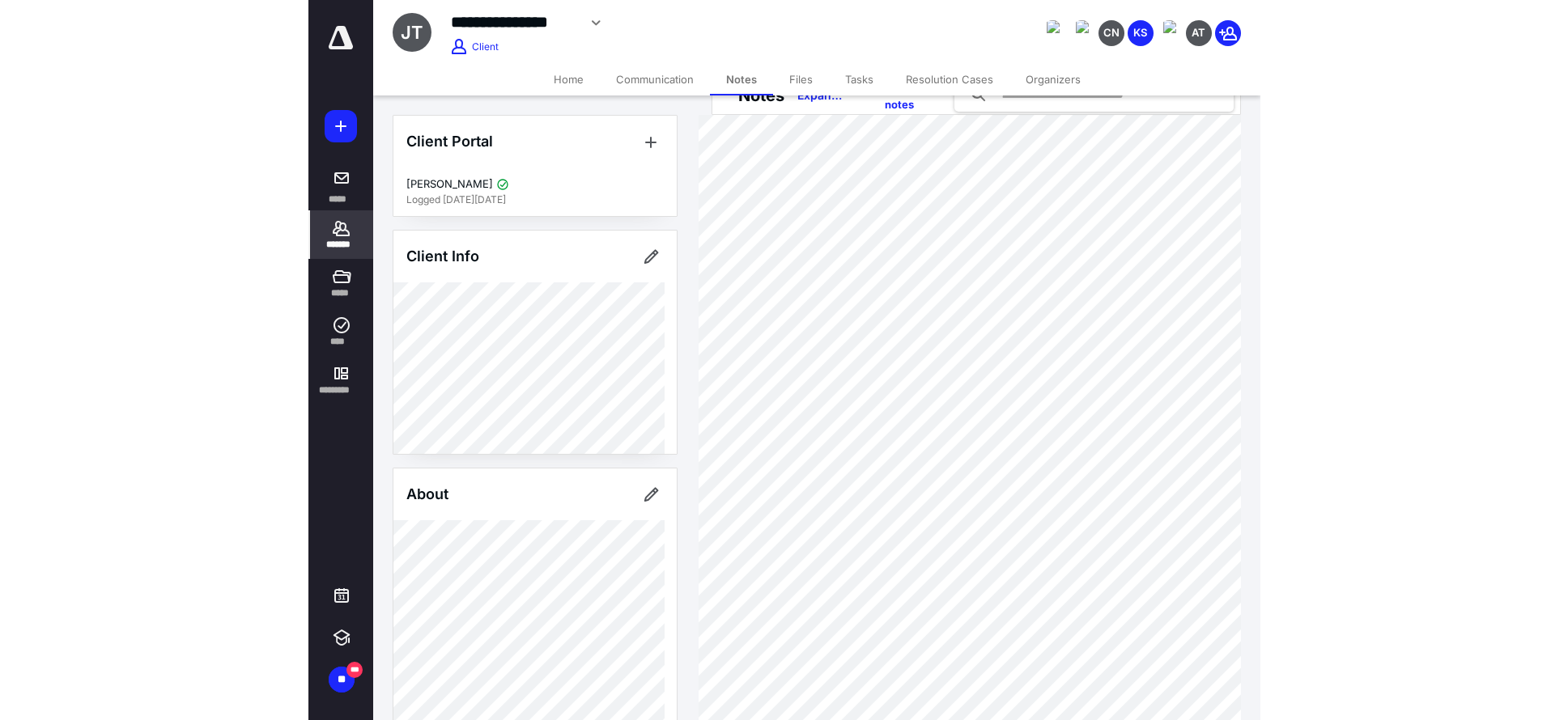 scroll, scrollTop: 0, scrollLeft: 0, axis: both 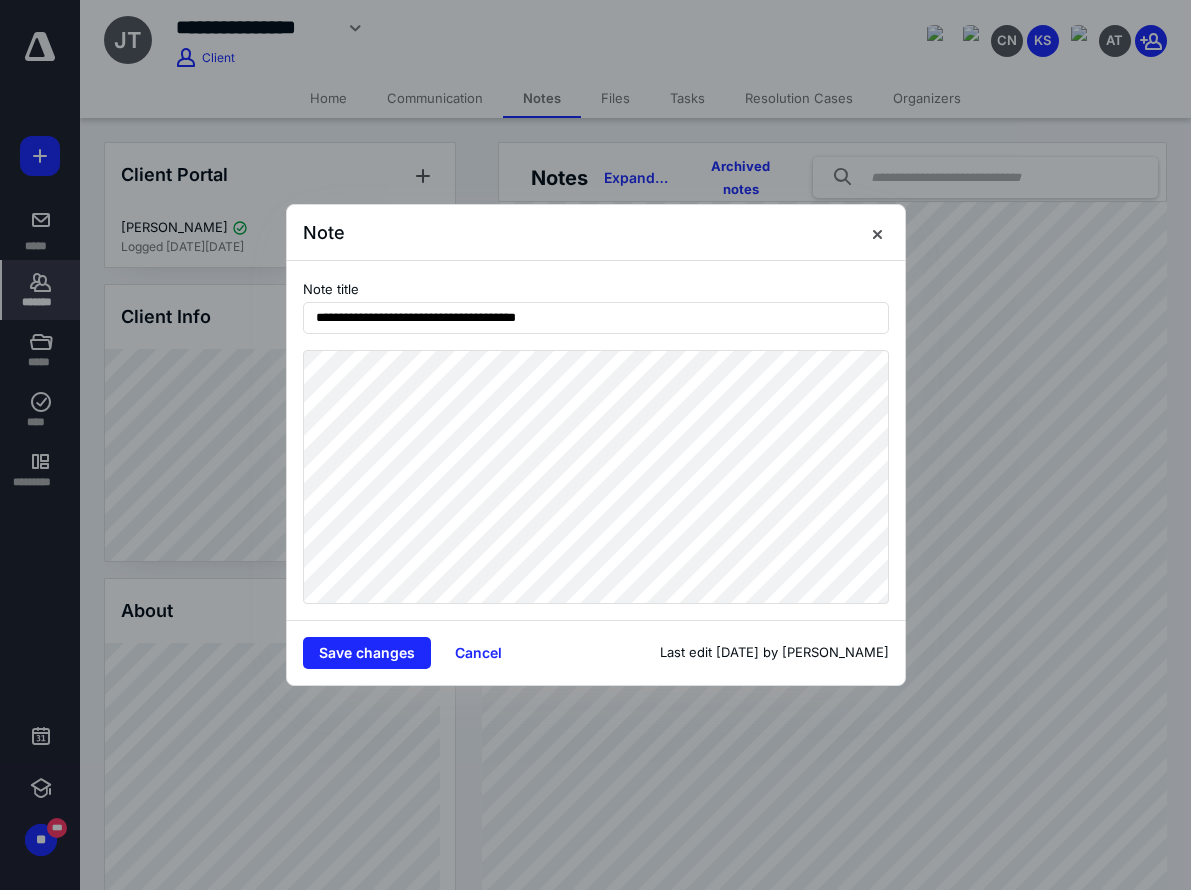 drag, startPoint x: 713, startPoint y: 42, endPoint x: 802, endPoint y: 10, distance: 94.57801 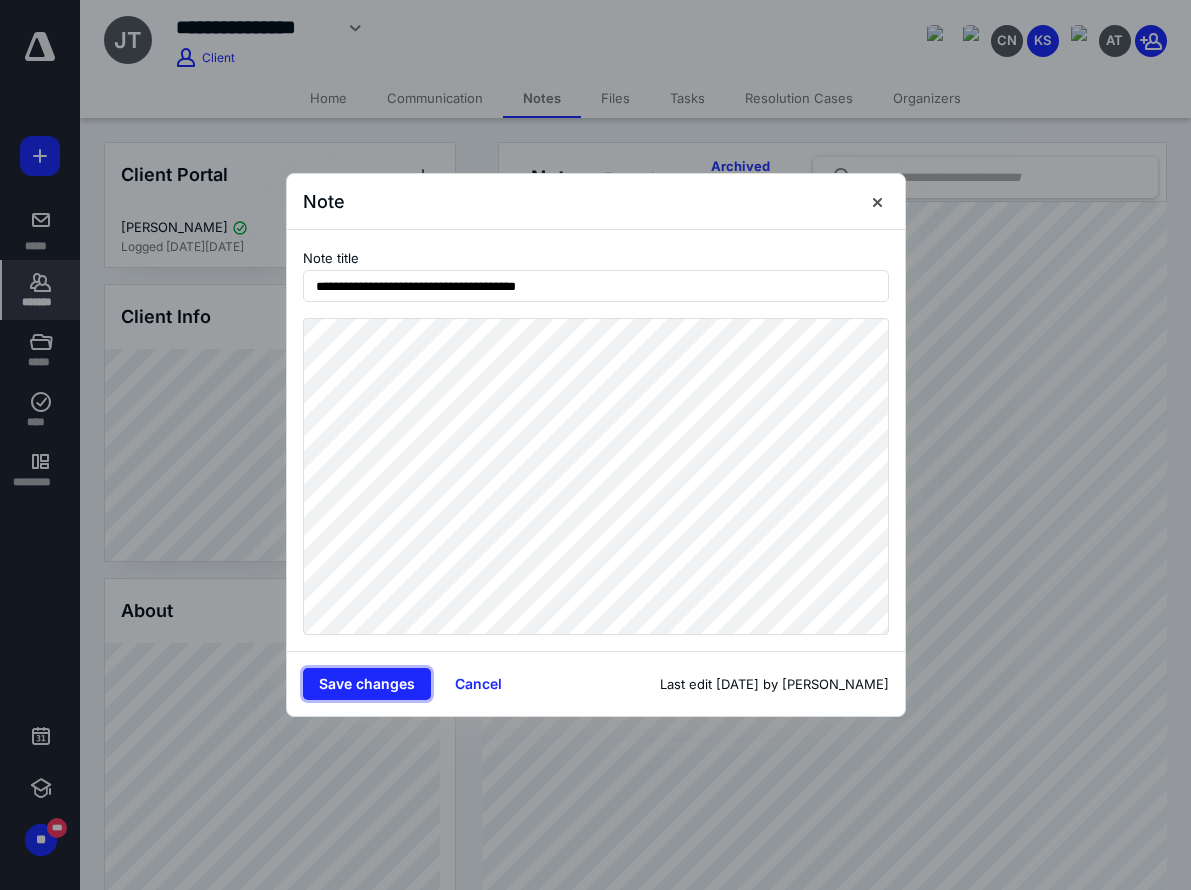 drag, startPoint x: 389, startPoint y: 684, endPoint x: 409, endPoint y: 663, distance: 29 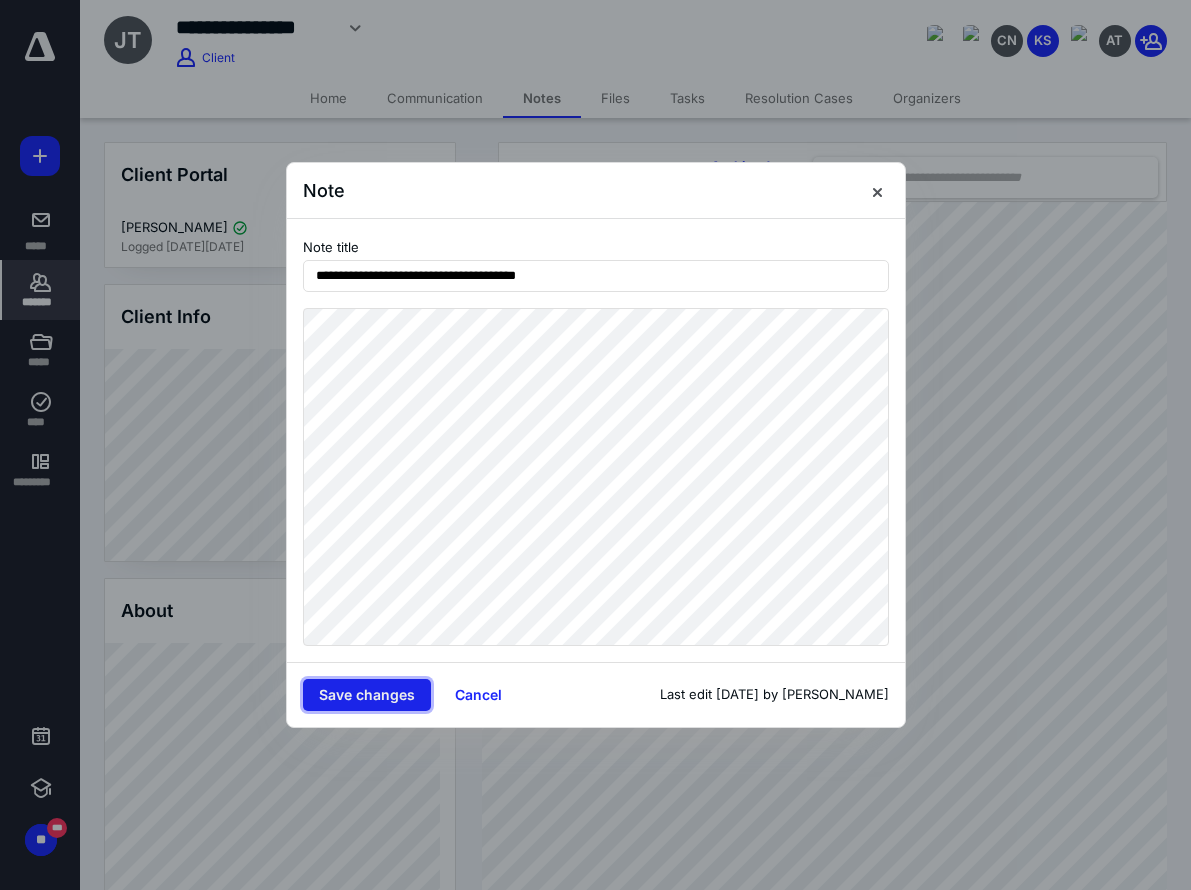 click on "Save changes" at bounding box center [367, 695] 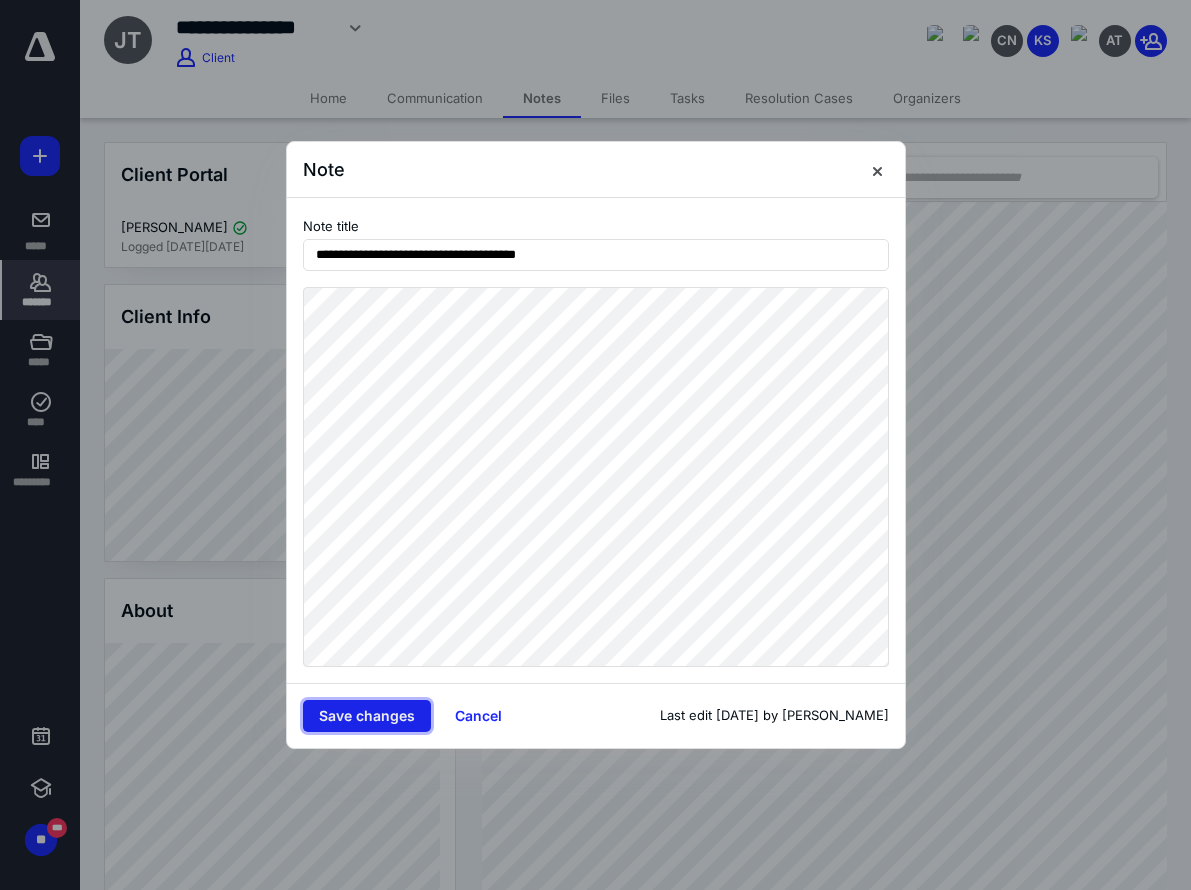 click on "Save changes" at bounding box center (367, 716) 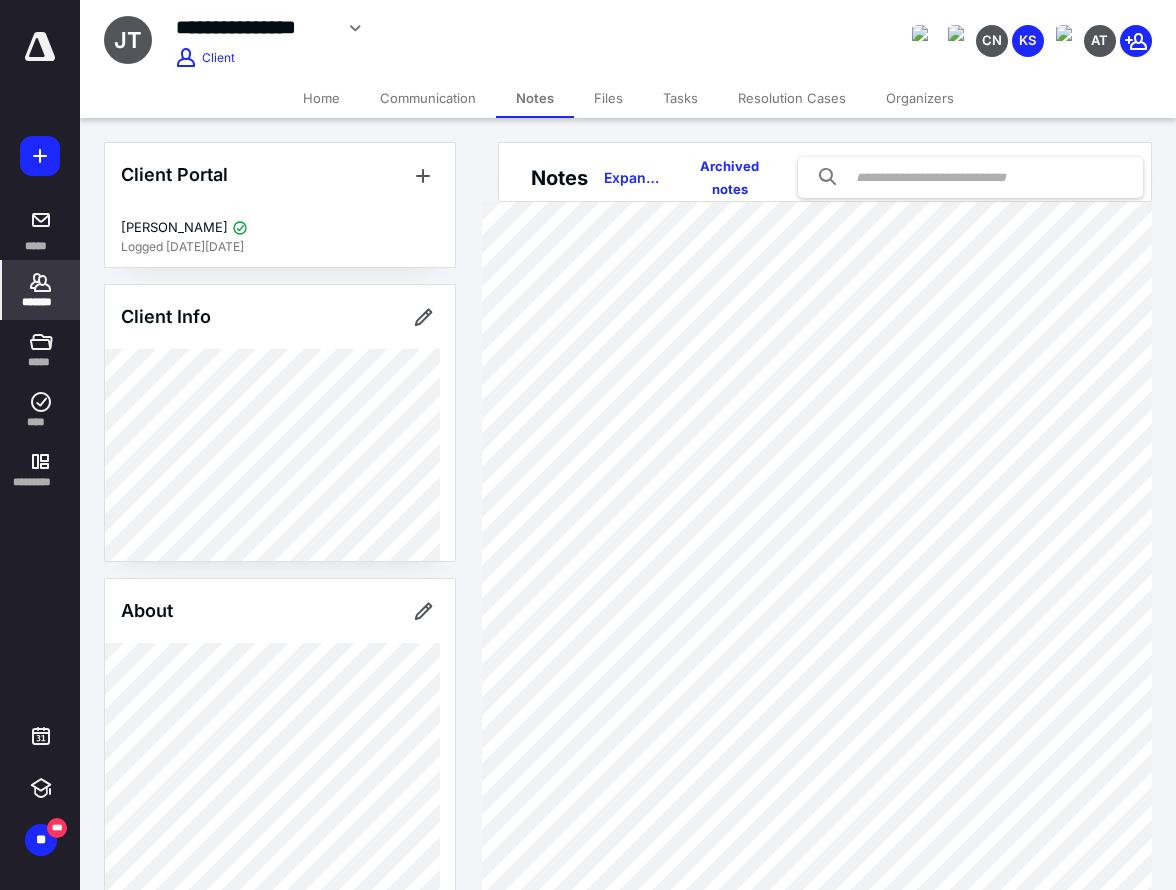 click on "**********" at bounding box center [450, 35] 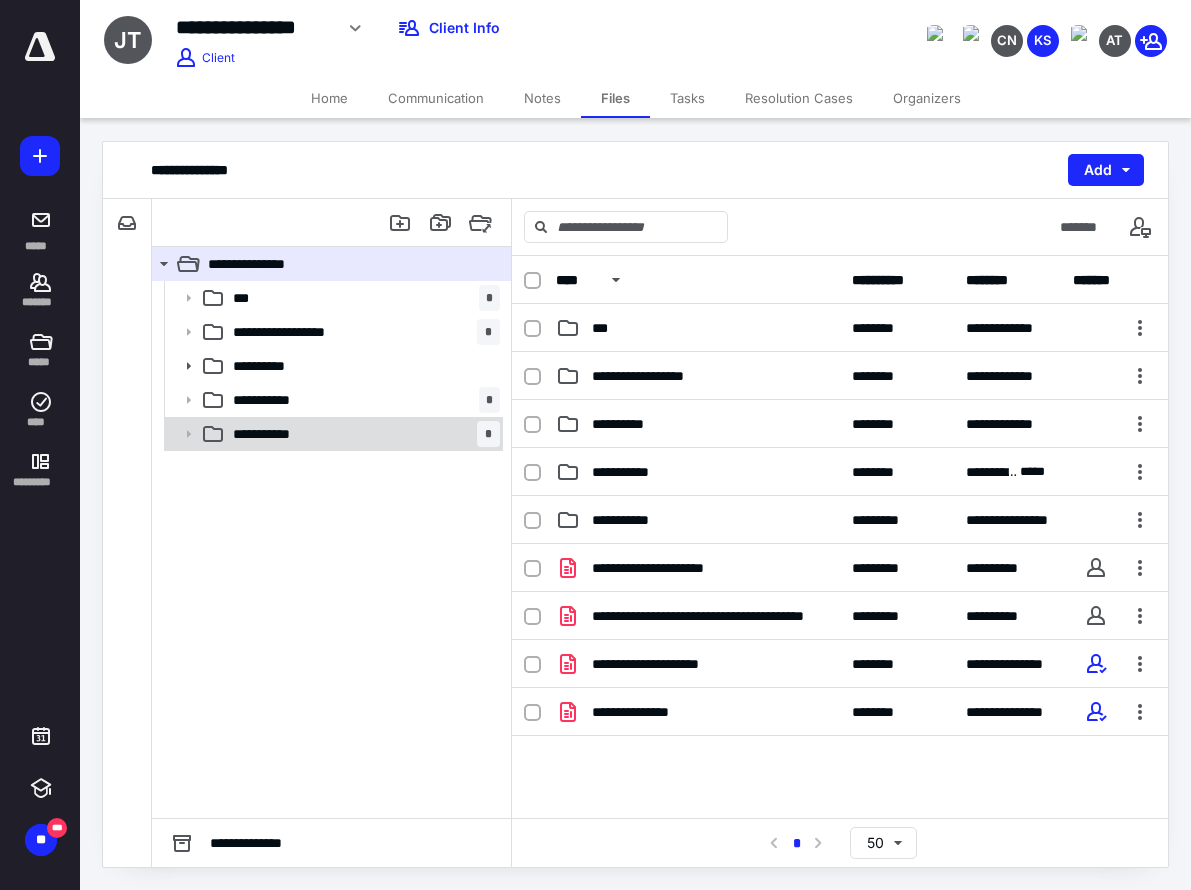 click on "**********" at bounding box center [278, 434] 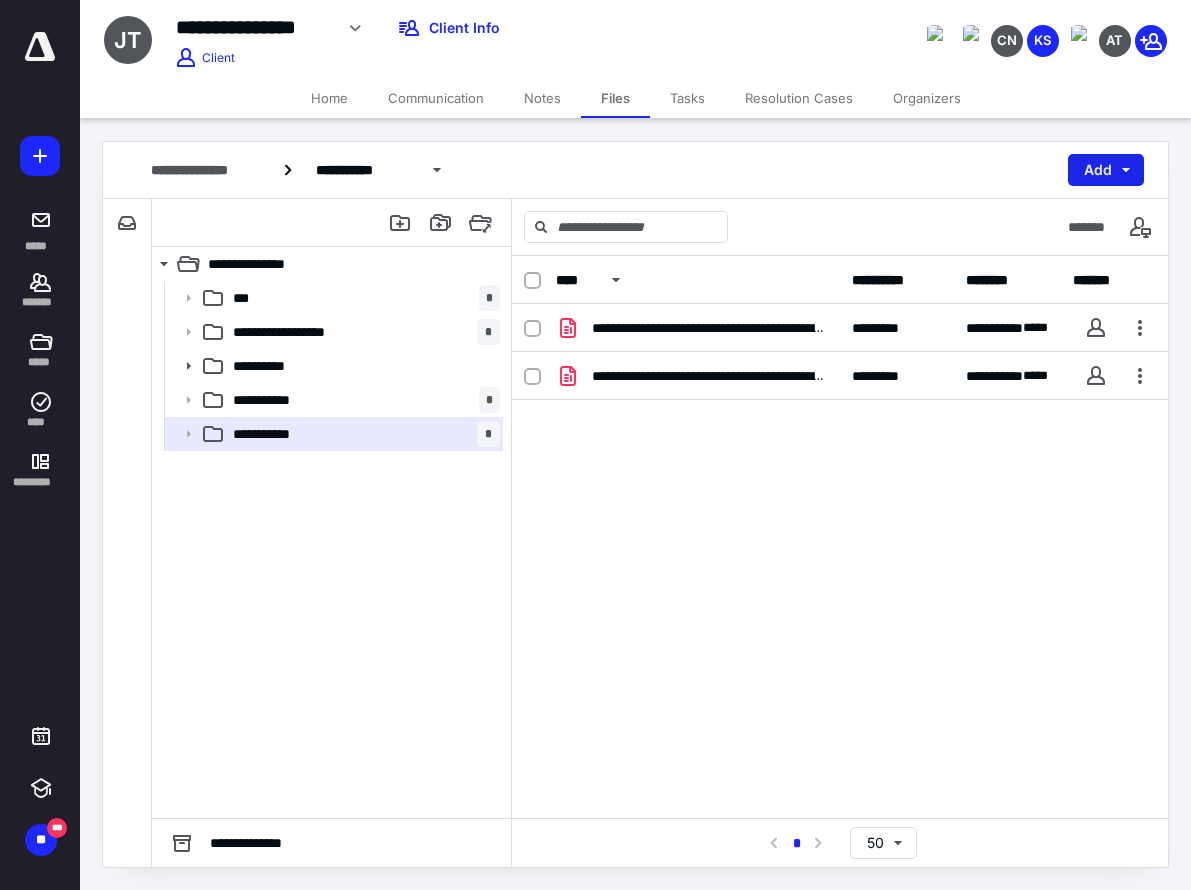 click on "Add" at bounding box center [1106, 170] 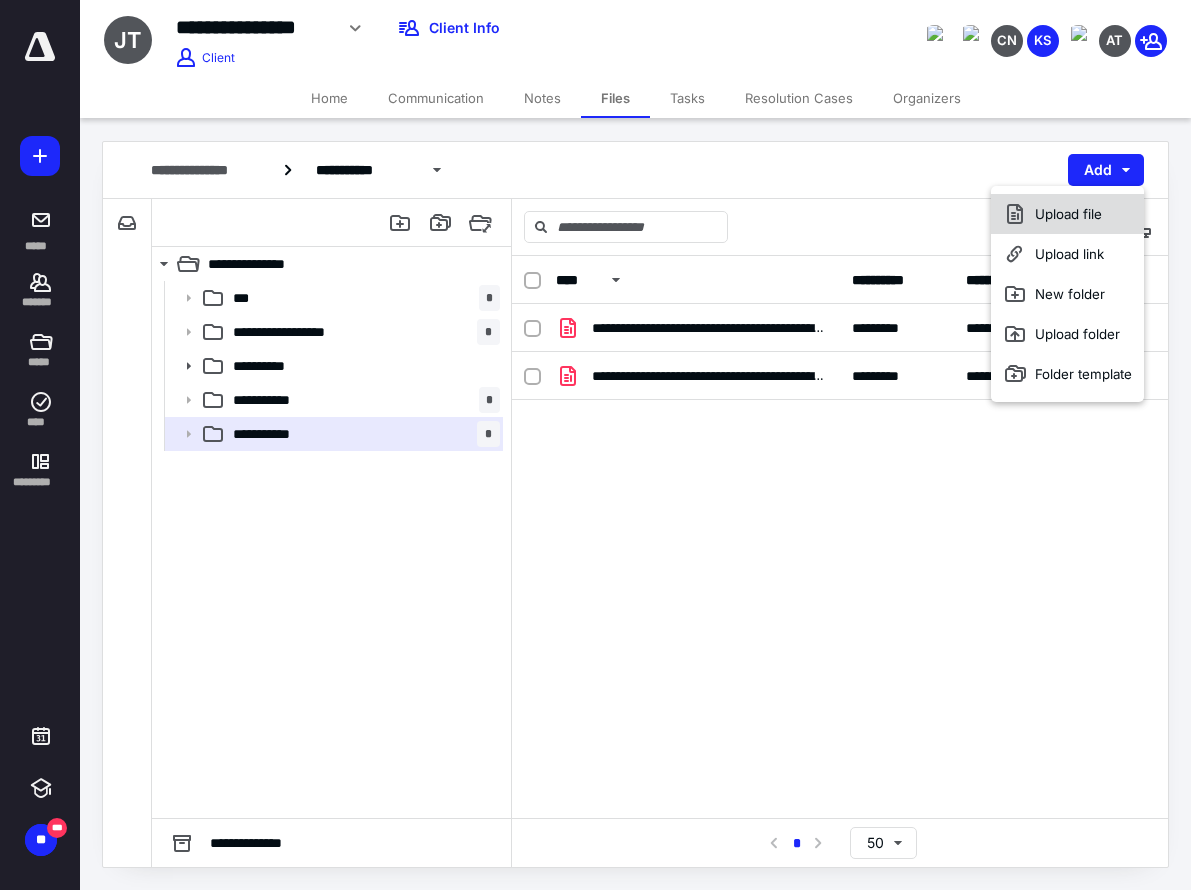 click on "Upload file" at bounding box center (1067, 214) 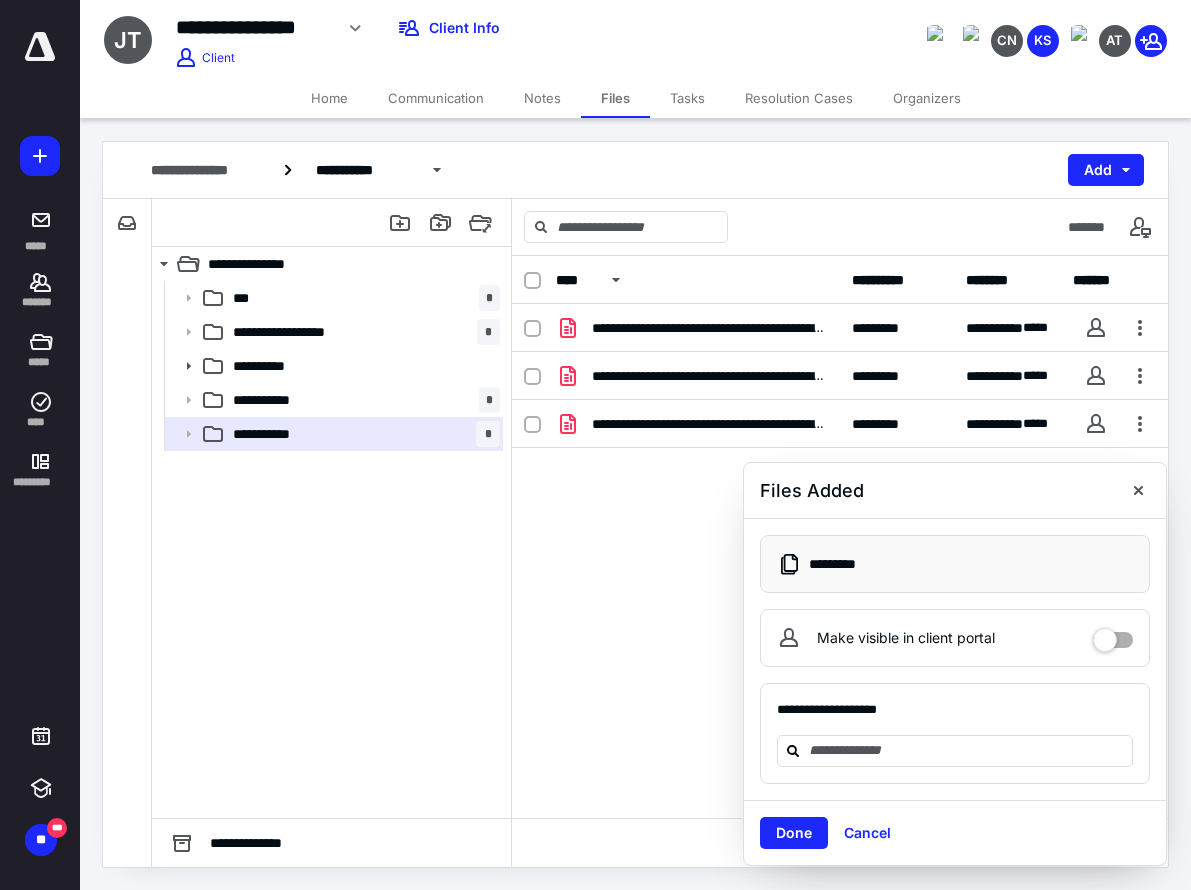 click on "Notes" at bounding box center [542, 98] 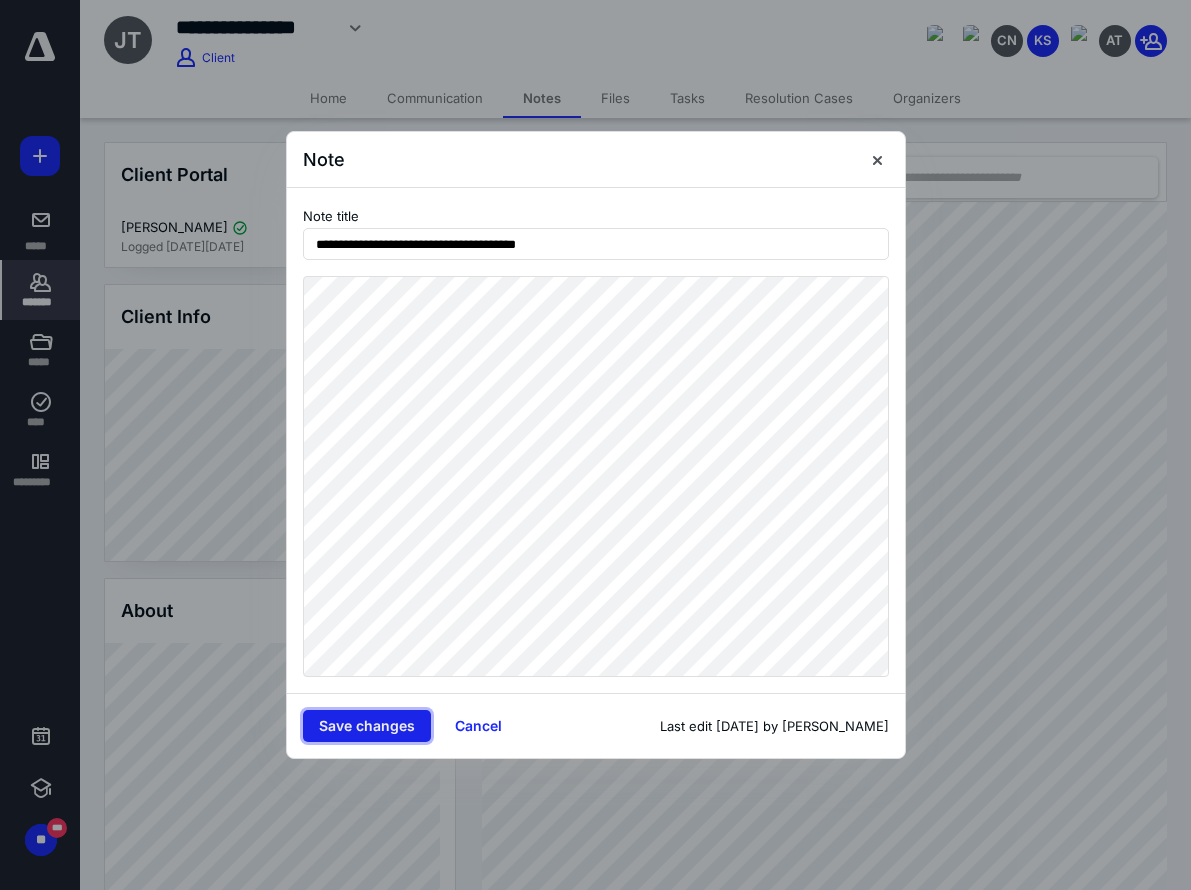 click on "Save changes" at bounding box center [367, 726] 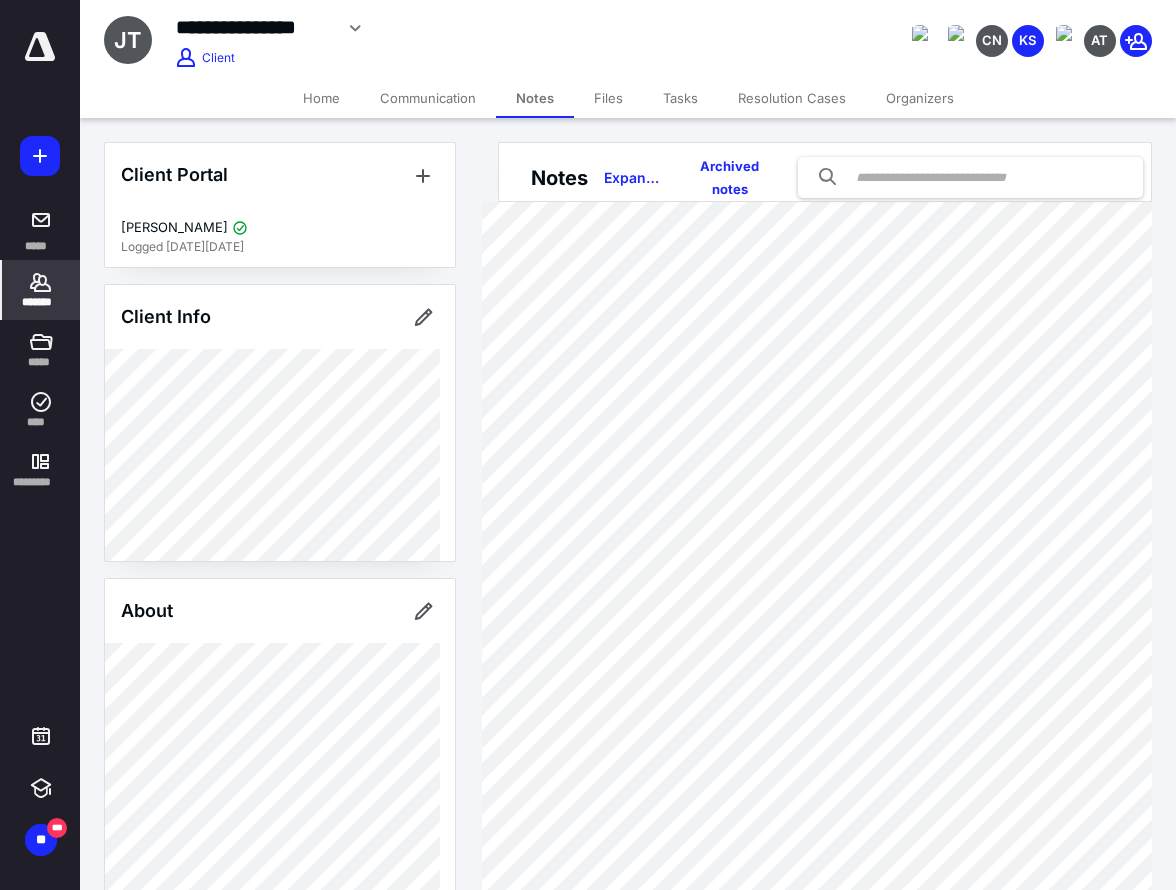 drag, startPoint x: 502, startPoint y: 65, endPoint x: 683, endPoint y: 122, distance: 189.76302 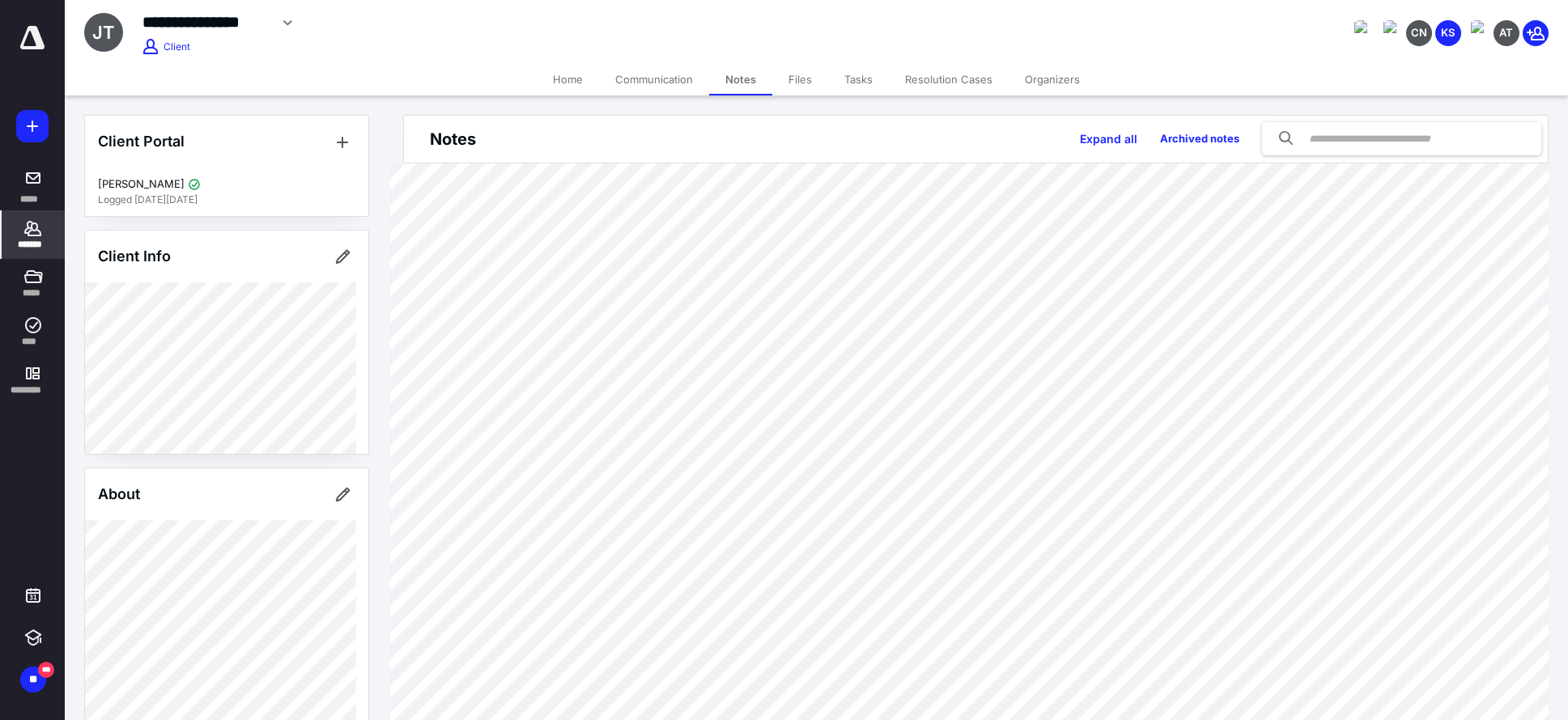 click on "Files" at bounding box center [800, 79] 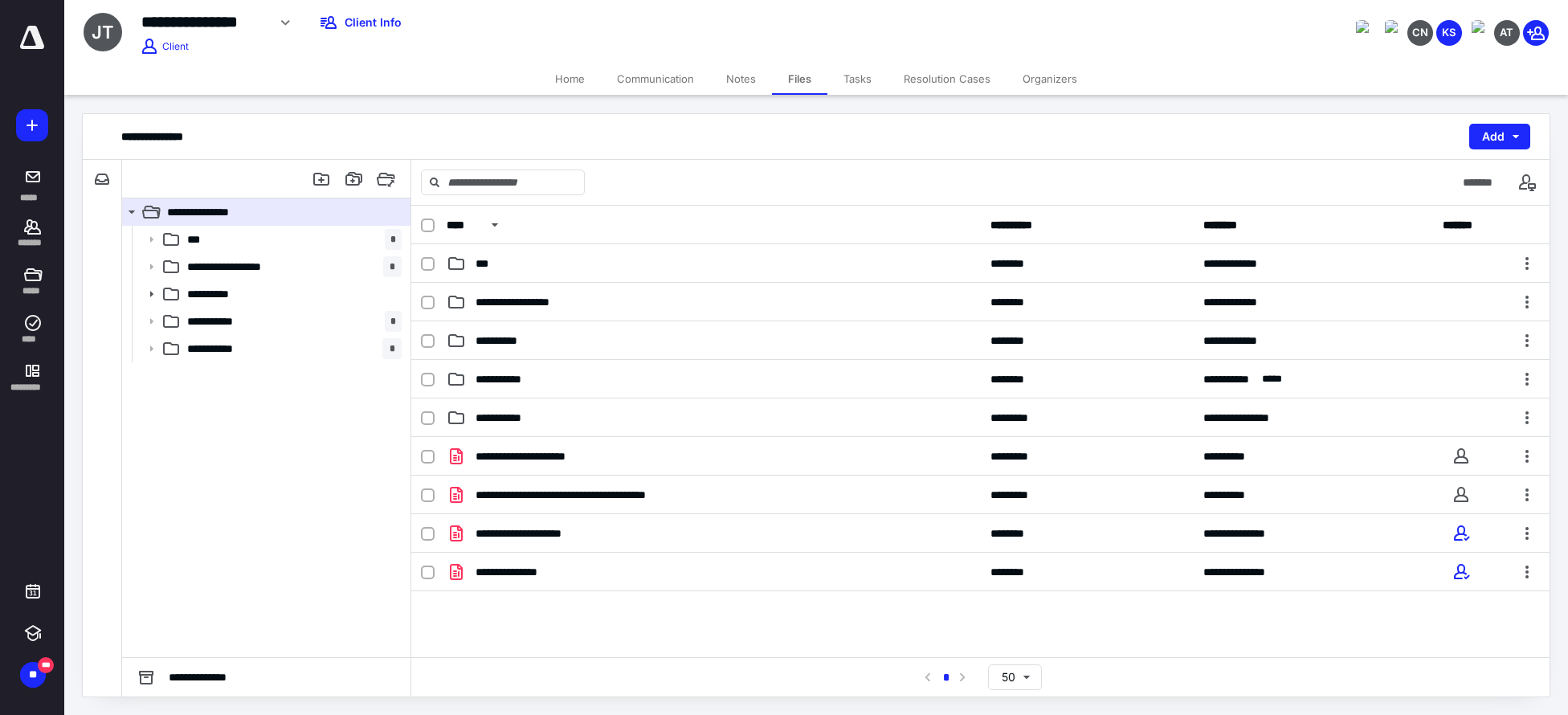 click on "Tasks" at bounding box center (857, 79) 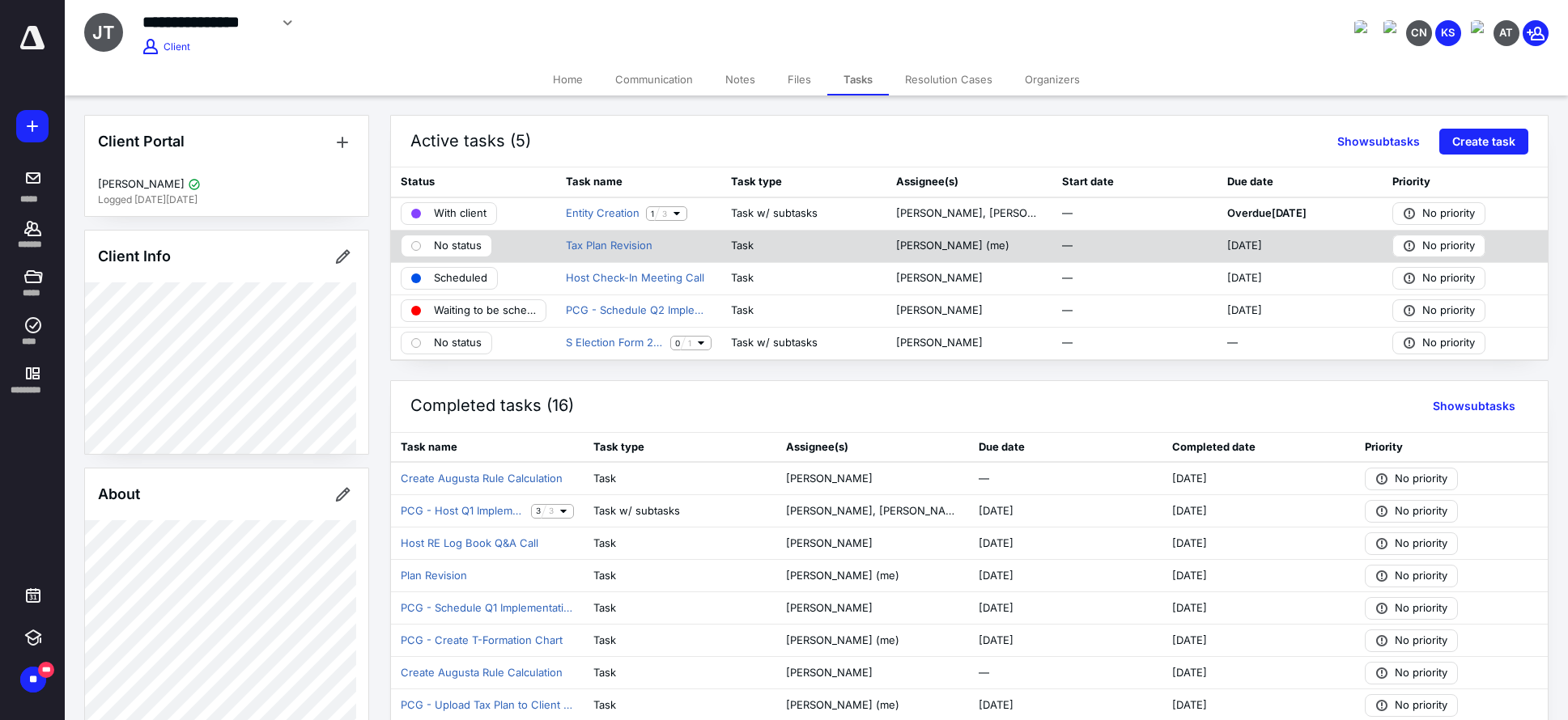 click on "No status" at bounding box center (457, 246) 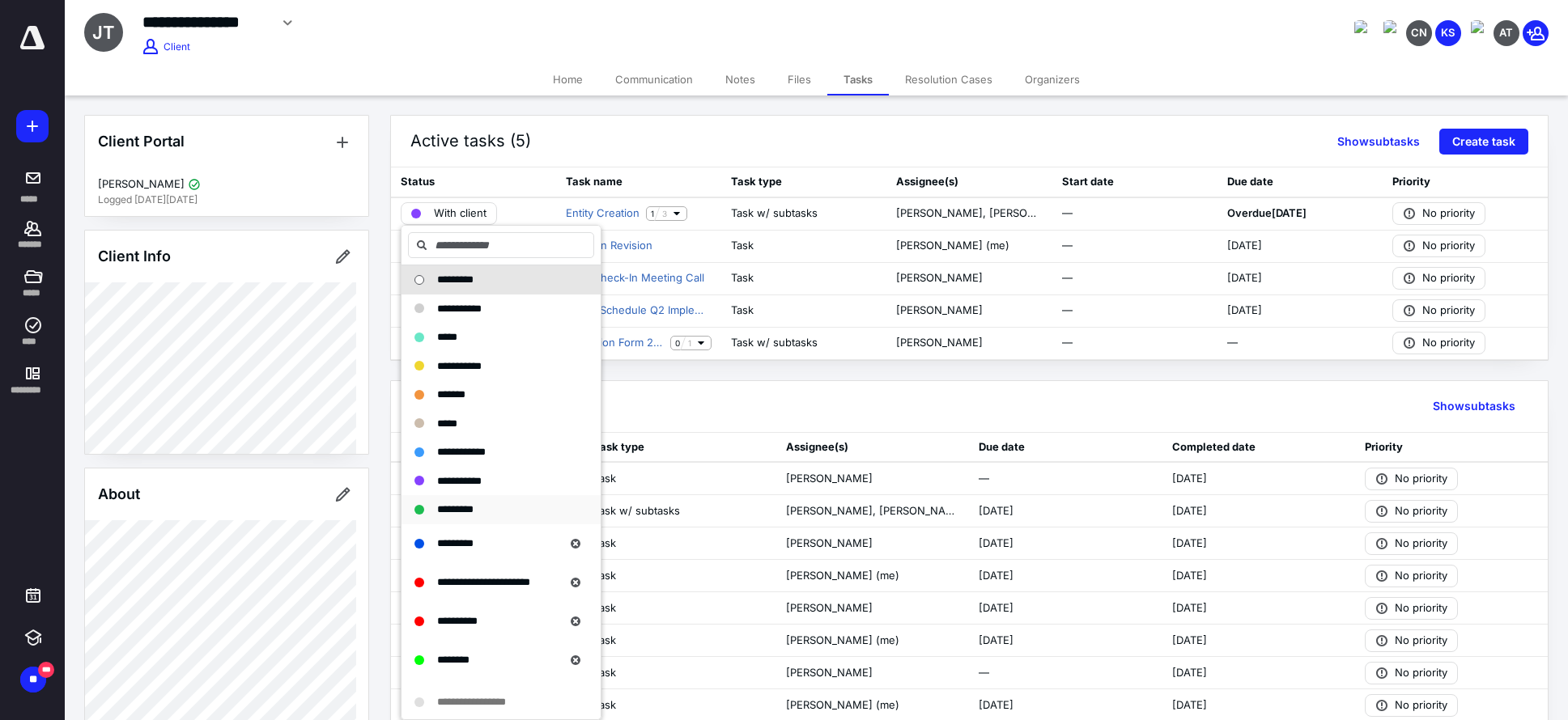 click on "*********" at bounding box center [455, 509] 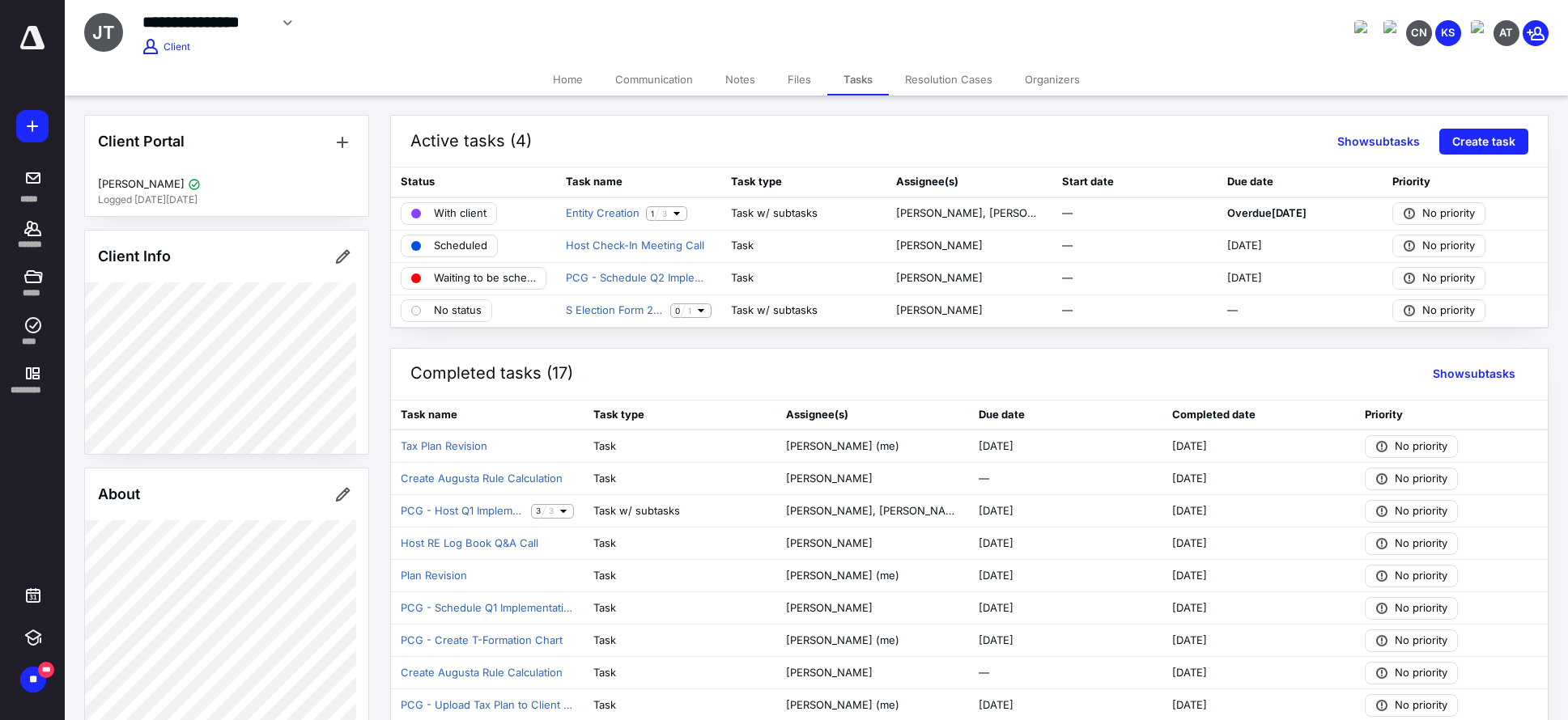 click at bounding box center (32, 38) 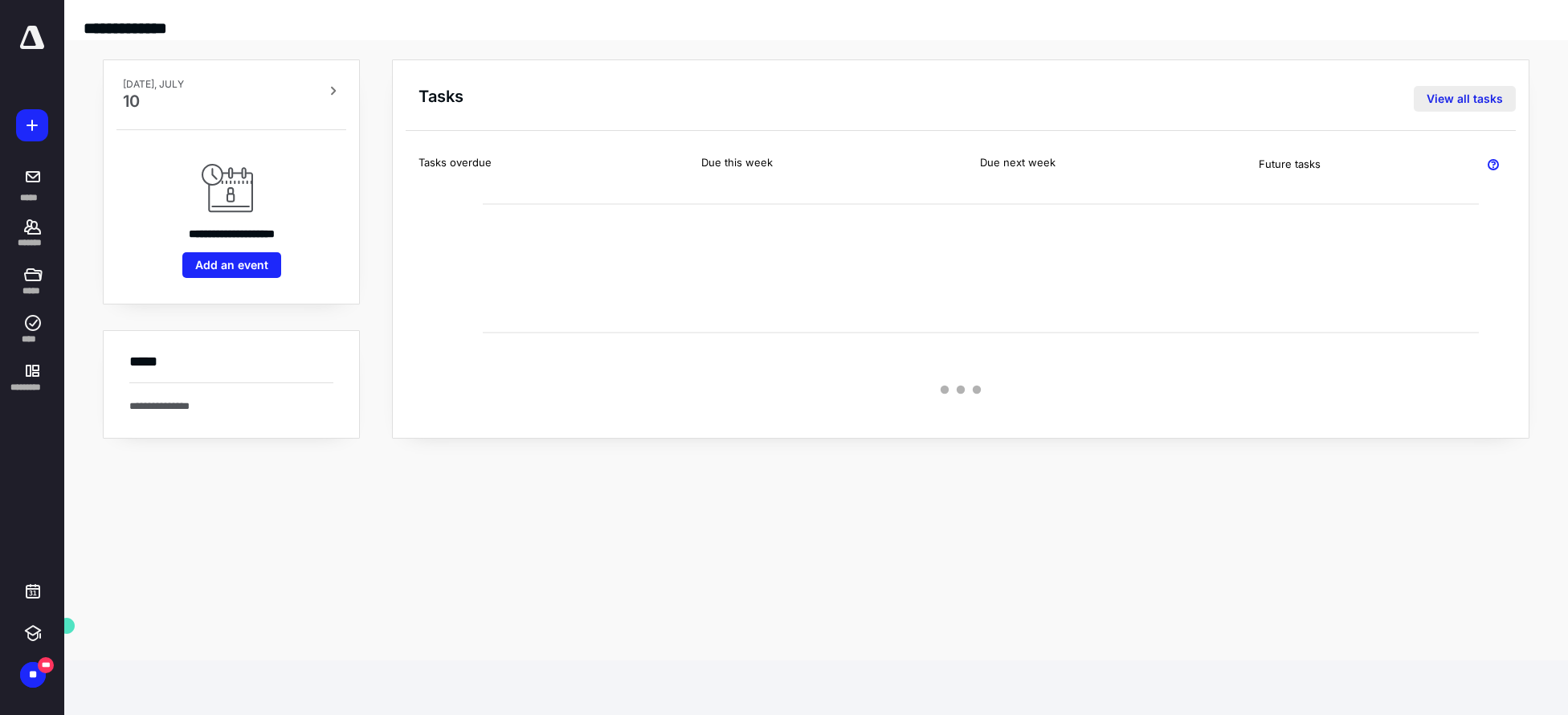 click on "View all tasks" at bounding box center (1464, 99) 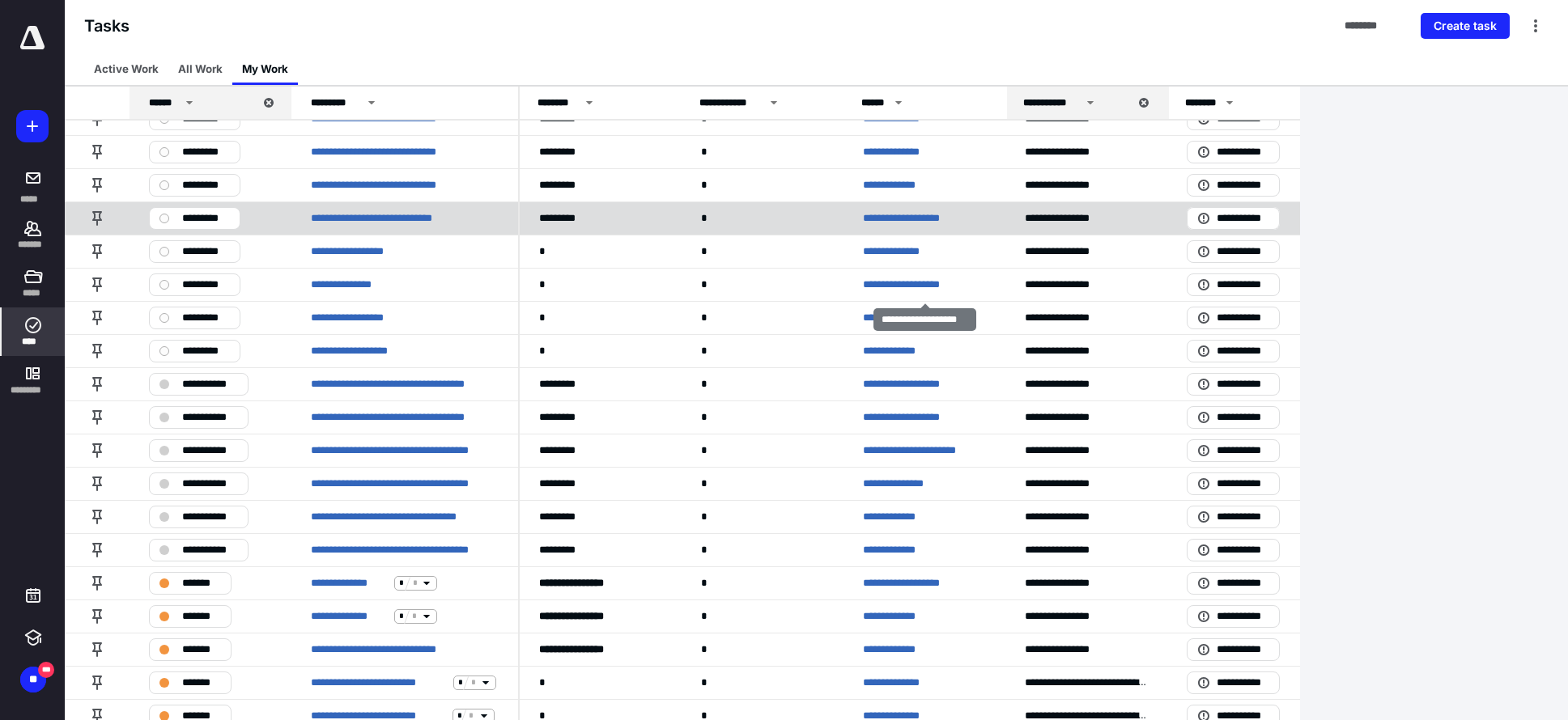 scroll, scrollTop: 243, scrollLeft: 0, axis: vertical 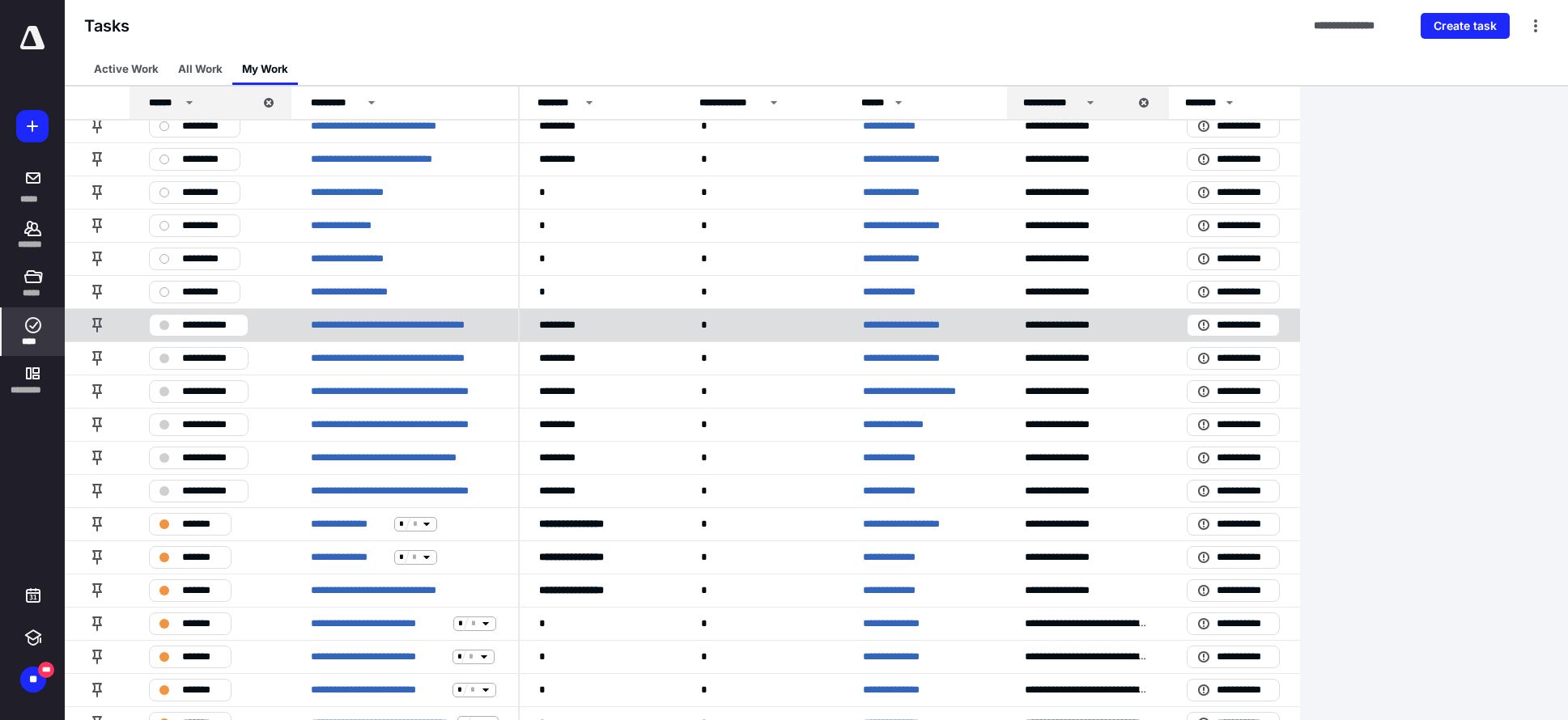click on "**********" at bounding box center (909, 325) 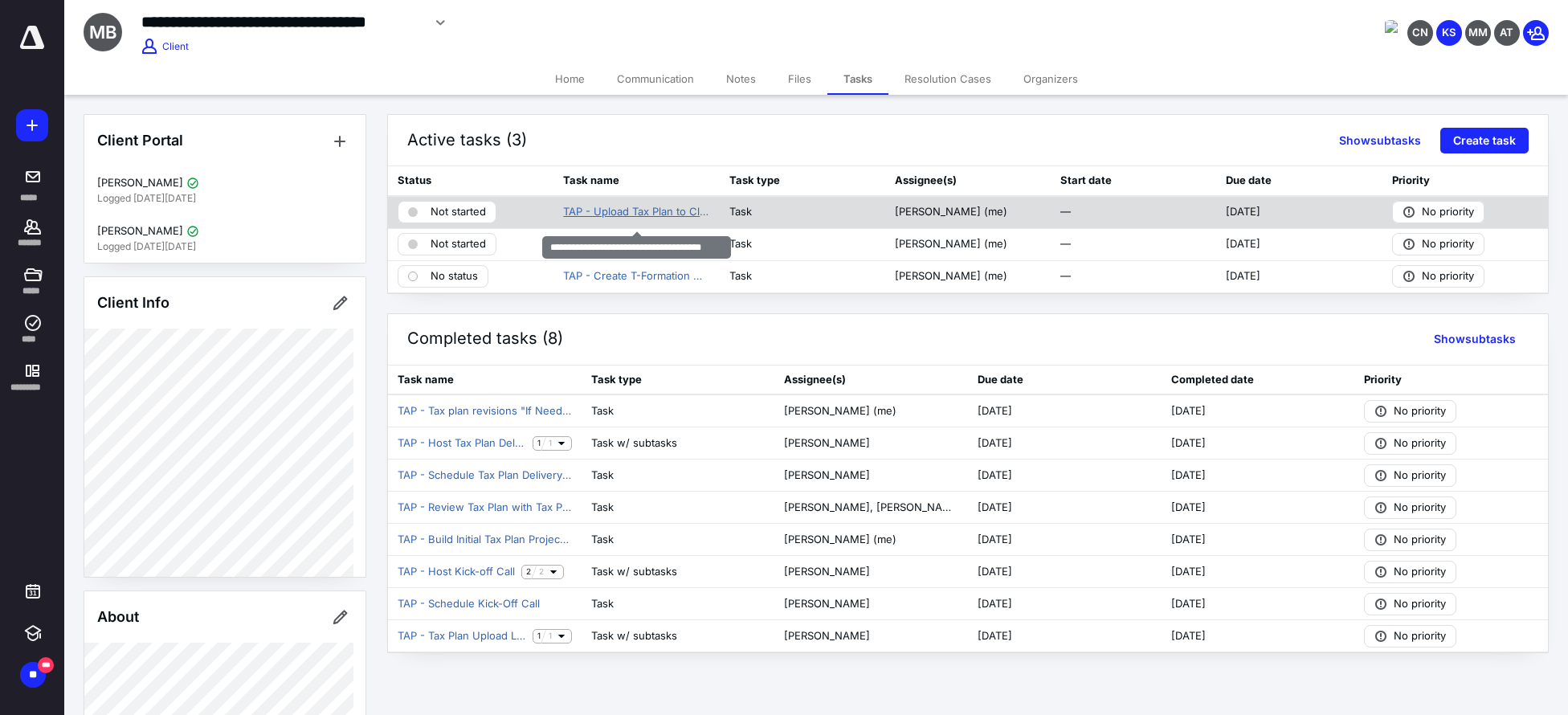 click on "TAP - Upload Tax Plan to Client Portal" at bounding box center [636, 212] 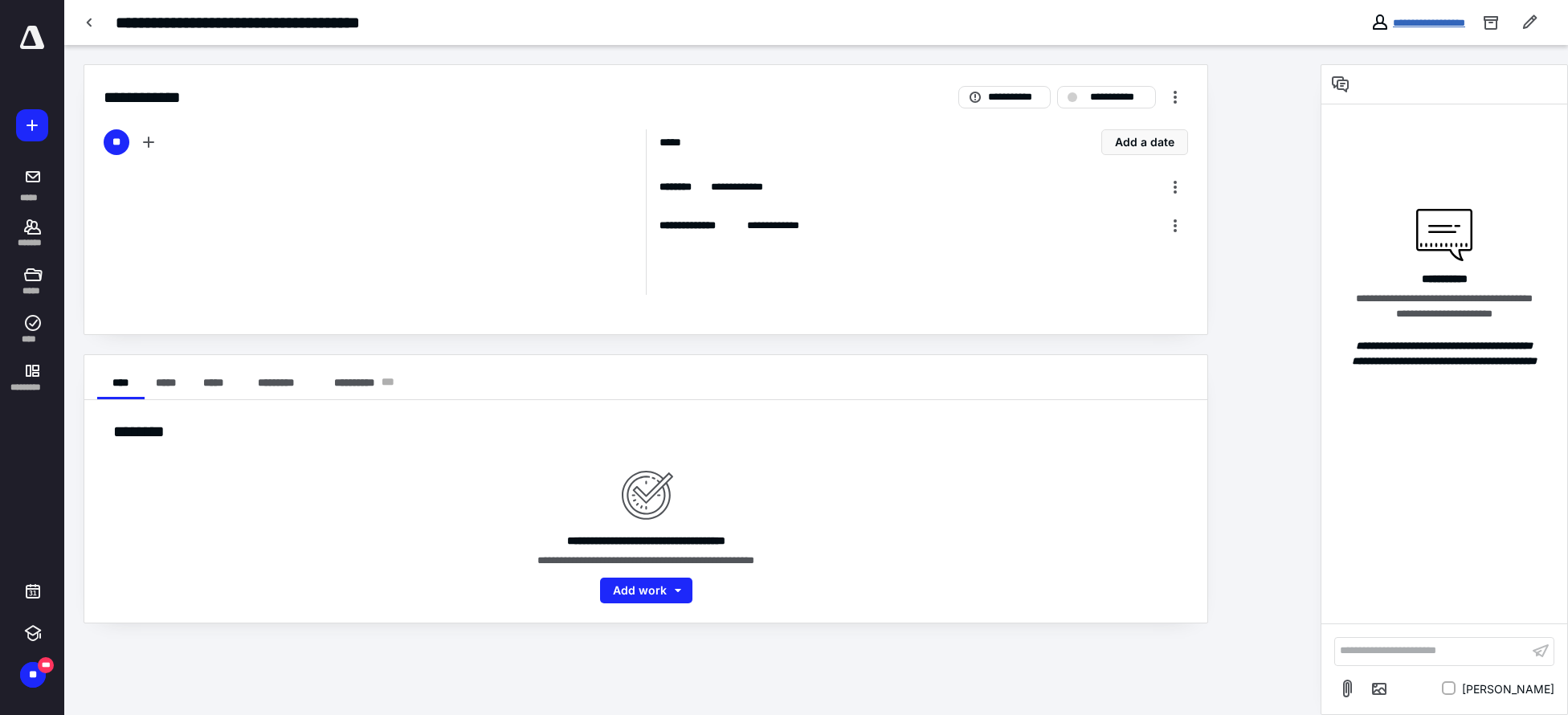 click on "**********" at bounding box center (1429, 22) 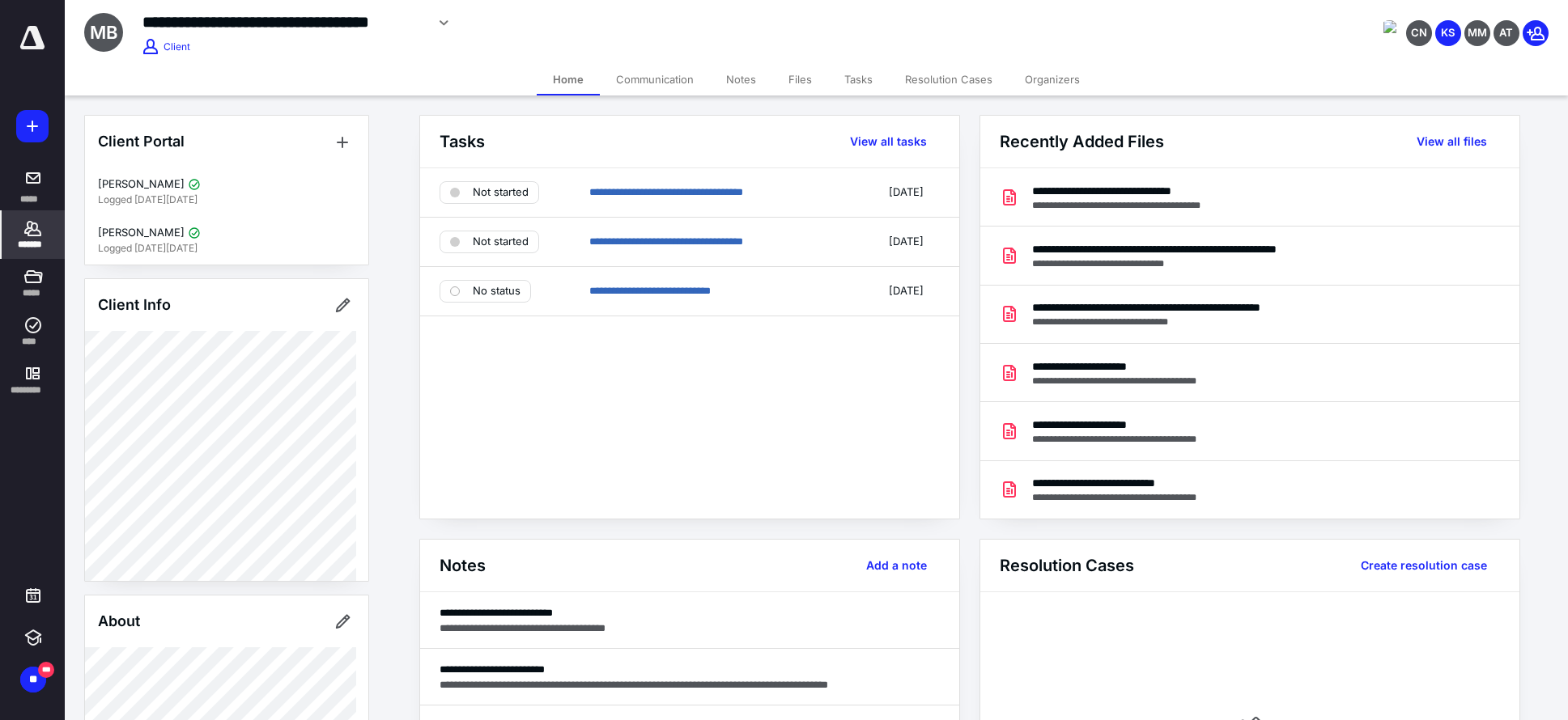 click on "Files" at bounding box center [800, 79] 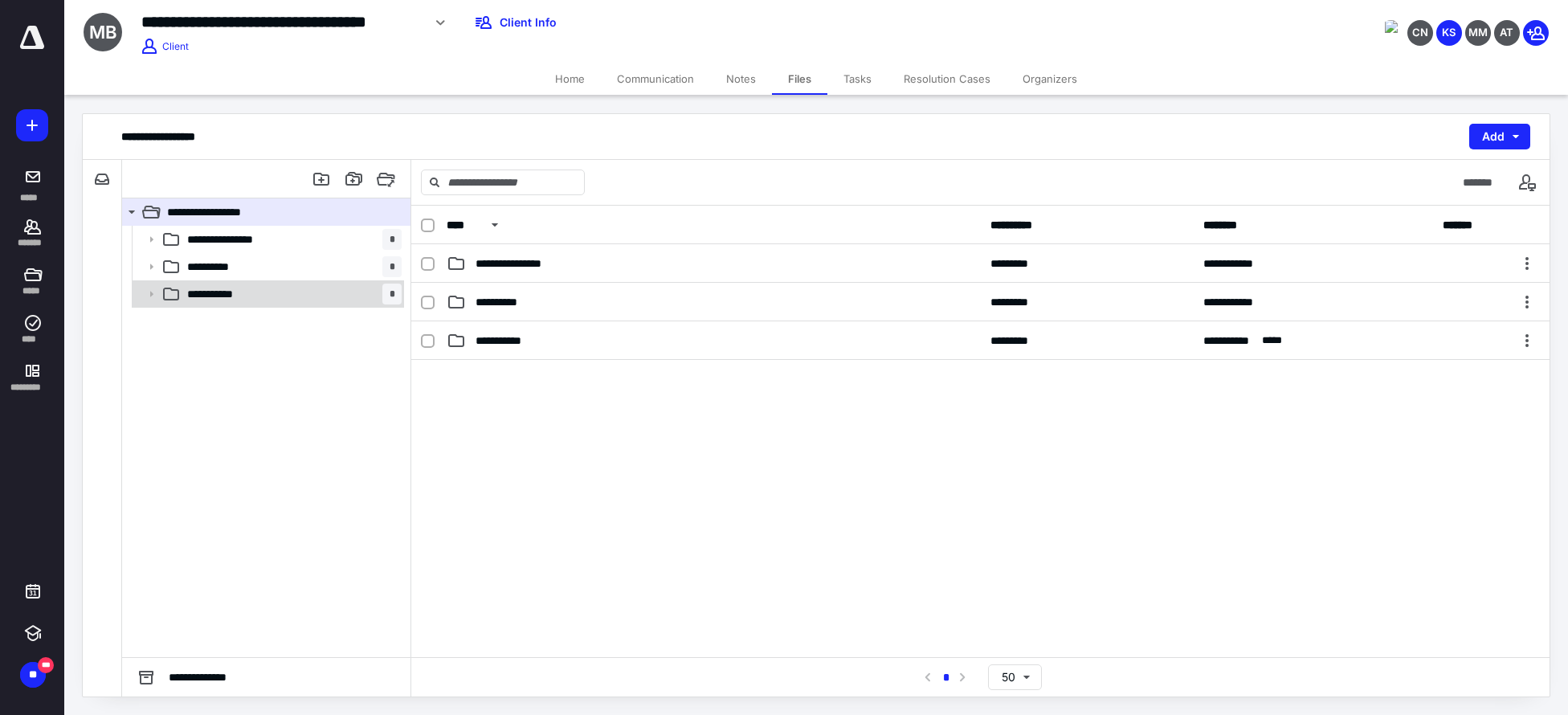 click on "**********" at bounding box center [223, 294] 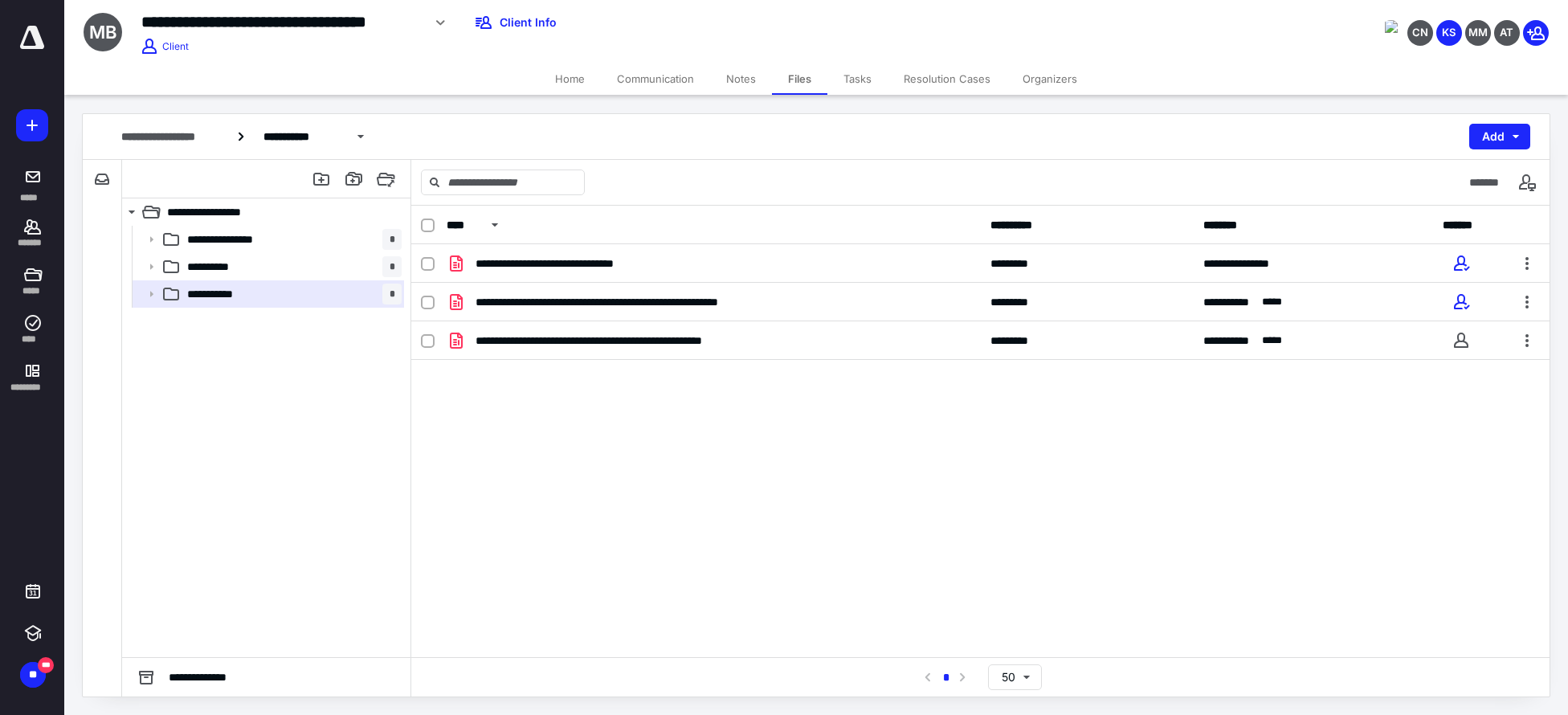 click on "Tasks" at bounding box center [857, 79] 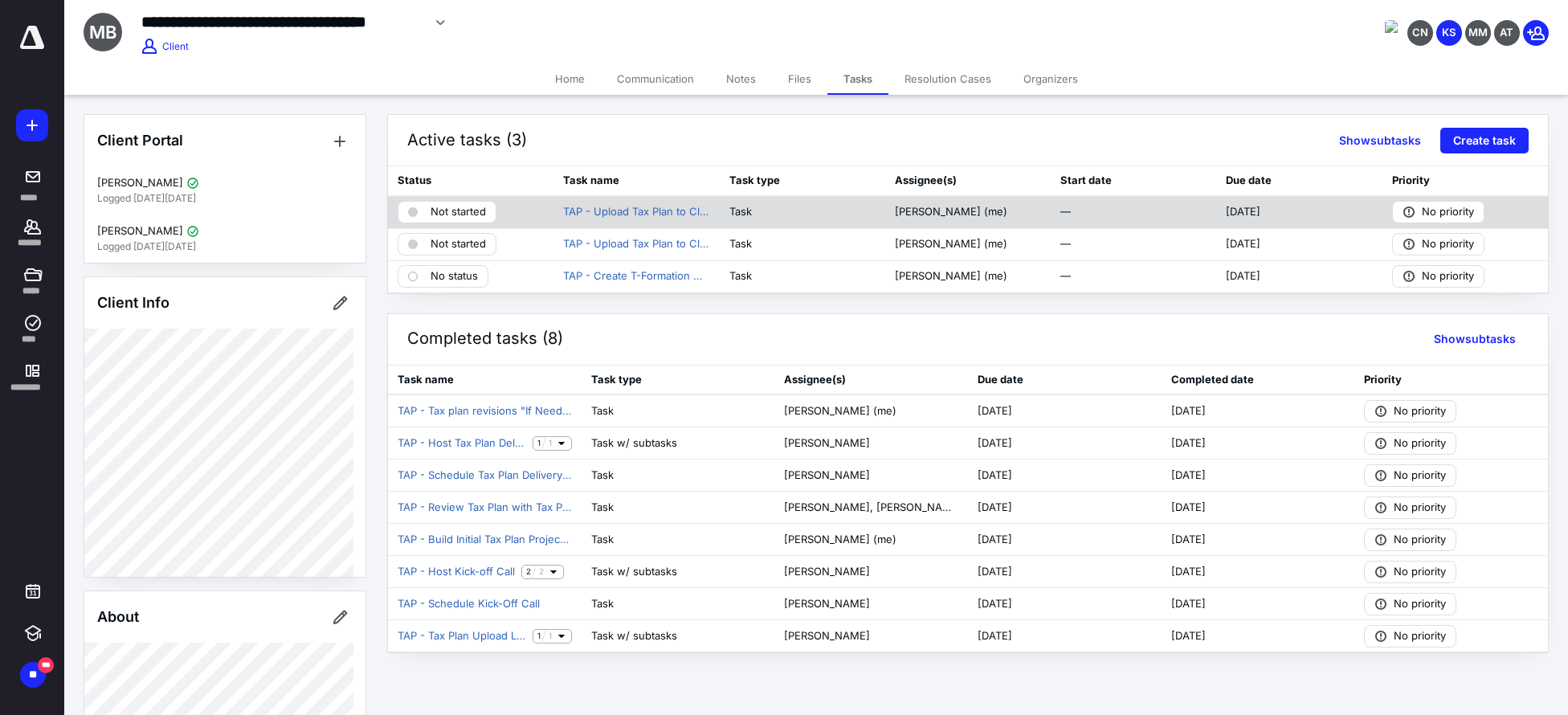 click on "Not started" at bounding box center (458, 212) 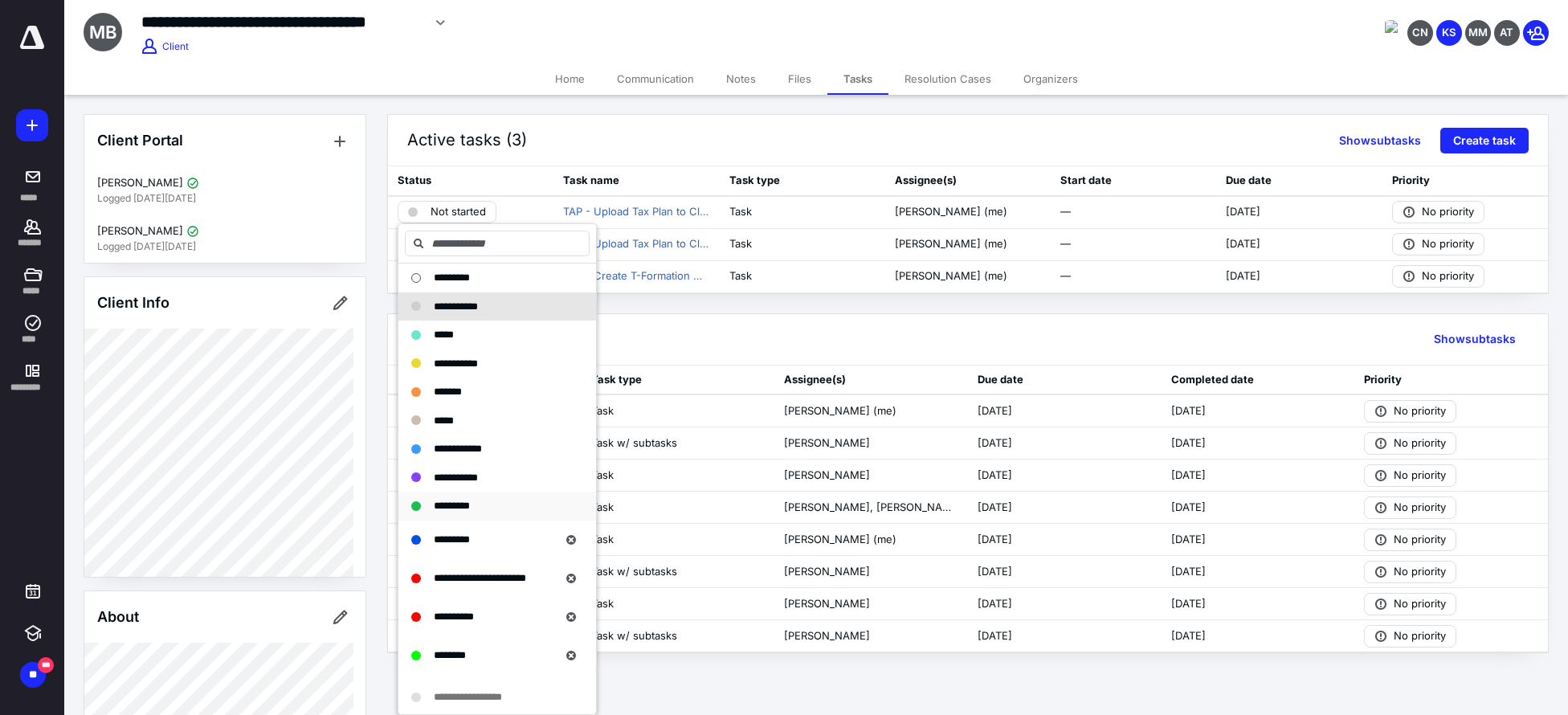 click on "*********" at bounding box center (497, 506) 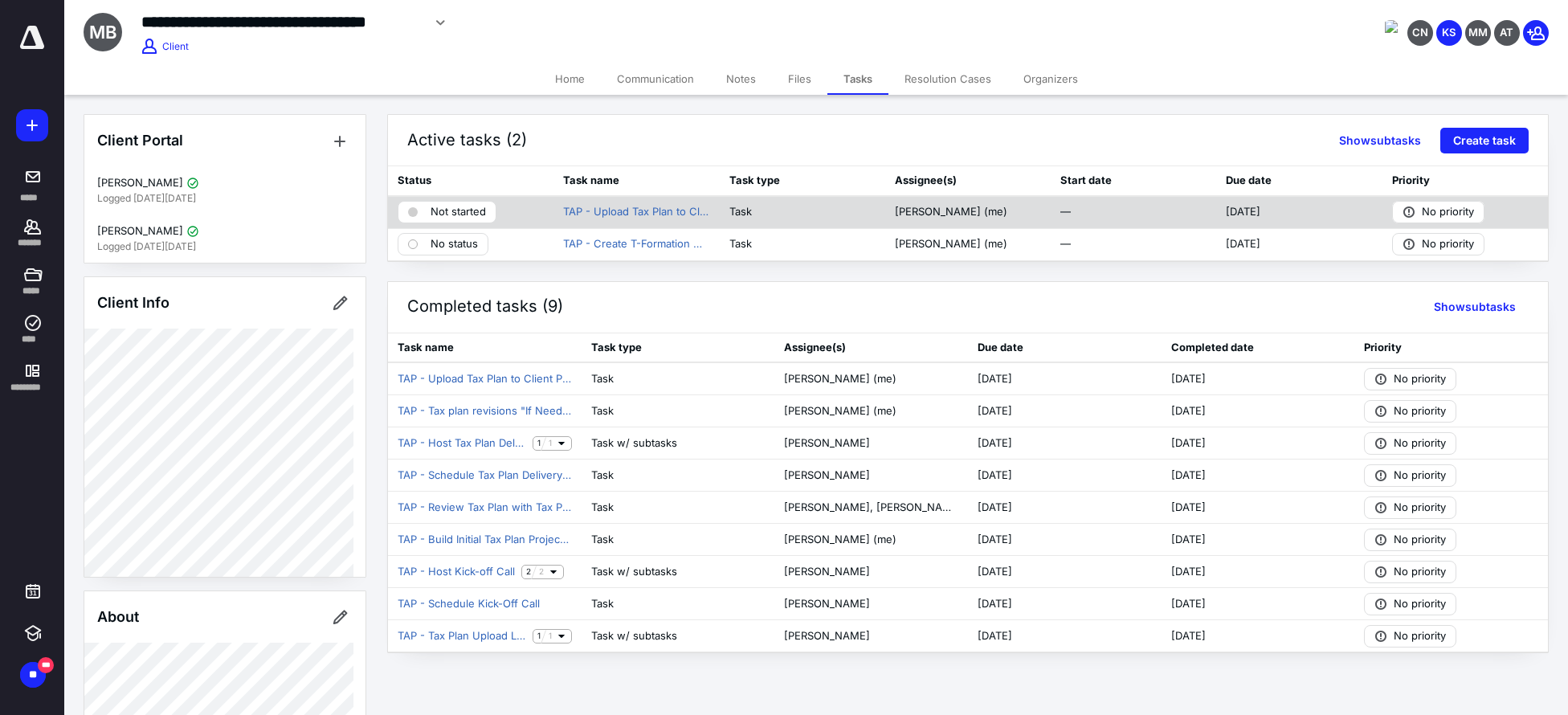 click on "Not started" at bounding box center (458, 212) 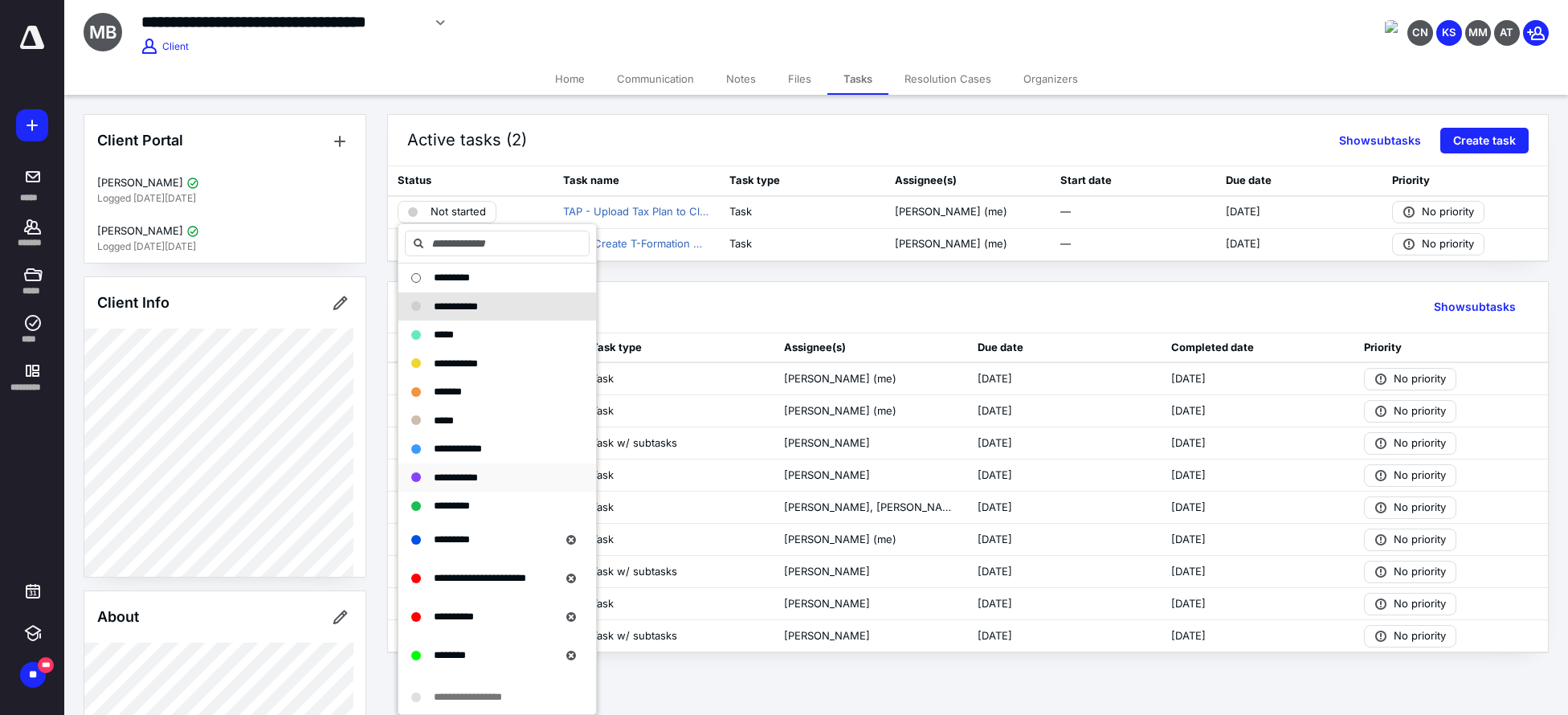 drag, startPoint x: 463, startPoint y: 503, endPoint x: 470, endPoint y: 491, distance: 13.892444 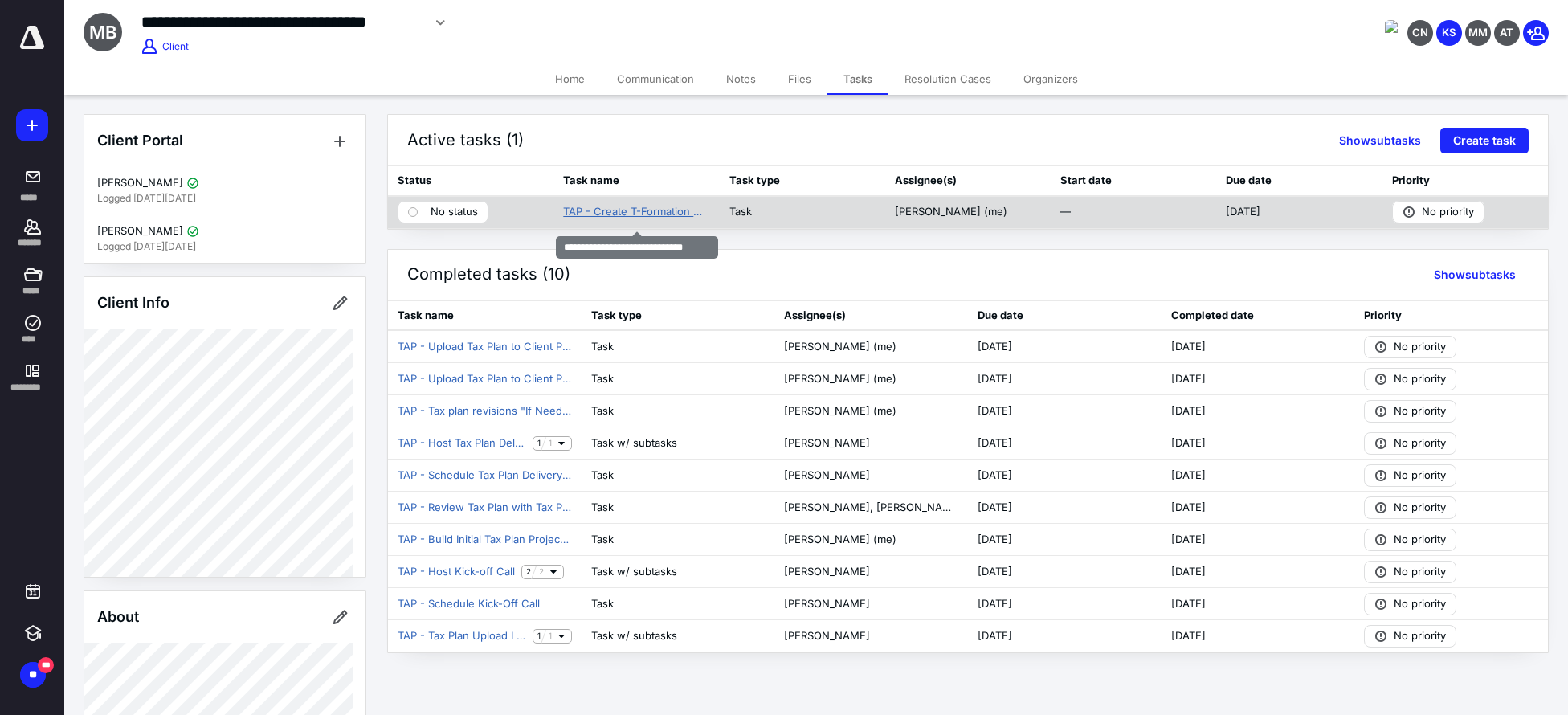click on "TAP - Create T-Formation Chart" at bounding box center [636, 212] 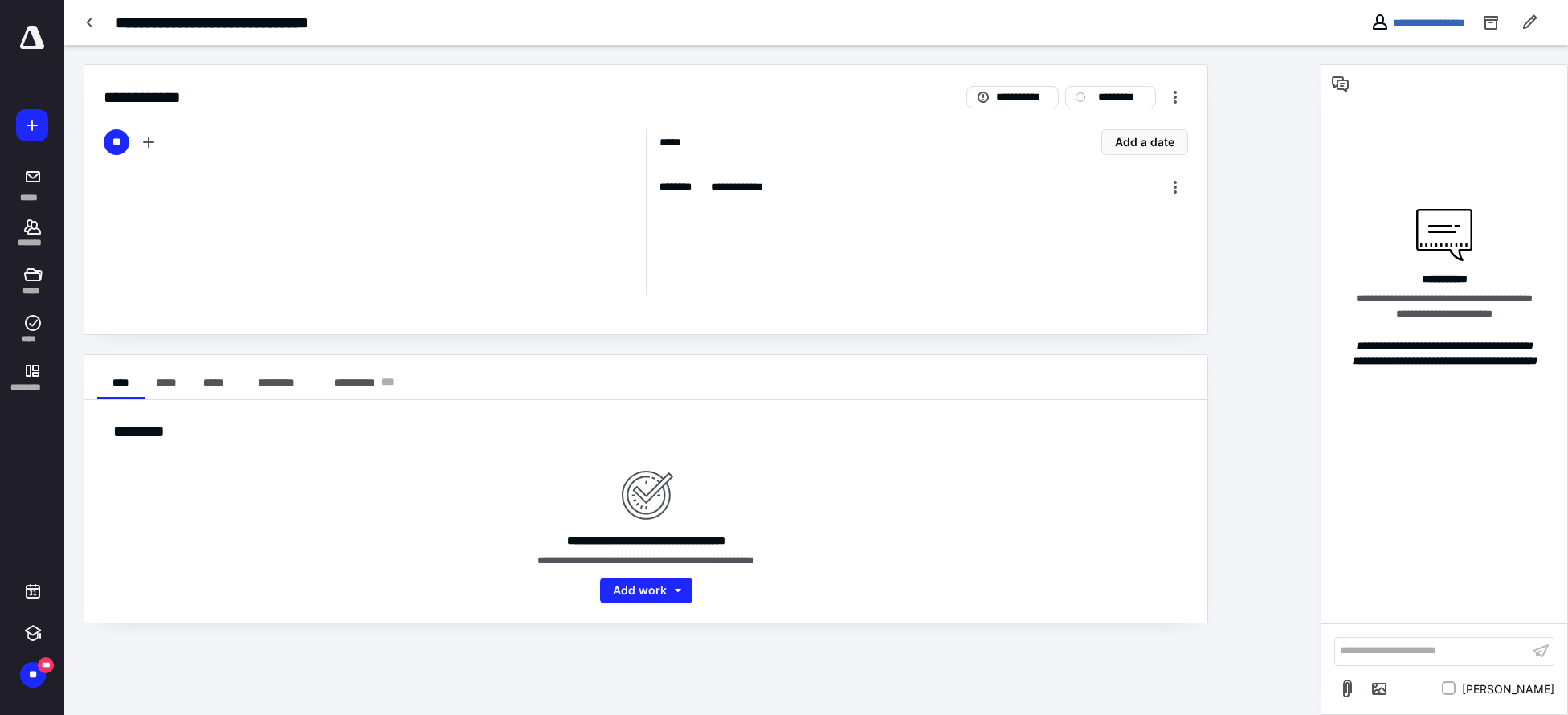 click on "**********" at bounding box center [1429, 22] 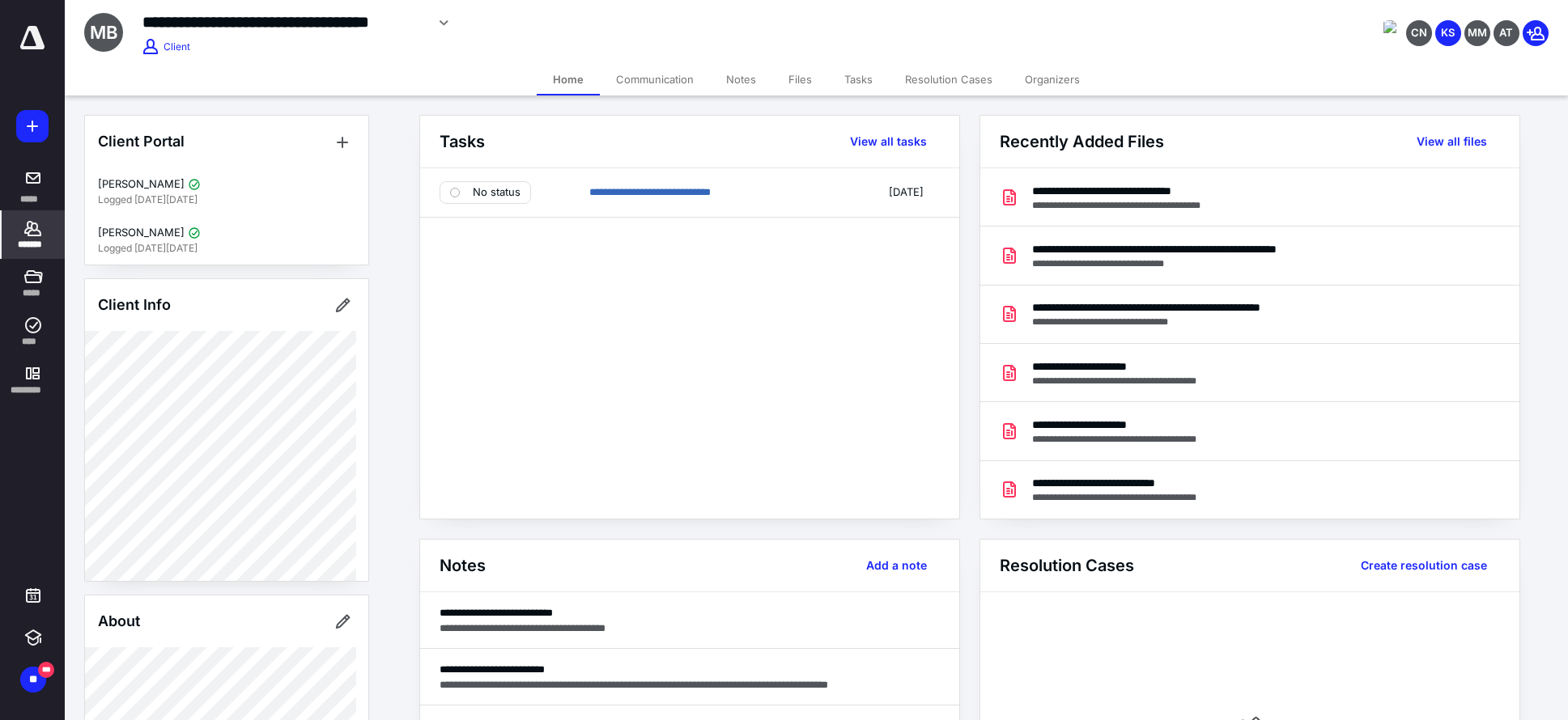 click on "Notes" at bounding box center (741, 79) 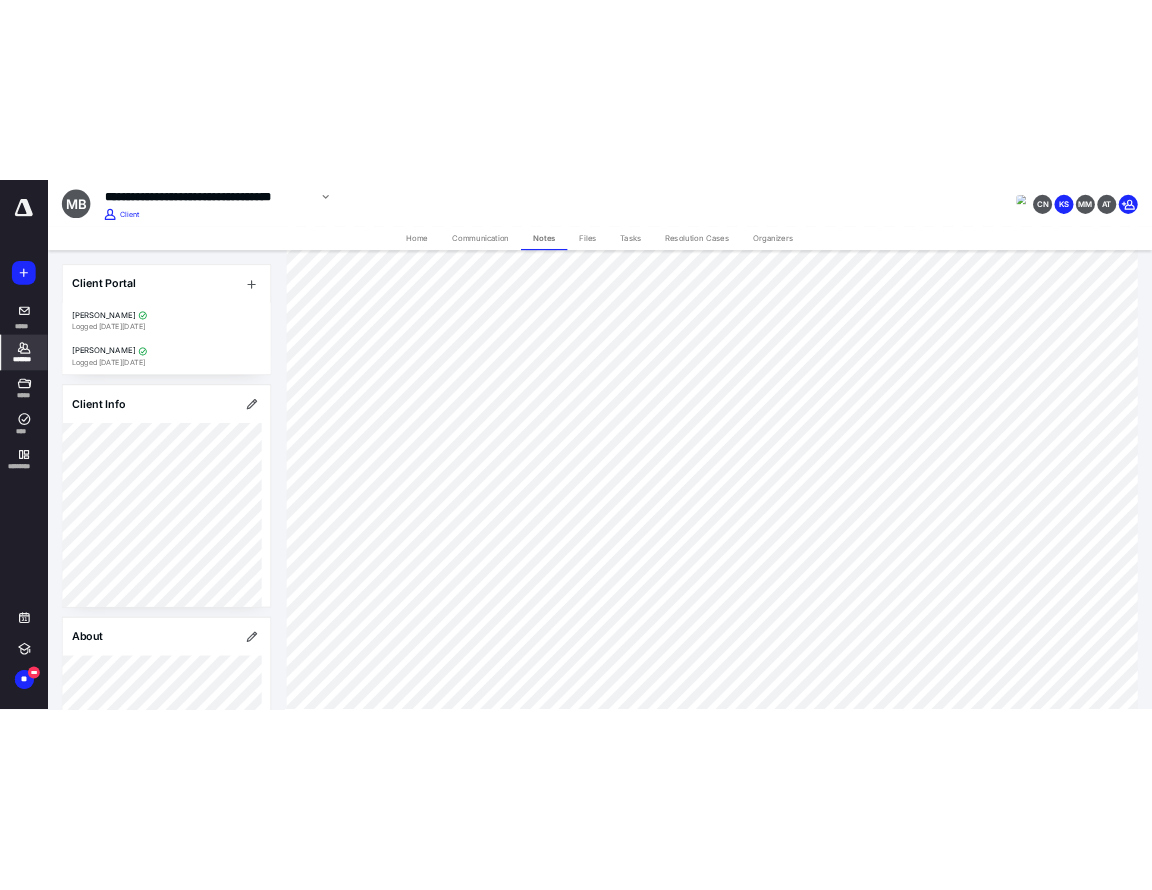 scroll, scrollTop: 302, scrollLeft: 0, axis: vertical 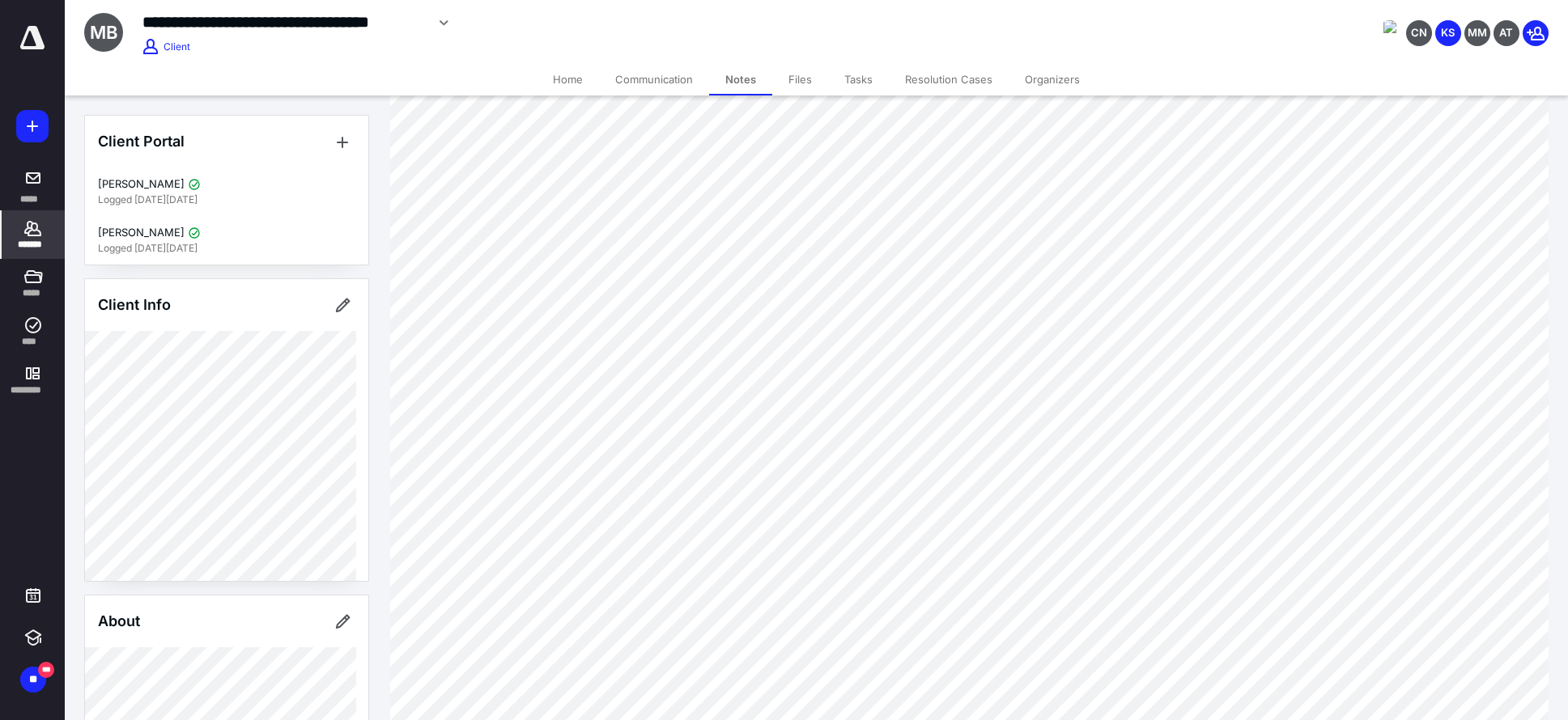 click on "**********" at bounding box center (599, 23) 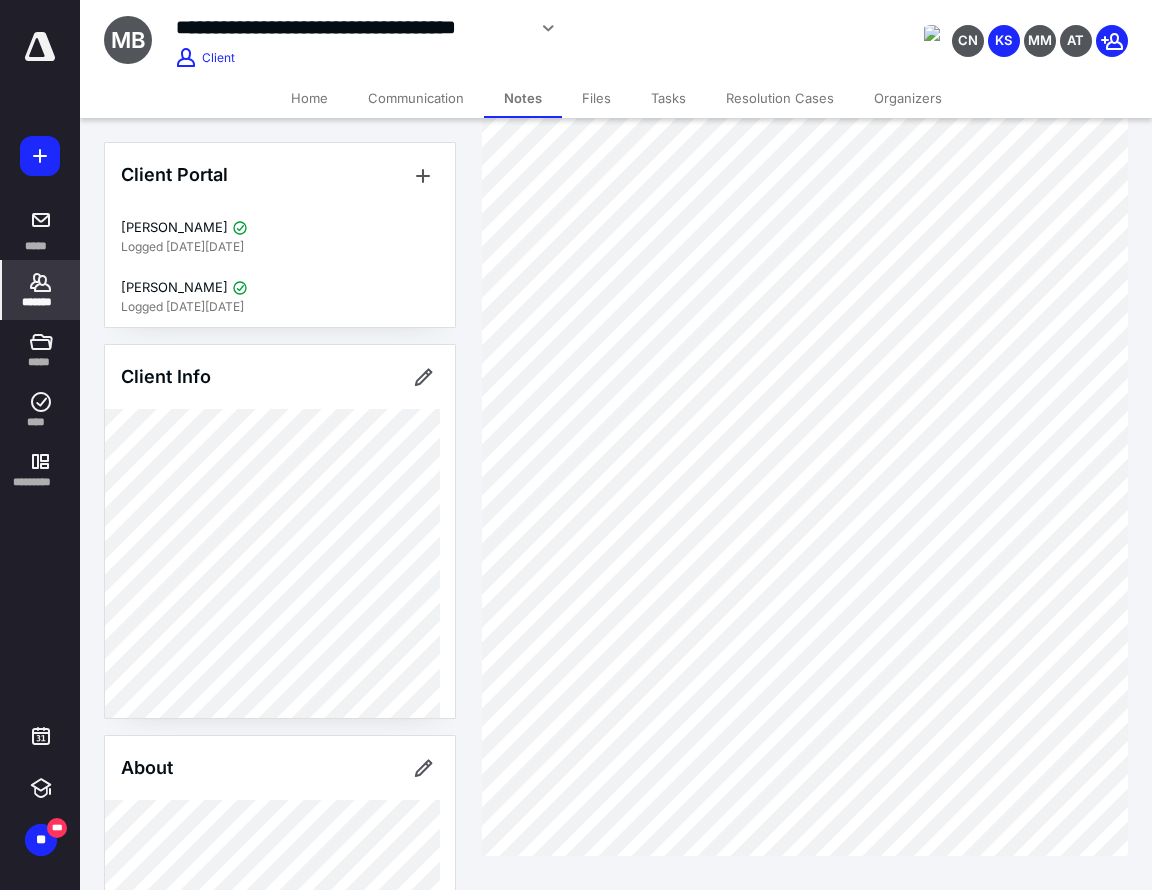 scroll, scrollTop: 721, scrollLeft: 0, axis: vertical 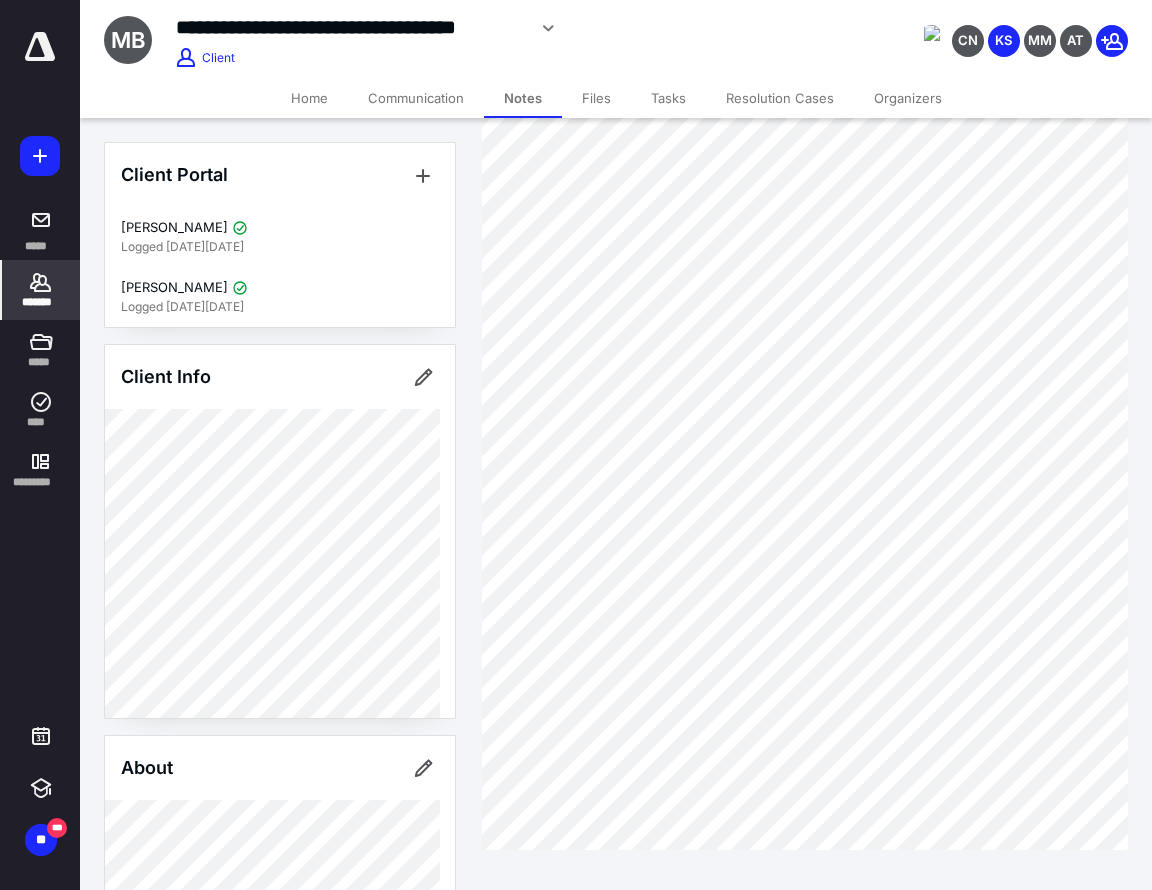 click on "Files" at bounding box center [596, 98] 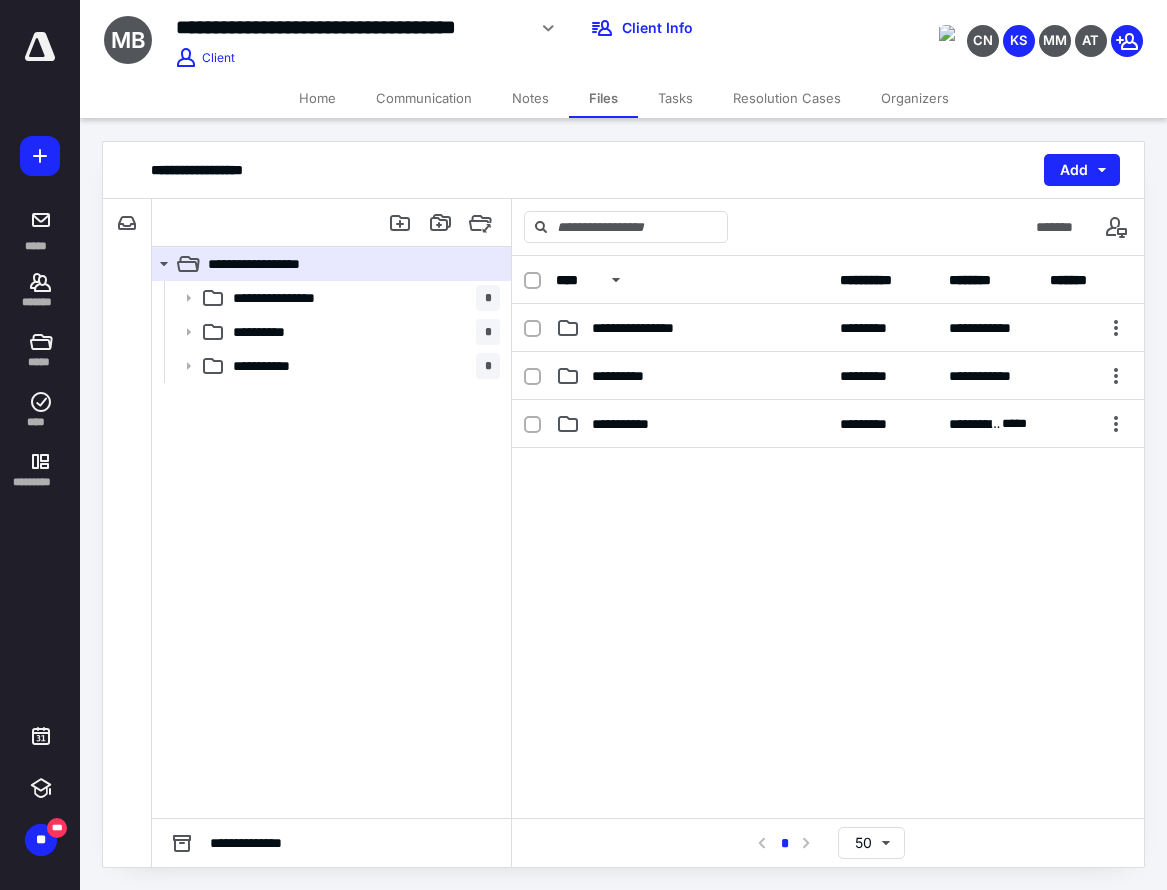click on "Notes" at bounding box center [530, 98] 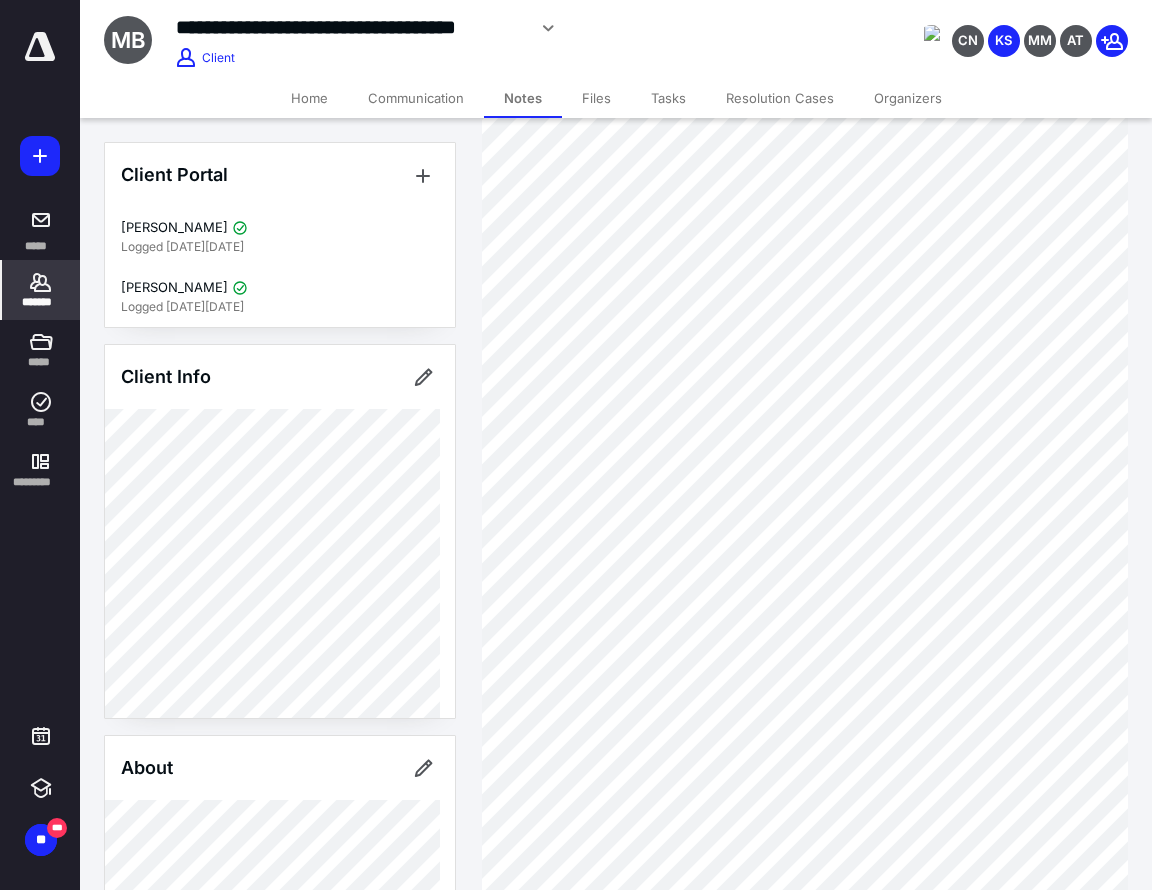 scroll, scrollTop: 500, scrollLeft: 0, axis: vertical 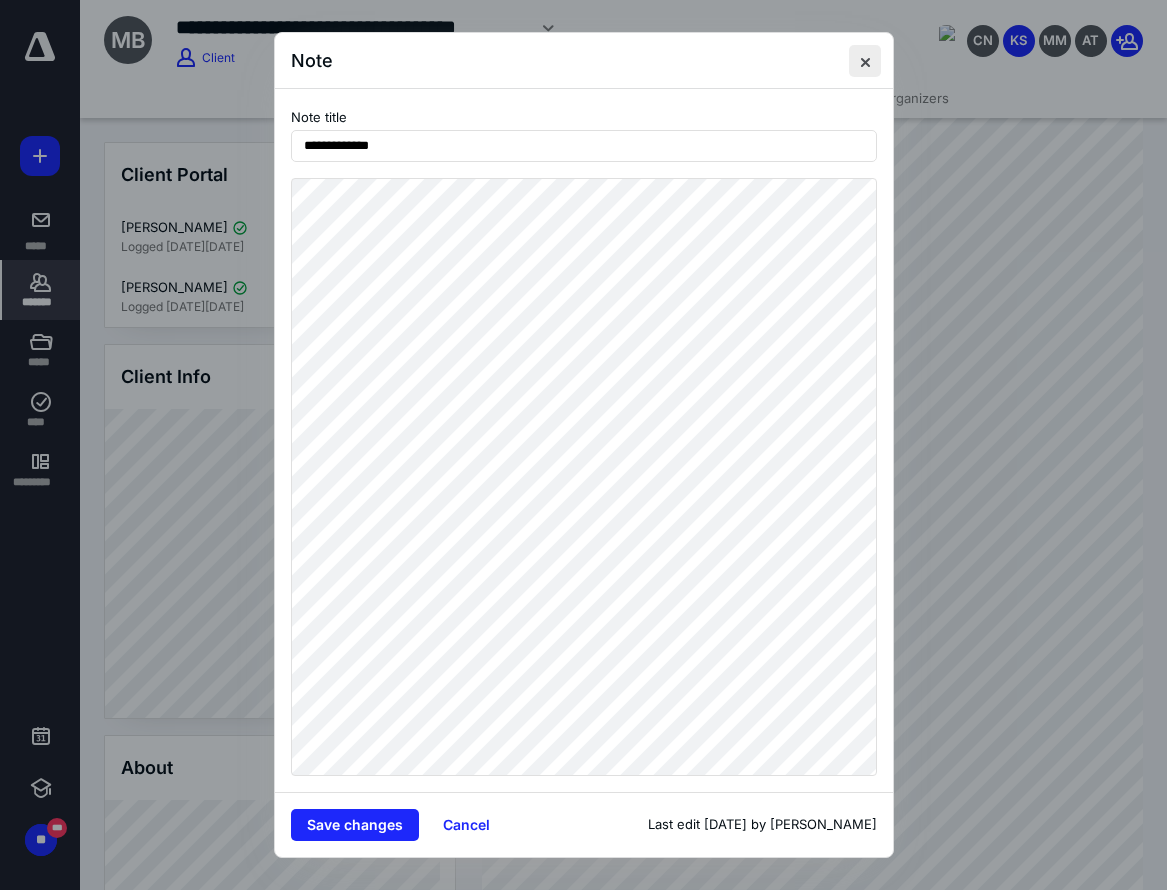 click at bounding box center [865, 61] 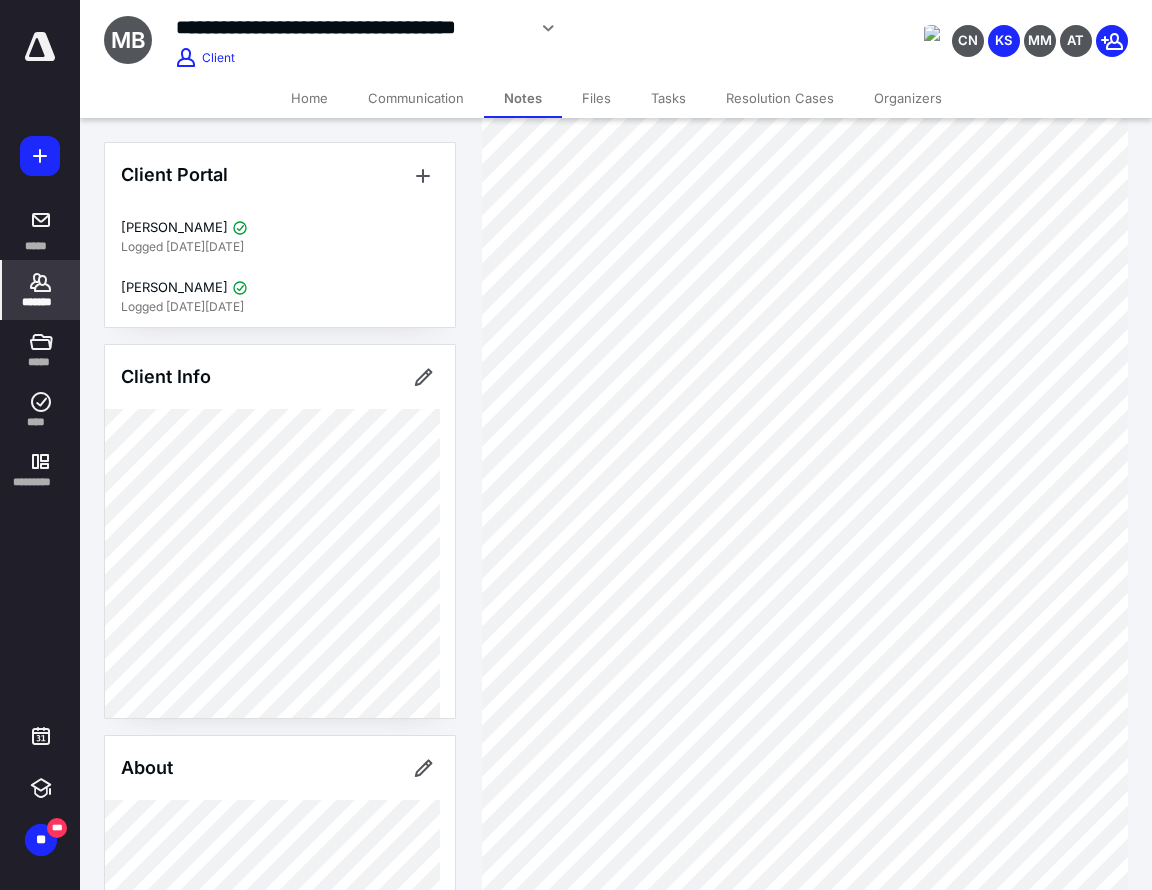 click on "Files" at bounding box center (596, 98) 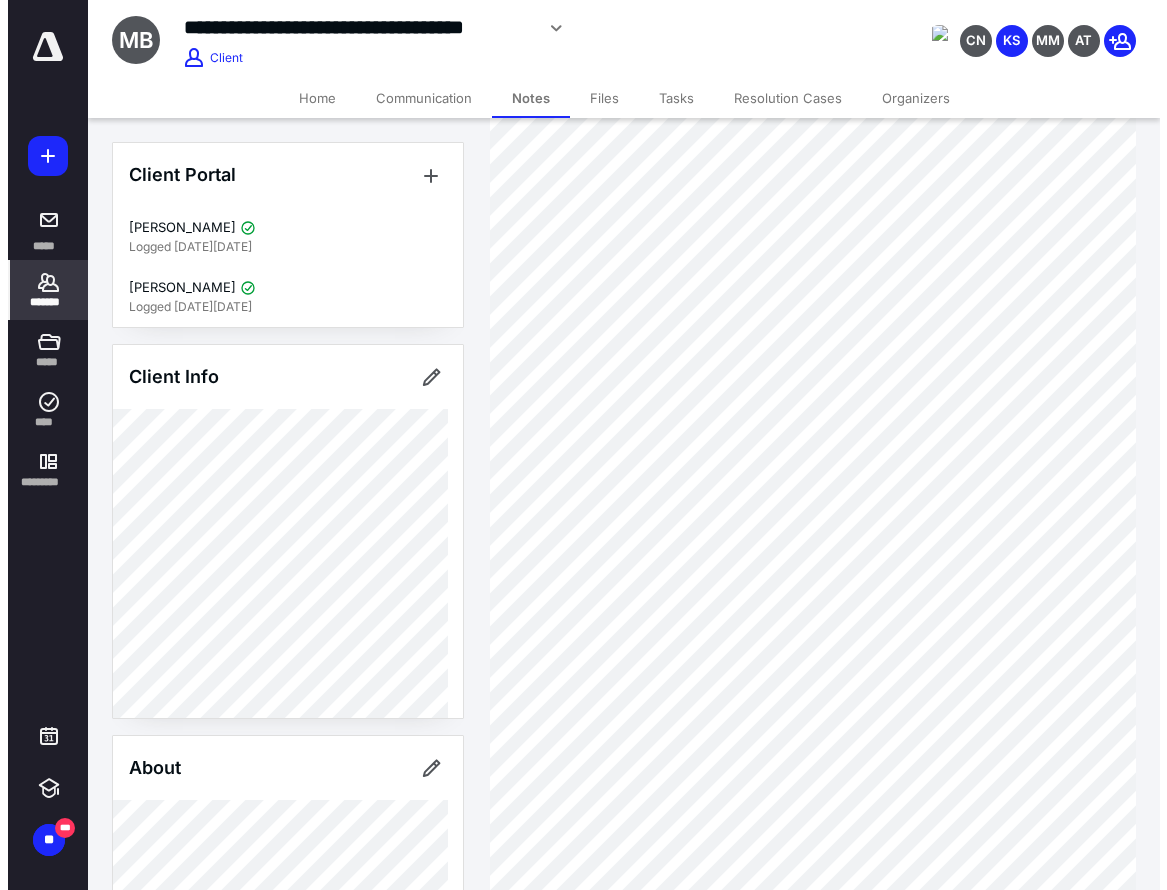 scroll, scrollTop: 0, scrollLeft: 0, axis: both 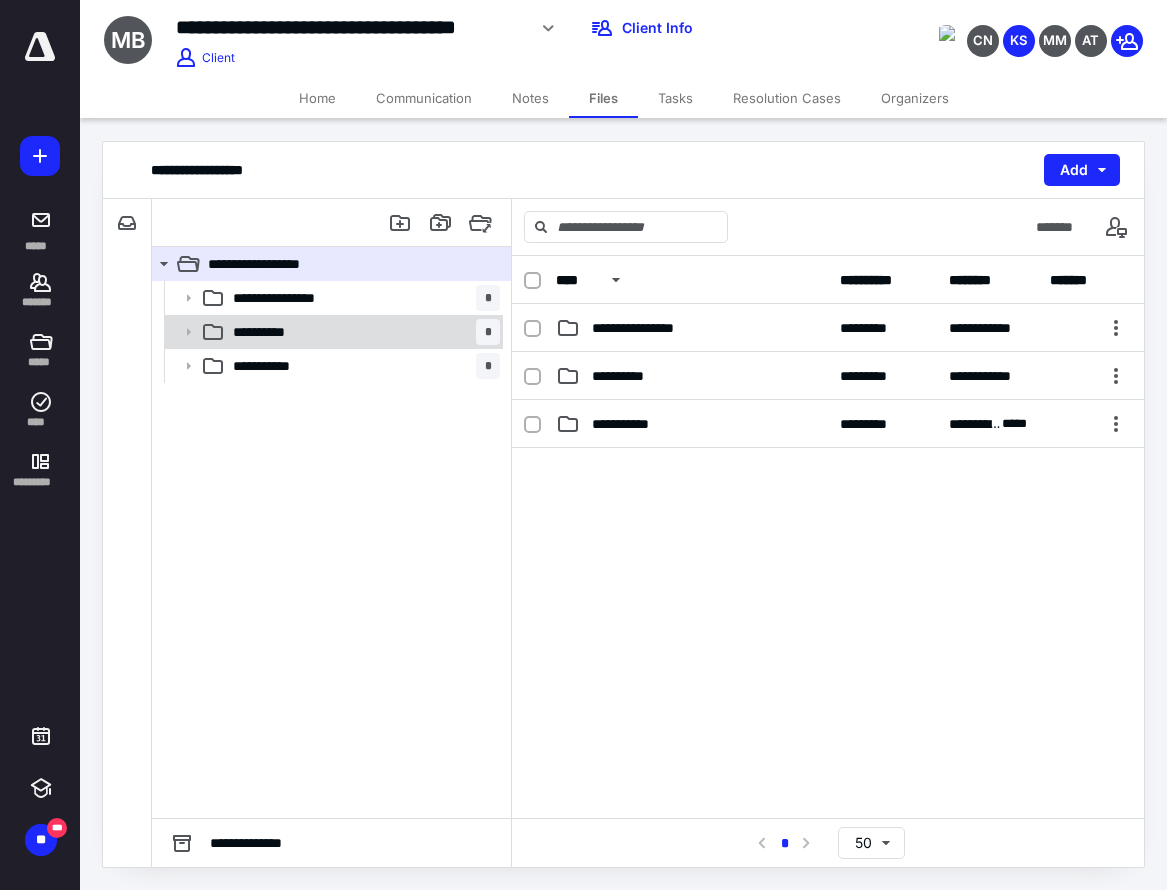 click on "**********" at bounding box center (269, 332) 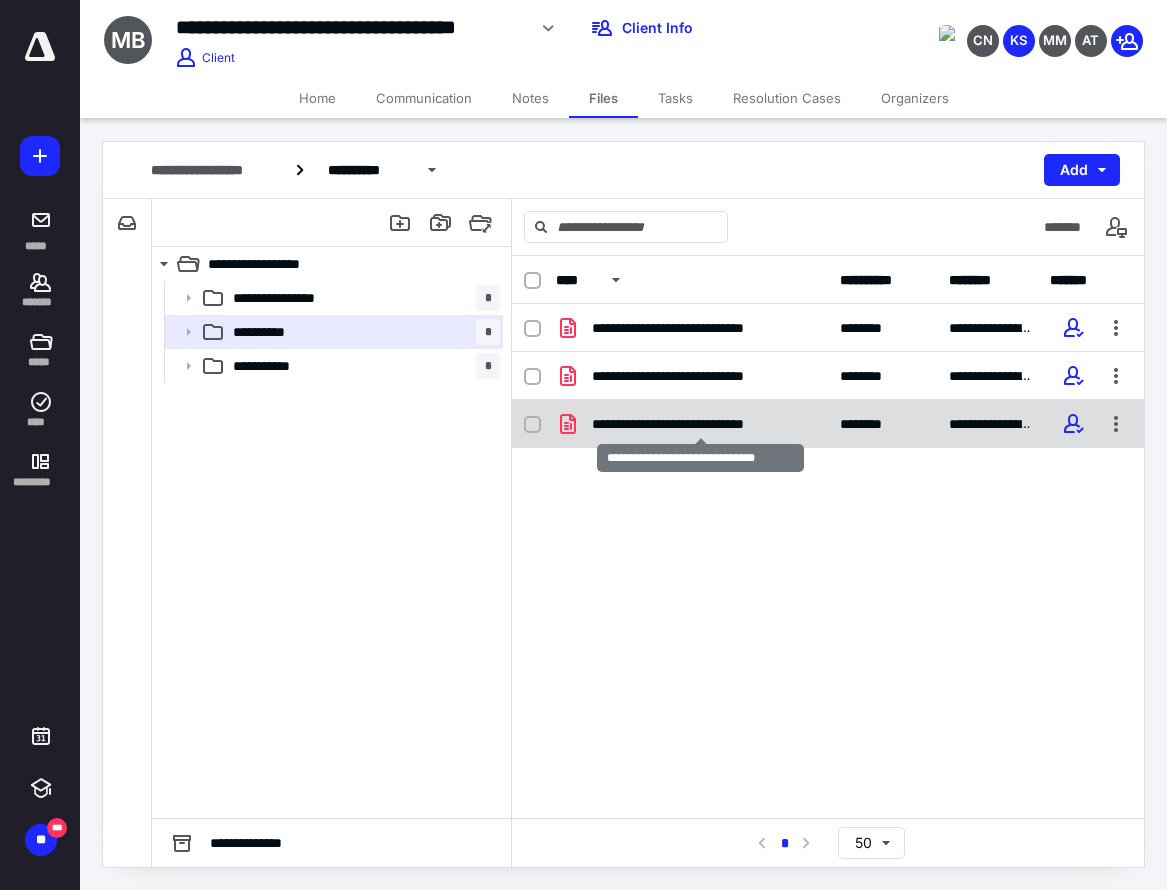 click on "**********" at bounding box center [700, 424] 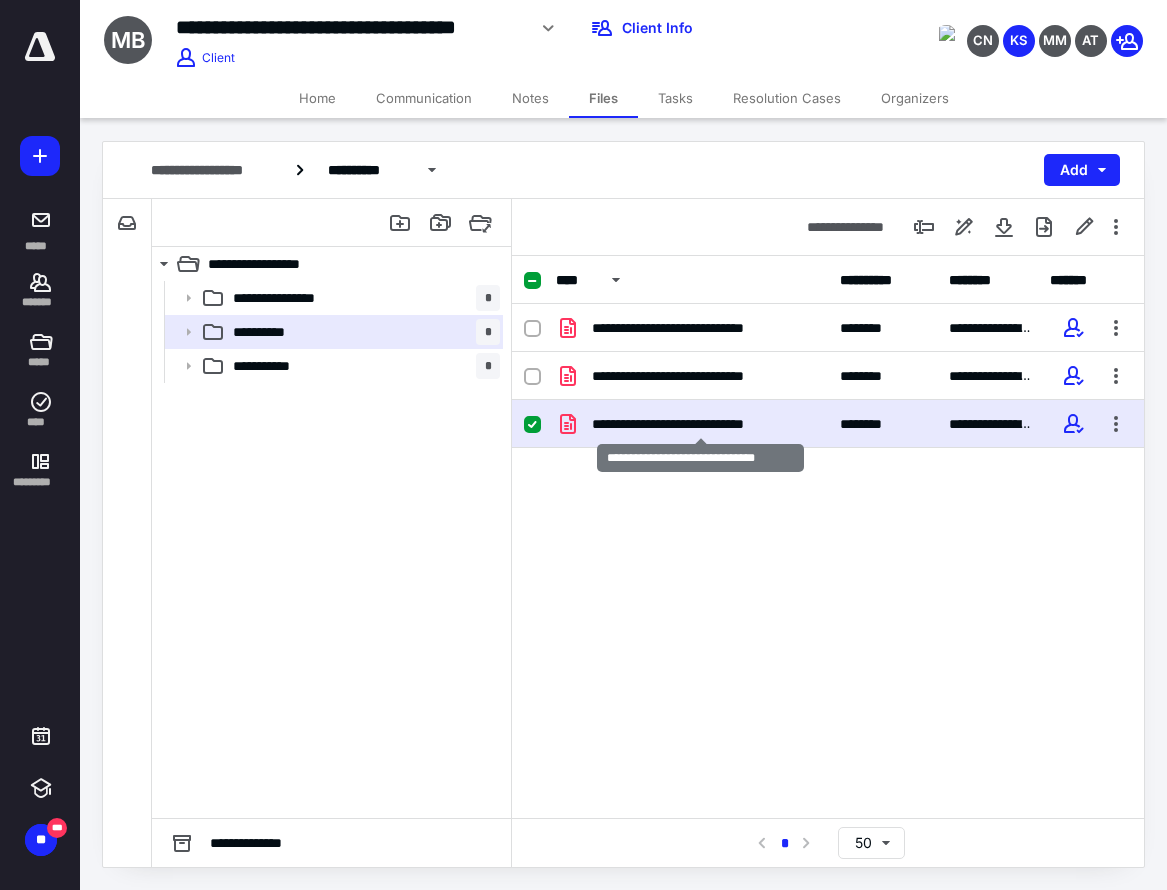 click on "**********" at bounding box center [700, 424] 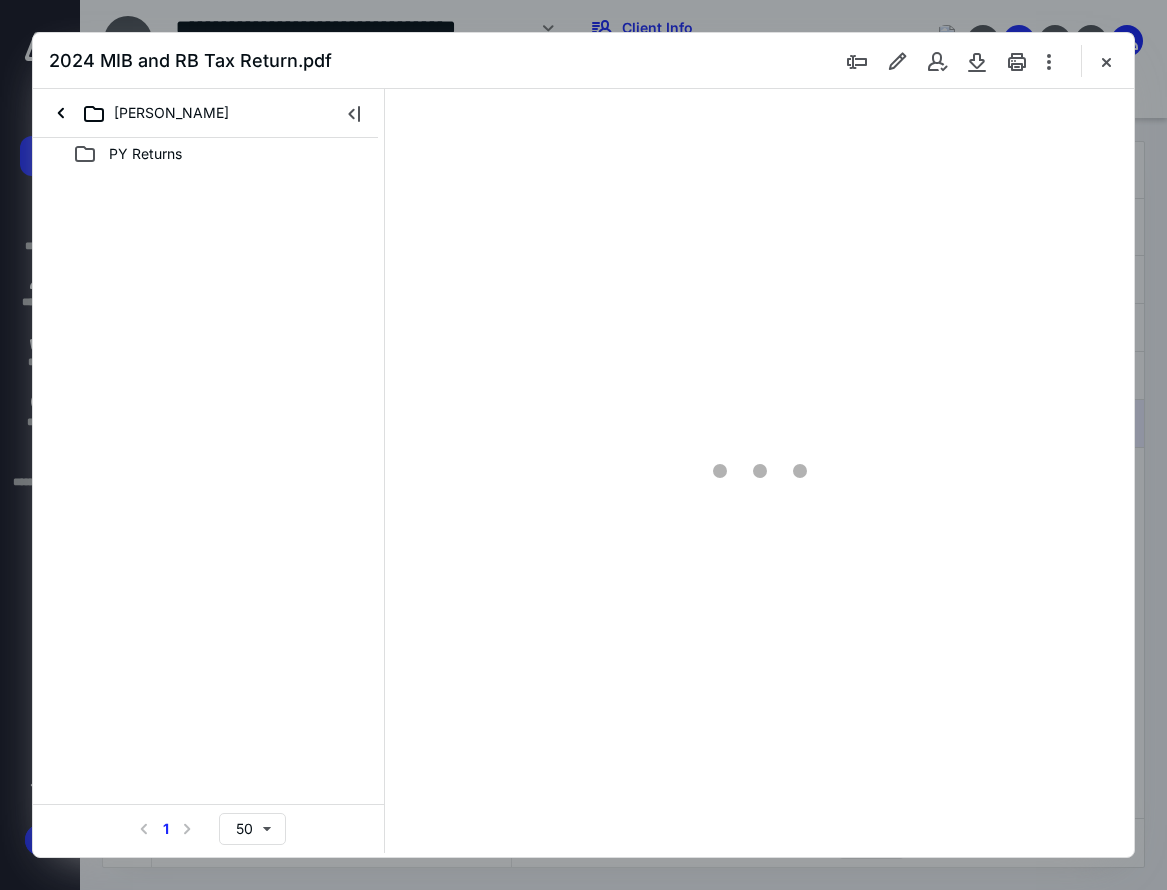 scroll, scrollTop: 0, scrollLeft: 0, axis: both 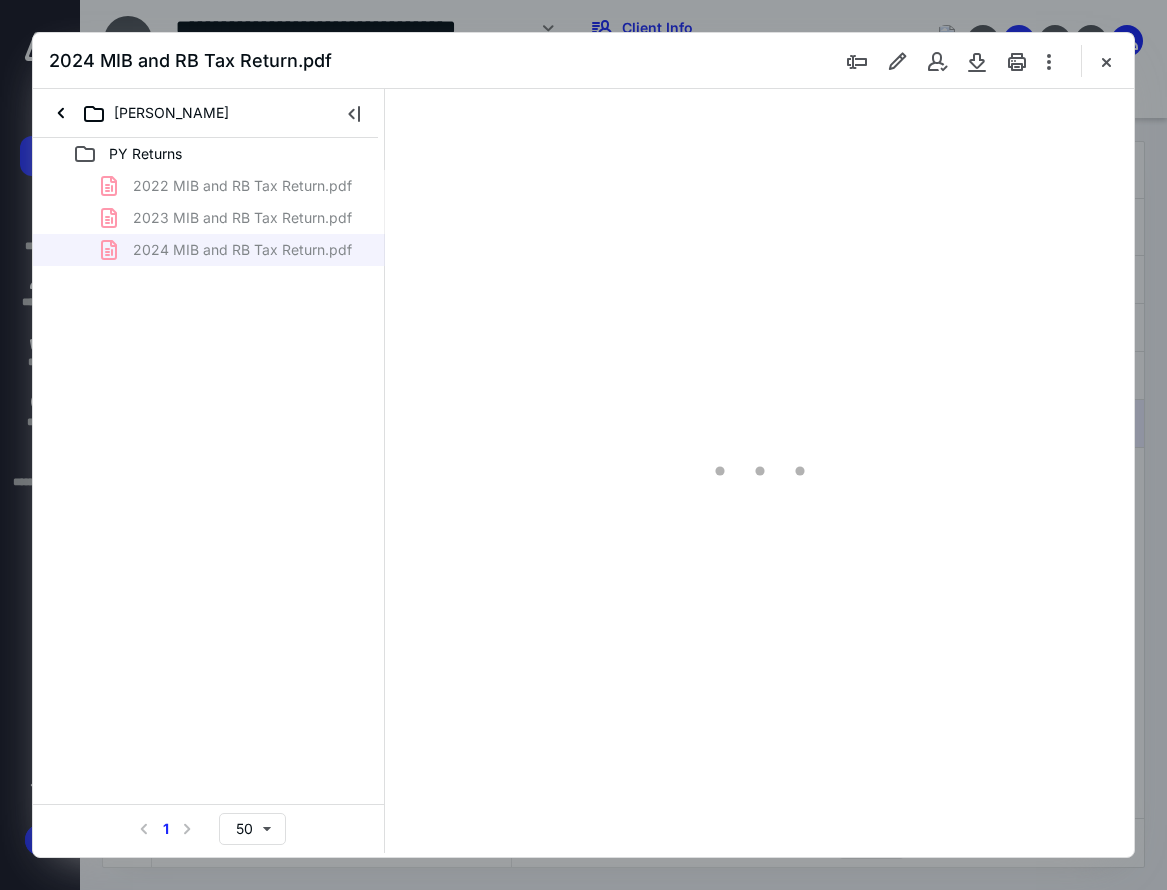 type on "120" 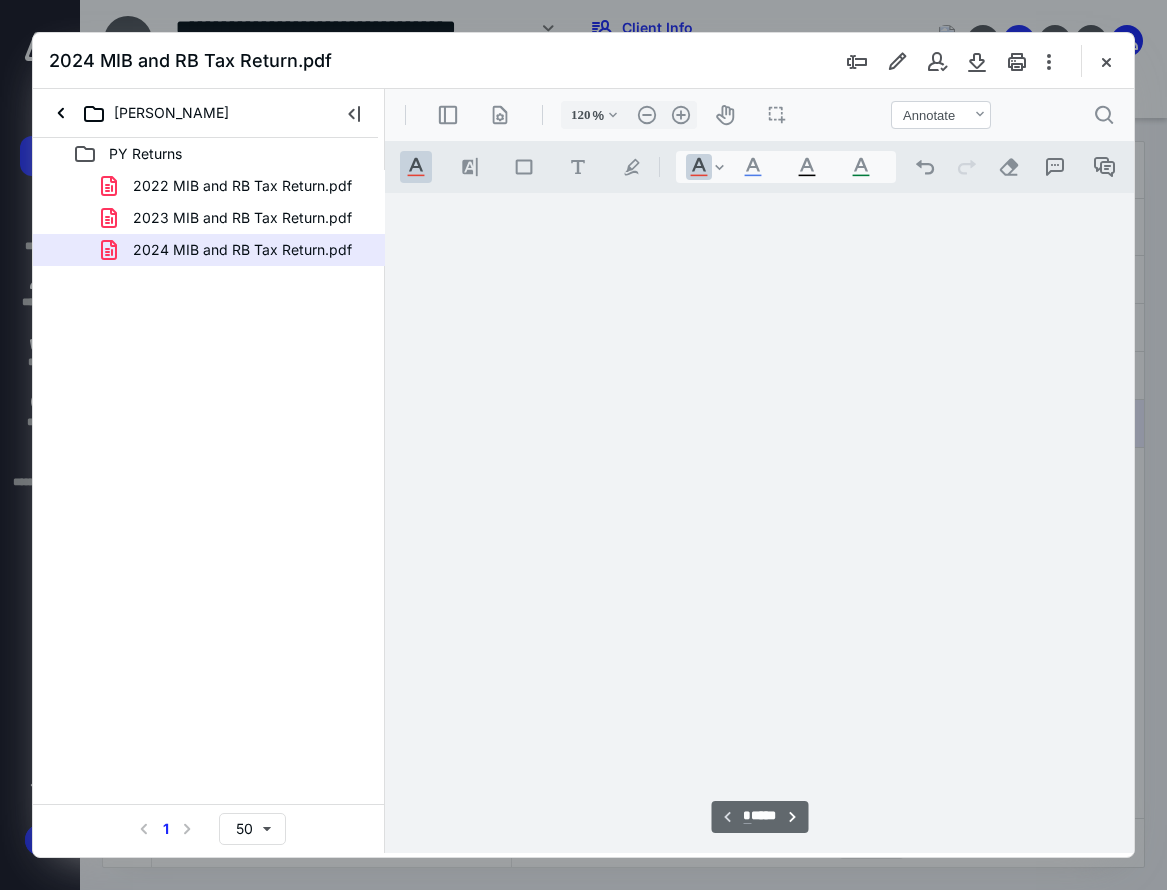 scroll, scrollTop: 109, scrollLeft: 106, axis: both 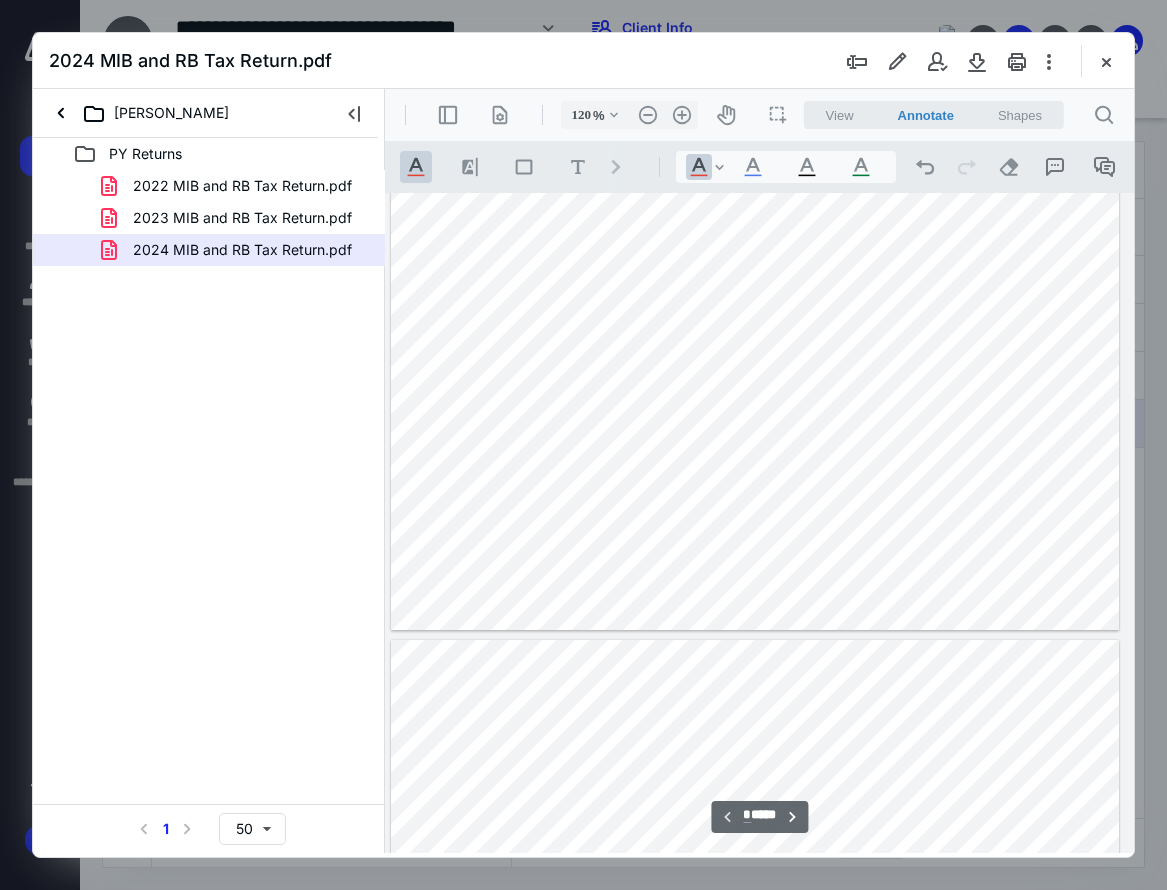 type on "*" 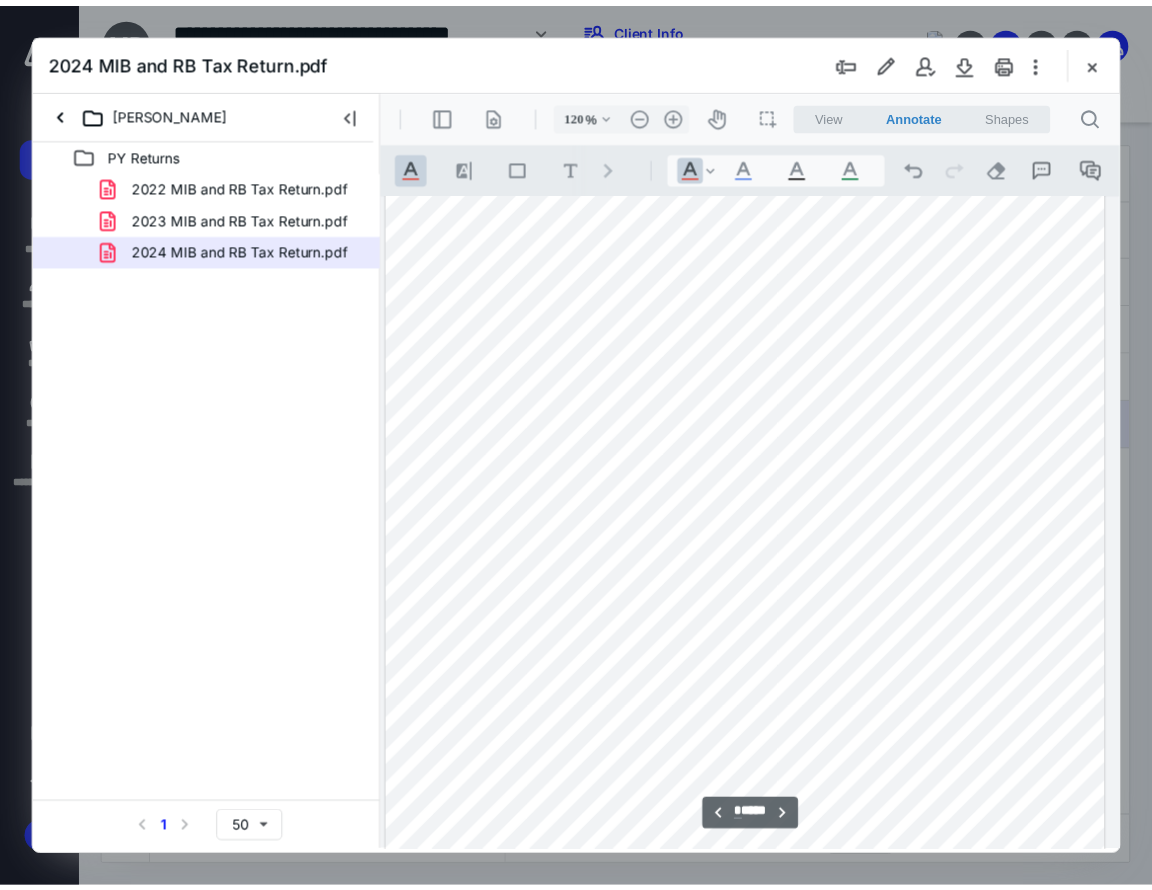 scroll, scrollTop: 909, scrollLeft: 106, axis: both 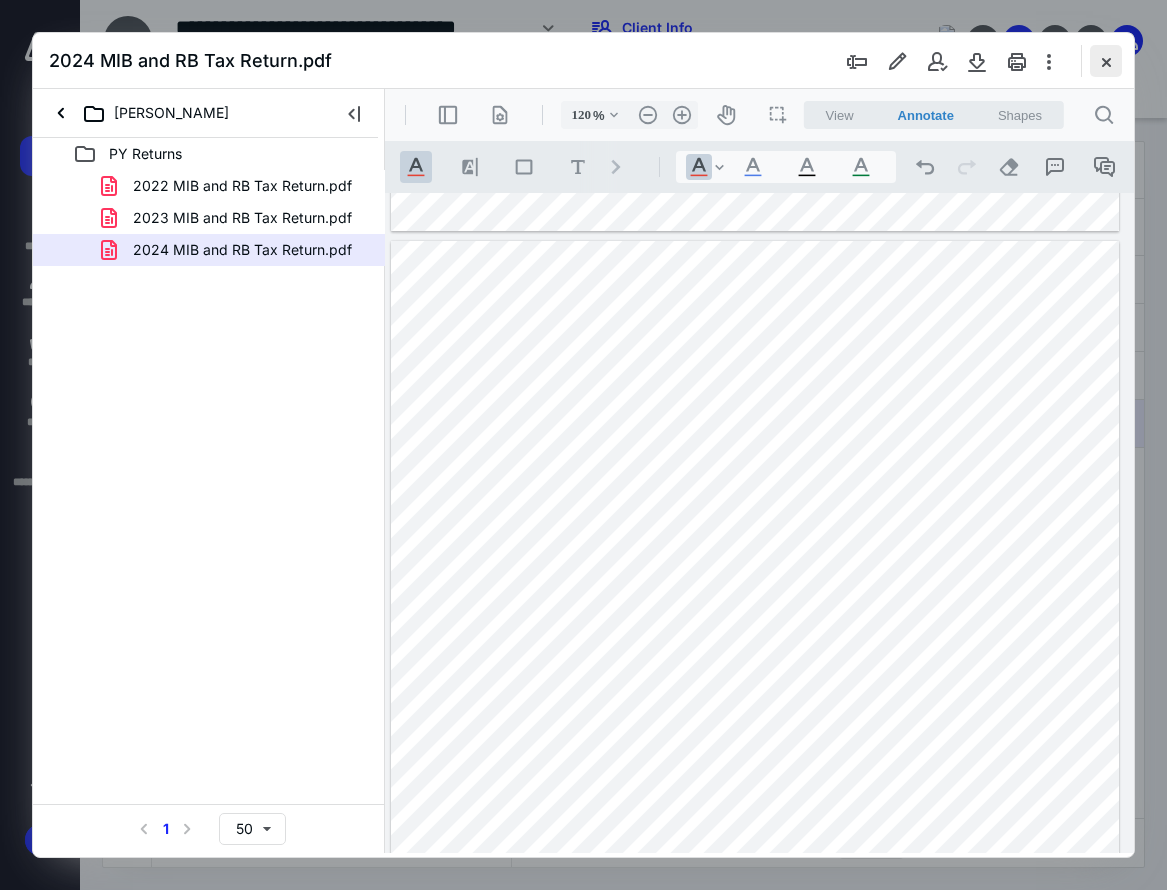 click at bounding box center [1106, 61] 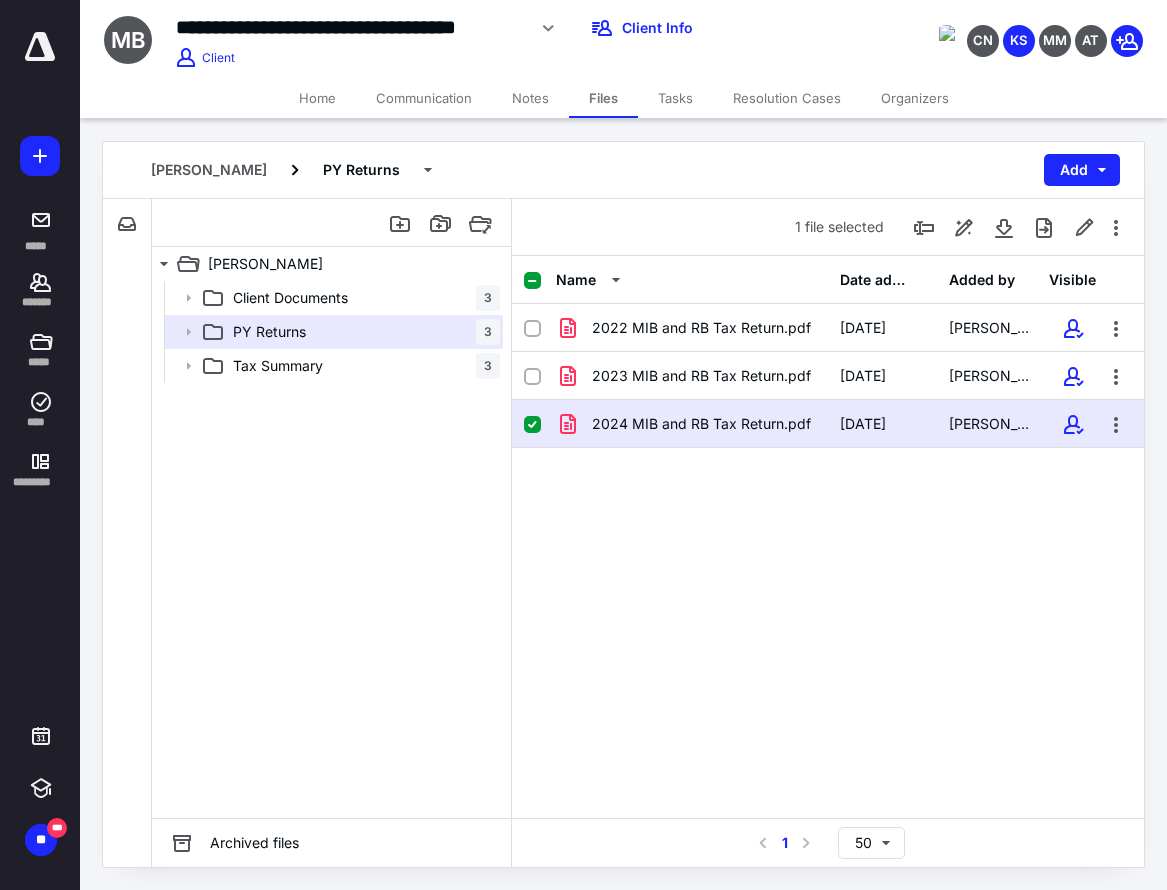 click on "Notes" at bounding box center [530, 98] 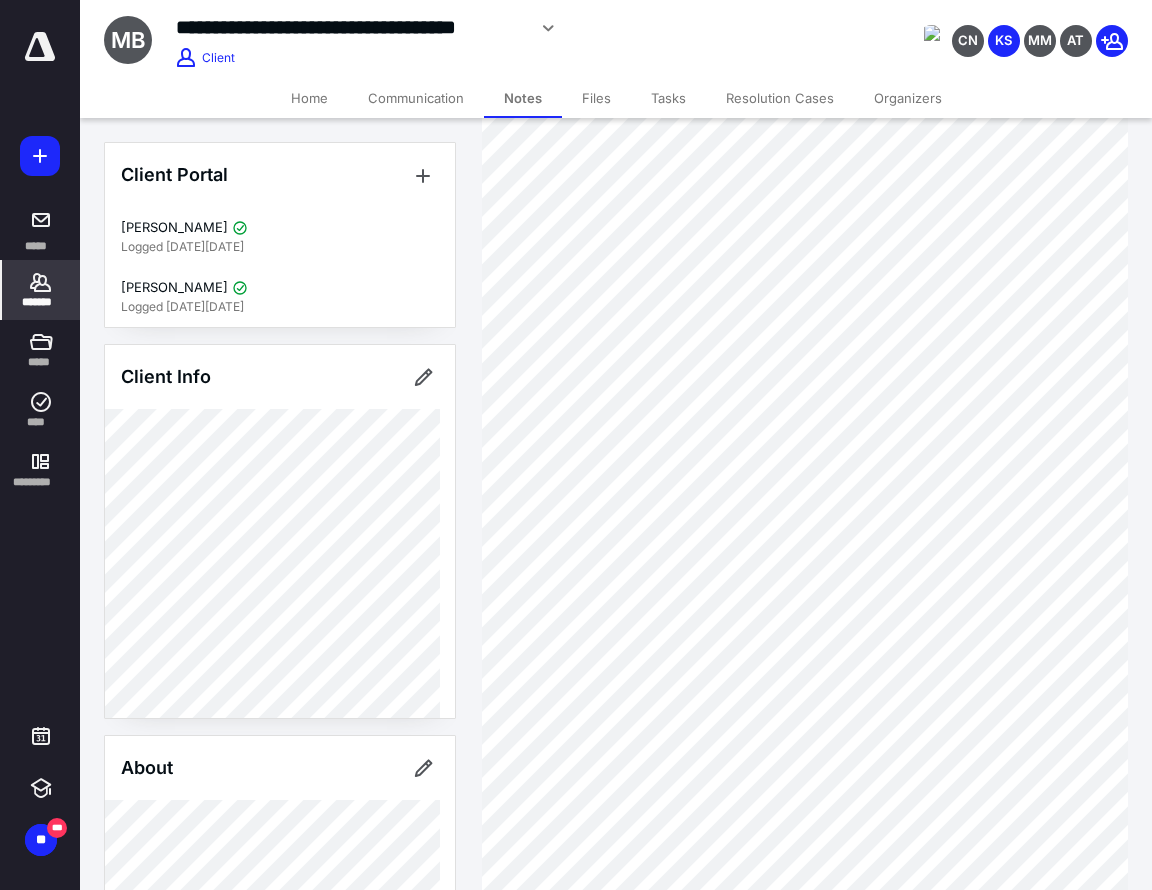 scroll, scrollTop: 600, scrollLeft: 0, axis: vertical 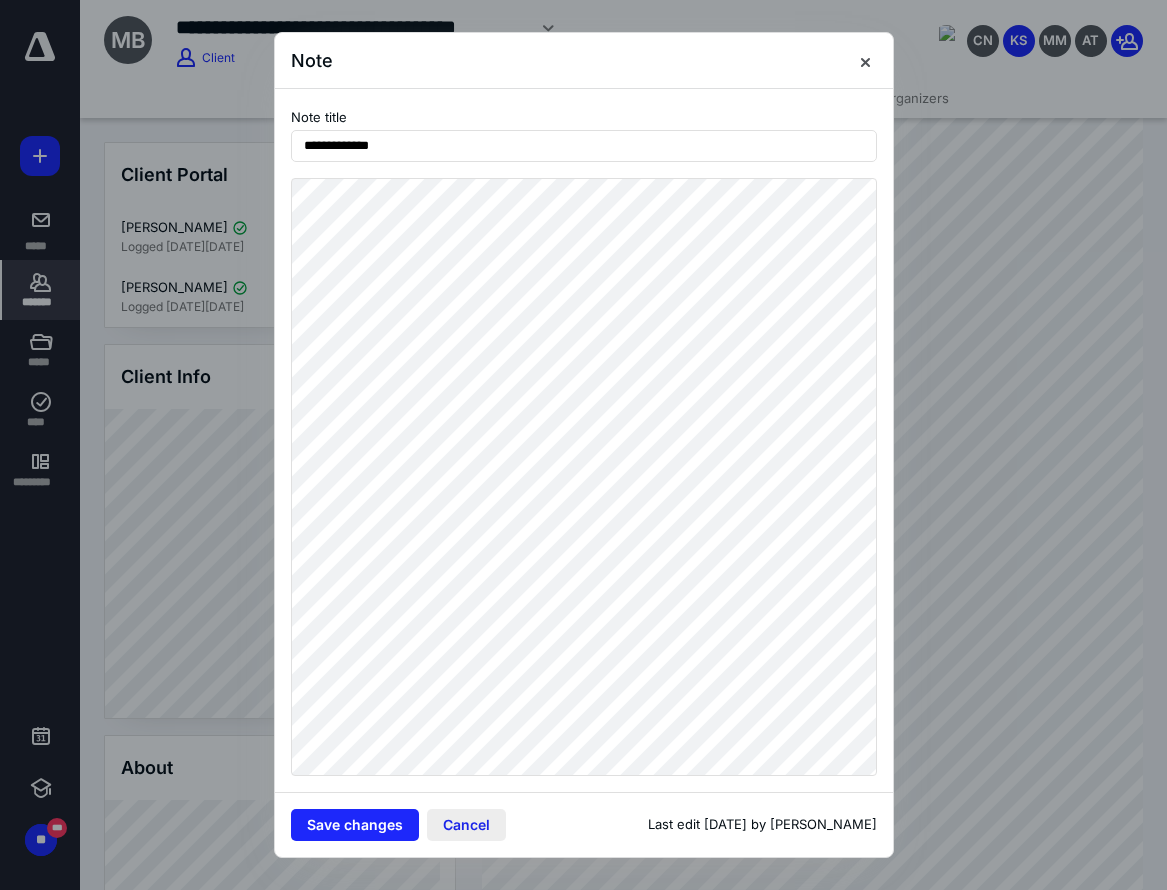 click on "Cancel" at bounding box center (466, 825) 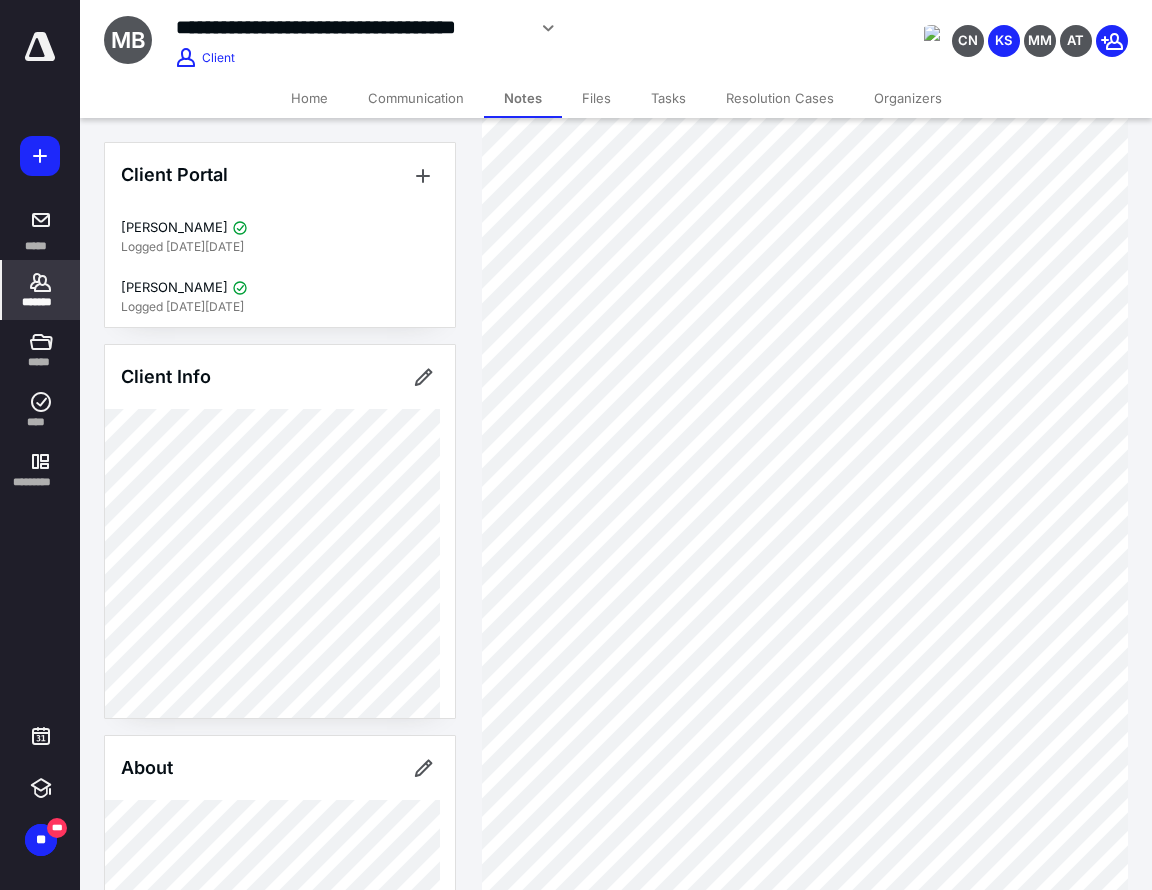 scroll, scrollTop: 300, scrollLeft: 0, axis: vertical 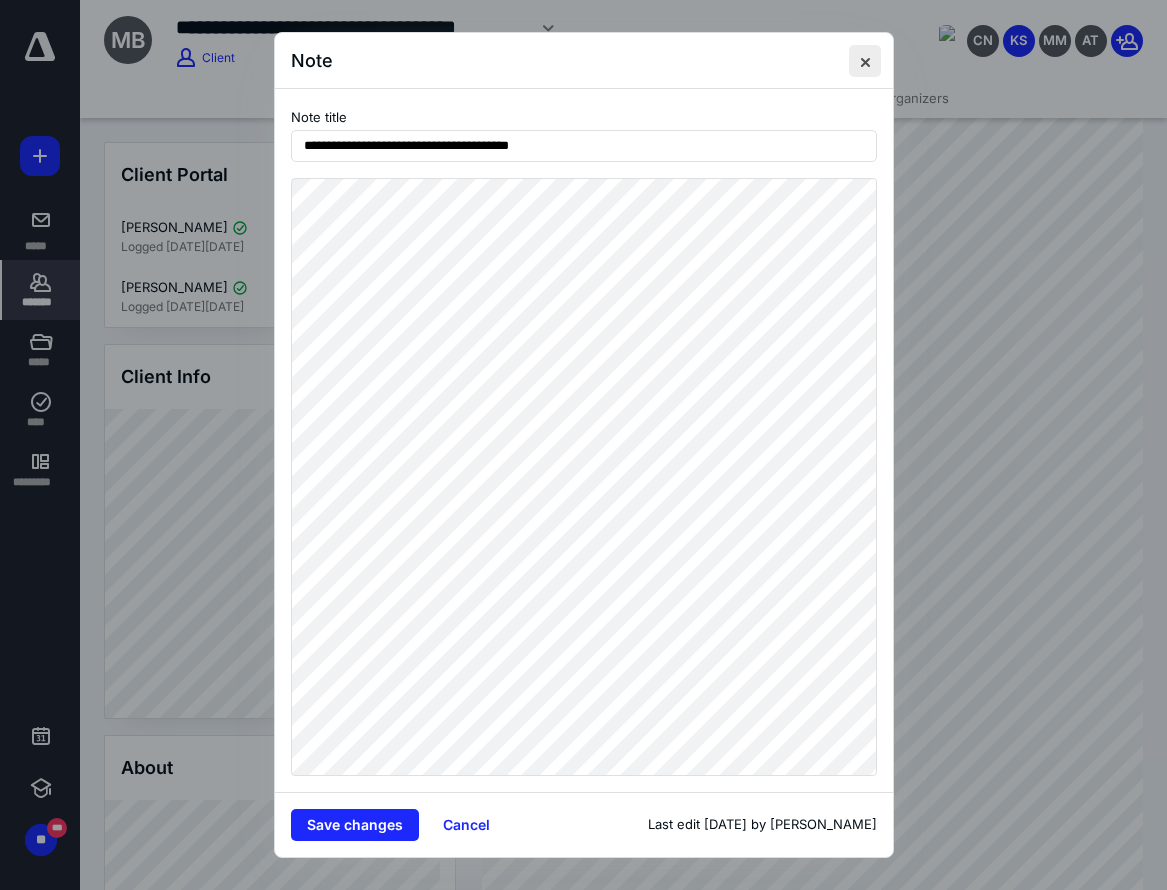 click at bounding box center [865, 61] 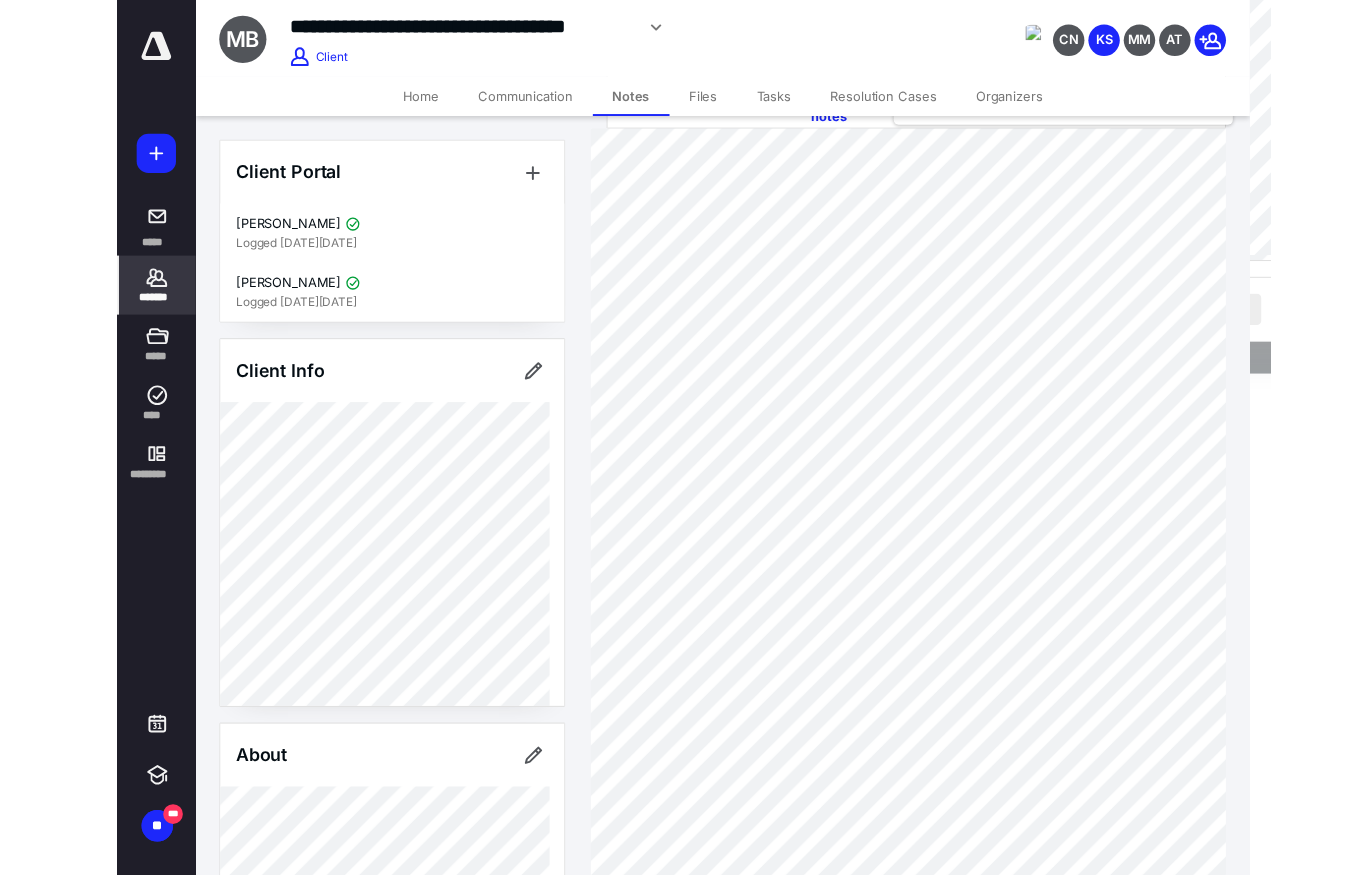 scroll, scrollTop: 0, scrollLeft: 0, axis: both 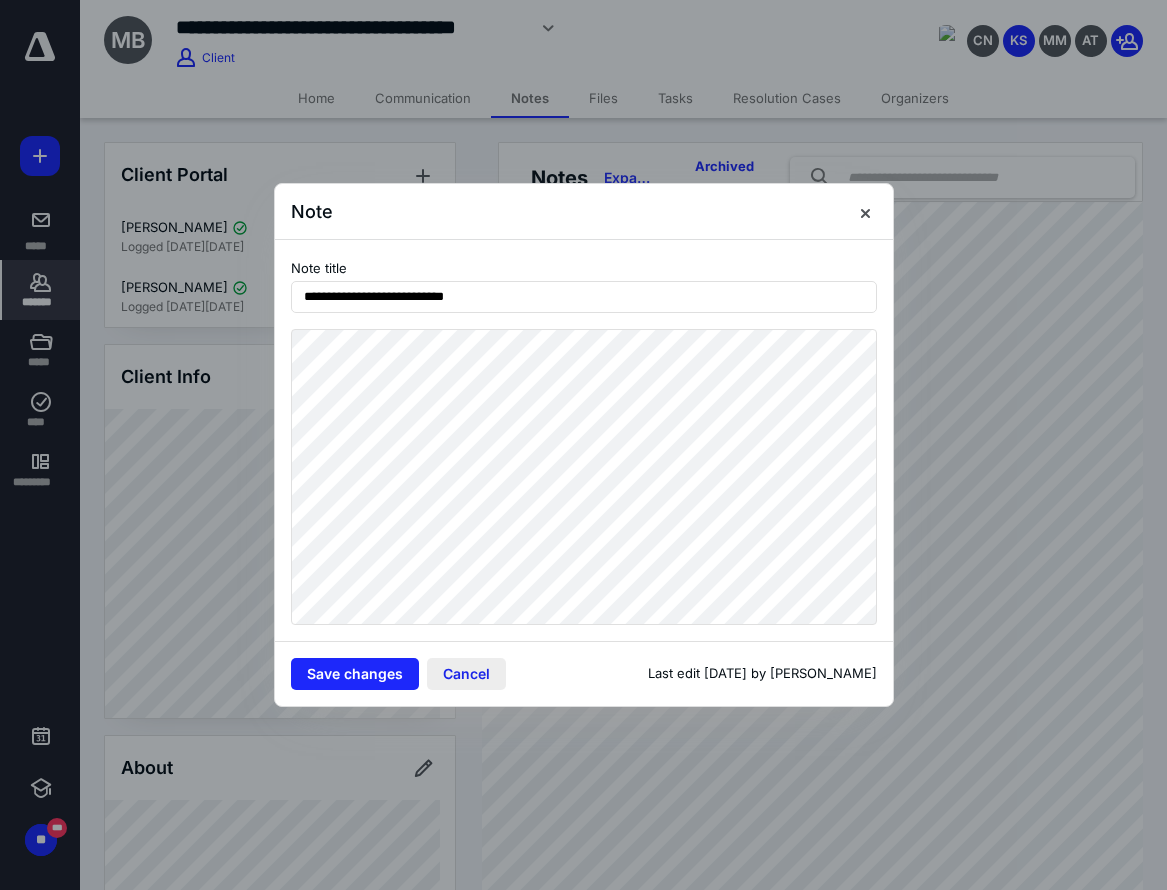 click on "Cancel" at bounding box center [466, 674] 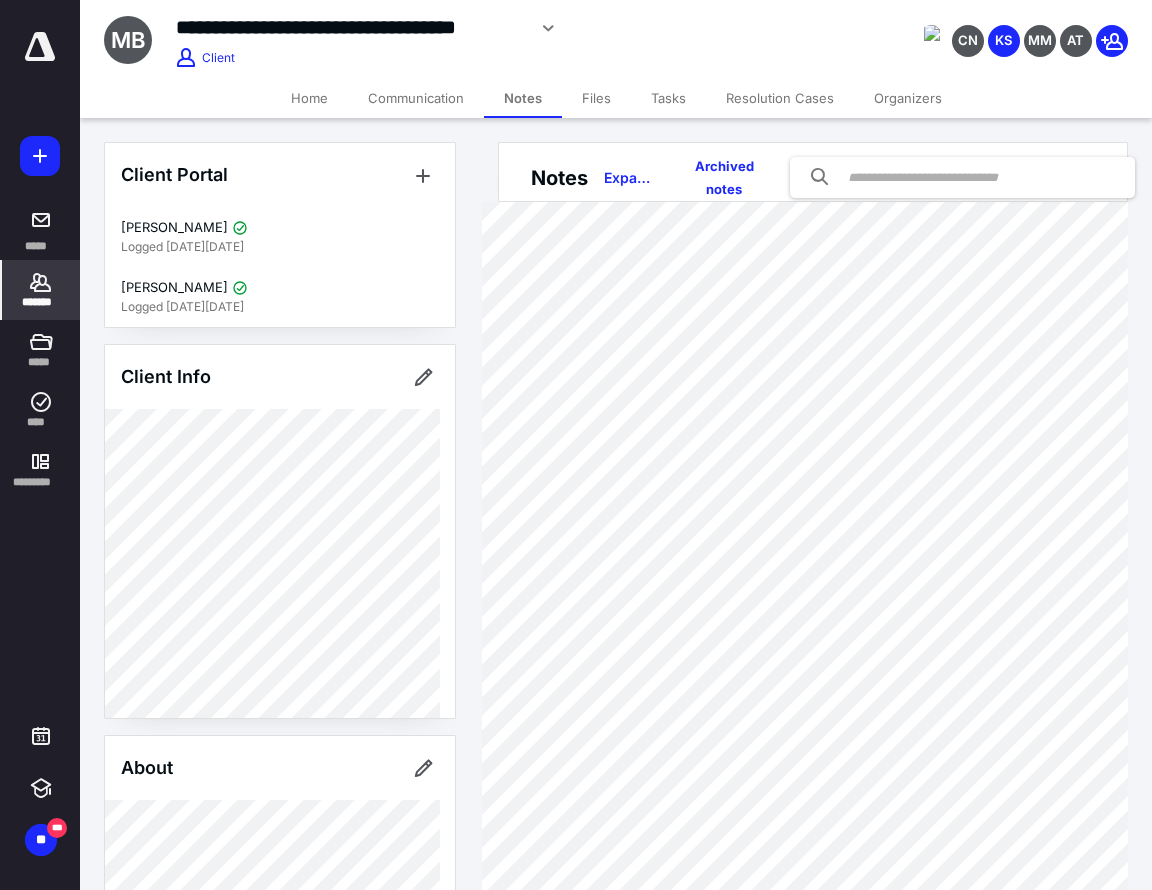 click on "Files" at bounding box center [596, 98] 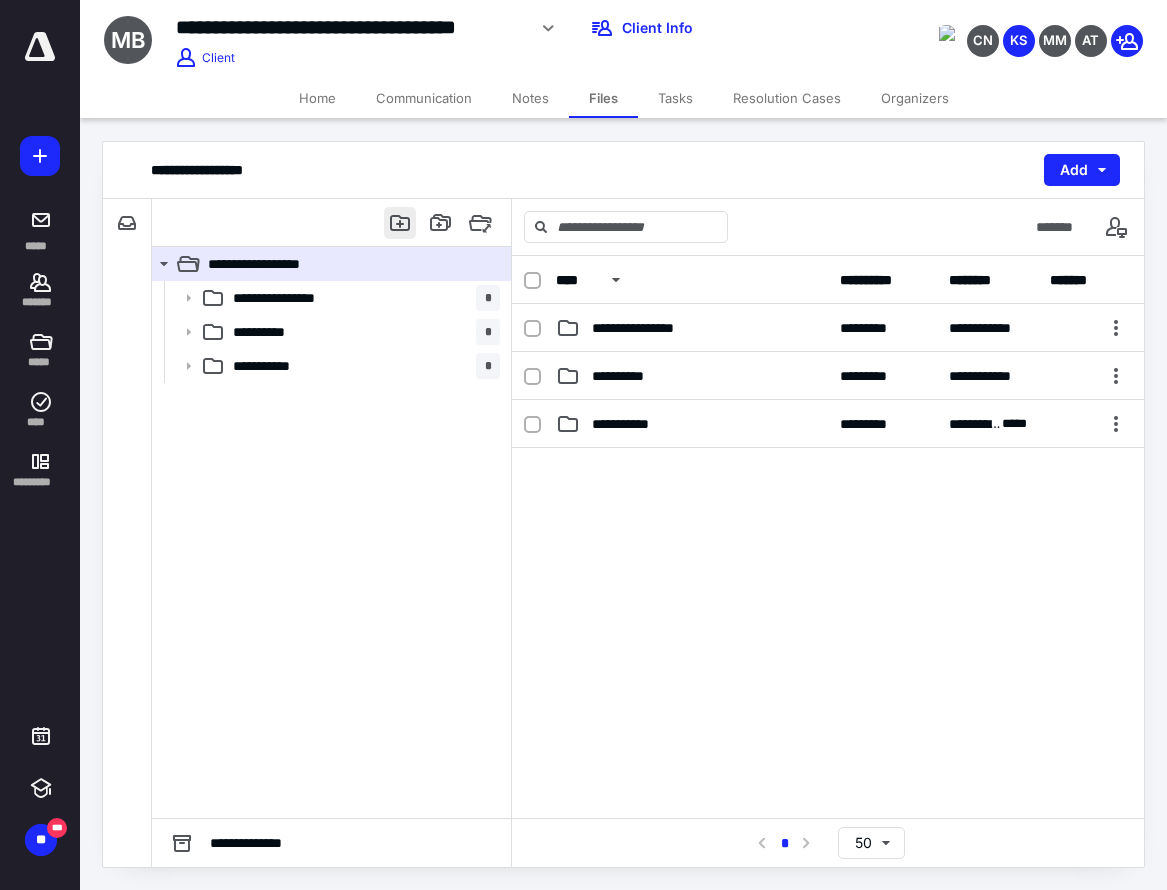 click at bounding box center [400, 223] 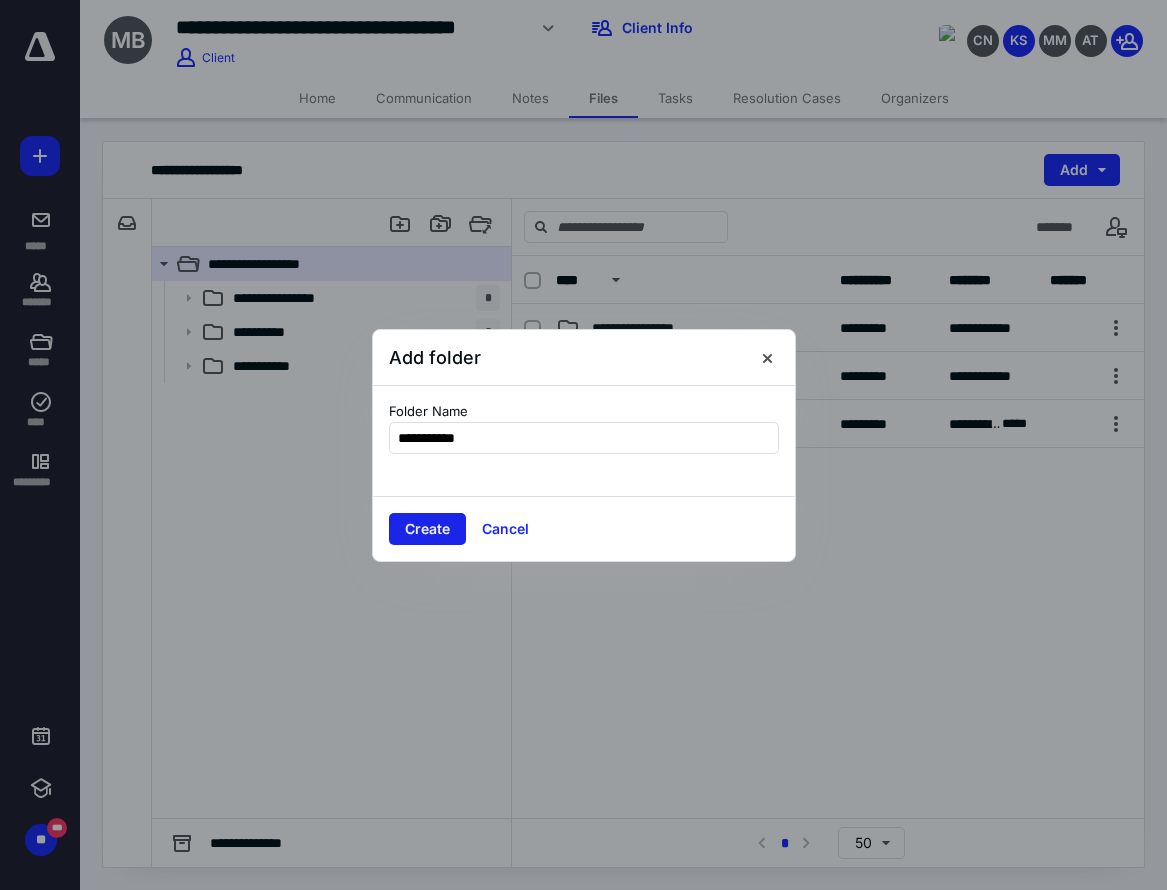 type on "**********" 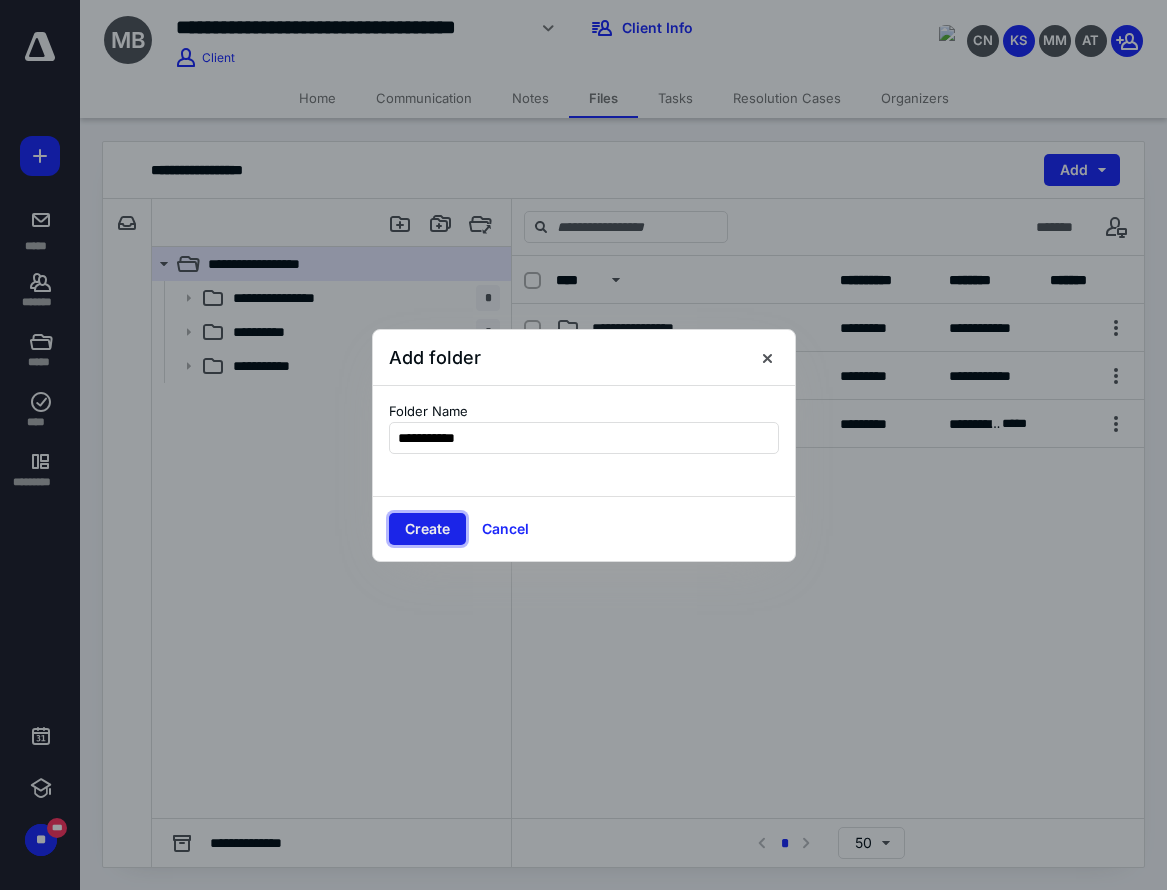 click on "Create" at bounding box center (427, 529) 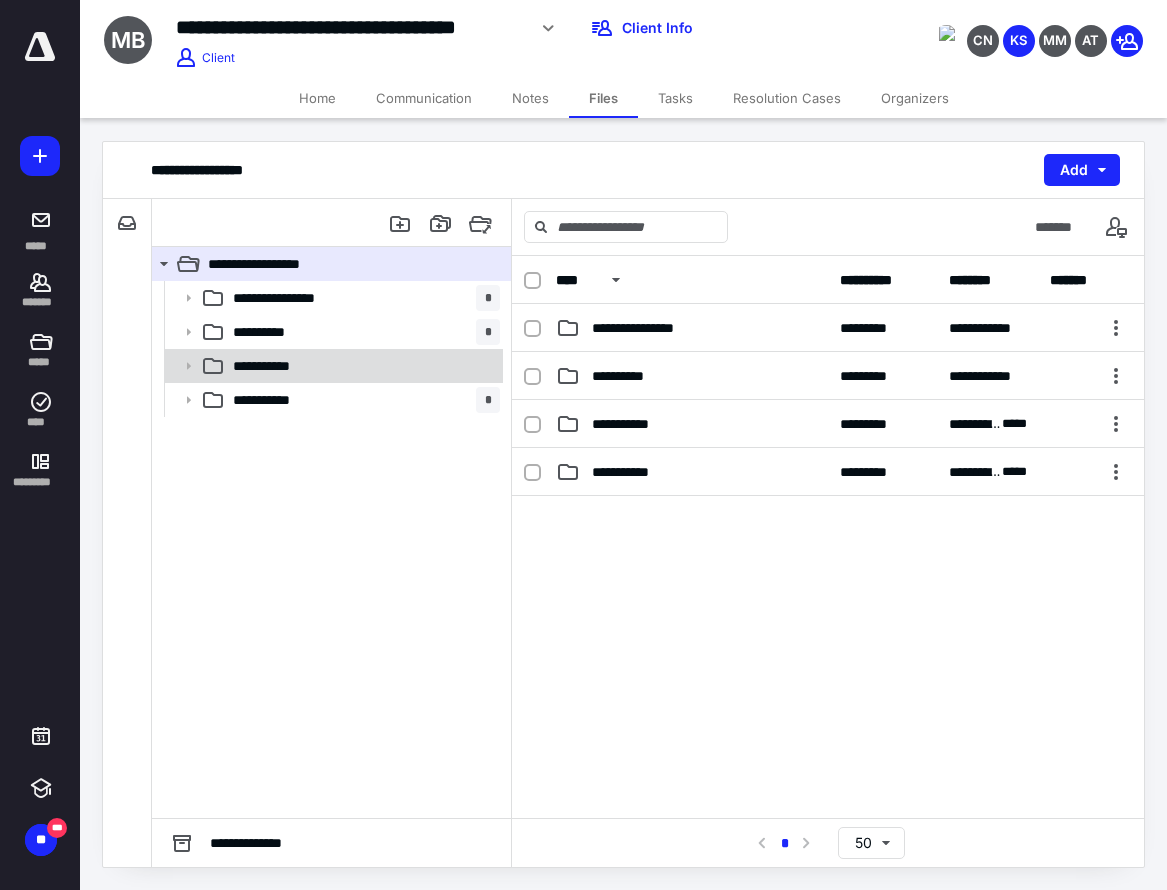 click on "**********" at bounding box center [273, 366] 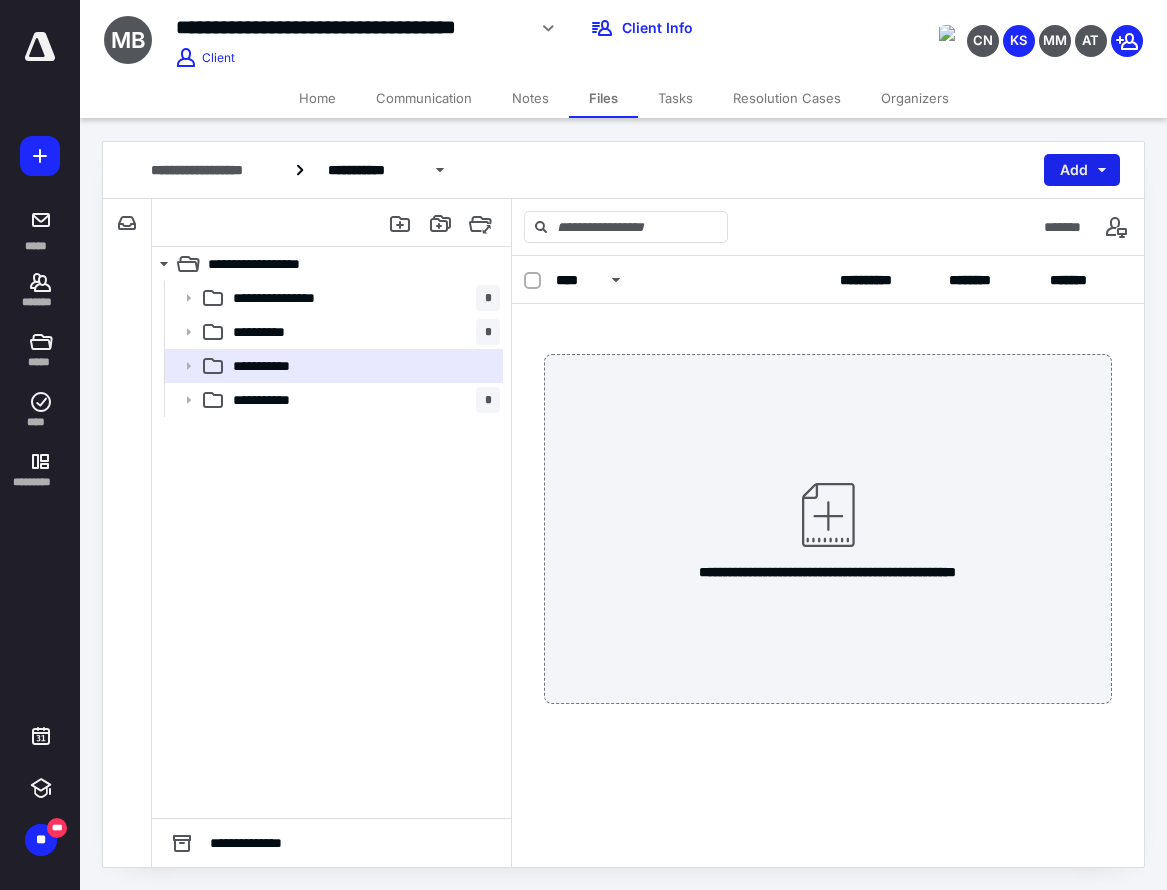 click on "Add" at bounding box center [1082, 170] 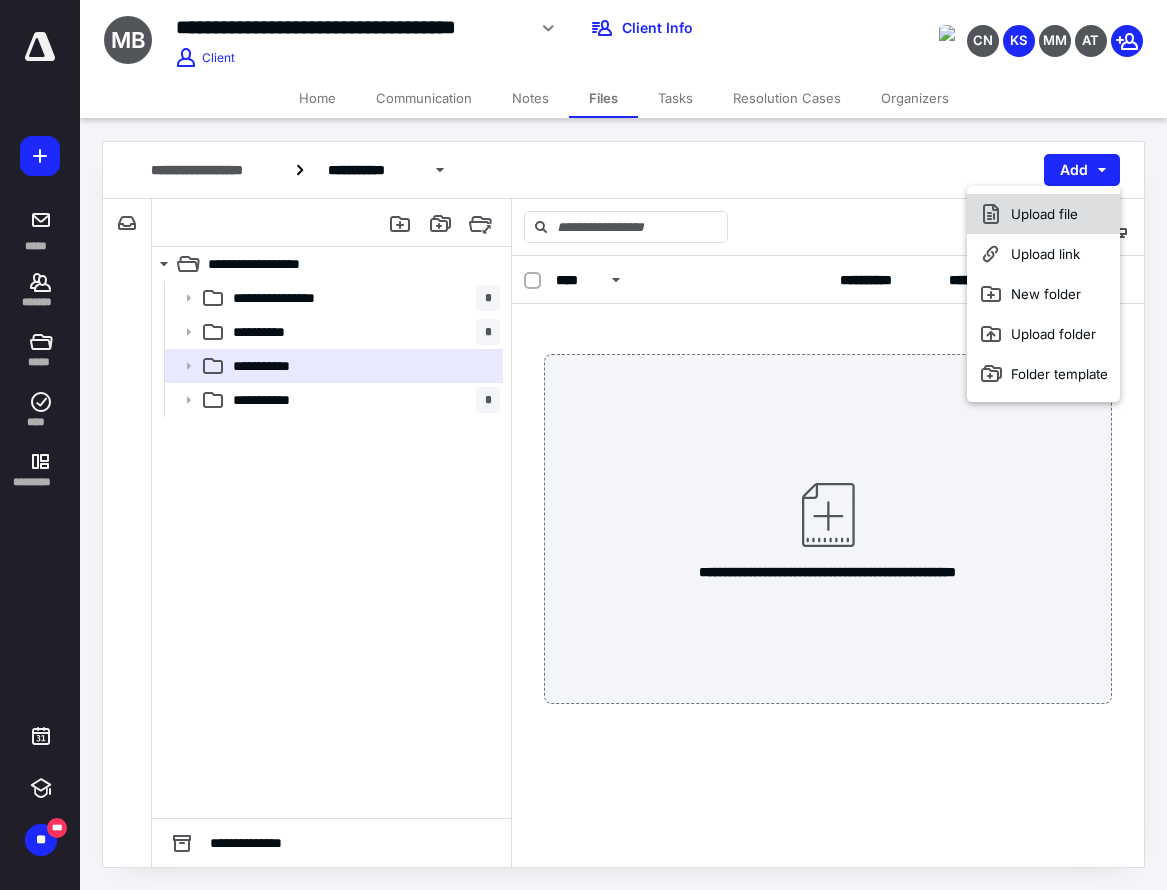 click on "Upload file" at bounding box center (1043, 214) 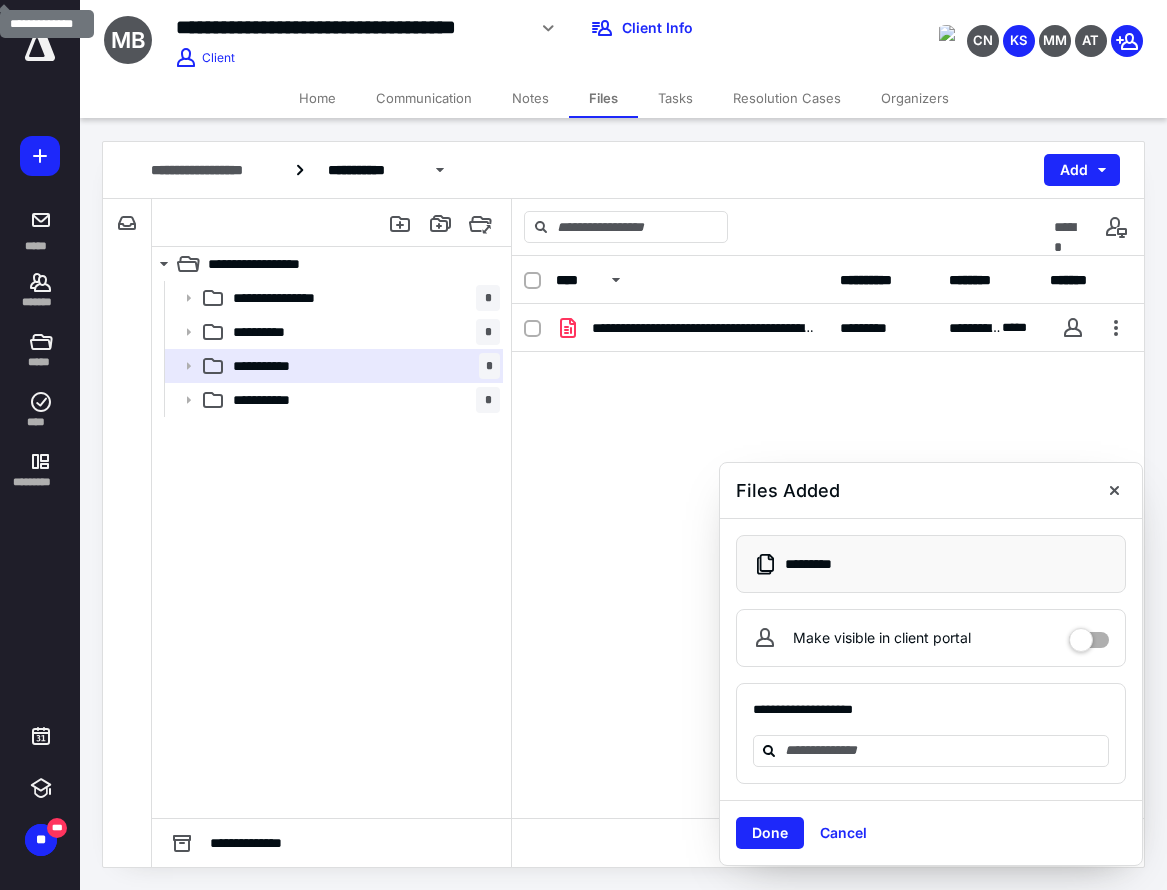 click on "Tasks" at bounding box center (675, 98) 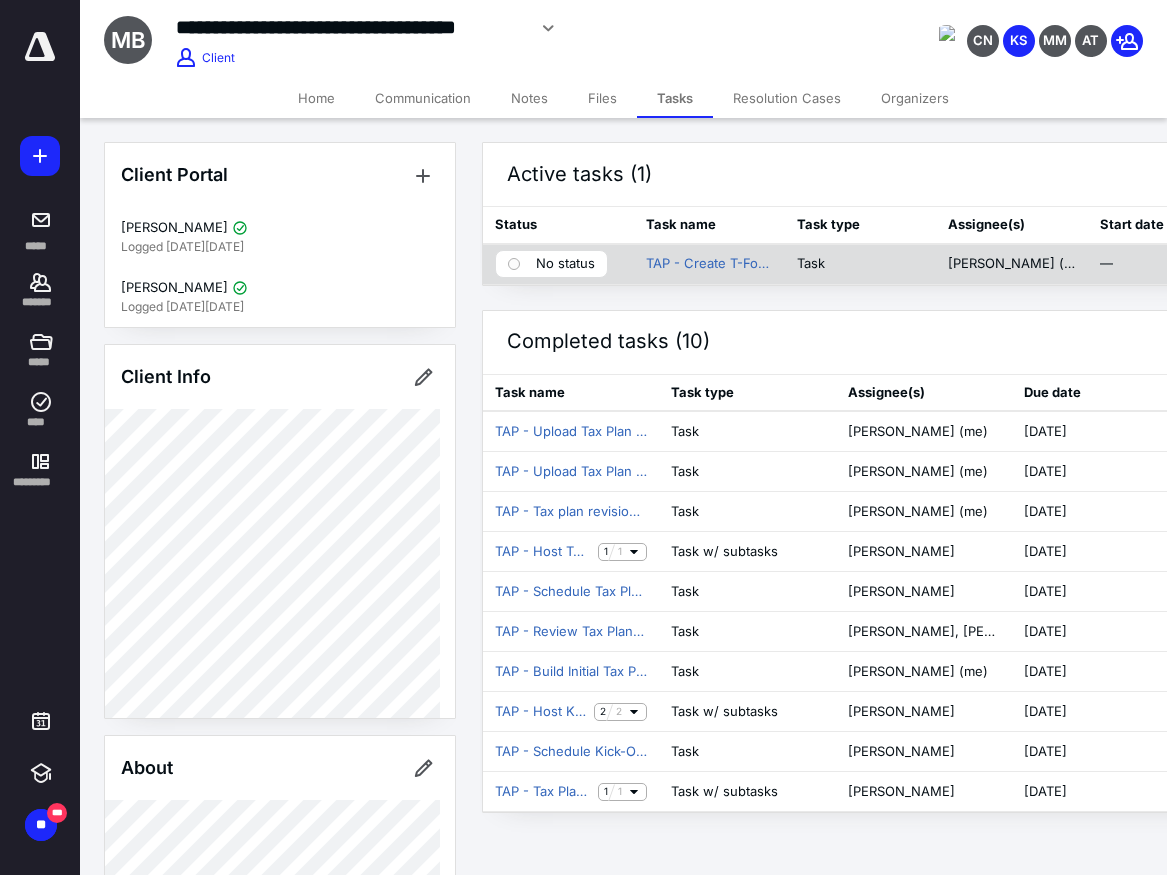 drag, startPoint x: 564, startPoint y: 261, endPoint x: 544, endPoint y: 254, distance: 21.189621 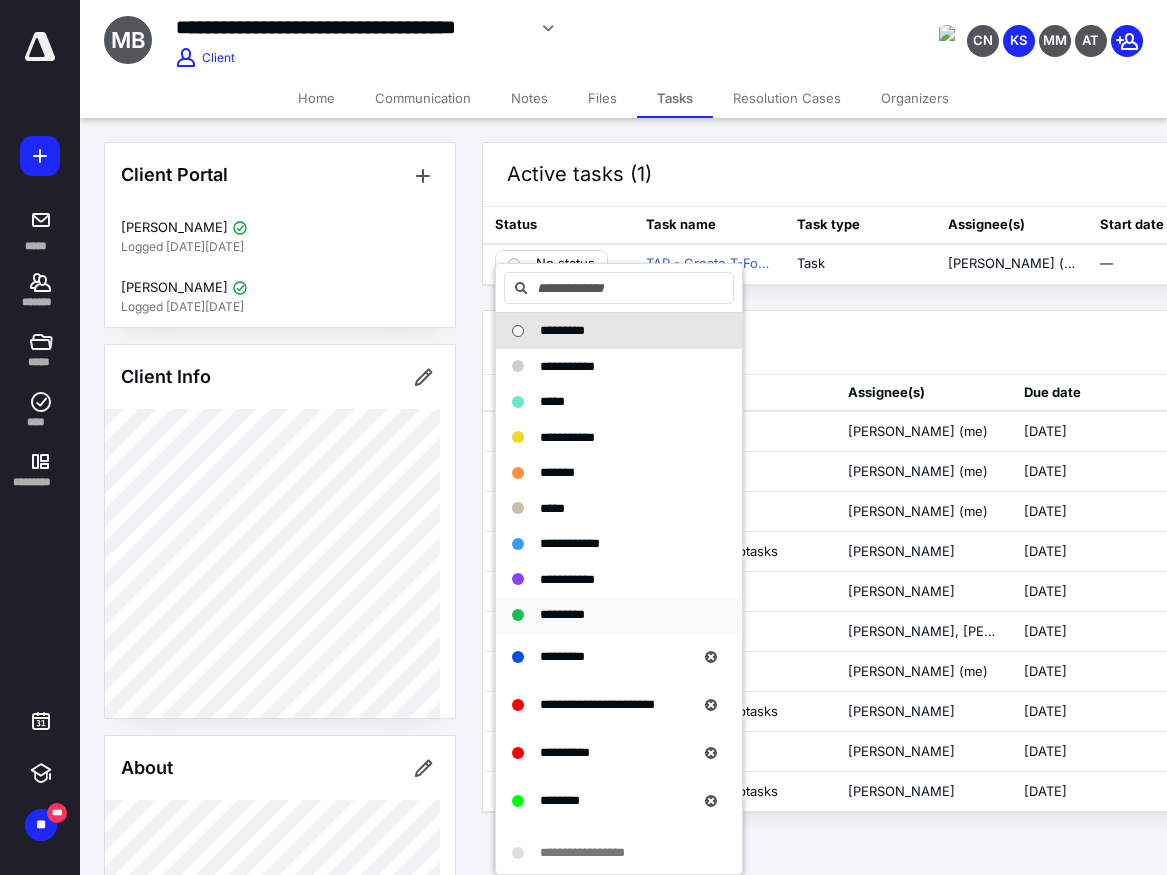 click on "*********" at bounding box center [562, 614] 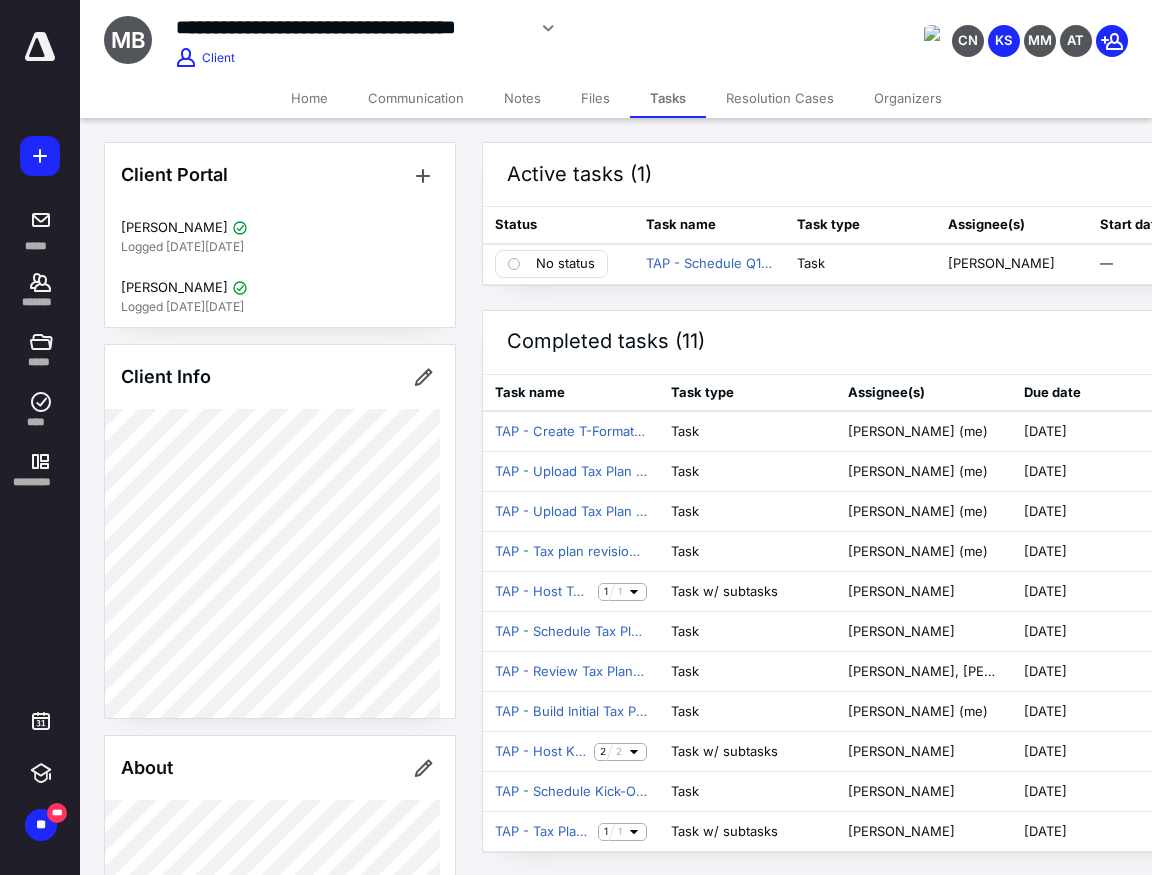 click at bounding box center (40, 47) 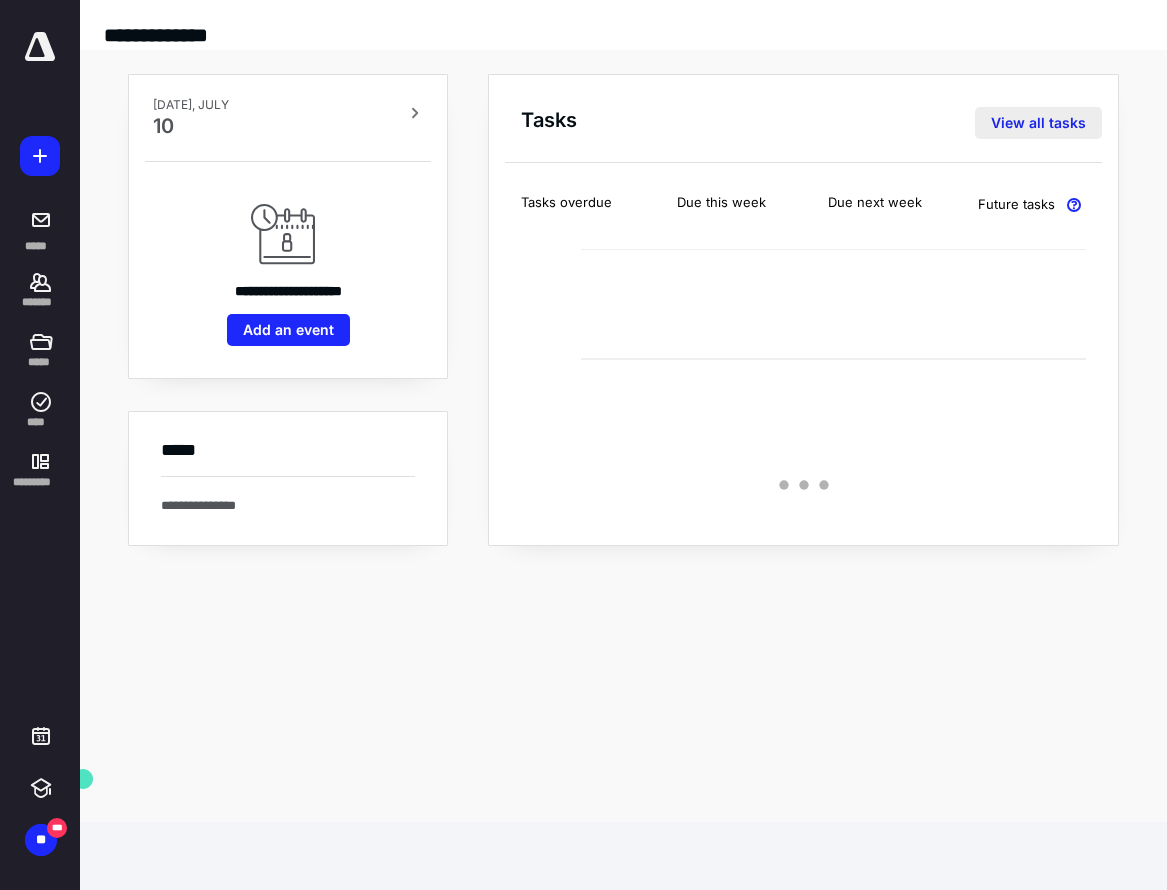 click on "View all tasks" at bounding box center [1038, 123] 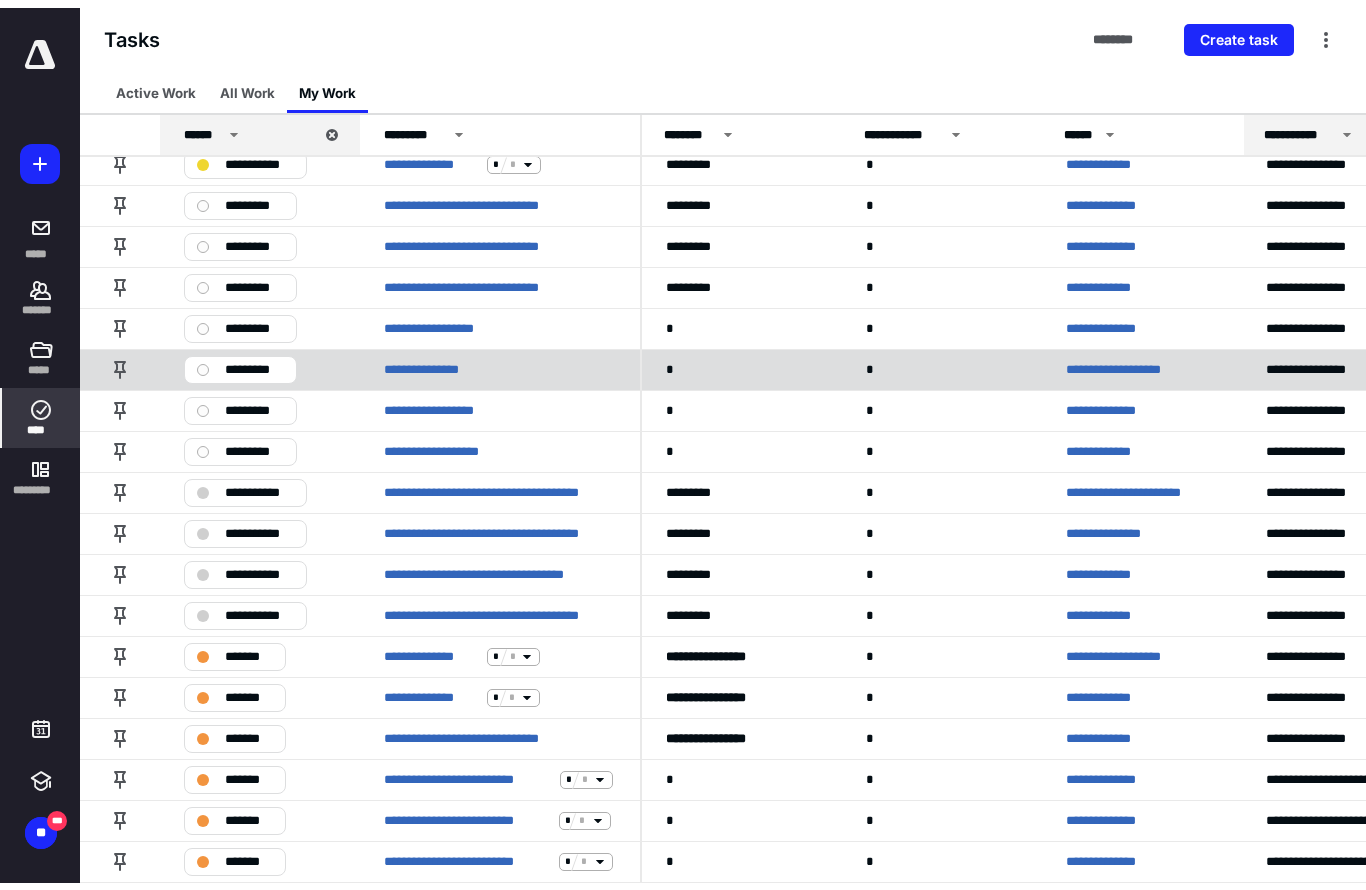 scroll, scrollTop: 0, scrollLeft: 0, axis: both 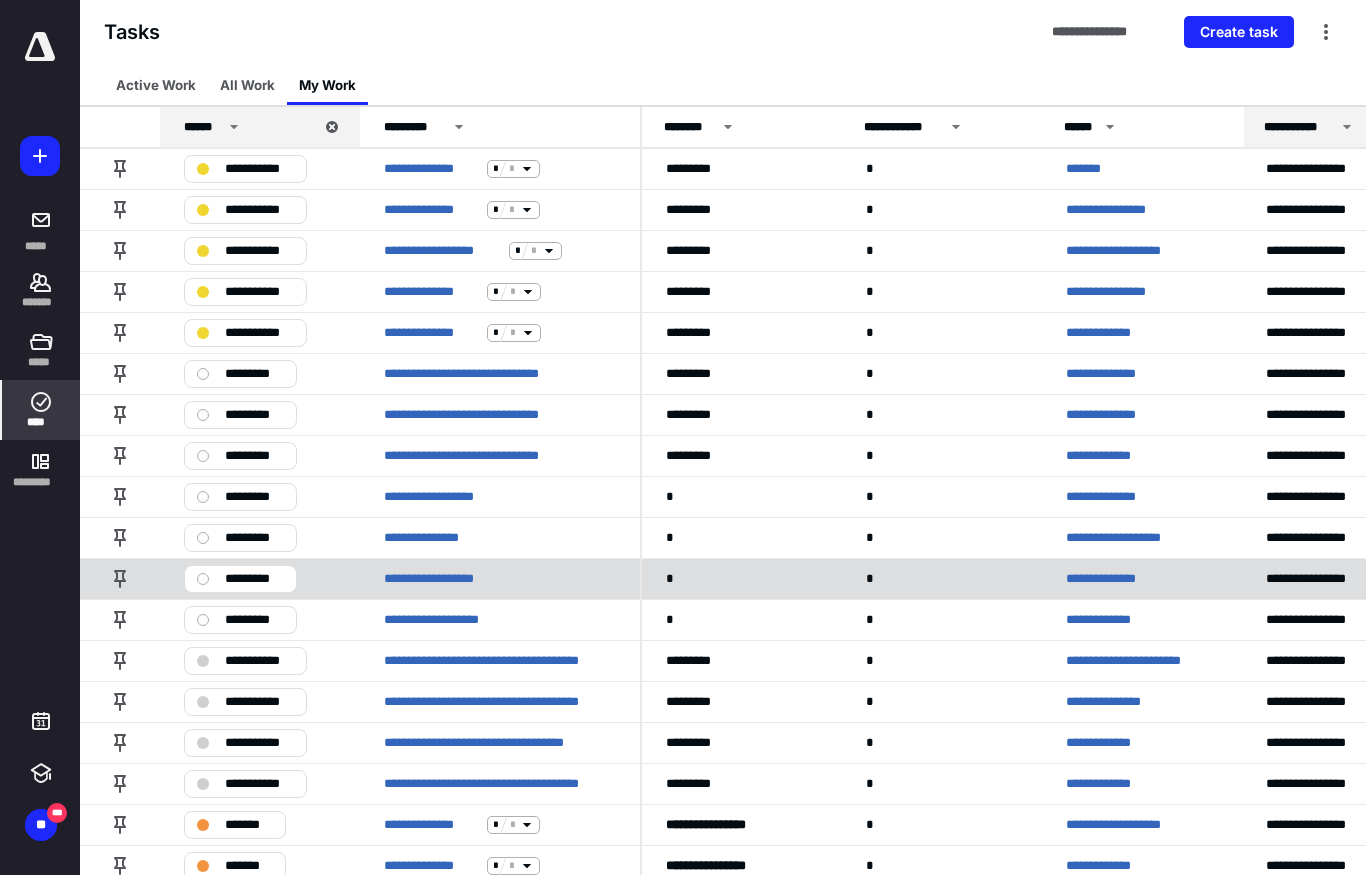 click on "**********" at bounding box center (1111, 579) 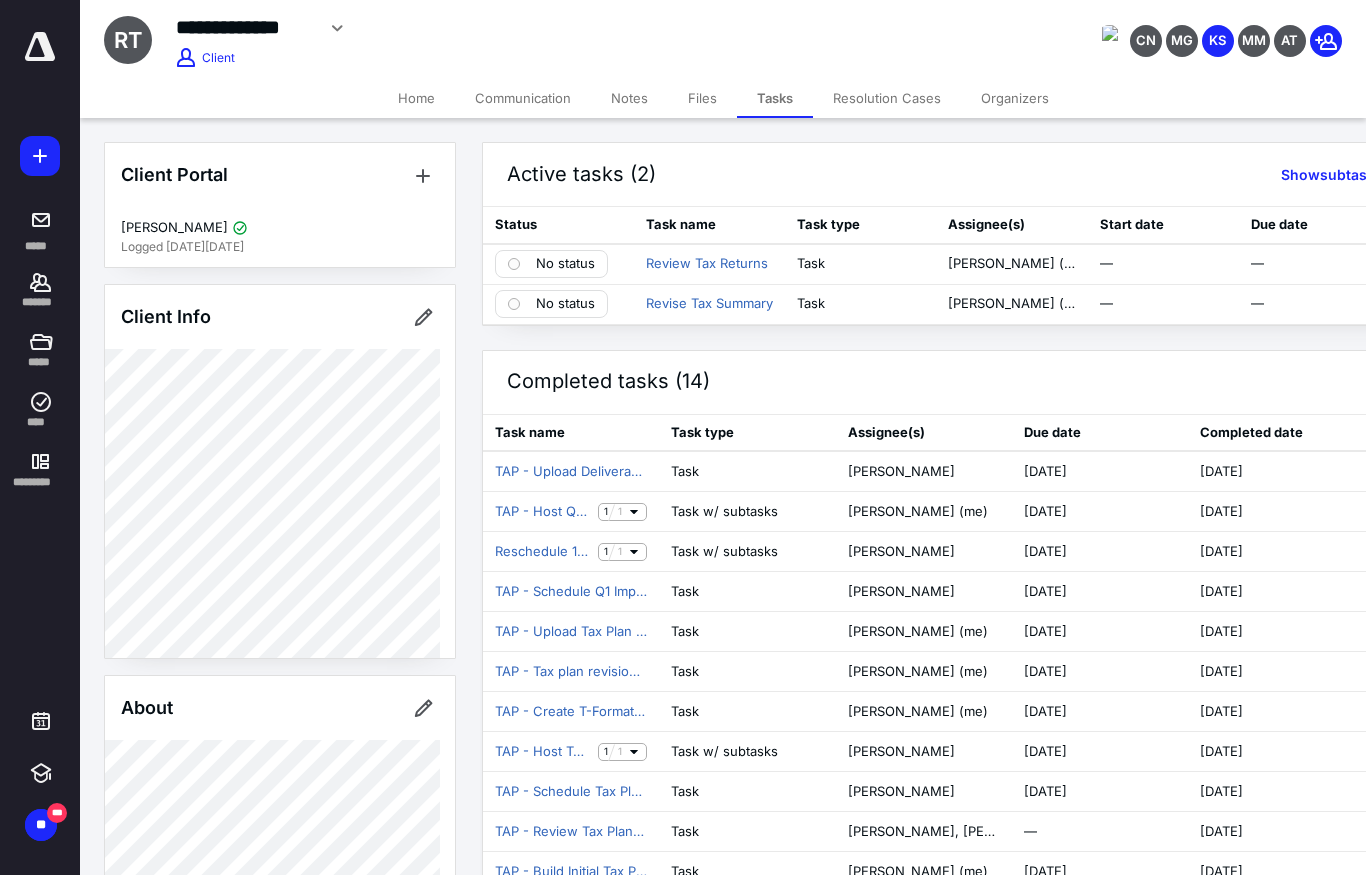 click on "Files" at bounding box center (702, 98) 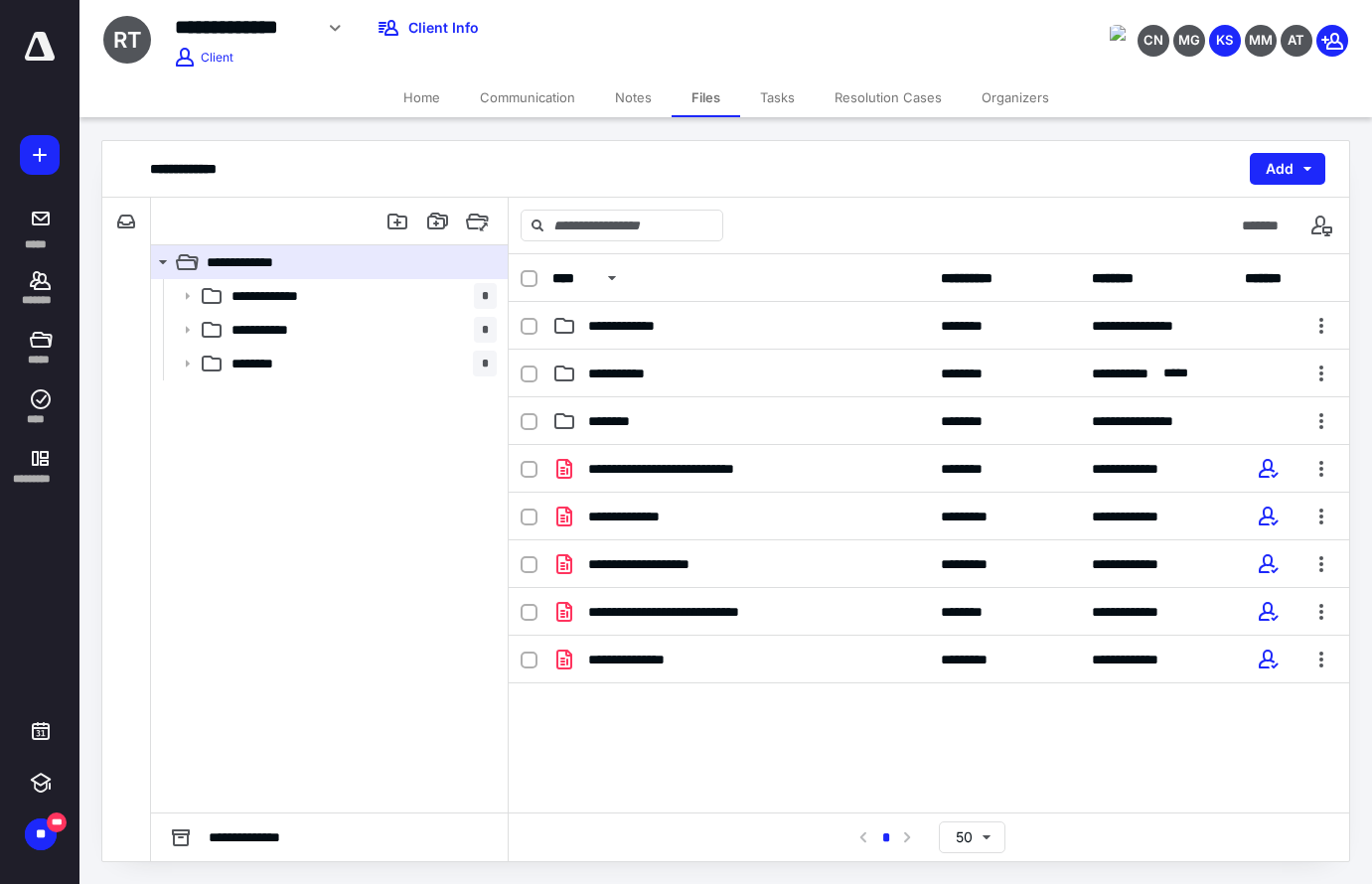 click on "**********" at bounding box center [329, 545] 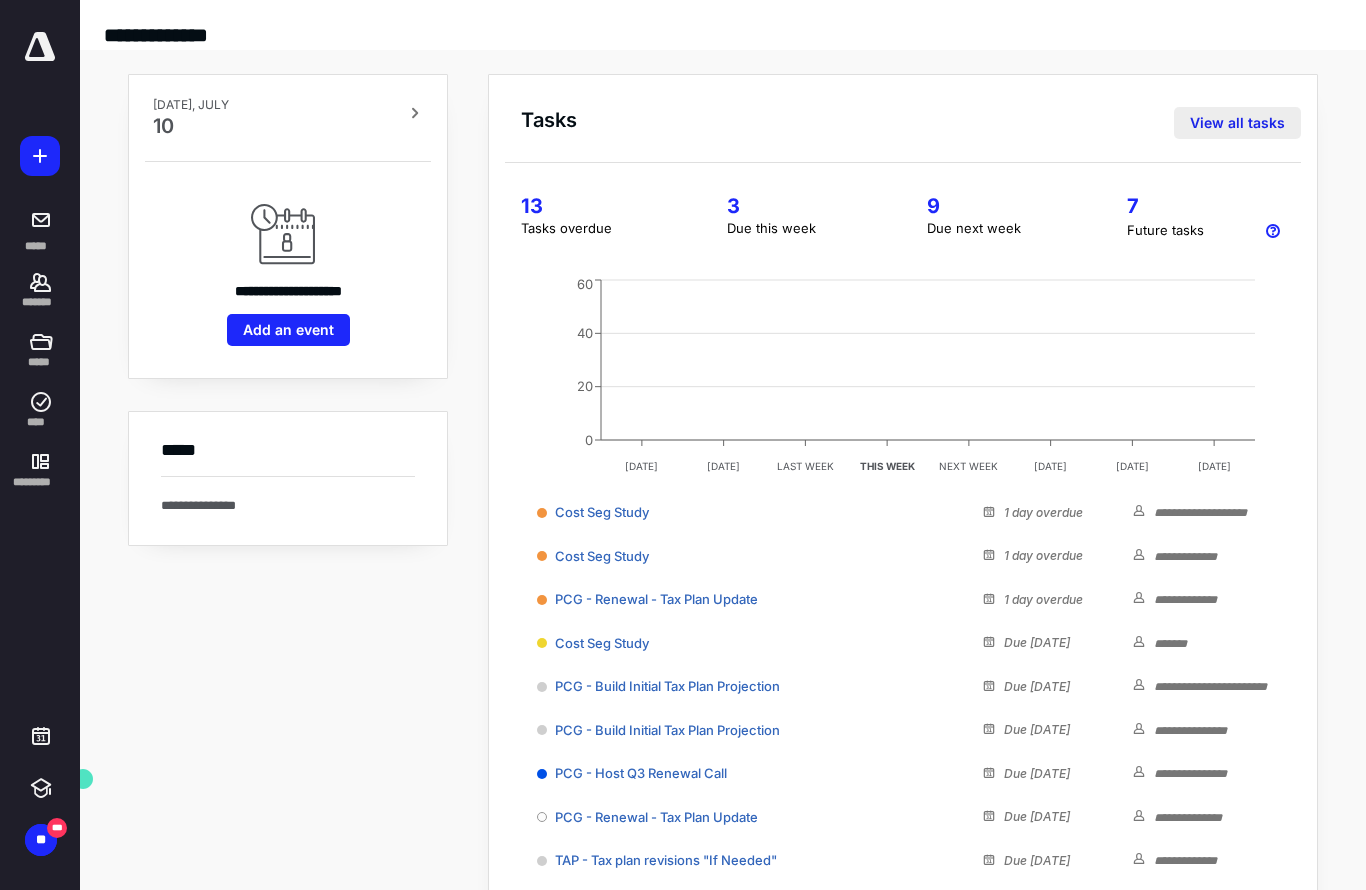 click on "View all tasks" at bounding box center (1237, 123) 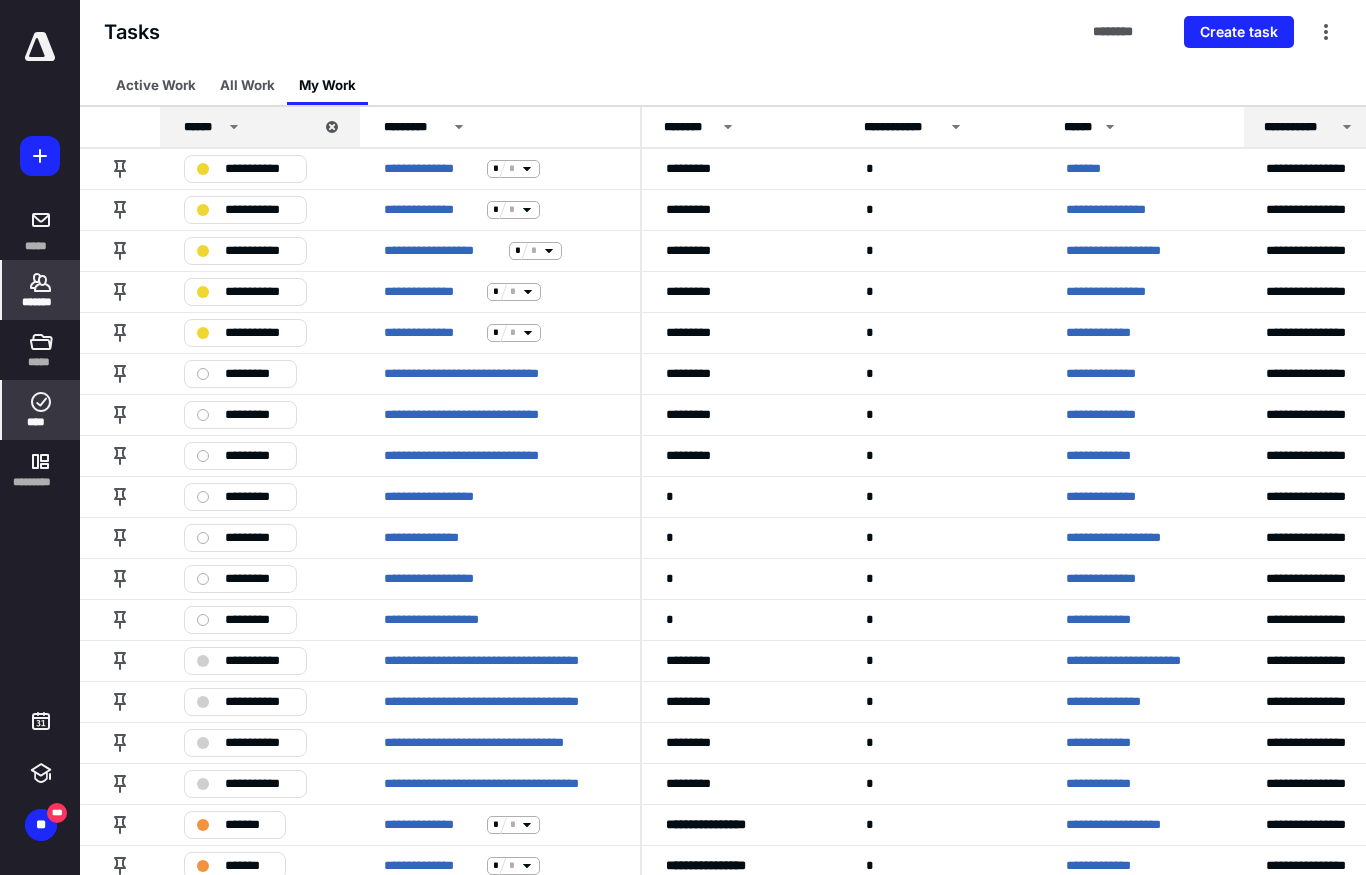 click on "*******" at bounding box center [41, 290] 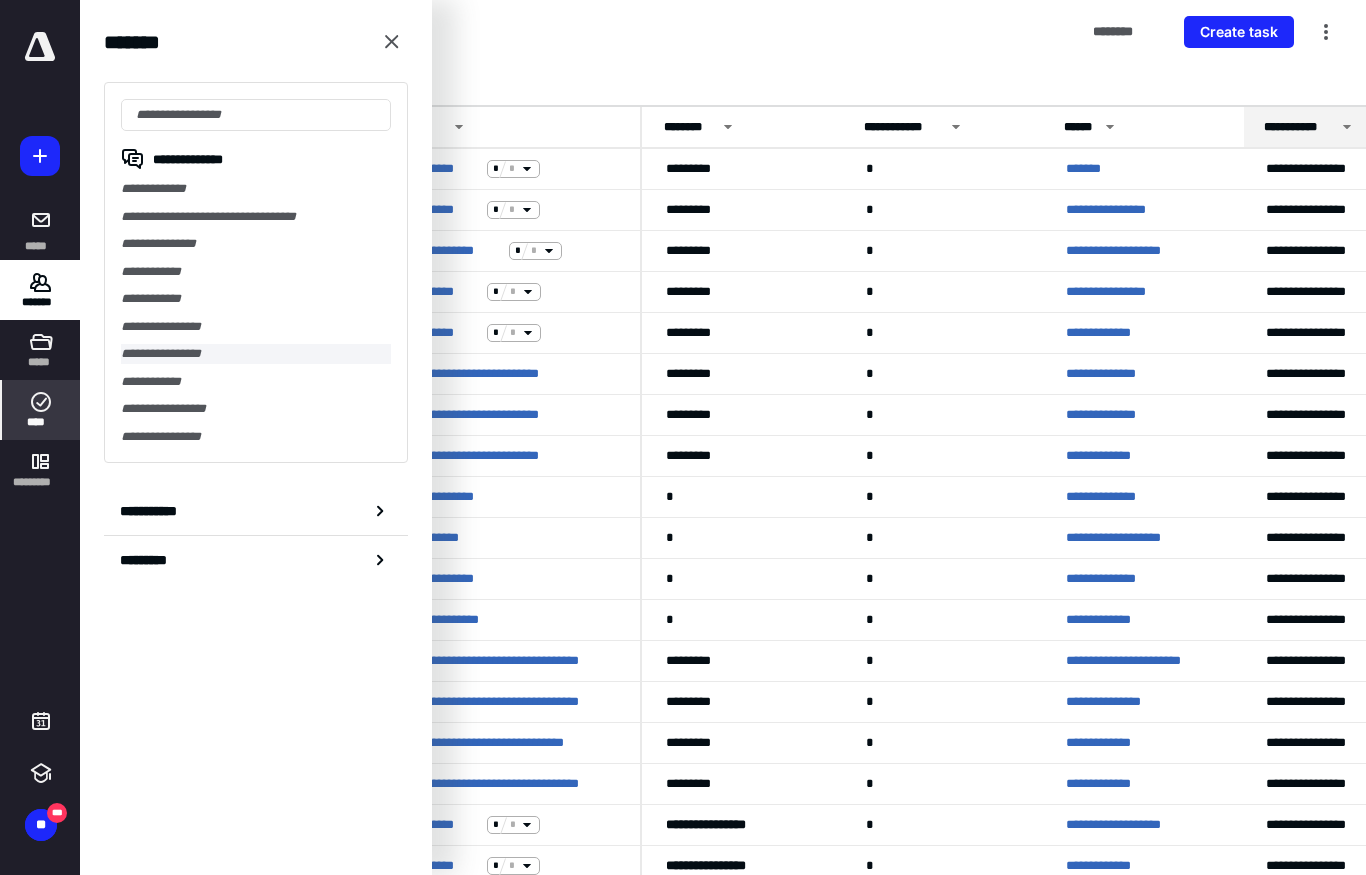 click on "**********" at bounding box center (256, 354) 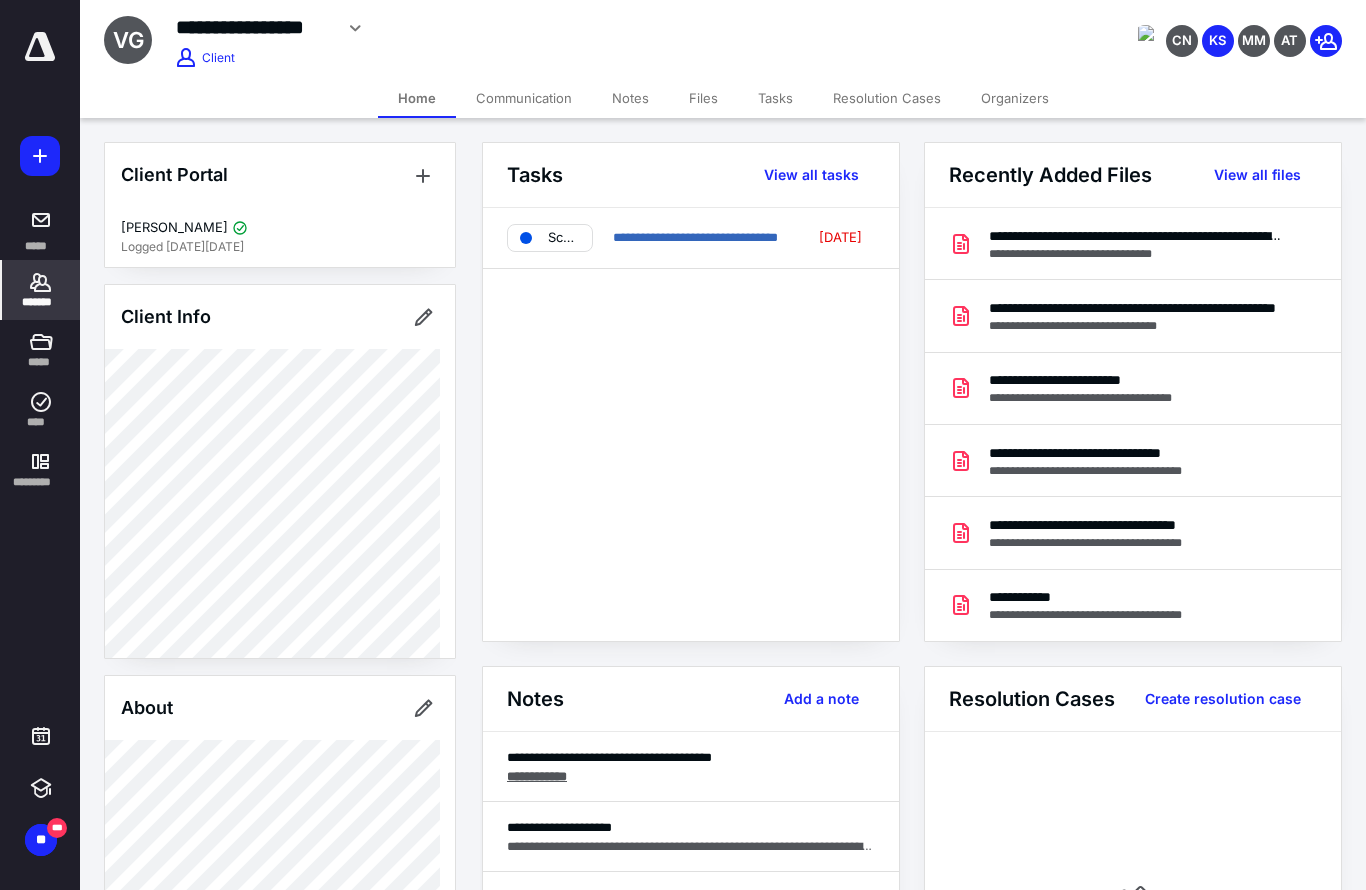 click on "Notes" at bounding box center (630, 98) 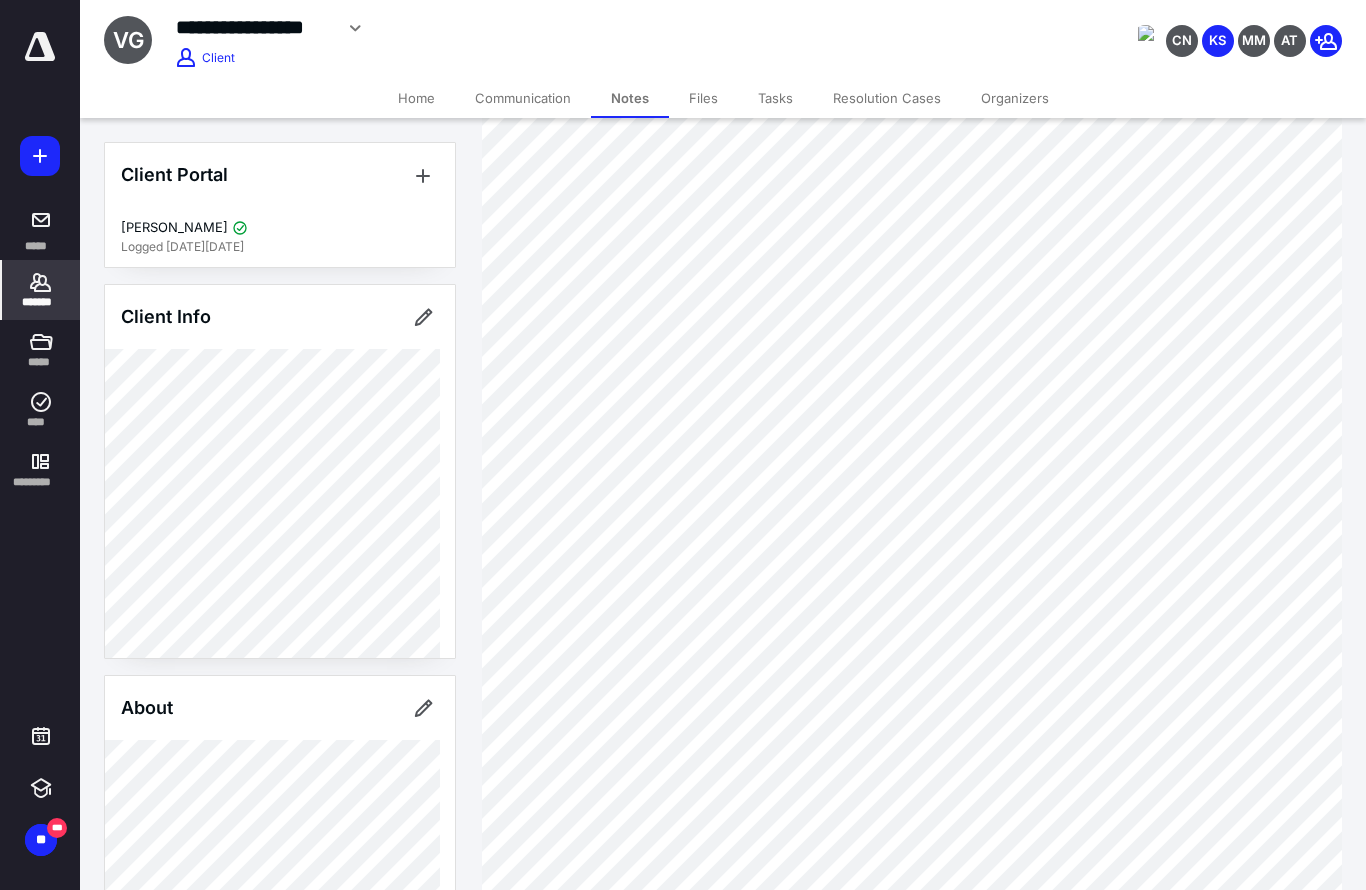 scroll, scrollTop: 400, scrollLeft: 0, axis: vertical 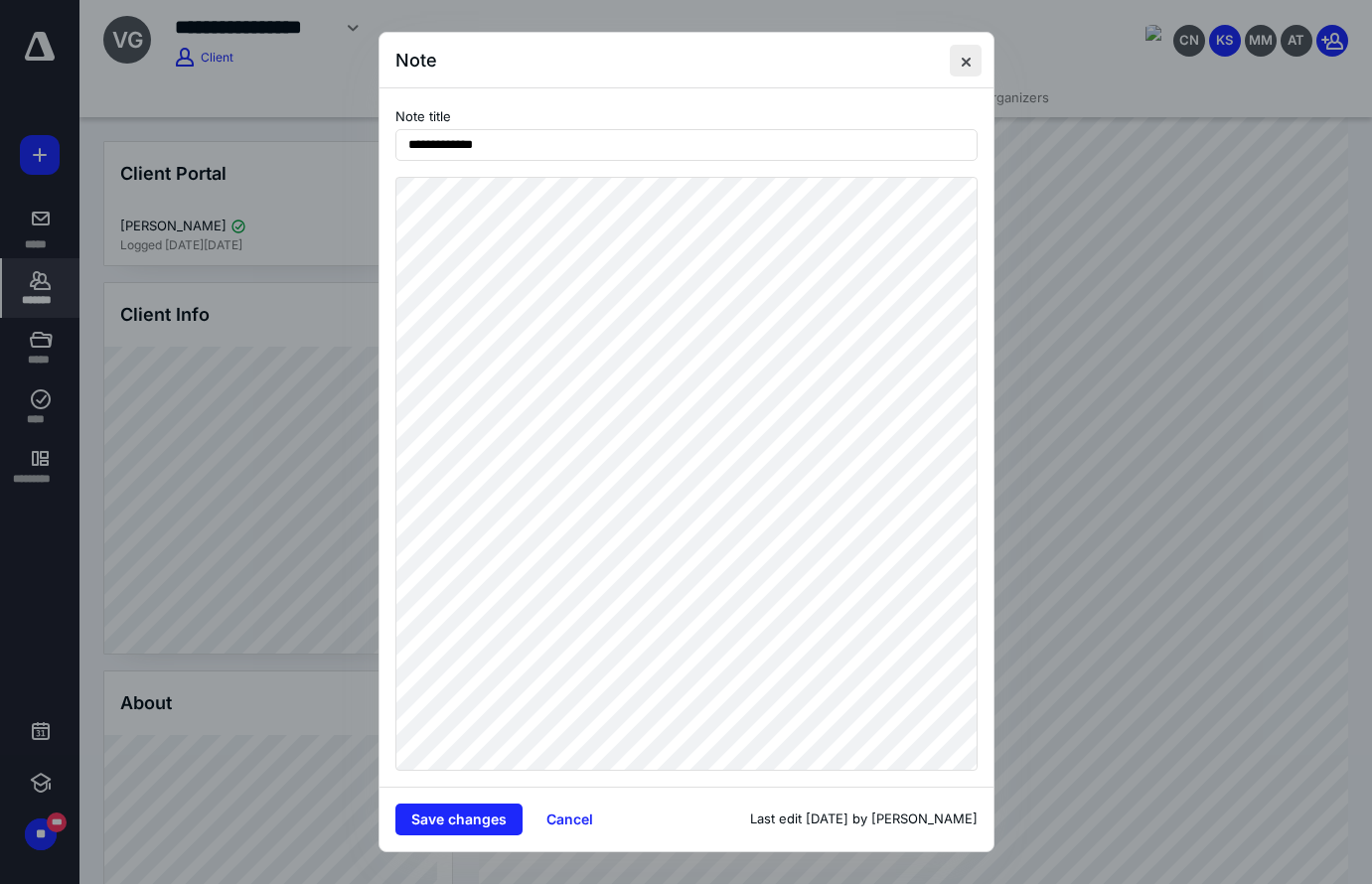 click at bounding box center [966, 61] 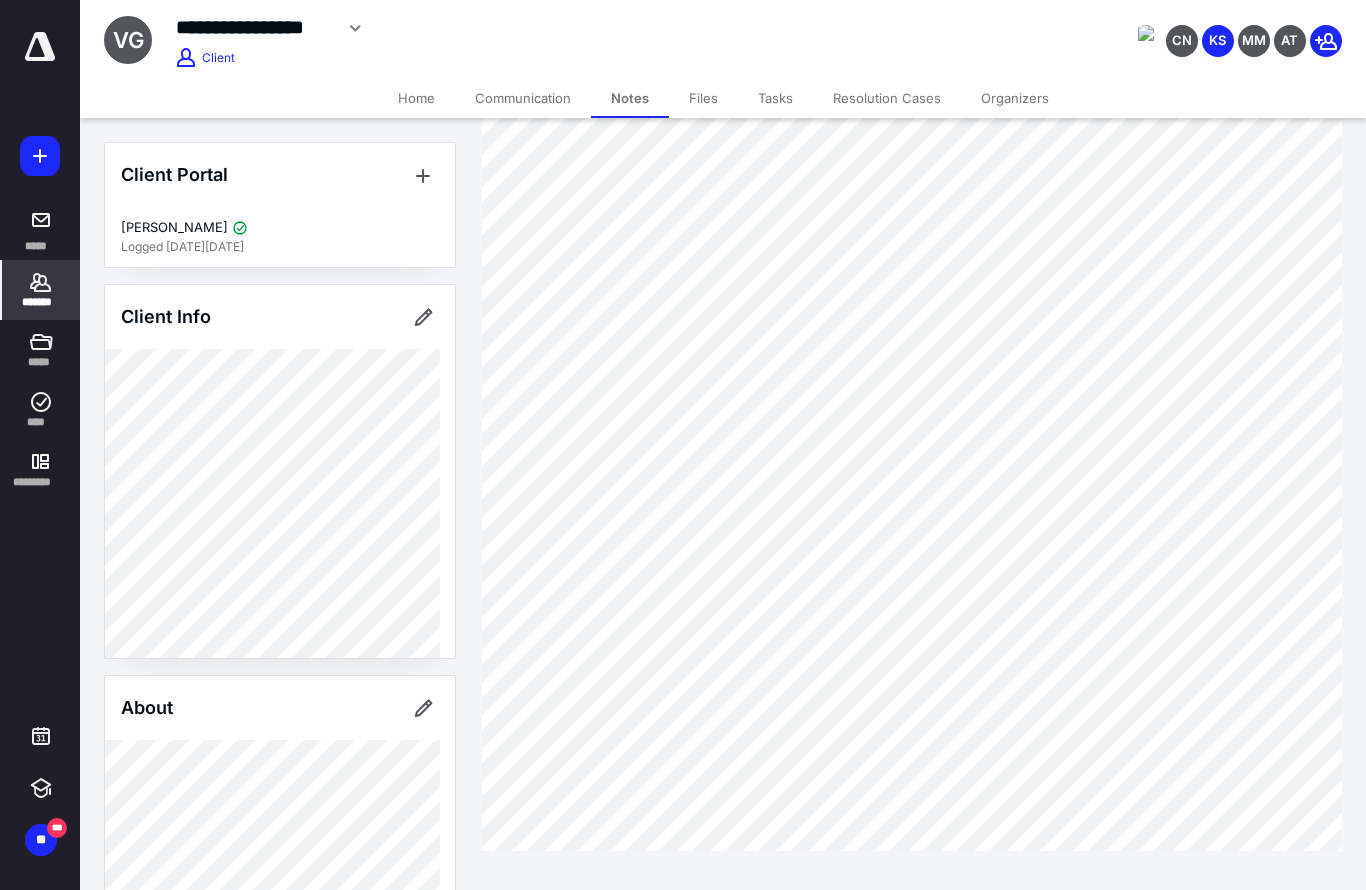 scroll, scrollTop: 760, scrollLeft: 0, axis: vertical 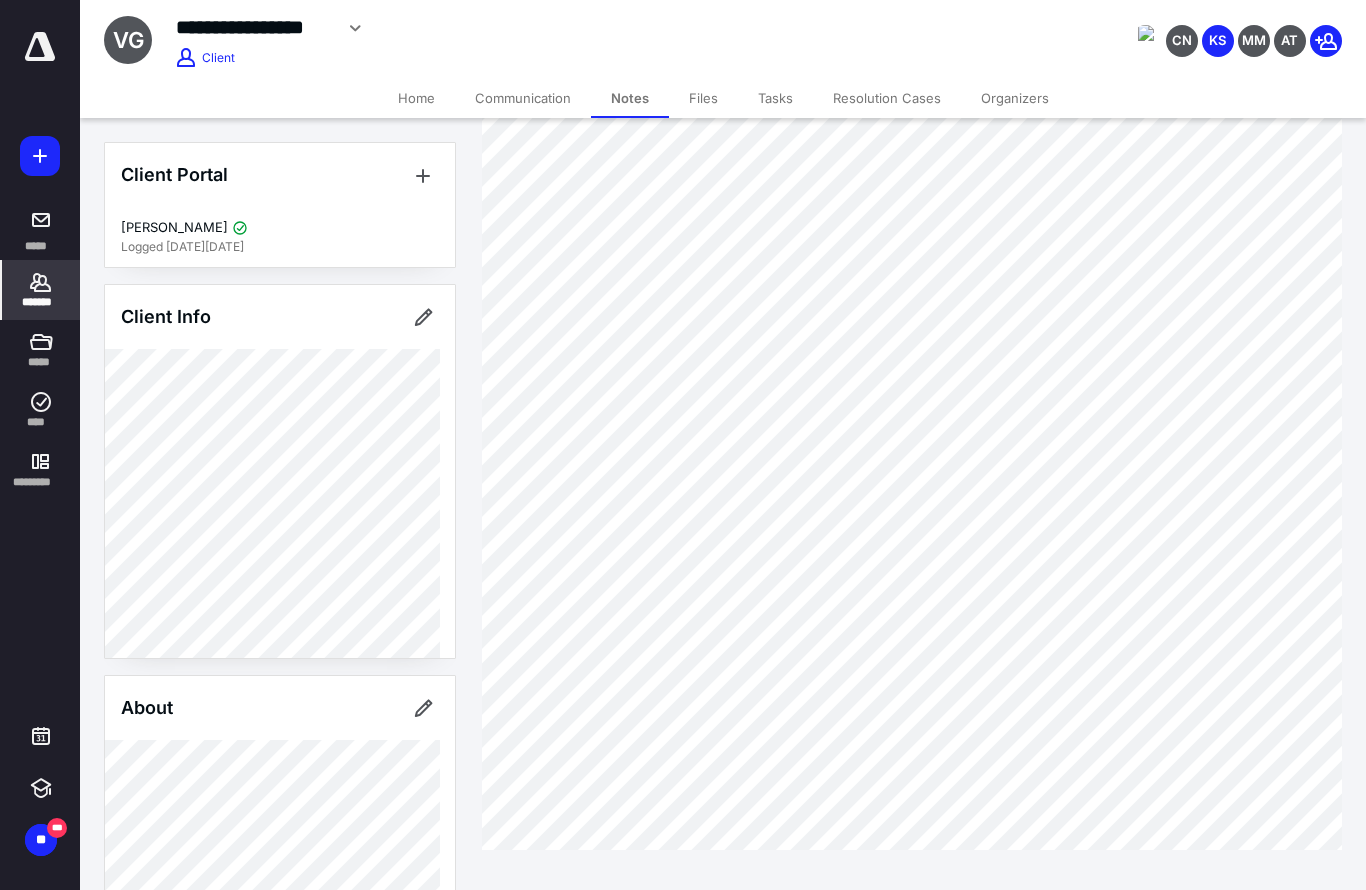 click on "**********" at bounding box center [549, 28] 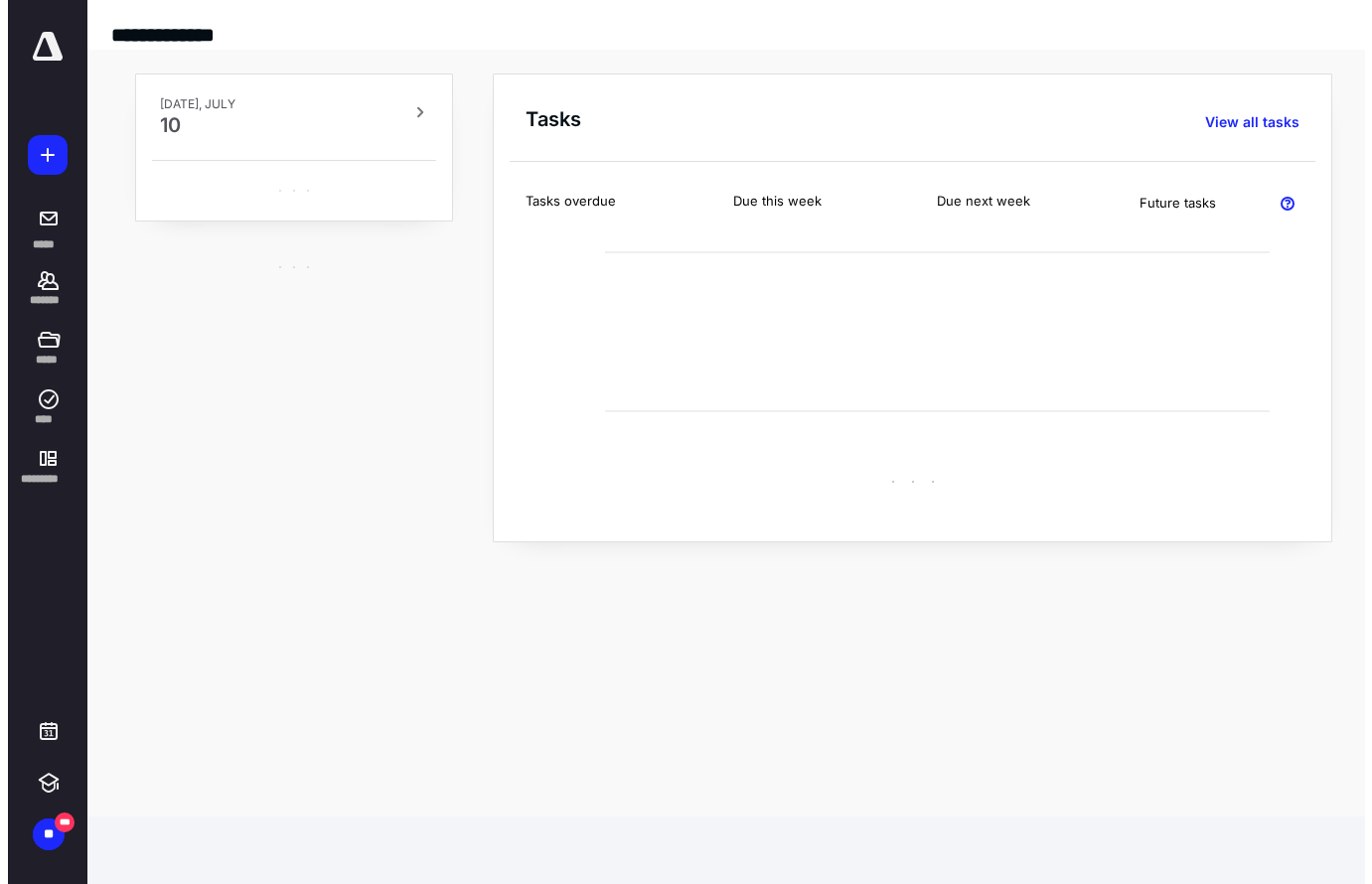 scroll, scrollTop: 0, scrollLeft: 0, axis: both 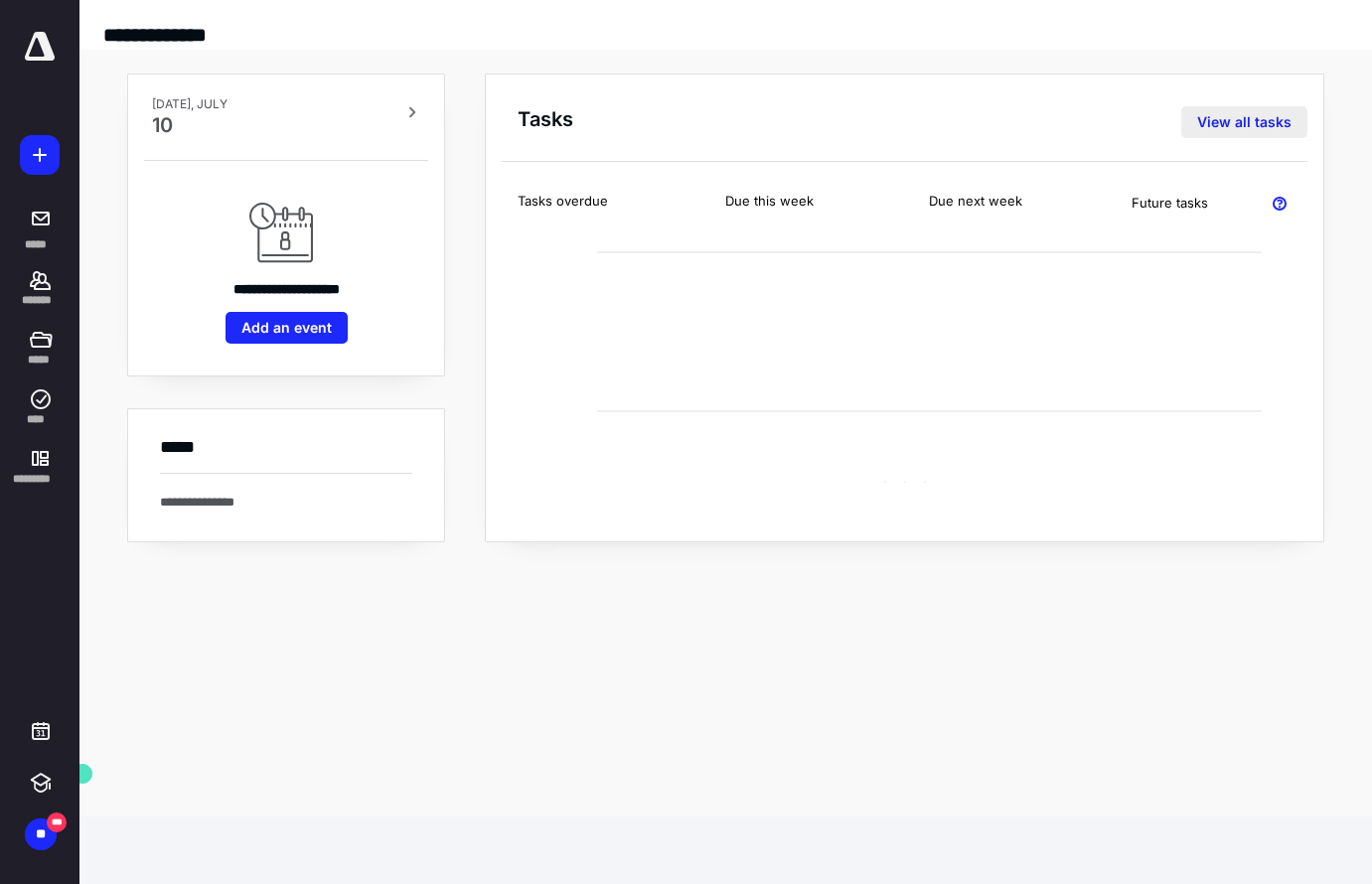 click on "View all tasks" at bounding box center [1244, 122] 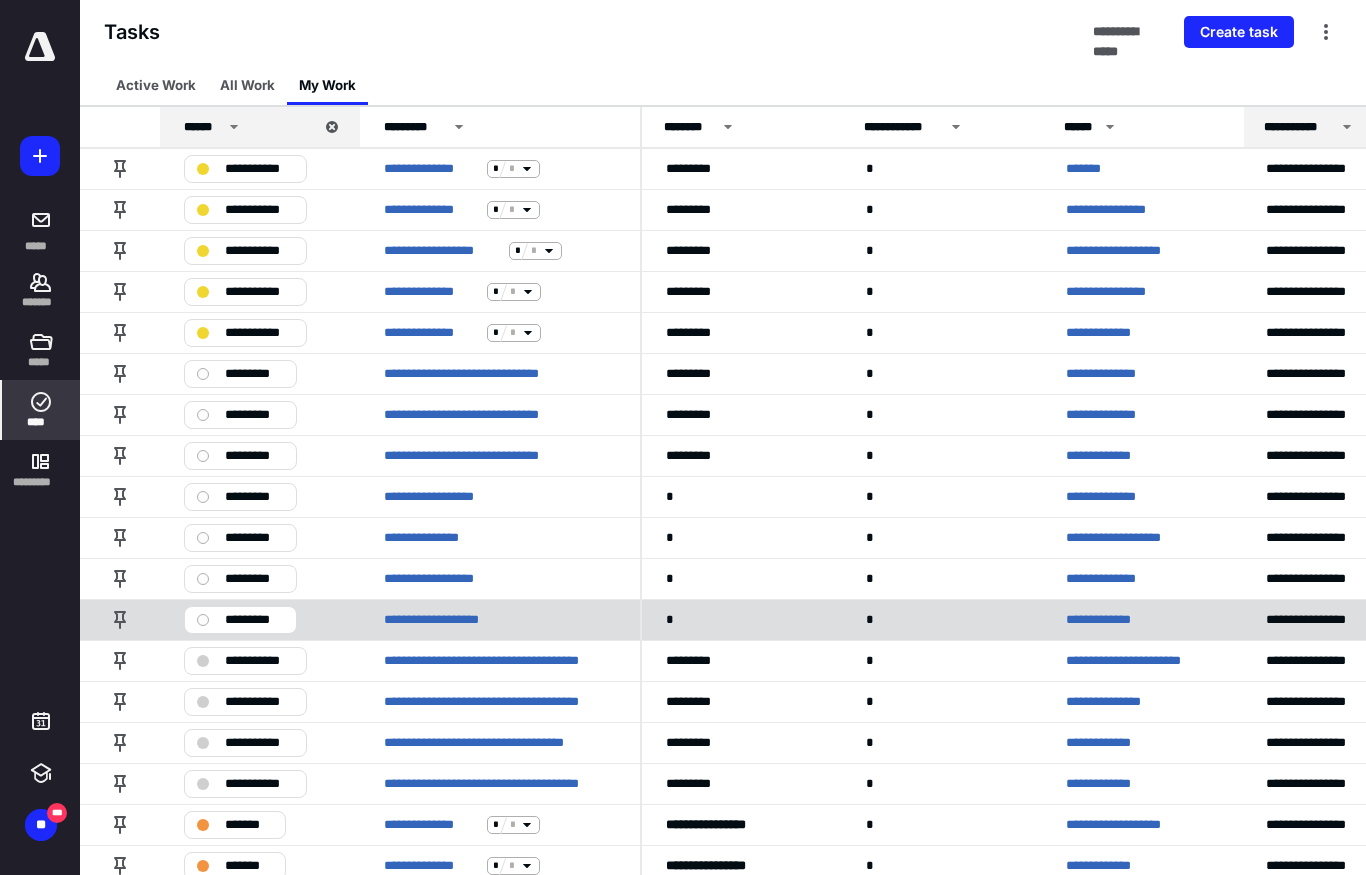 click on "**********" at bounding box center (1107, 620) 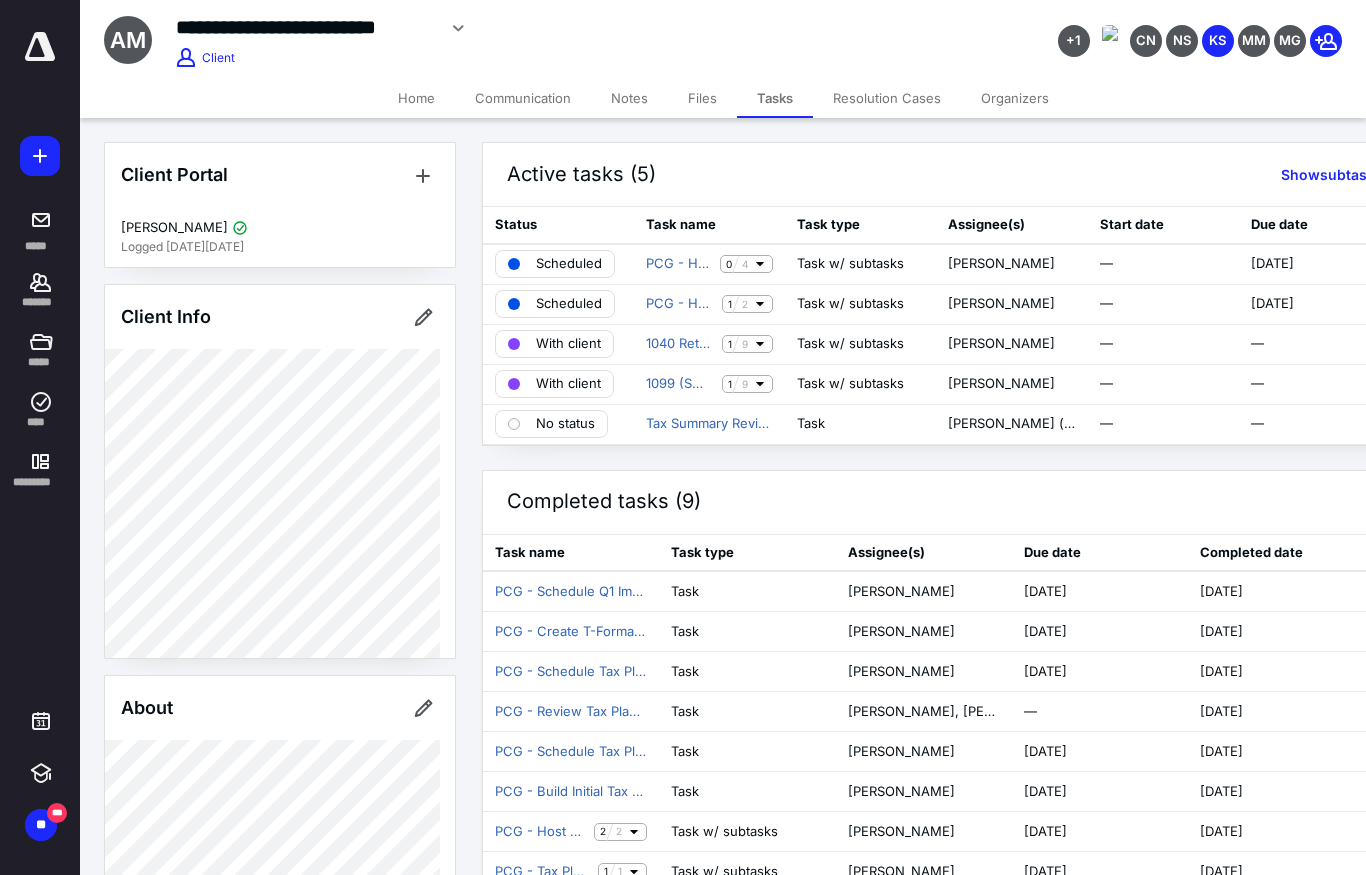 click on "Files" at bounding box center [702, 98] 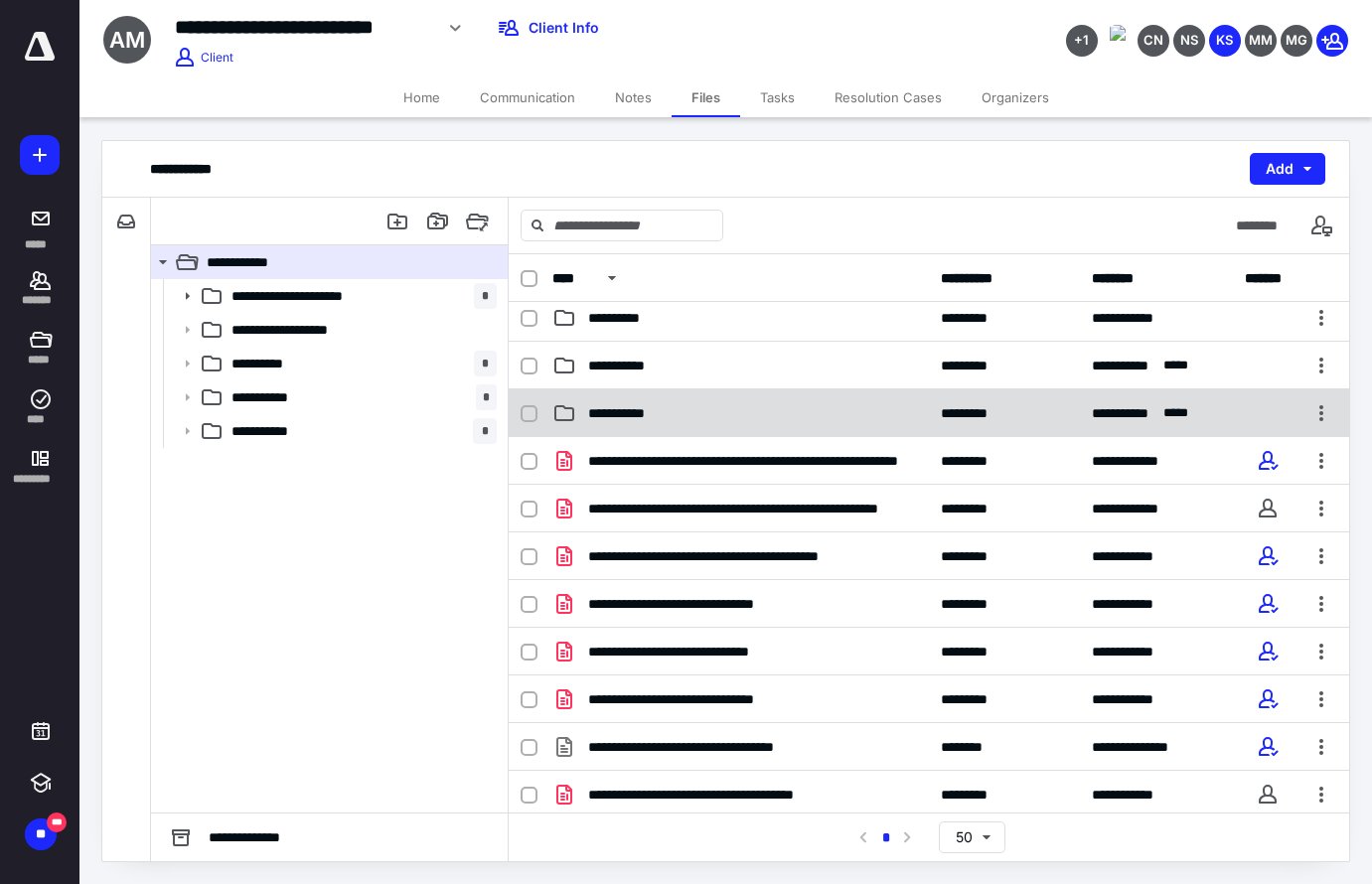 scroll, scrollTop: 109, scrollLeft: 0, axis: vertical 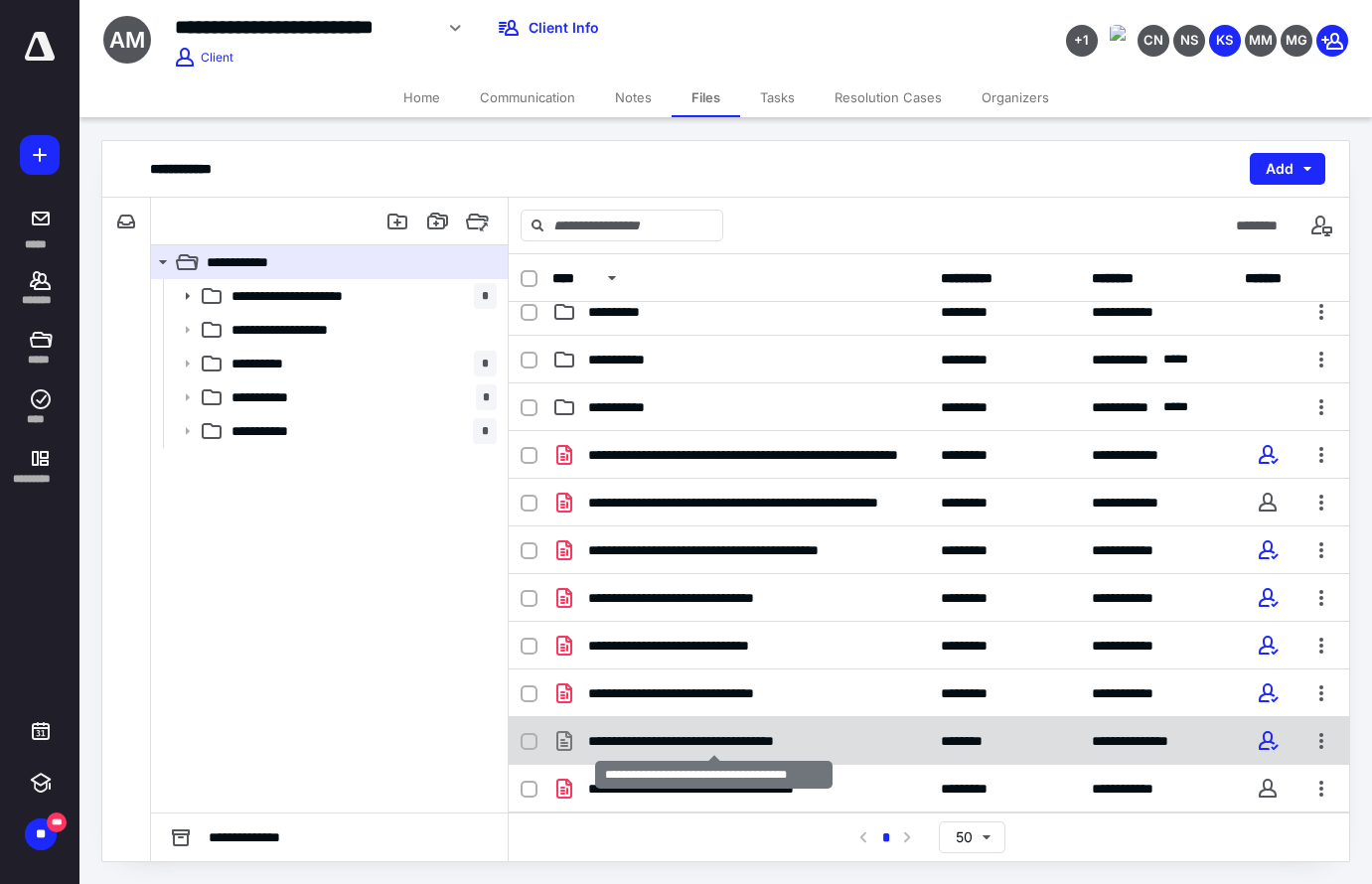 click on "**********" at bounding box center (713, 741) 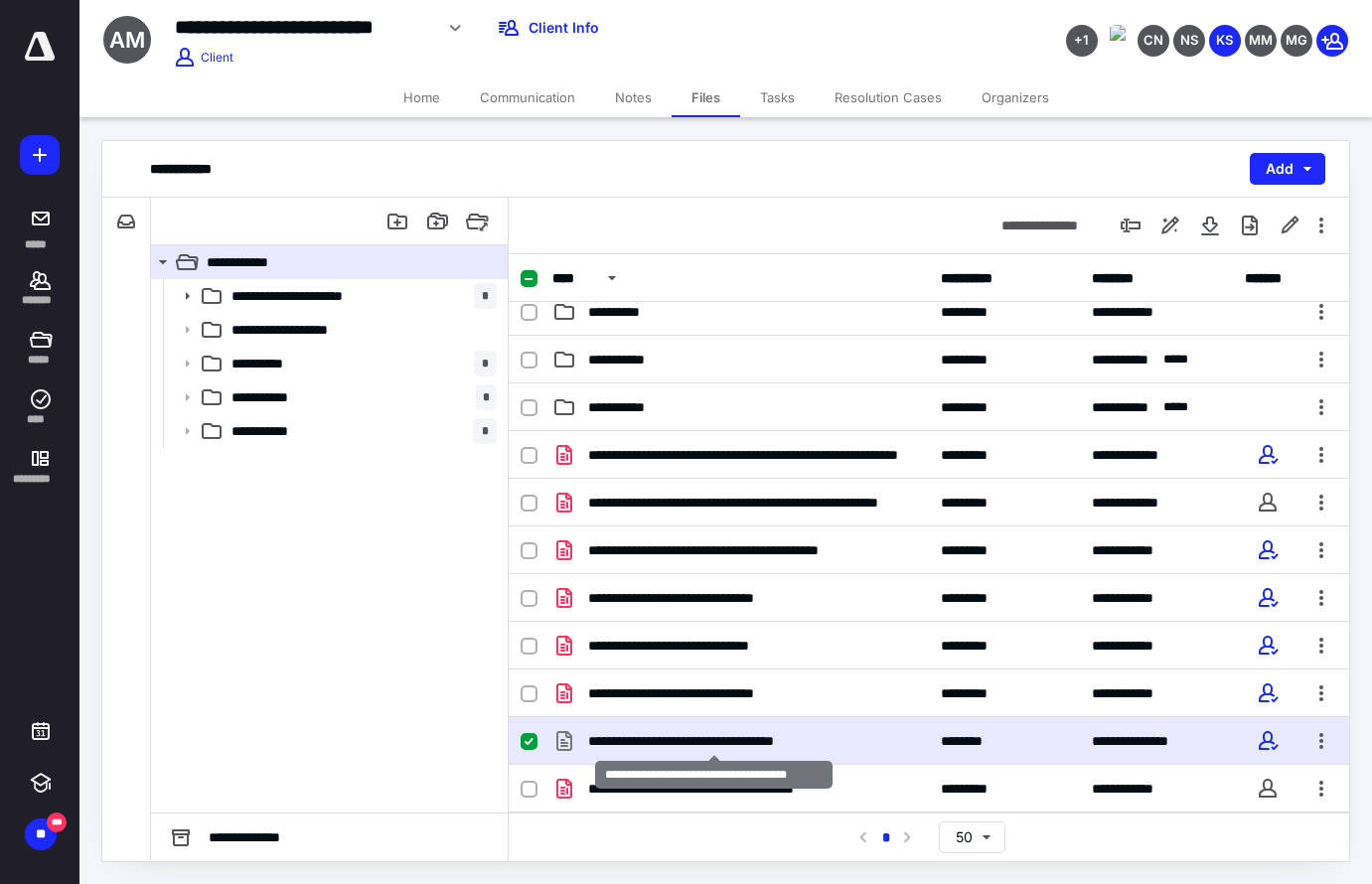 click on "**********" at bounding box center (713, 741) 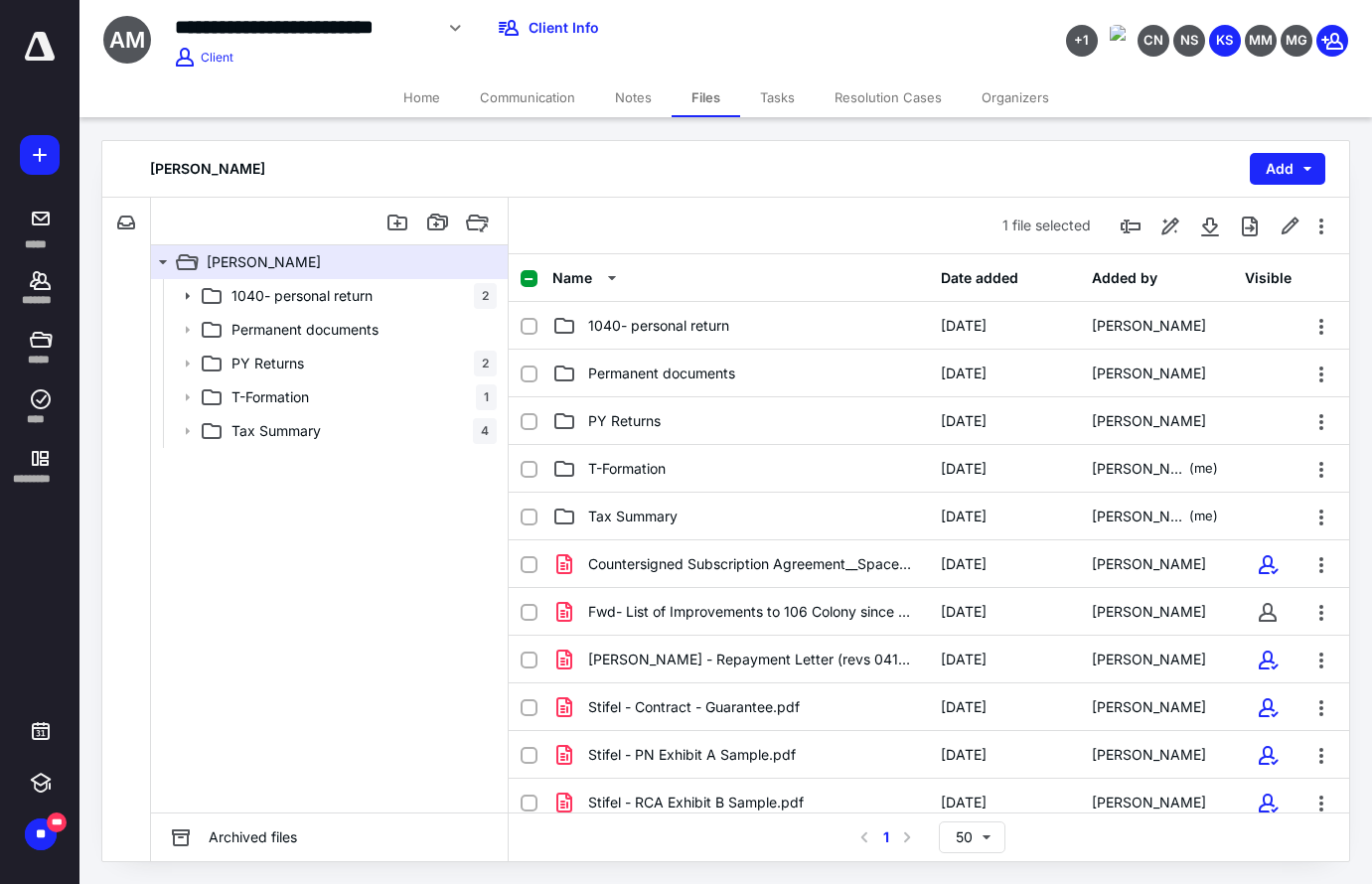 scroll, scrollTop: 109, scrollLeft: 0, axis: vertical 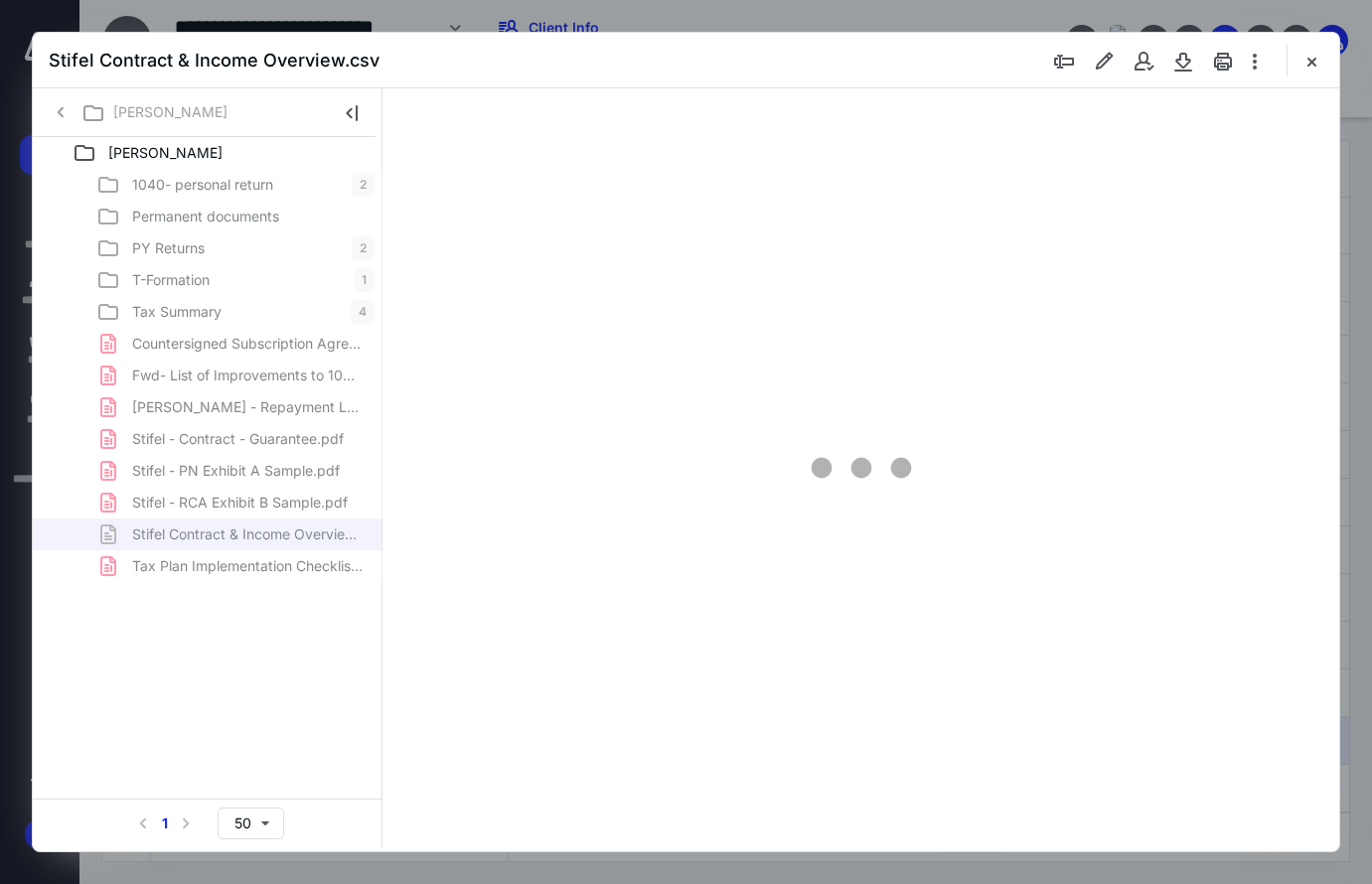 type on "154" 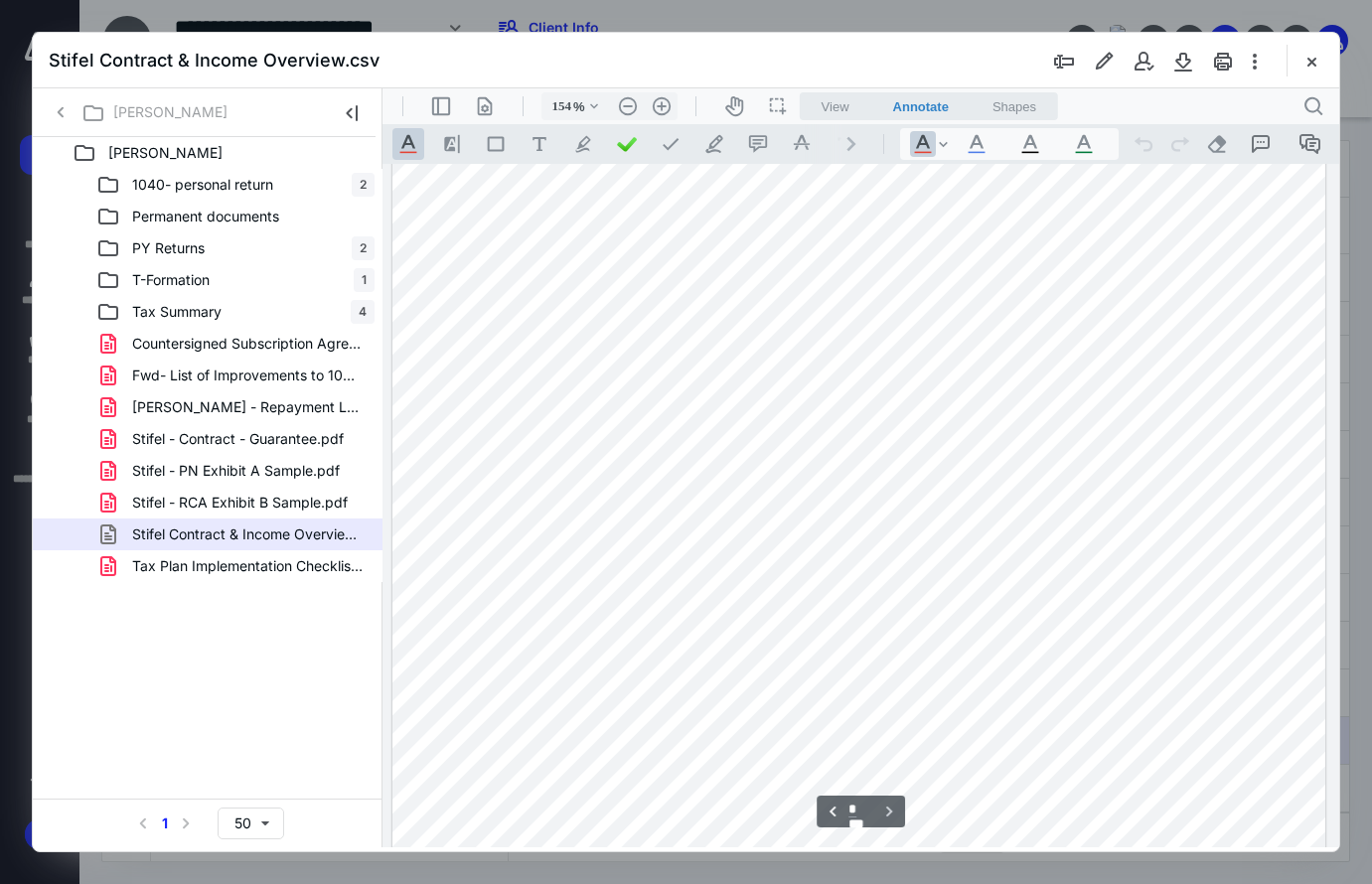 scroll, scrollTop: 5410, scrollLeft: 0, axis: vertical 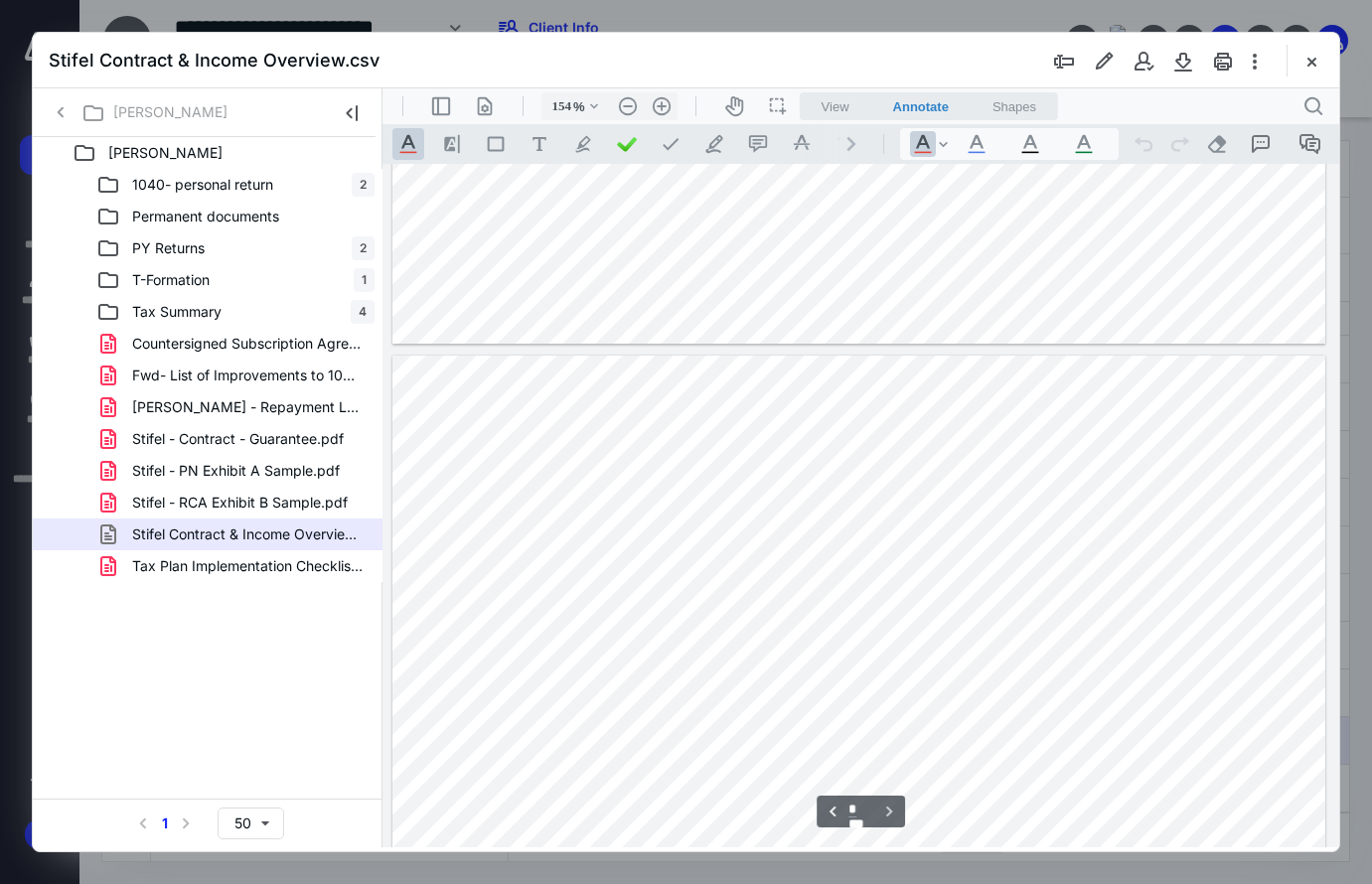 type on "*" 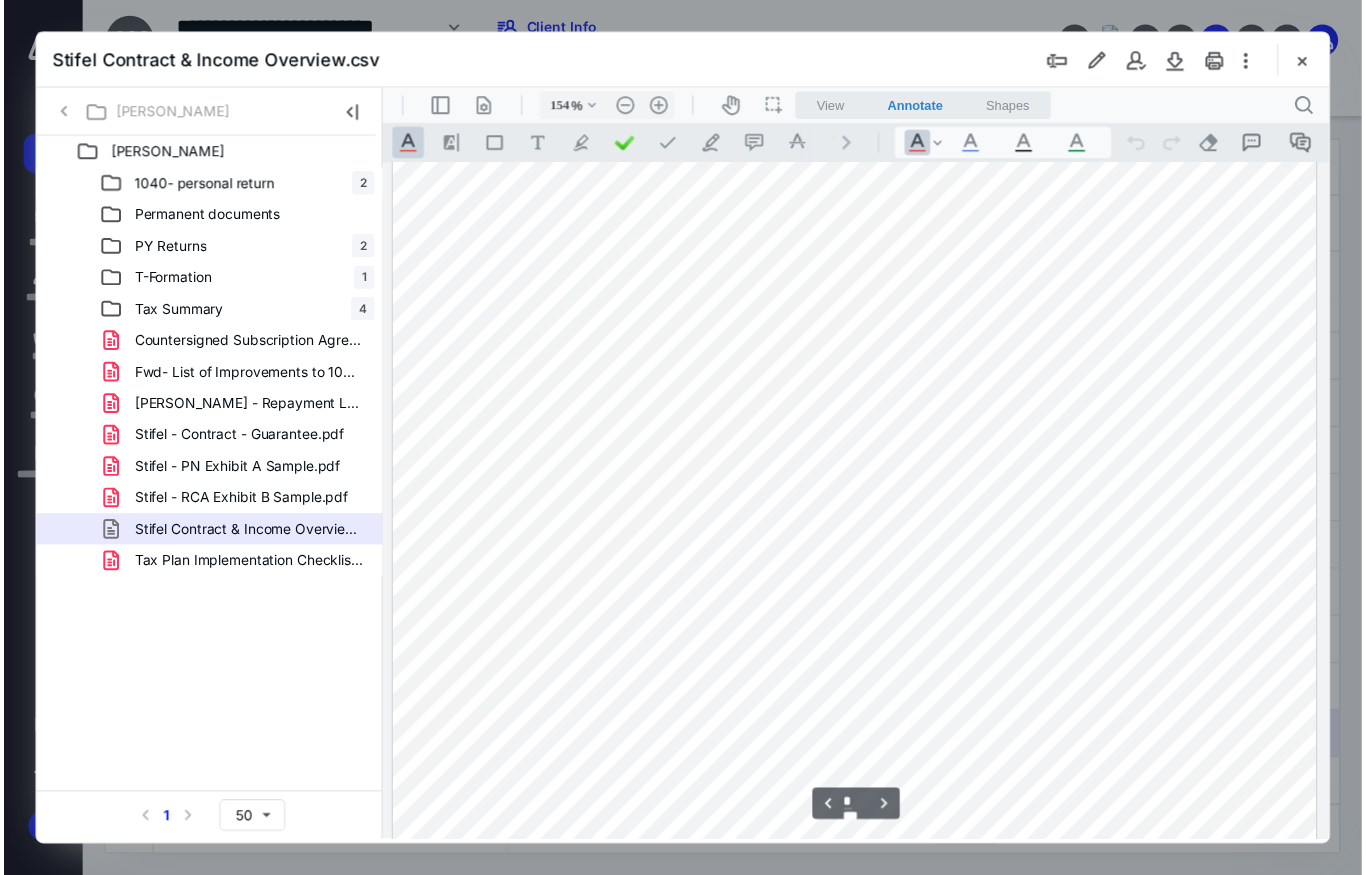 scroll, scrollTop: 3547, scrollLeft: 0, axis: vertical 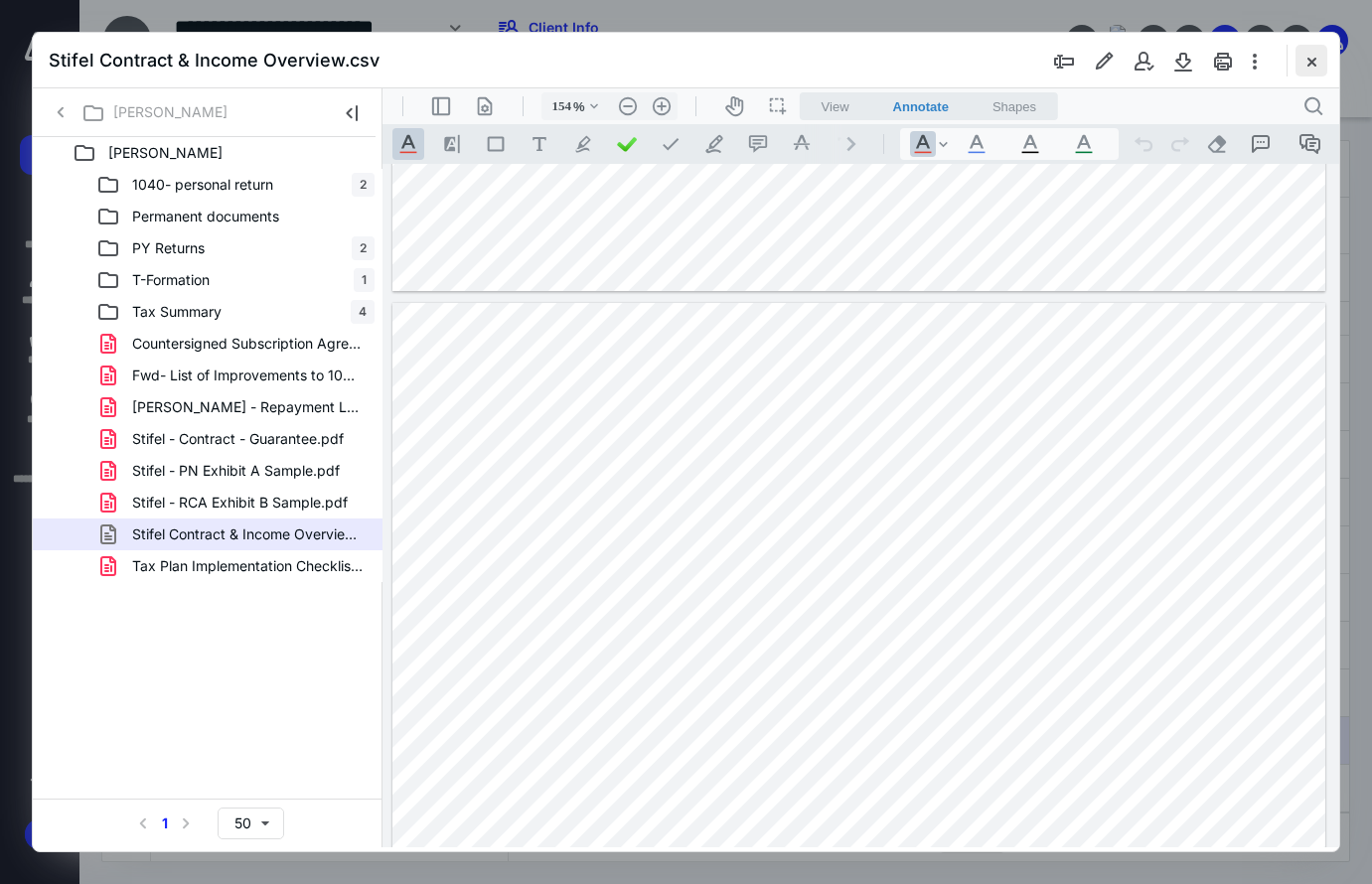 click at bounding box center (1311, 61) 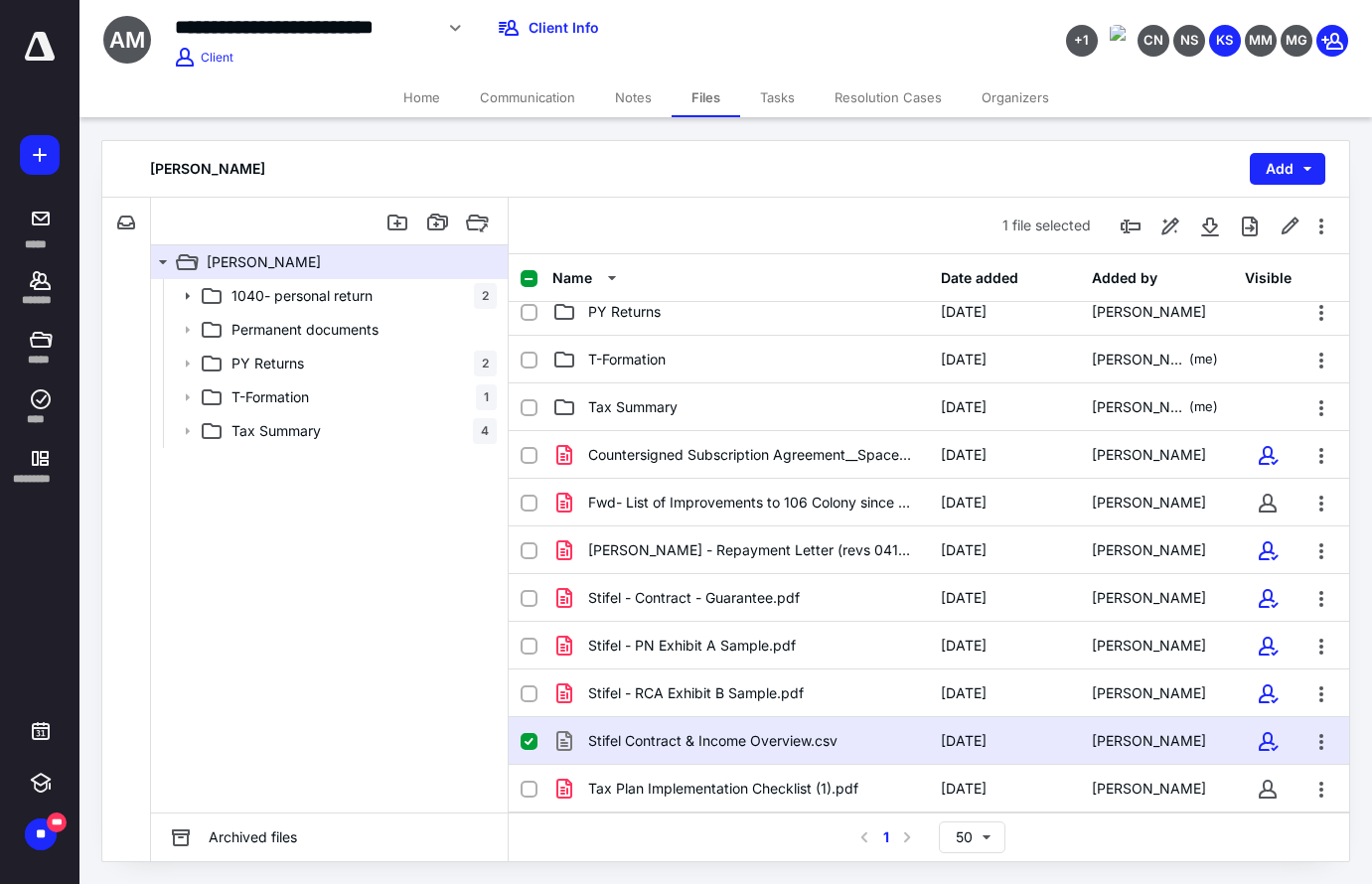 click at bounding box center [40, 47] 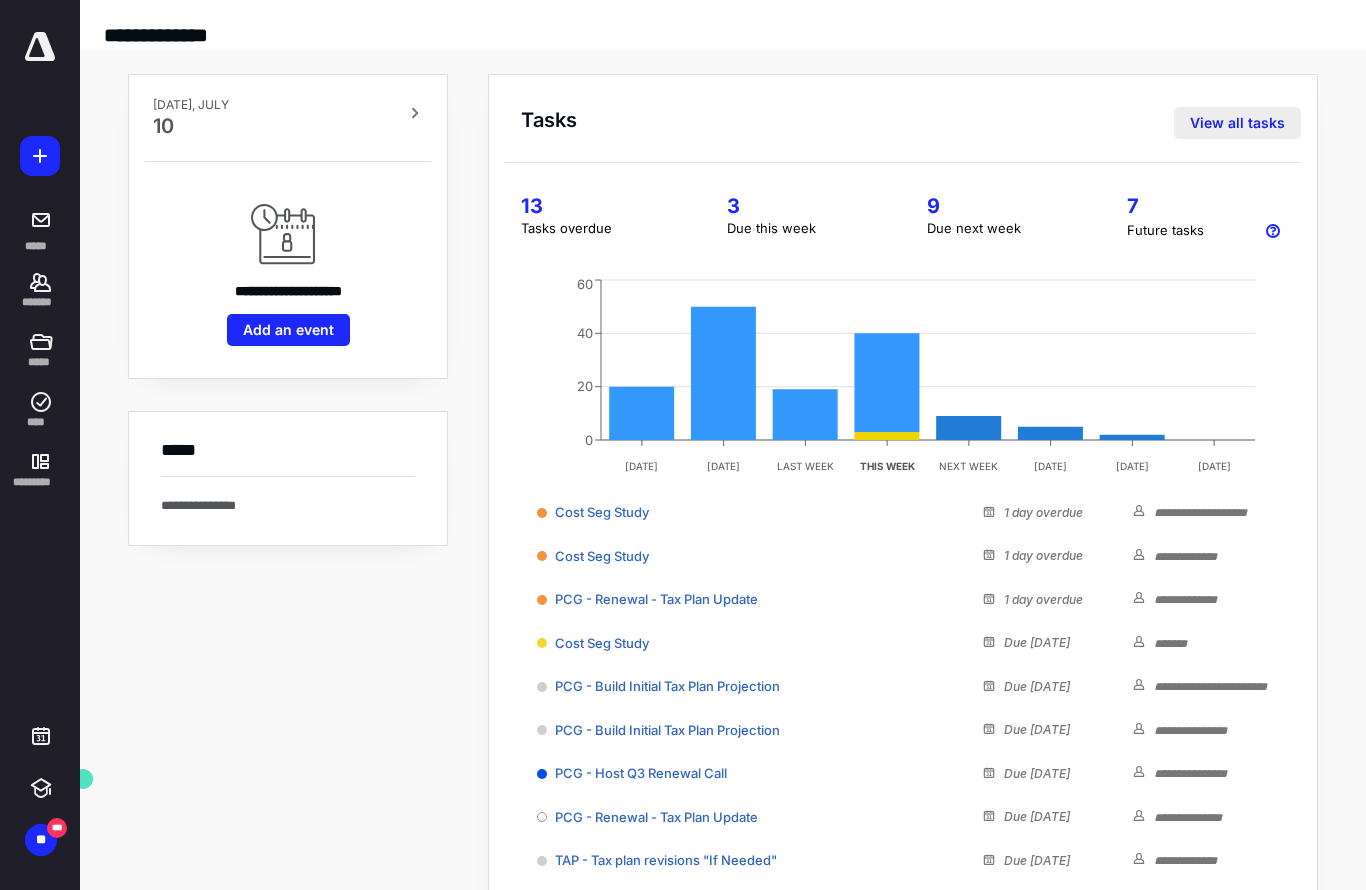 click on "View all tasks" at bounding box center (1237, 123) 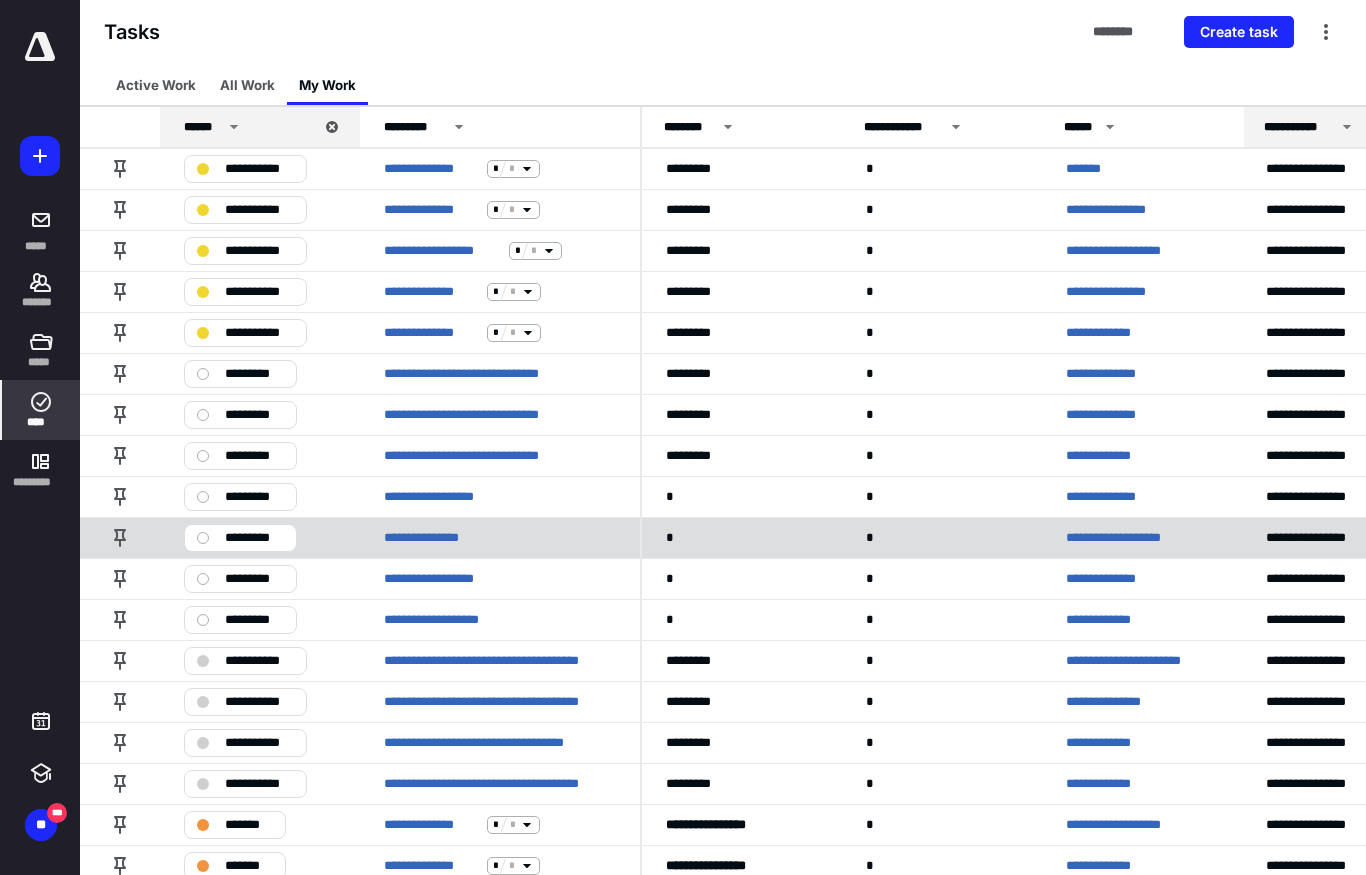 click on "**********" at bounding box center (1123, 538) 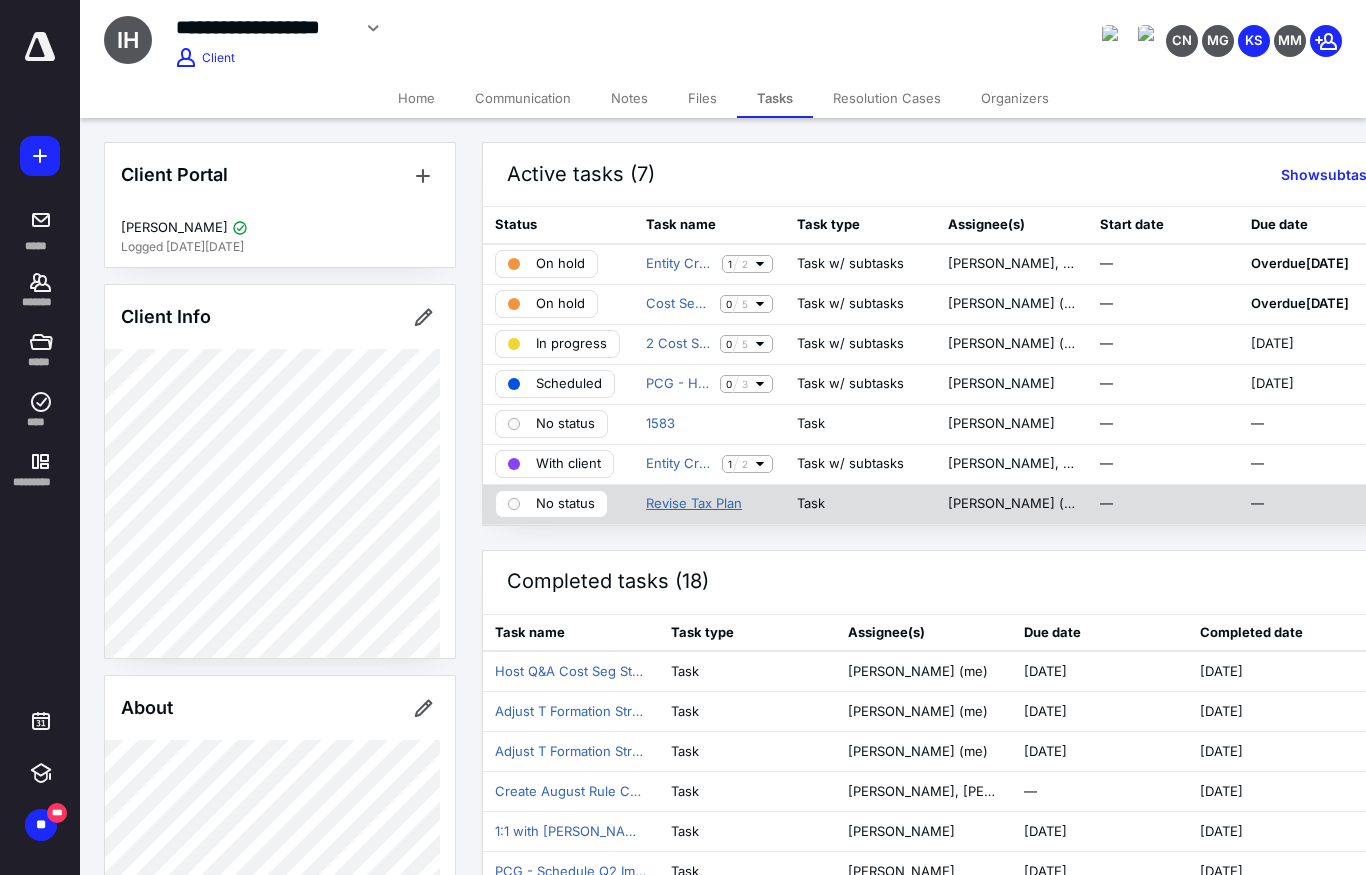 click on "Revise Tax Plan" at bounding box center (694, 504) 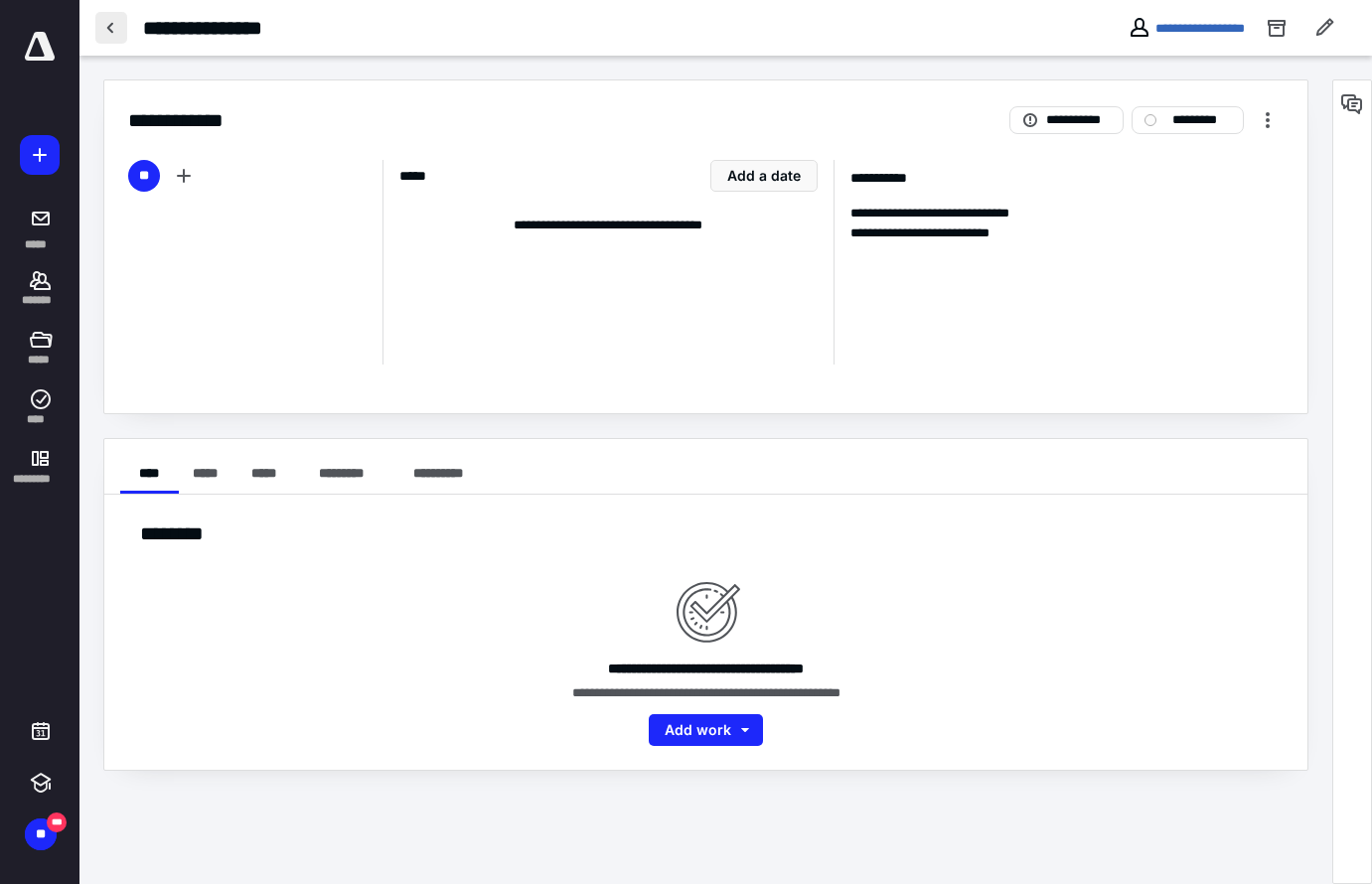 click at bounding box center (111, 28) 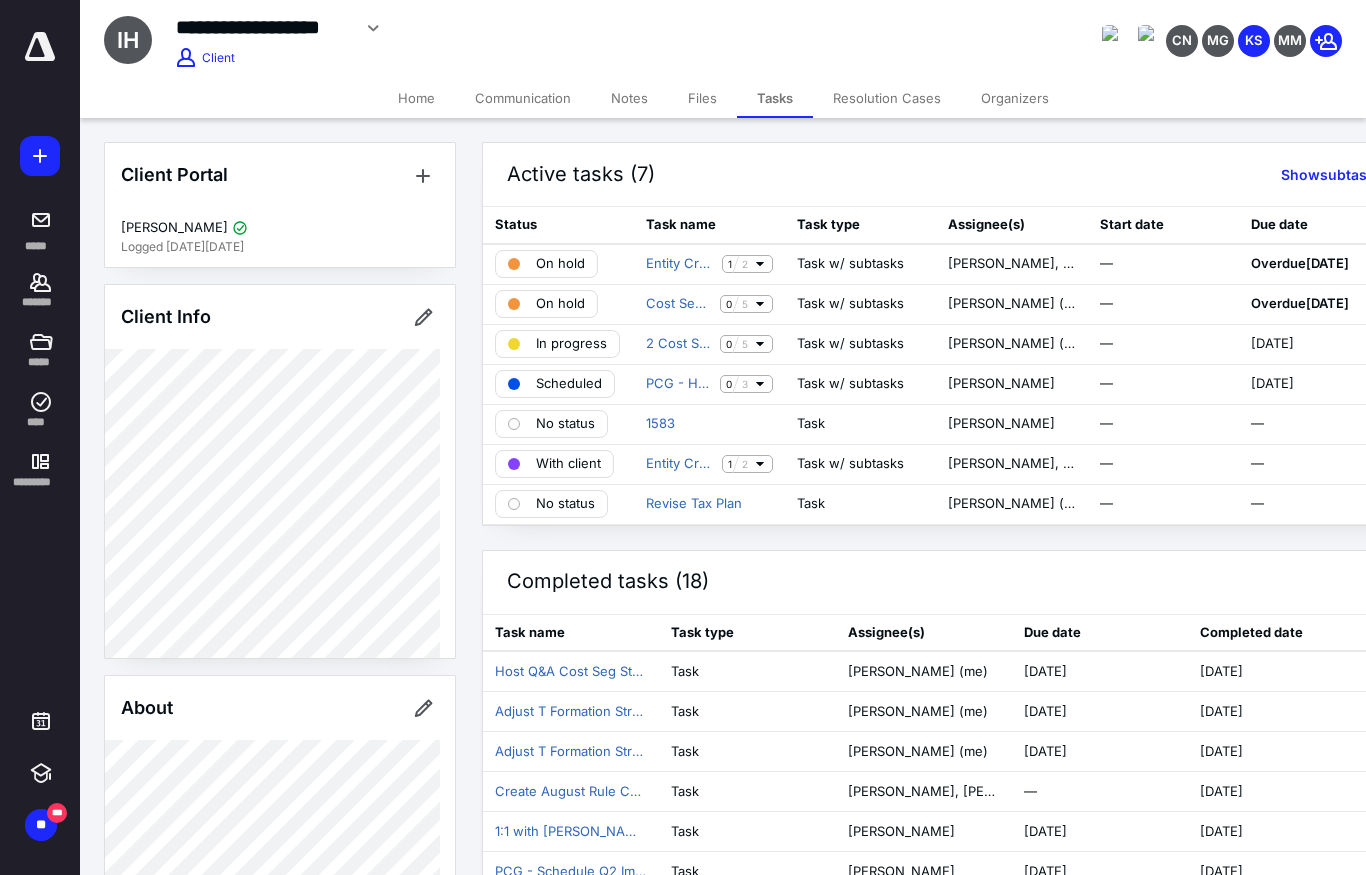click at bounding box center [40, 47] 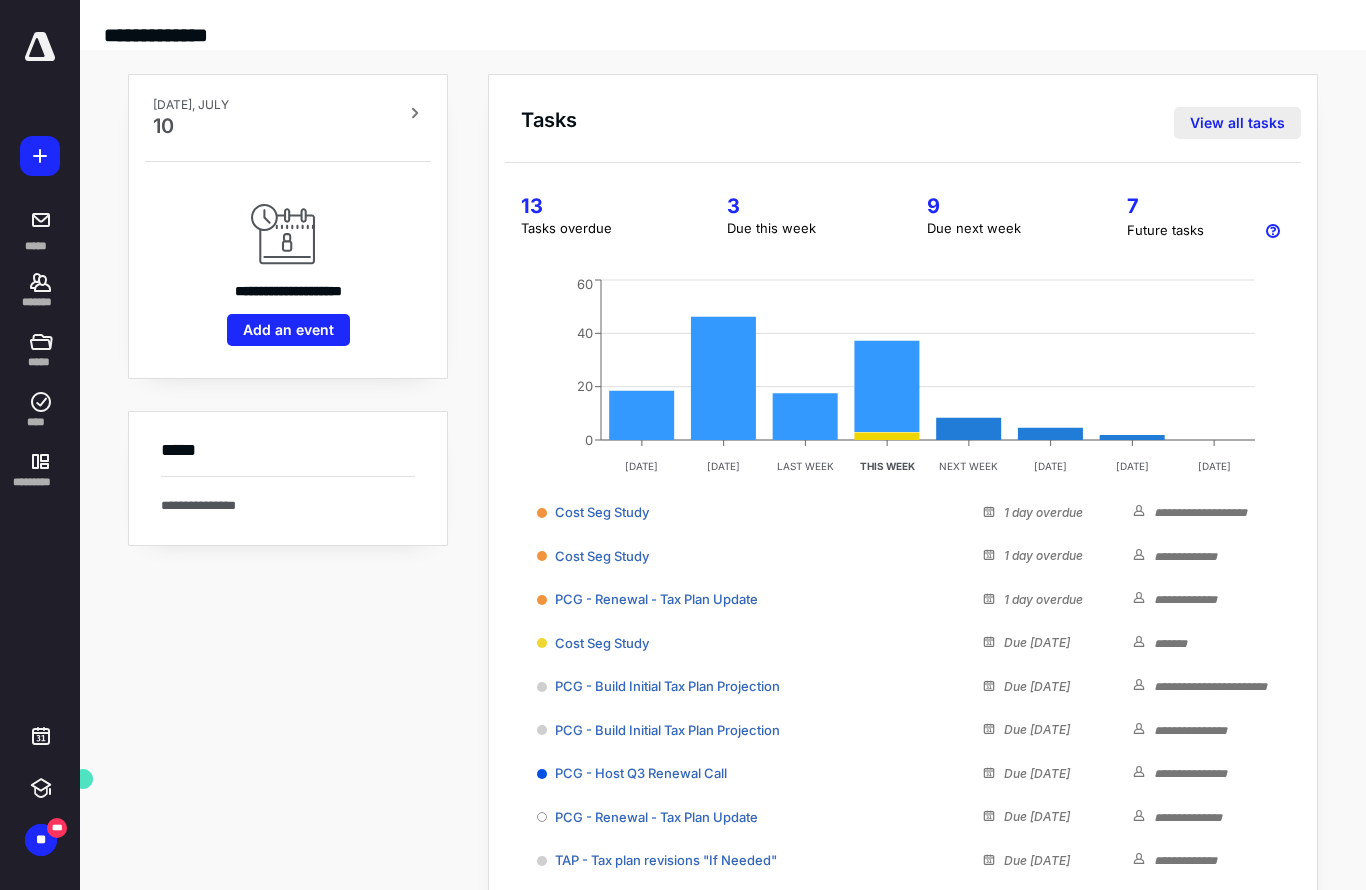 click on "View all tasks" at bounding box center [1237, 123] 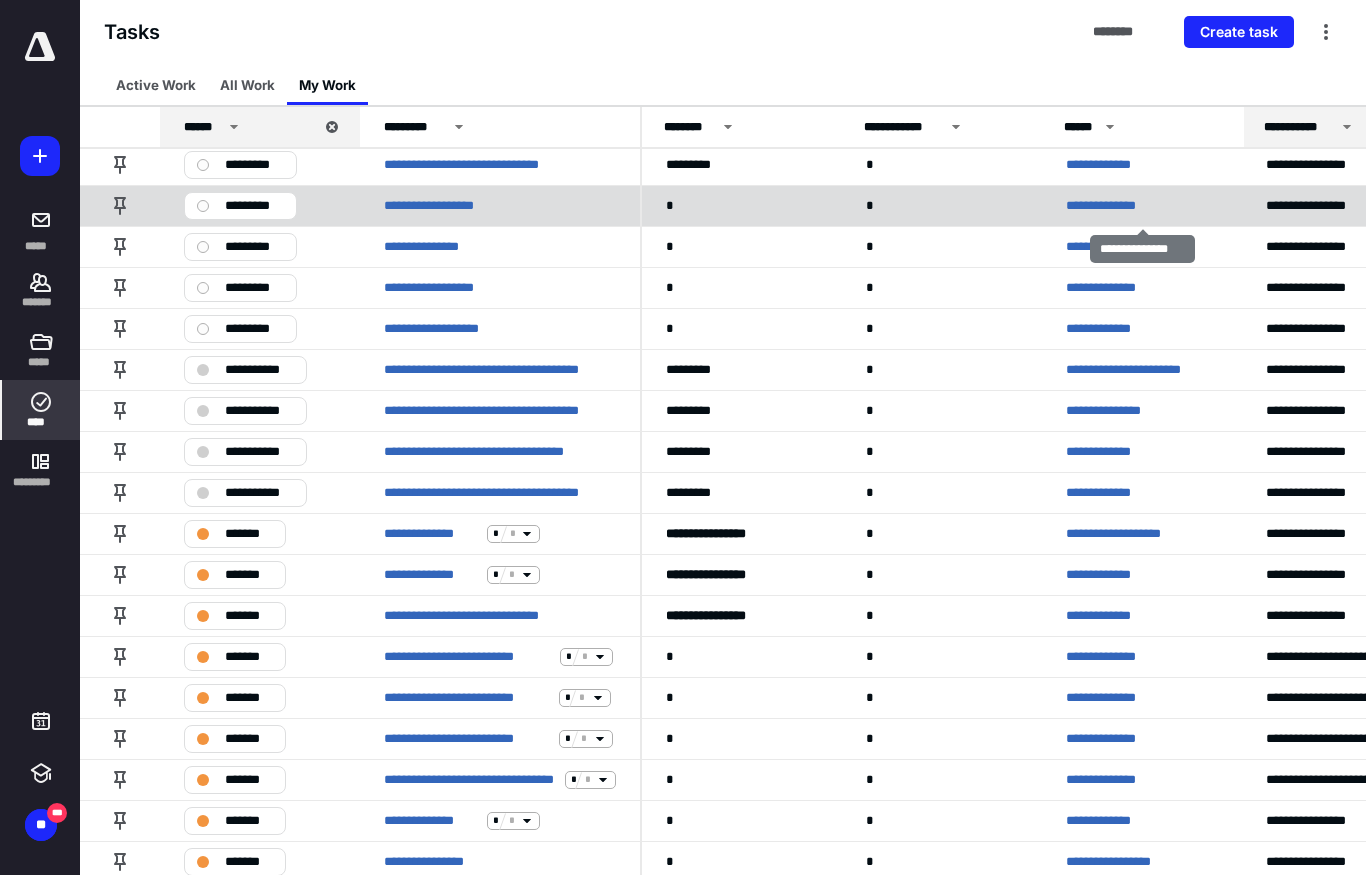 scroll, scrollTop: 300, scrollLeft: 0, axis: vertical 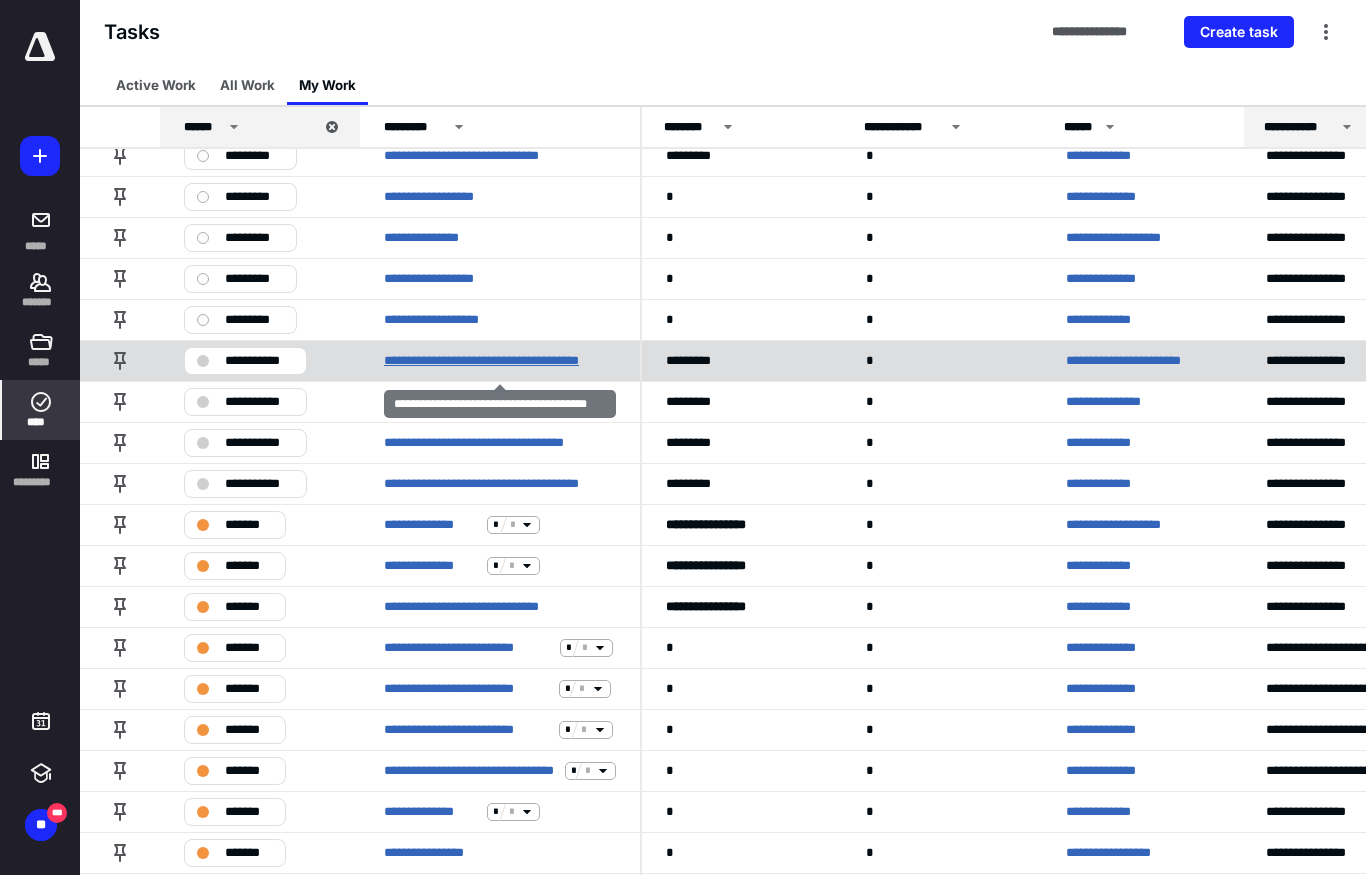 click on "**********" at bounding box center (498, 361) 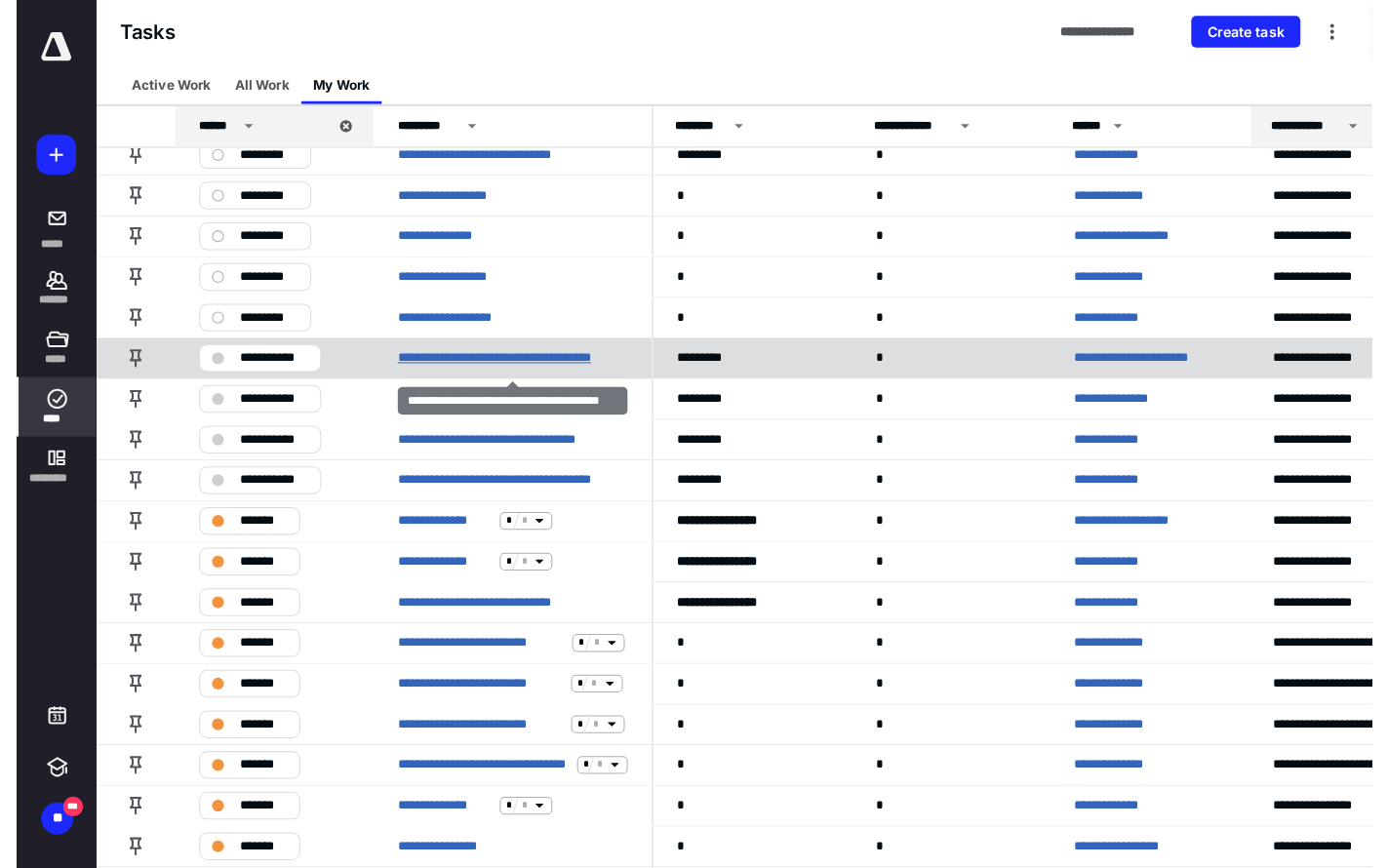 scroll, scrollTop: 0, scrollLeft: 0, axis: both 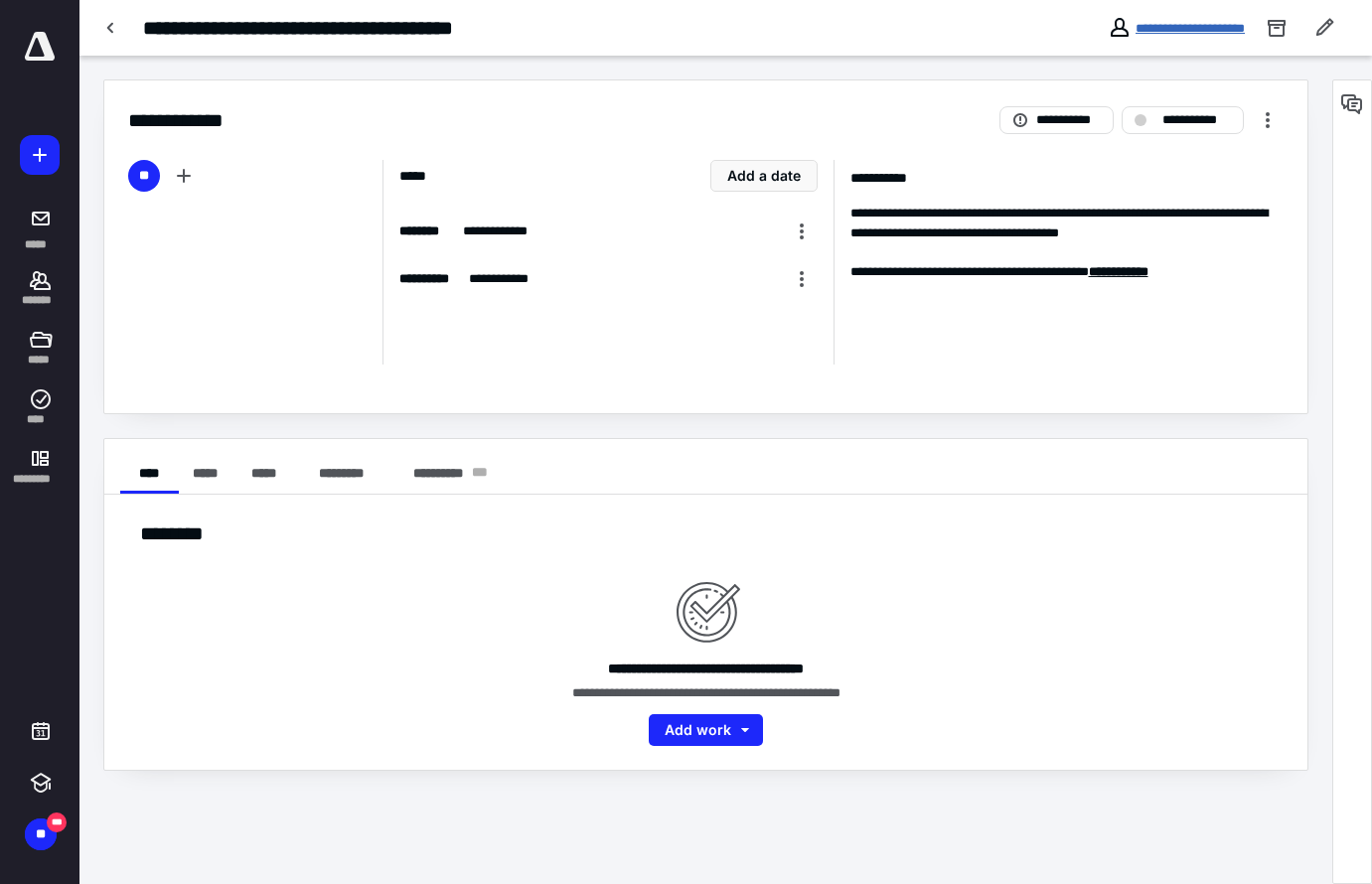 click on "**********" at bounding box center (1190, 28) 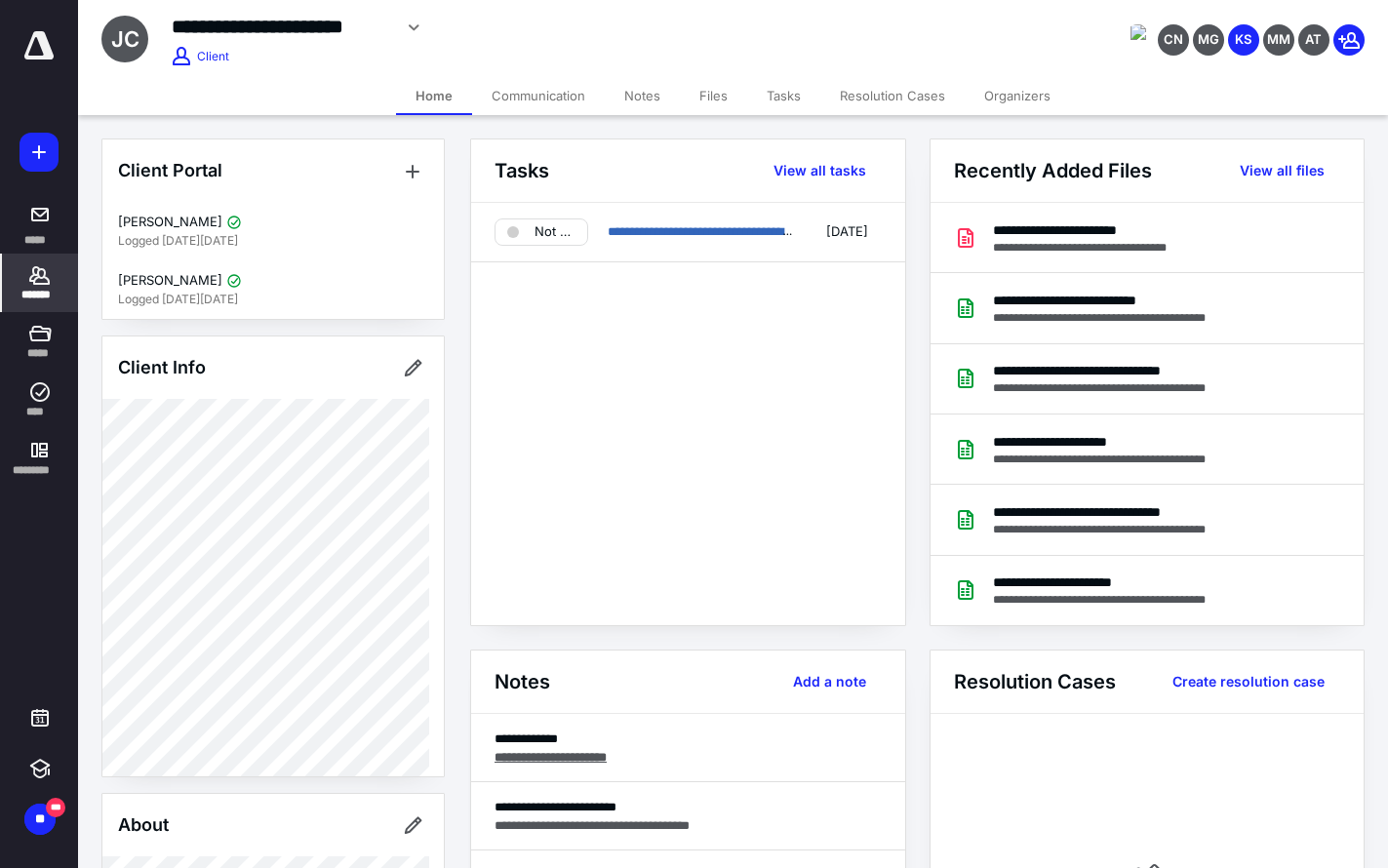 click on "Notes" at bounding box center (642, 96) 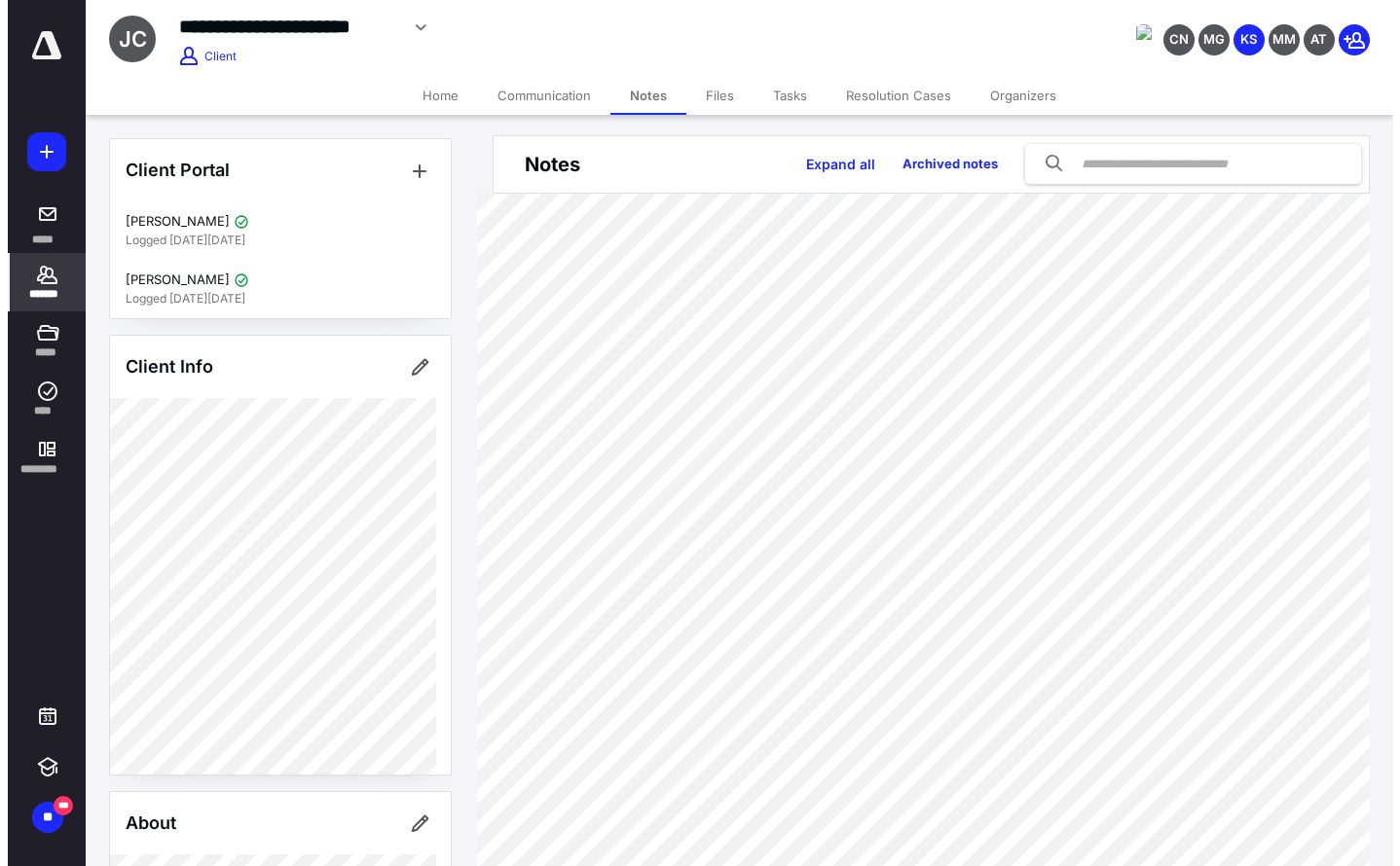 scroll, scrollTop: 0, scrollLeft: 0, axis: both 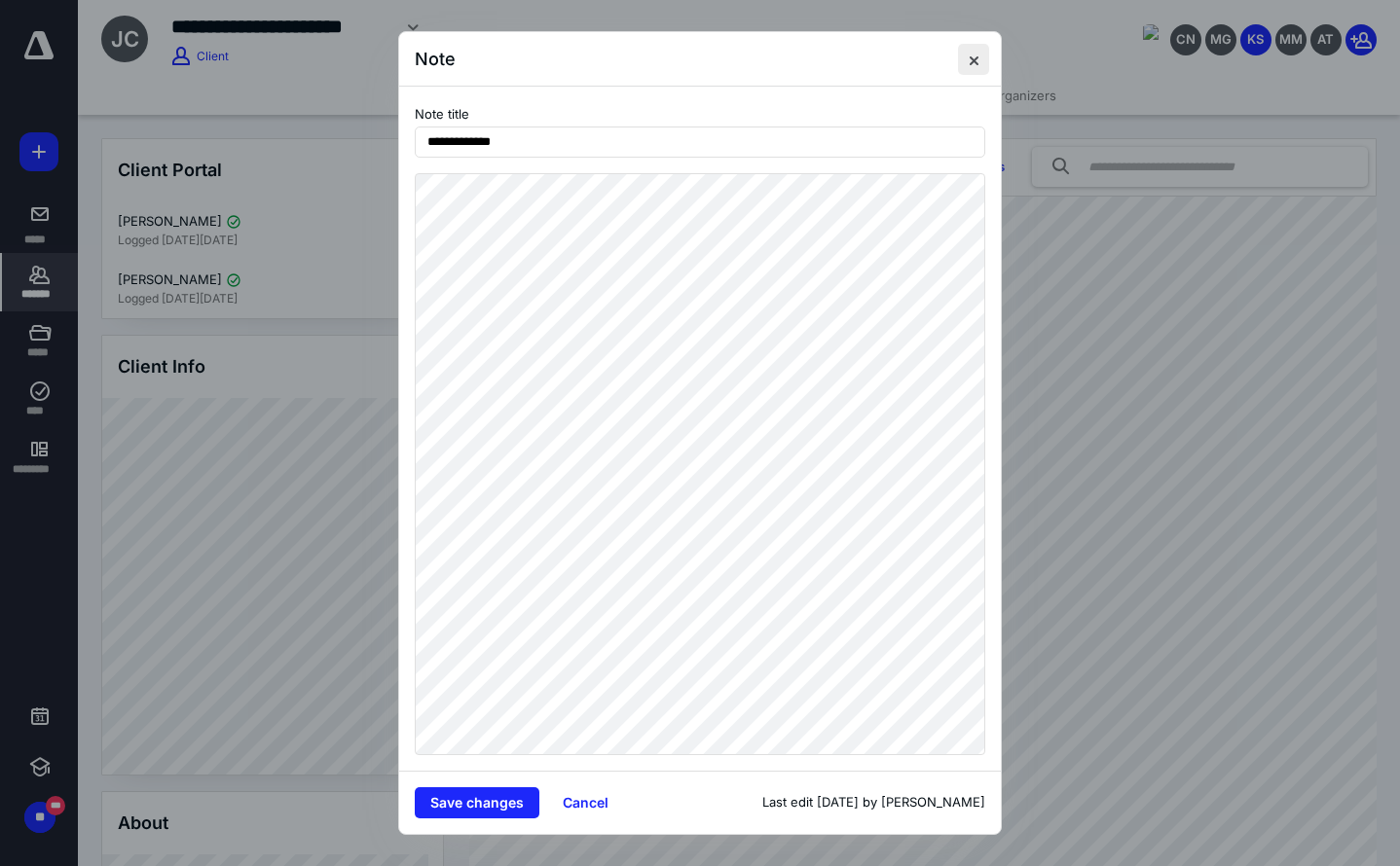 click at bounding box center (974, 59) 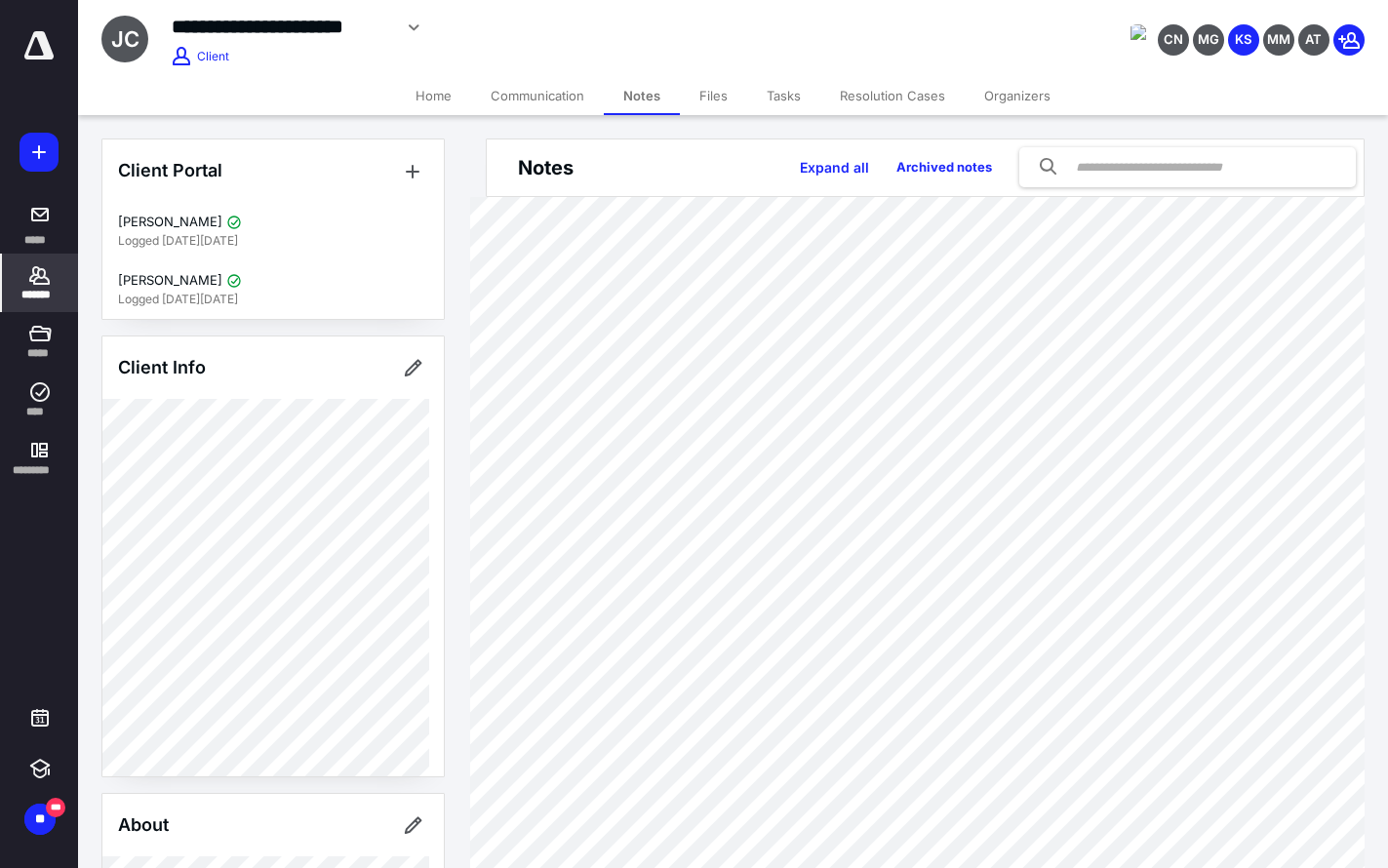 click on "Files" at bounding box center [713, 96] 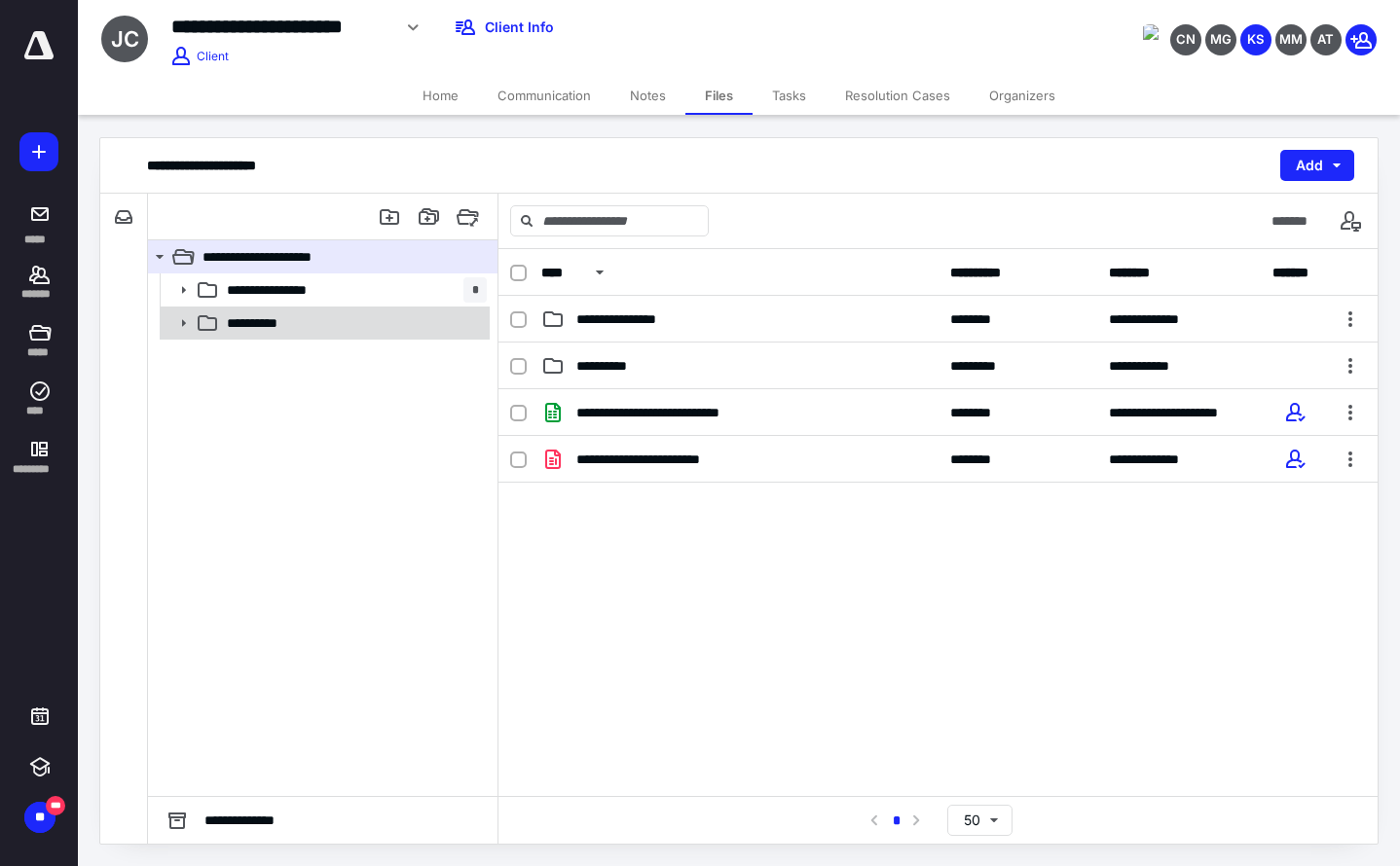 click on "**********" at bounding box center [352, 323] 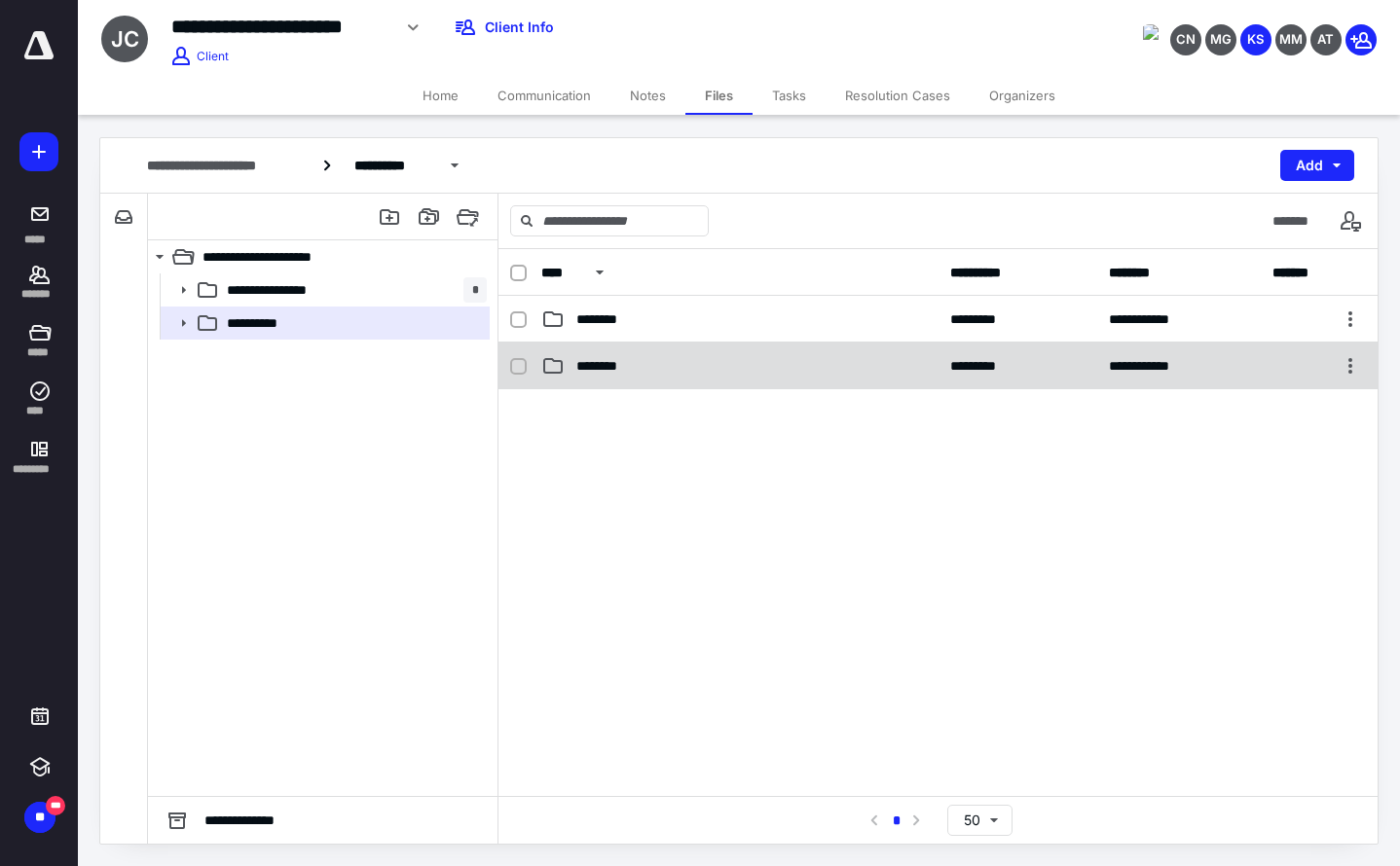 click on "**********" at bounding box center (938, 366) 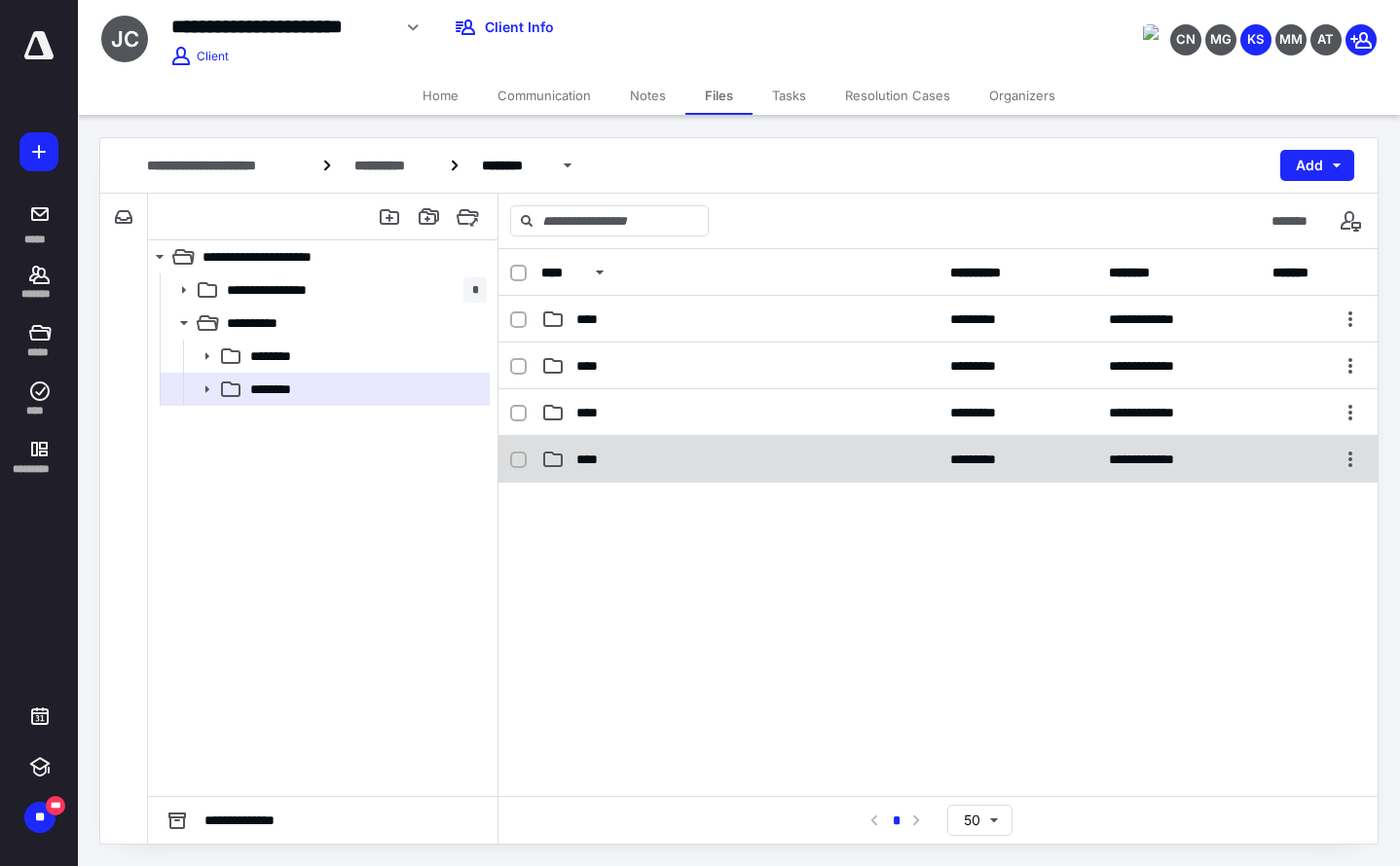 click on "****" at bounding box center [740, 459] 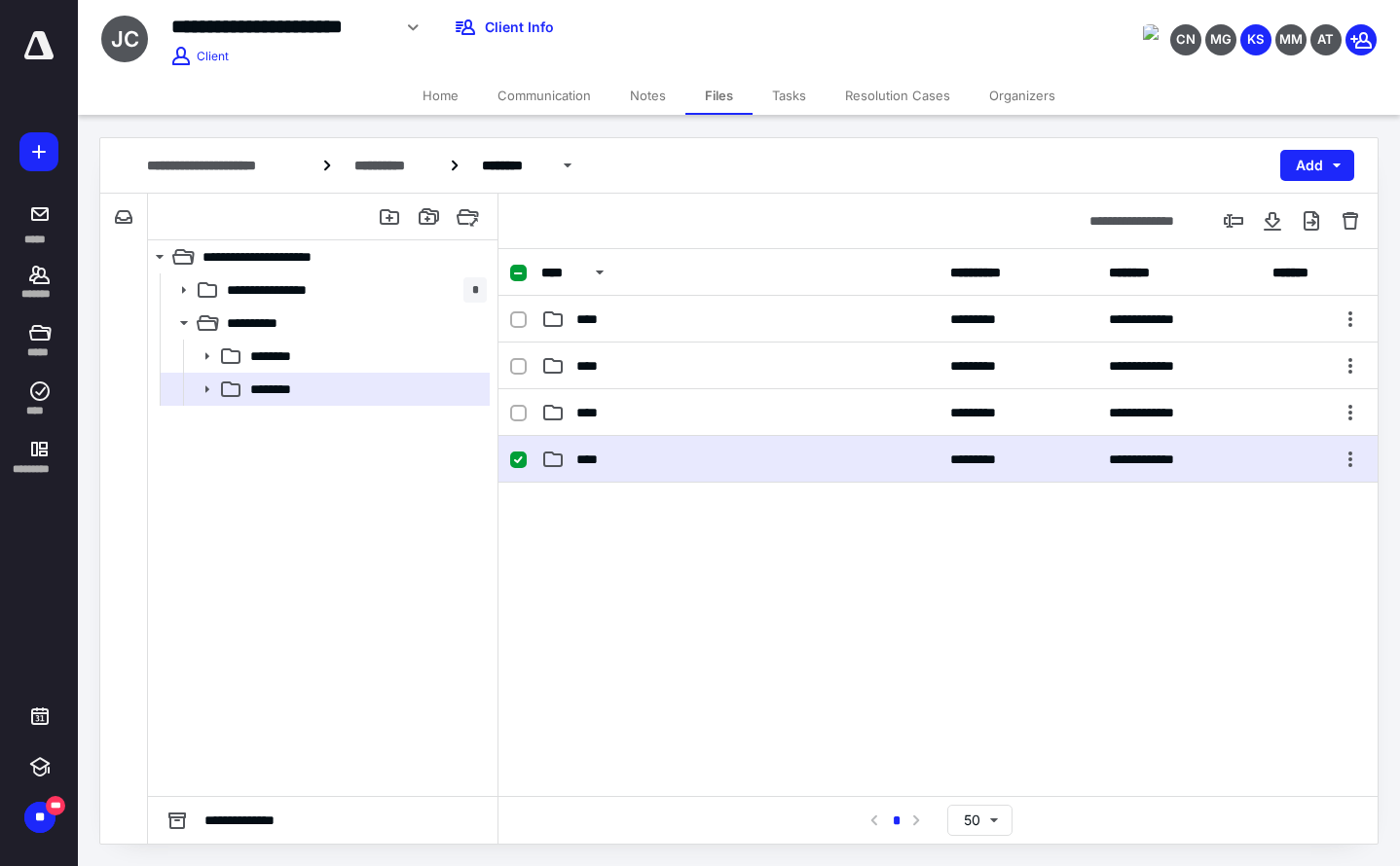 click on "****" at bounding box center (740, 459) 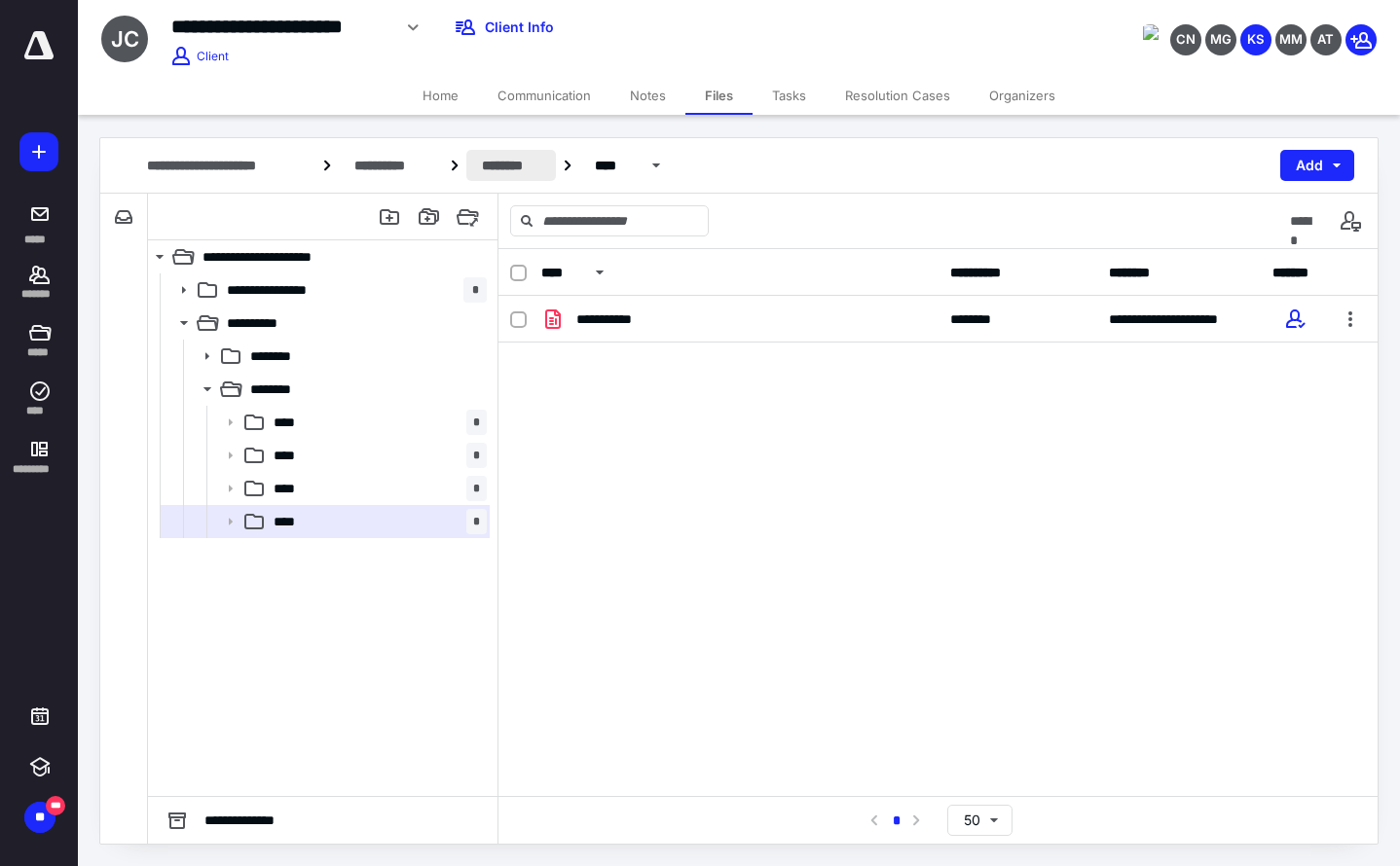 click on "********" at bounding box center [510, 165] 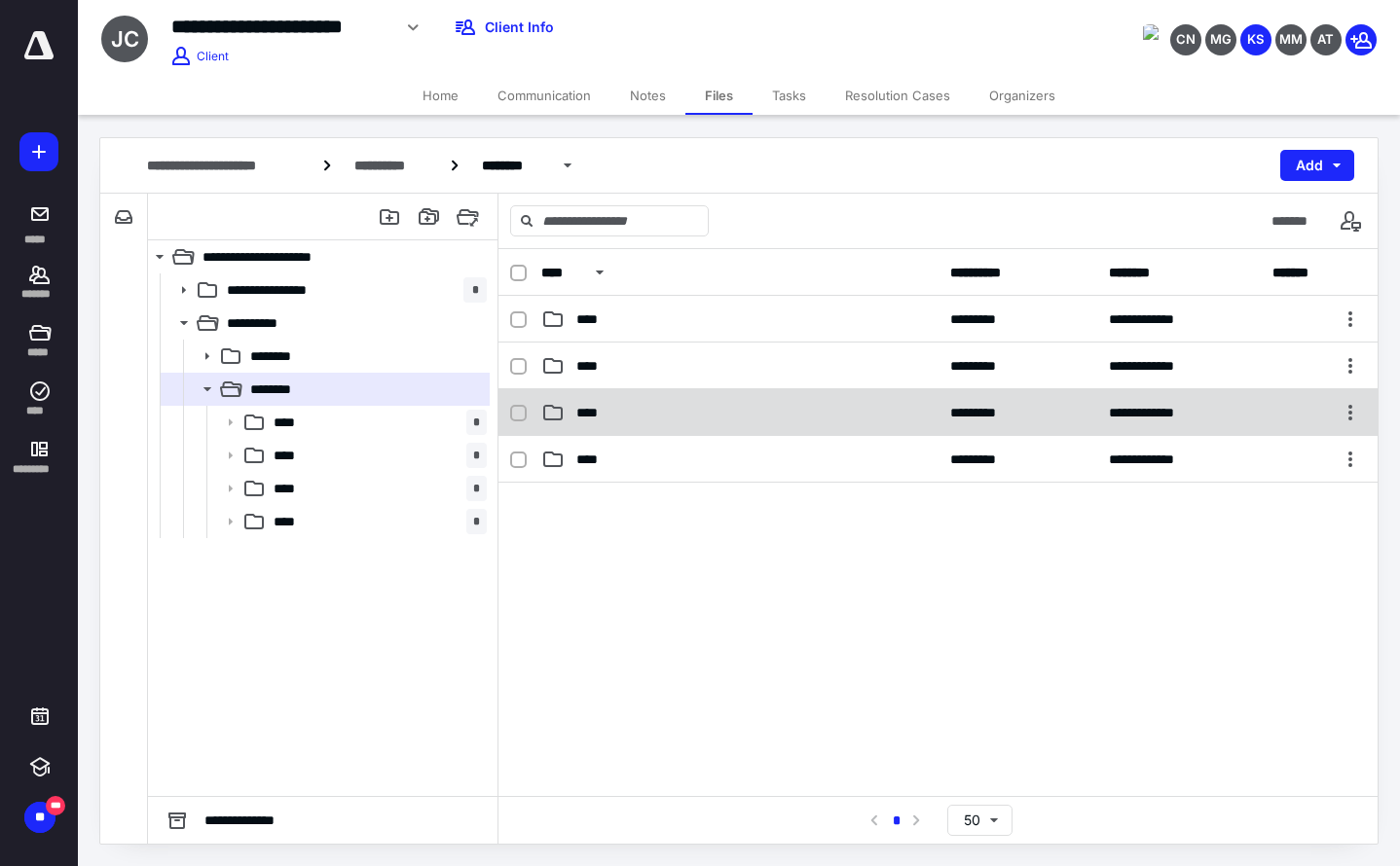 click on "****" at bounding box center (740, 413) 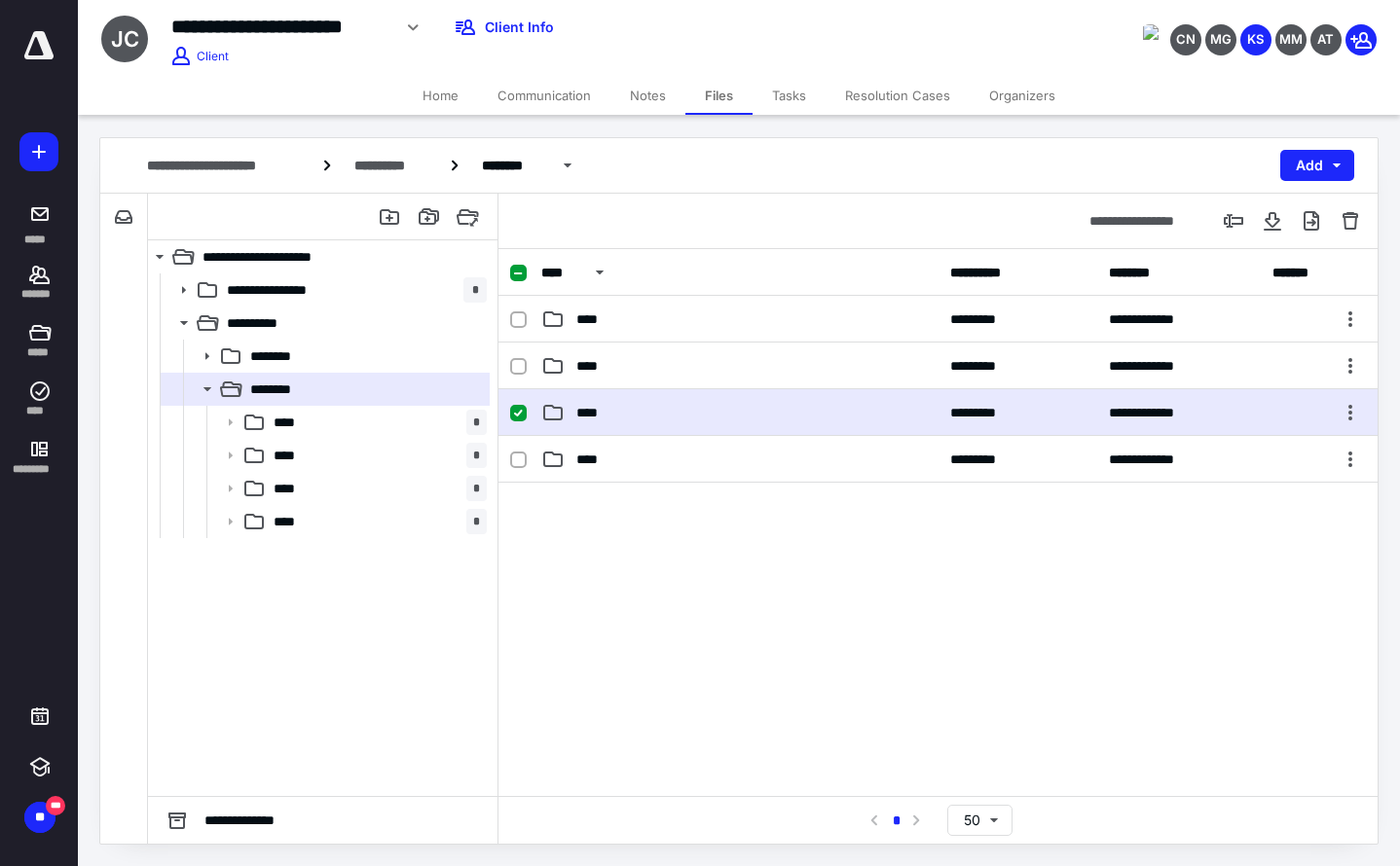 click on "****" at bounding box center (740, 413) 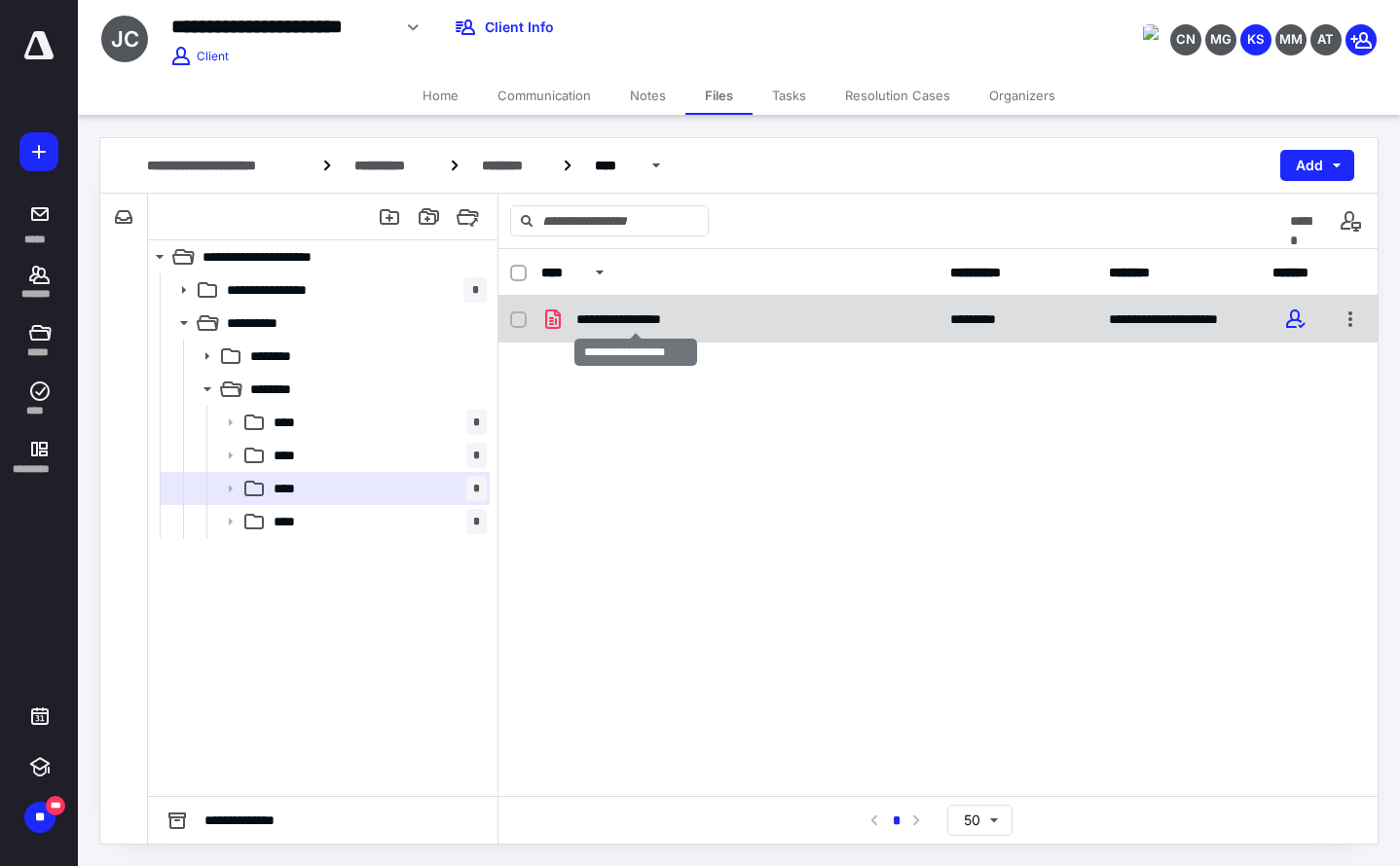 click on "**********" at bounding box center (636, 319) 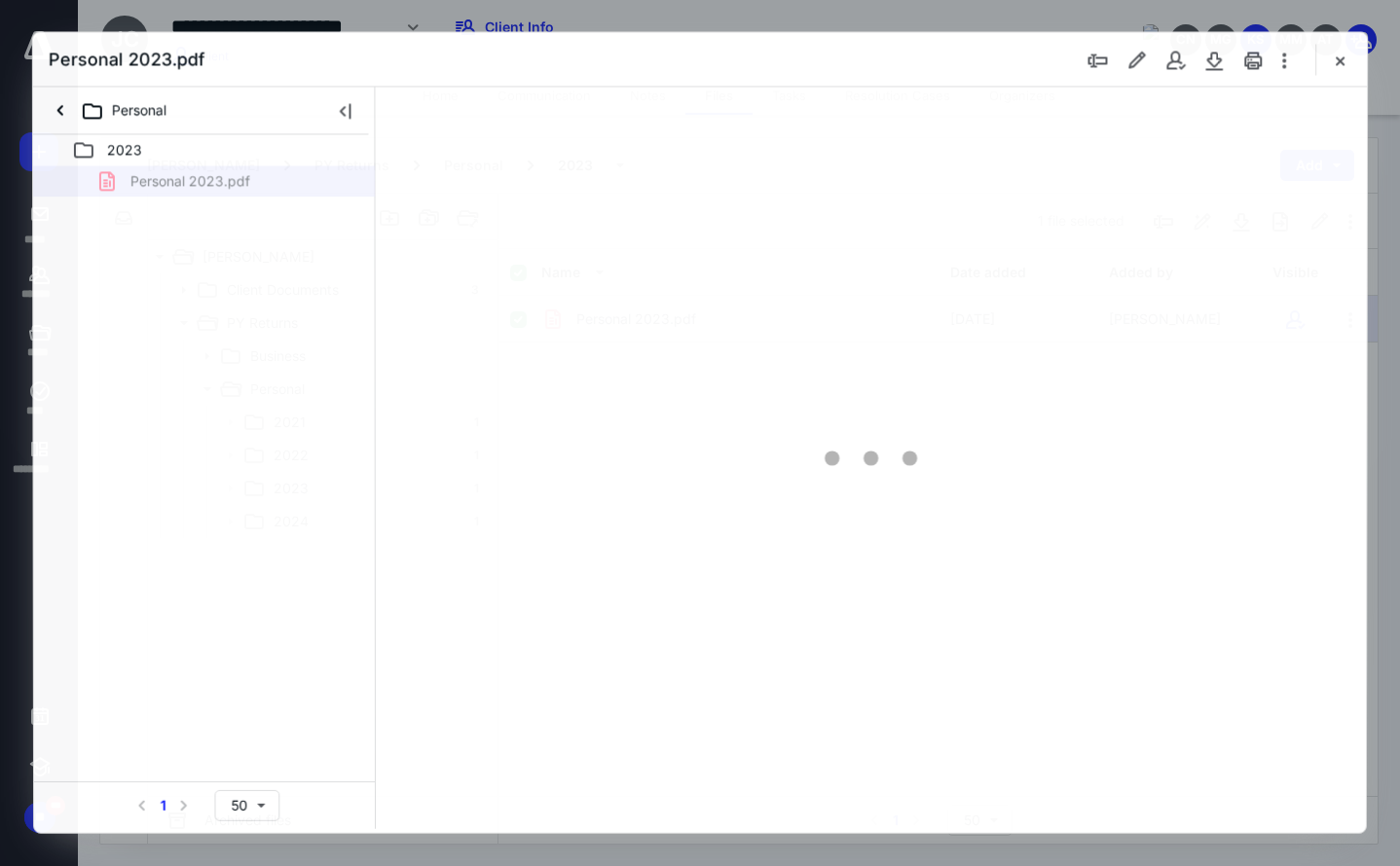 scroll, scrollTop: 0, scrollLeft: 0, axis: both 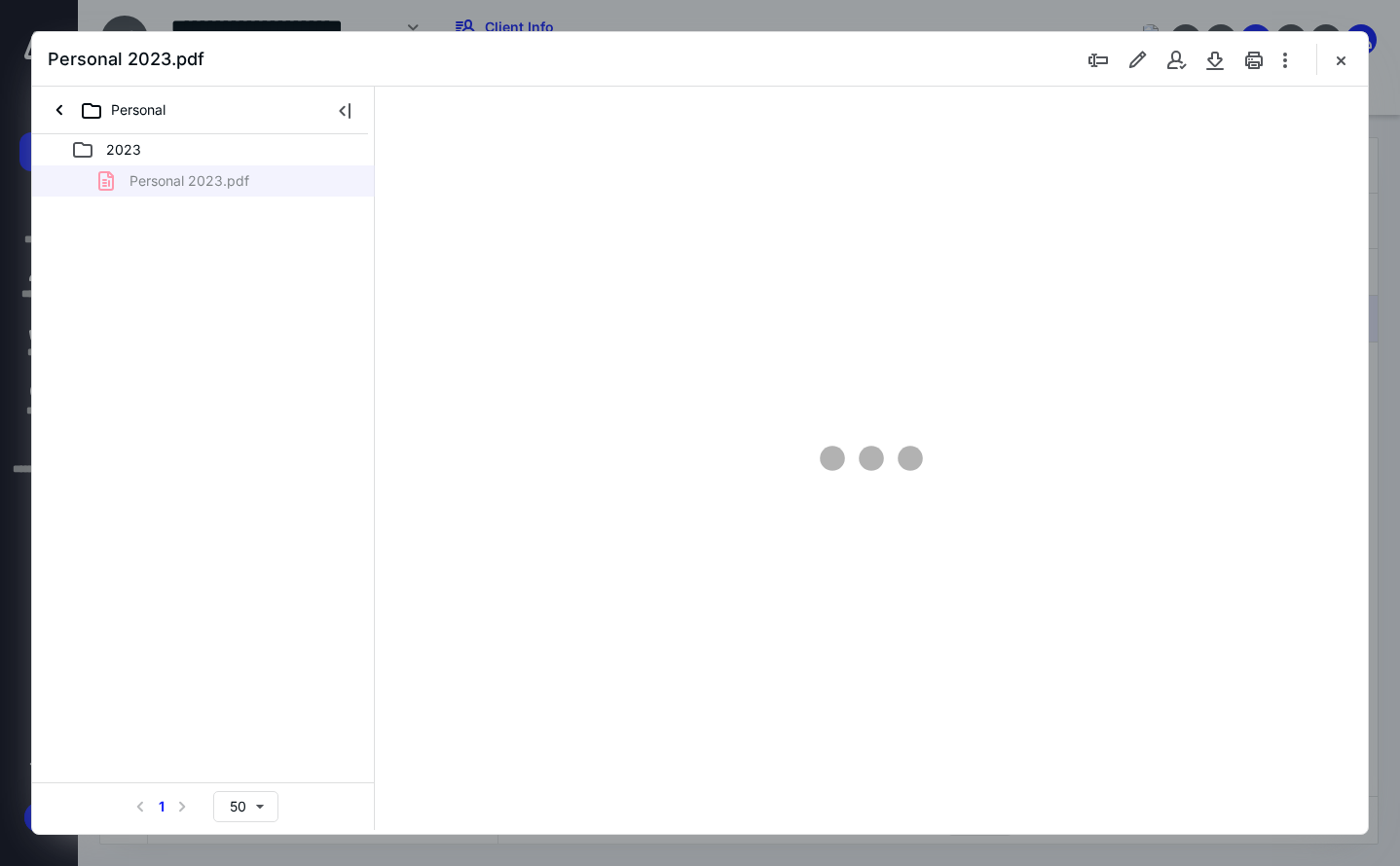 type on "163" 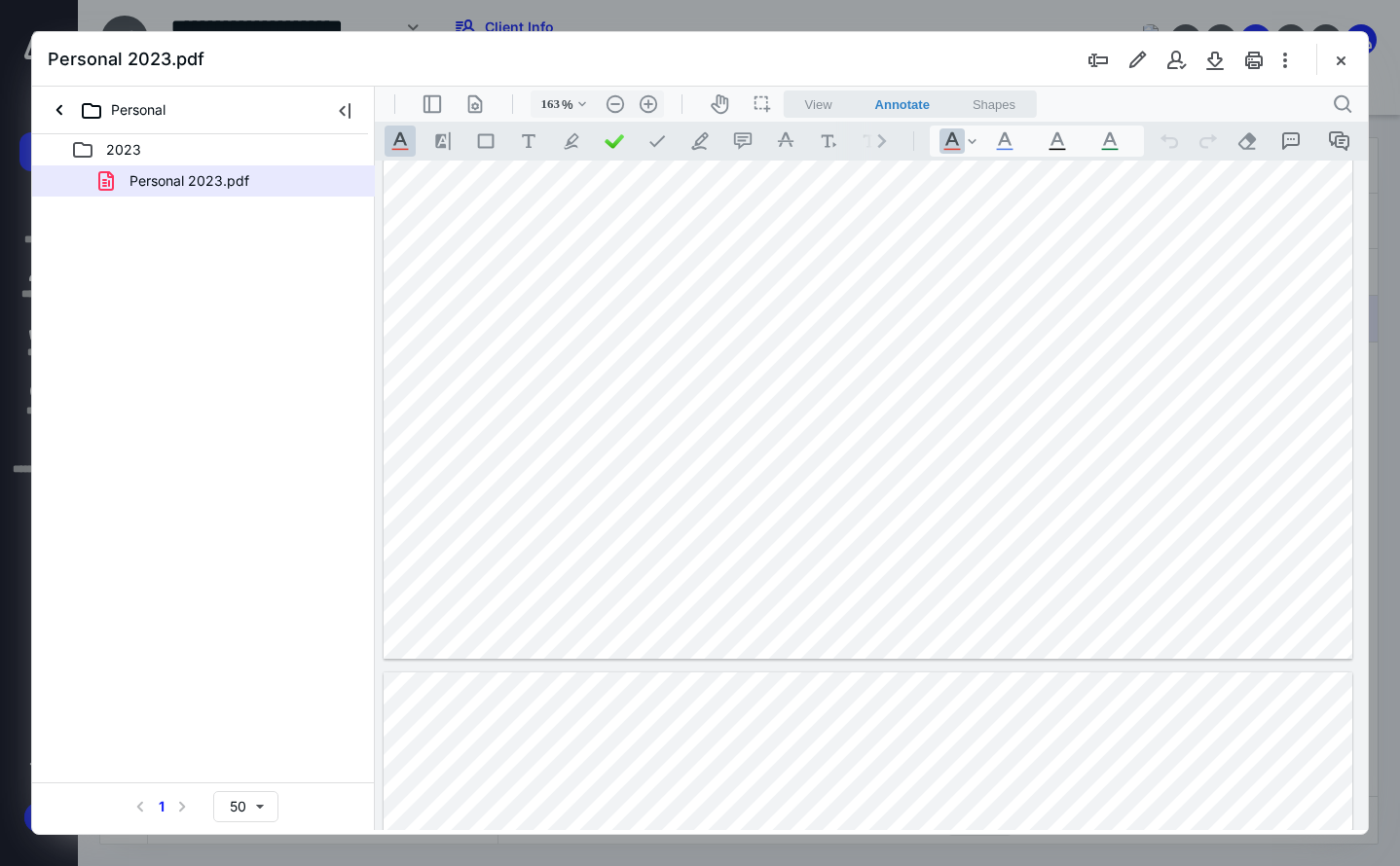 scroll, scrollTop: 1248, scrollLeft: 141, axis: both 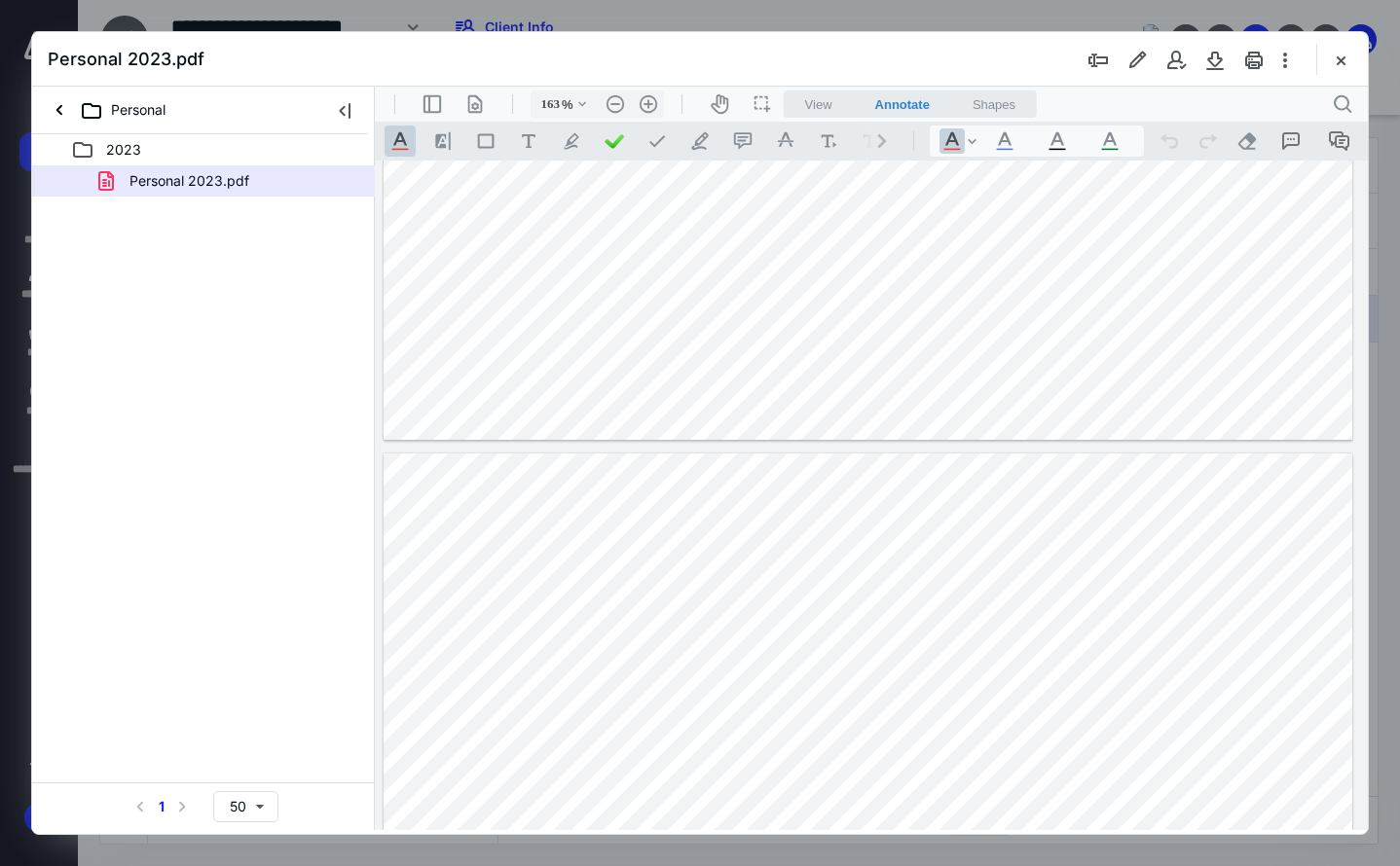 type on "*" 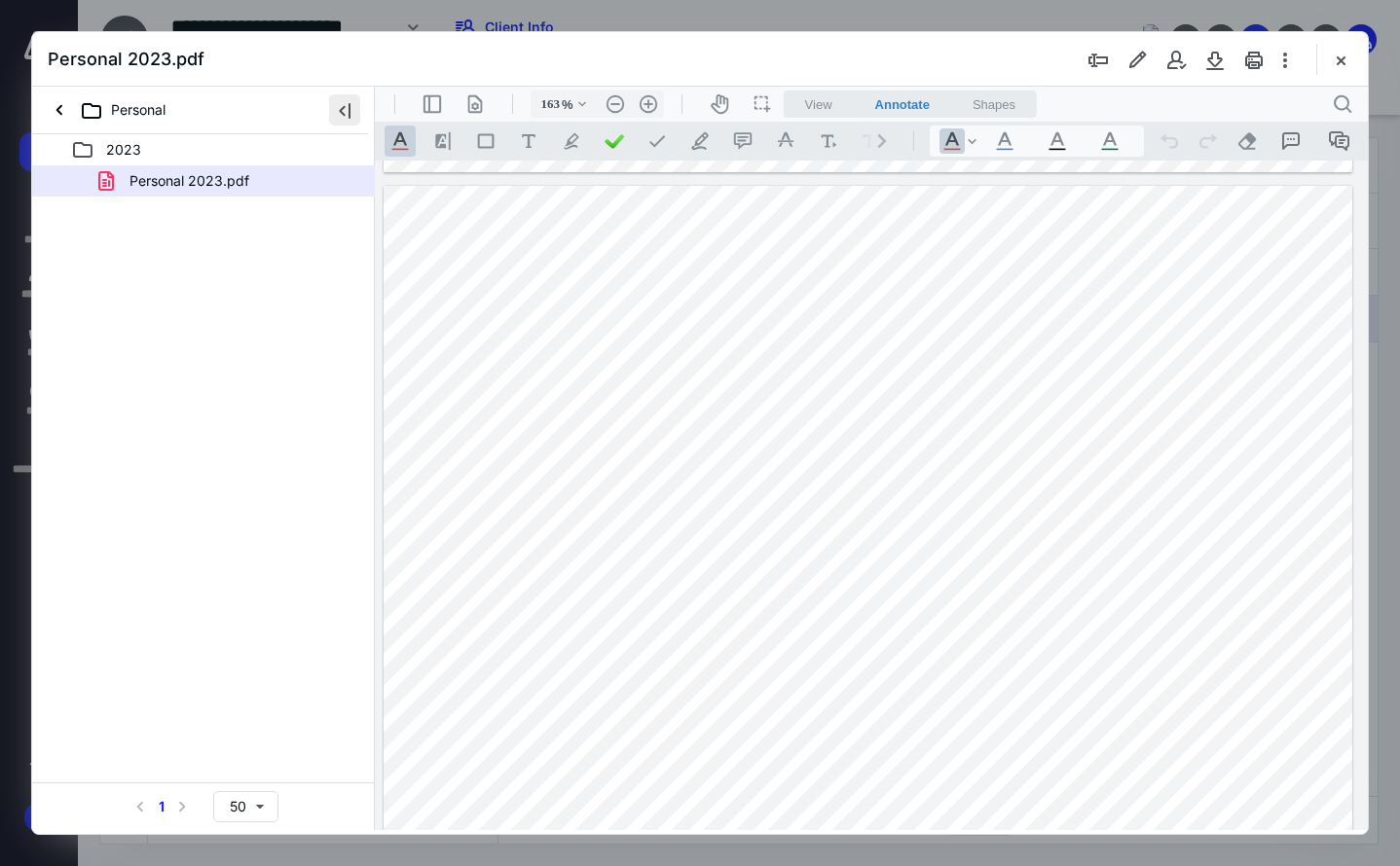 click at bounding box center (345, 110) 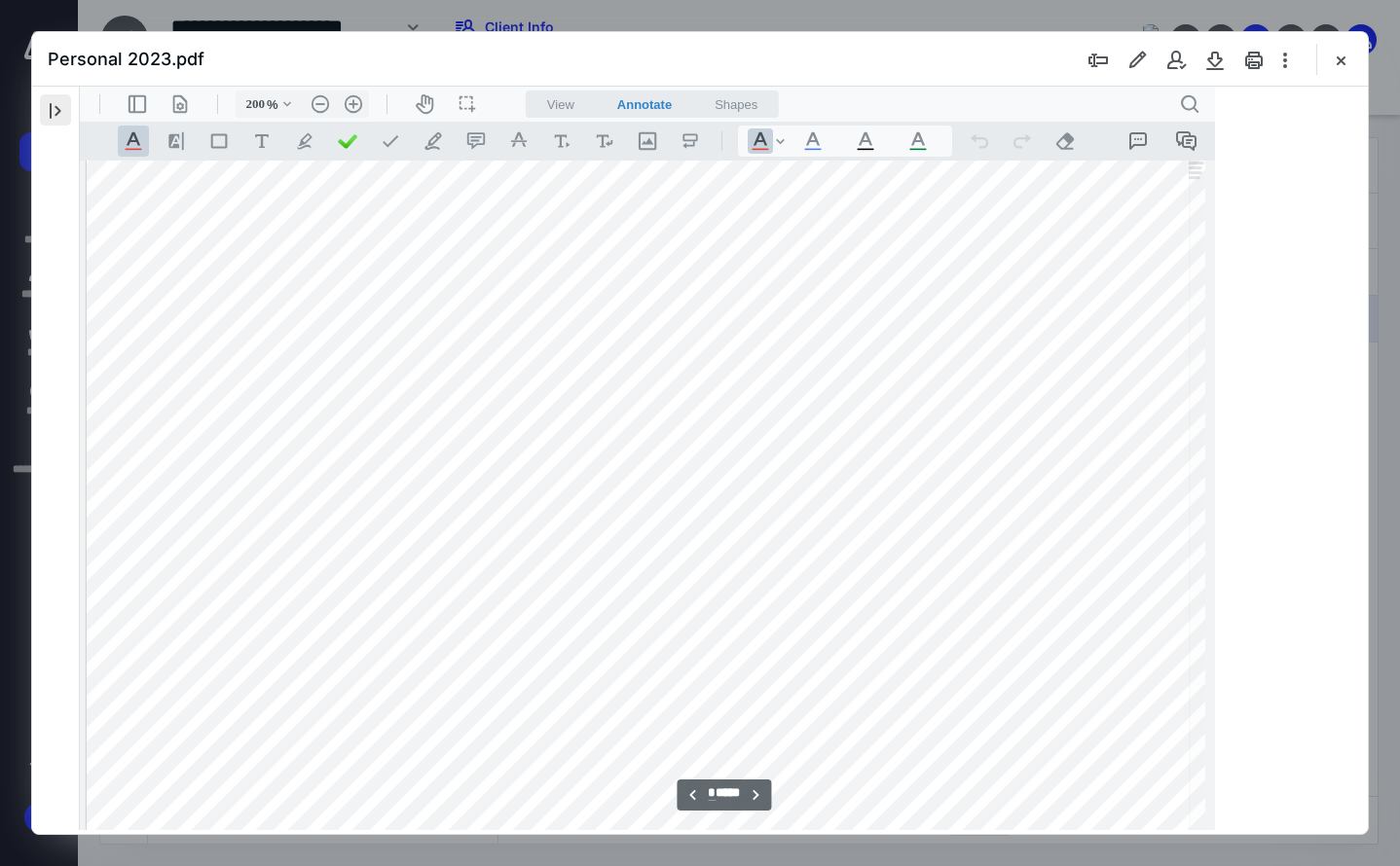 type 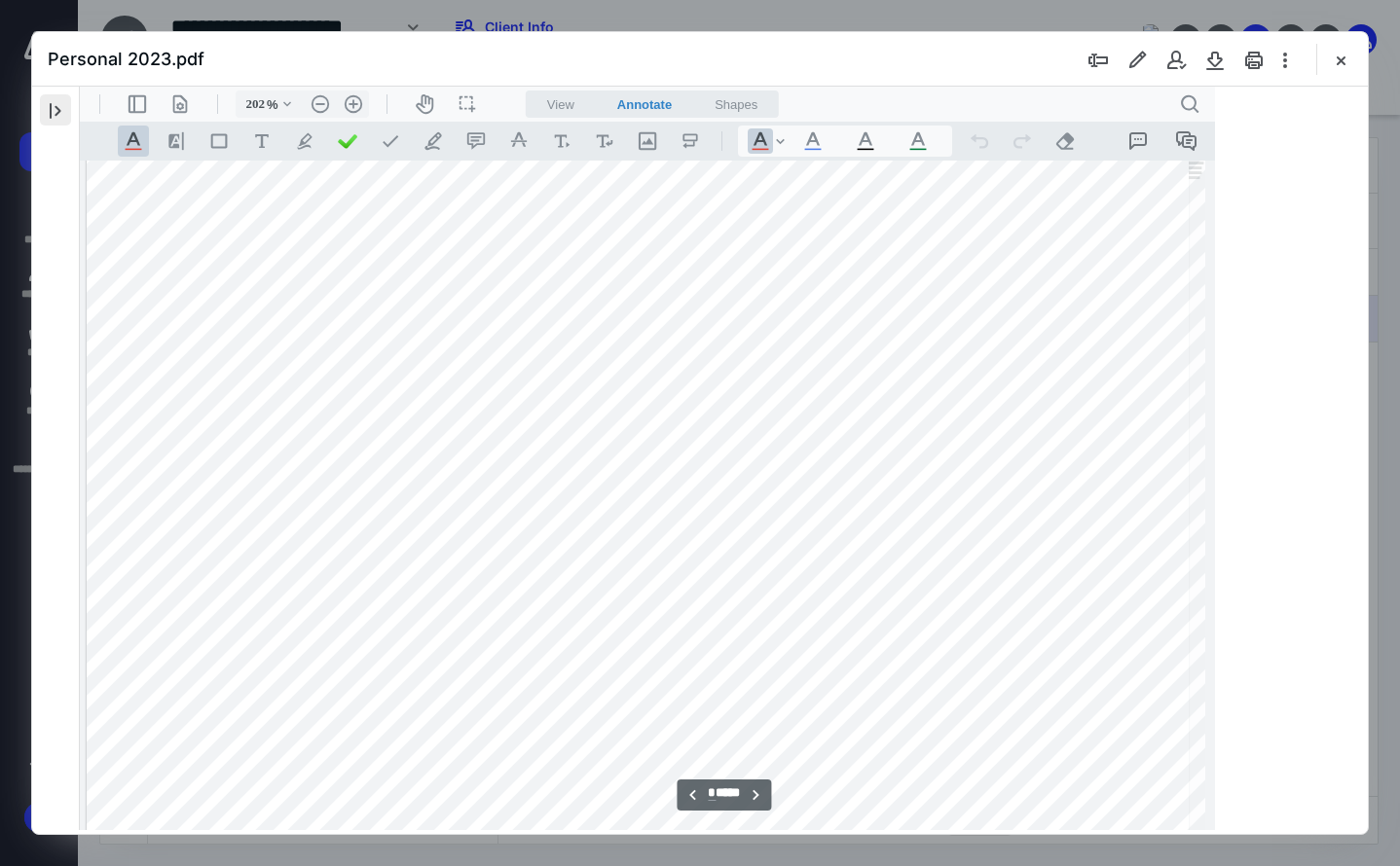 scroll, scrollTop: 1549, scrollLeft: 171, axis: both 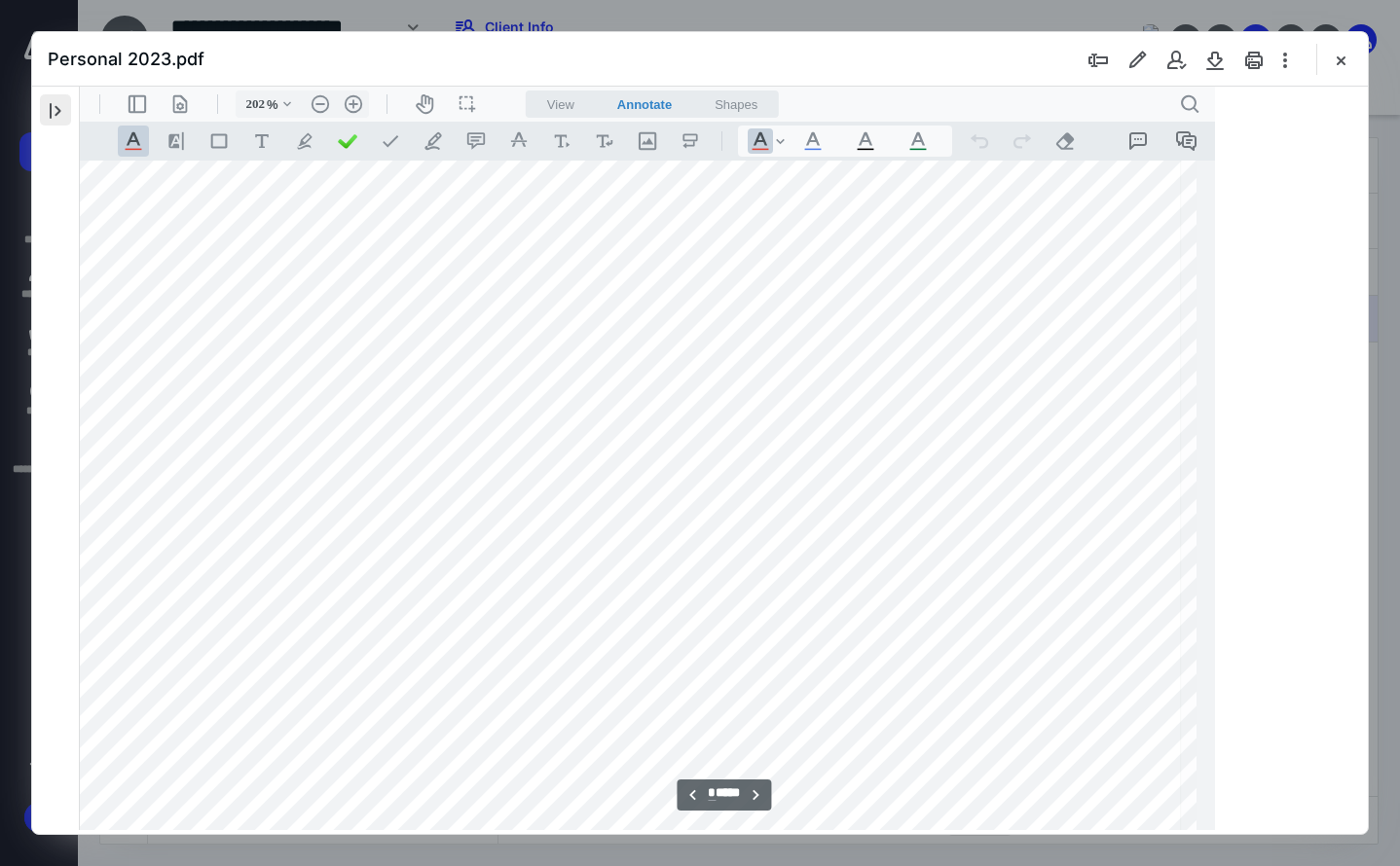type on "204" 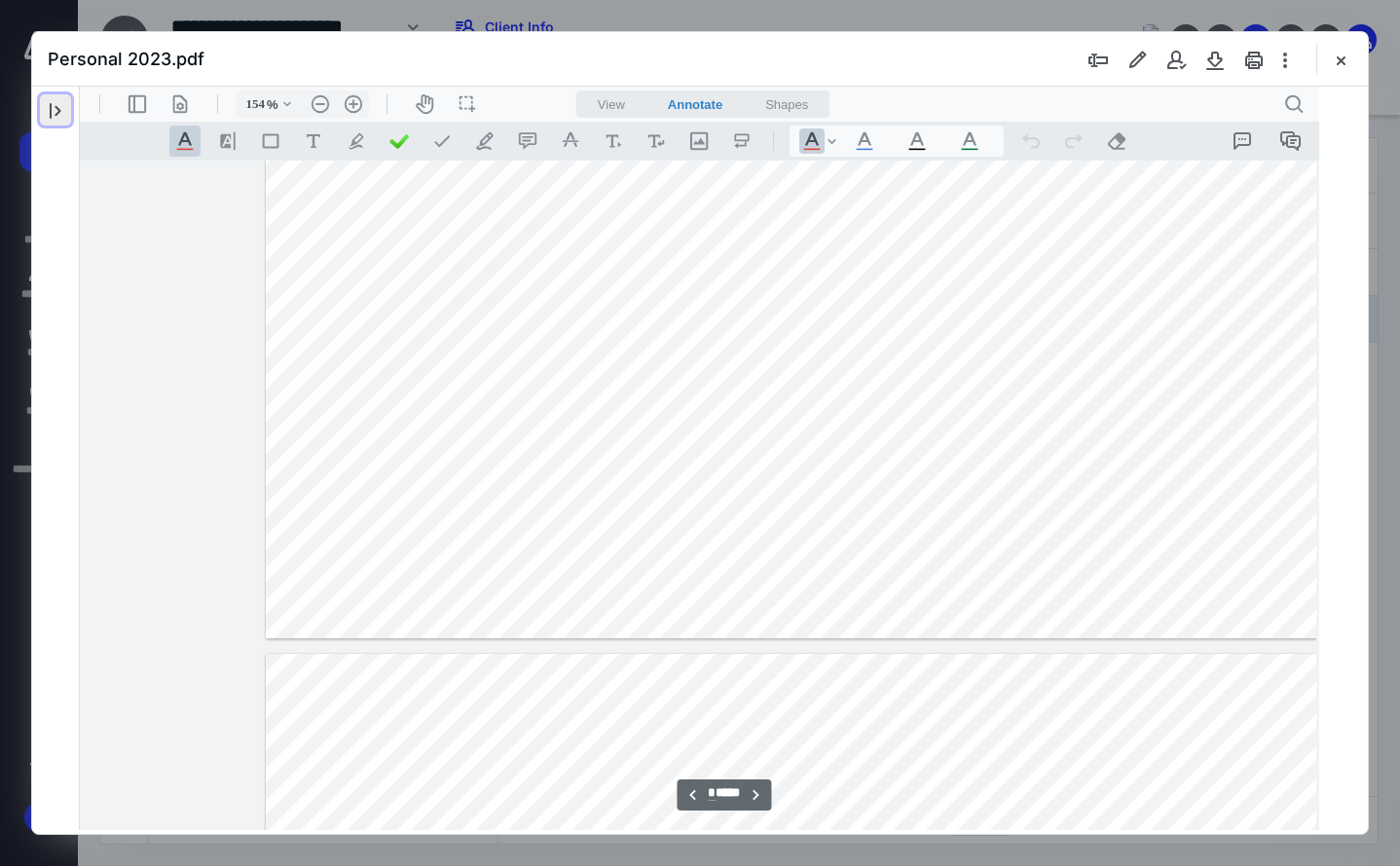 type on "104" 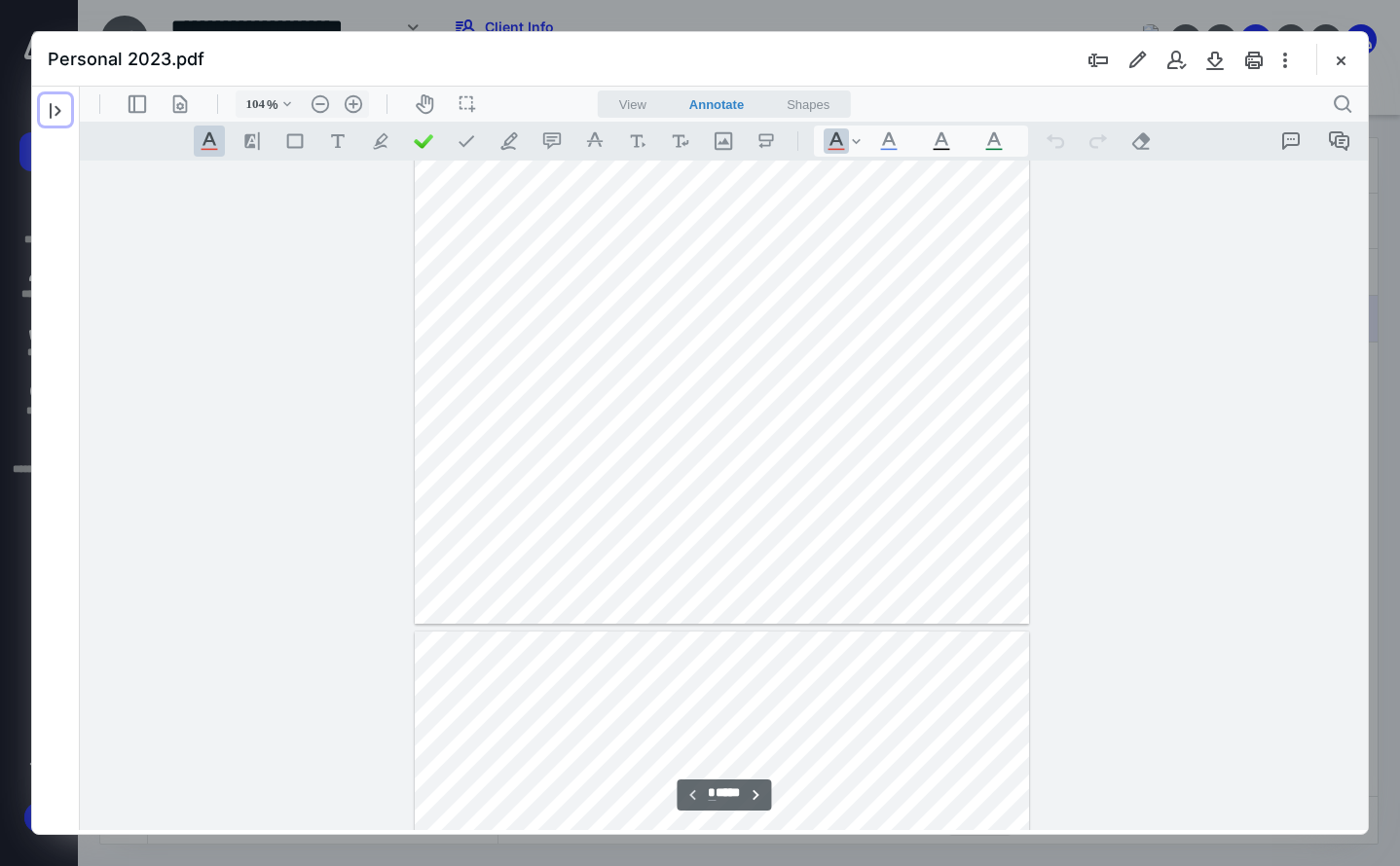 type on "*" 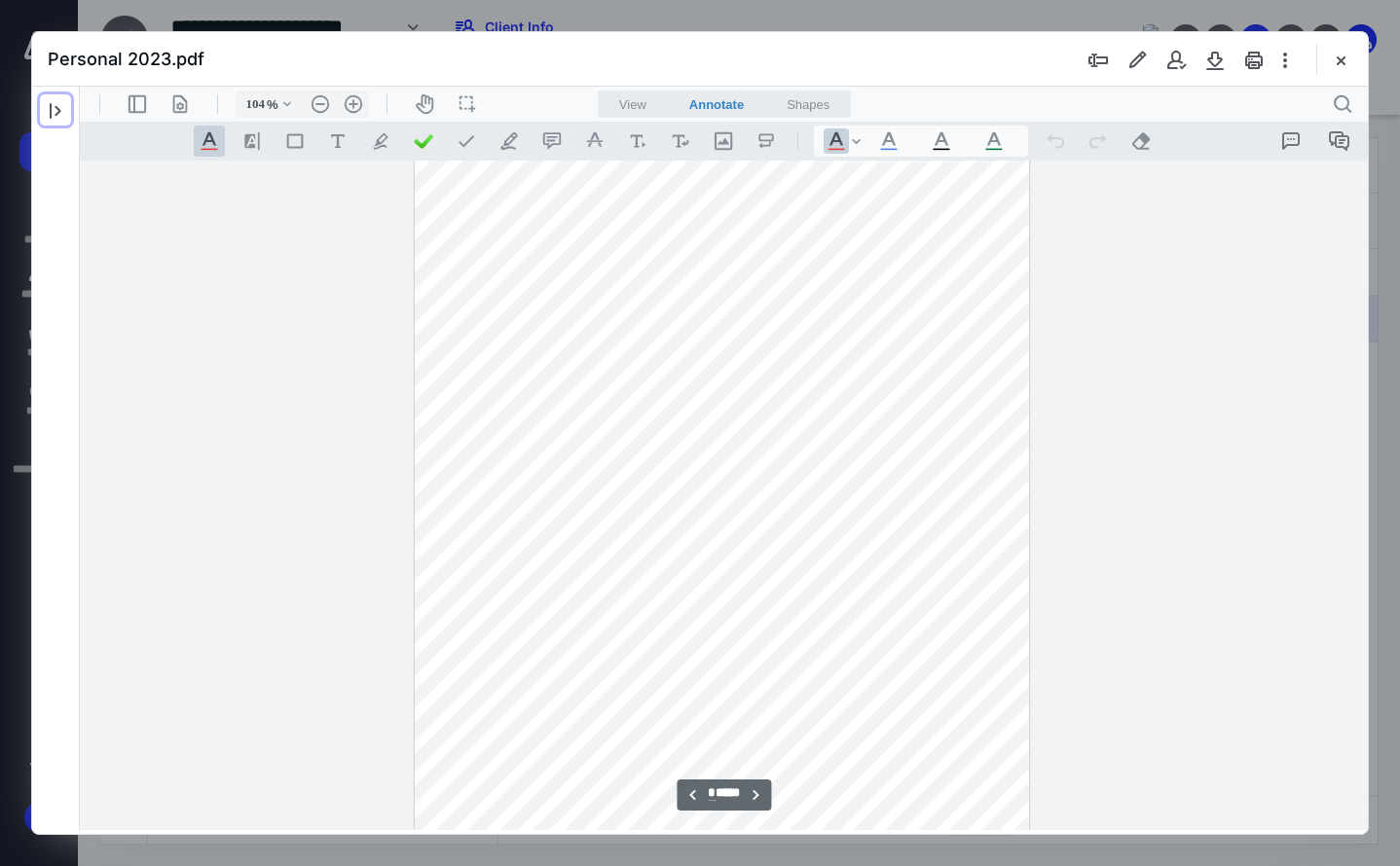 type on "129" 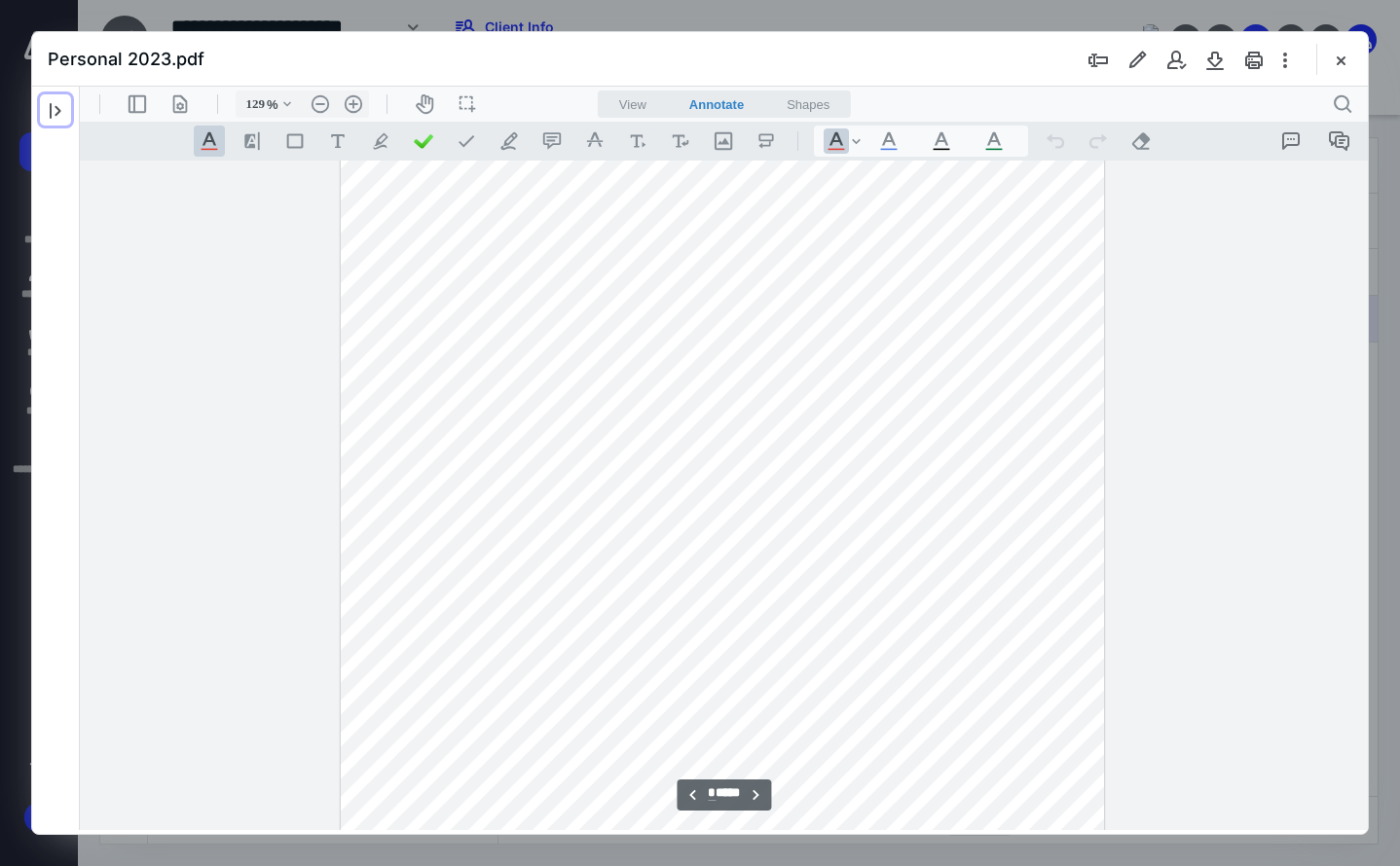 scroll, scrollTop: 1128, scrollLeft: 0, axis: vertical 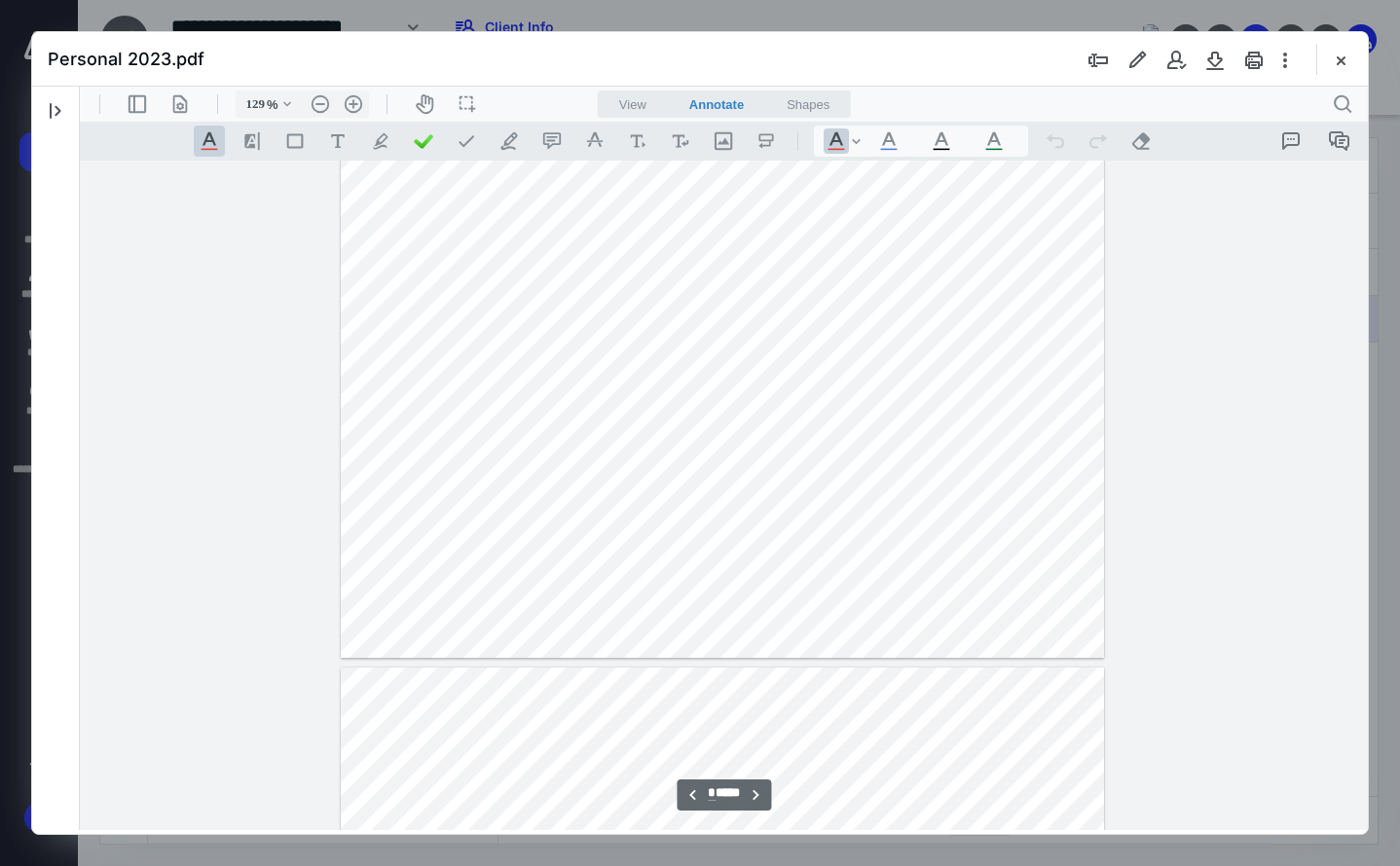 click at bounding box center [722, 164] 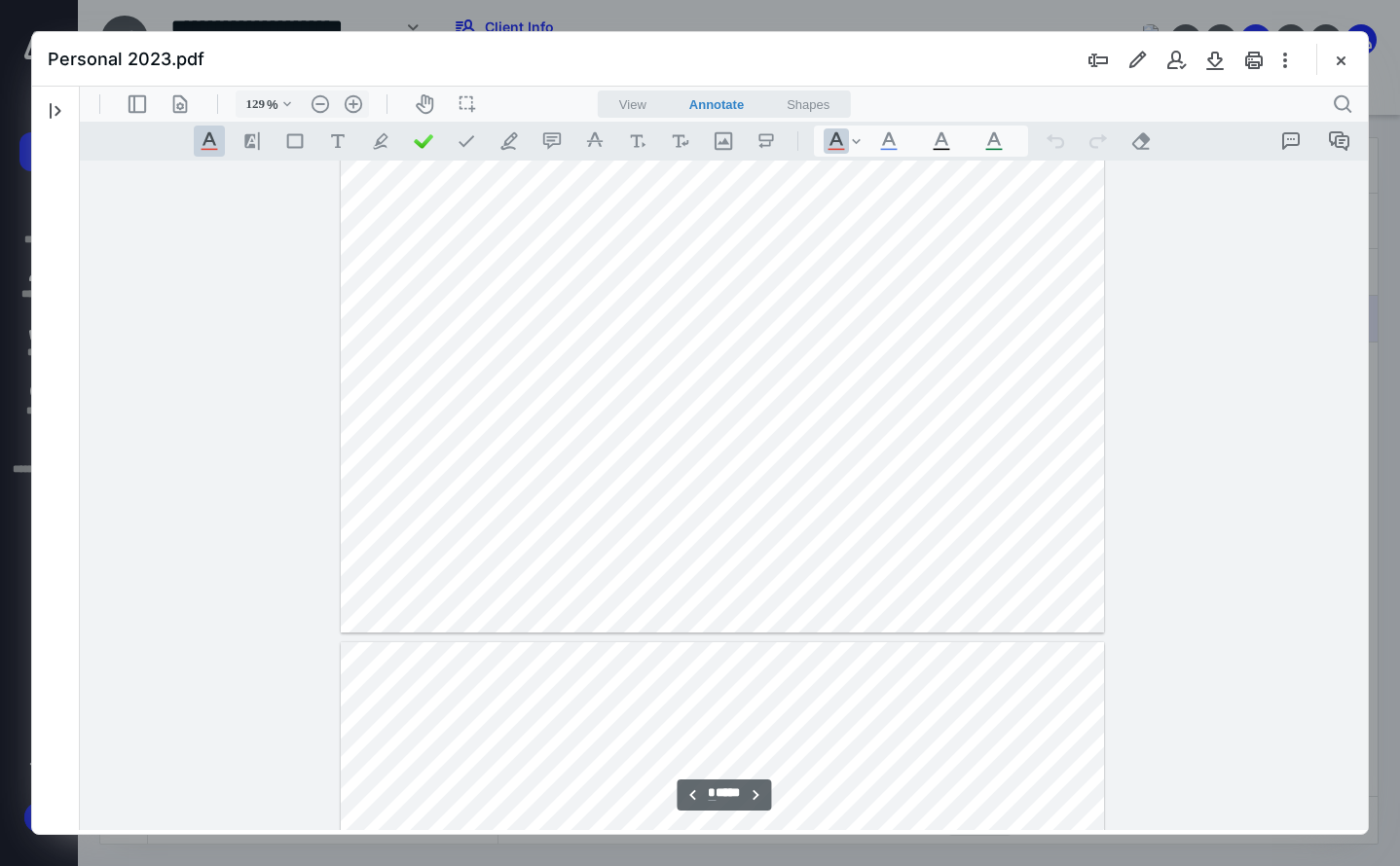 scroll, scrollTop: 4728, scrollLeft: 0, axis: vertical 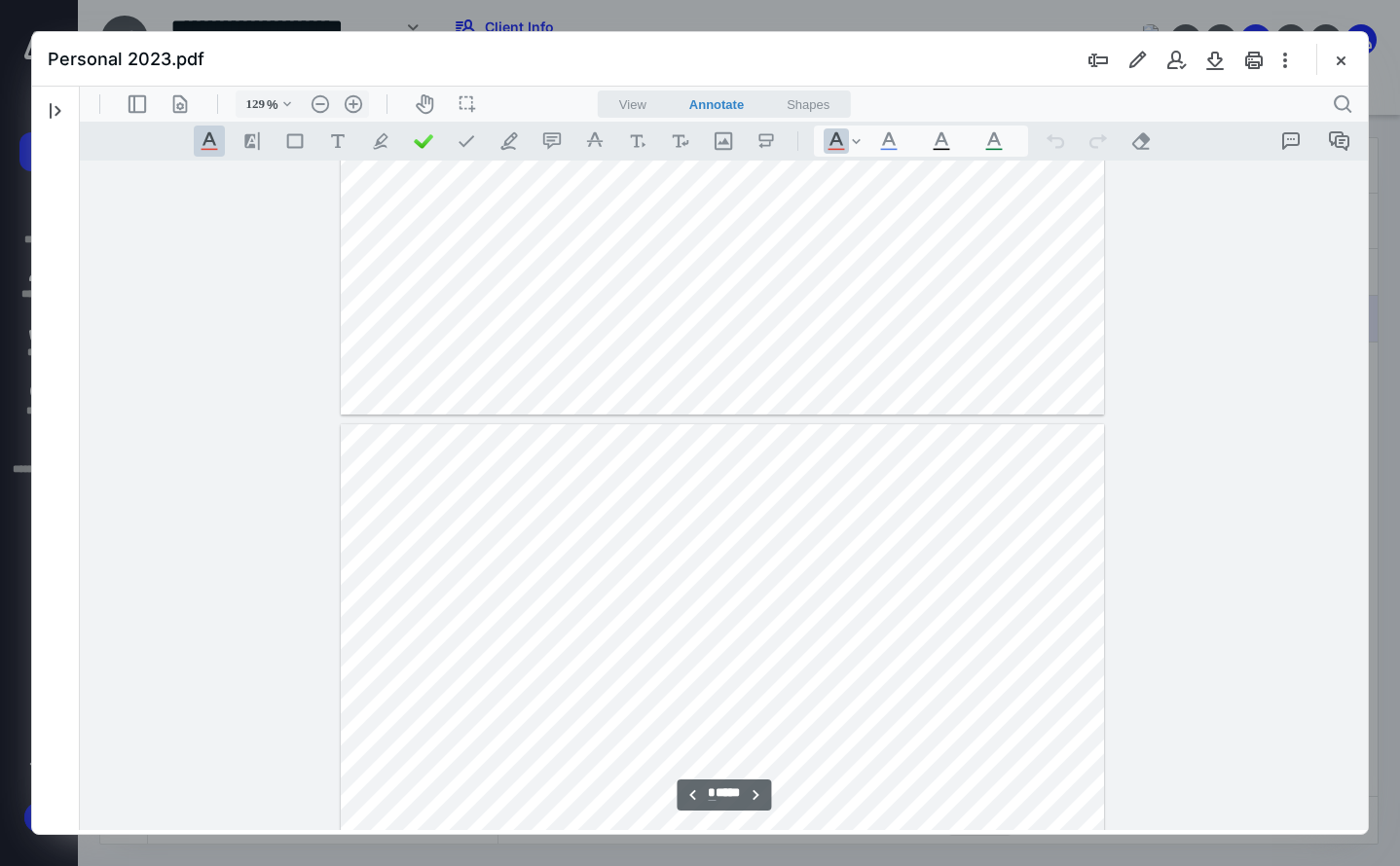 drag, startPoint x: 1365, startPoint y: 224, endPoint x: 1372, endPoint y: 441, distance: 217.11287 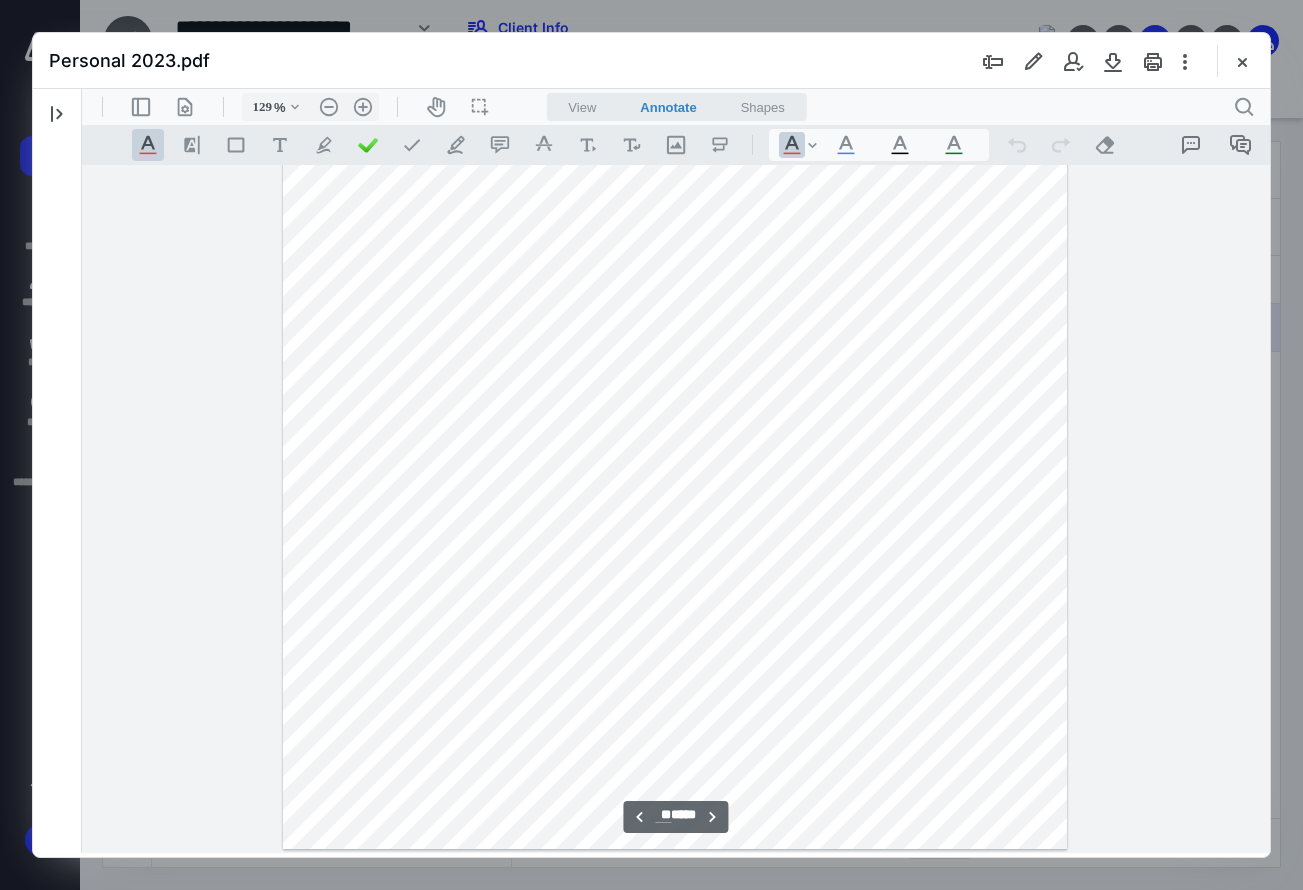 scroll, scrollTop: 43399, scrollLeft: 0, axis: vertical 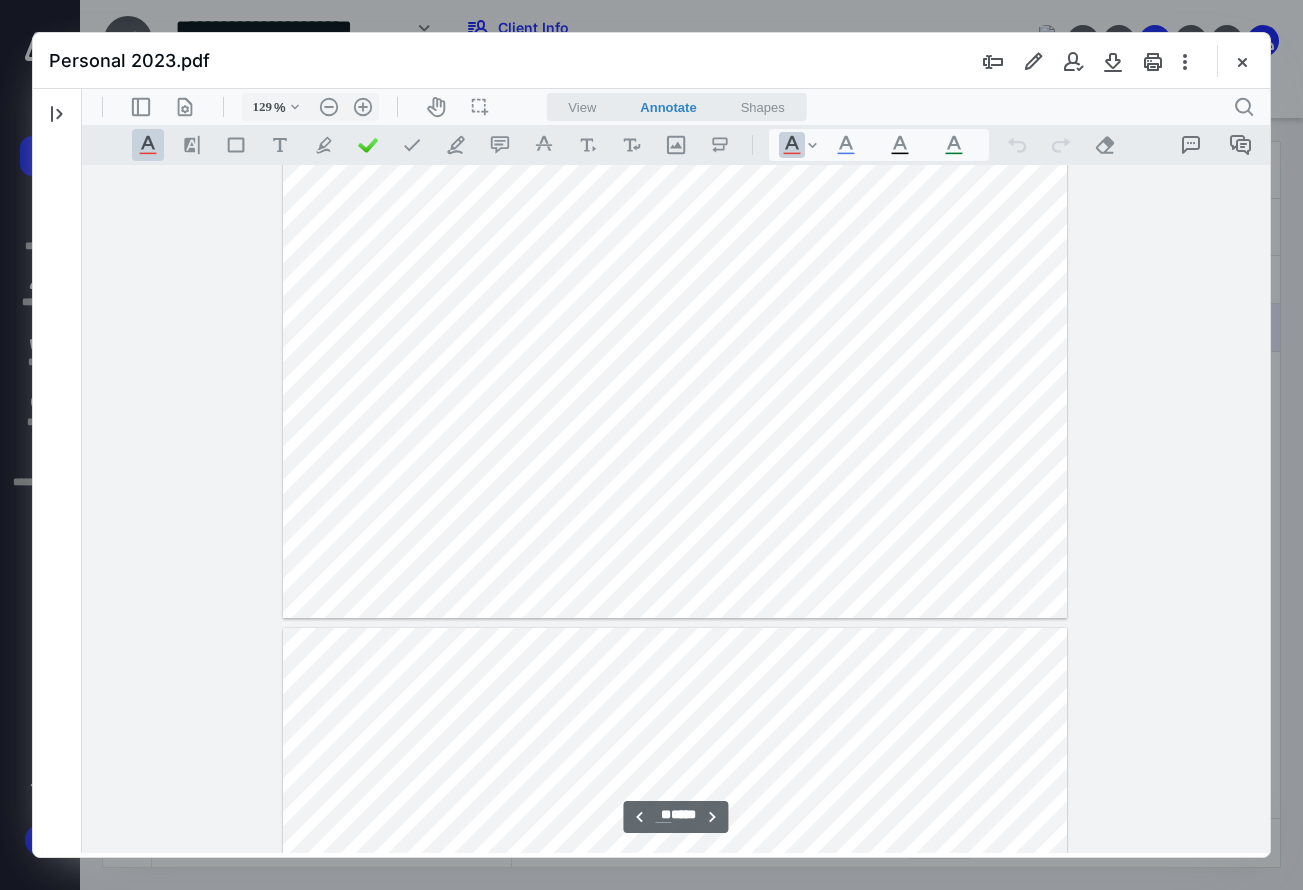 type on "**" 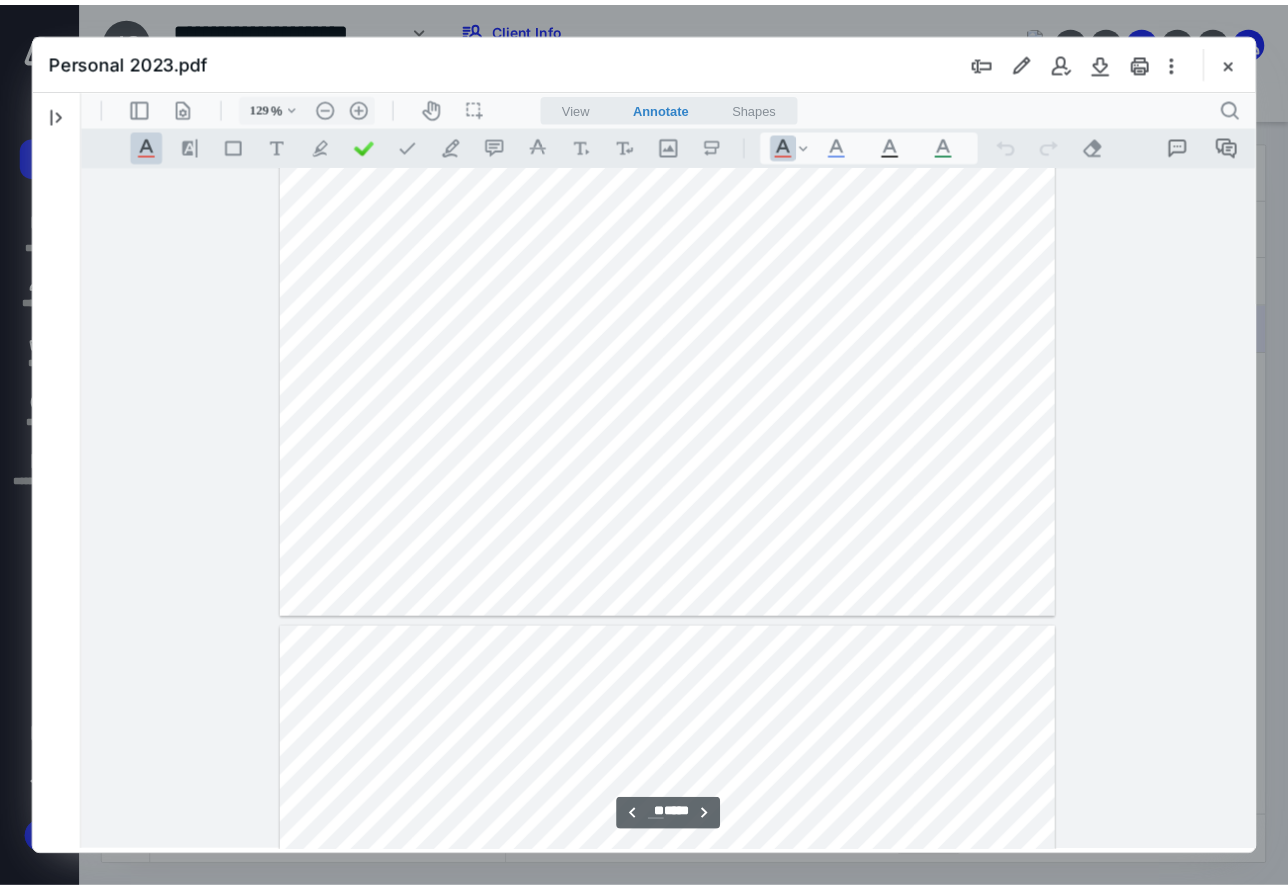 scroll, scrollTop: 43799, scrollLeft: 0, axis: vertical 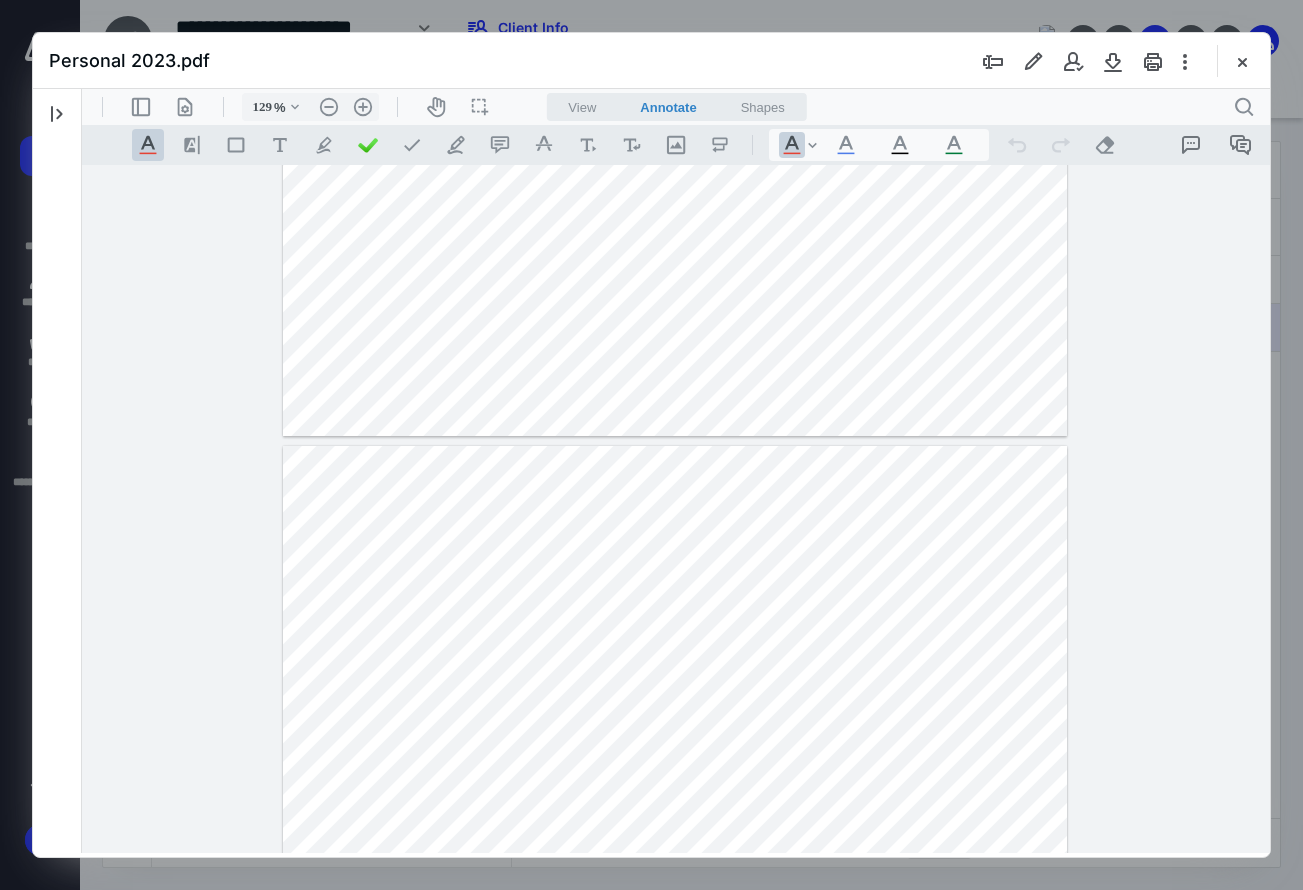 click at bounding box center [674, -71] 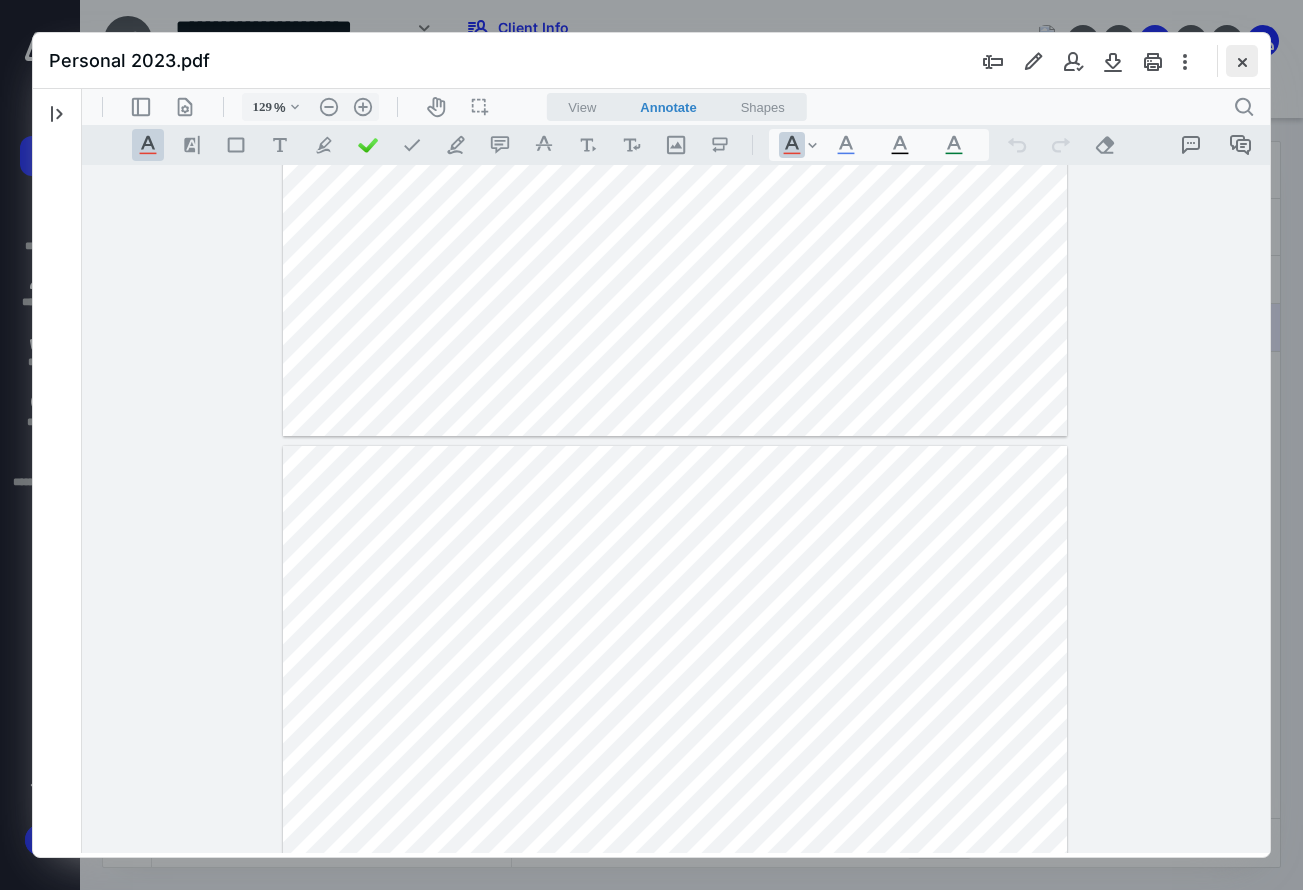 click at bounding box center (1242, 61) 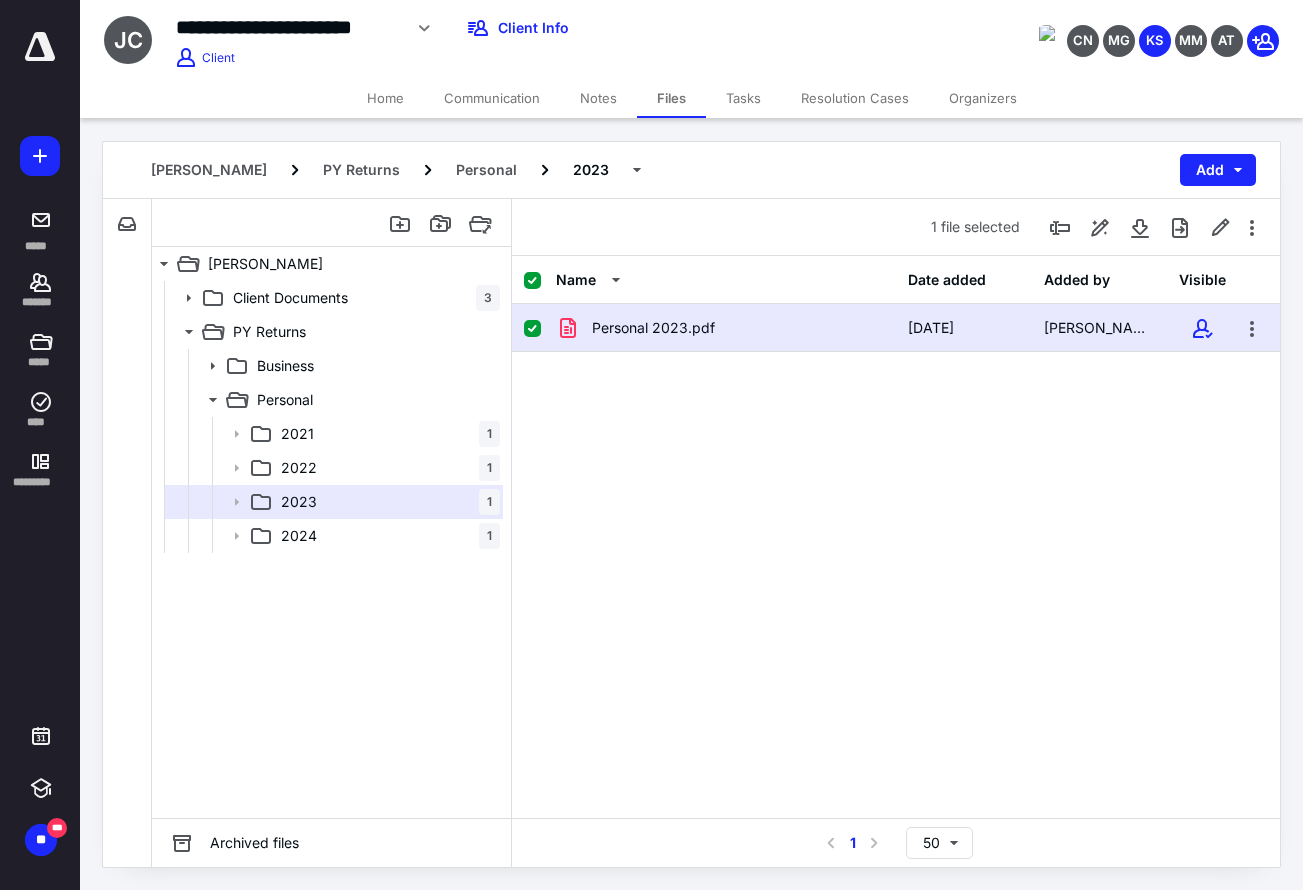 click on "Notes" at bounding box center (598, 98) 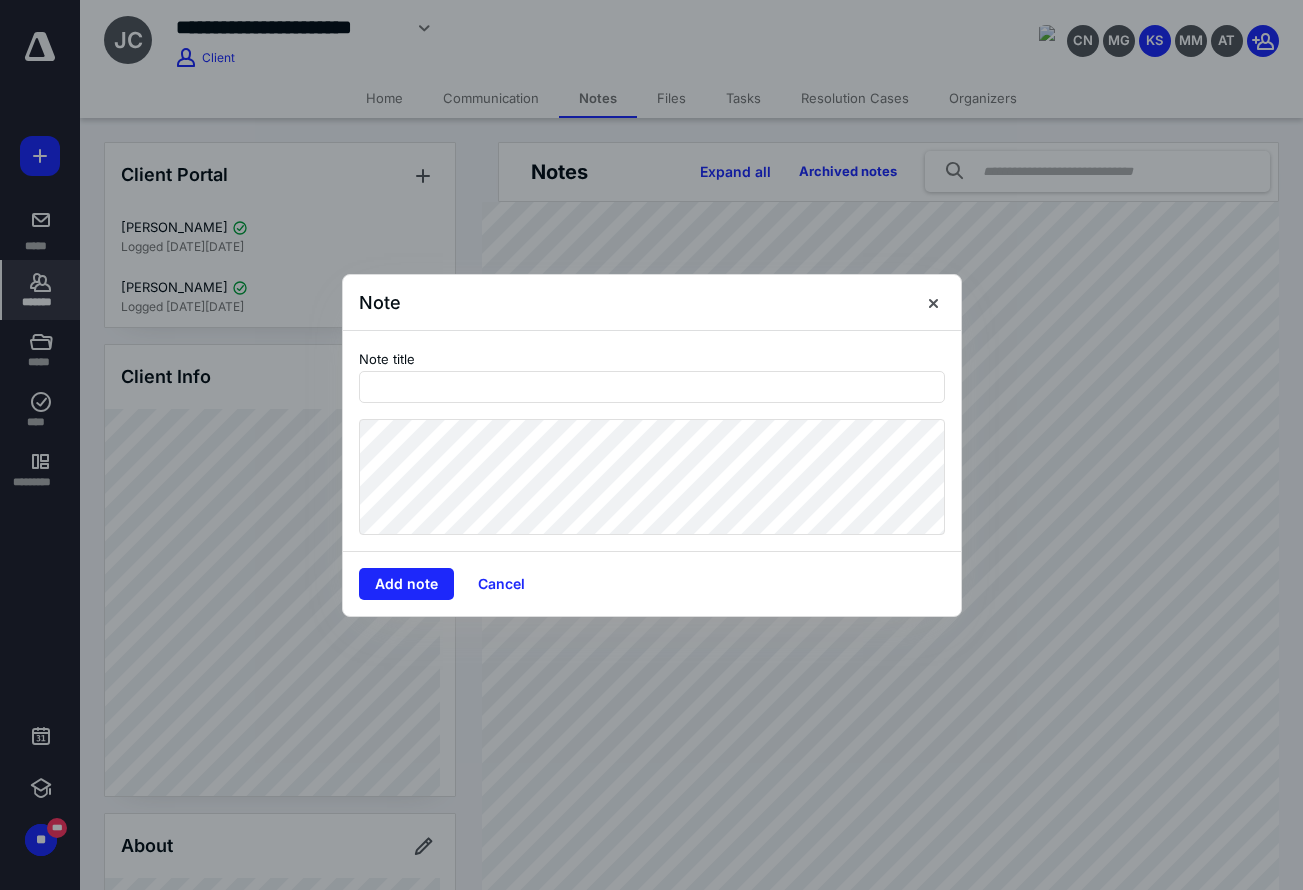 type on "*" 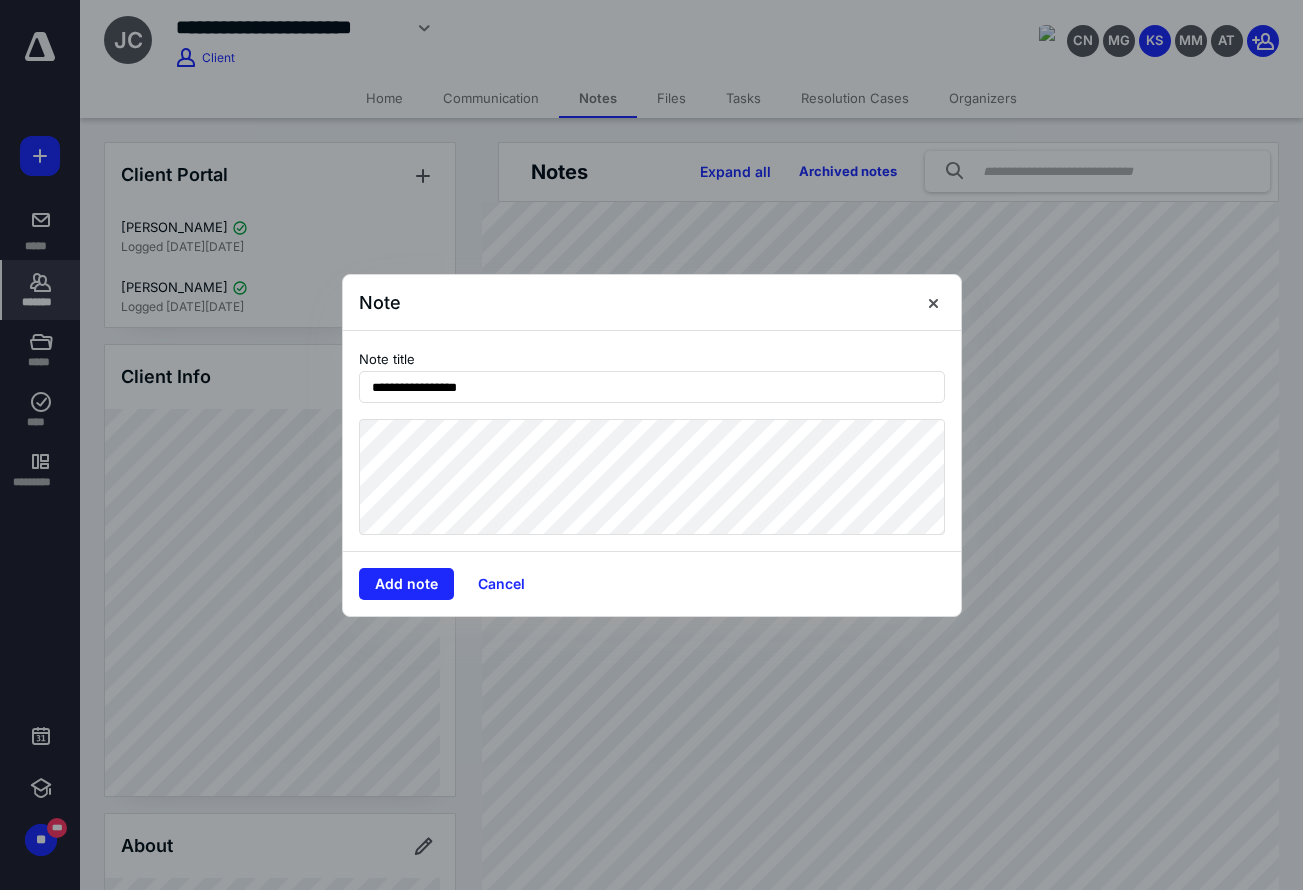 type on "**********" 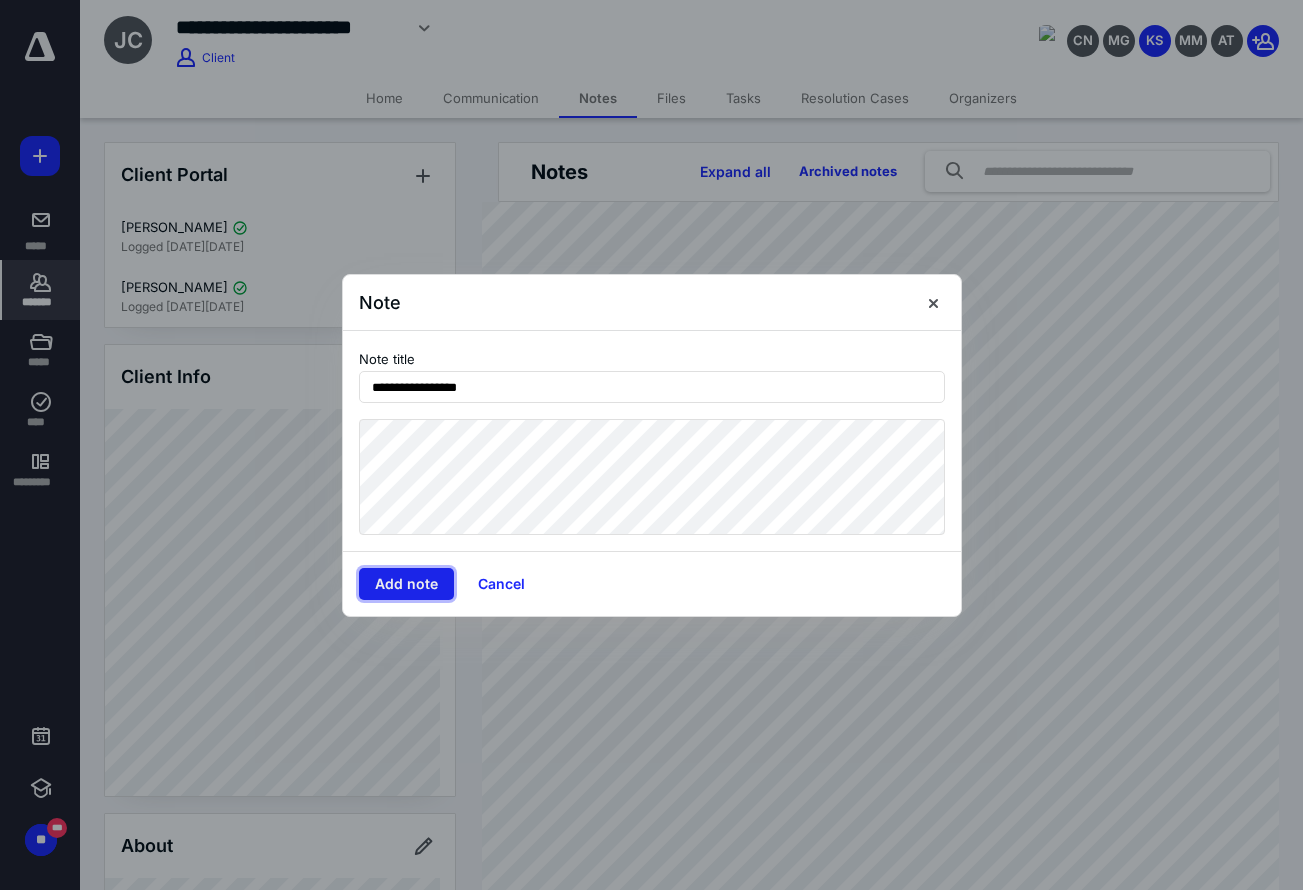 click on "Add note" at bounding box center (406, 584) 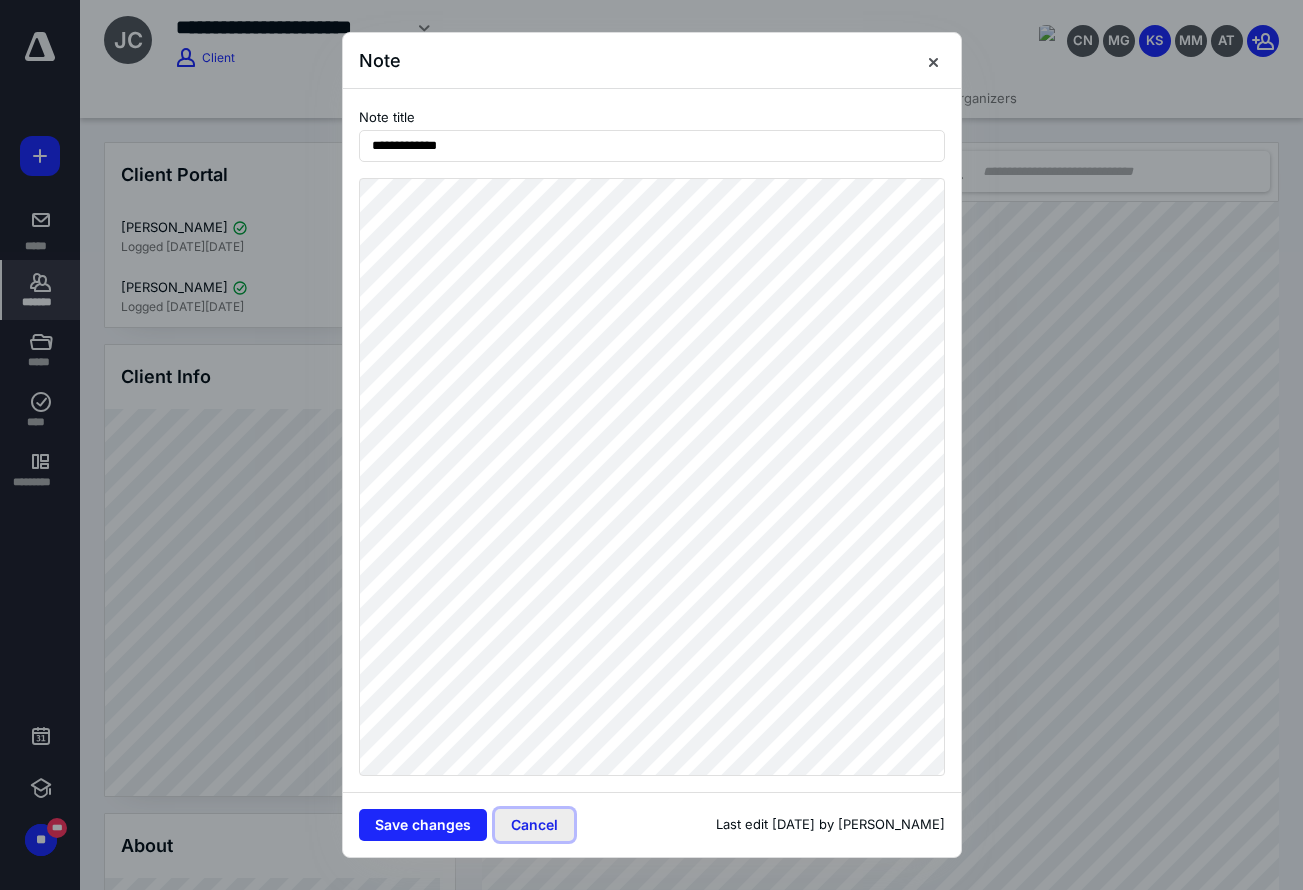 click on "Cancel" at bounding box center (534, 825) 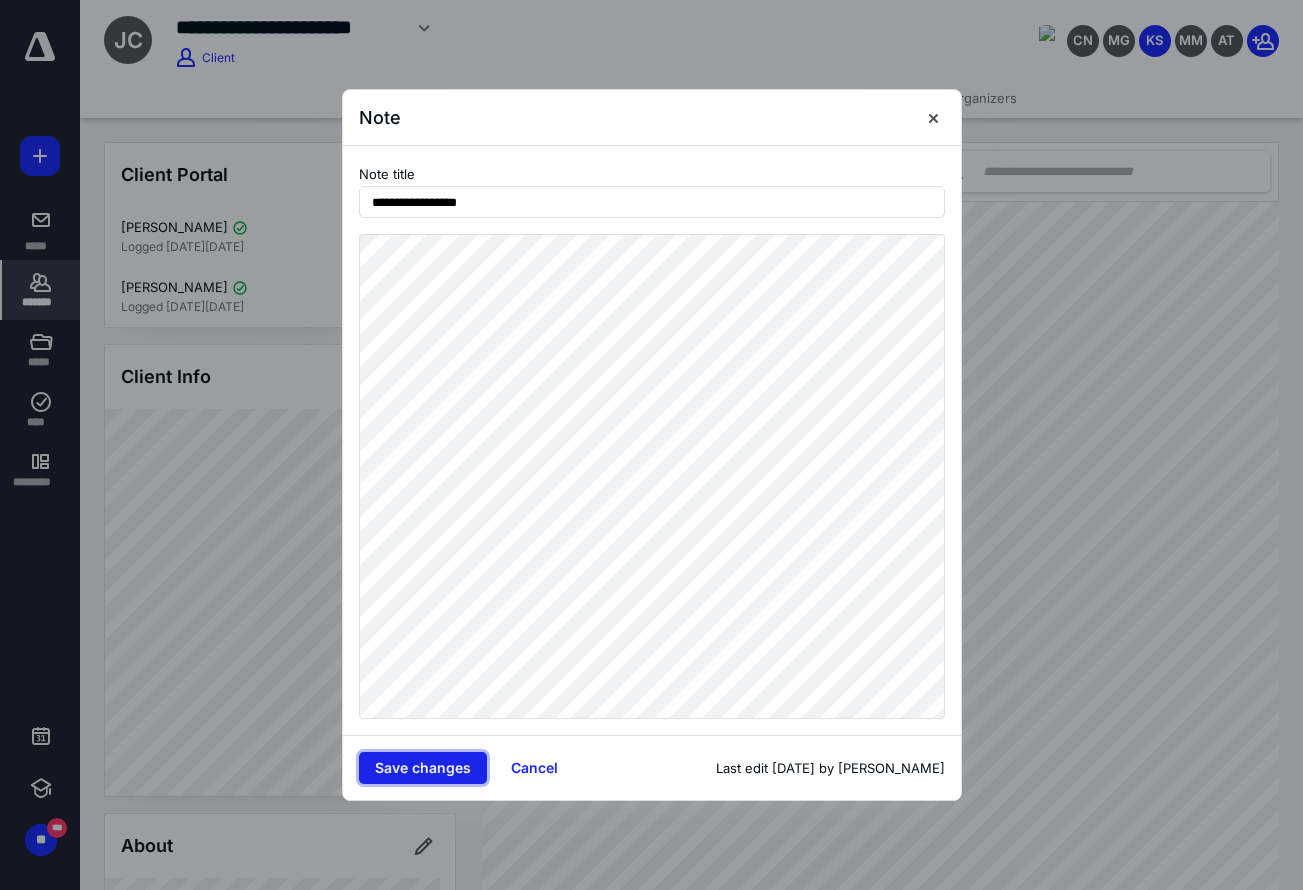 click on "Save changes" at bounding box center [423, 768] 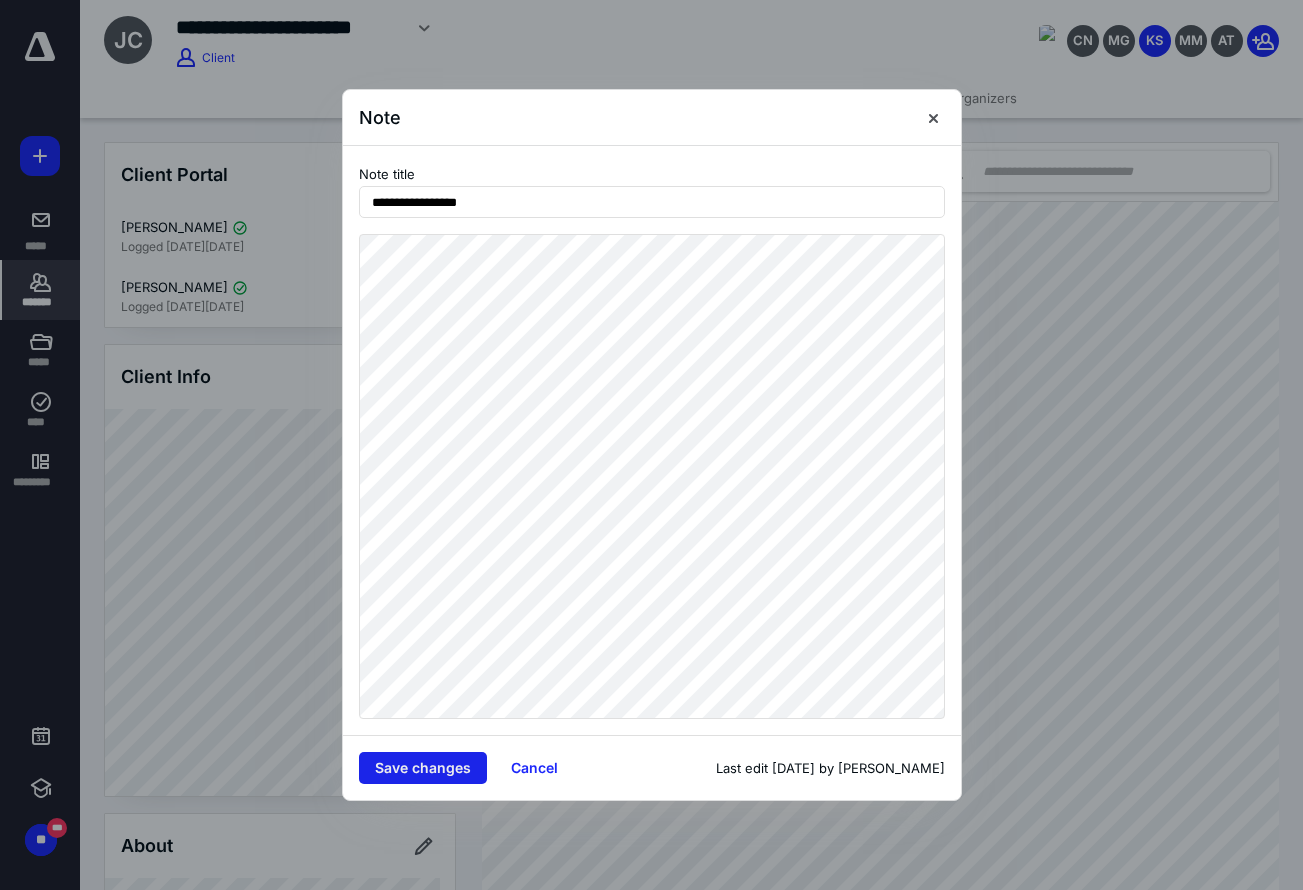 click on "Save changes" at bounding box center [423, 768] 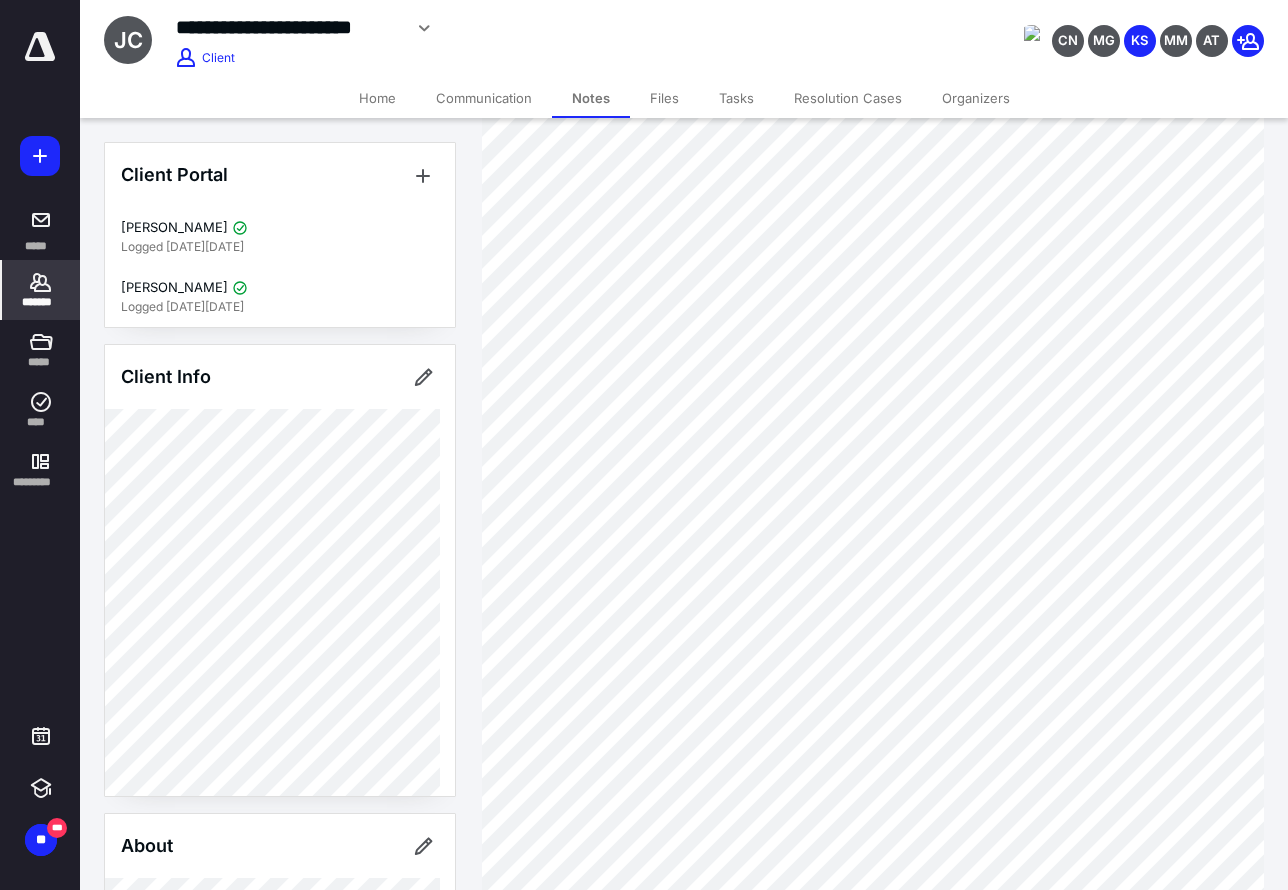 scroll, scrollTop: 200, scrollLeft: 0, axis: vertical 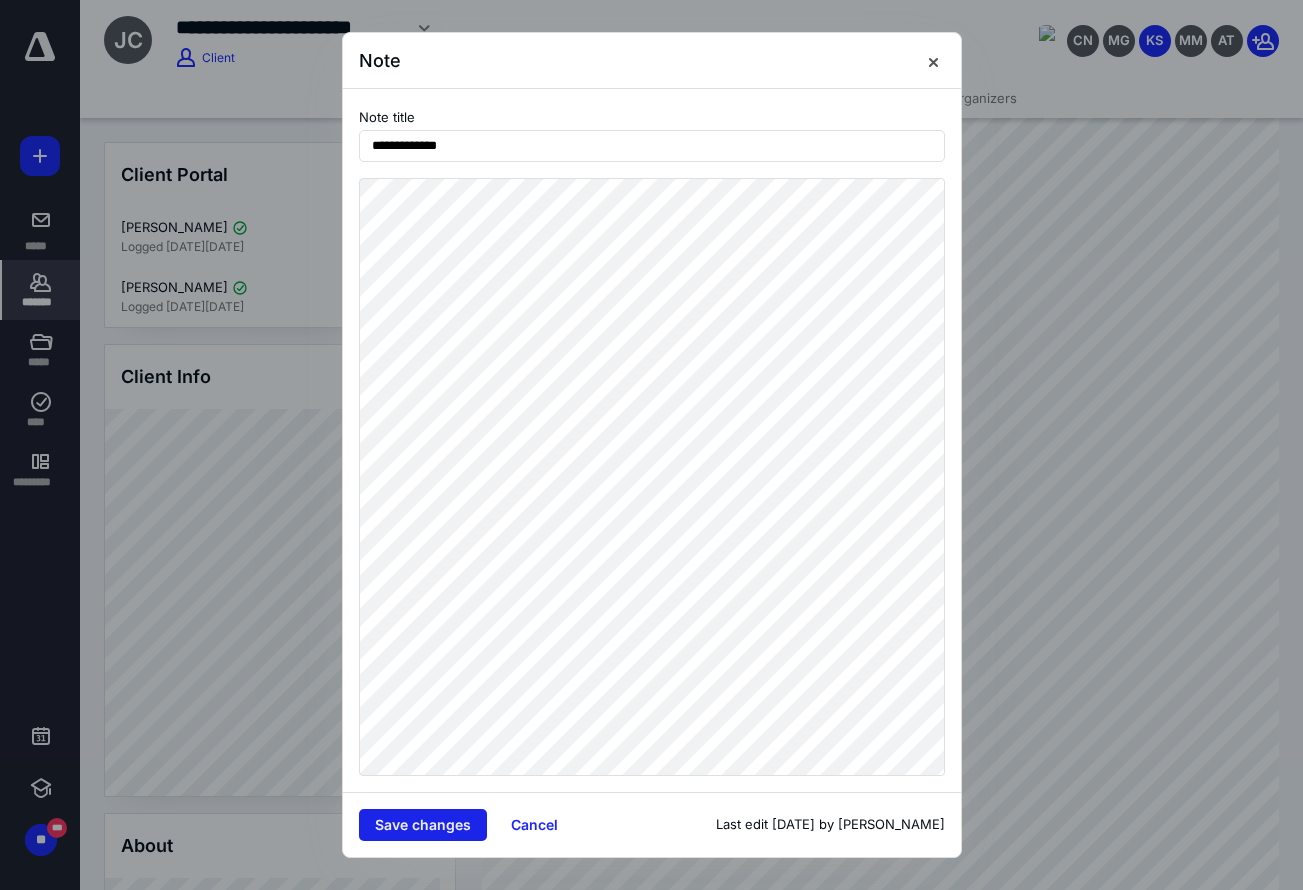 click on "Save changes" at bounding box center [423, 825] 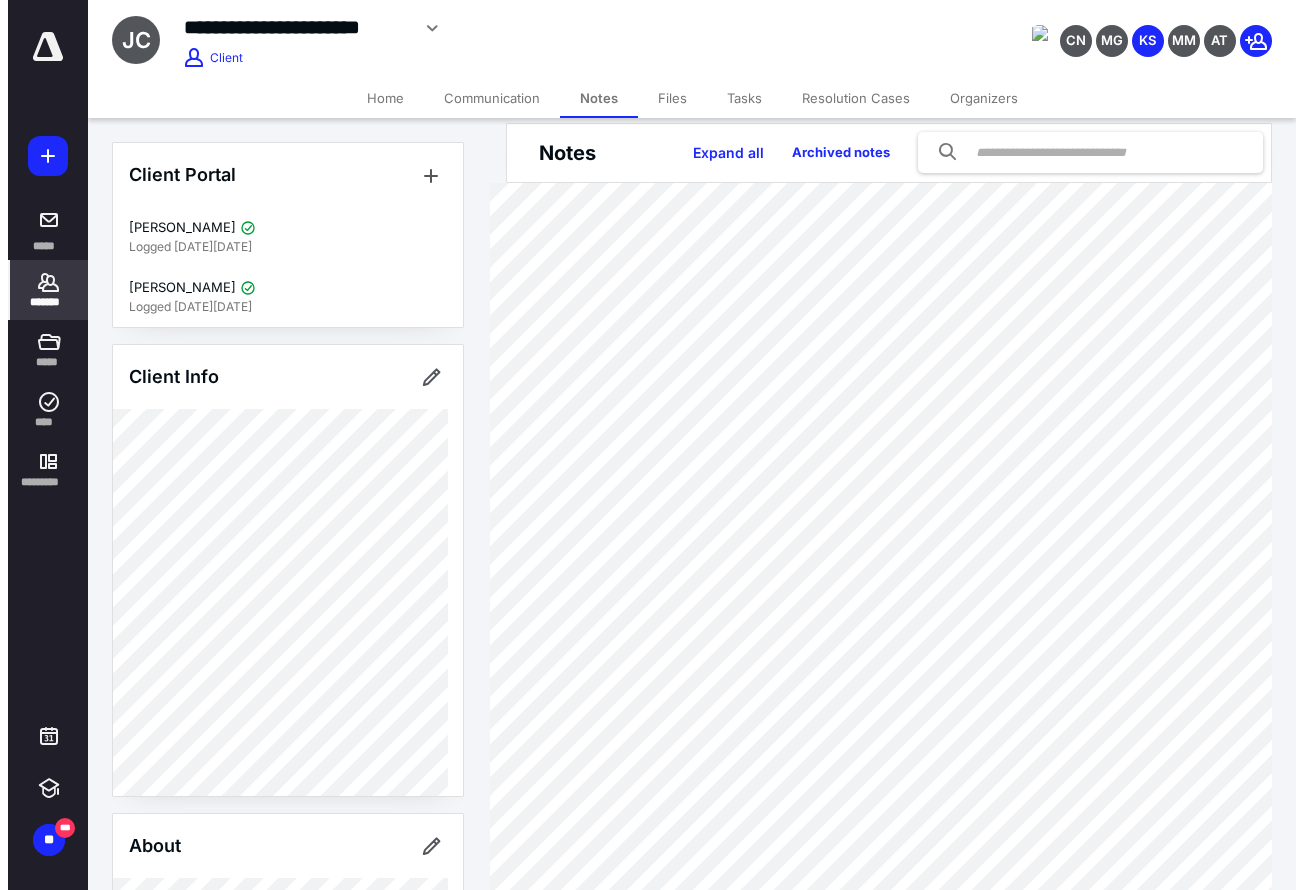 scroll, scrollTop: 0, scrollLeft: 0, axis: both 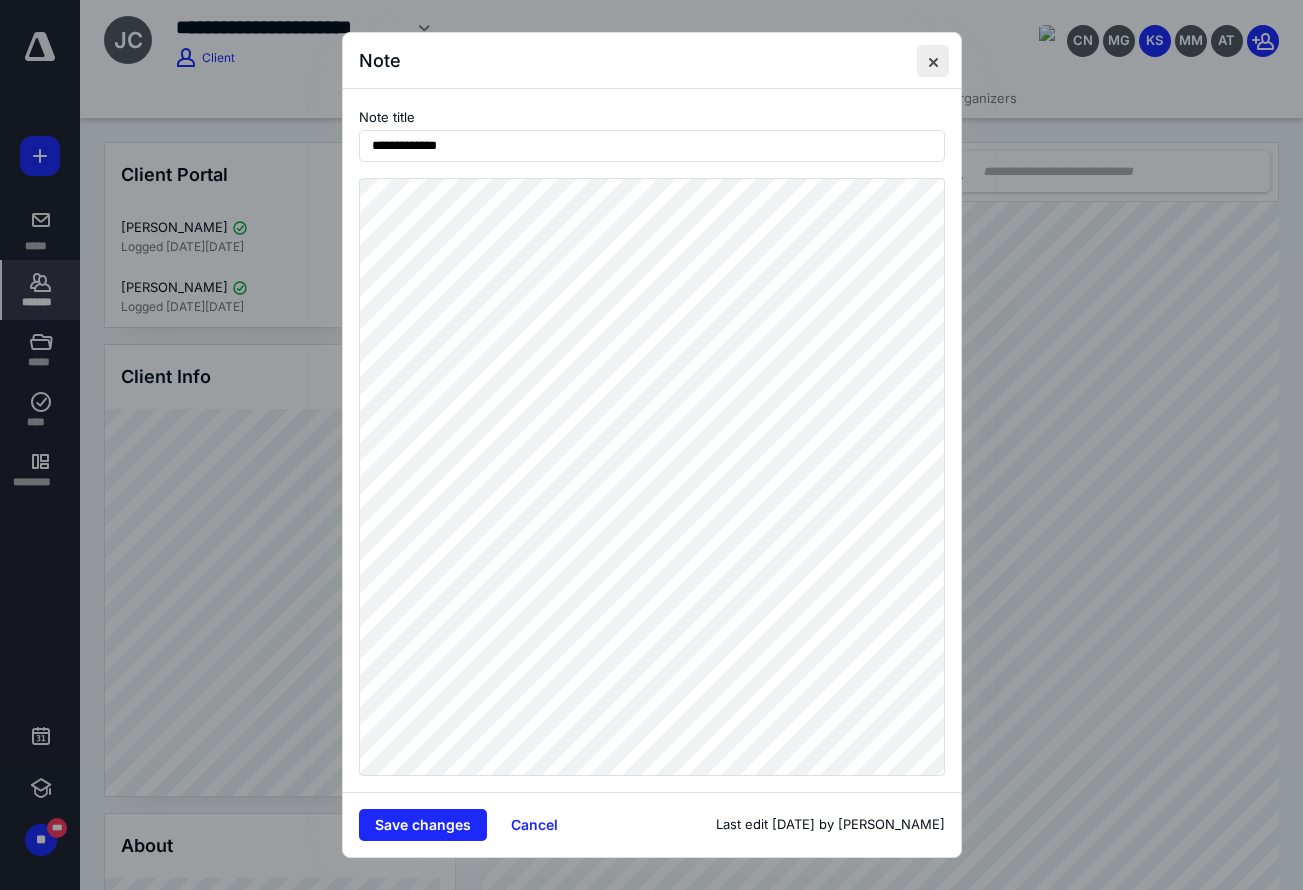 click at bounding box center [933, 61] 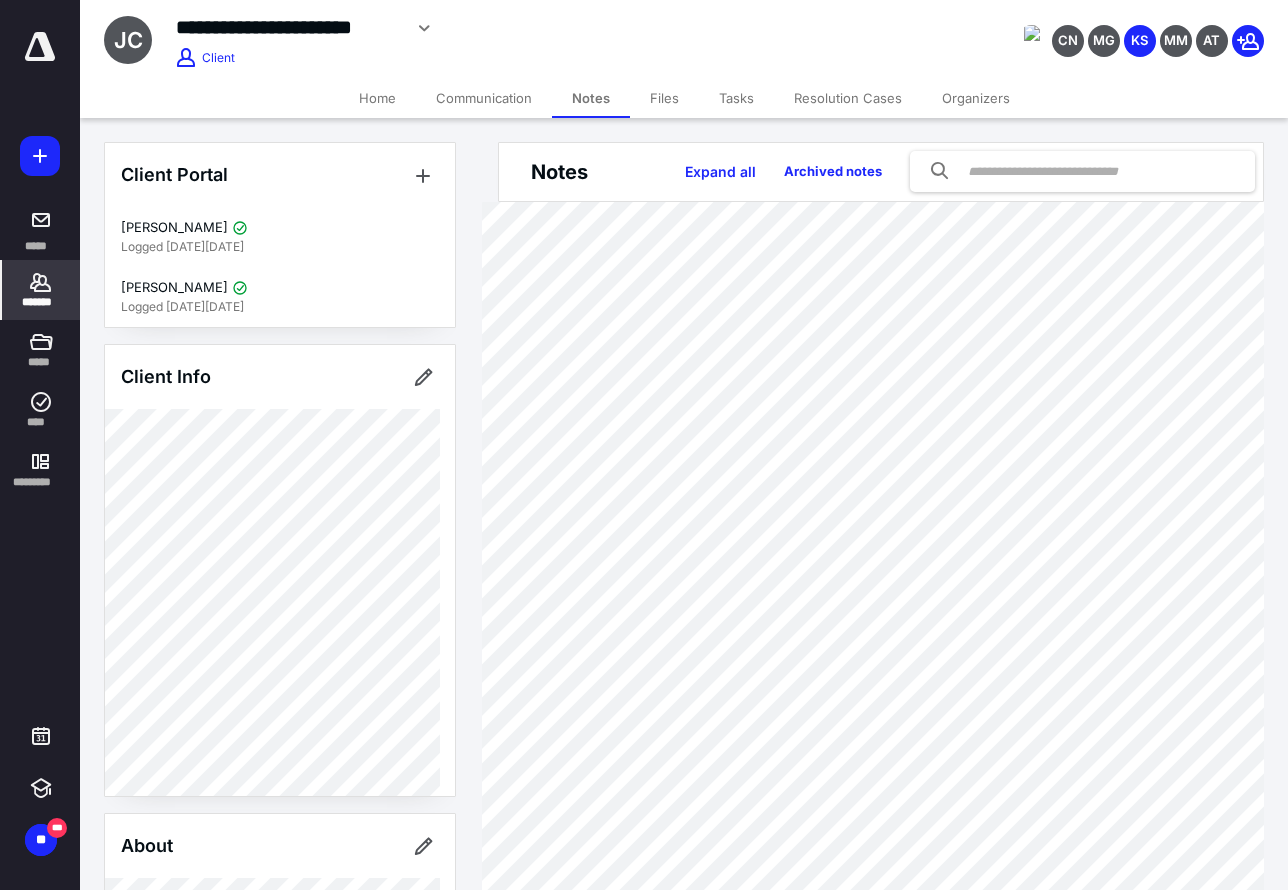 click on "Files" at bounding box center [664, 98] 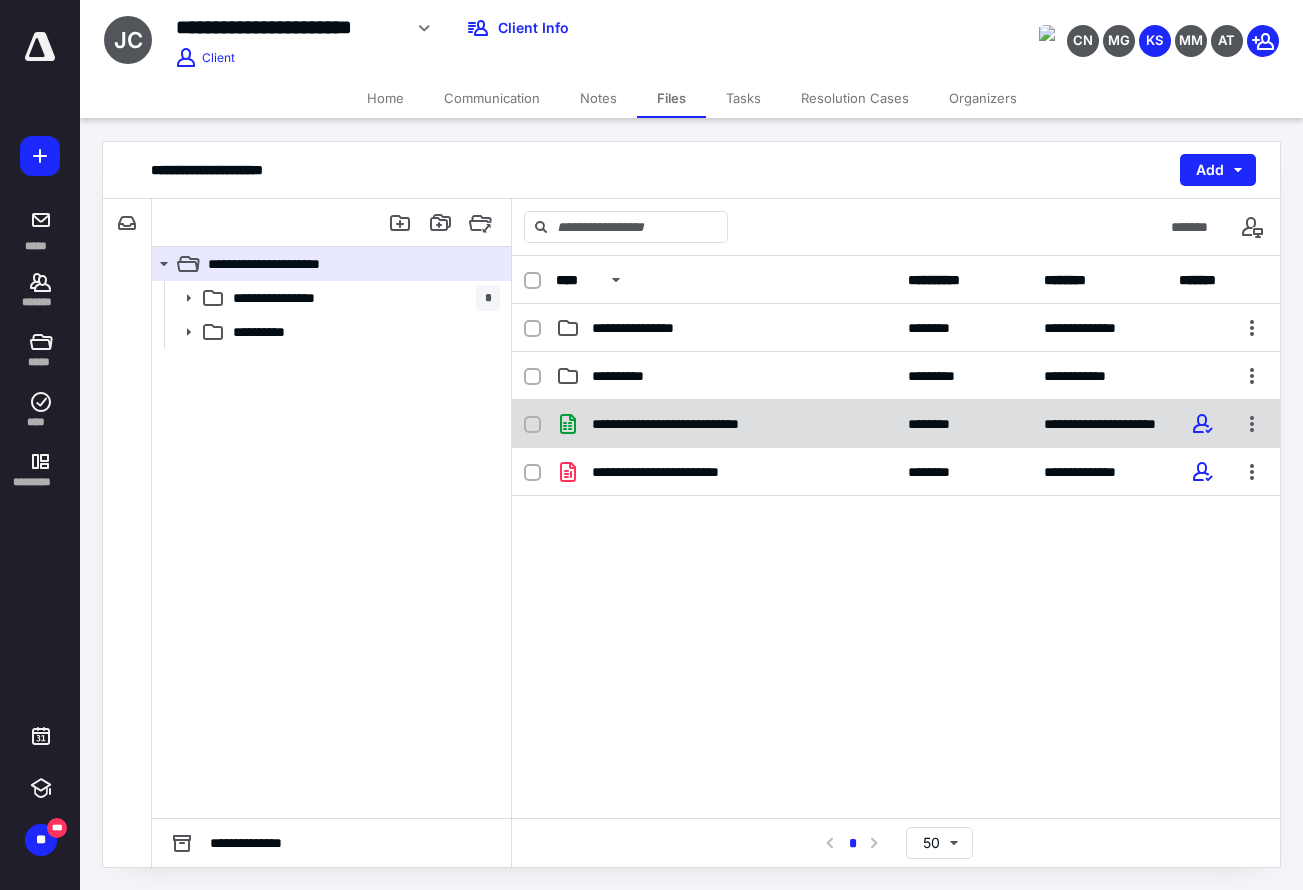 click on "**********" at bounding box center [685, 424] 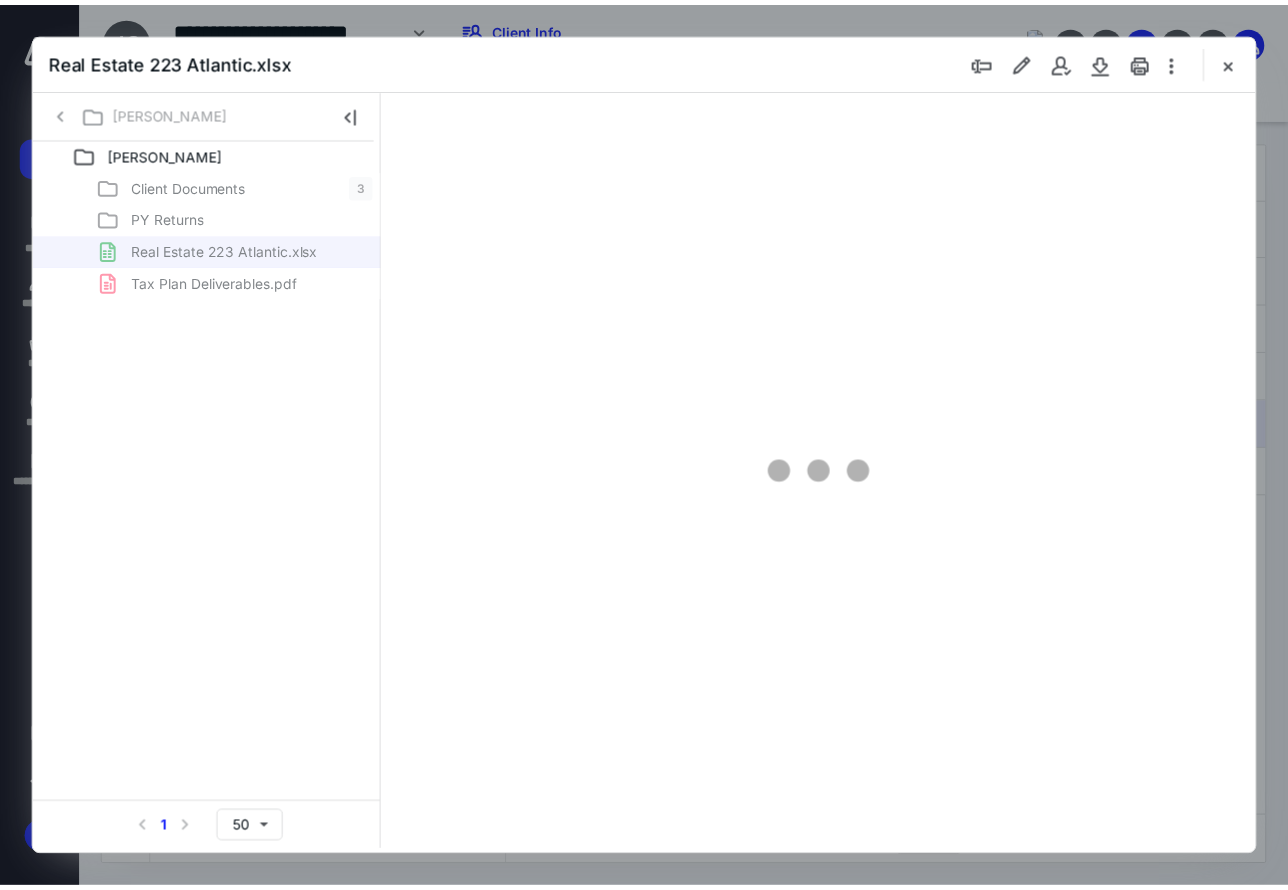 scroll, scrollTop: 0, scrollLeft: 0, axis: both 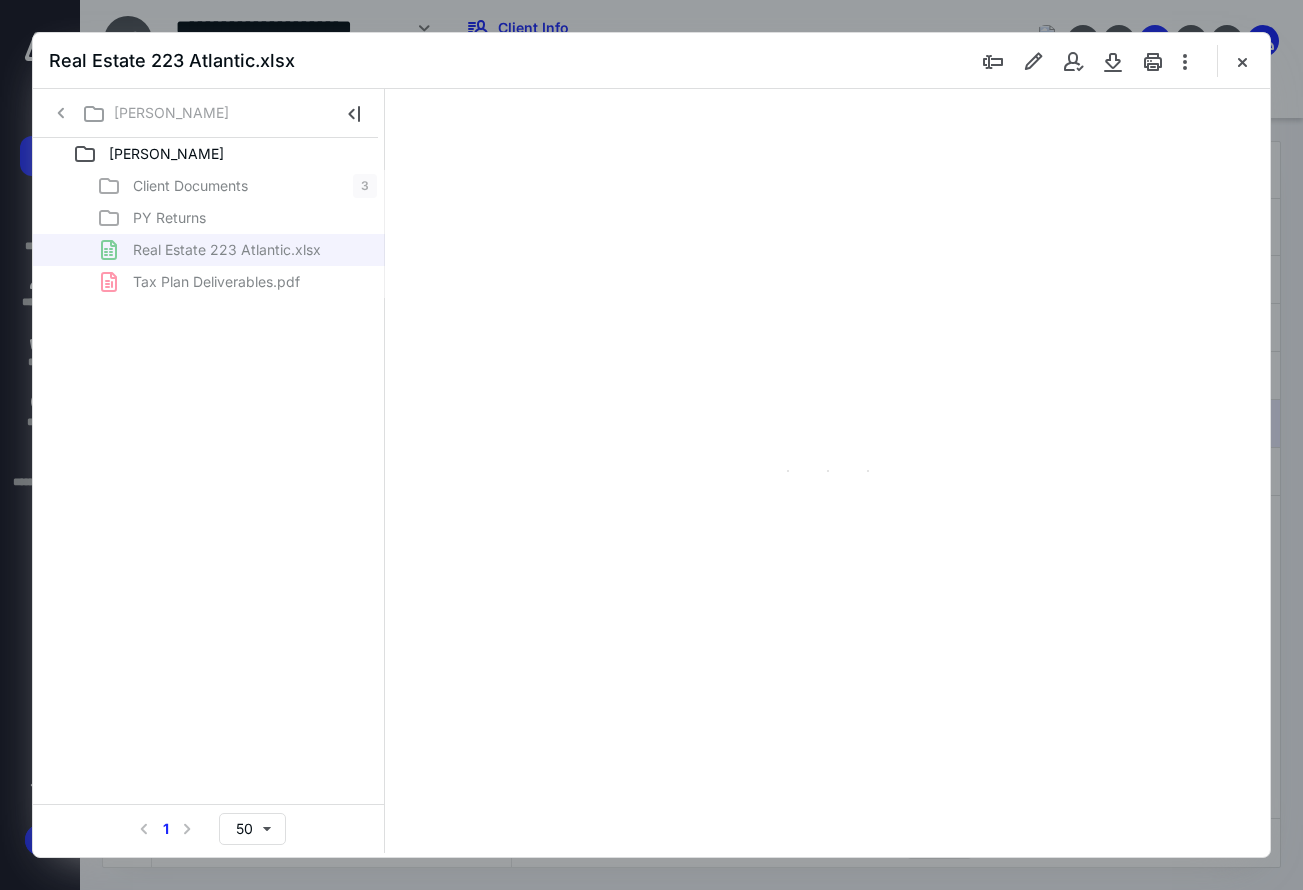 type on "70" 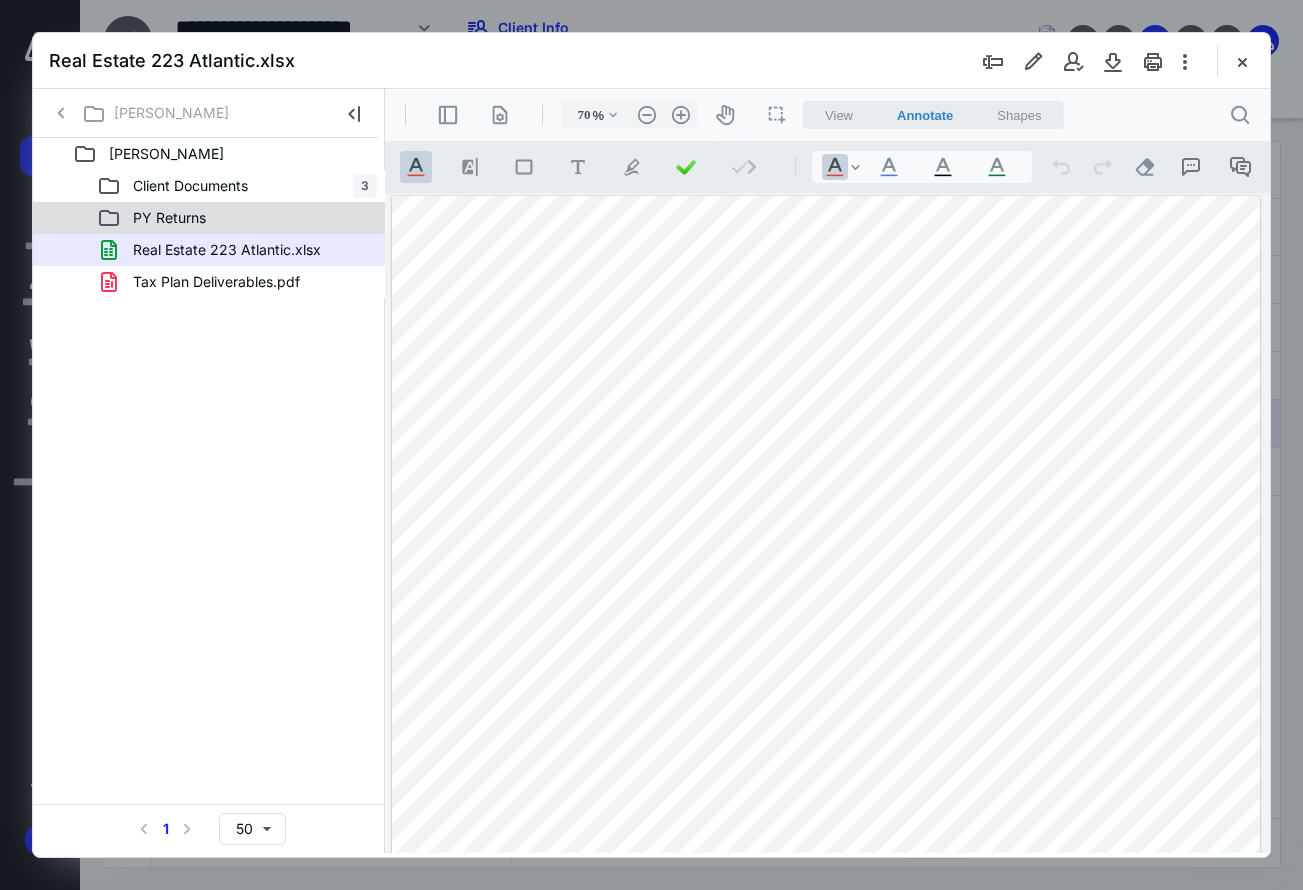 click on "PY Returns" at bounding box center (169, 218) 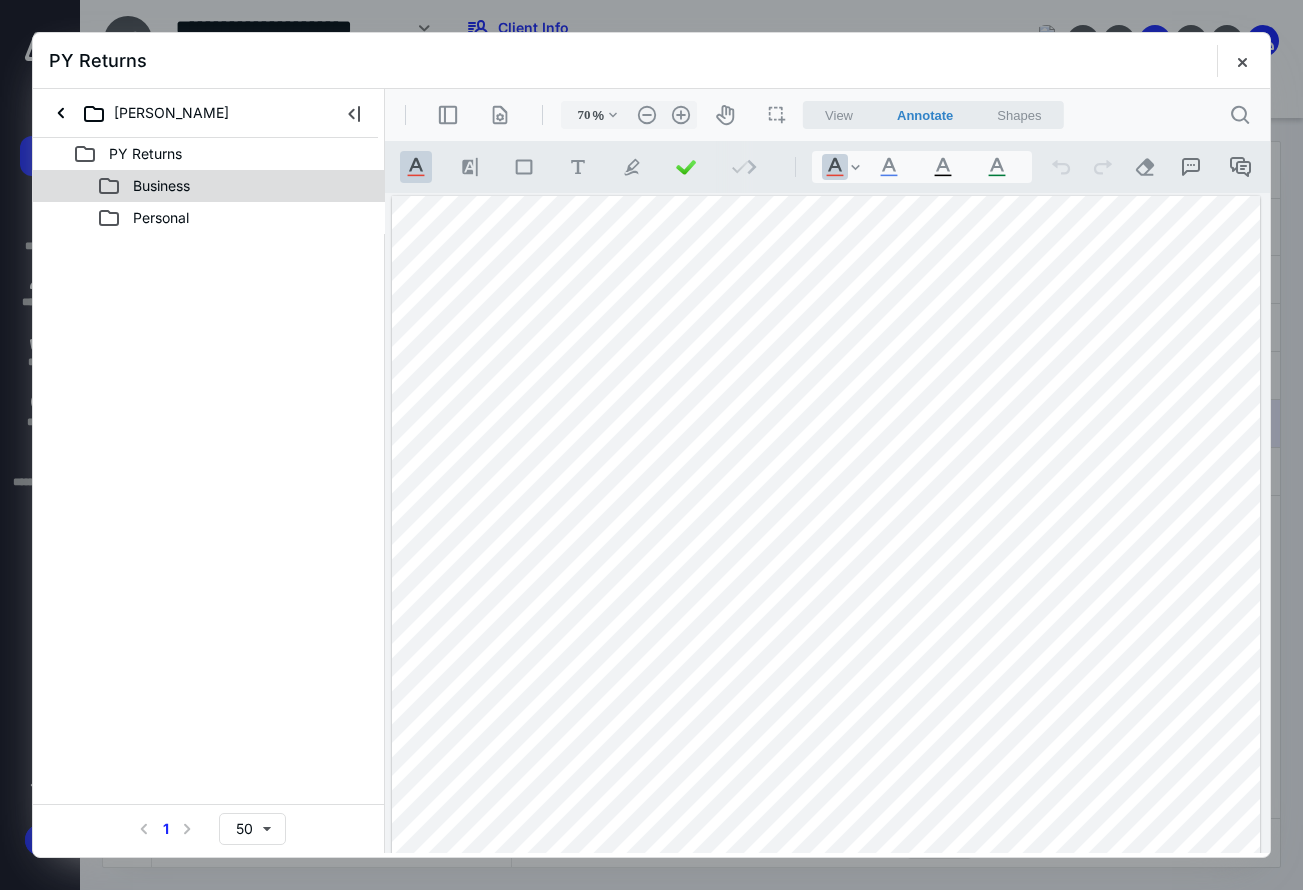 click on "Business" at bounding box center [161, 186] 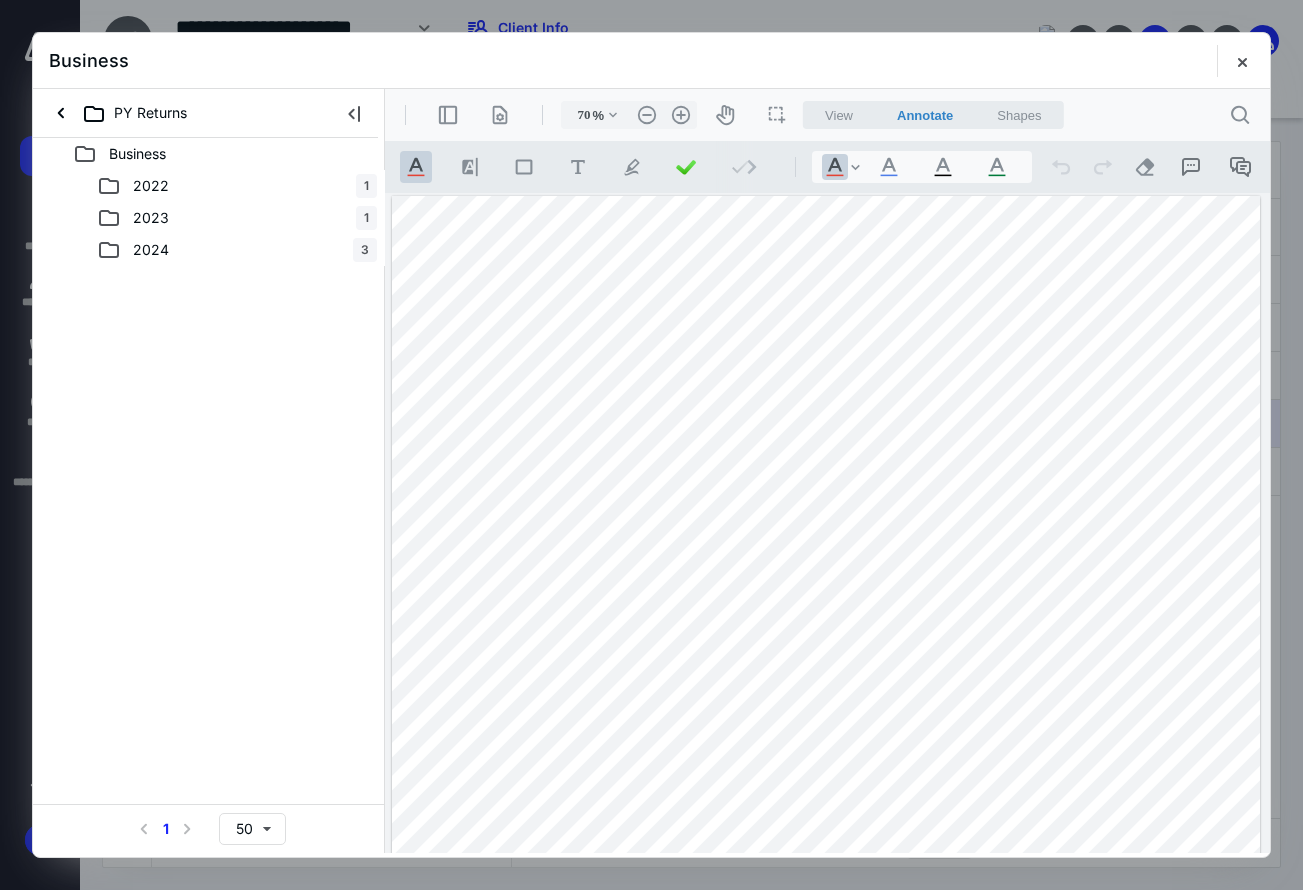 click on "Business" at bounding box center [137, 154] 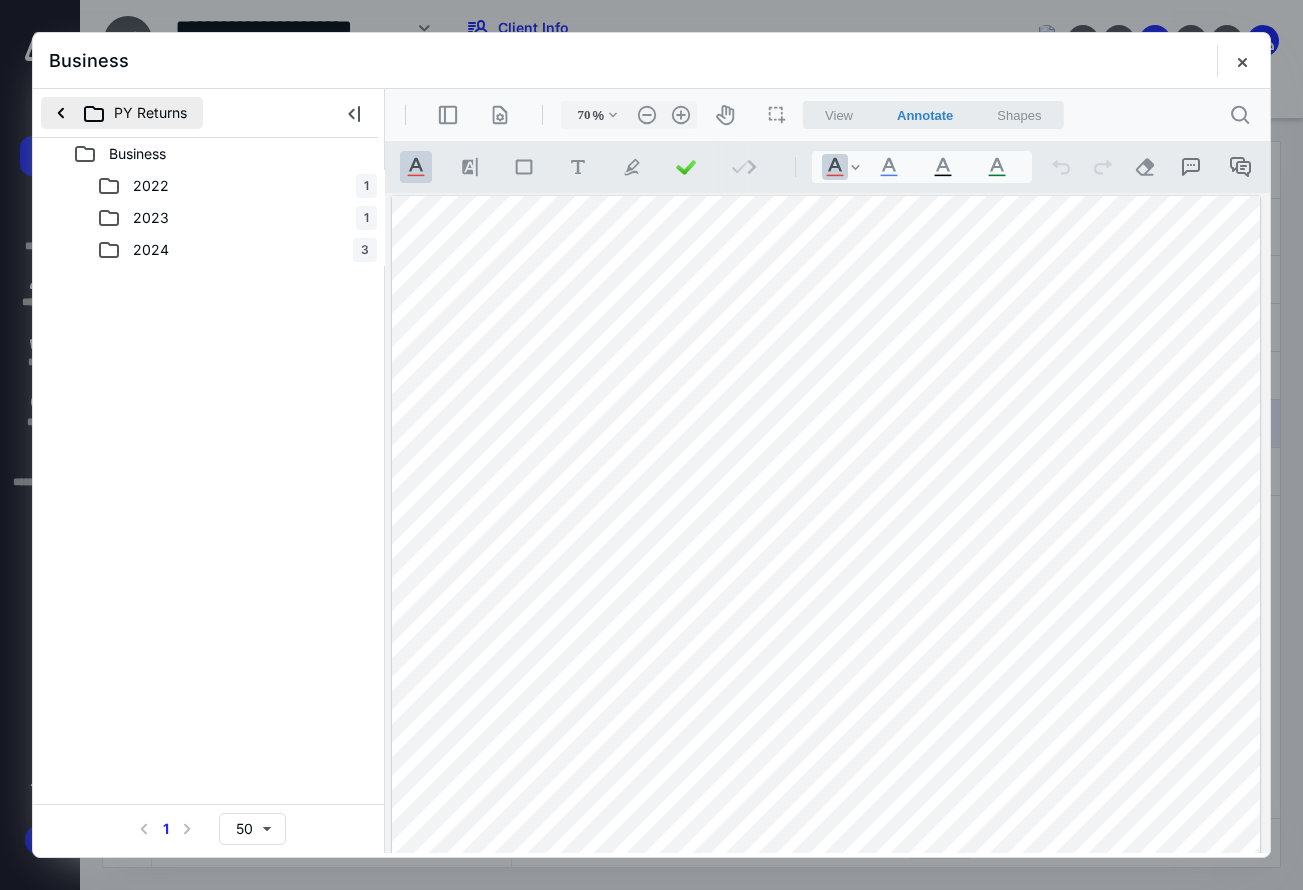 click on "PY Returns" at bounding box center (122, 113) 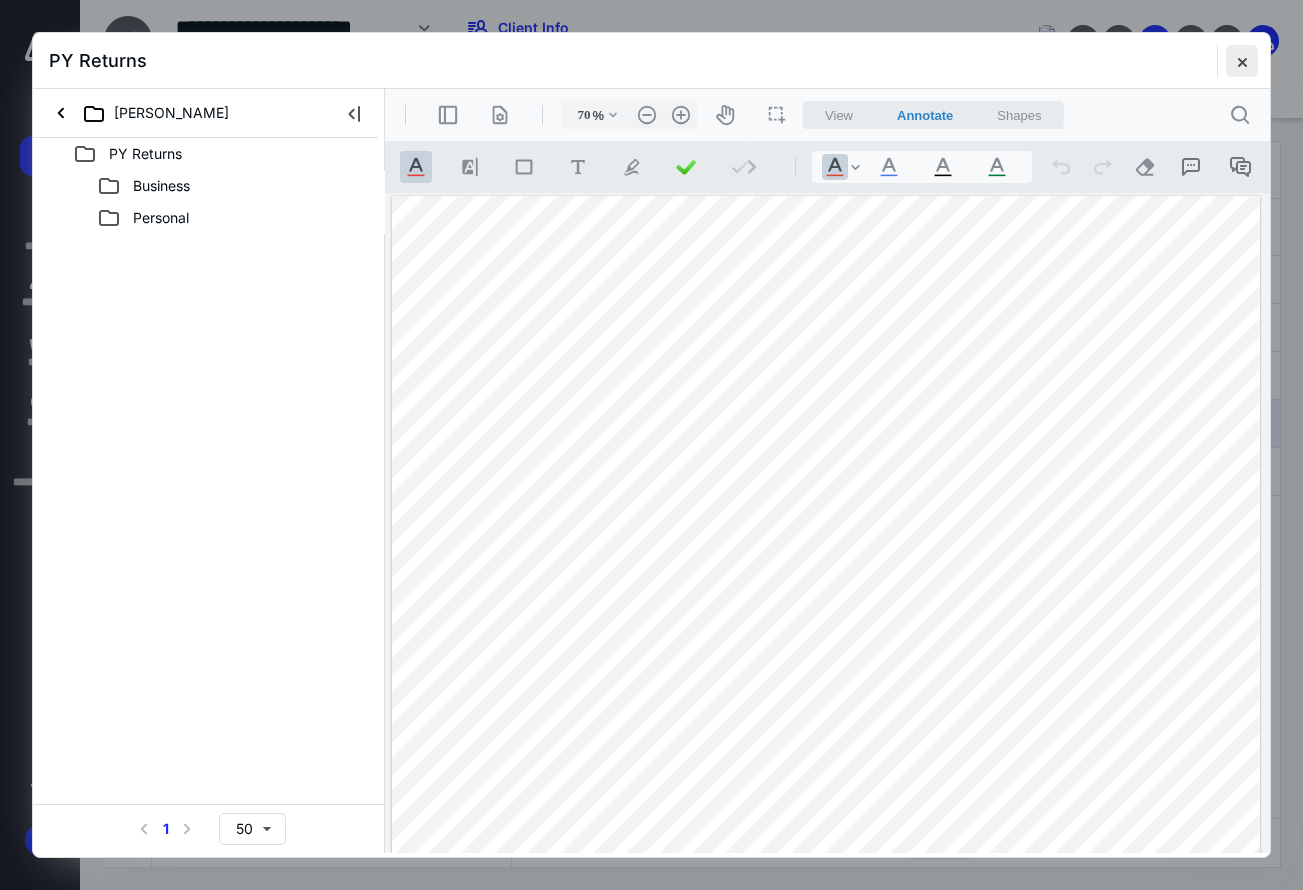click at bounding box center (1242, 61) 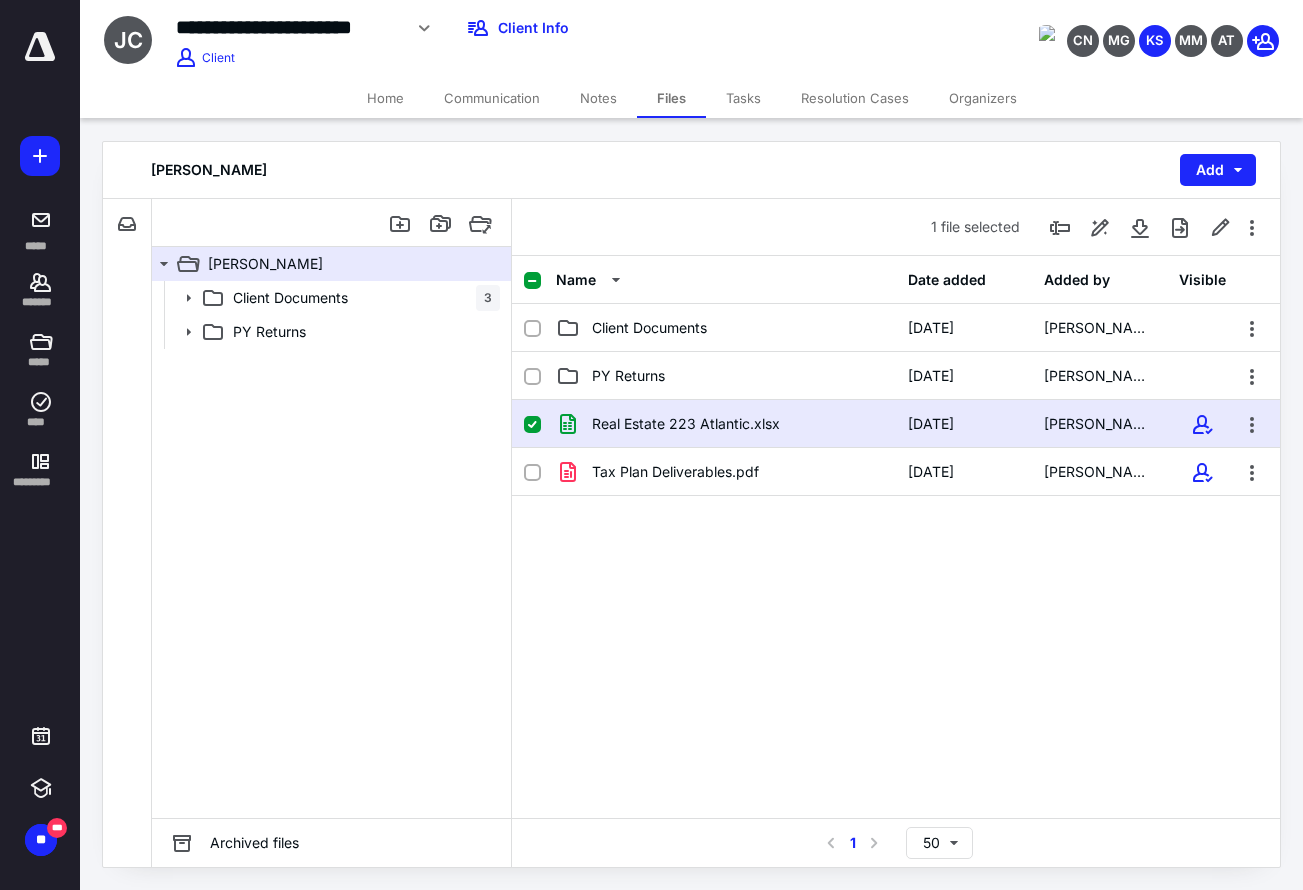 click on "Real Estate 223 Atlantic.xlsx 7/7/2025 Joseph Francis Capella Tax Plan Deliverables.pdf 7/7/2025 Marisol Guzman" at bounding box center (896, 550) 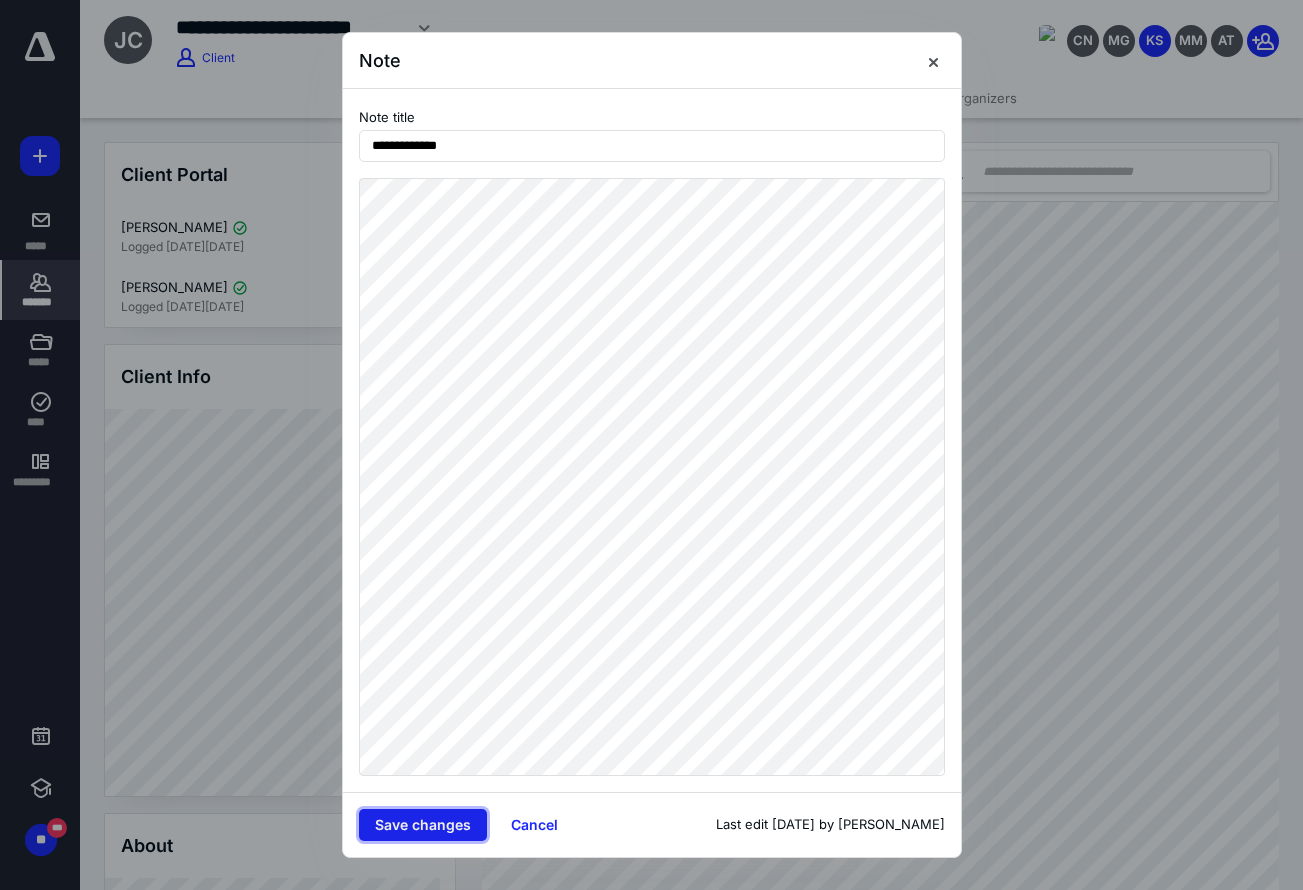 click on "Save changes" at bounding box center [423, 825] 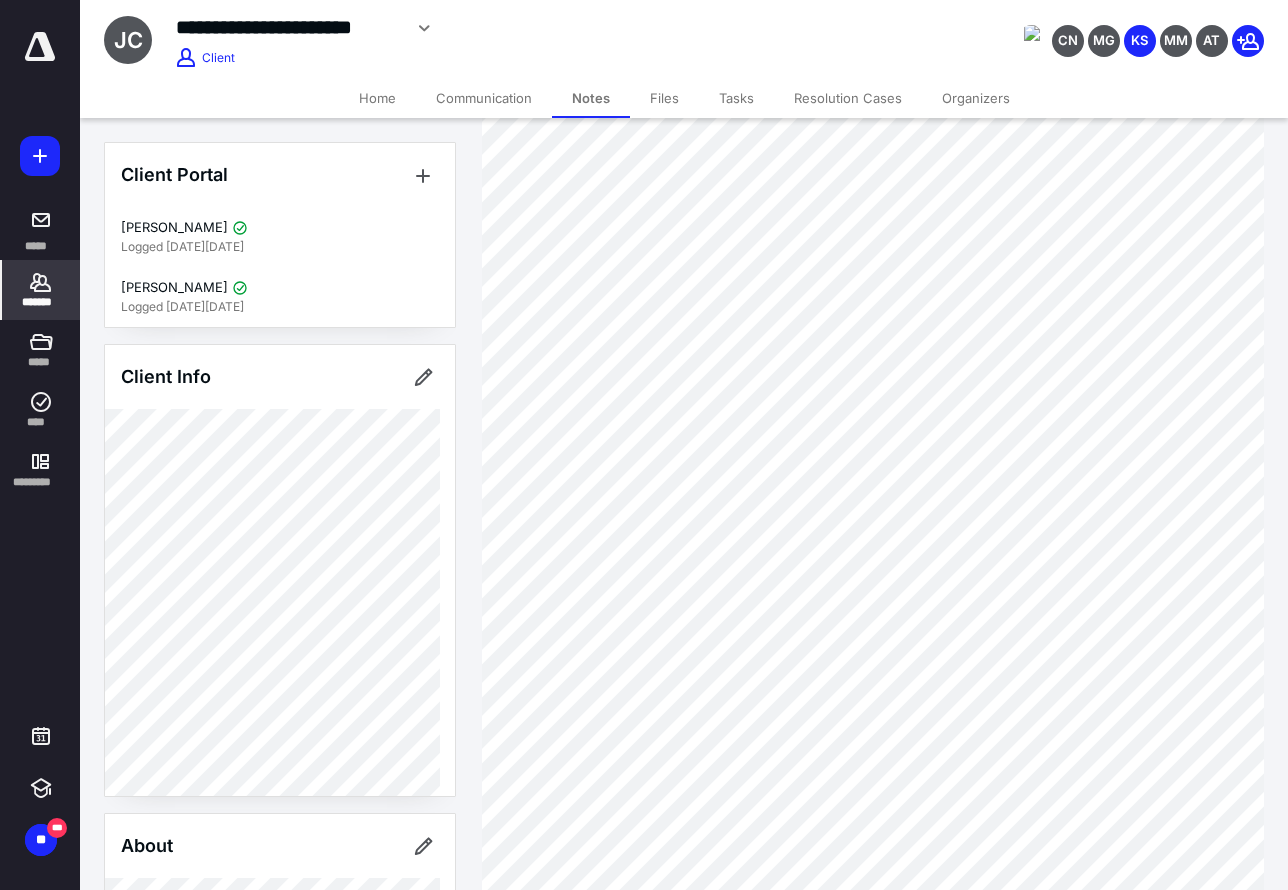 scroll, scrollTop: 100, scrollLeft: 0, axis: vertical 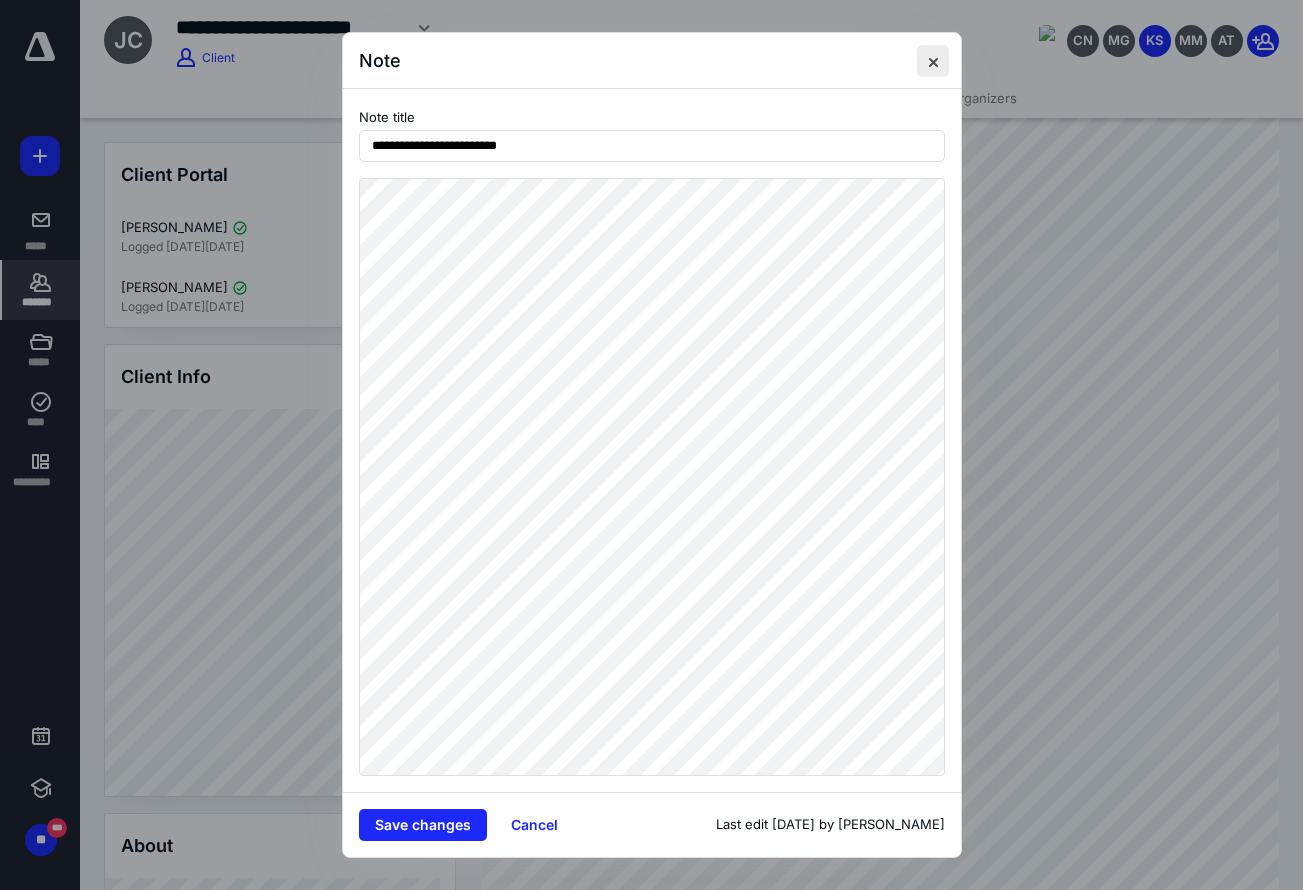 click at bounding box center [933, 61] 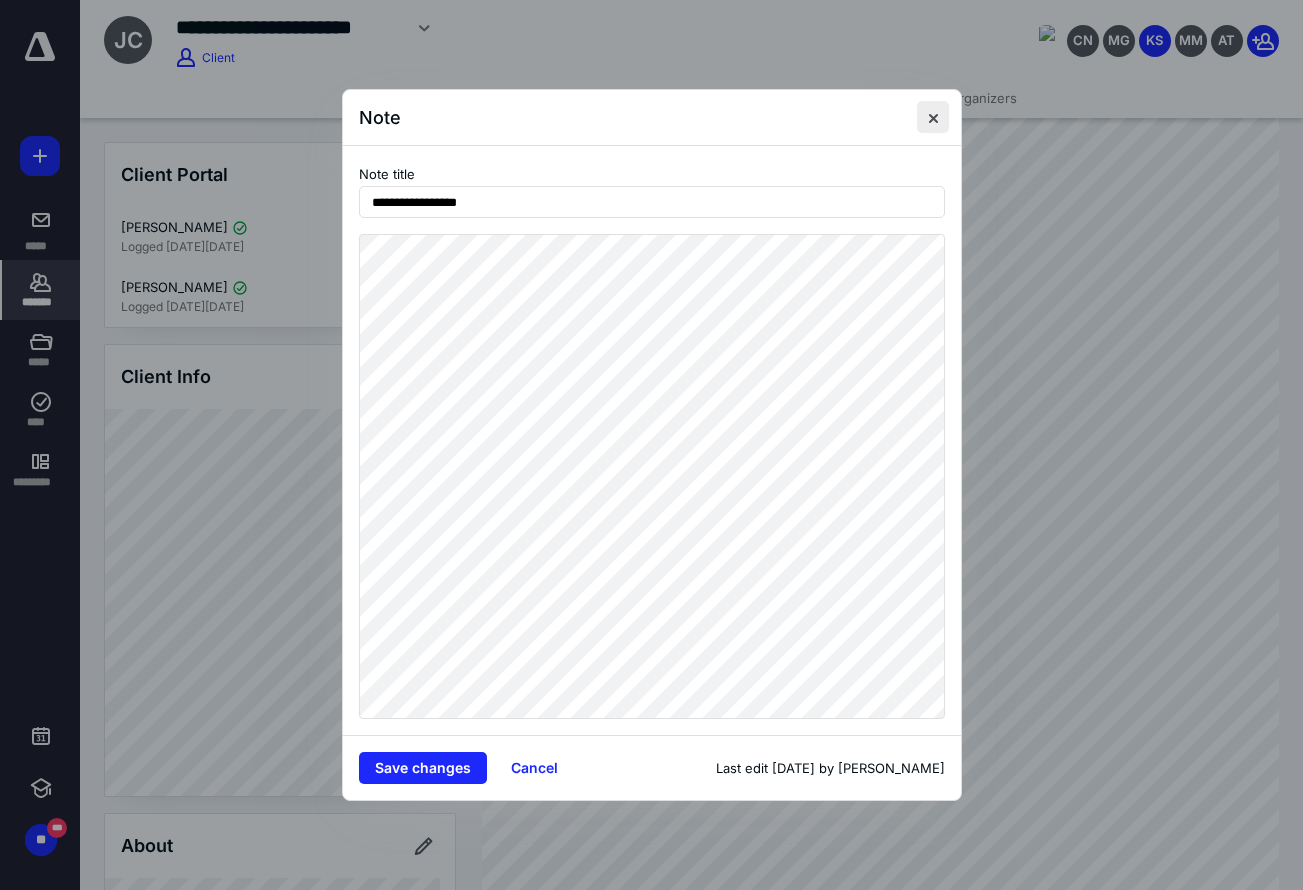click at bounding box center [933, 117] 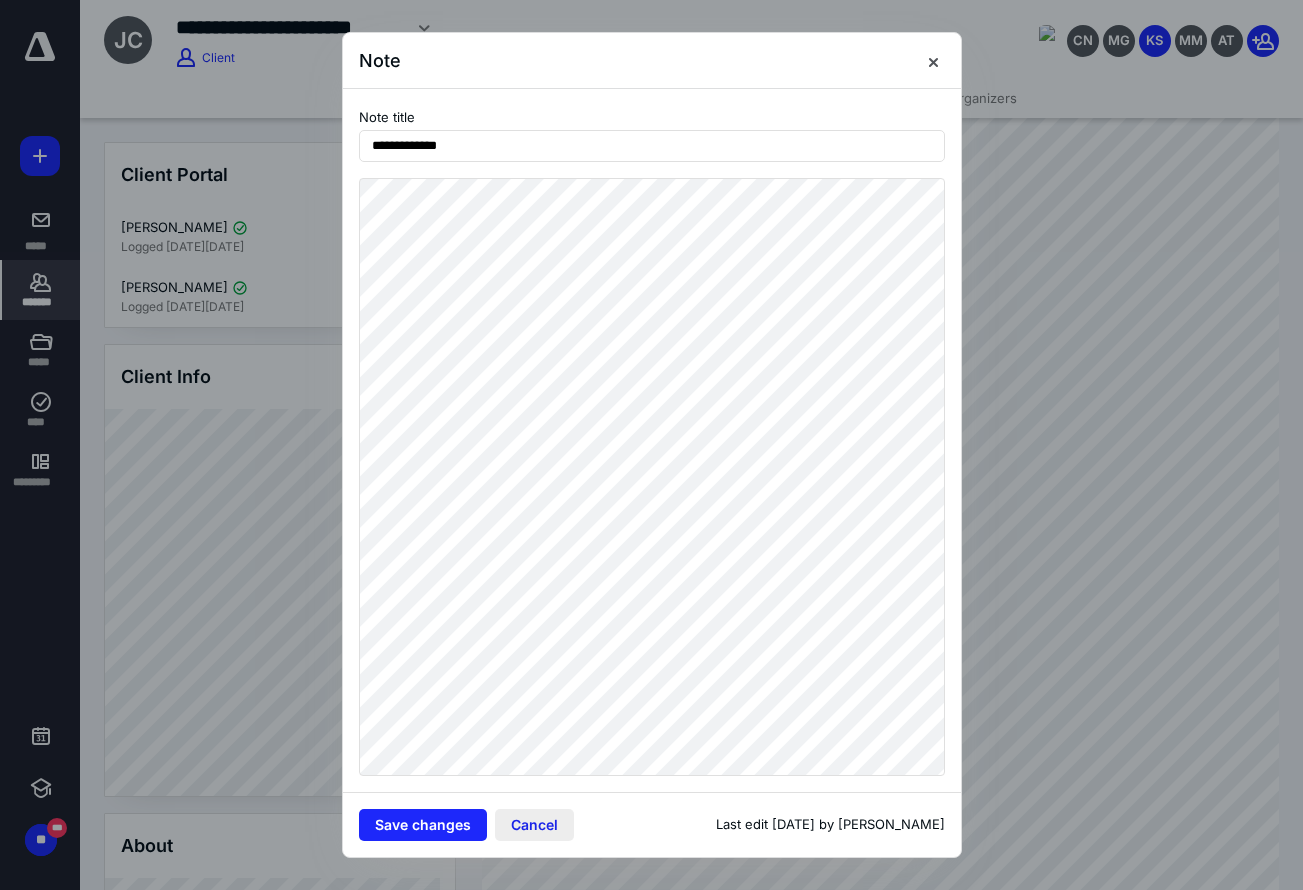 click on "Cancel" at bounding box center [534, 825] 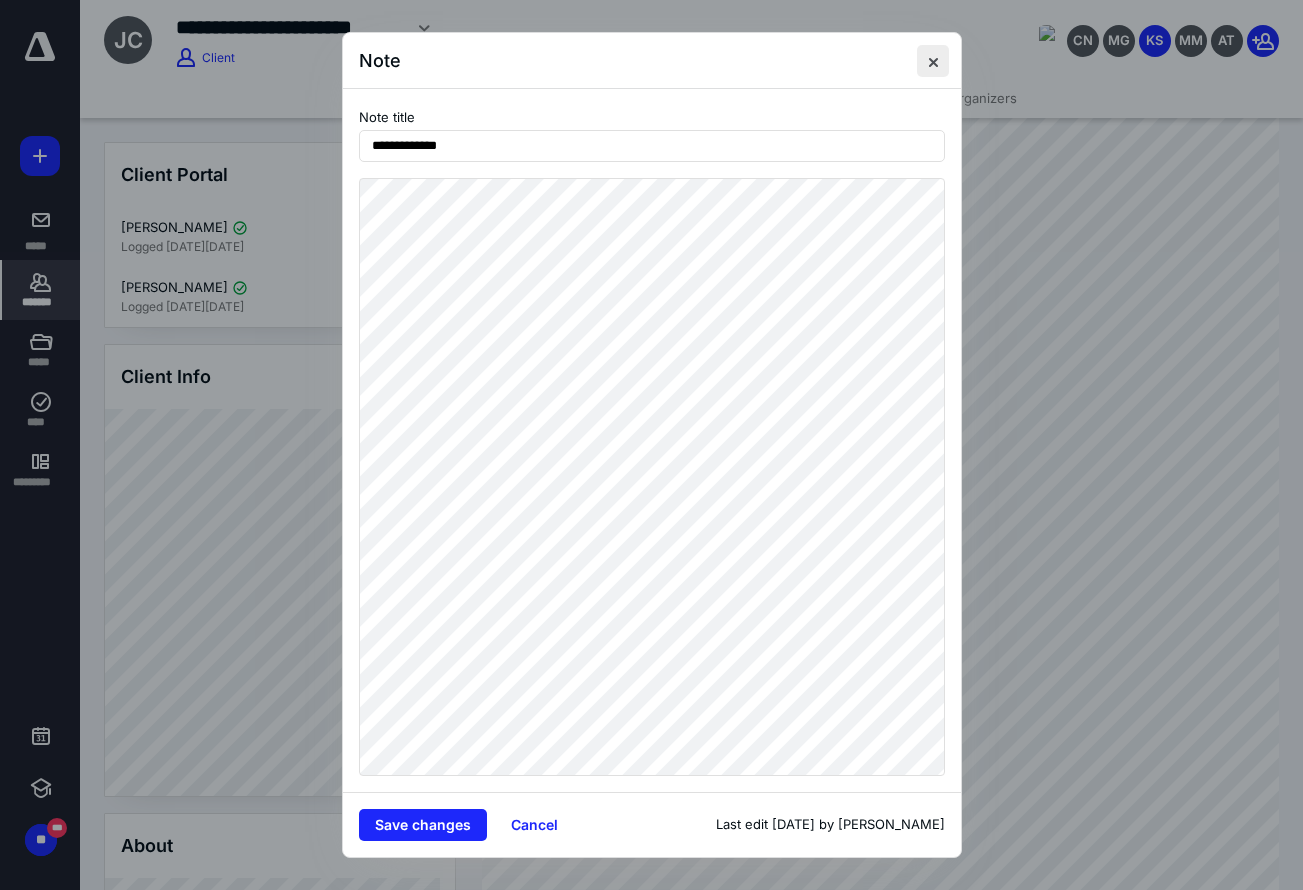 click at bounding box center [933, 61] 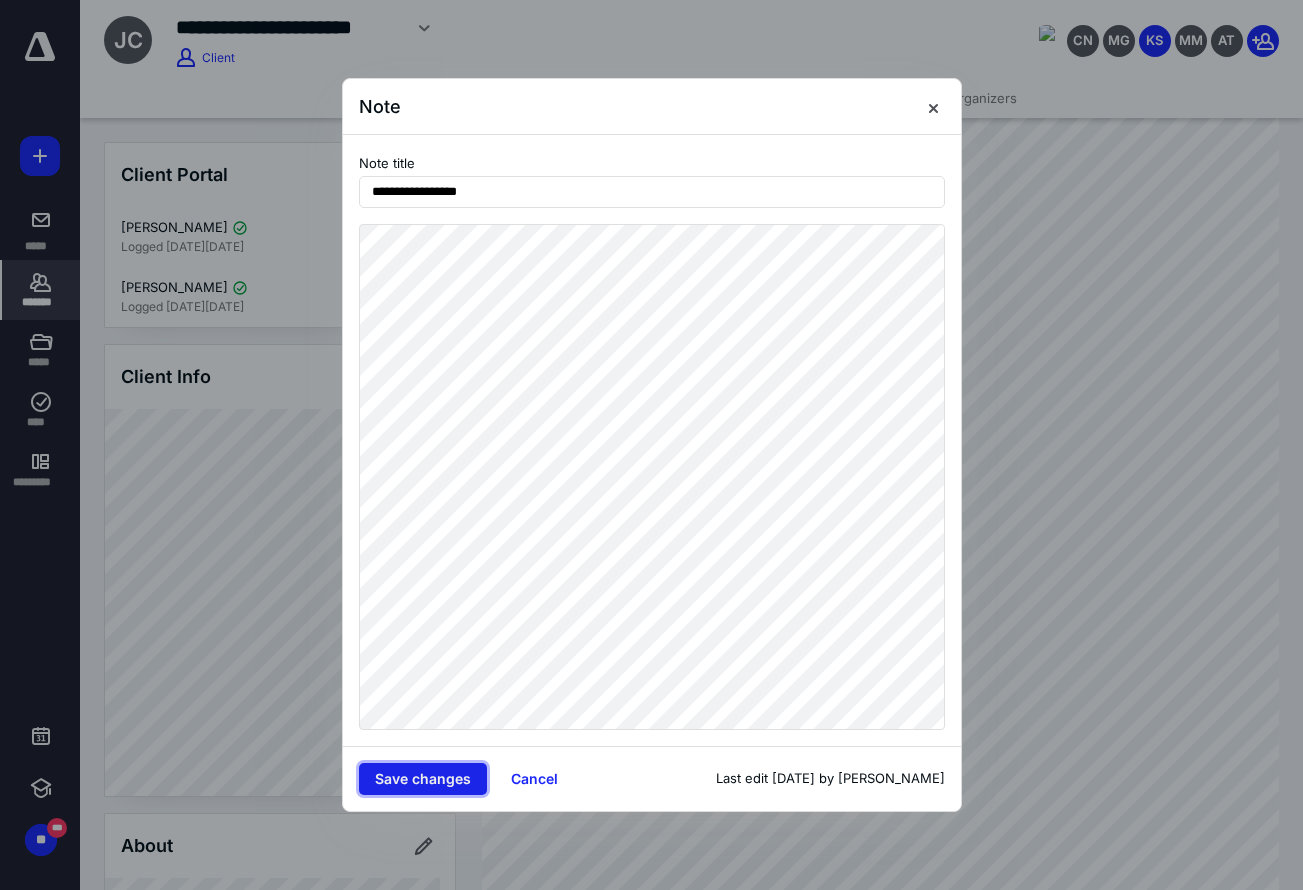 click on "Save changes" at bounding box center [423, 779] 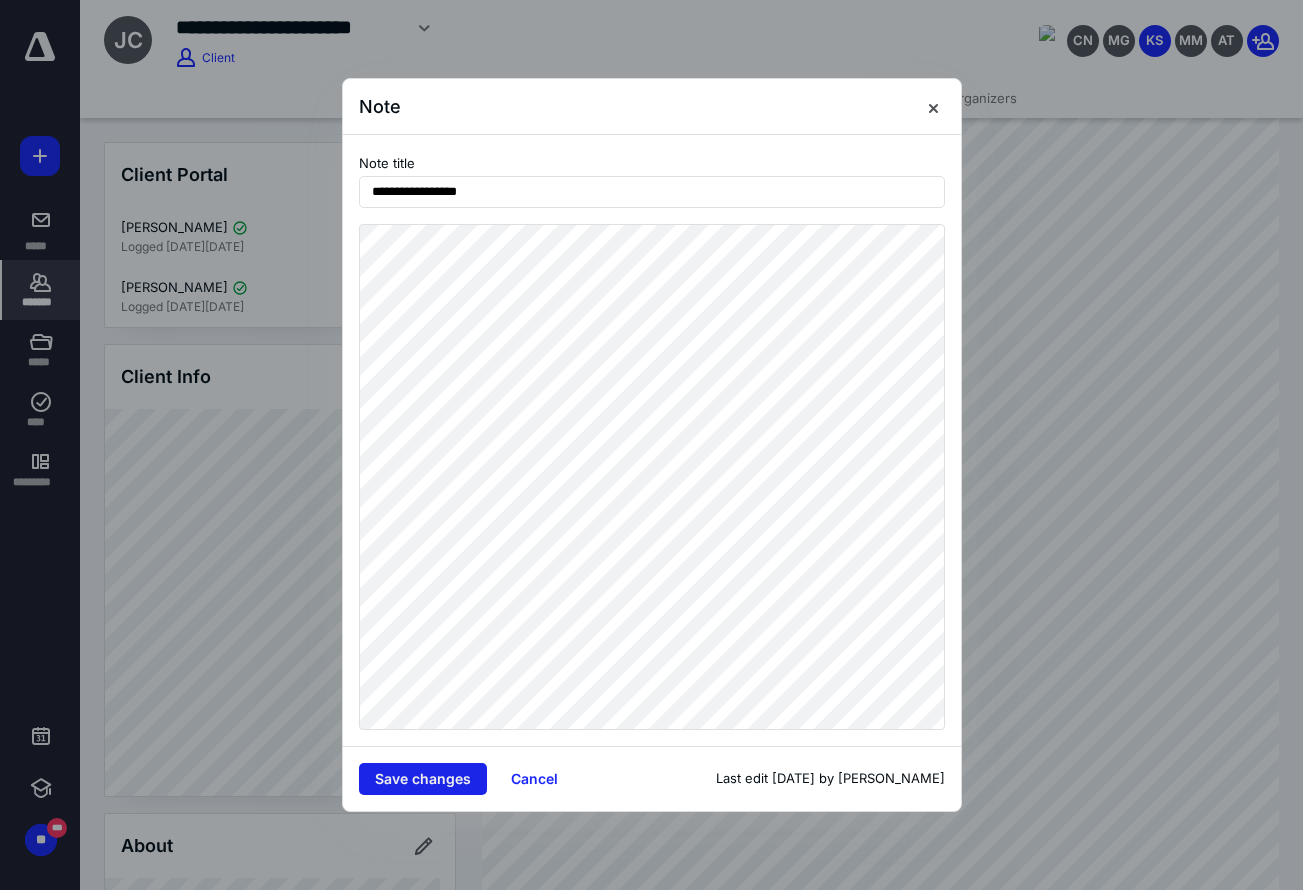 click on "Save changes" at bounding box center [423, 779] 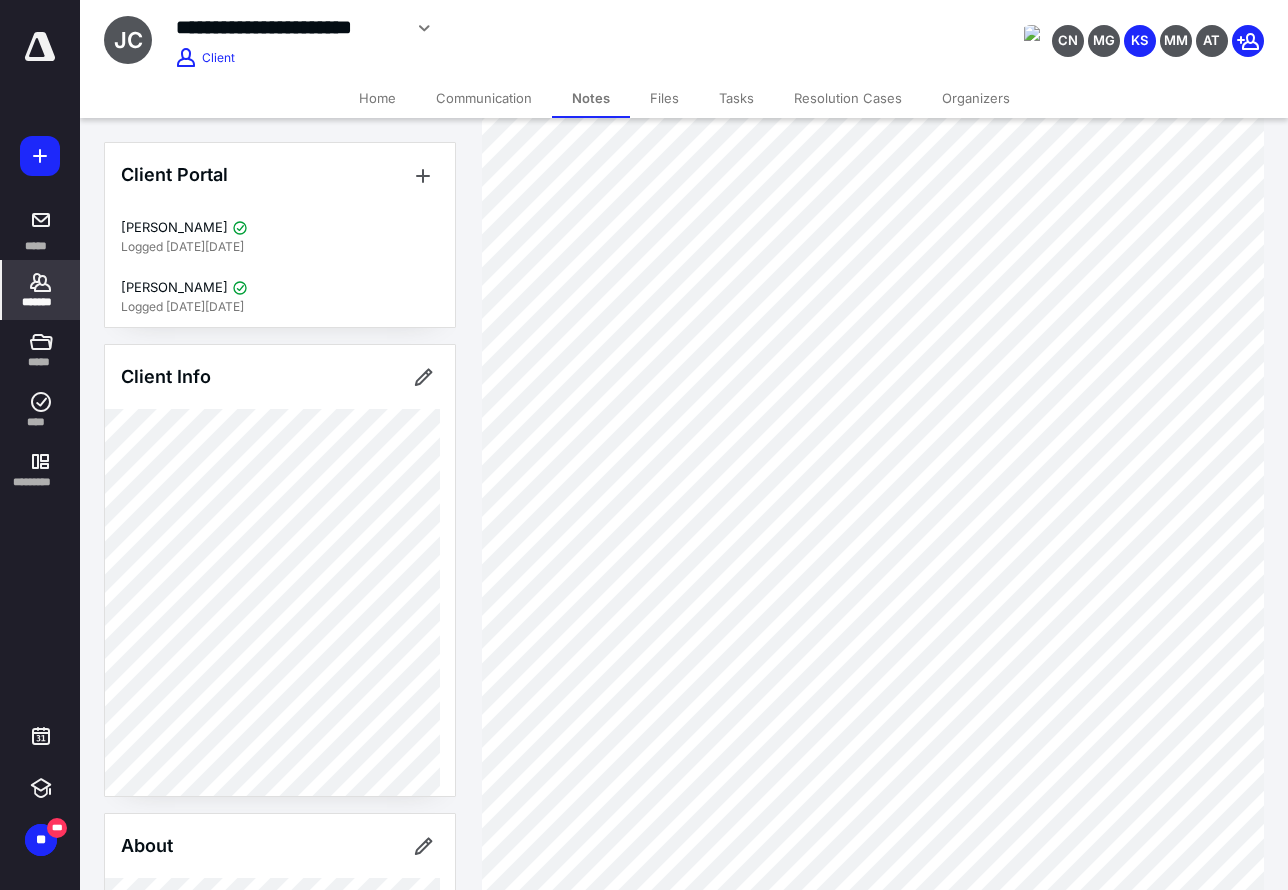 click on "*******" at bounding box center (41, 302) 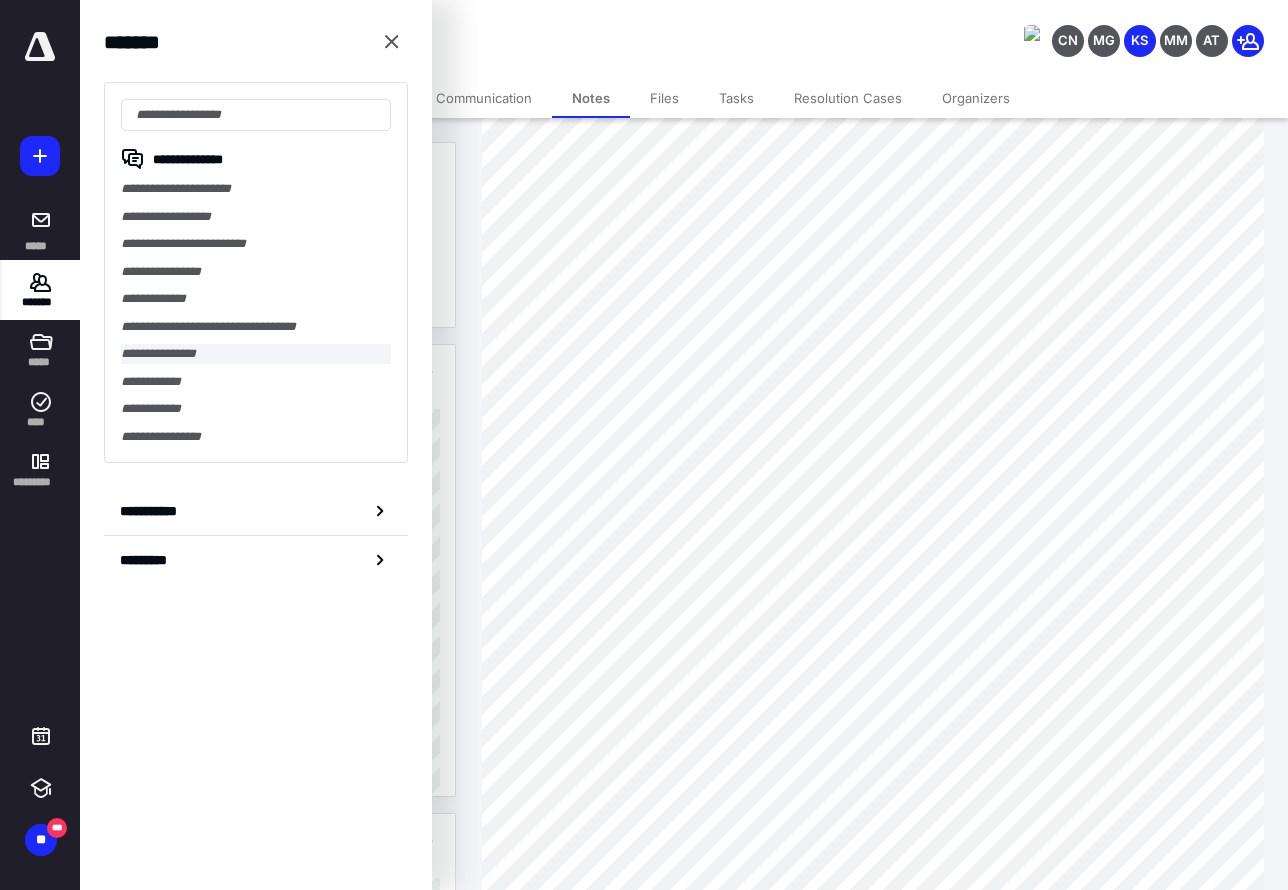 click on "**********" at bounding box center (256, 354) 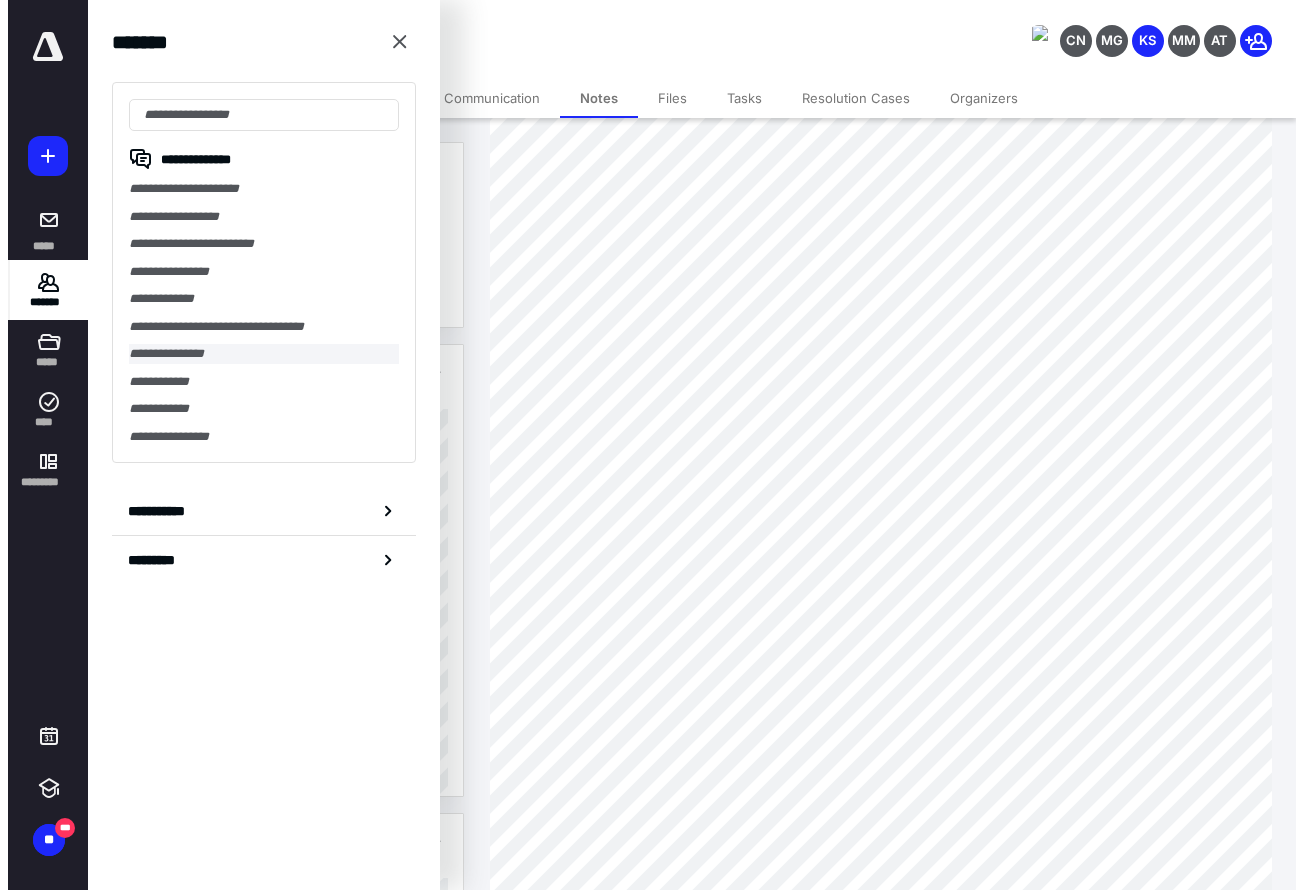 scroll, scrollTop: 0, scrollLeft: 0, axis: both 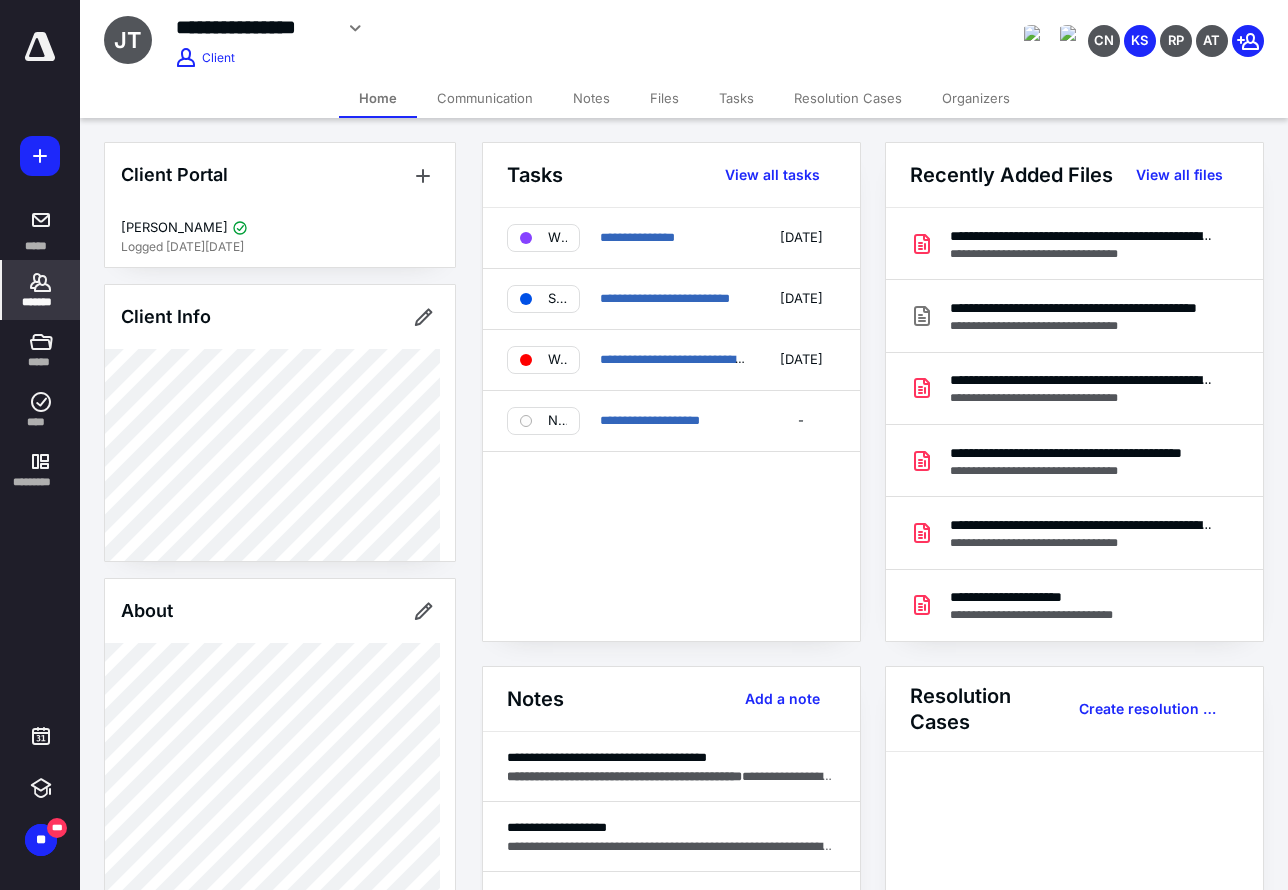 click on "Notes" at bounding box center (591, 98) 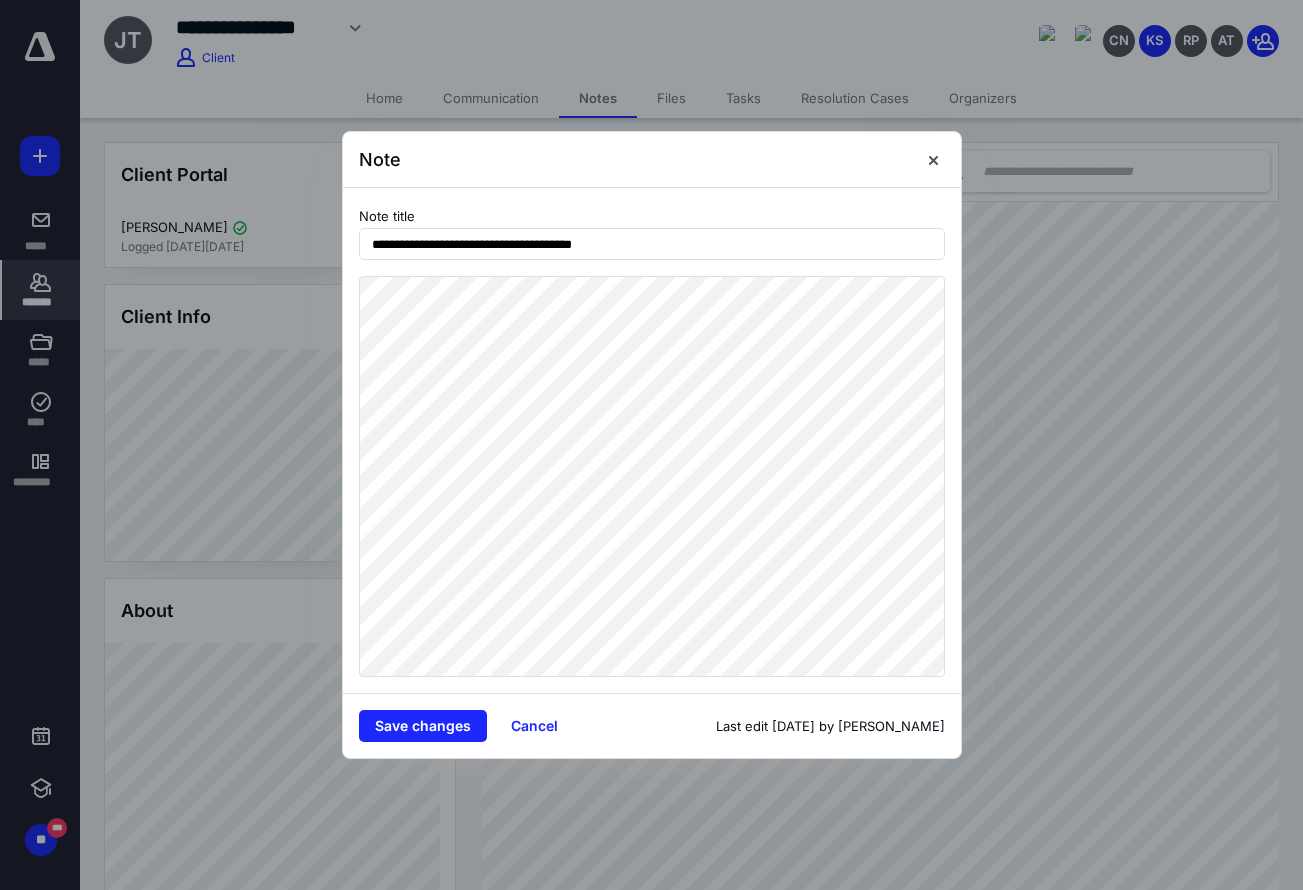 drag, startPoint x: 426, startPoint y: 177, endPoint x: 447, endPoint y: 181, distance: 21.377558 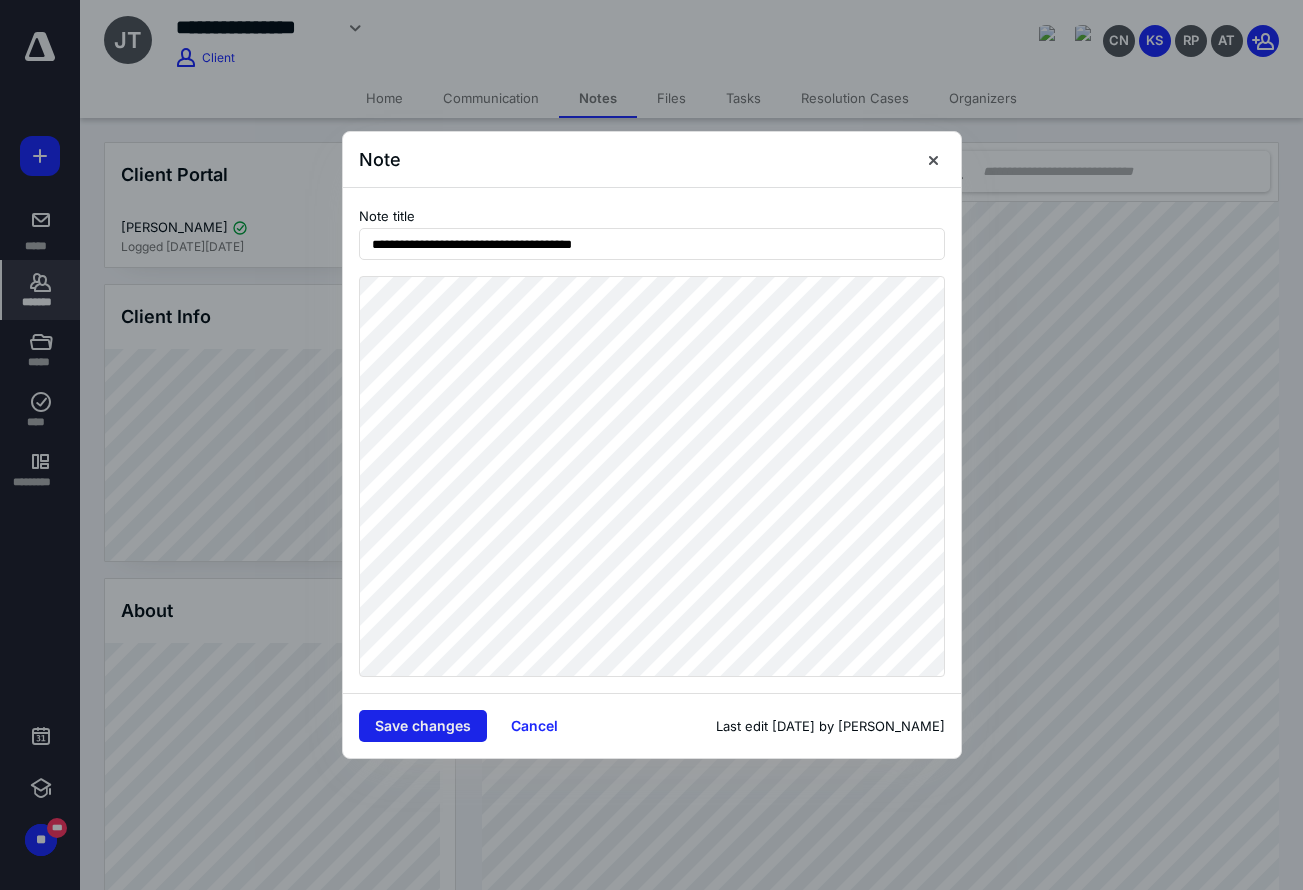 click on "Save changes" at bounding box center [423, 726] 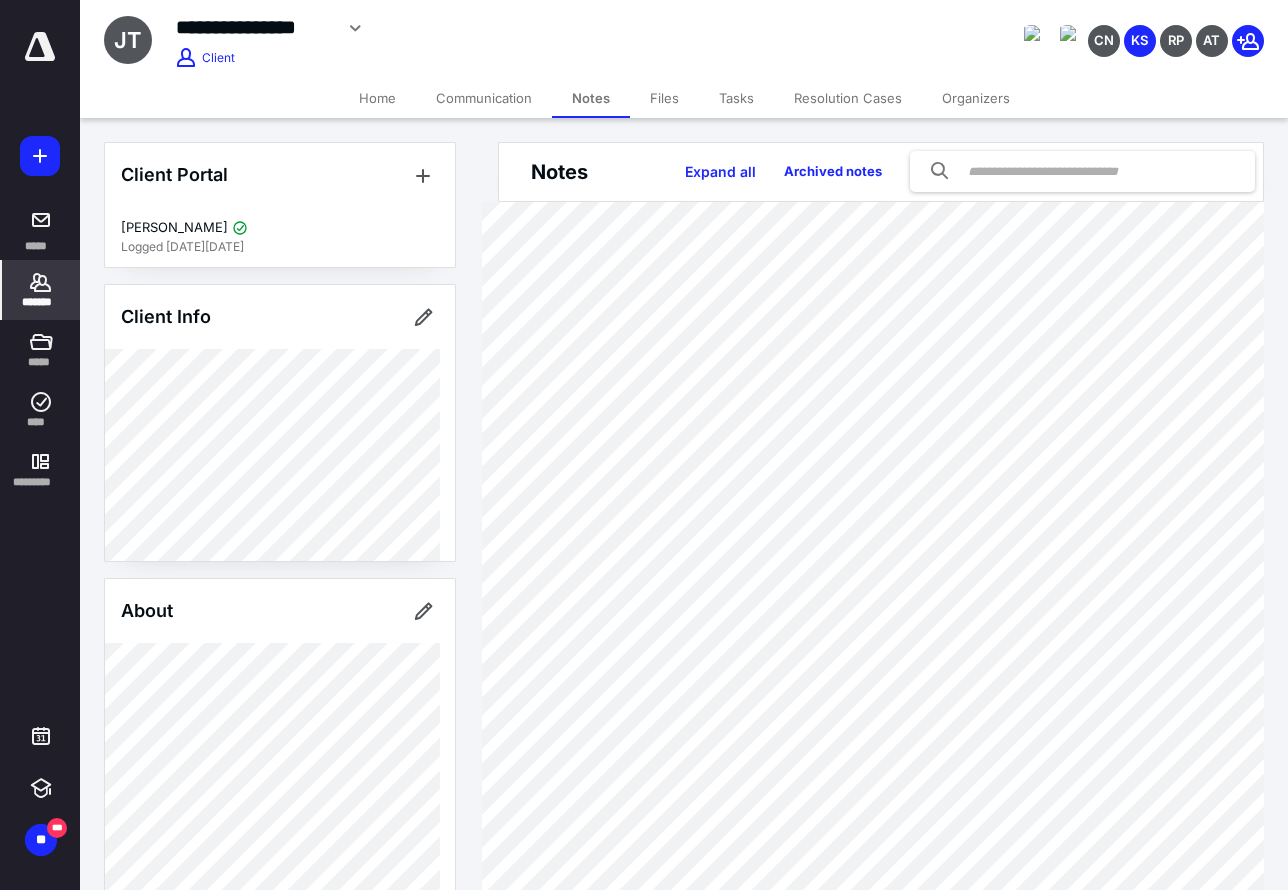 click 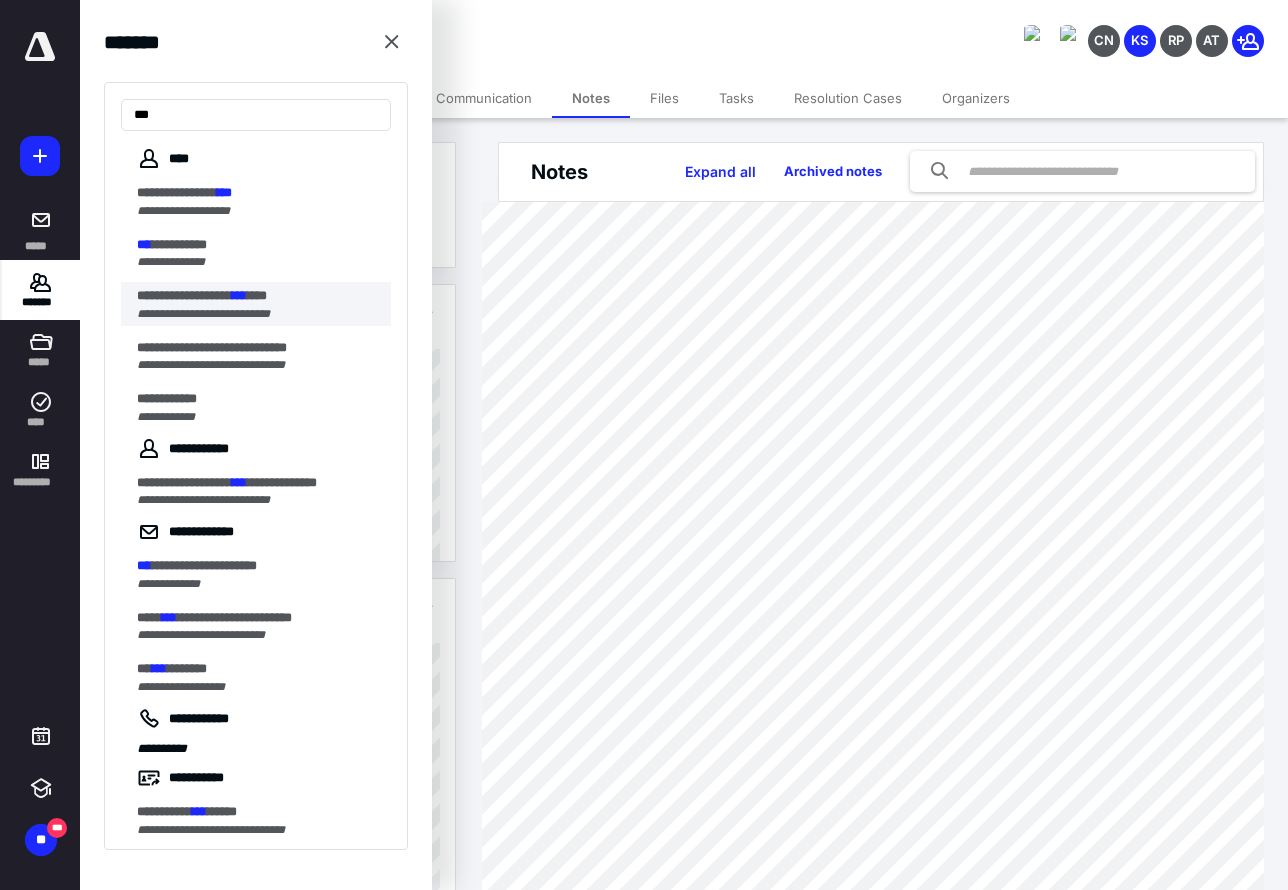 type on "***" 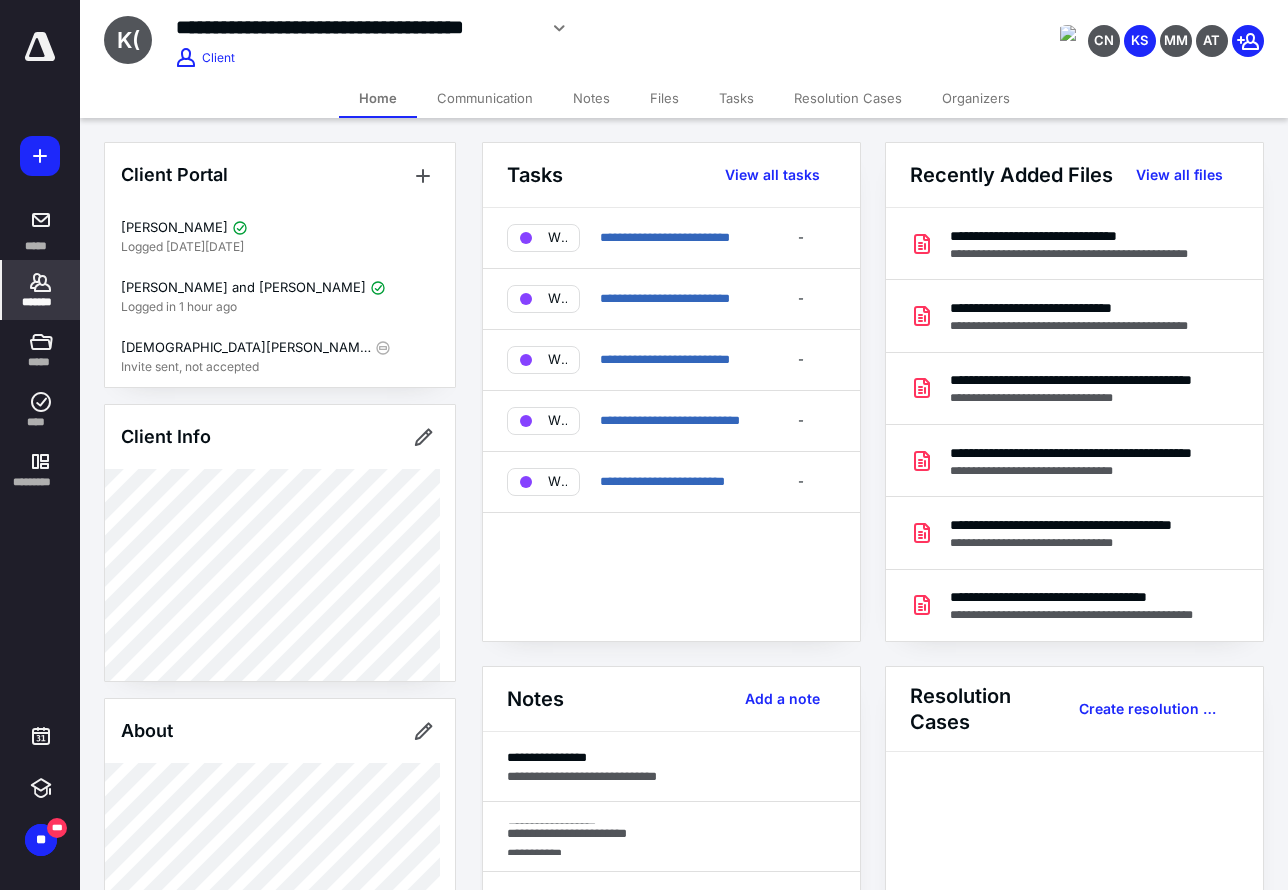 click on "Notes" at bounding box center (591, 98) 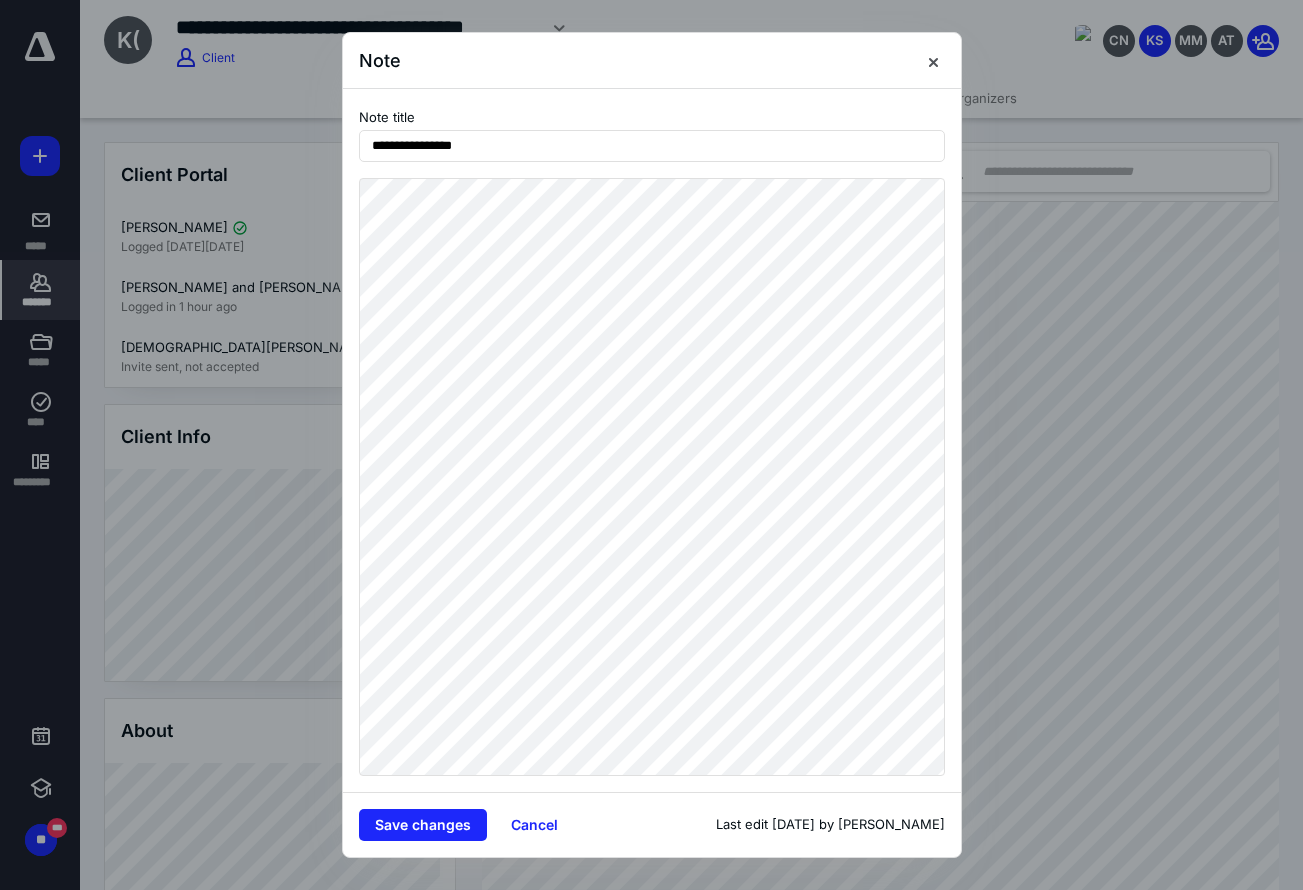 click on "**********" at bounding box center [652, 440] 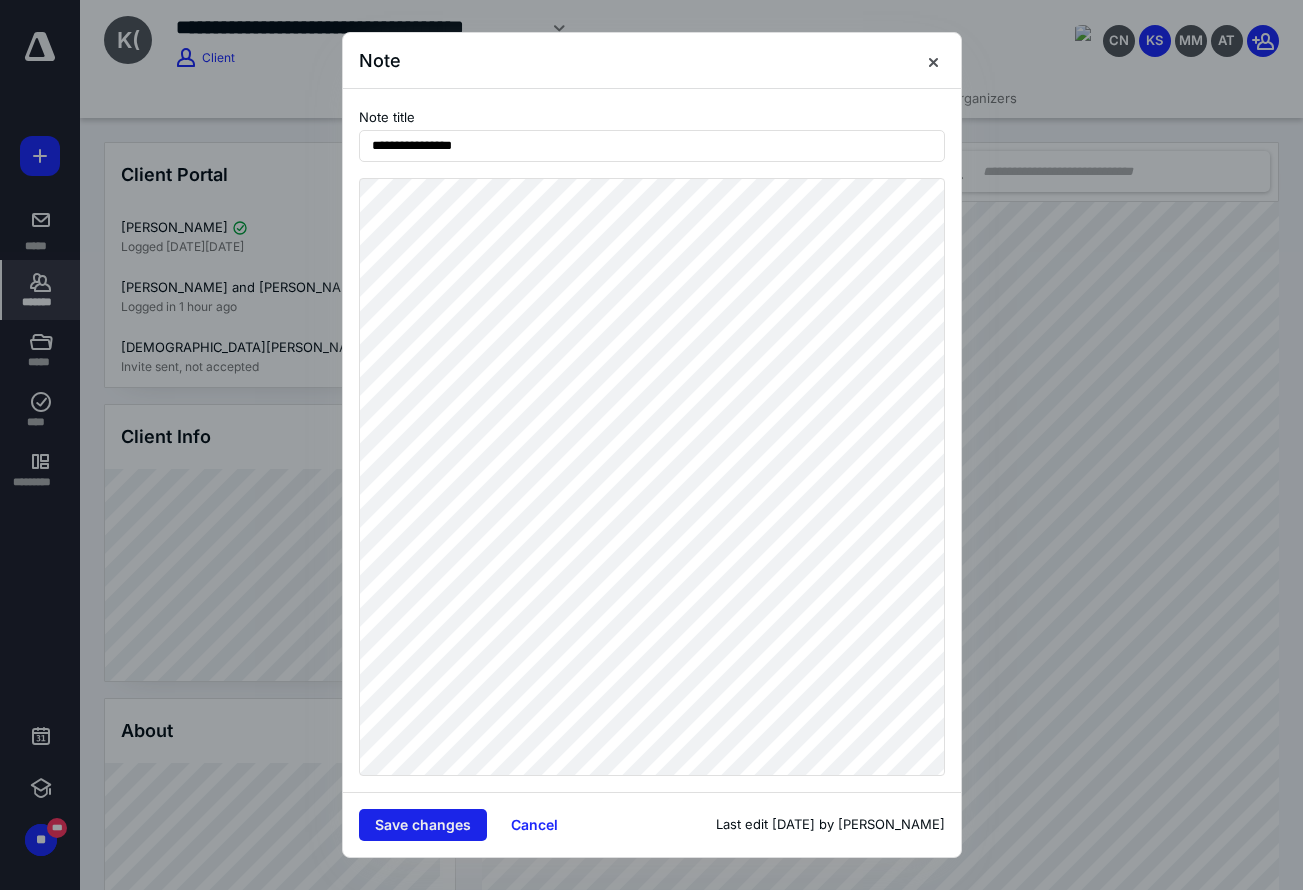 click on "Save changes" at bounding box center [423, 825] 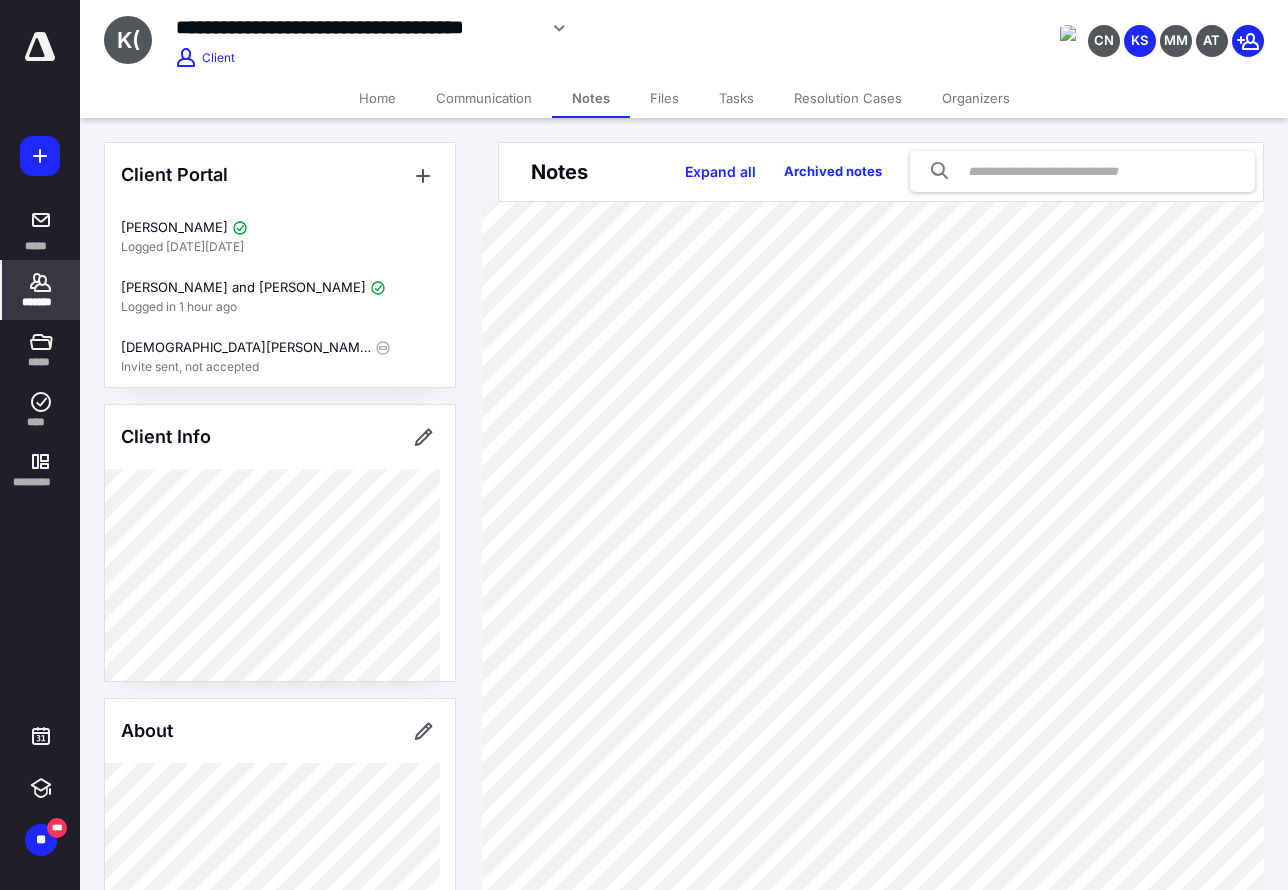 click at bounding box center [40, 47] 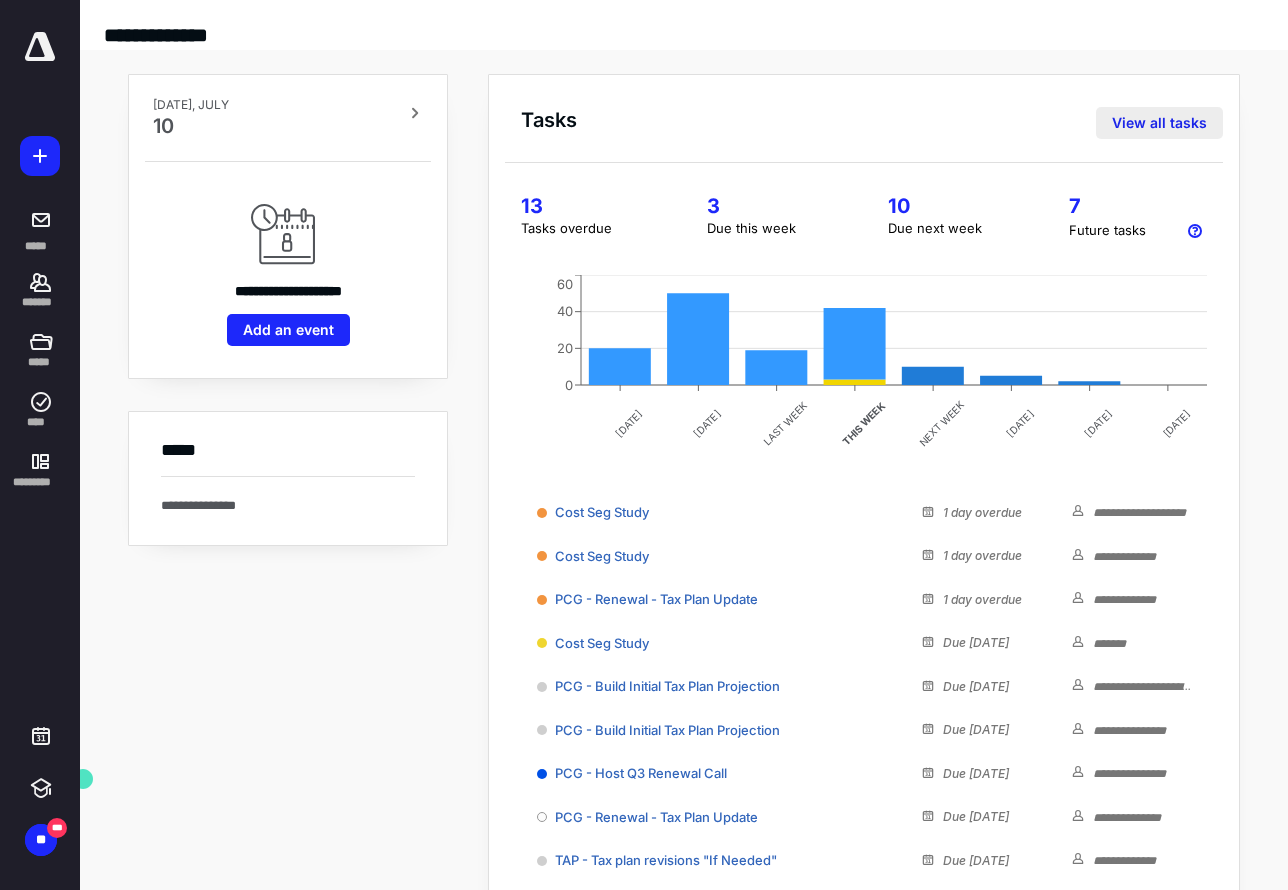 click on "Tasks View all tasks" at bounding box center [872, 115] 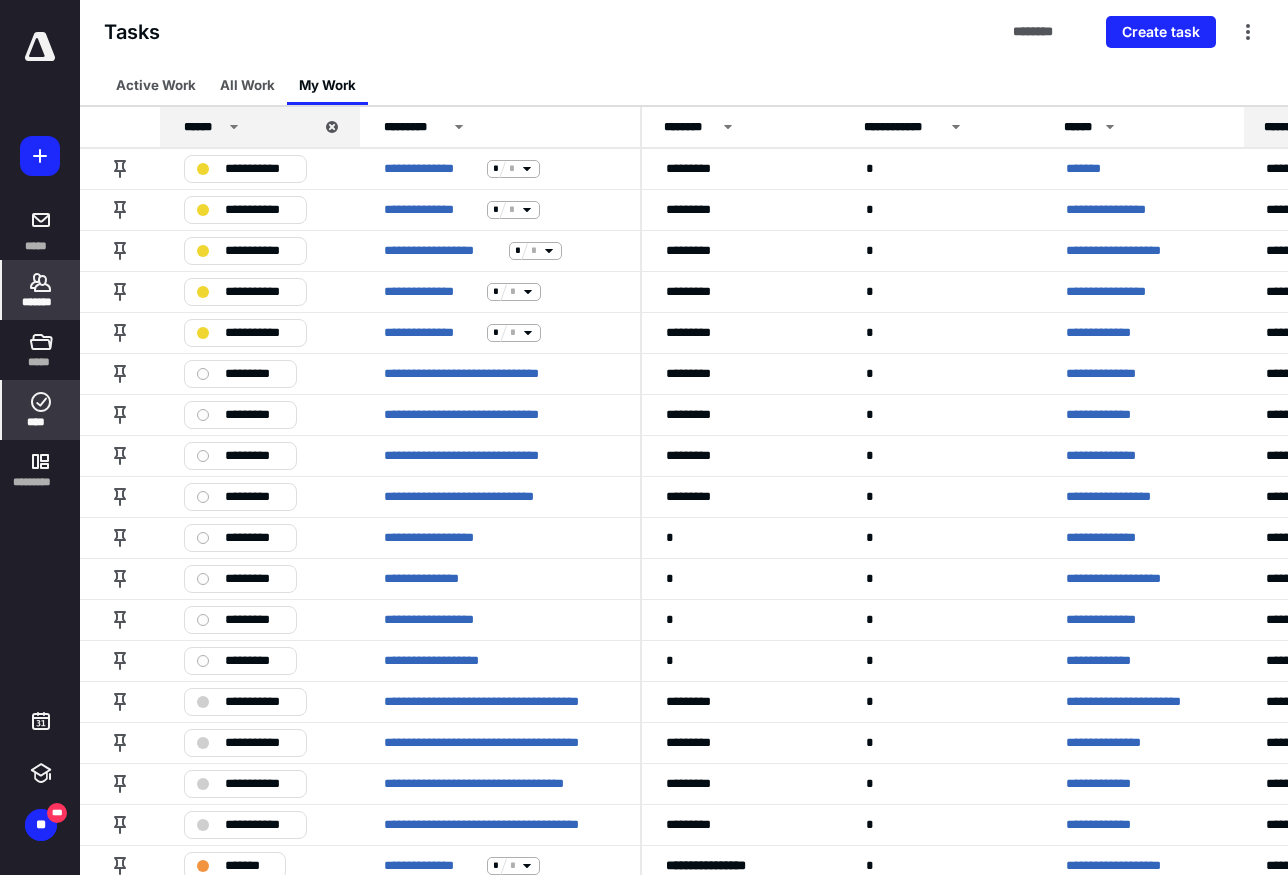click 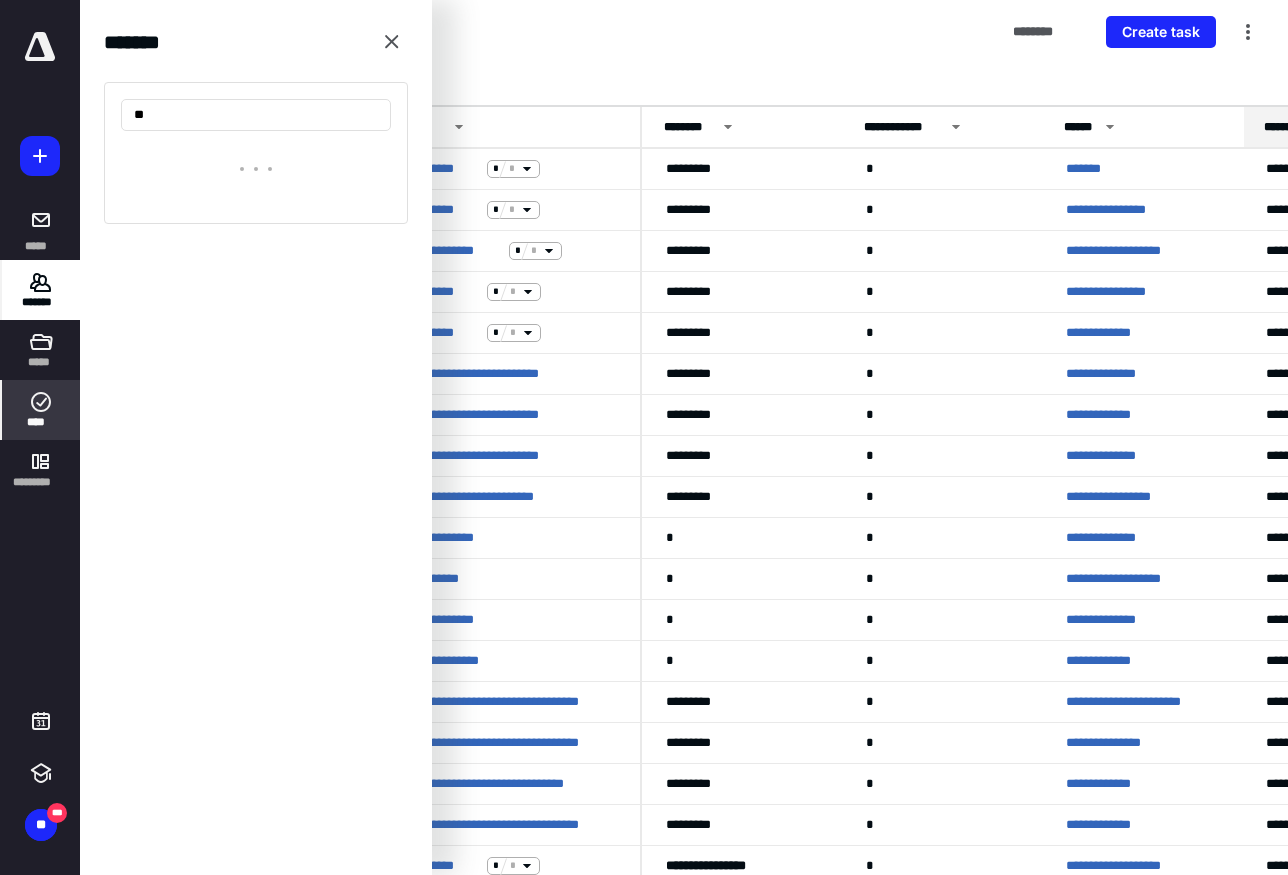 type on "*" 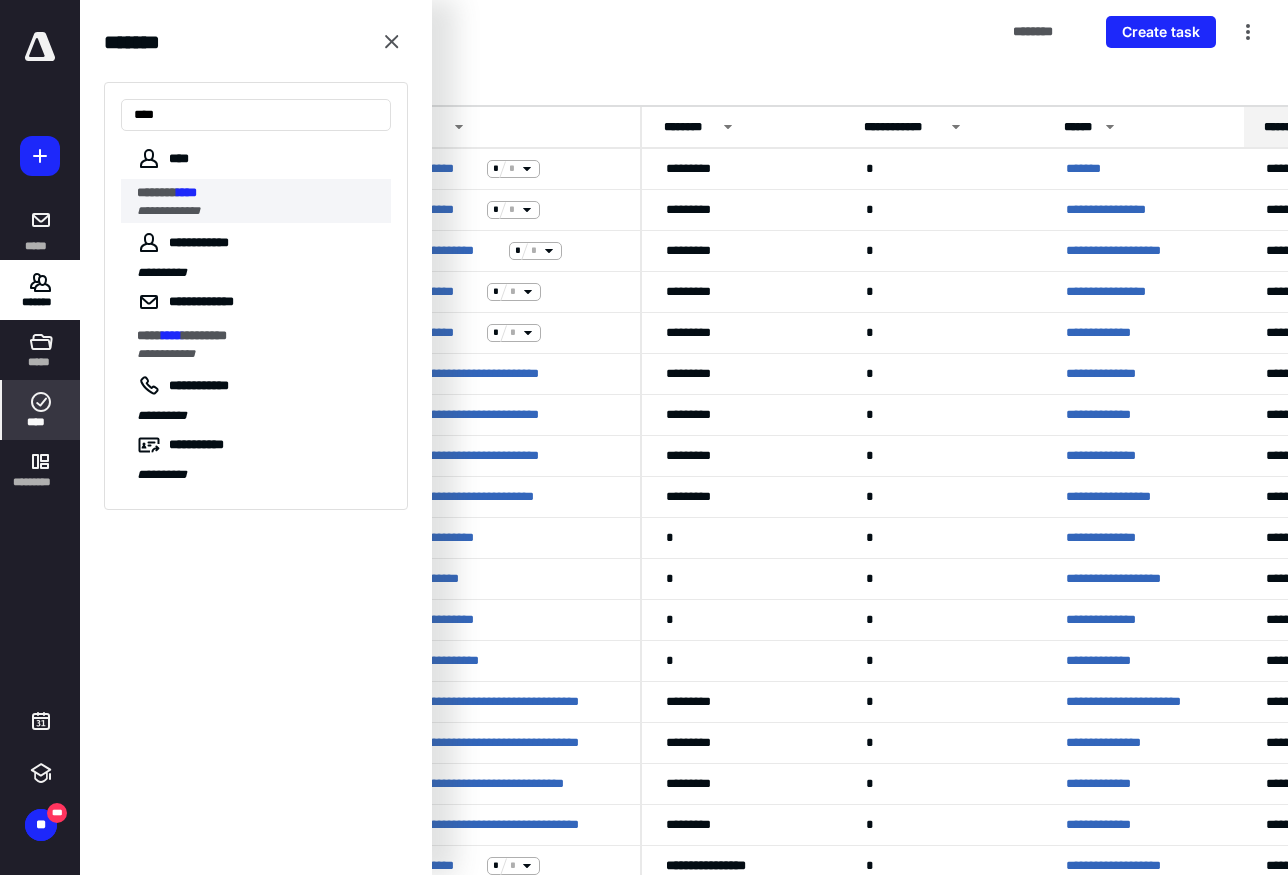 type on "****" 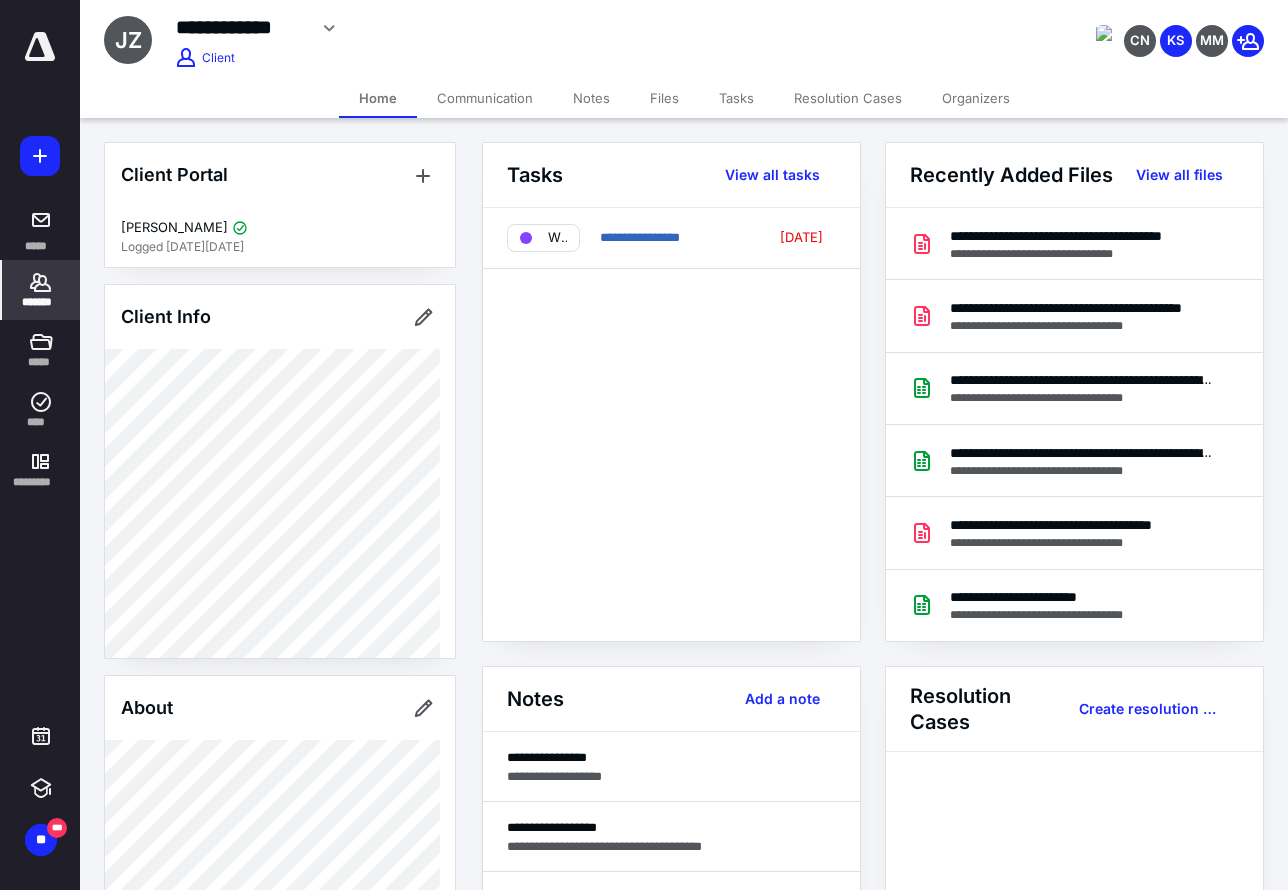 click on "Files" at bounding box center (664, 98) 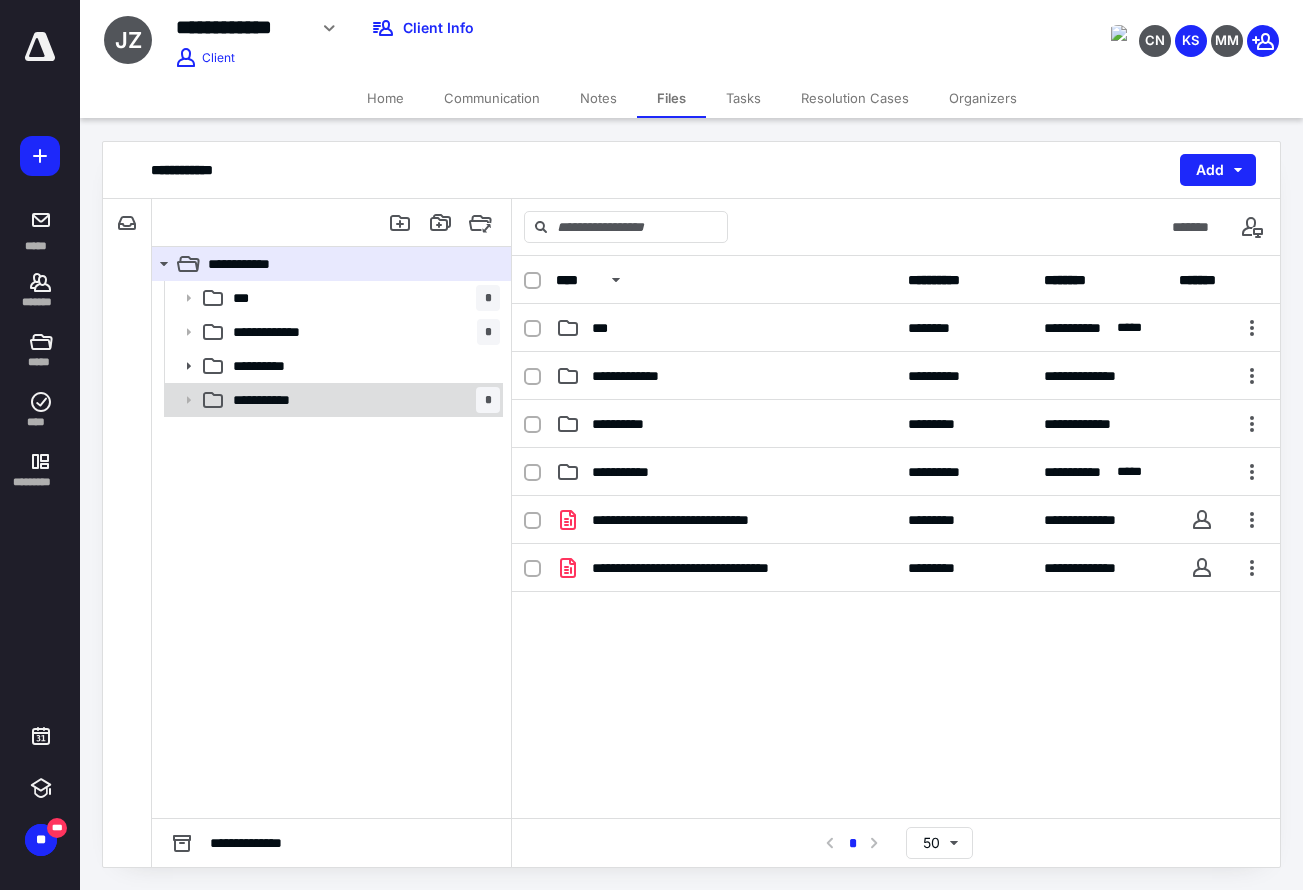 click on "**********" at bounding box center [278, 400] 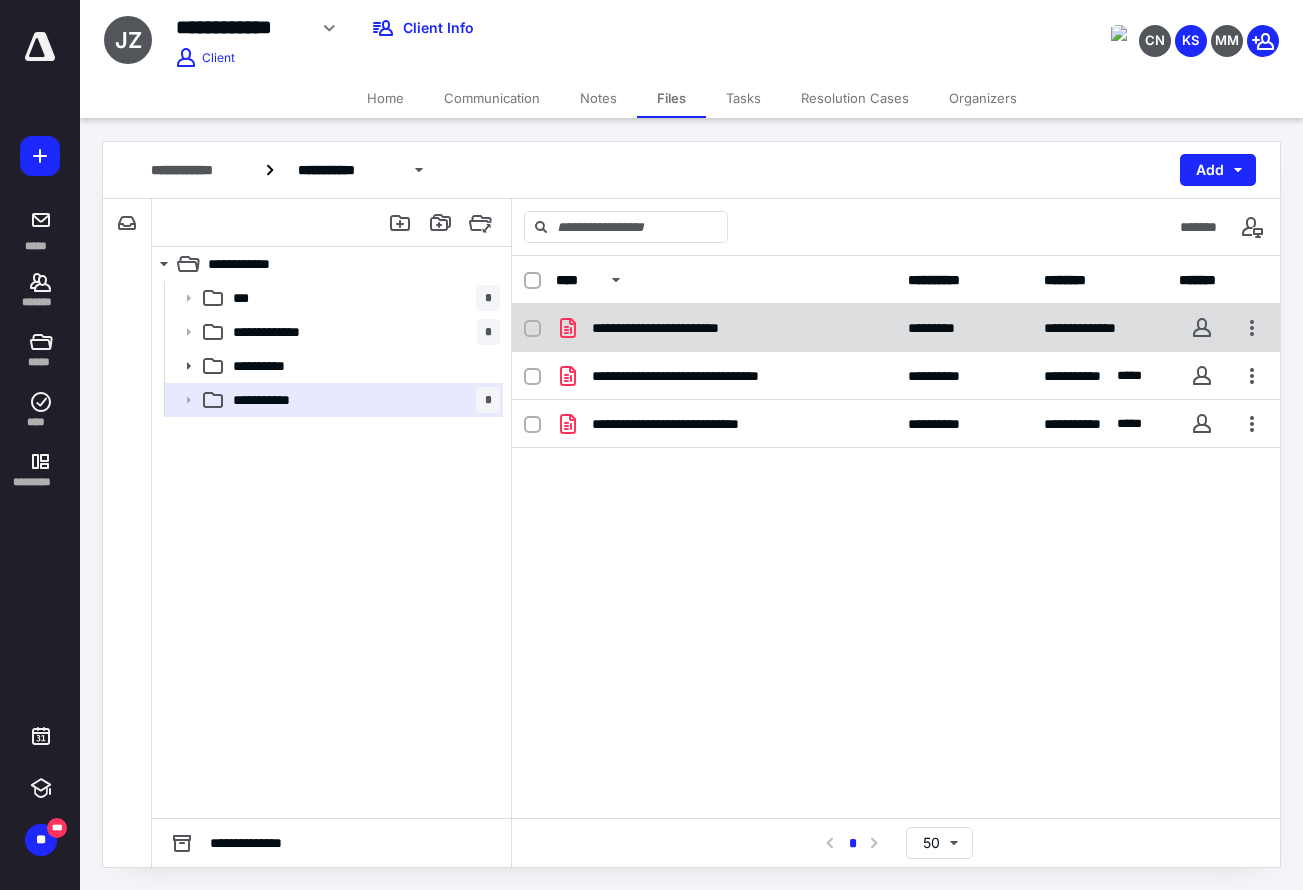click on "**********" at bounding box center [677, 328] 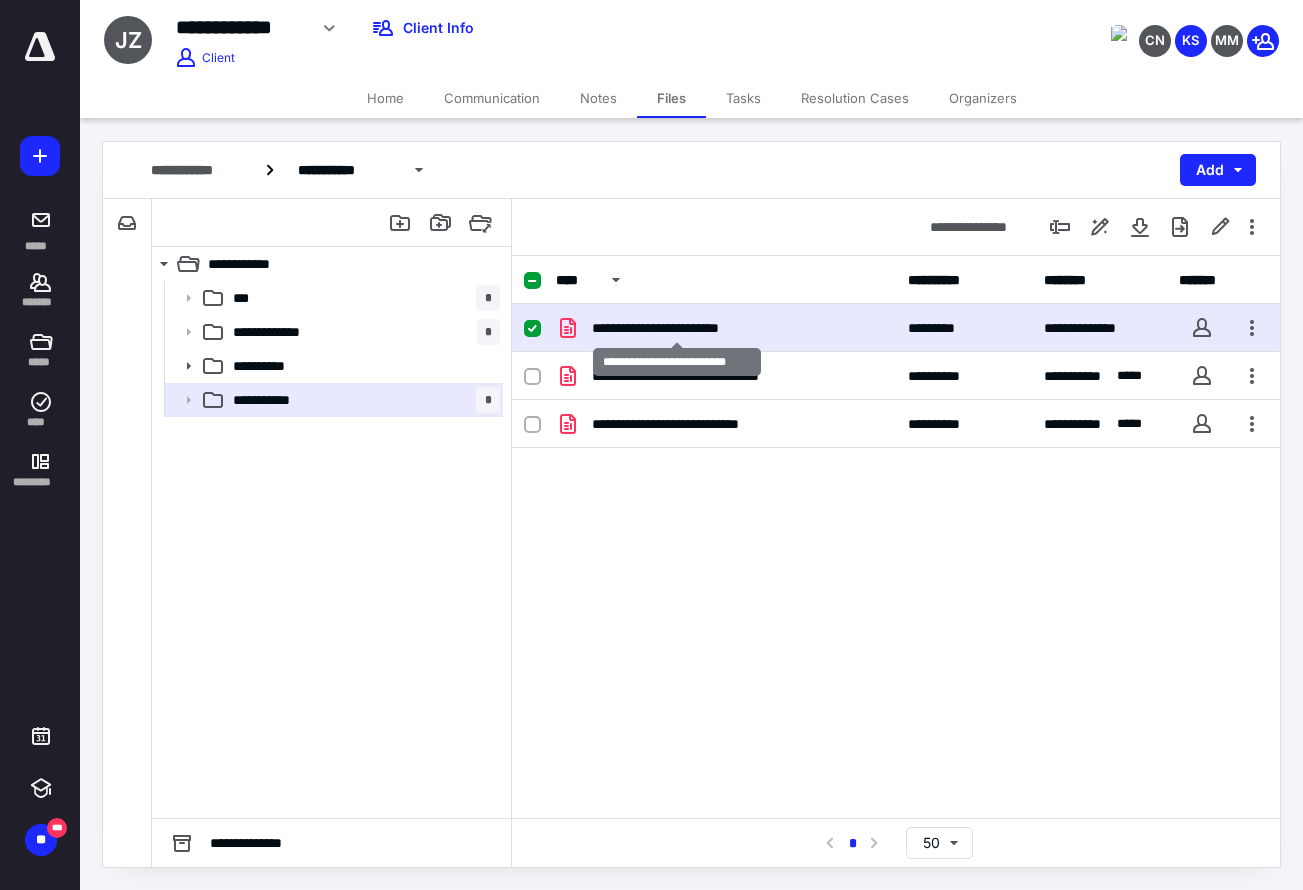 click on "**********" at bounding box center (677, 328) 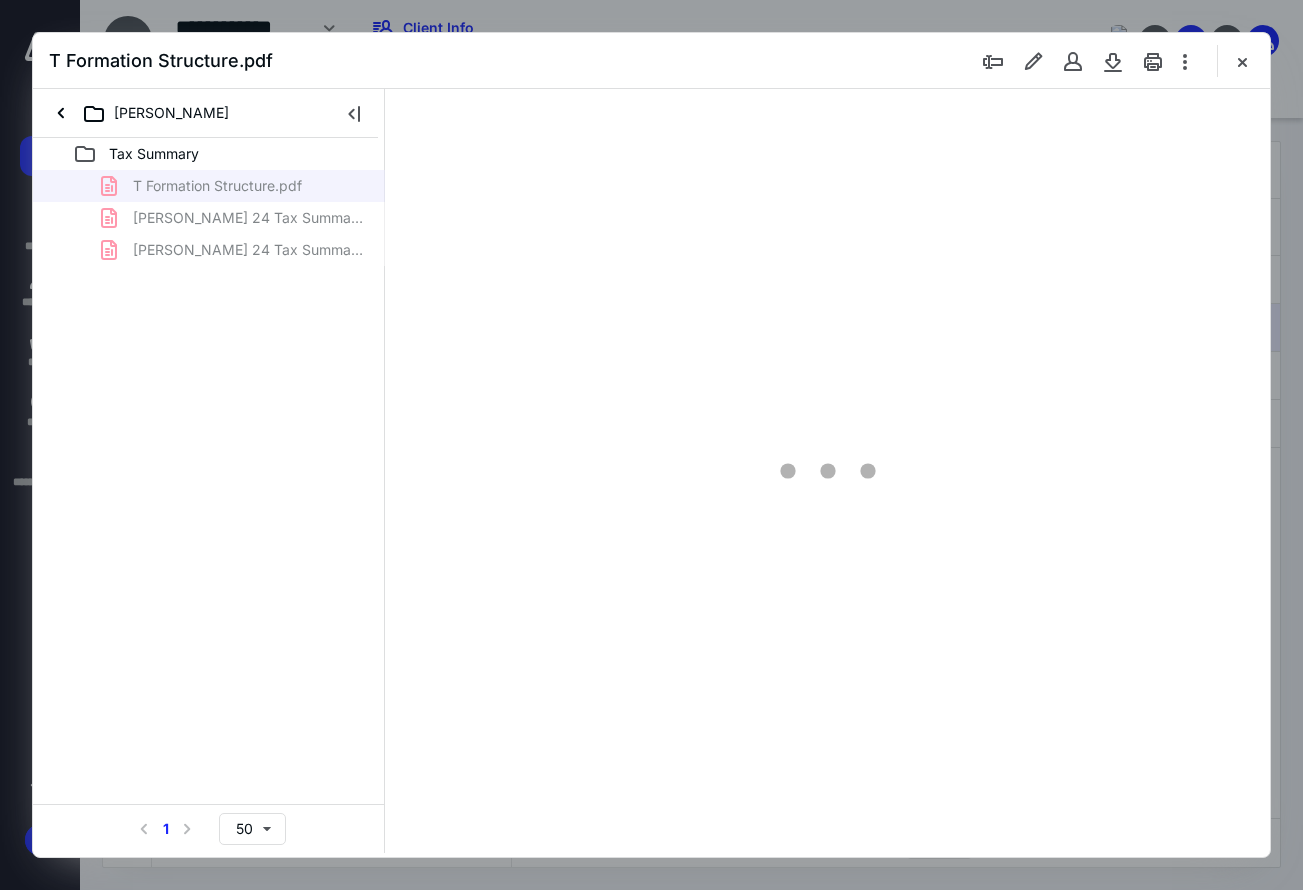 scroll, scrollTop: 0, scrollLeft: 0, axis: both 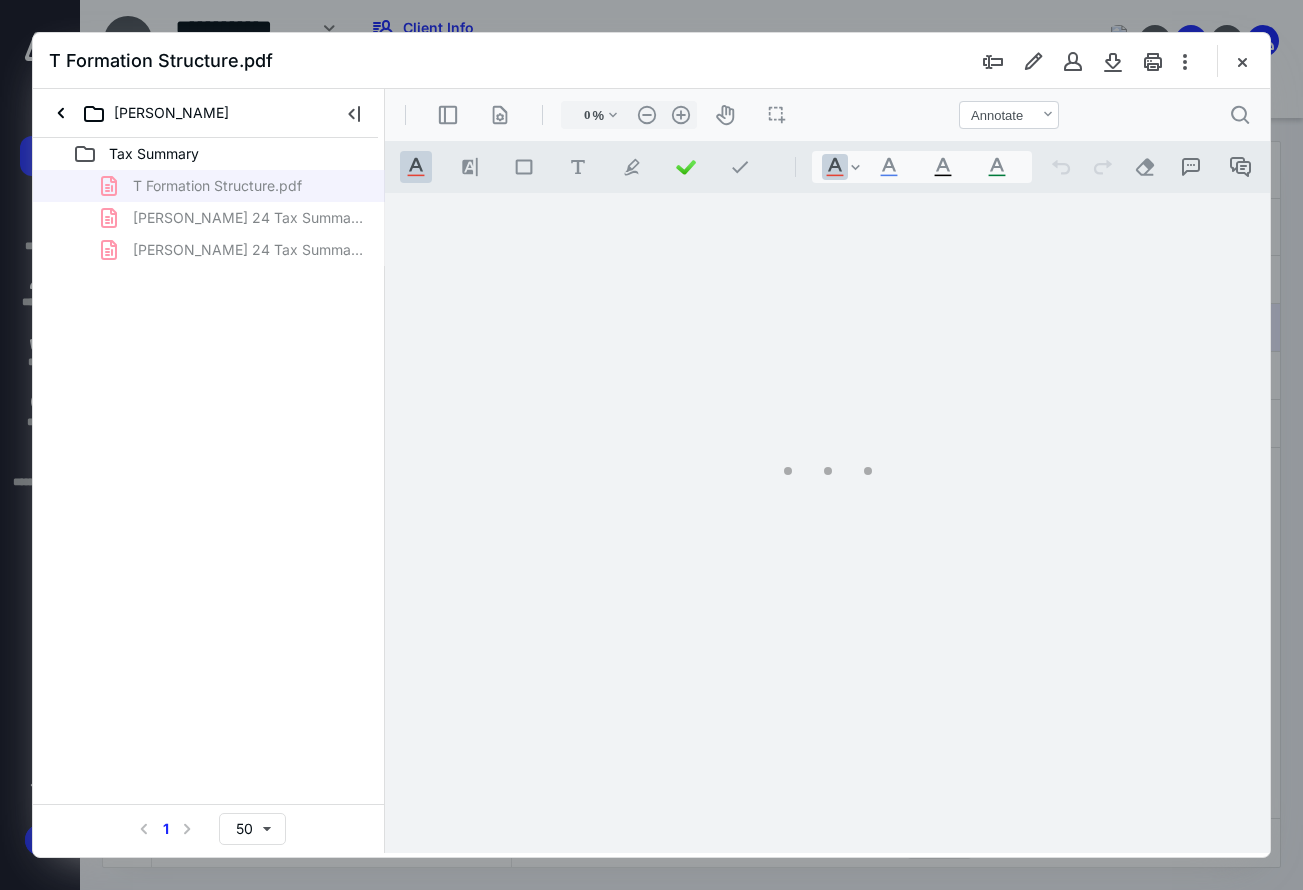 type on "141" 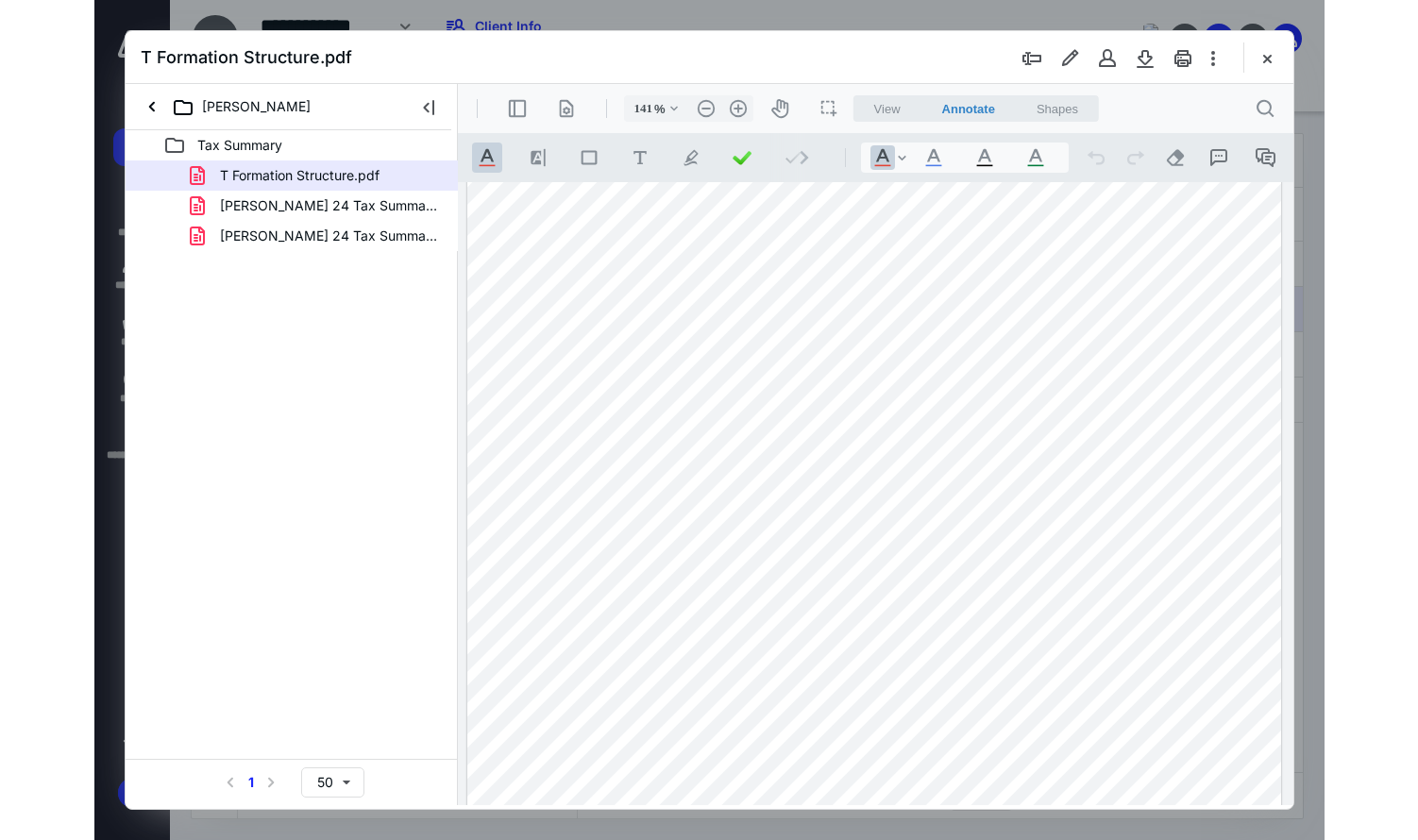 scroll, scrollTop: 378, scrollLeft: 0, axis: vertical 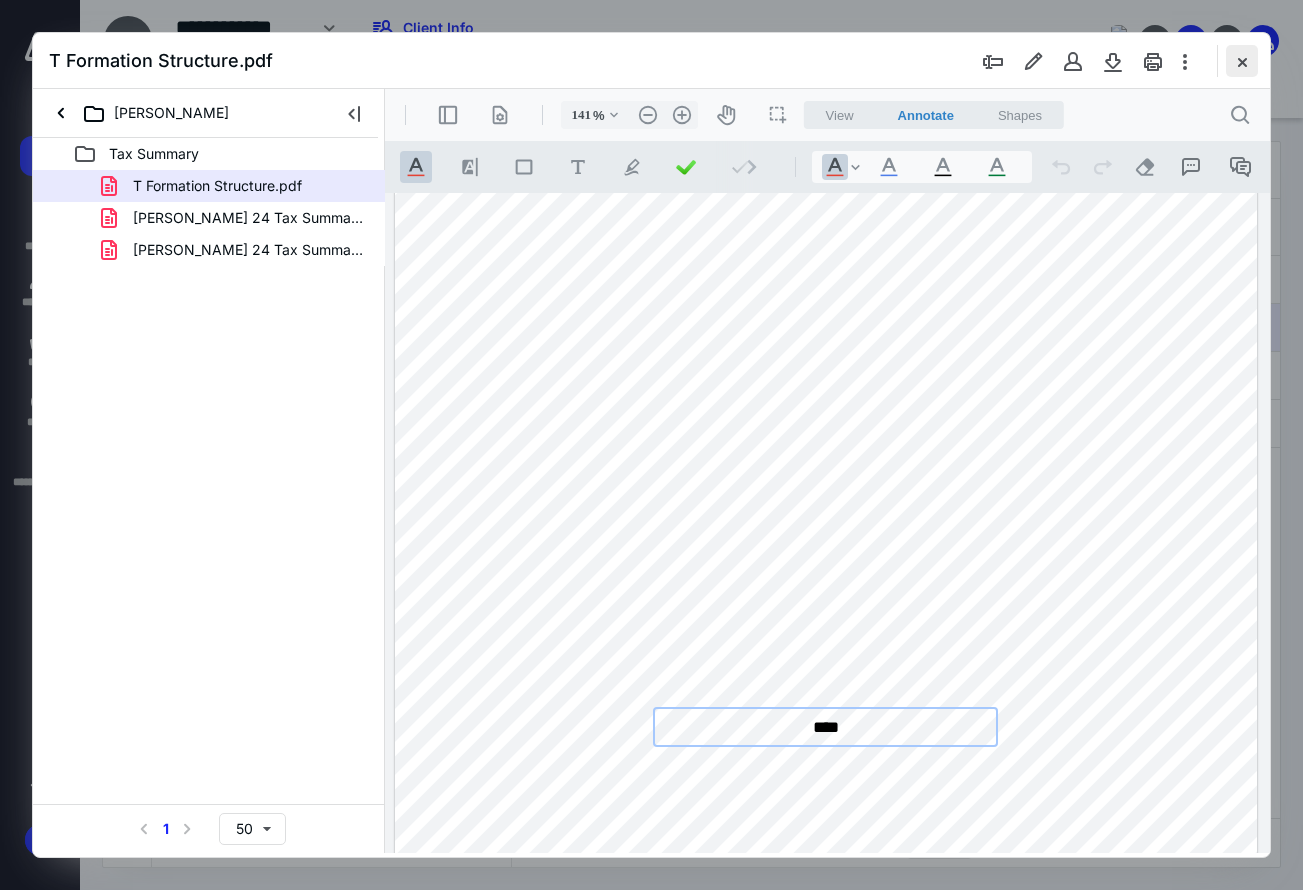 click at bounding box center (1242, 61) 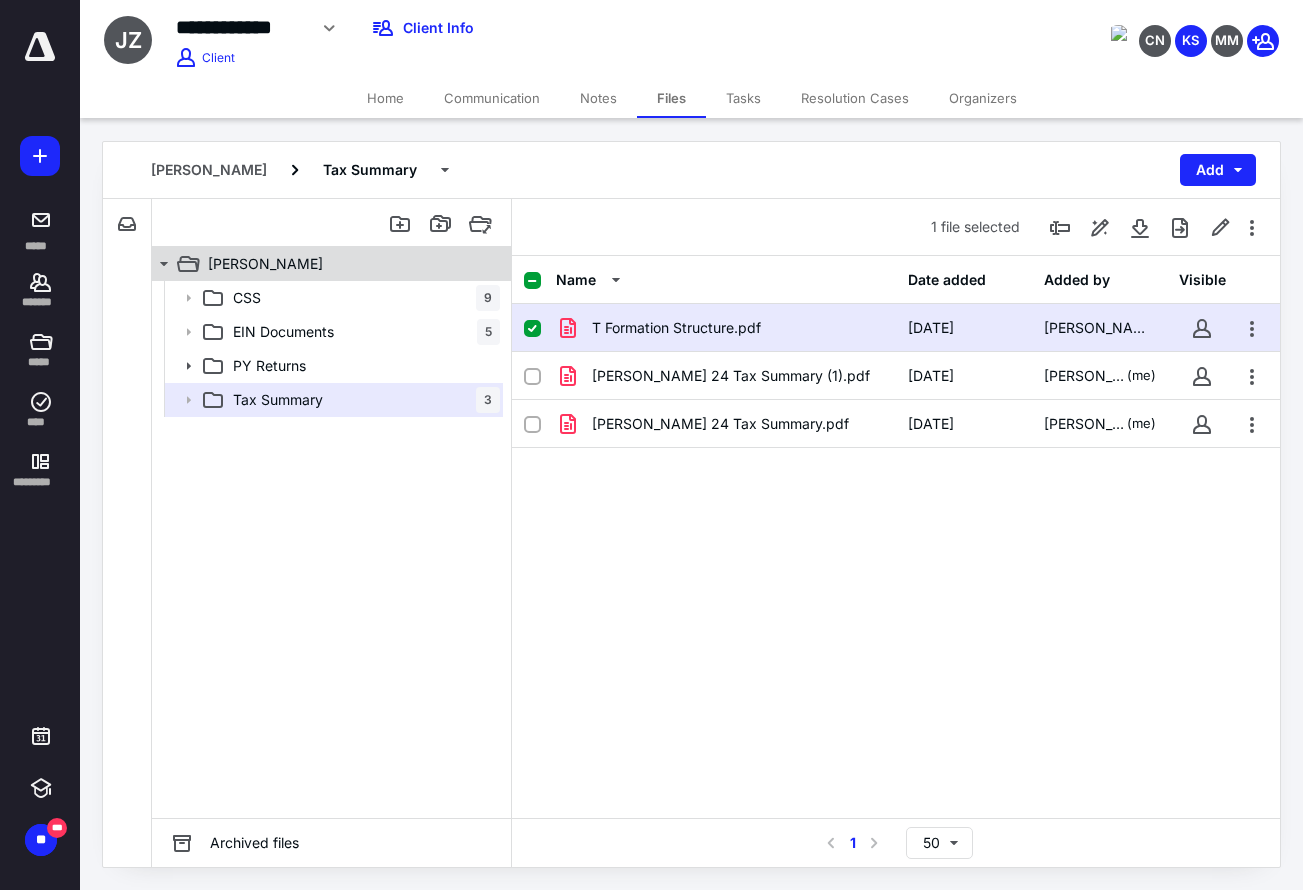 click on "Jinghan zhao" at bounding box center [265, 264] 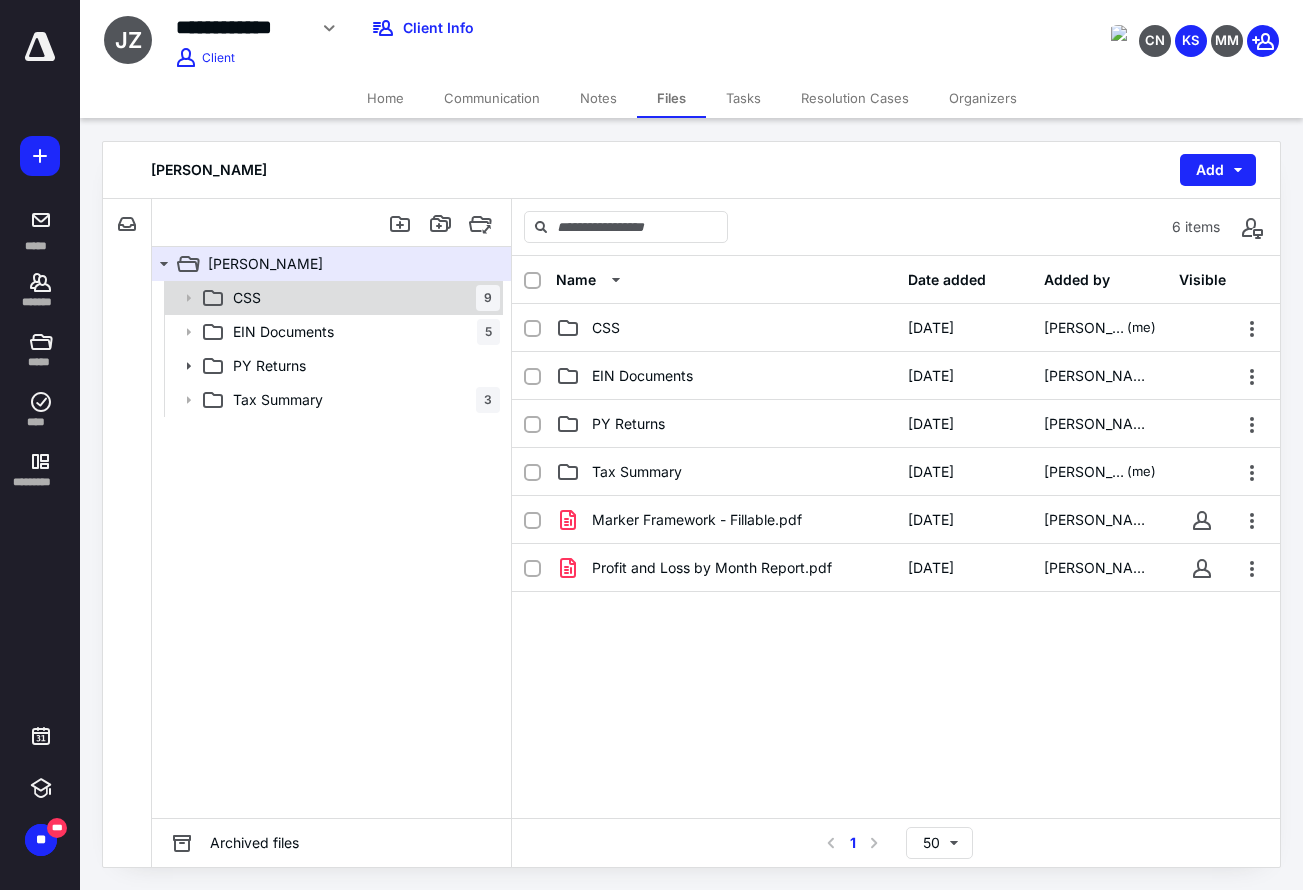click on "CSS 9" at bounding box center [362, 298] 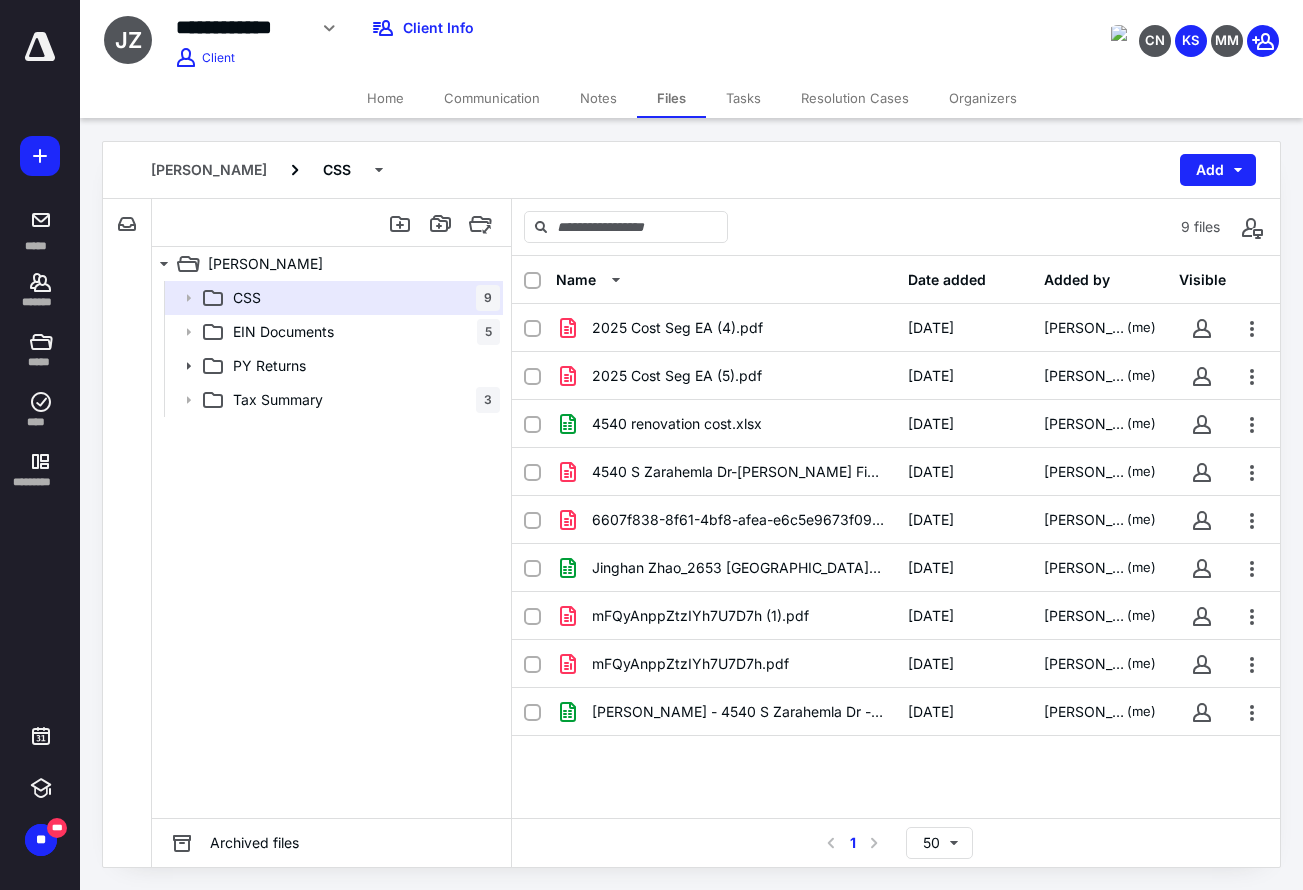 click on "CSS 9 EIN Documents 5 PY Returns Tax Summary 3" at bounding box center [331, 549] 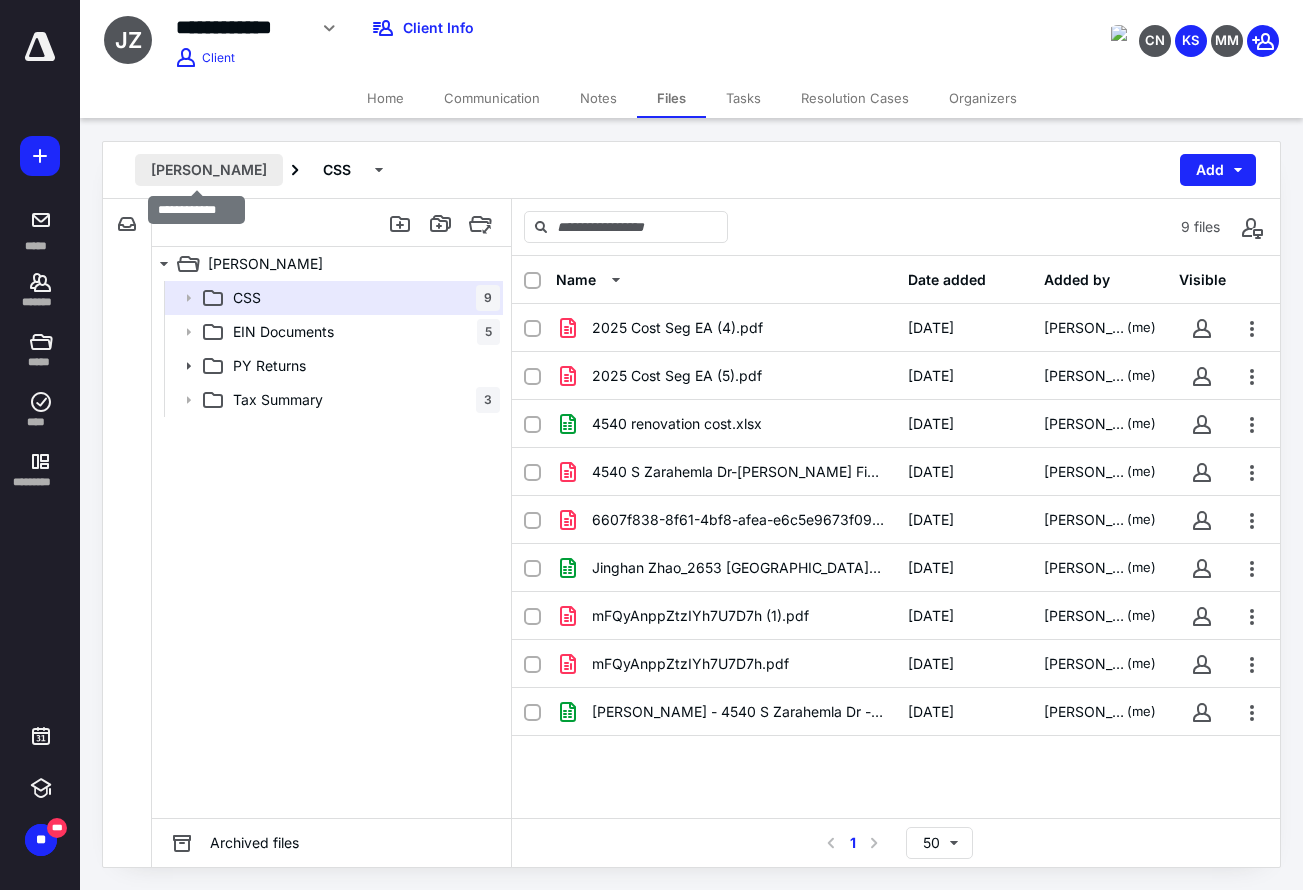 click on "Jinghan zhao" at bounding box center (209, 170) 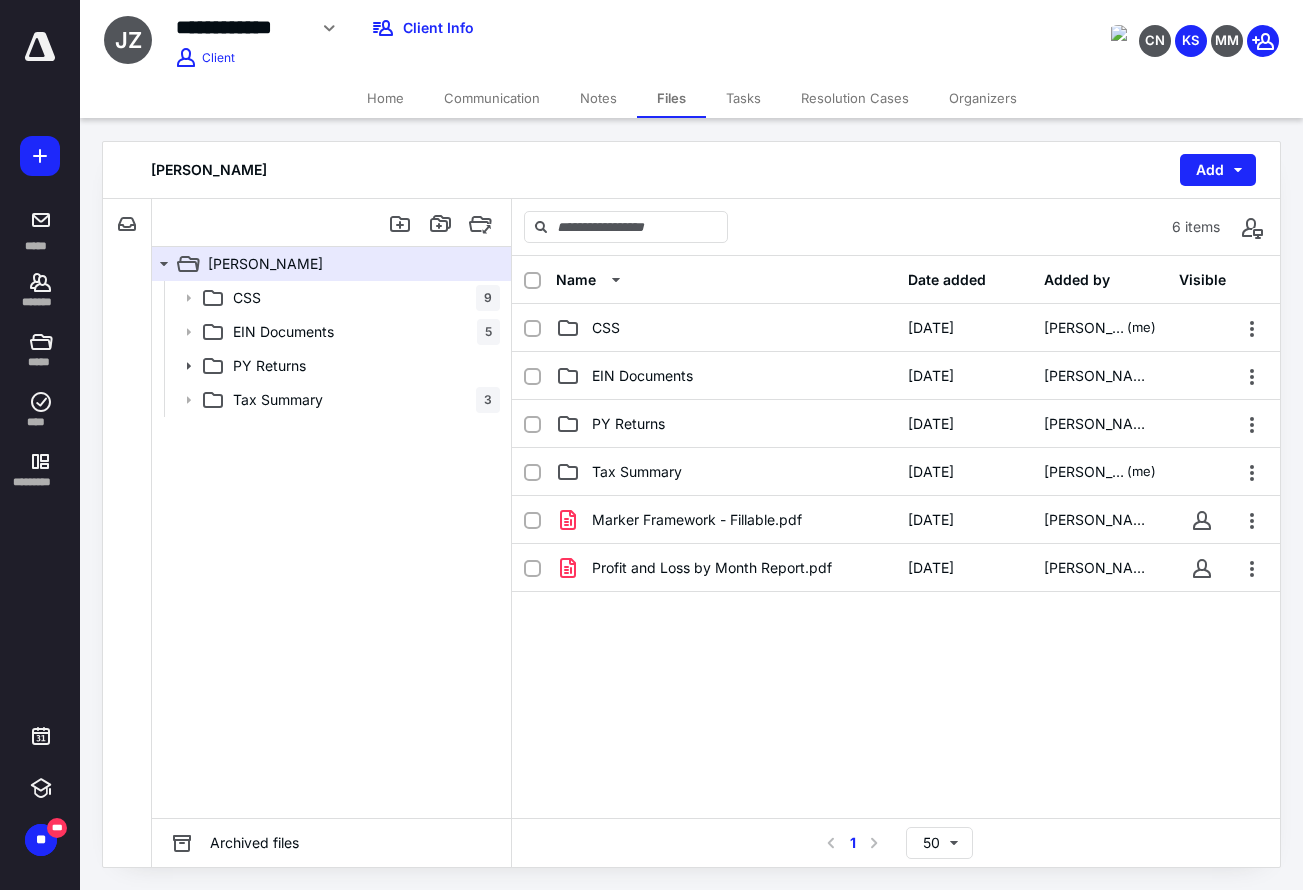 click on "CSS 9 EIN Documents 5 PY Returns Tax Summary 3" at bounding box center [331, 549] 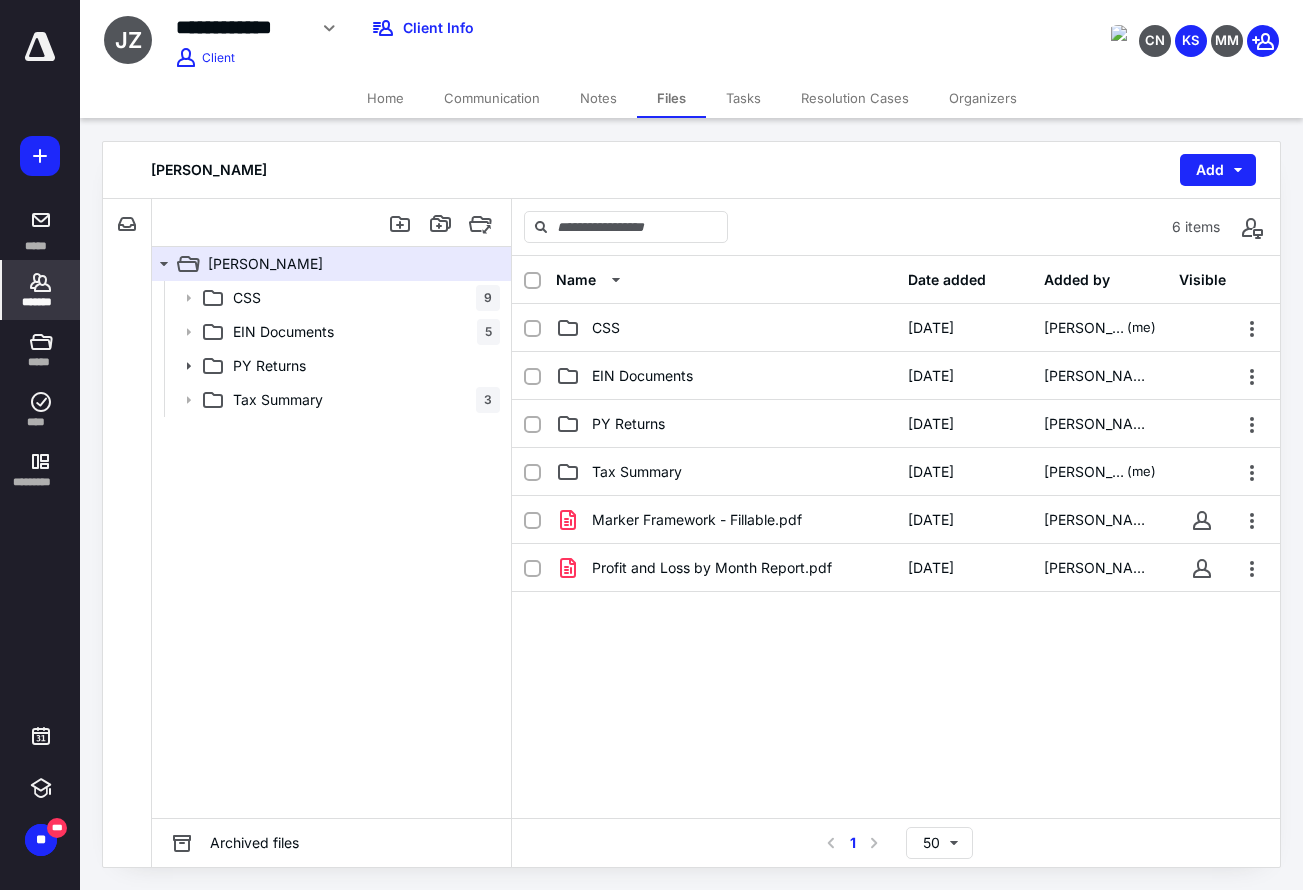 click on "*******" at bounding box center (41, 290) 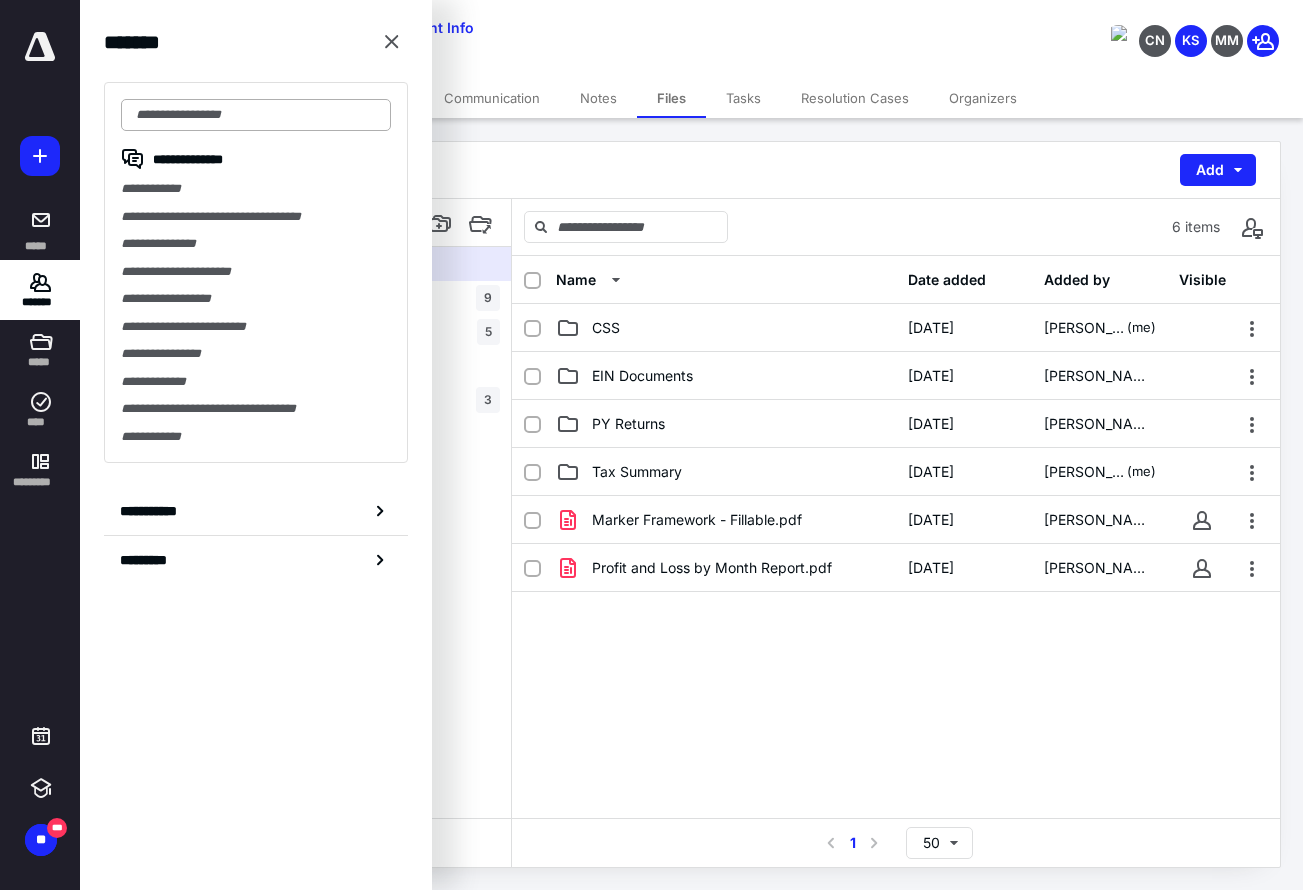 click at bounding box center (256, 115) 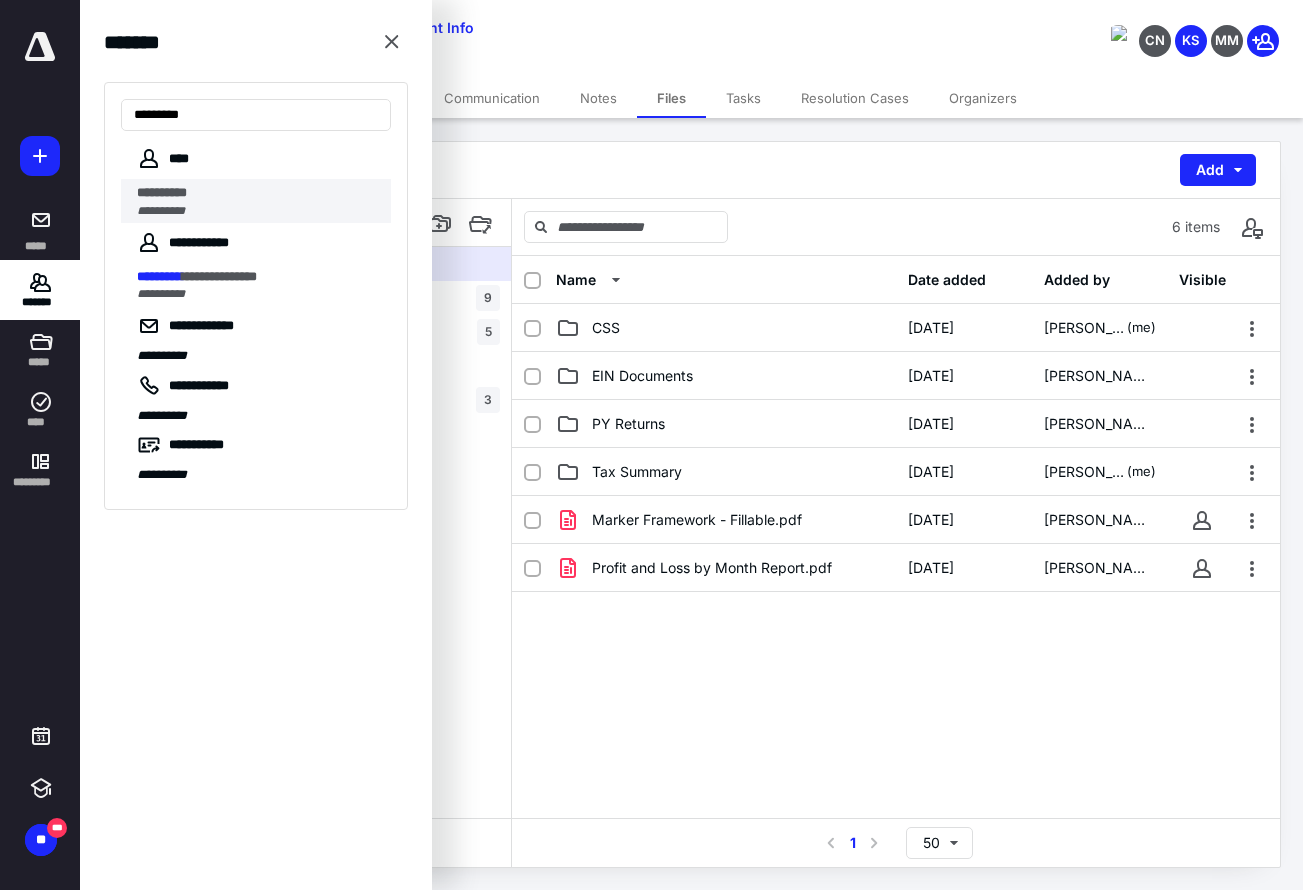 type on "*********" 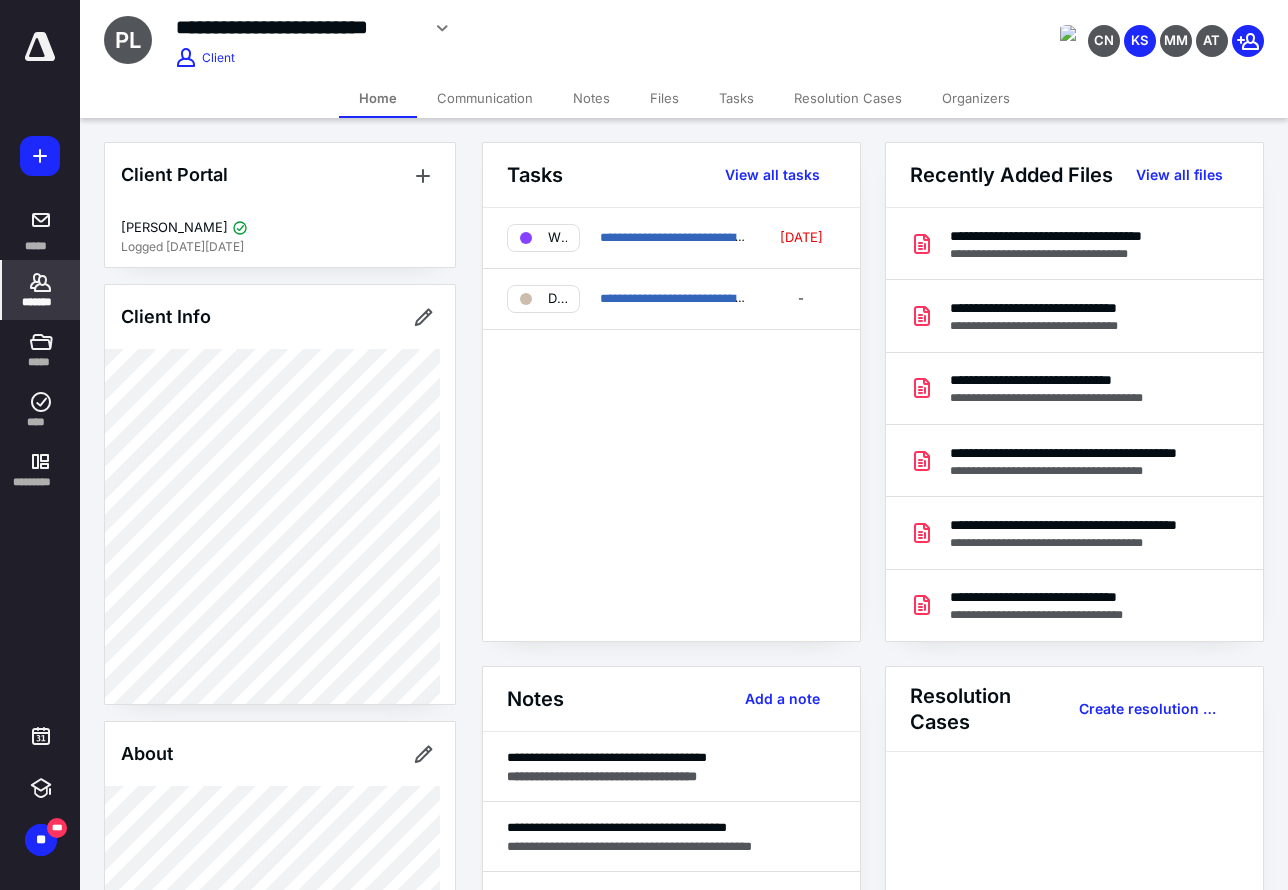 click on "Notes" at bounding box center (591, 98) 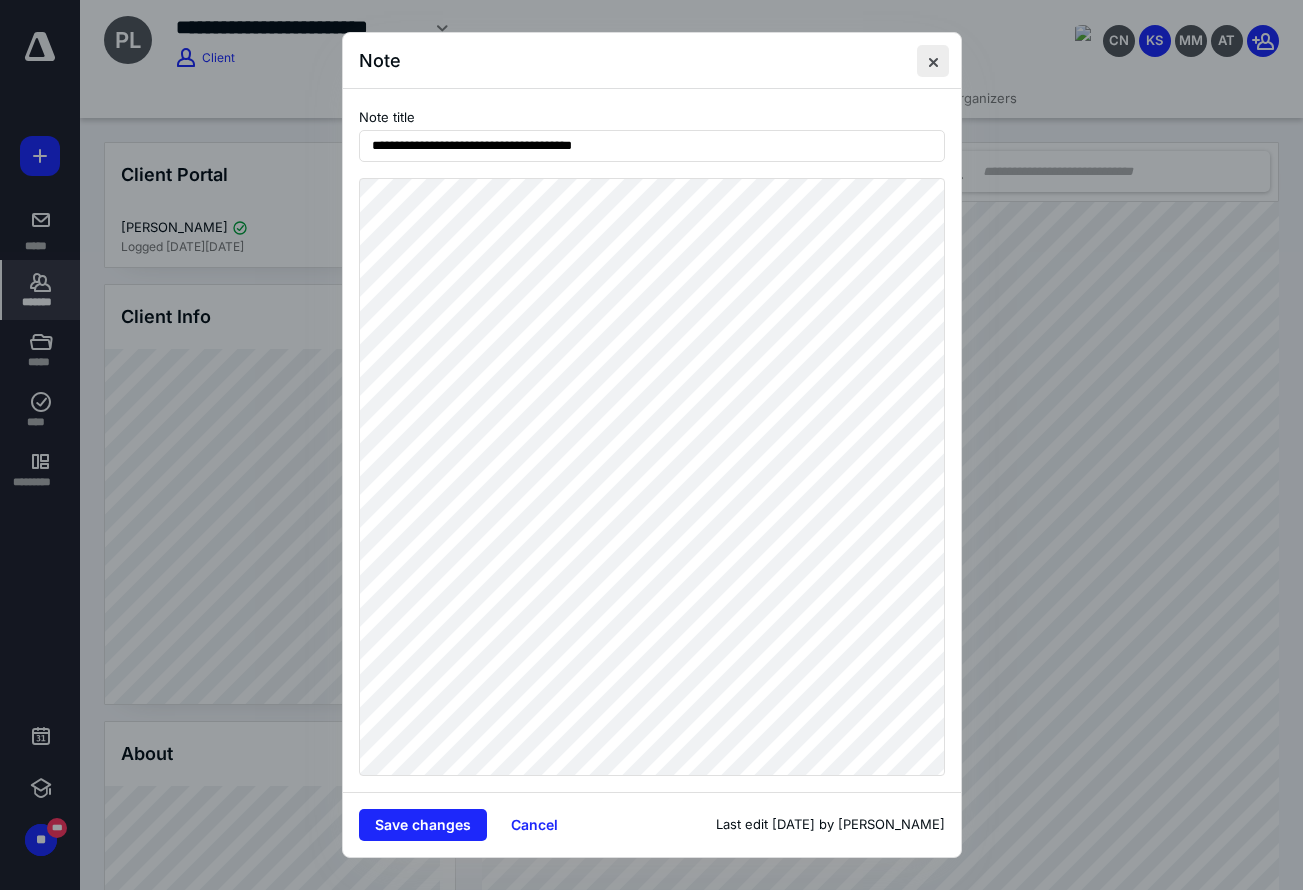 click at bounding box center [933, 61] 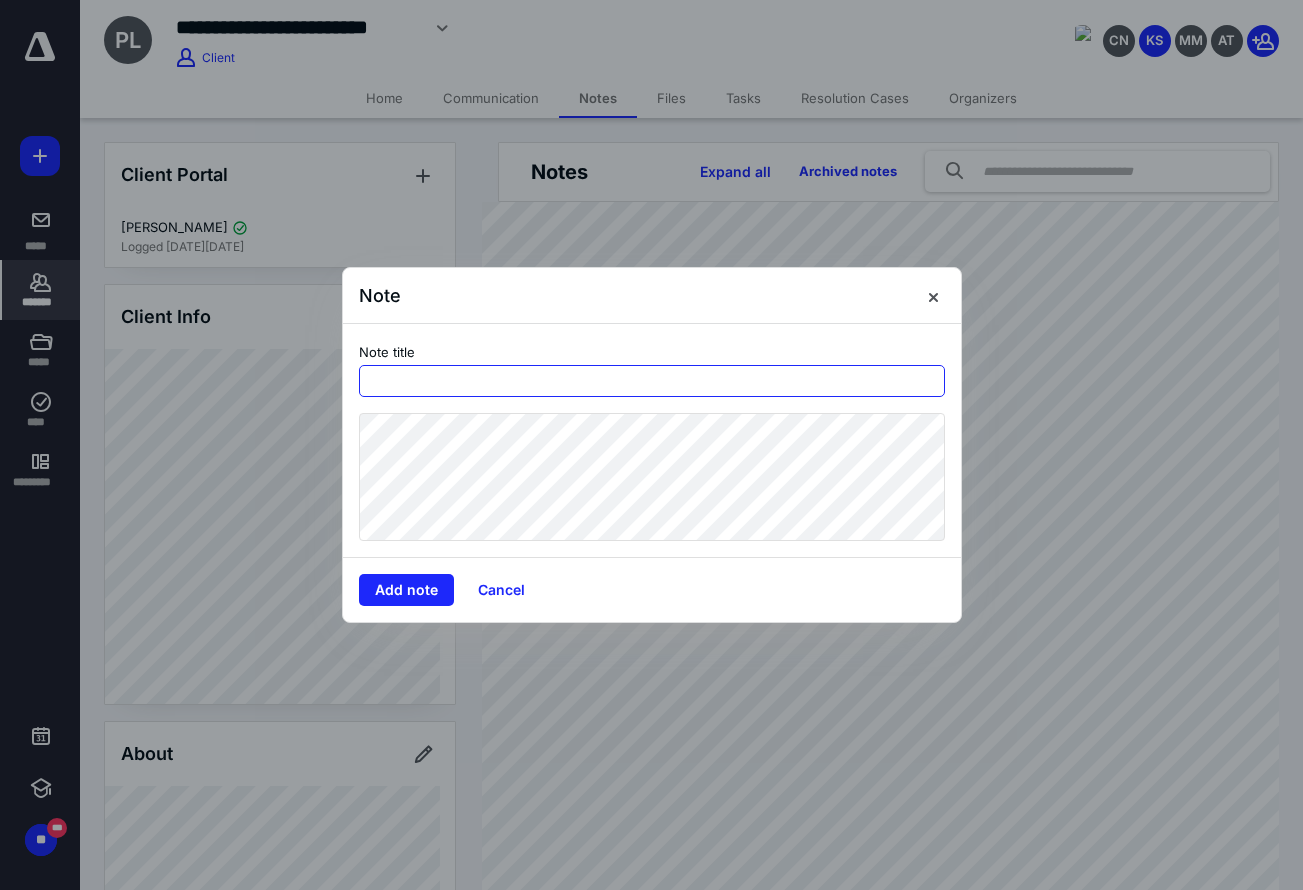 click at bounding box center [652, 381] 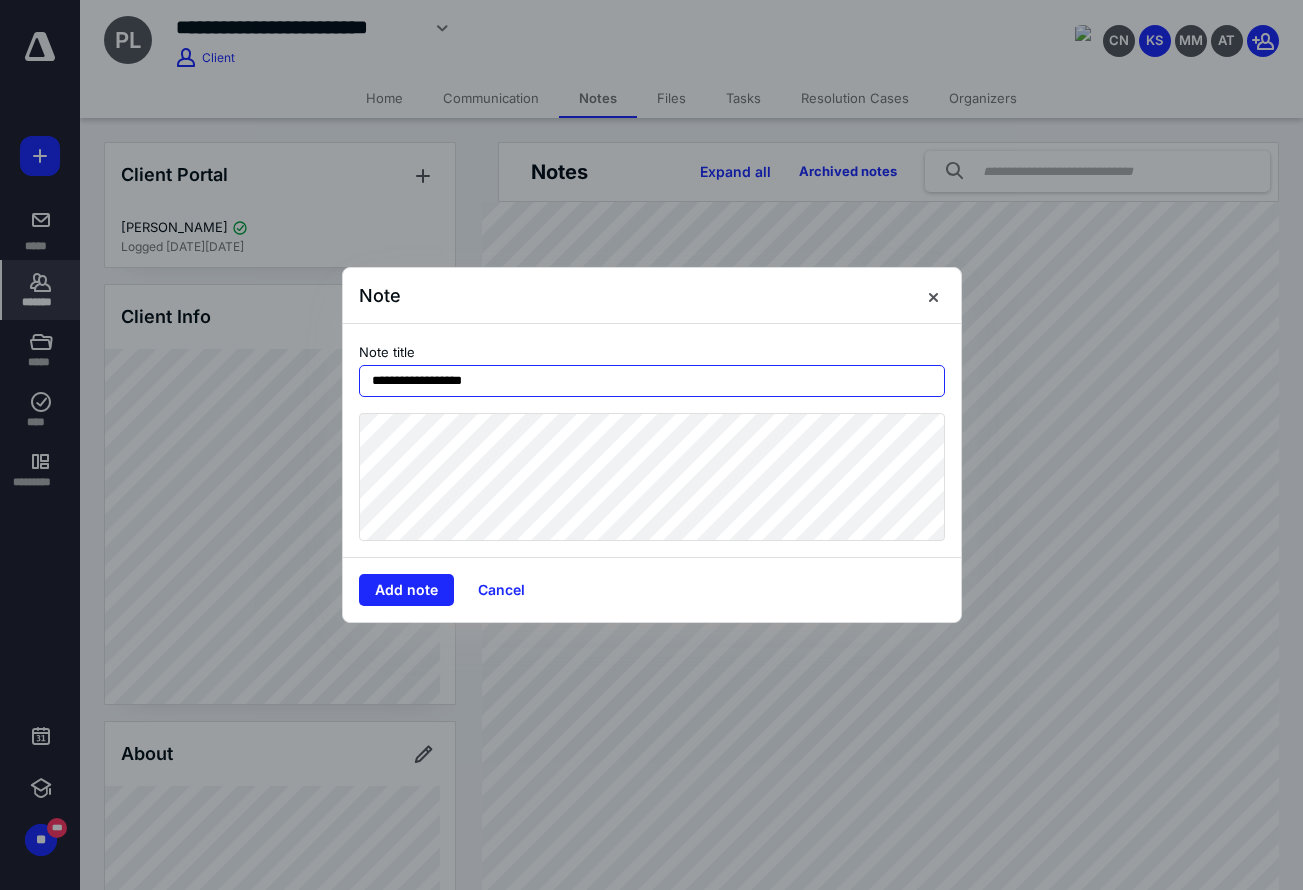 type on "**********" 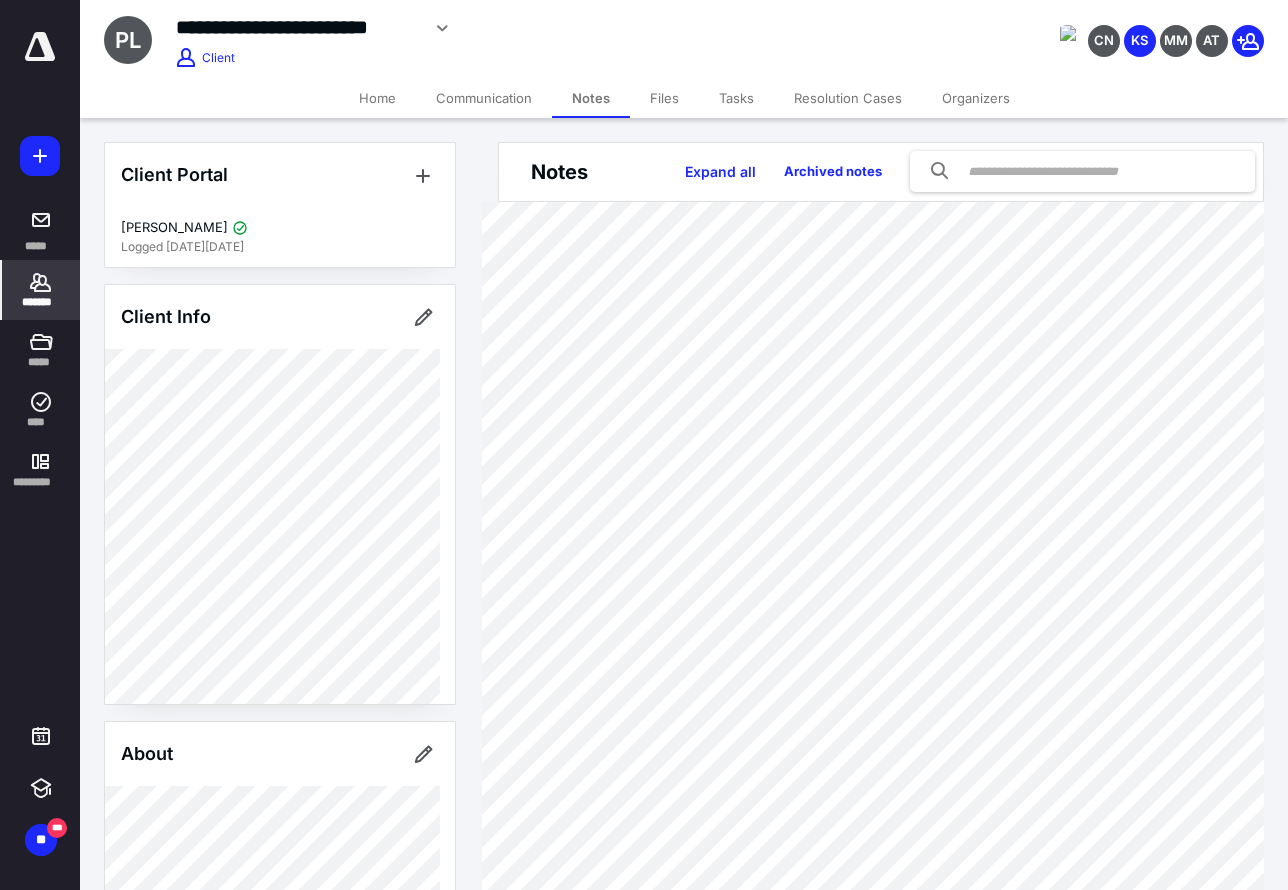 click on "**********" at bounding box center (488, 35) 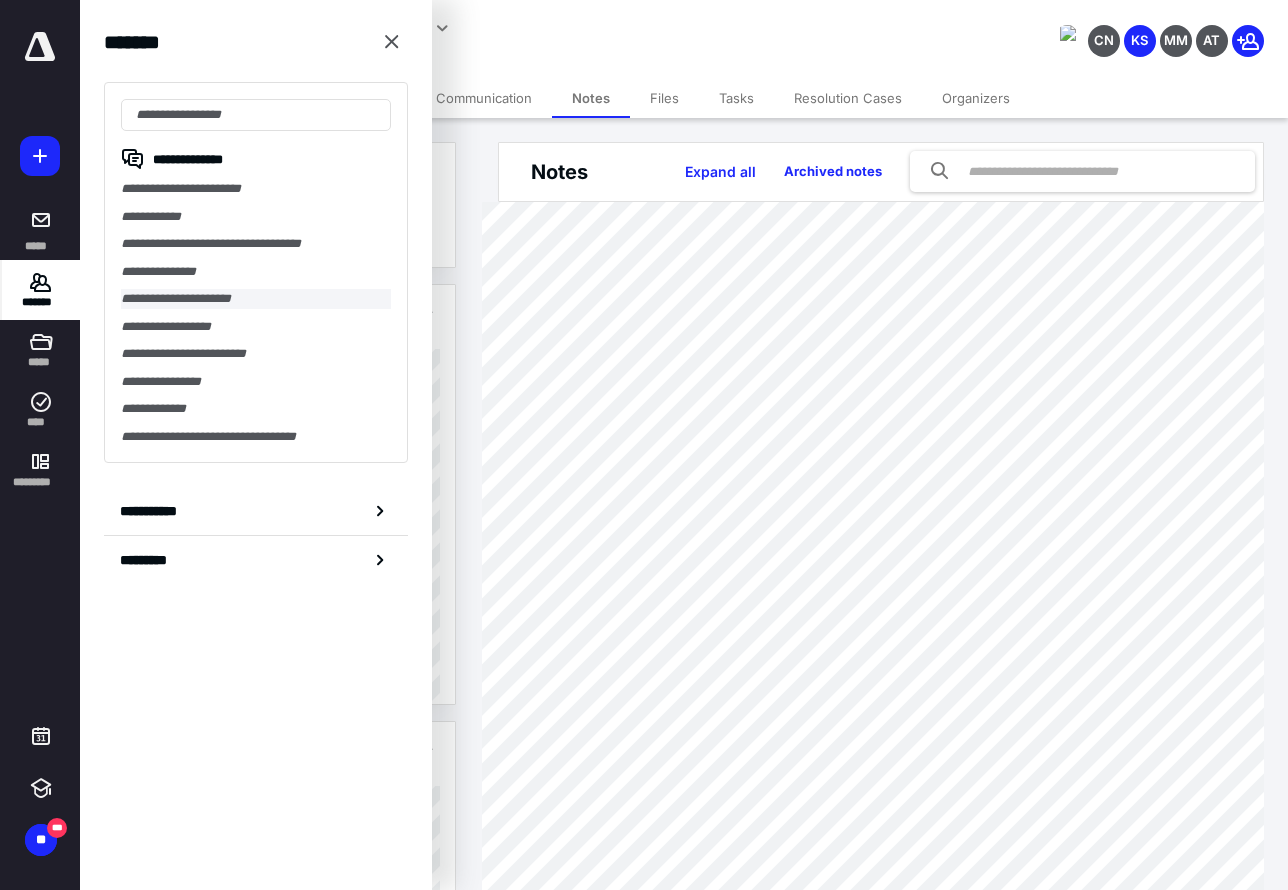 click on "**********" at bounding box center (256, 299) 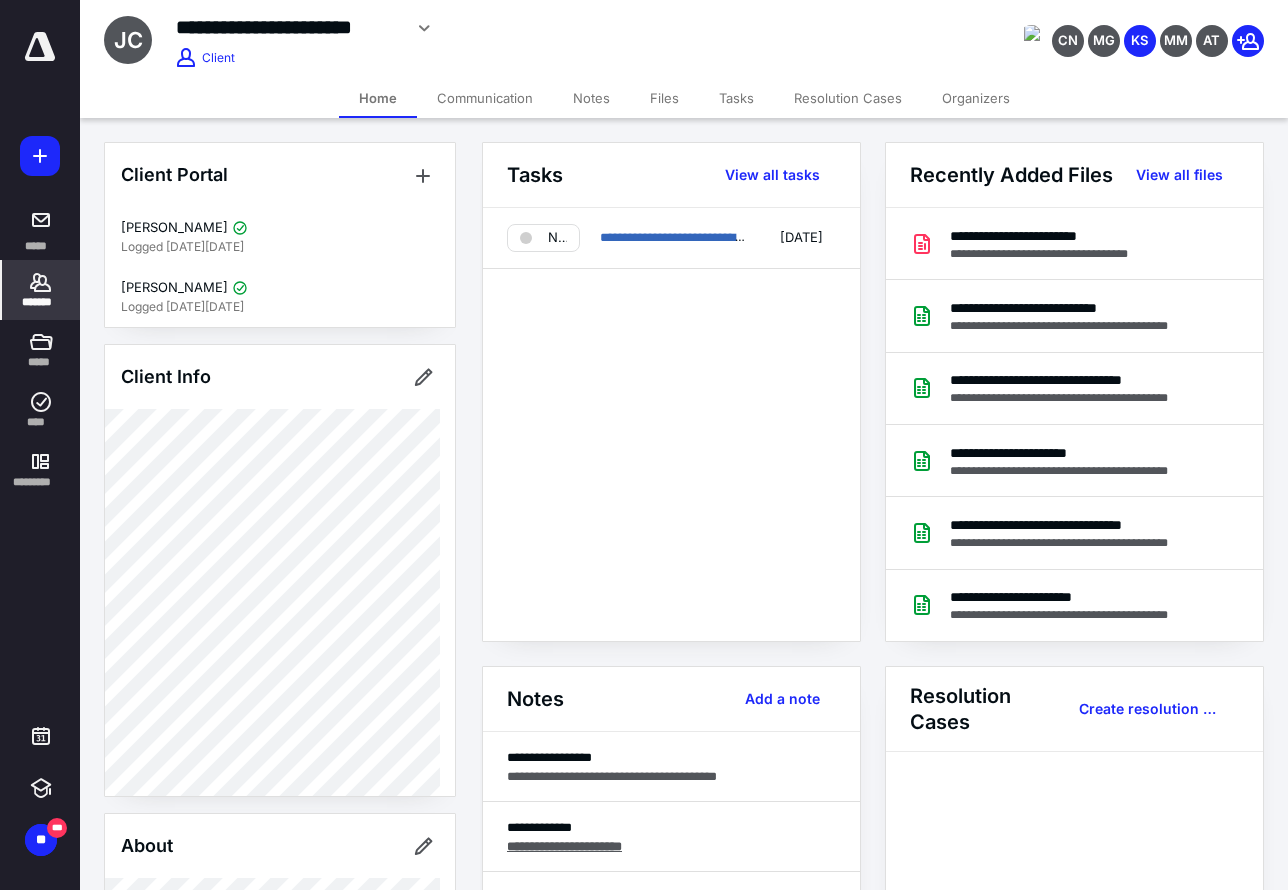 click on "Notes" at bounding box center [591, 98] 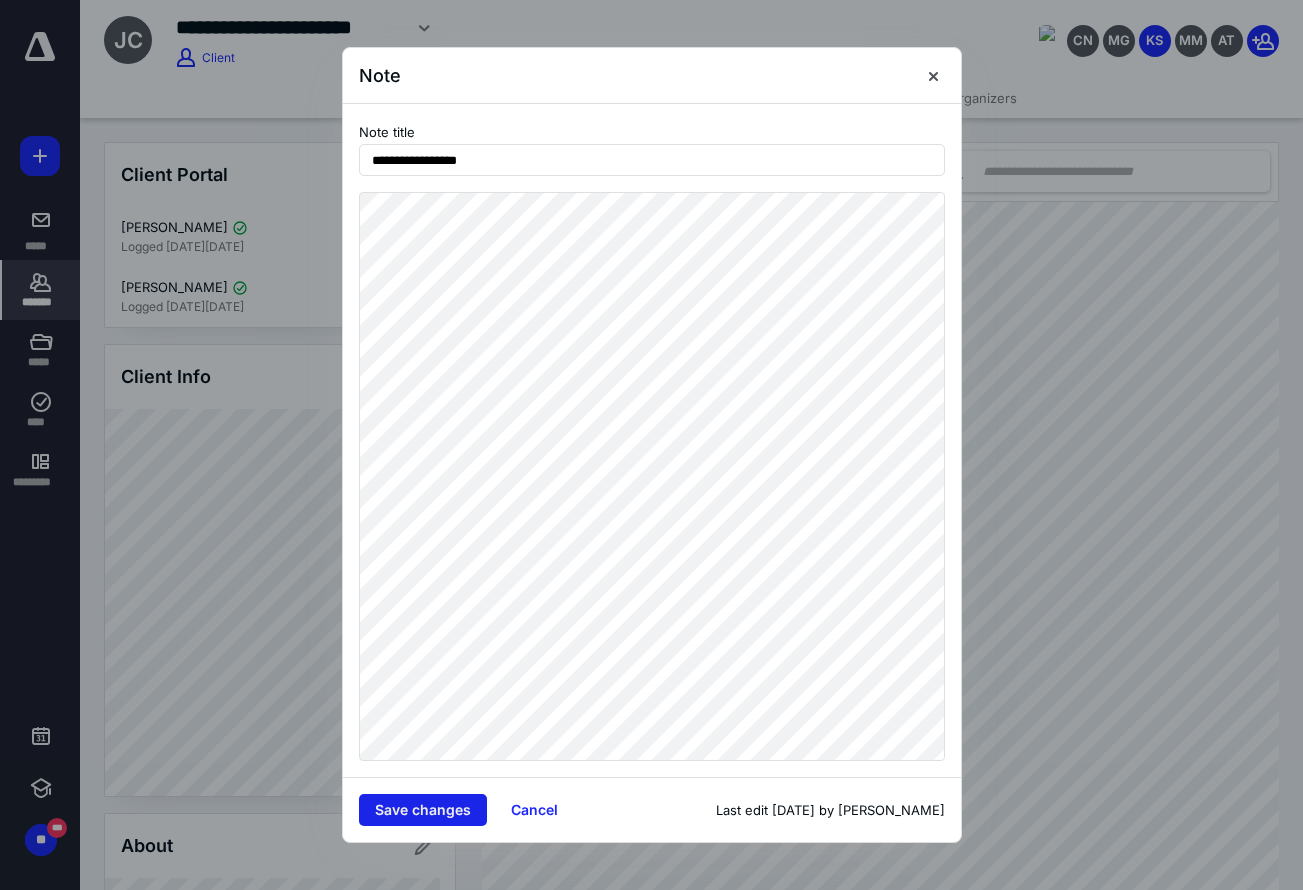 click on "Save changes" at bounding box center [423, 810] 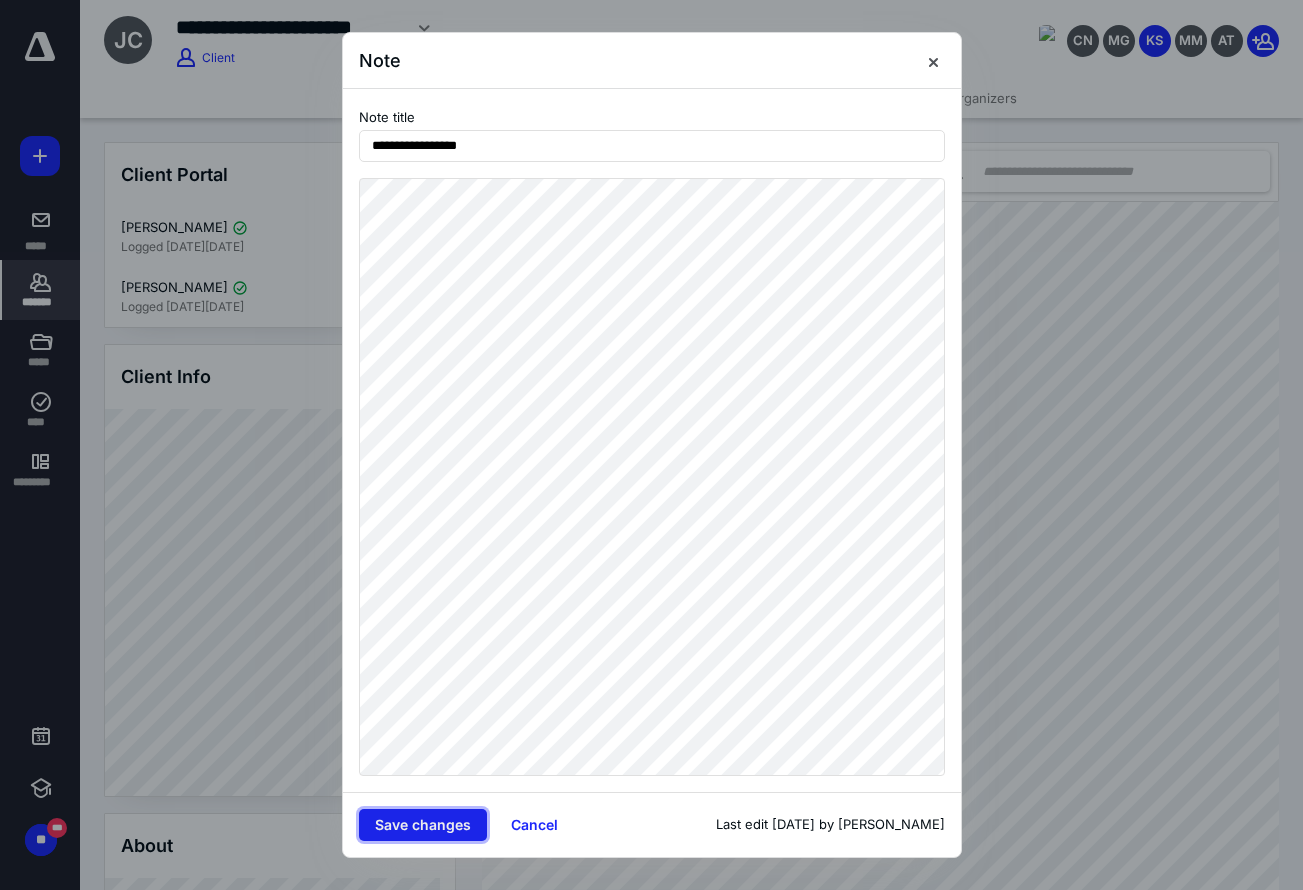 click on "Save changes" at bounding box center [423, 825] 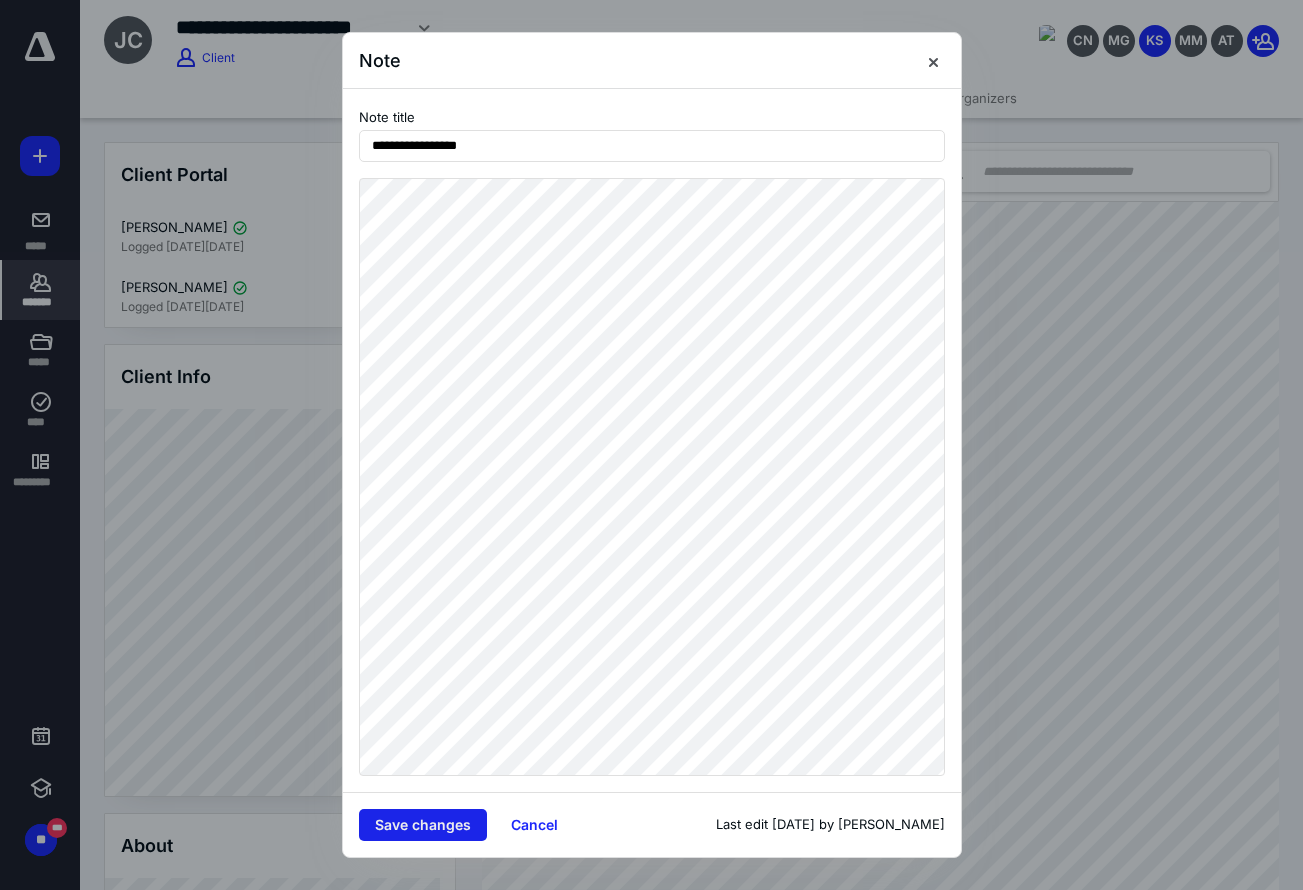 click on "Save changes" at bounding box center [423, 825] 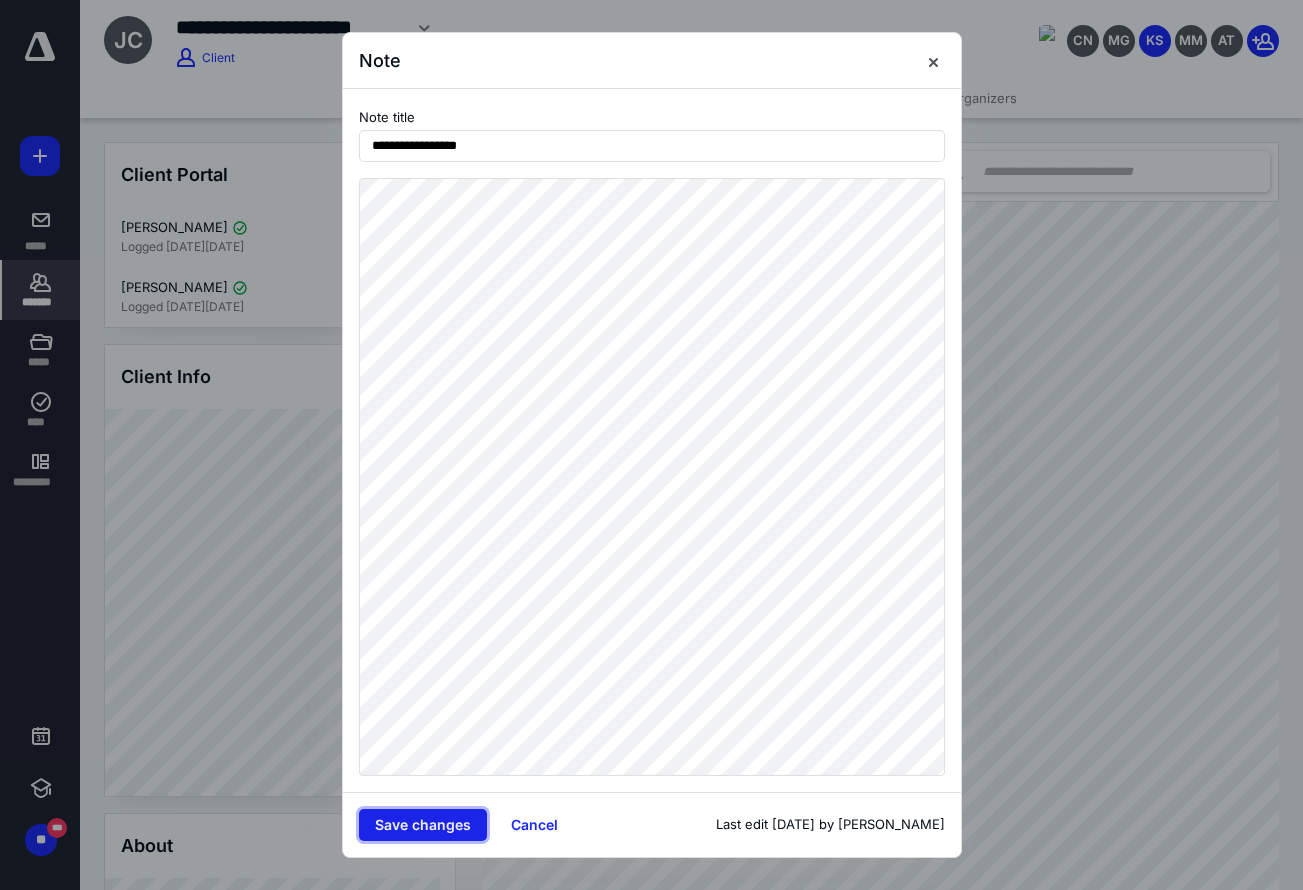click on "Save changes" at bounding box center (423, 825) 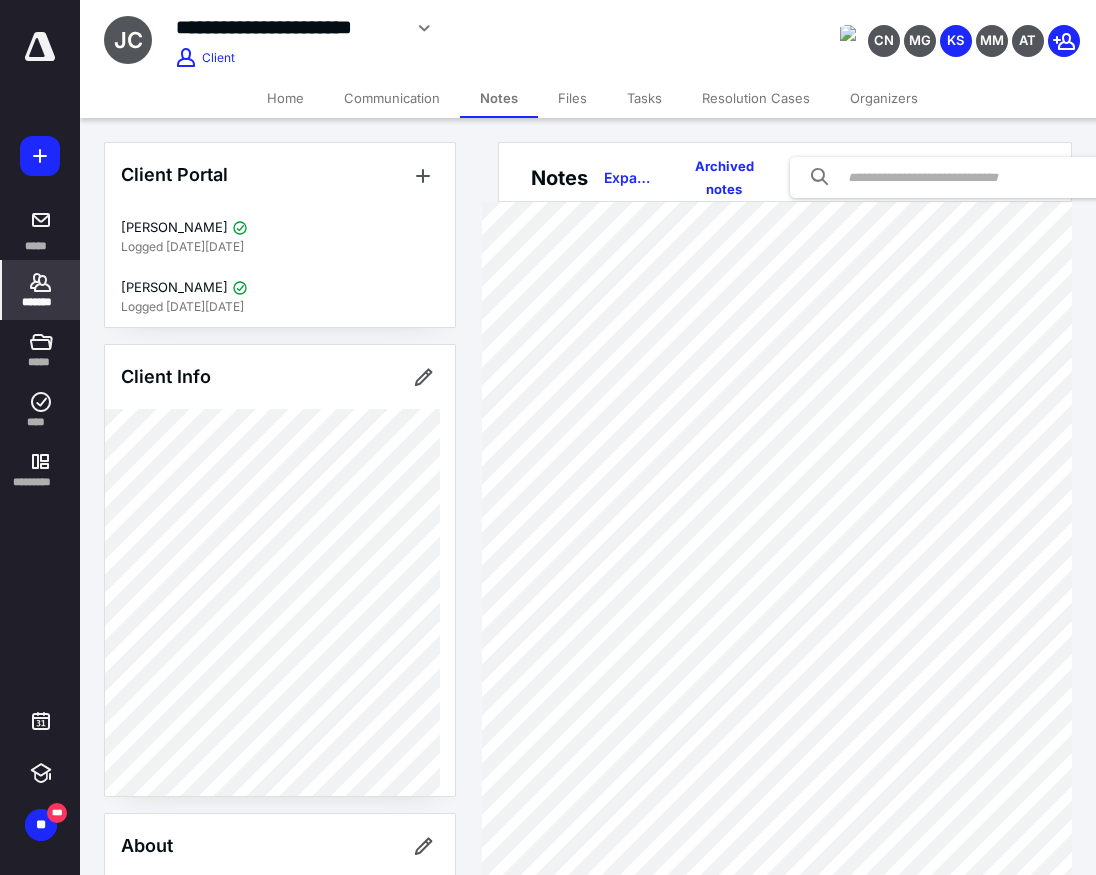 click on "*******" at bounding box center (41, 302) 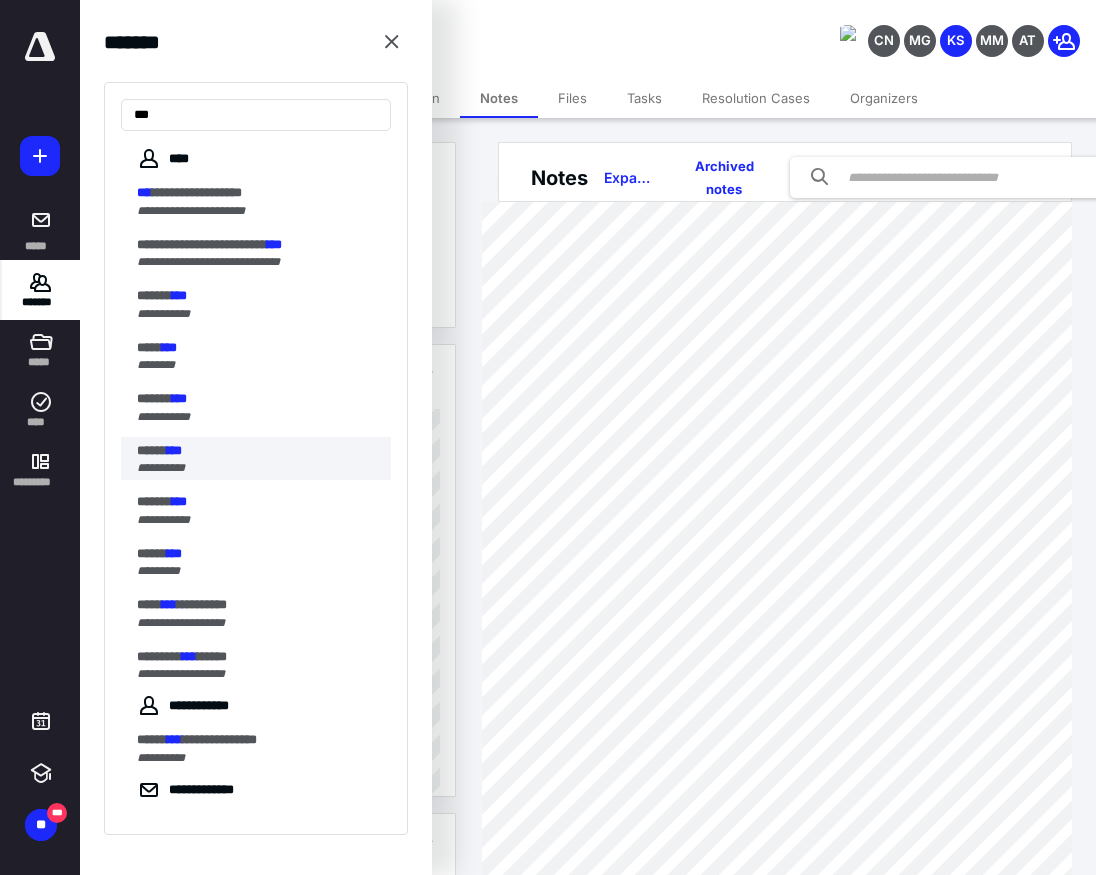 type on "***" 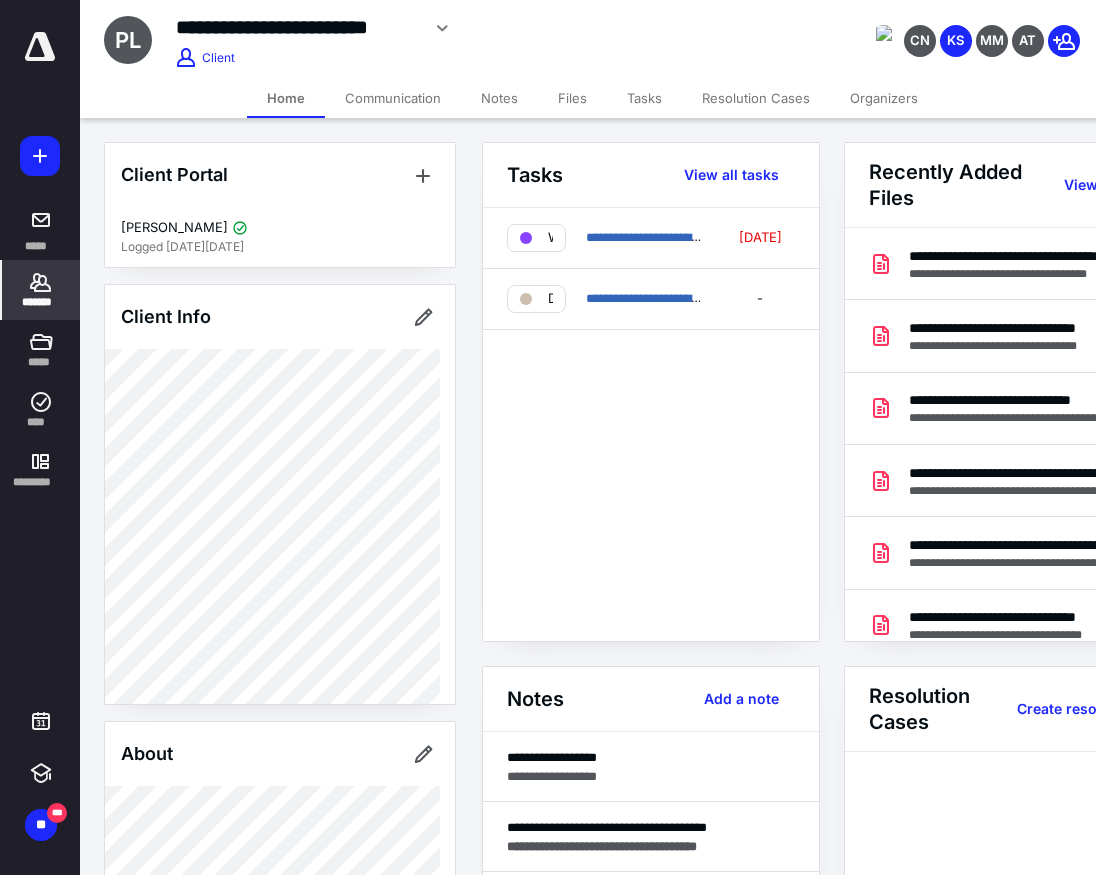 click on "Files" at bounding box center (572, 98) 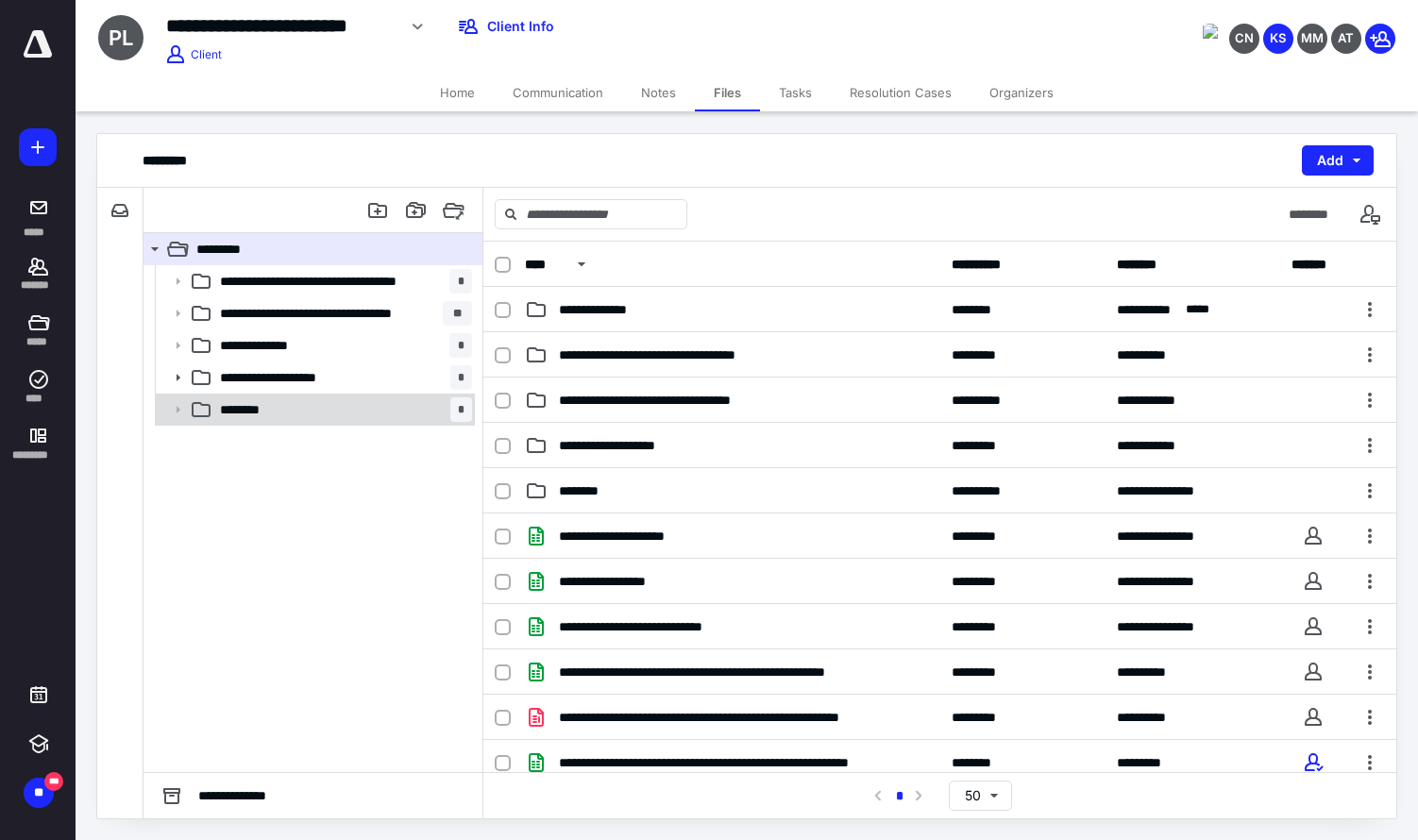 click on "******** *" at bounding box center [342, 410] 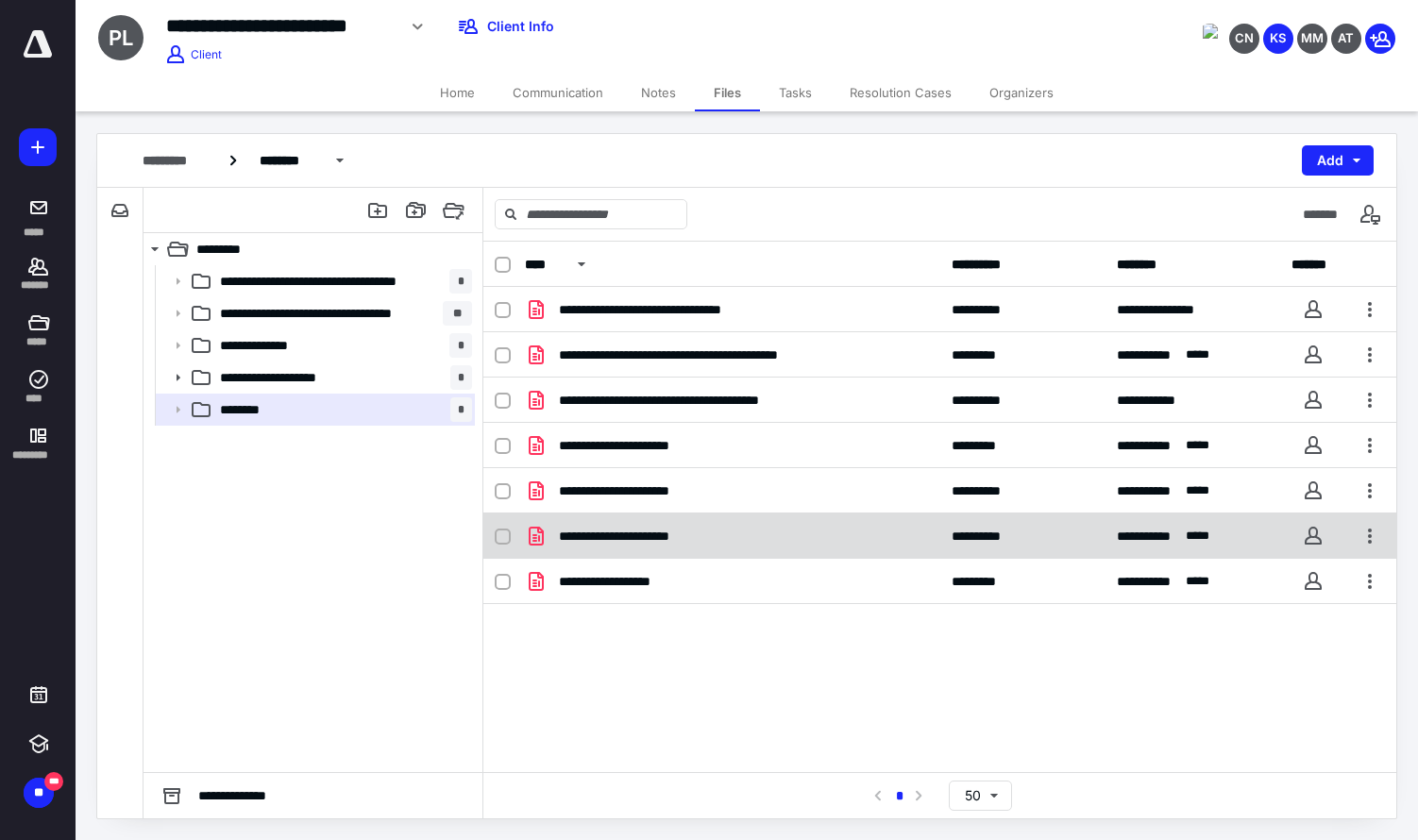 click on "**********" at bounding box center [939, 536] 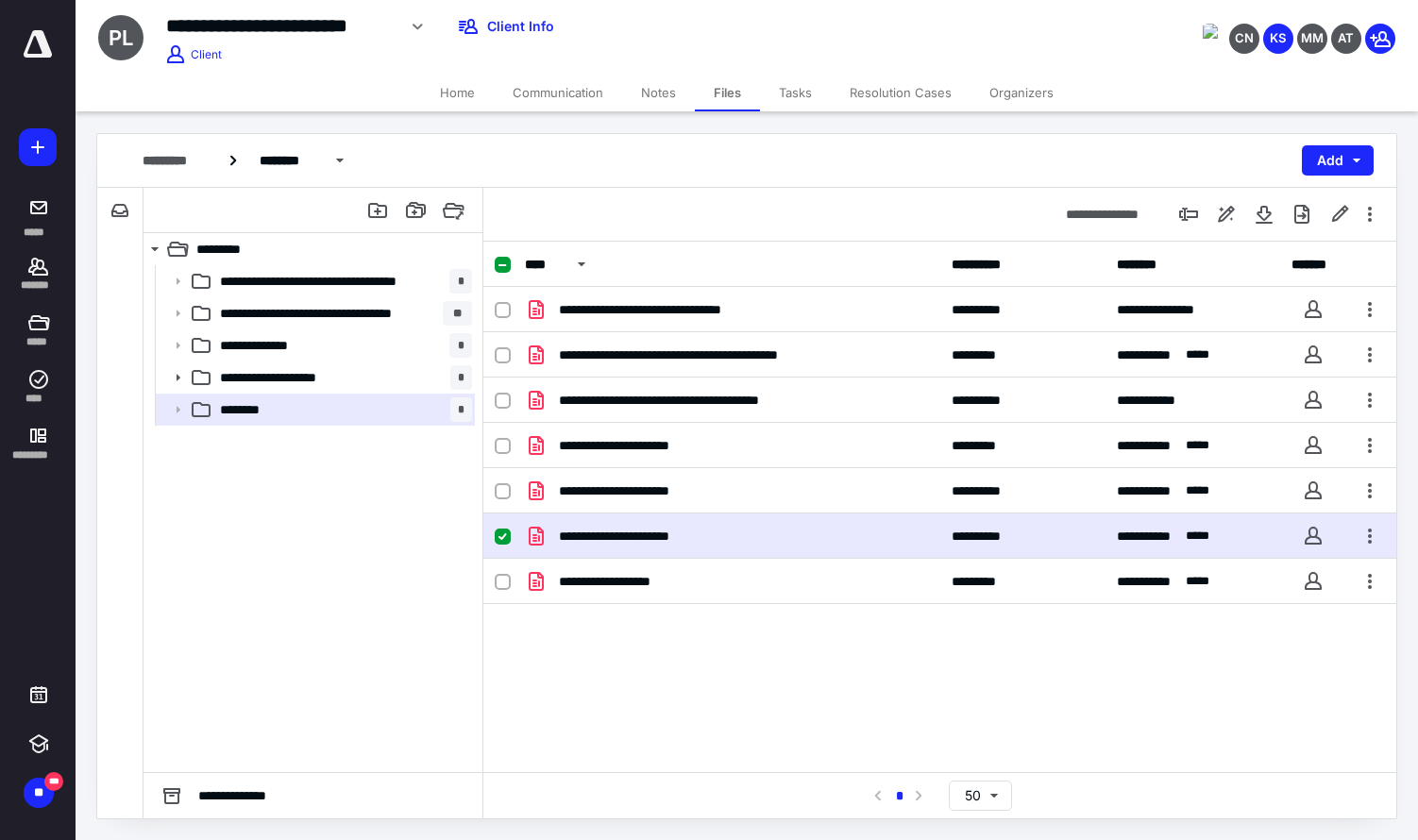 click on "**********" at bounding box center [939, 536] 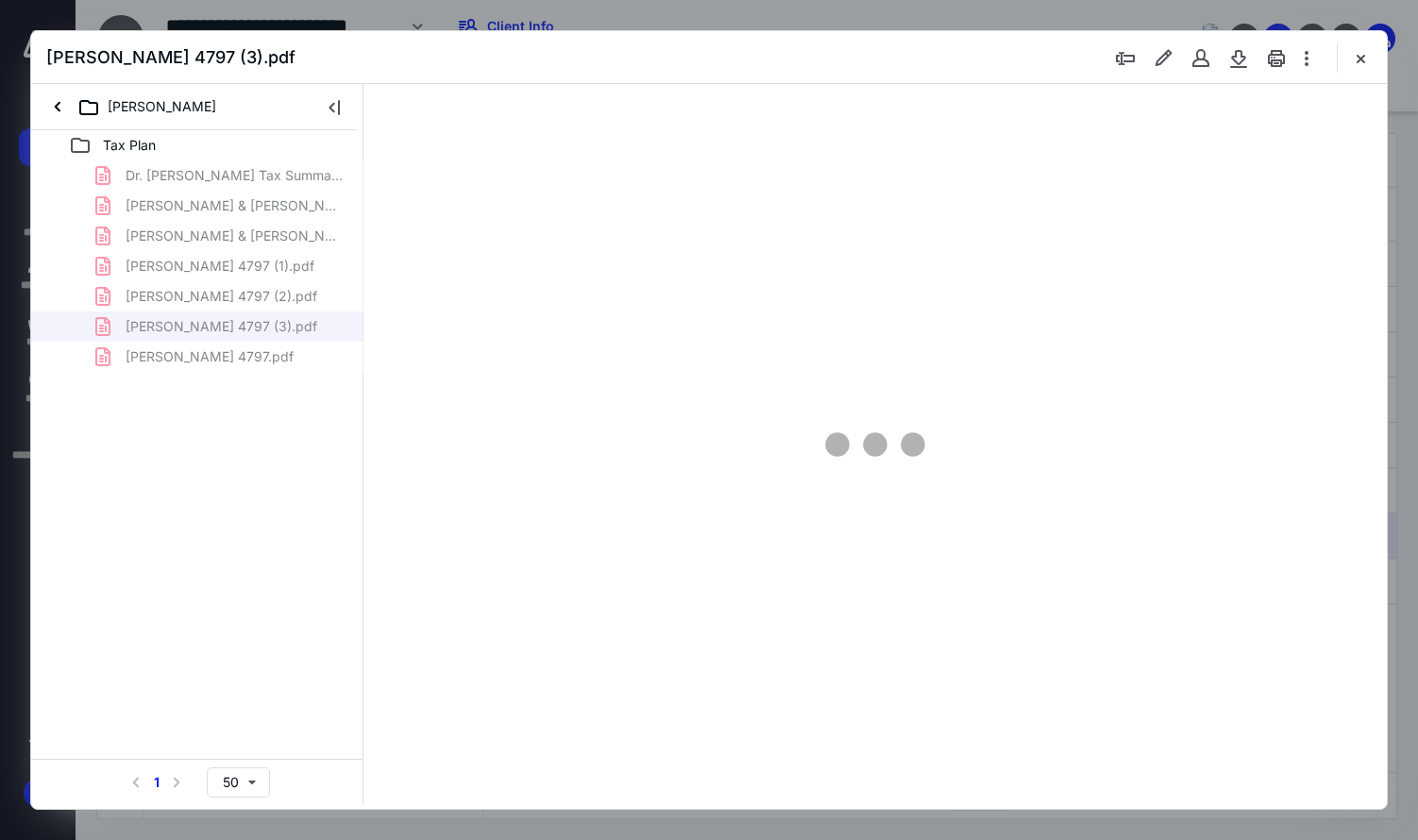 scroll, scrollTop: 0, scrollLeft: 0, axis: both 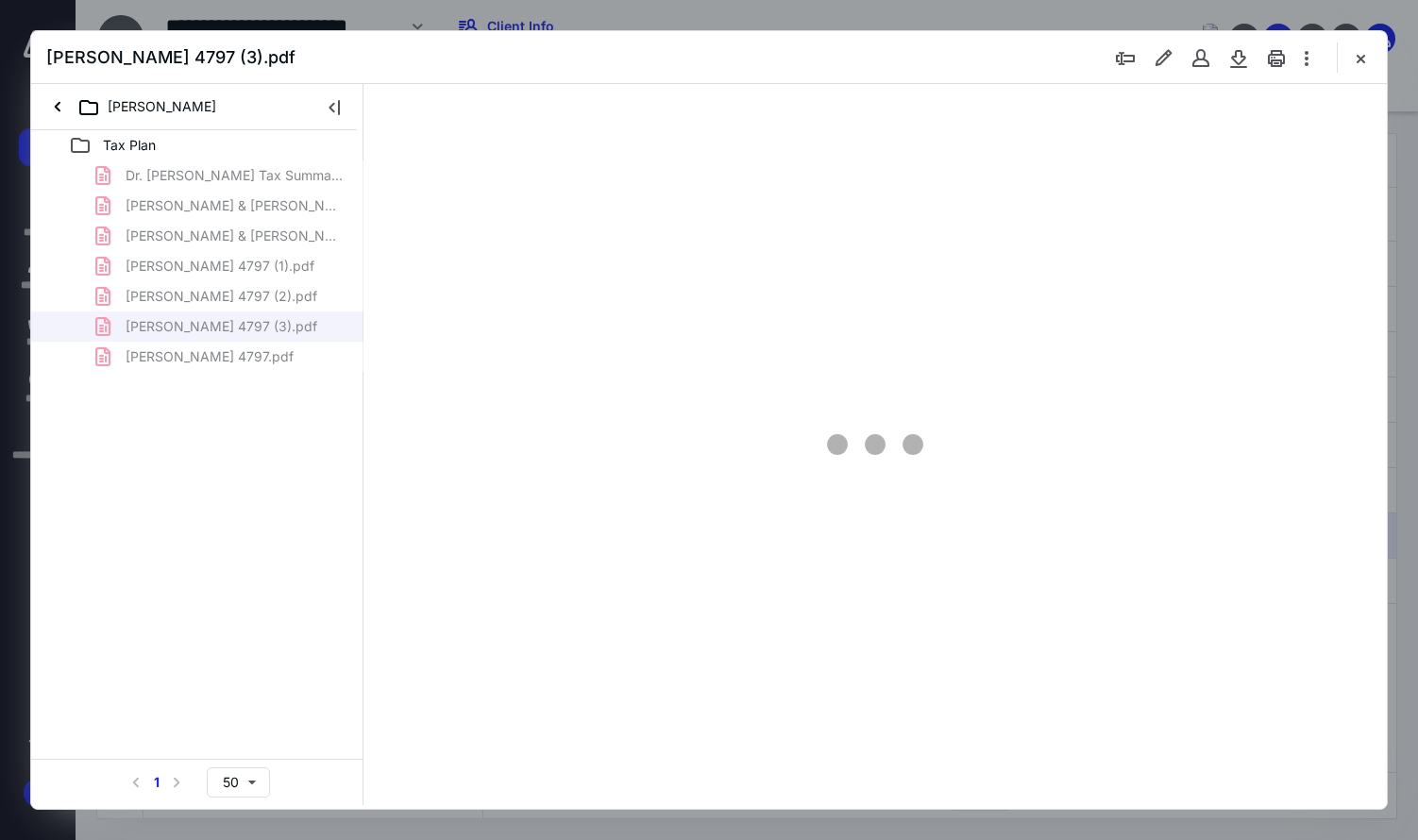 type on "134" 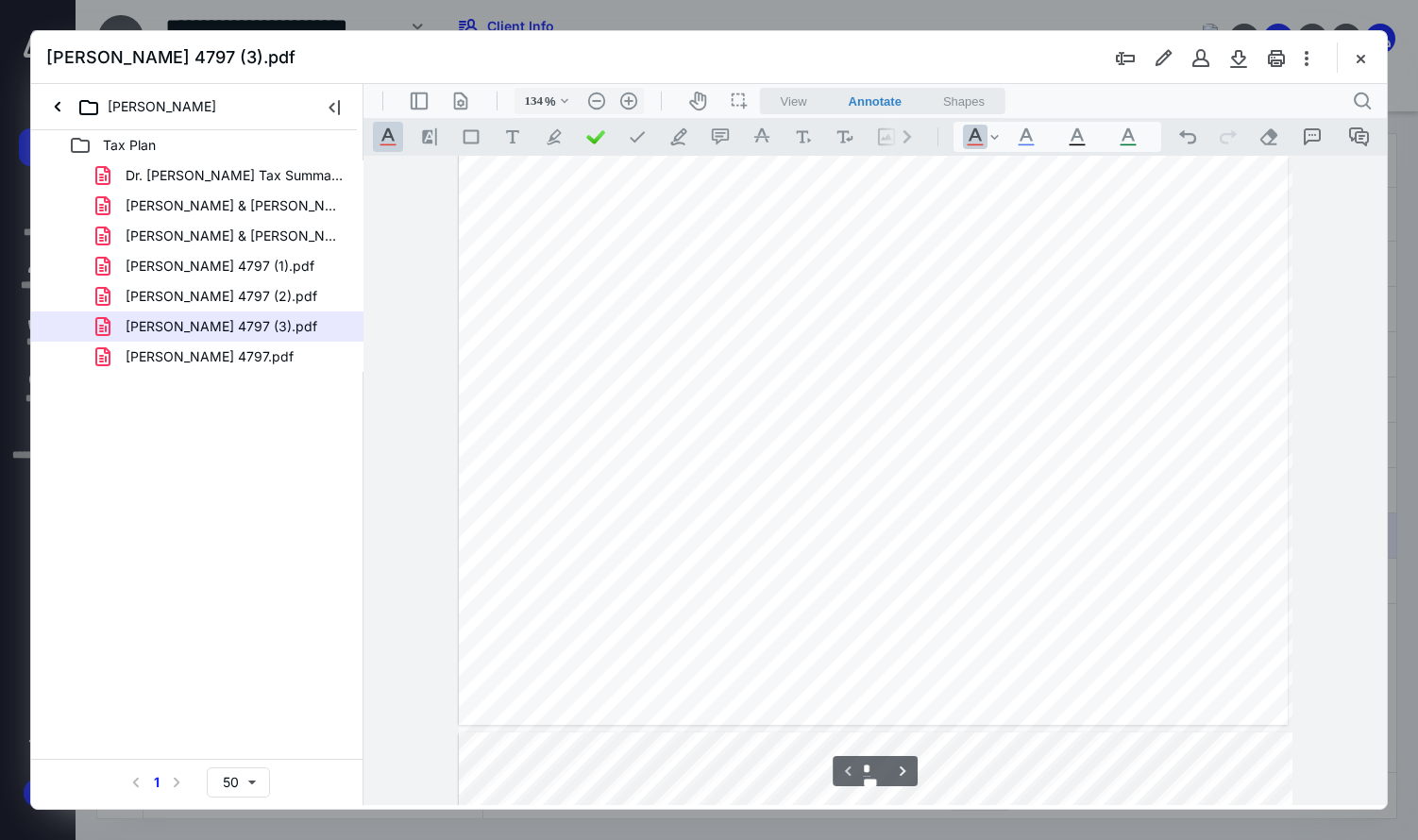 scroll, scrollTop: 91, scrollLeft: 0, axis: vertical 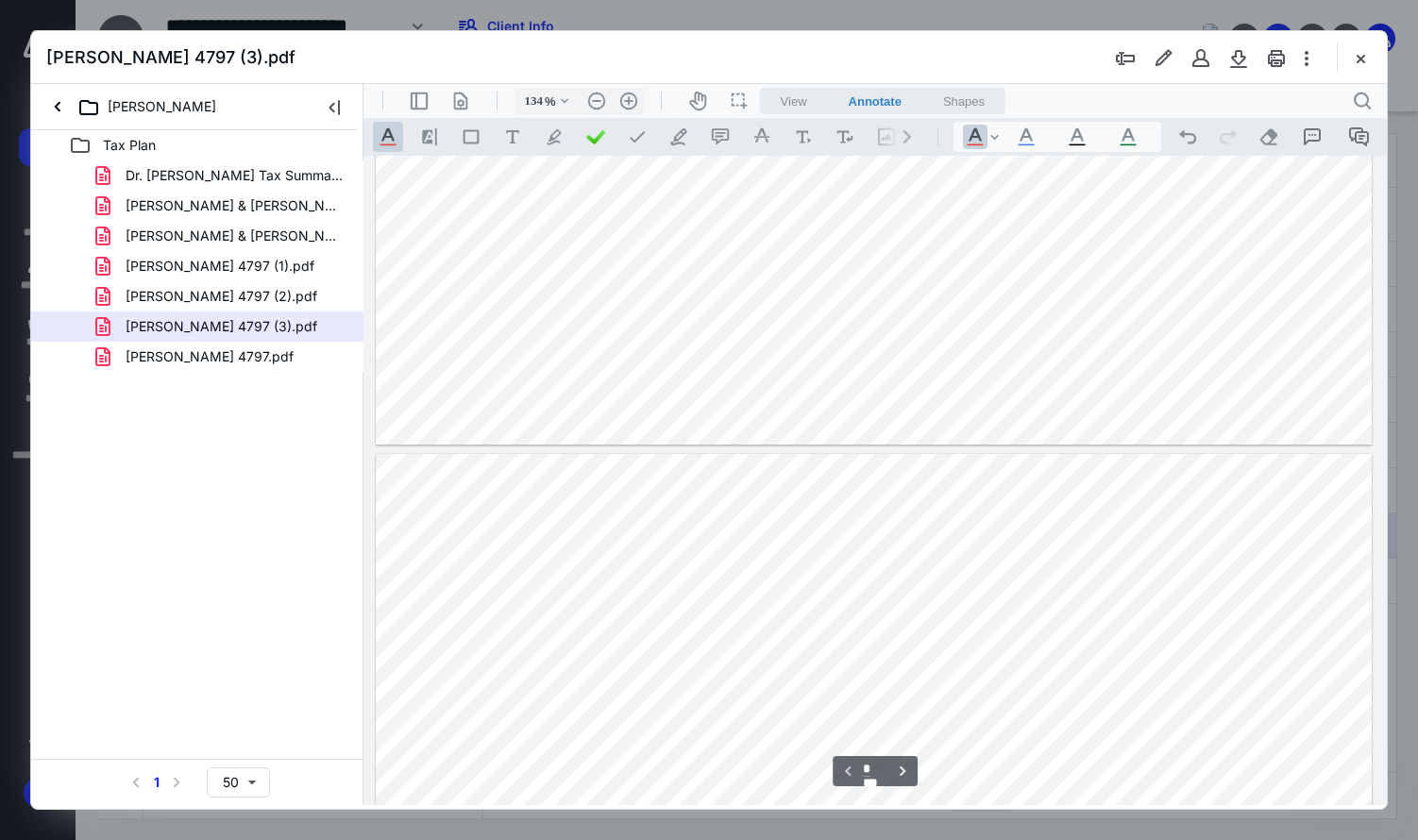 type on "*" 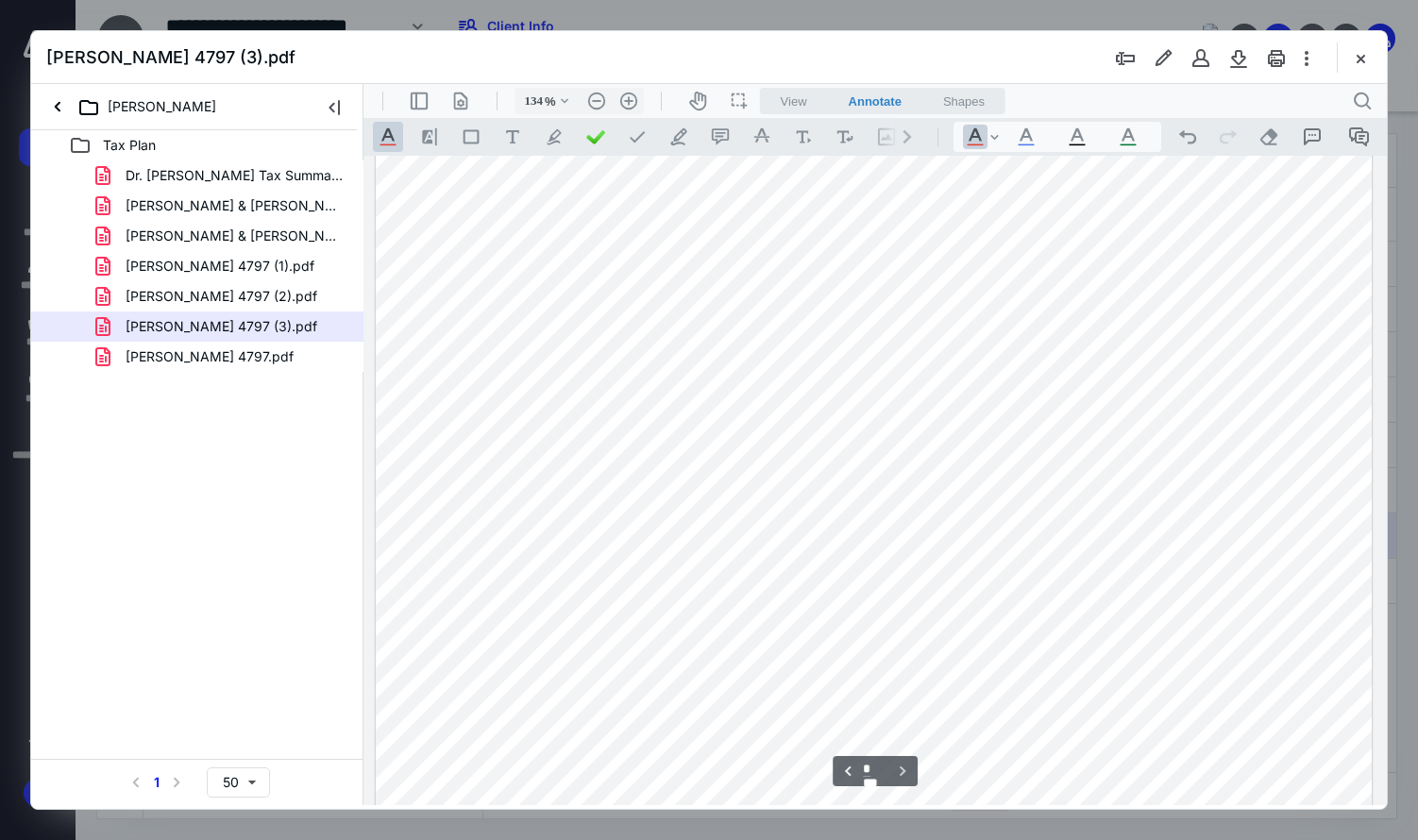 scroll, scrollTop: 908, scrollLeft: 0, axis: vertical 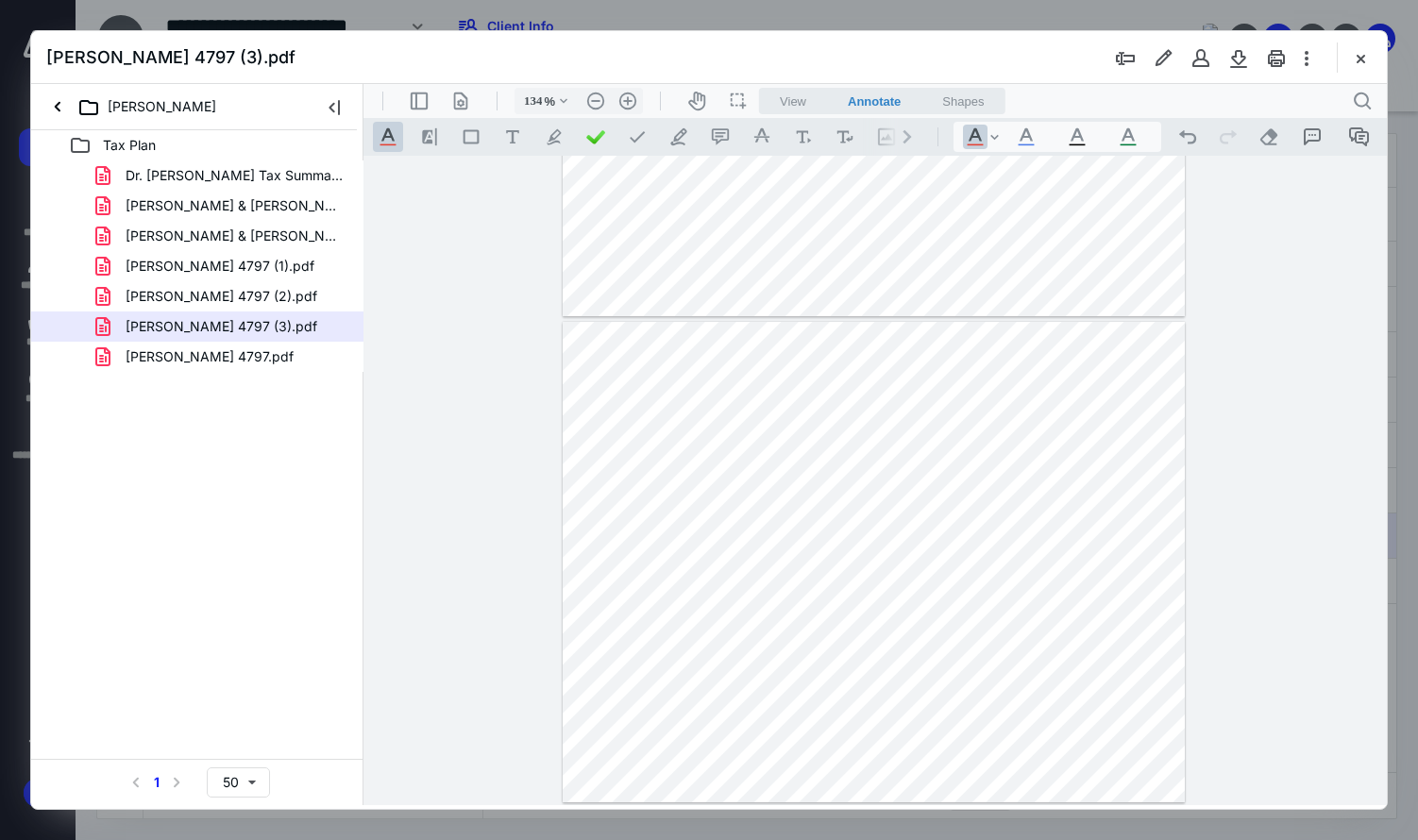 type on "84" 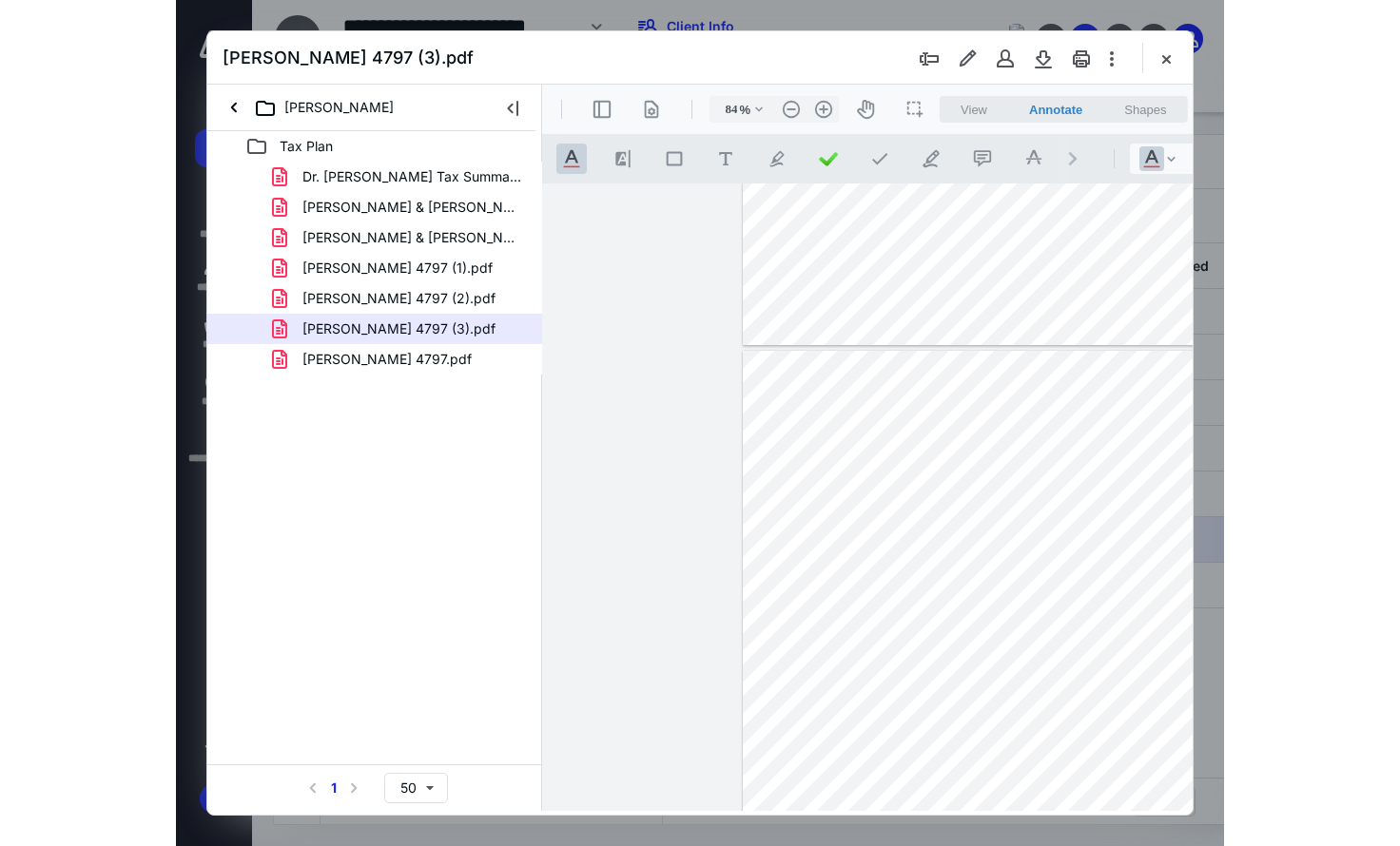 scroll, scrollTop: 352, scrollLeft: 0, axis: vertical 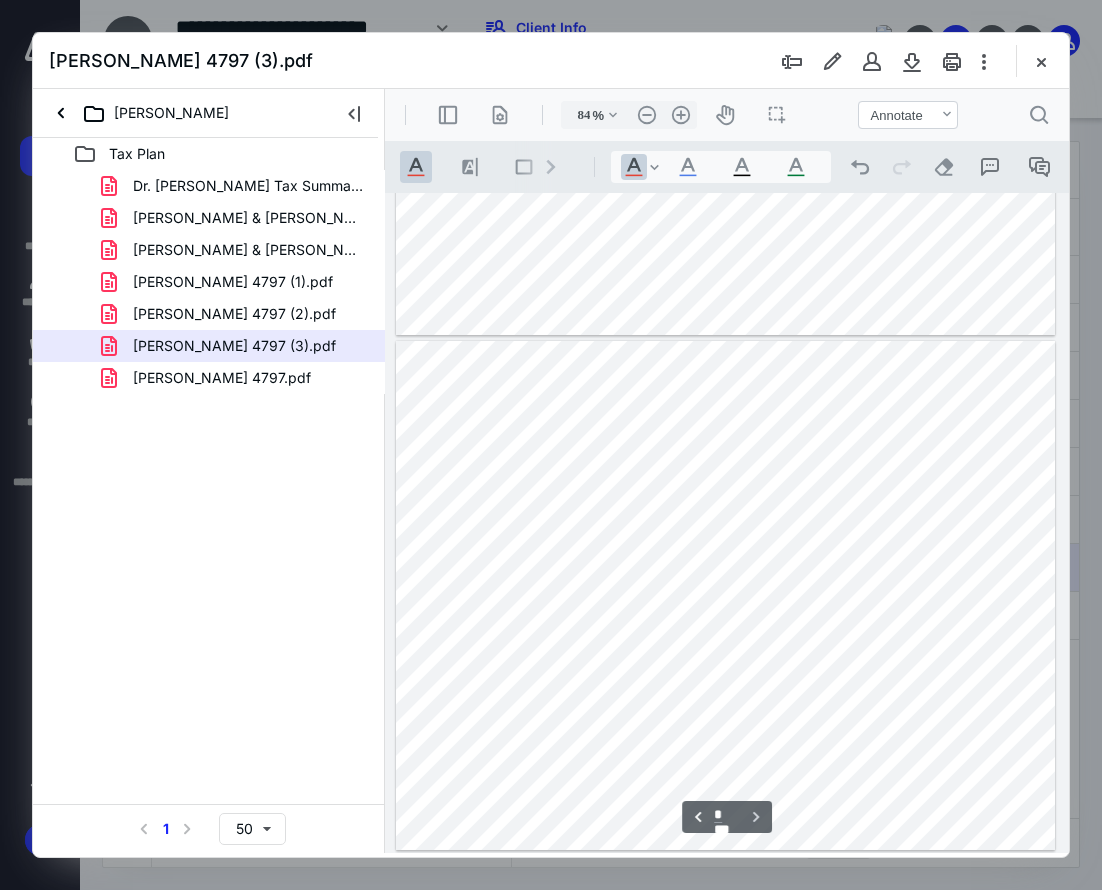 click at bounding box center (1041, 61) 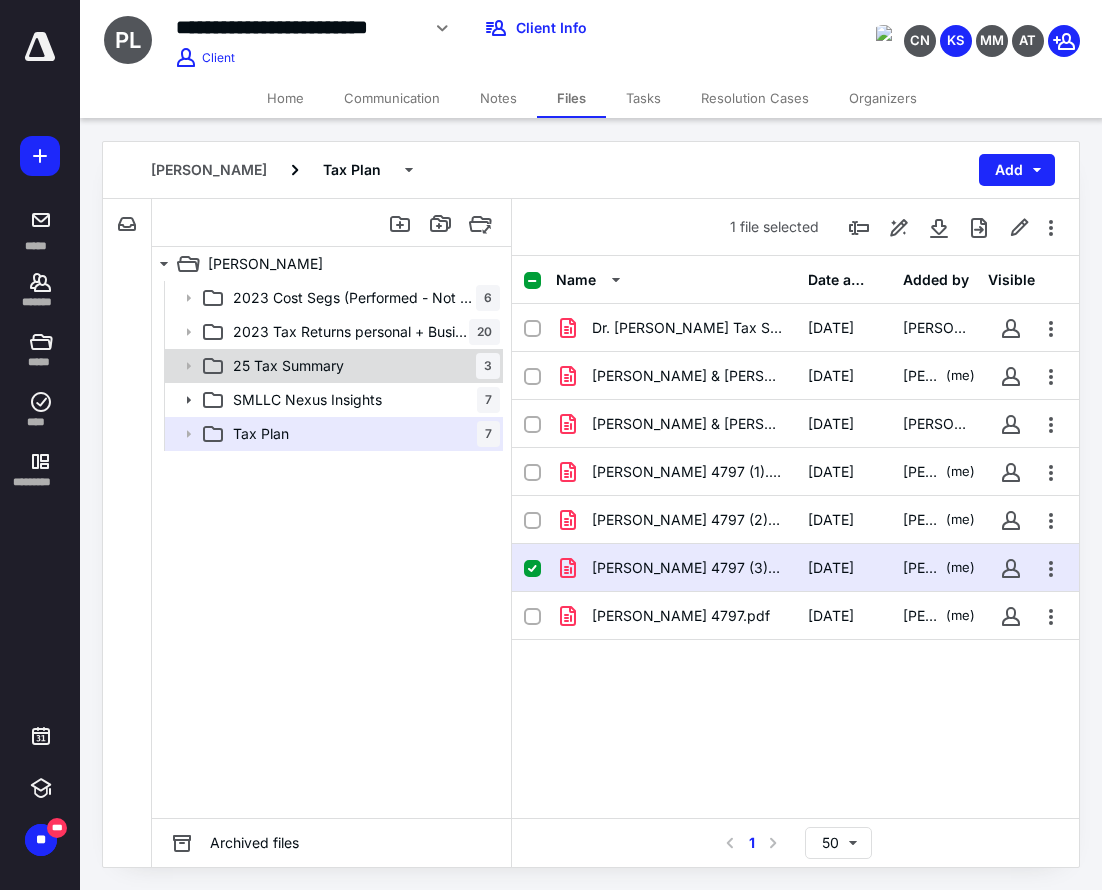 click on "25 Tax Summary 3" at bounding box center [362, 366] 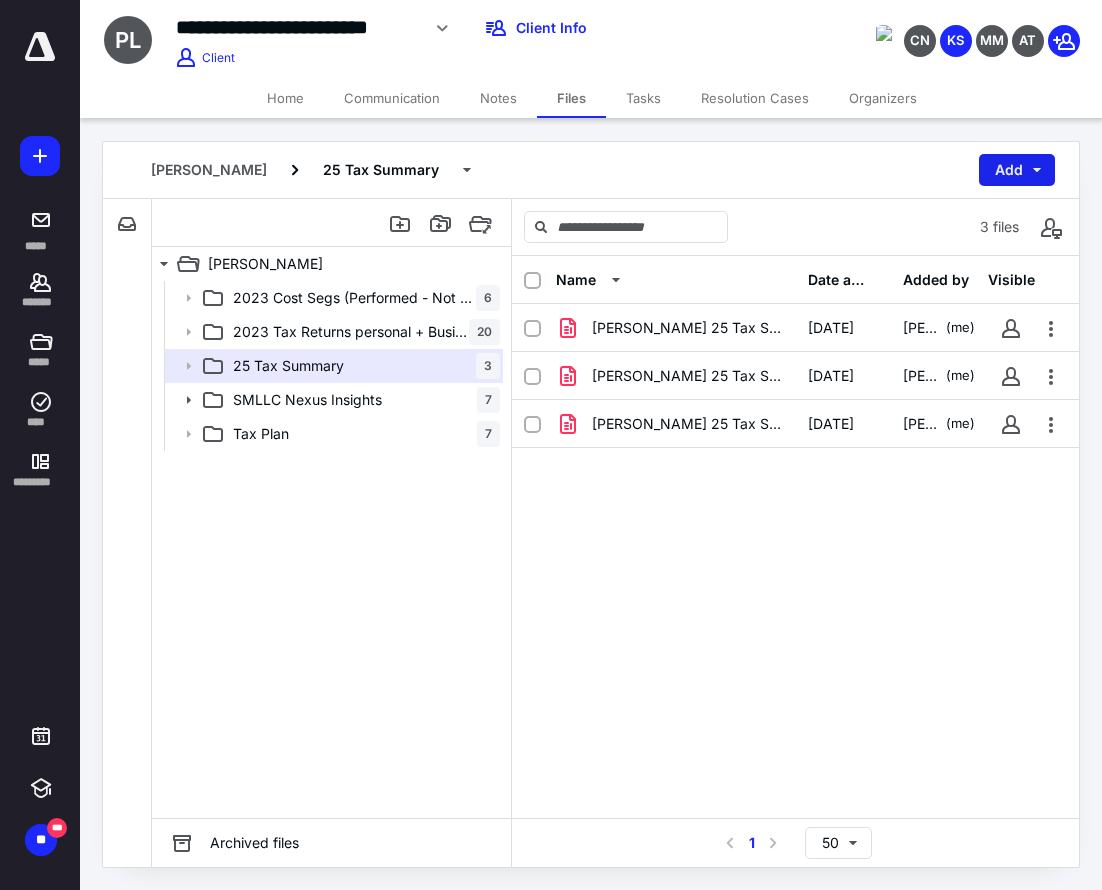 click on "Add" at bounding box center [1017, 170] 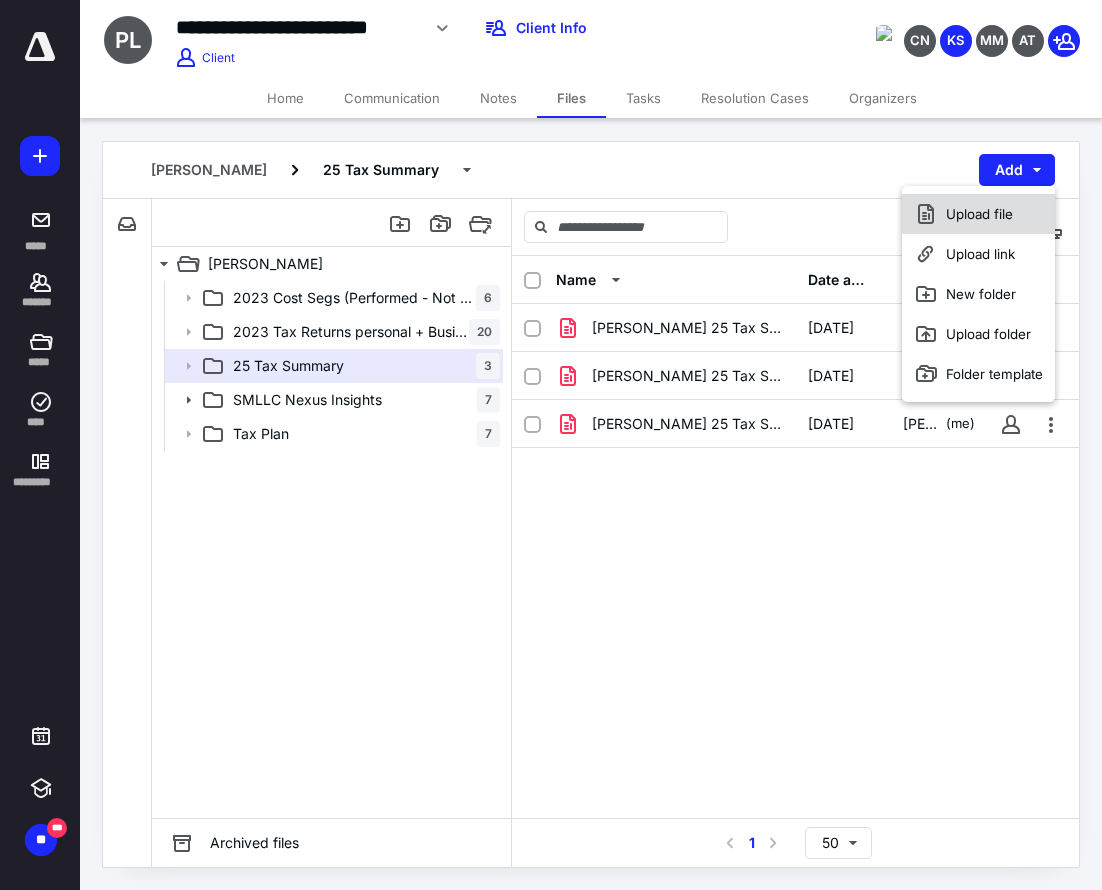 click on "Upload file" at bounding box center [978, 214] 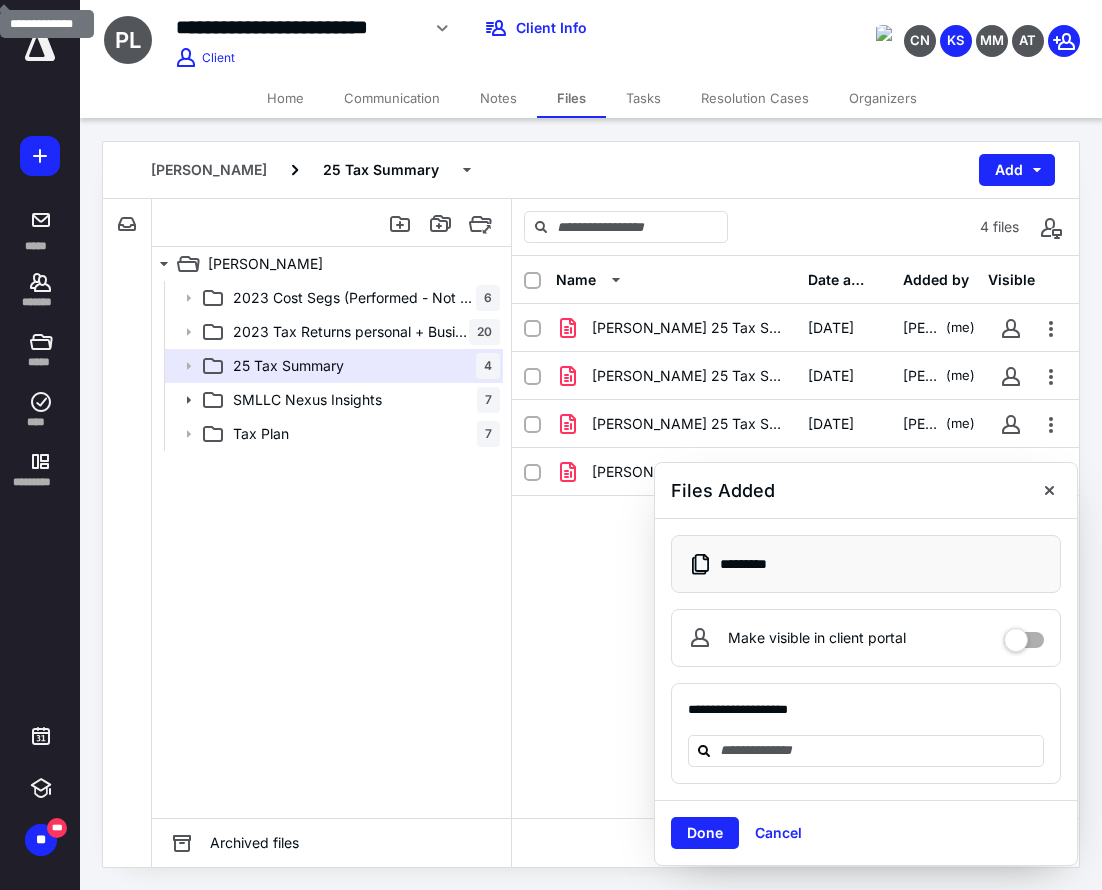 click on "2023 Cost Segs (Performed - Not used) 6 2023 Tax Returns personal + Business 20 25 Tax Summary 4 SMLLC Nexus Insights 7 Tax Plan 7" at bounding box center [331, 549] 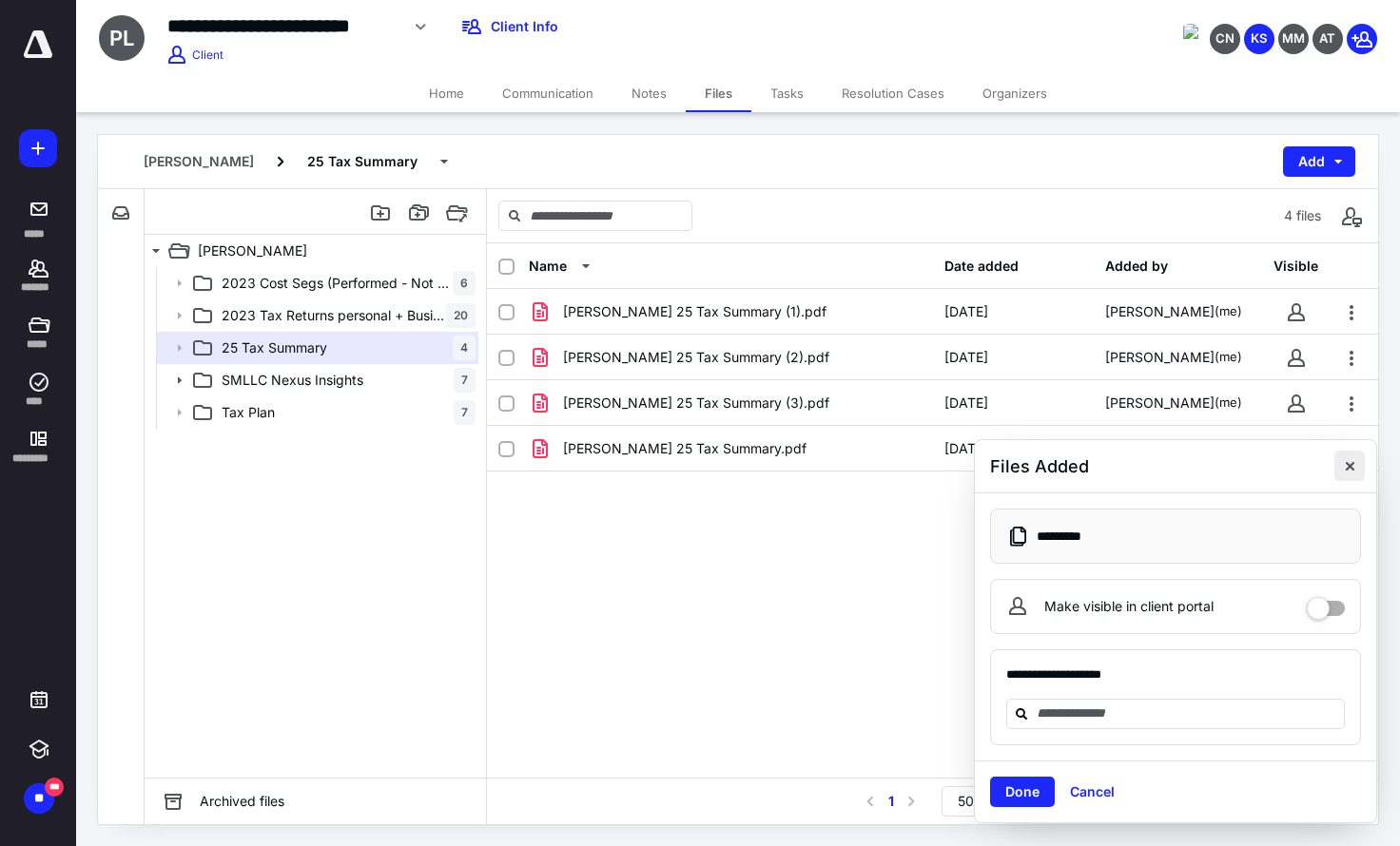 click at bounding box center (1350, 466) 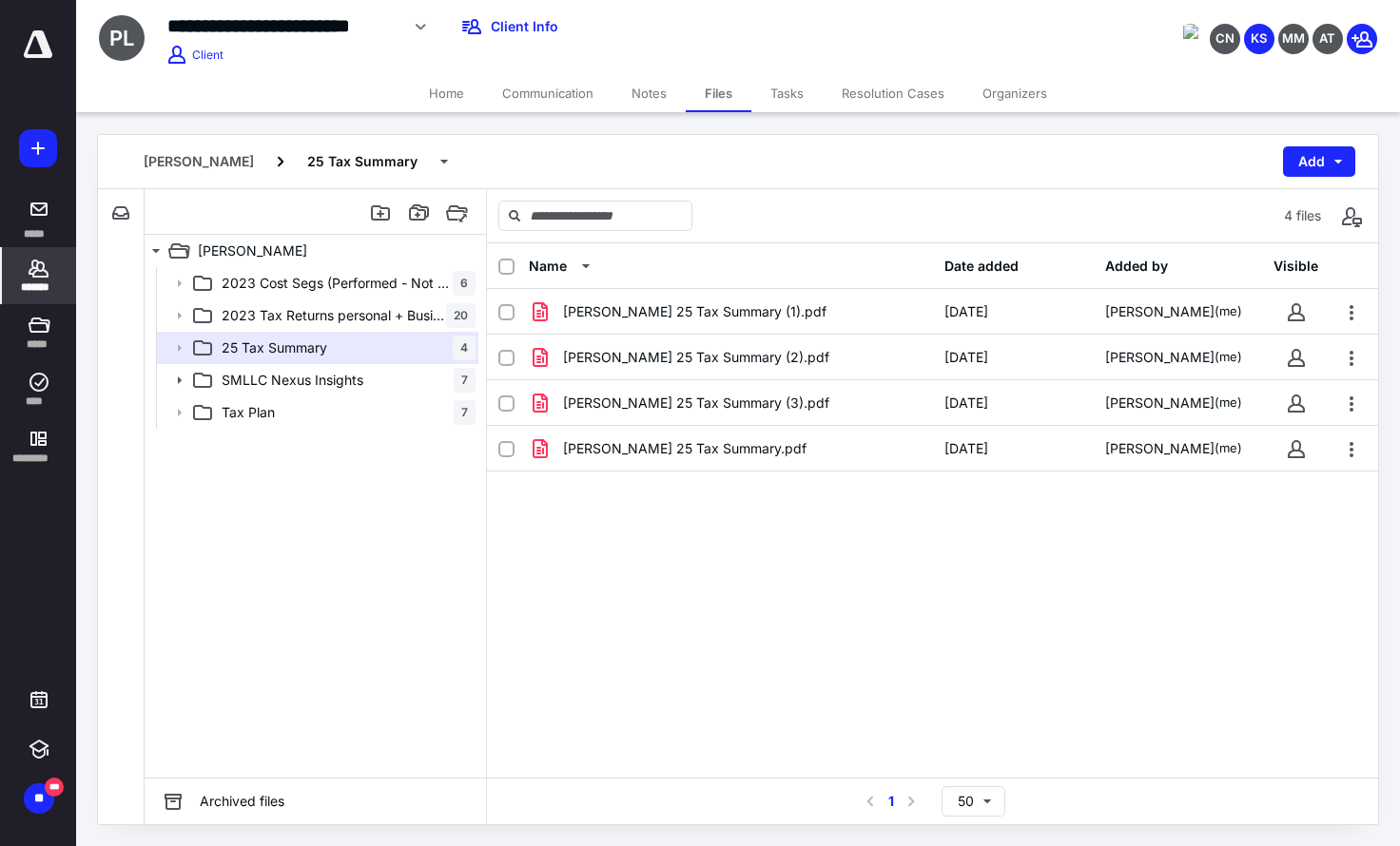 click 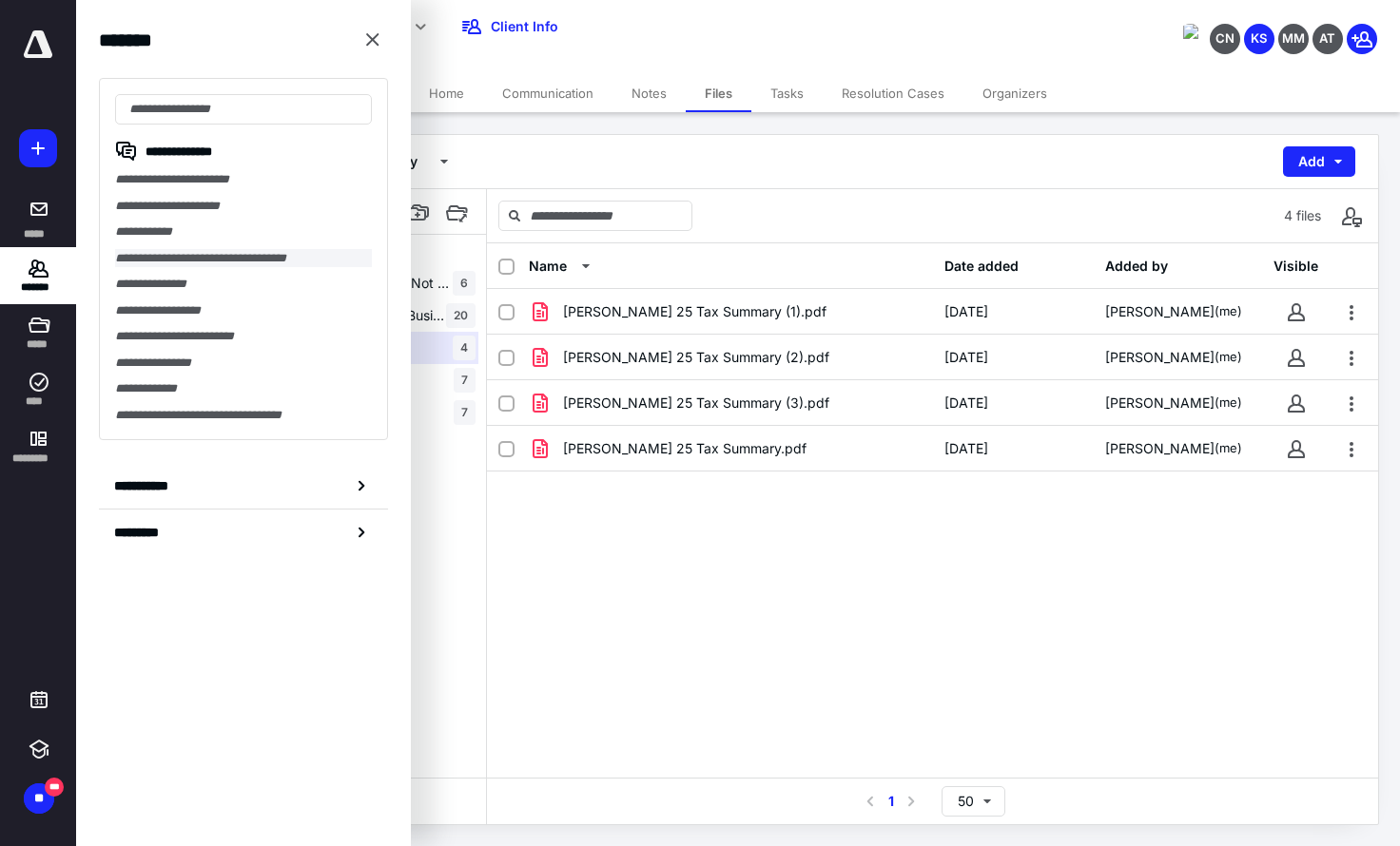 click on "**********" at bounding box center (243, 259) 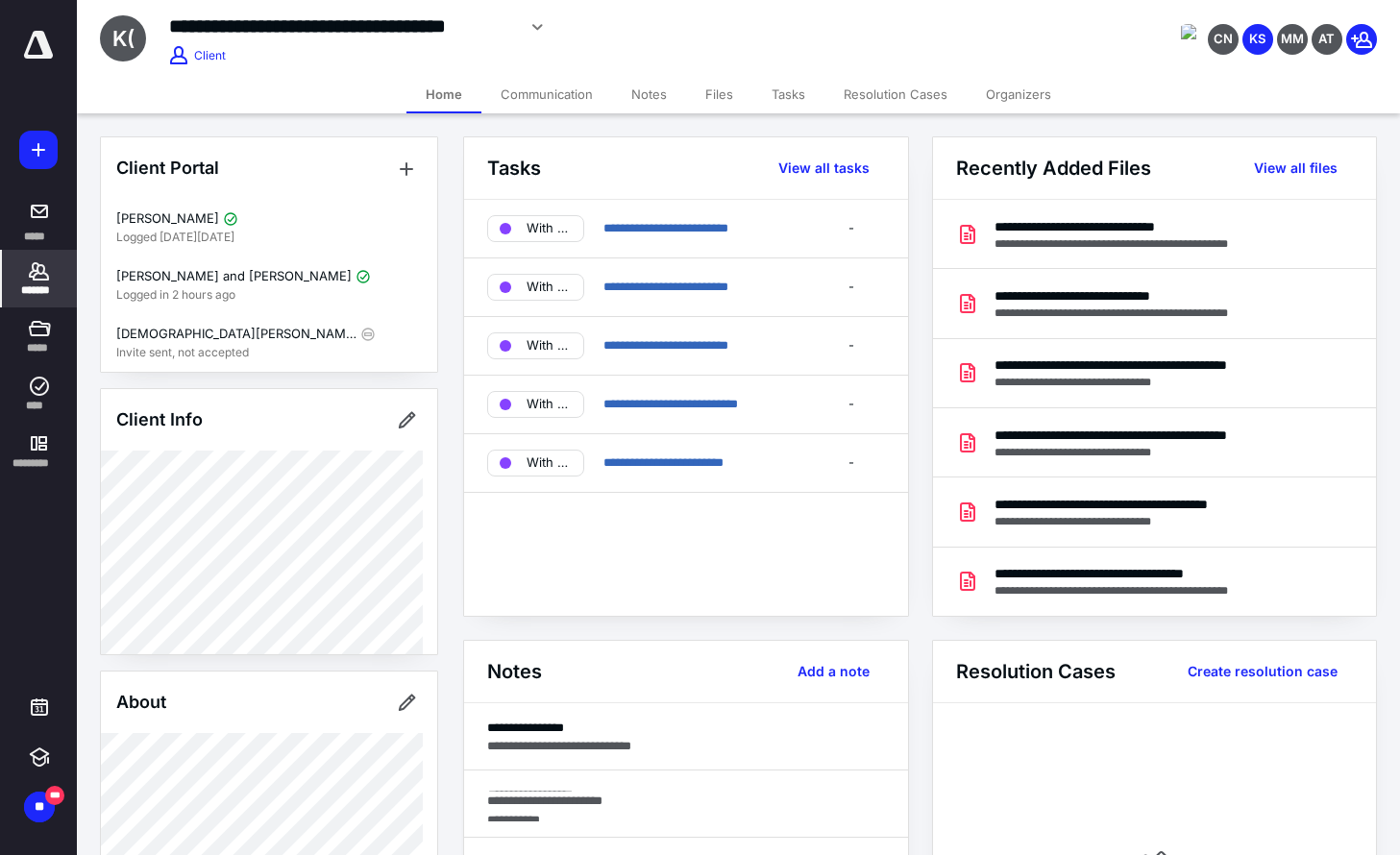 click on "Files" at bounding box center [719, 94] 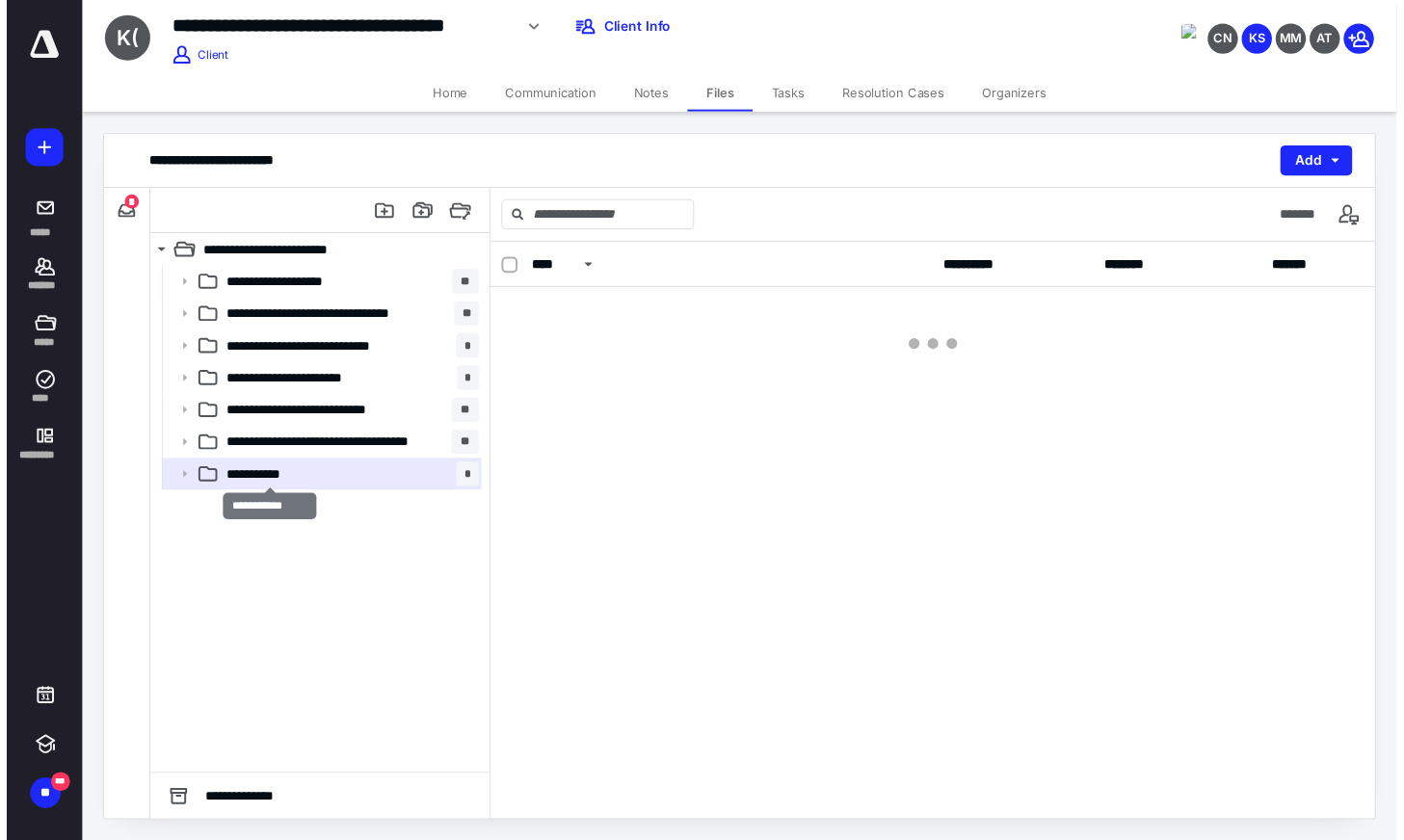 scroll, scrollTop: 0, scrollLeft: 0, axis: both 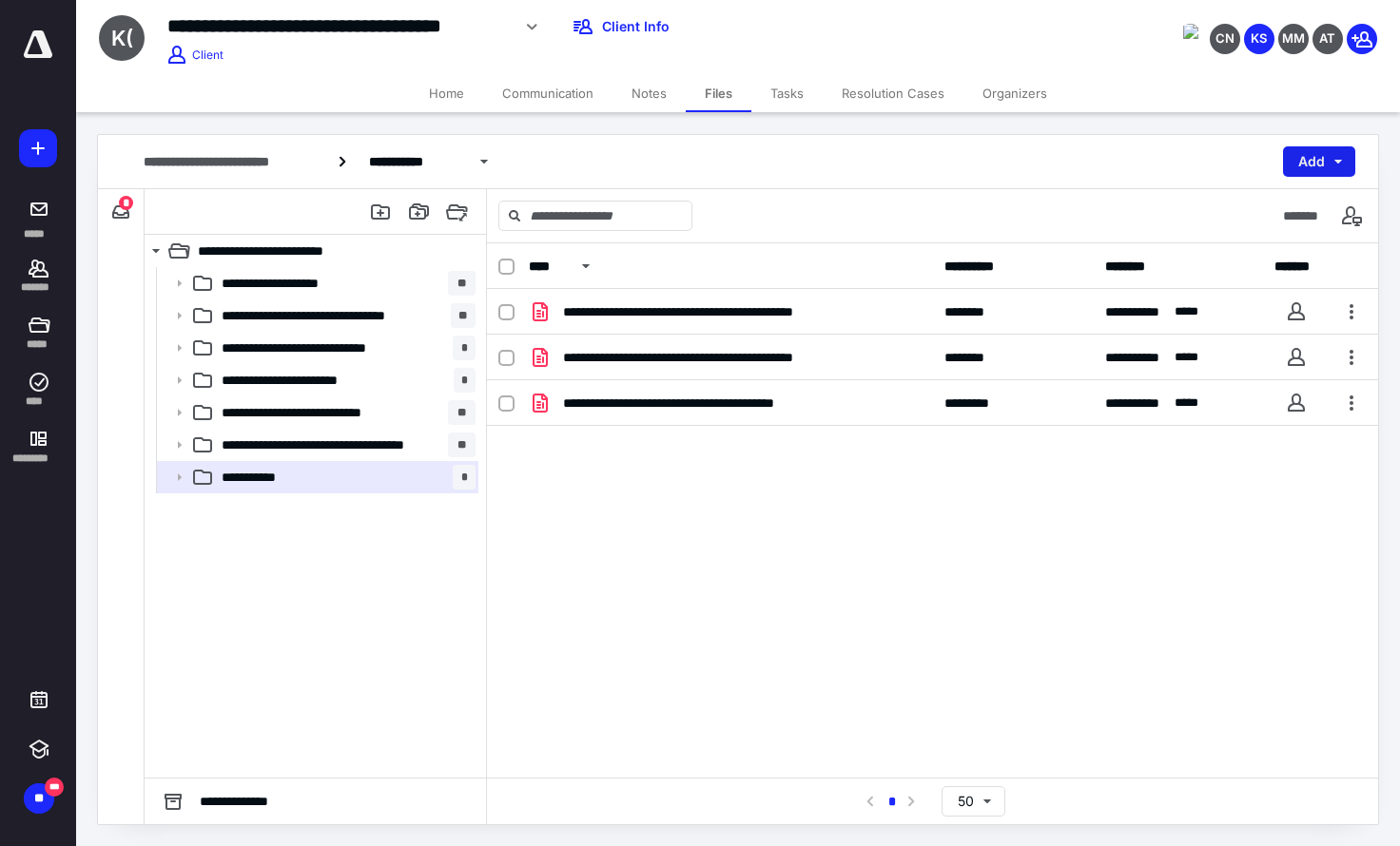 click on "Add" at bounding box center [1319, 162] 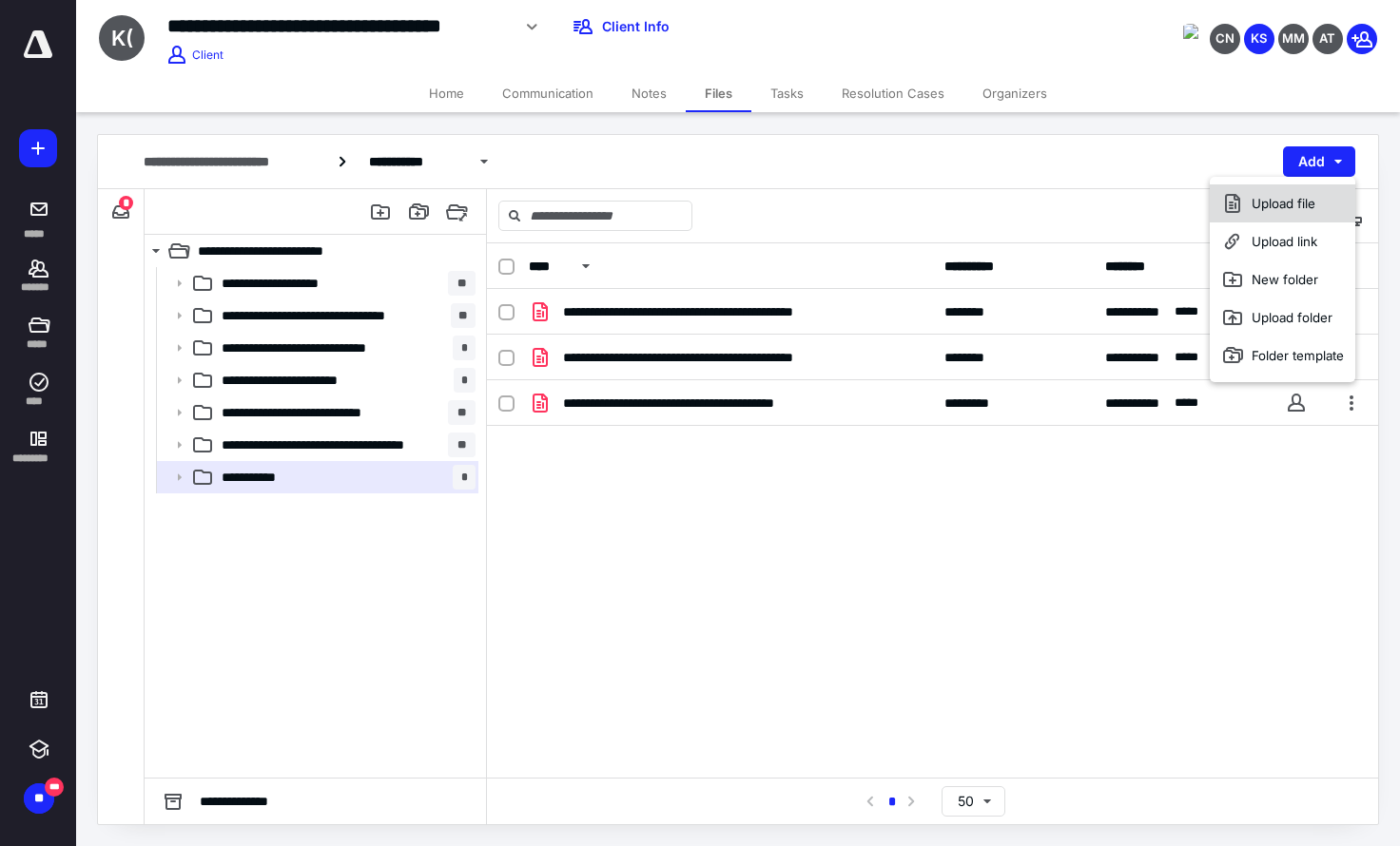 click on "Upload file" at bounding box center [1282, 203] 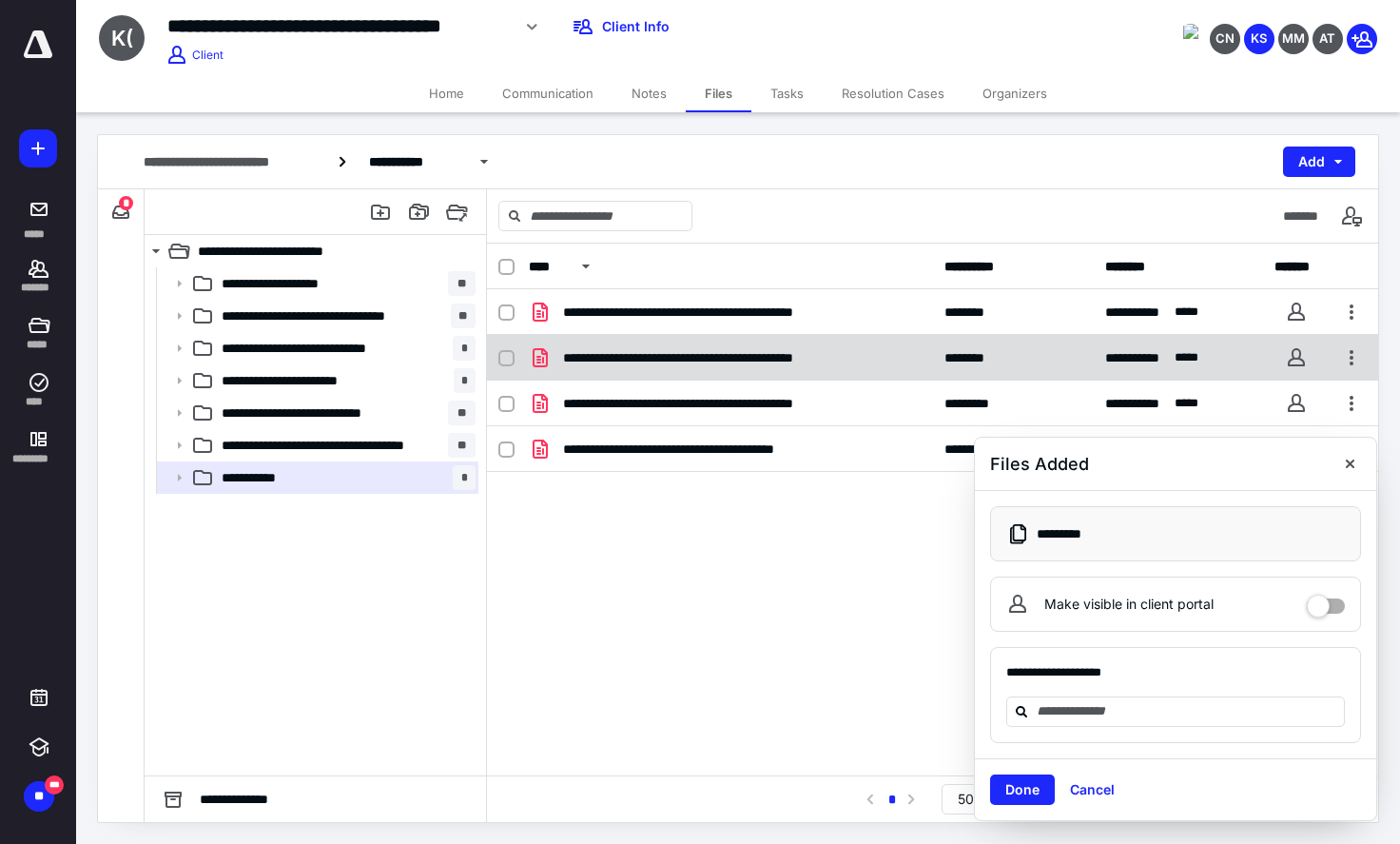 drag, startPoint x: 1345, startPoint y: 465, endPoint x: 943, endPoint y: 341, distance: 420.6899 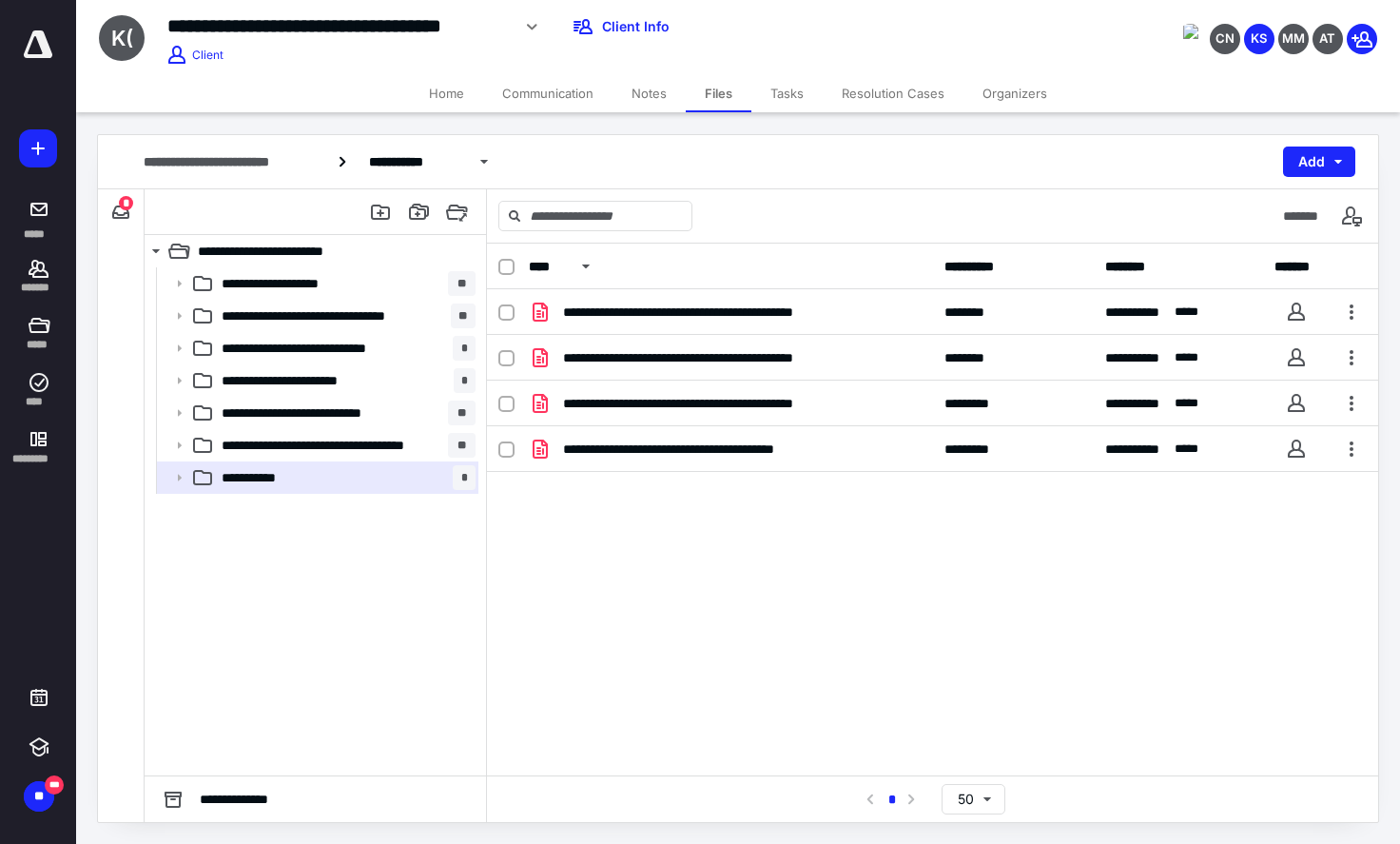 click at bounding box center (38, 45) 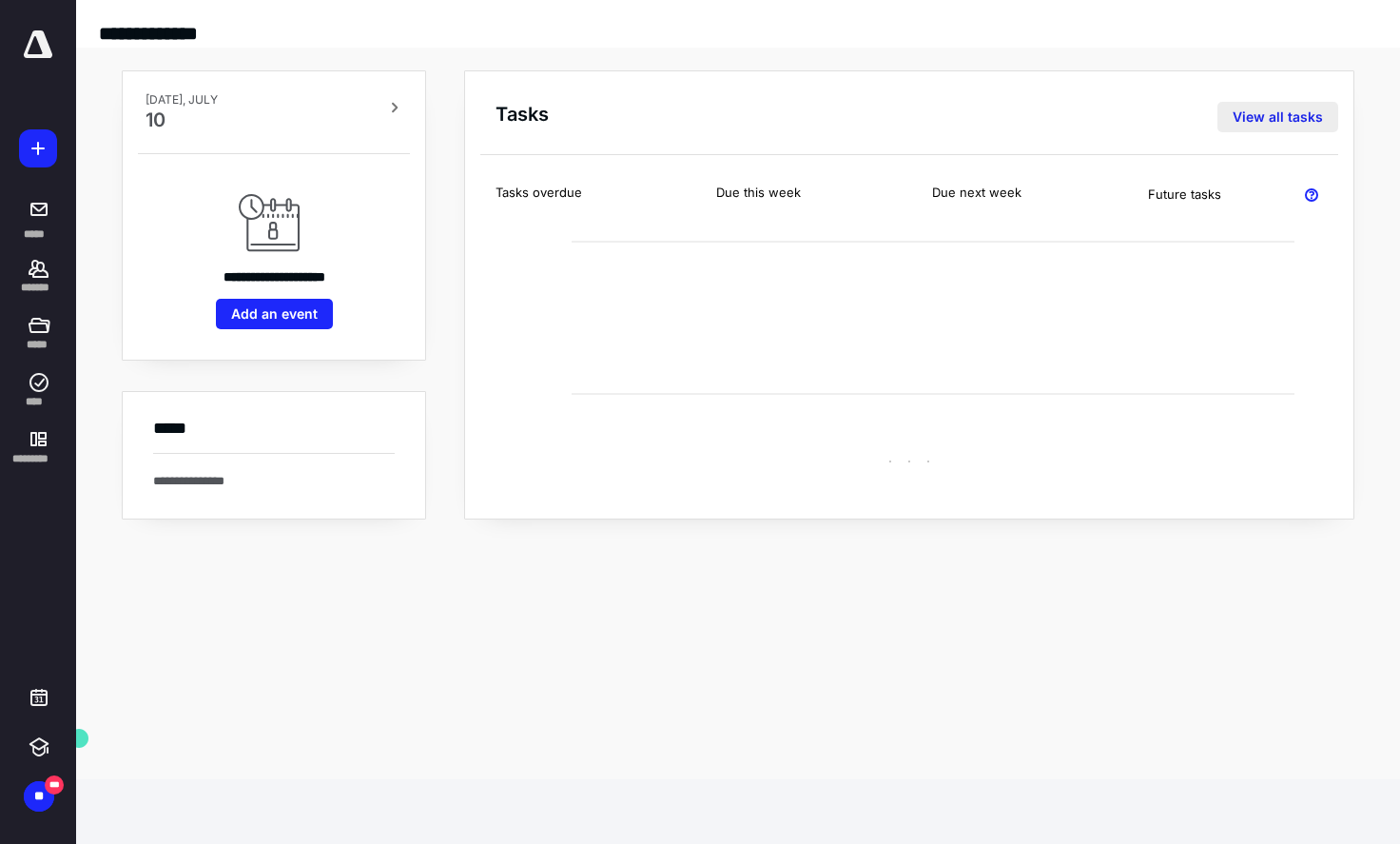 click on "View all tasks" at bounding box center [1277, 117] 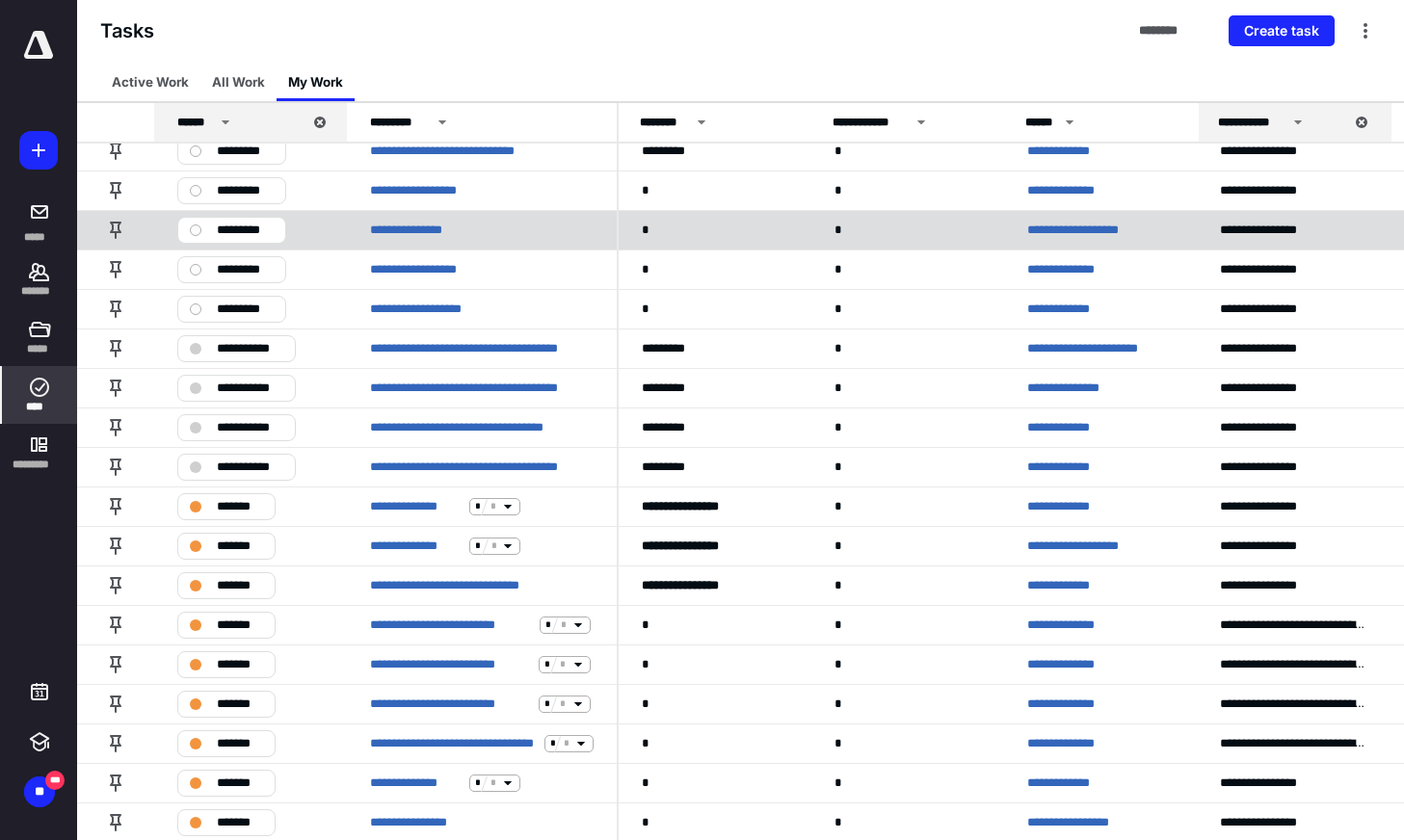 scroll, scrollTop: 360, scrollLeft: 0, axis: vertical 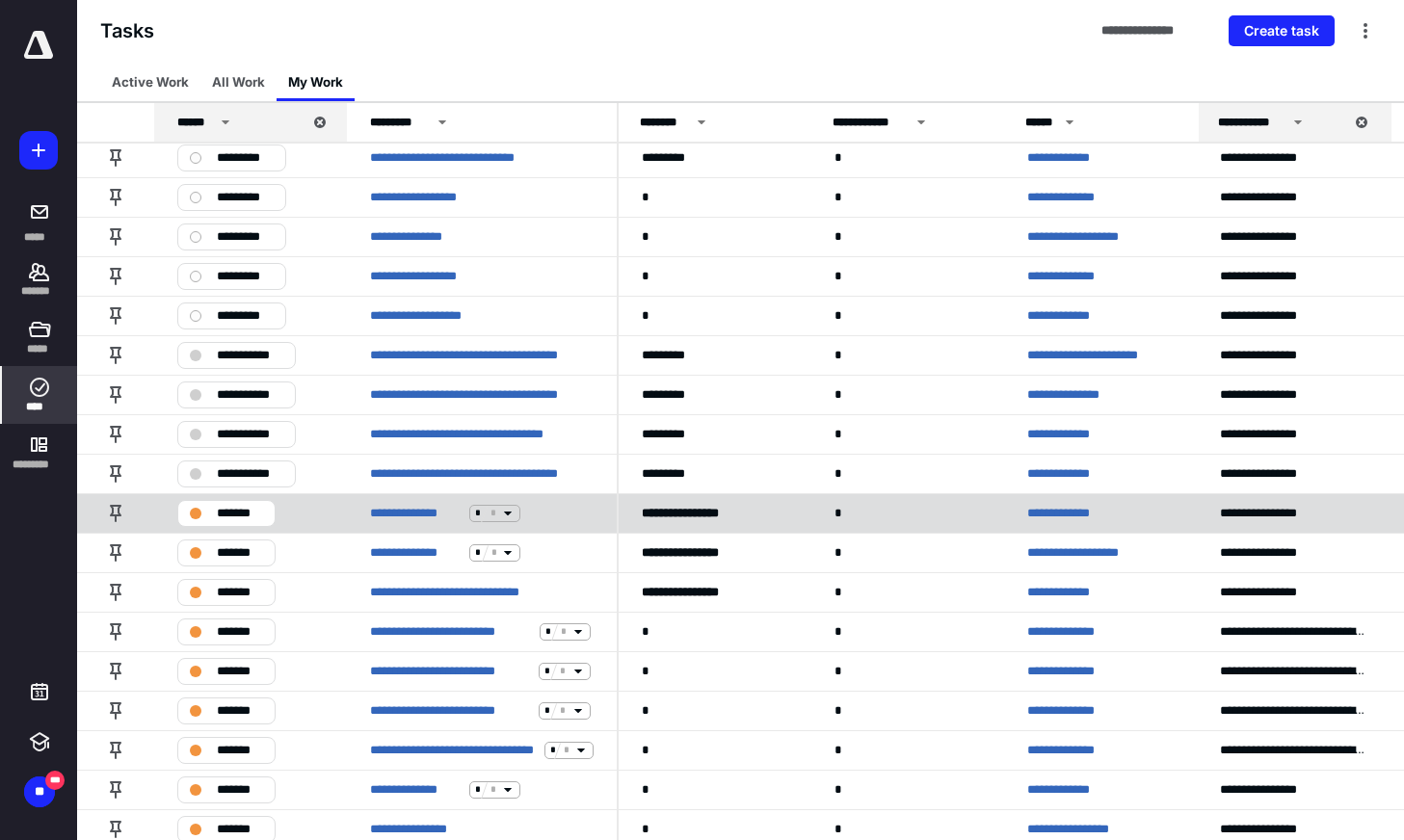 click on "******* ********" at bounding box center (715, 512) 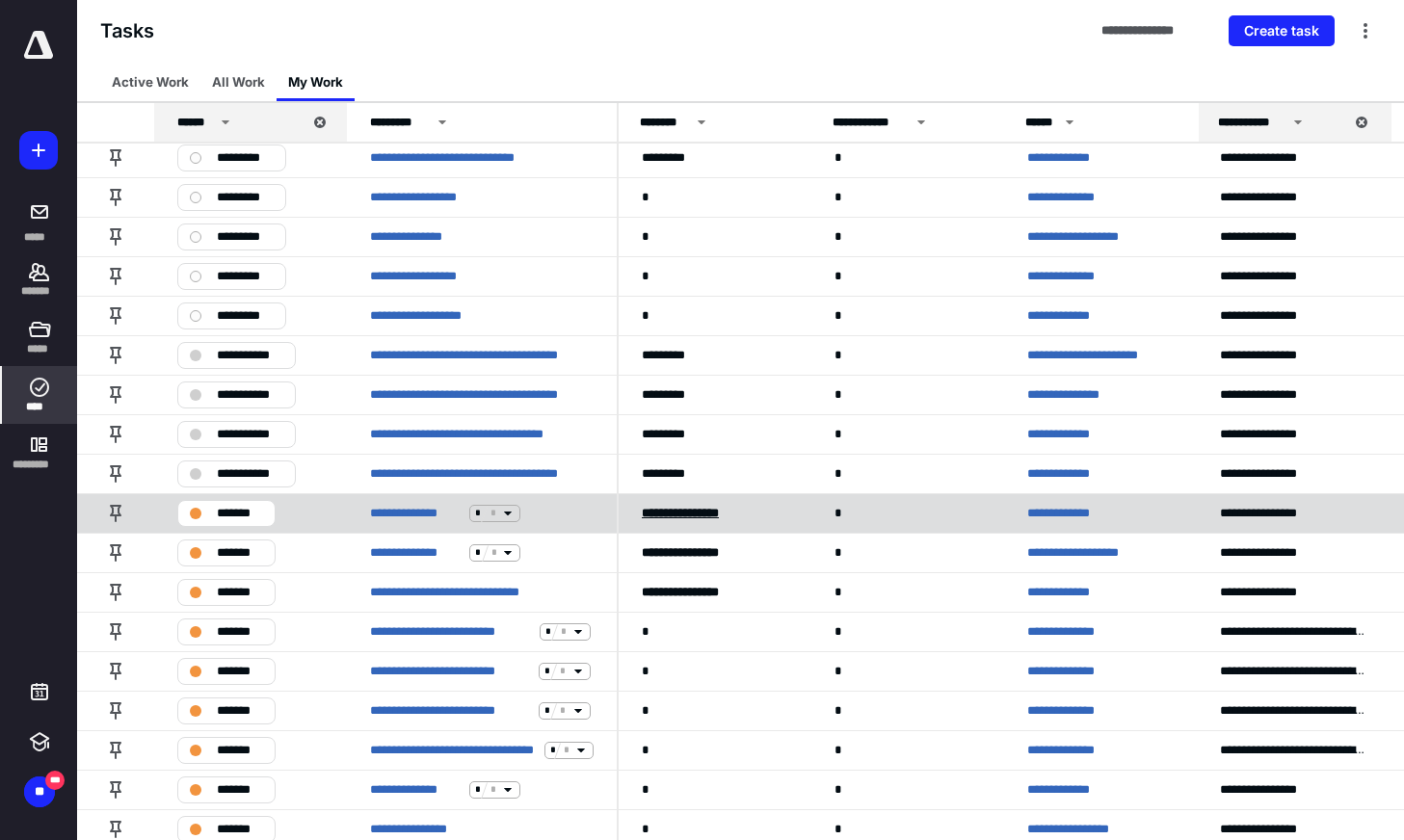 click on "******* ********" at bounding box center [680, 512] 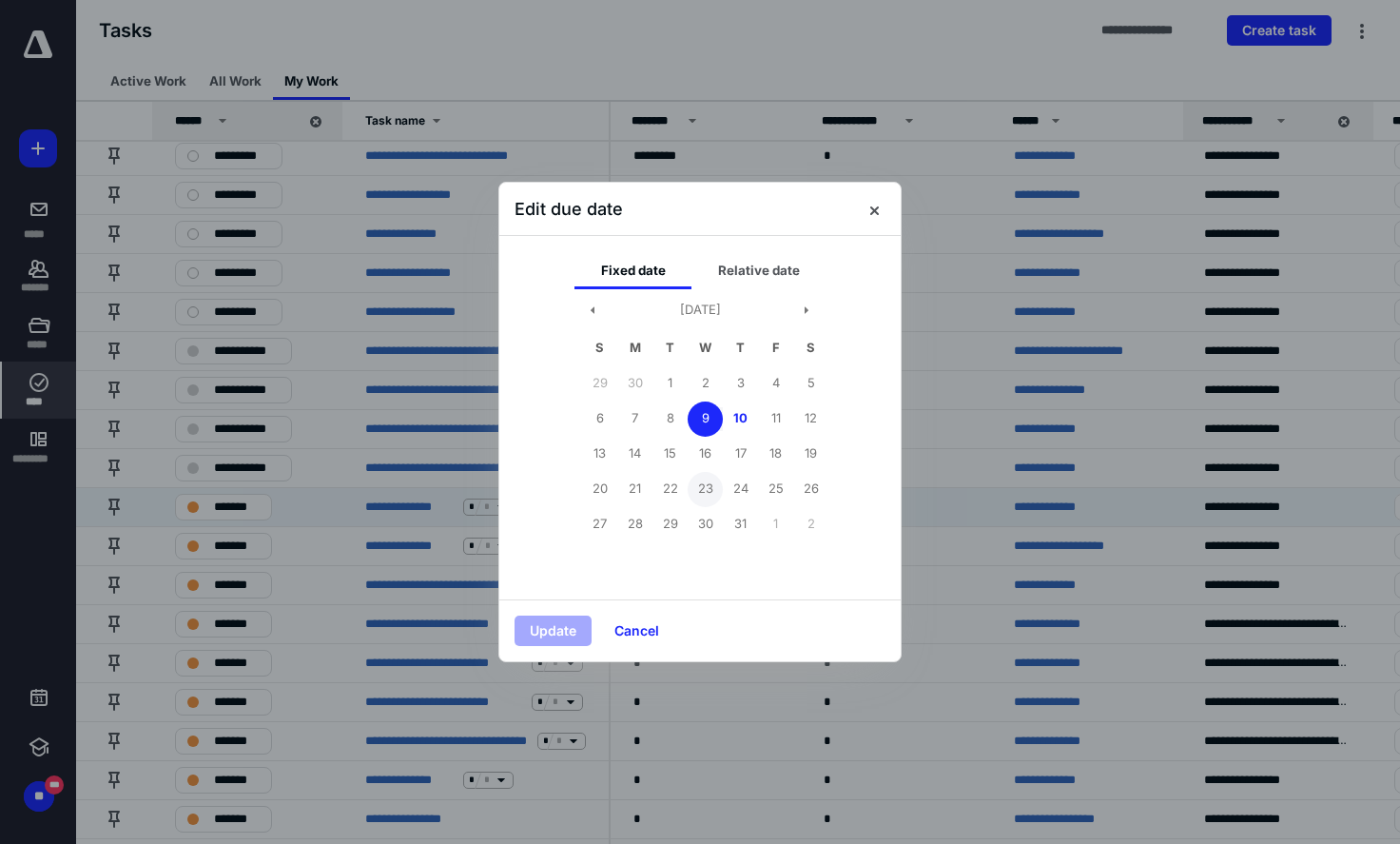 click on "23" at bounding box center (705, 489) 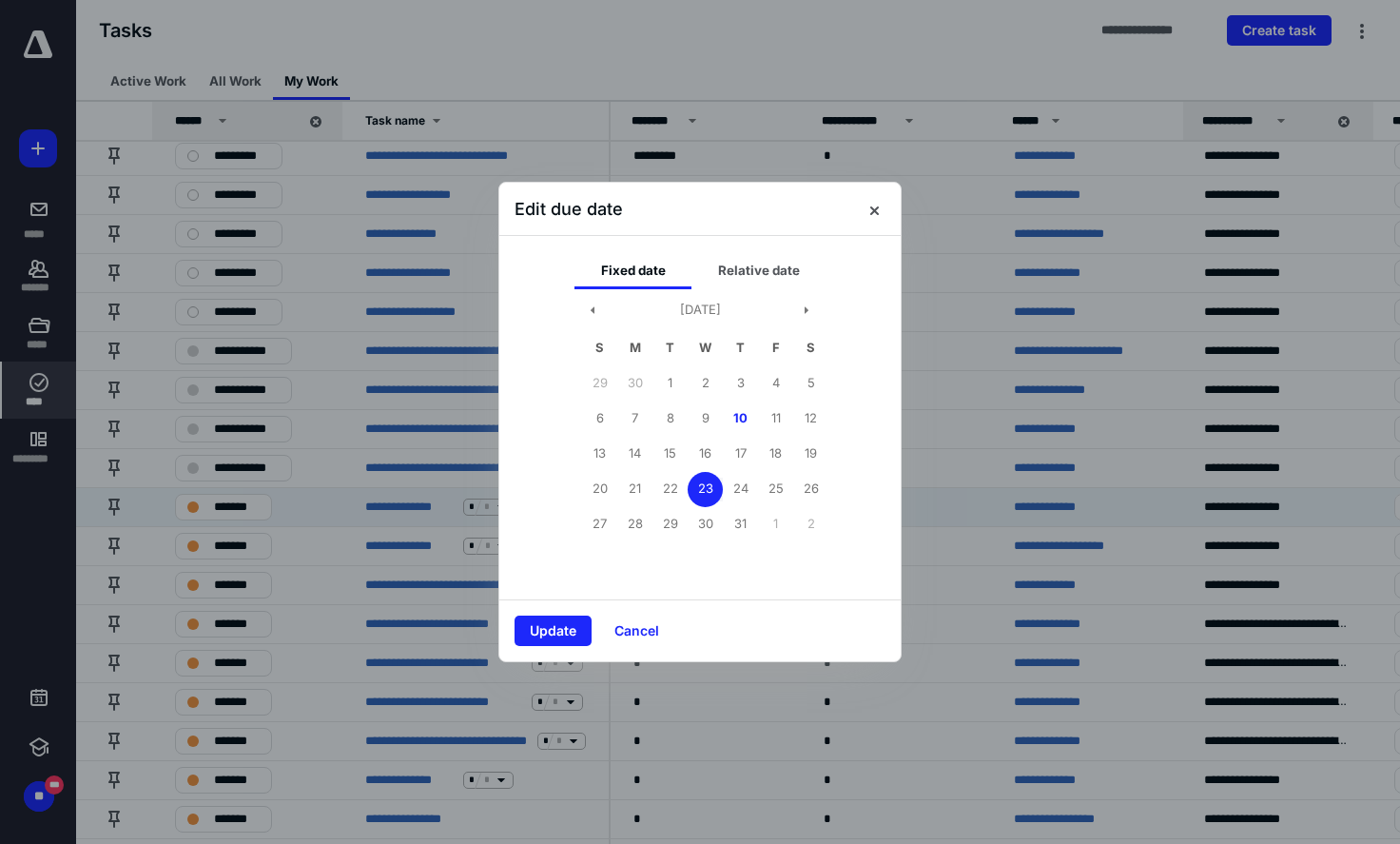 drag, startPoint x: 547, startPoint y: 635, endPoint x: 601, endPoint y: 604, distance: 62.26556 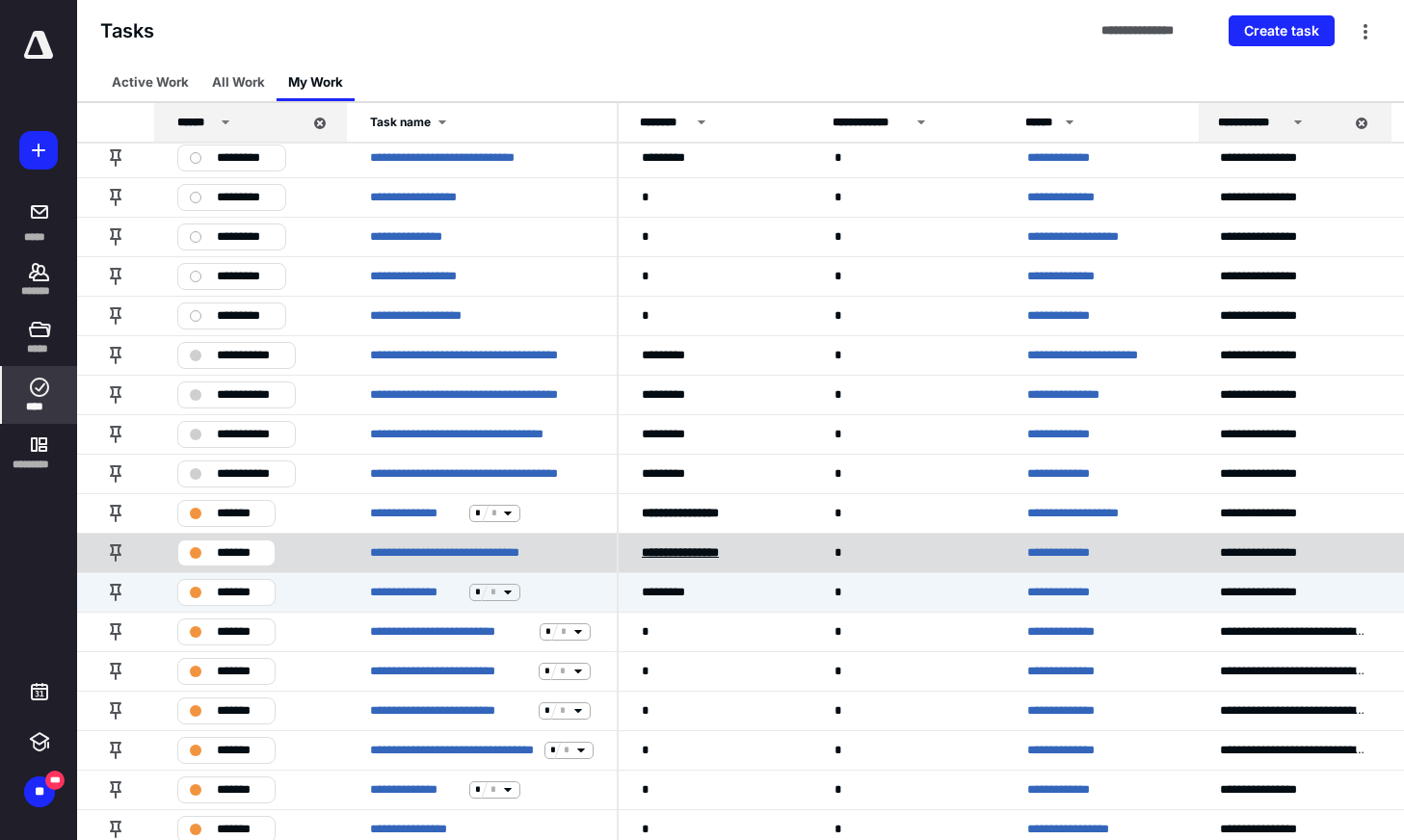 click on "******* ********" at bounding box center (680, 552) 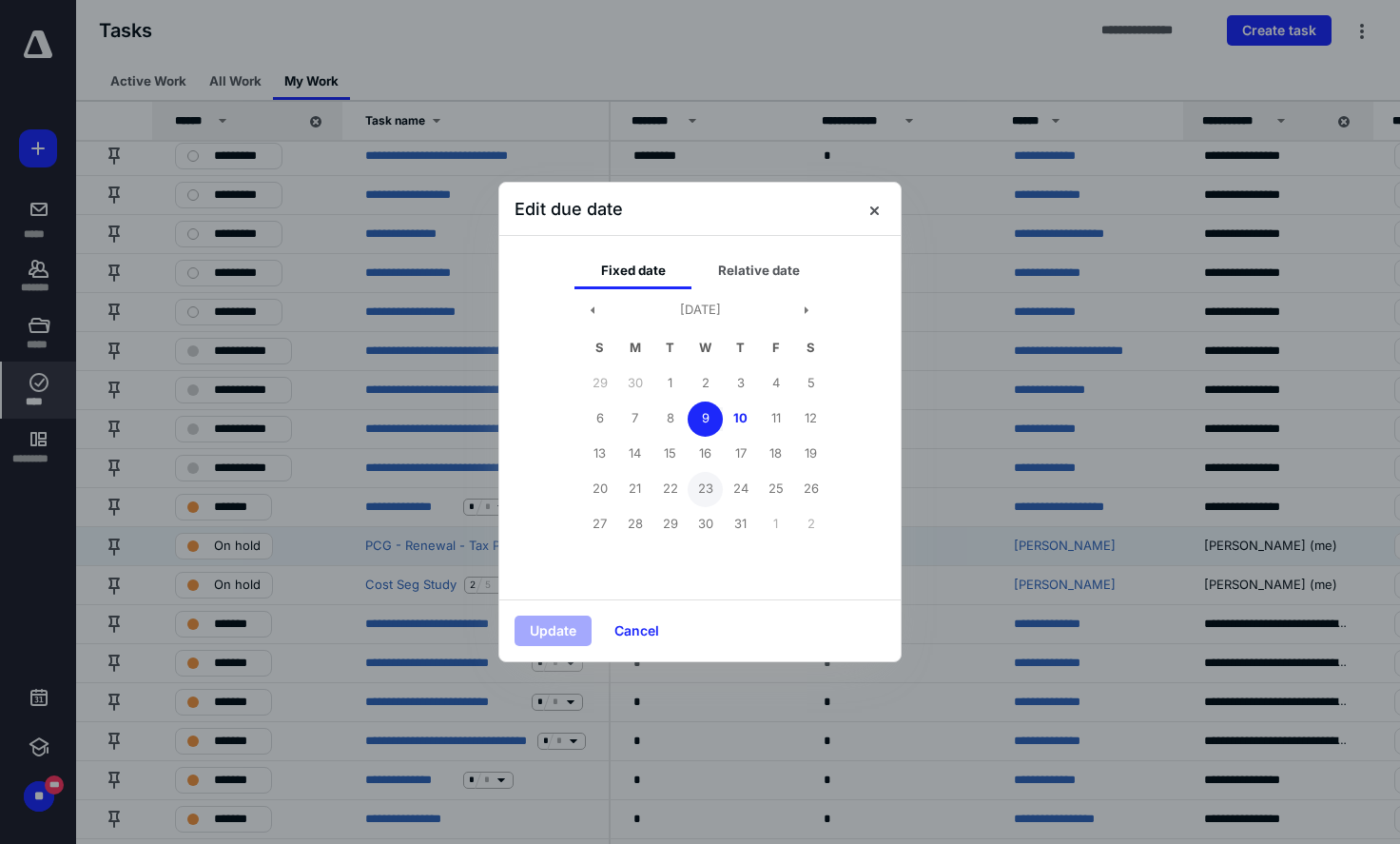 click on "23" at bounding box center (705, 489) 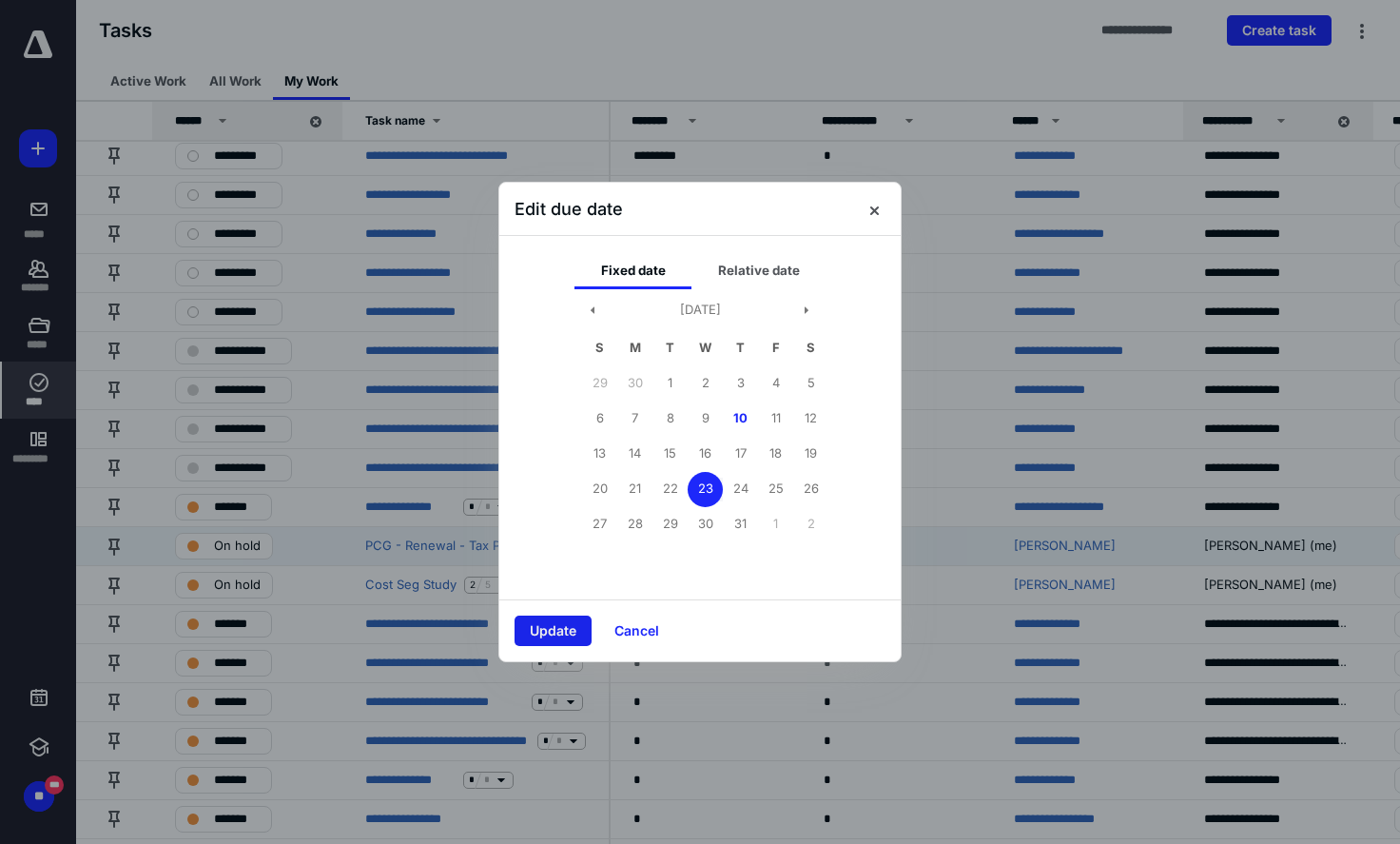 click on "Update" at bounding box center [553, 631] 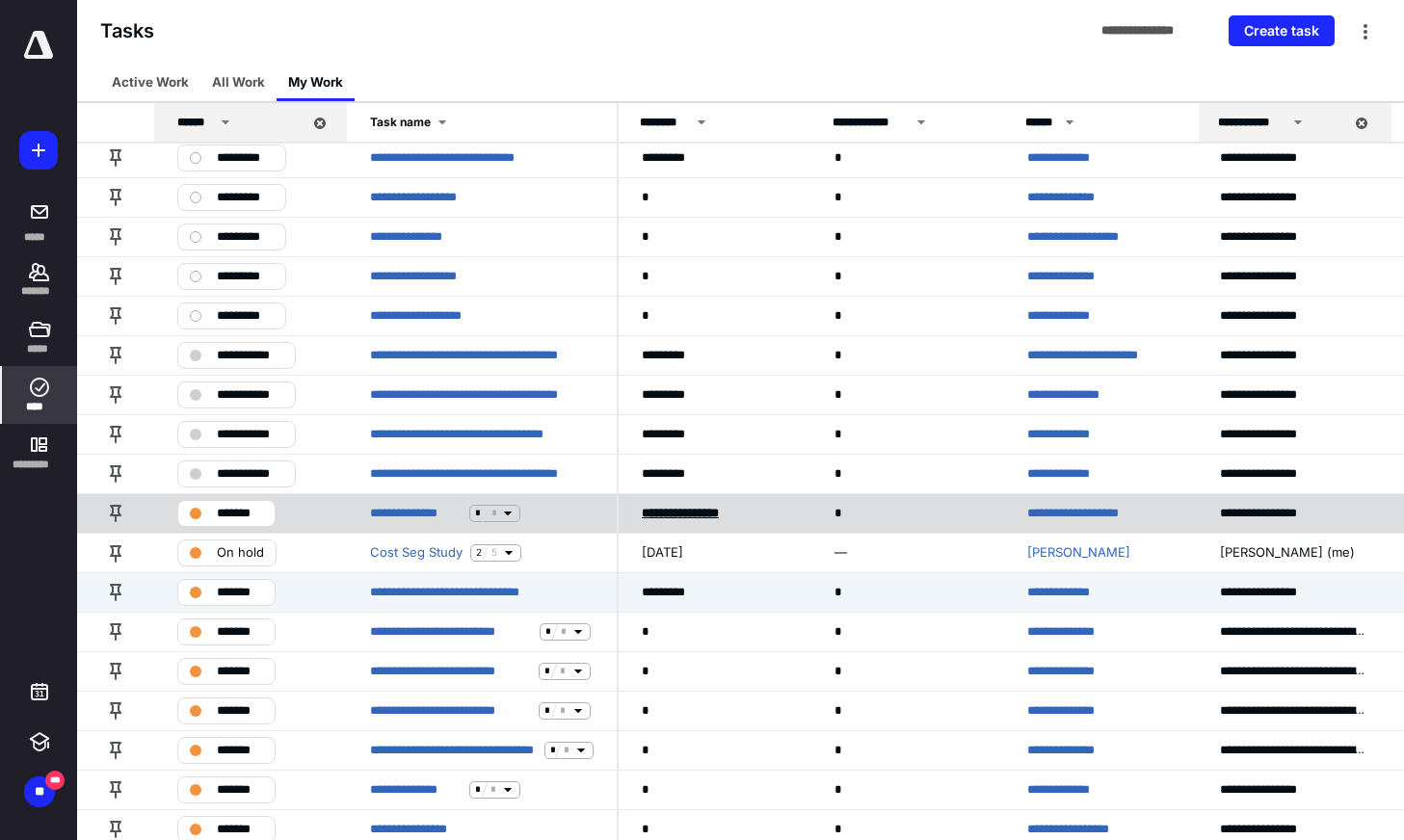 click on "******* ********" at bounding box center [680, 512] 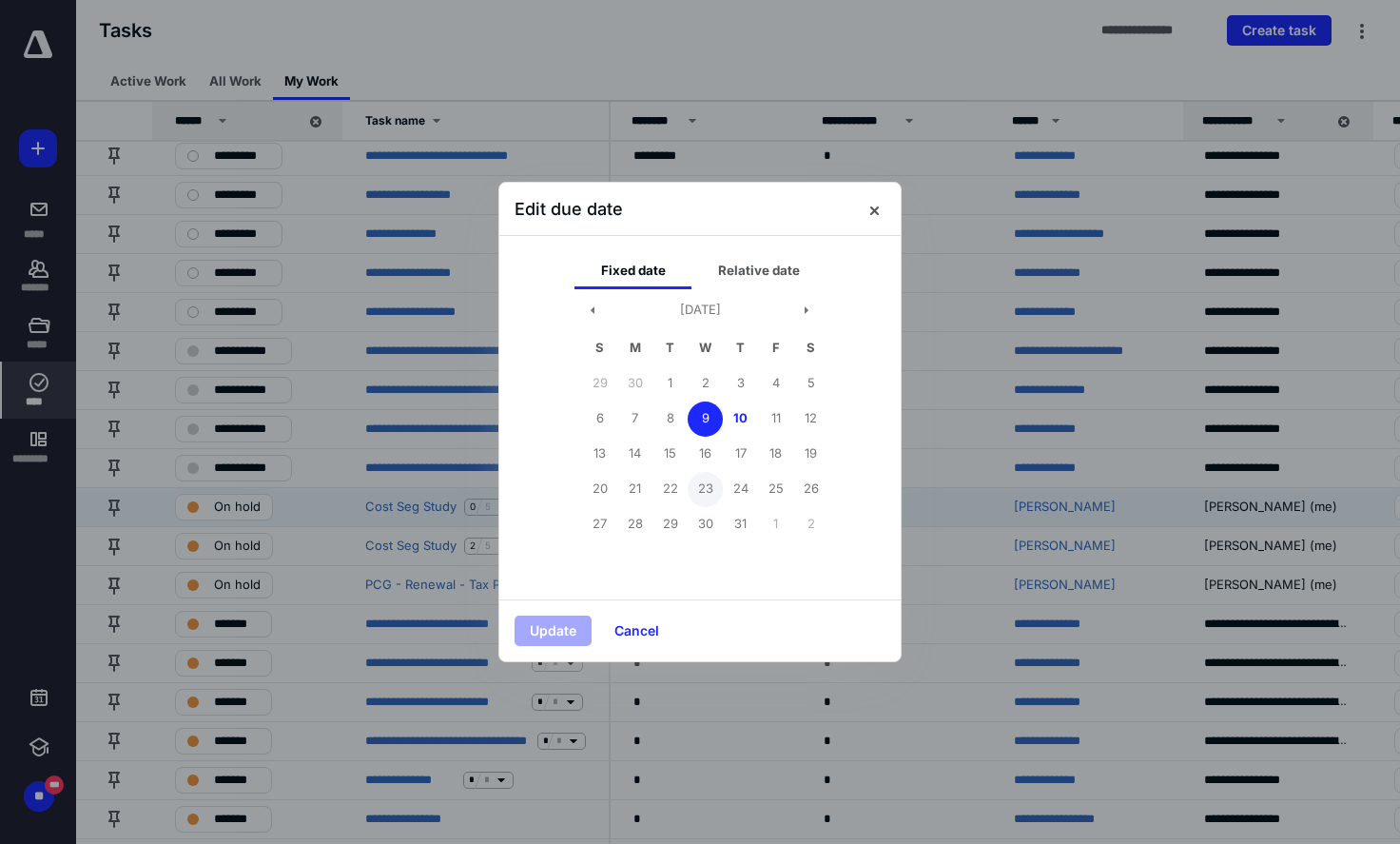 click on "23" at bounding box center (705, 489) 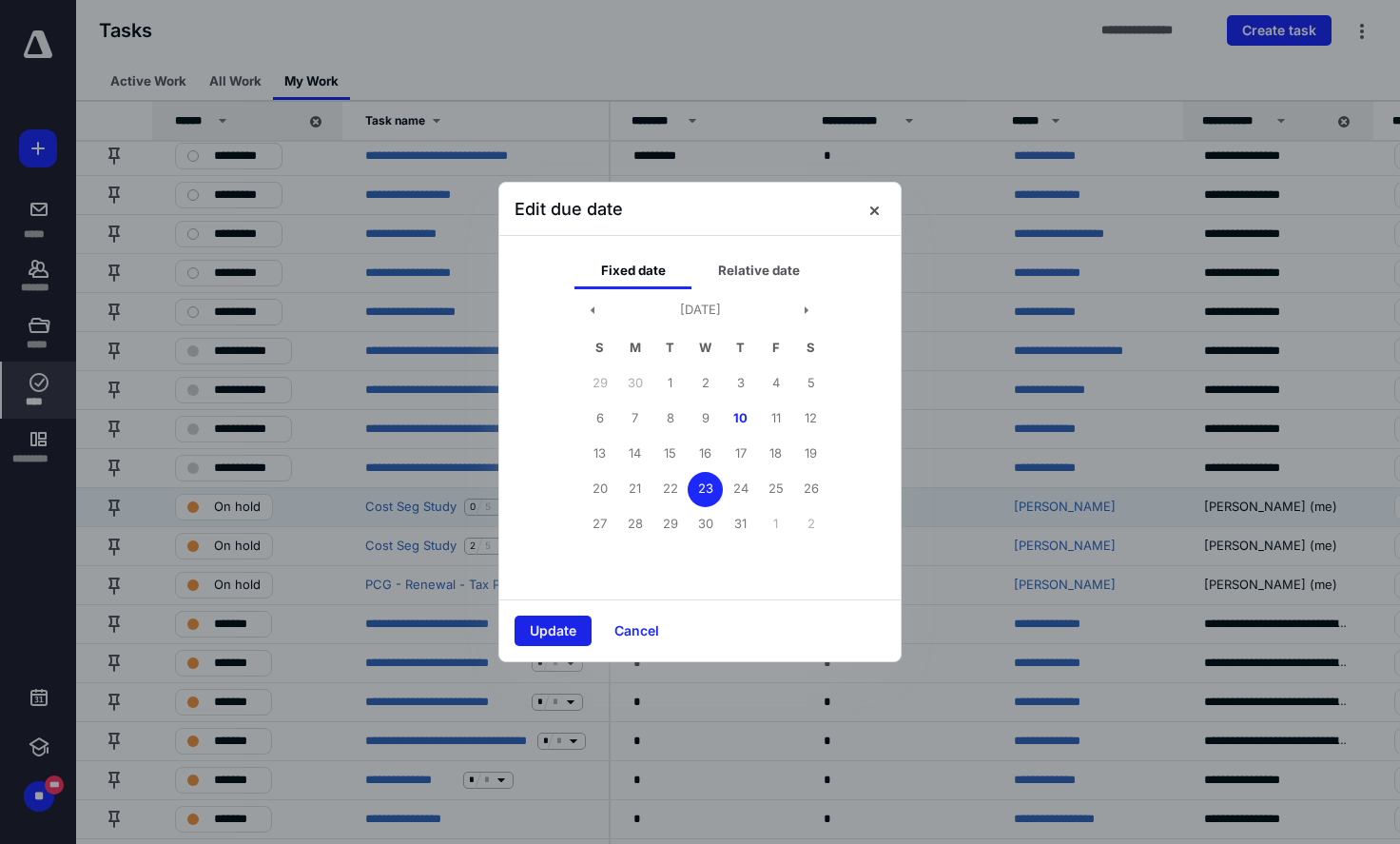 click on "Update" at bounding box center (553, 631) 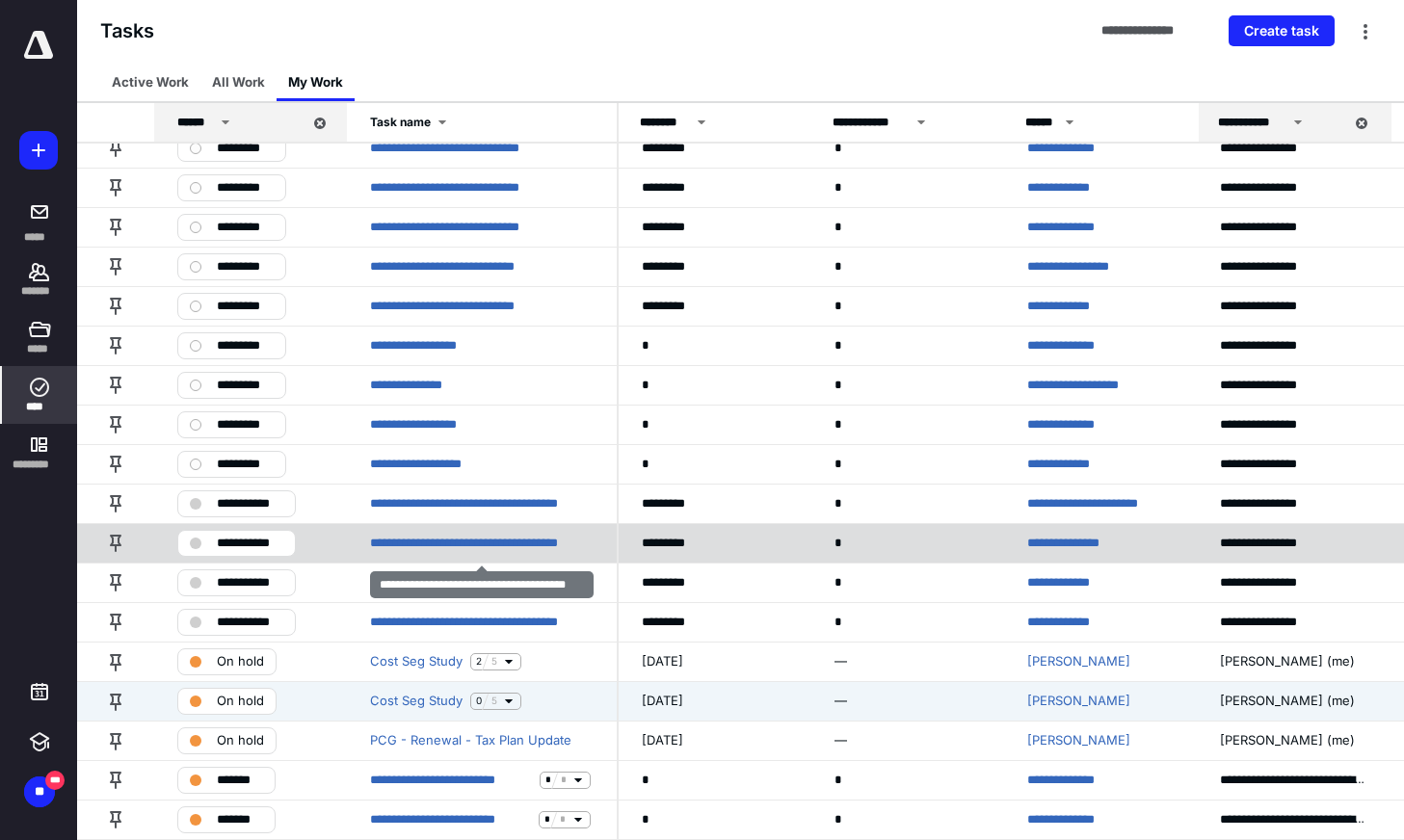 scroll, scrollTop: 168, scrollLeft: 0, axis: vertical 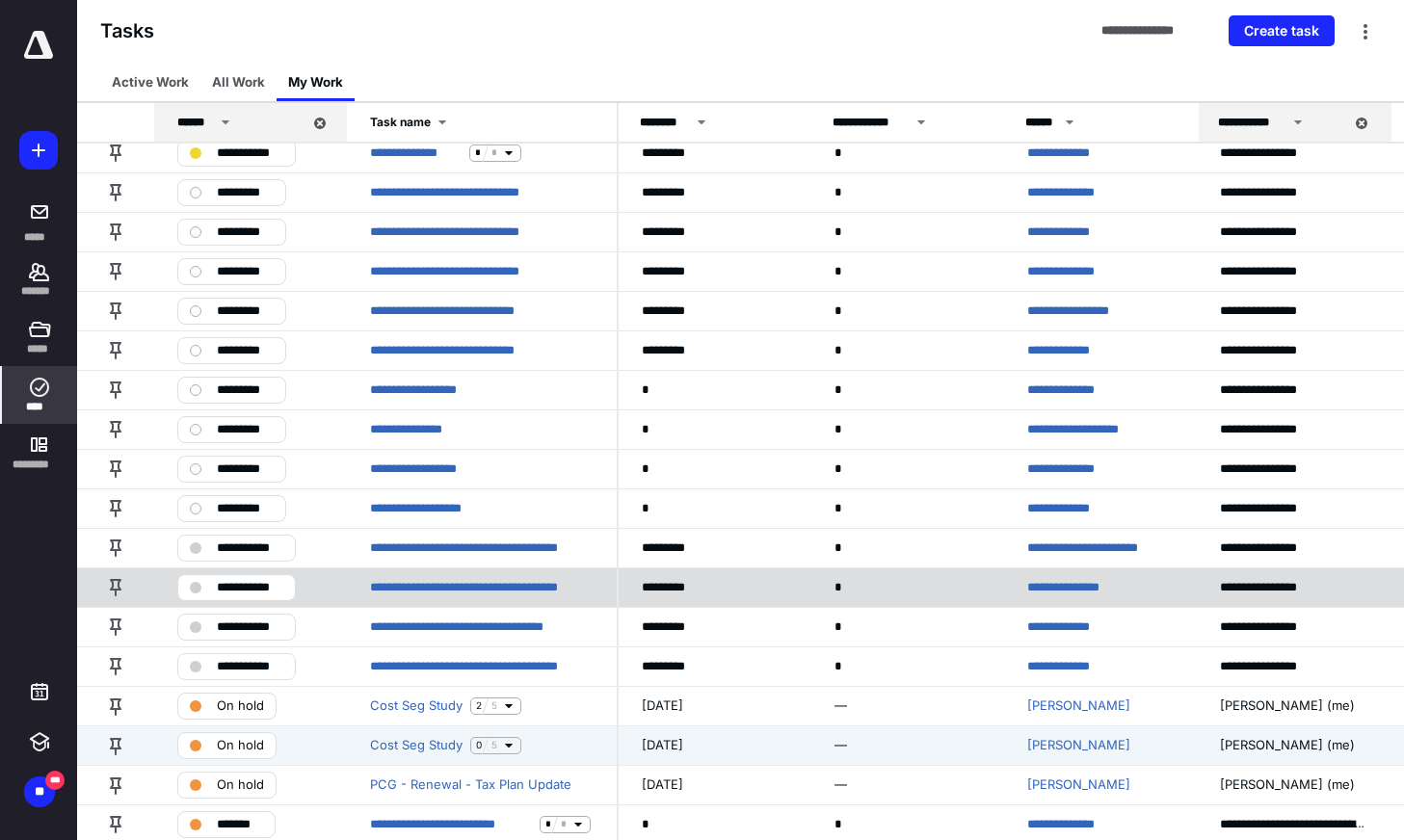 click on "**********" at bounding box center [1078, 588] 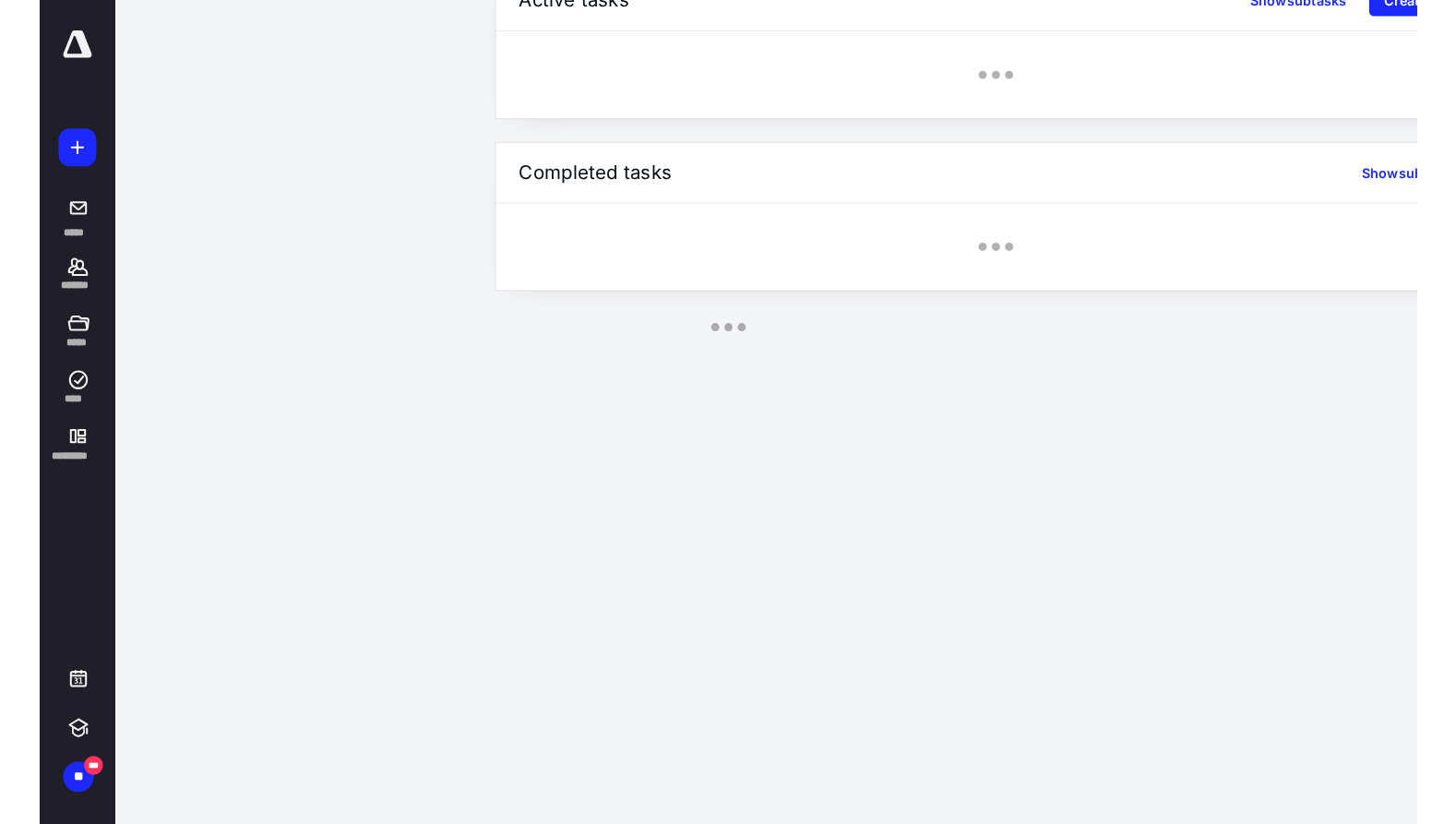 scroll, scrollTop: 0, scrollLeft: 0, axis: both 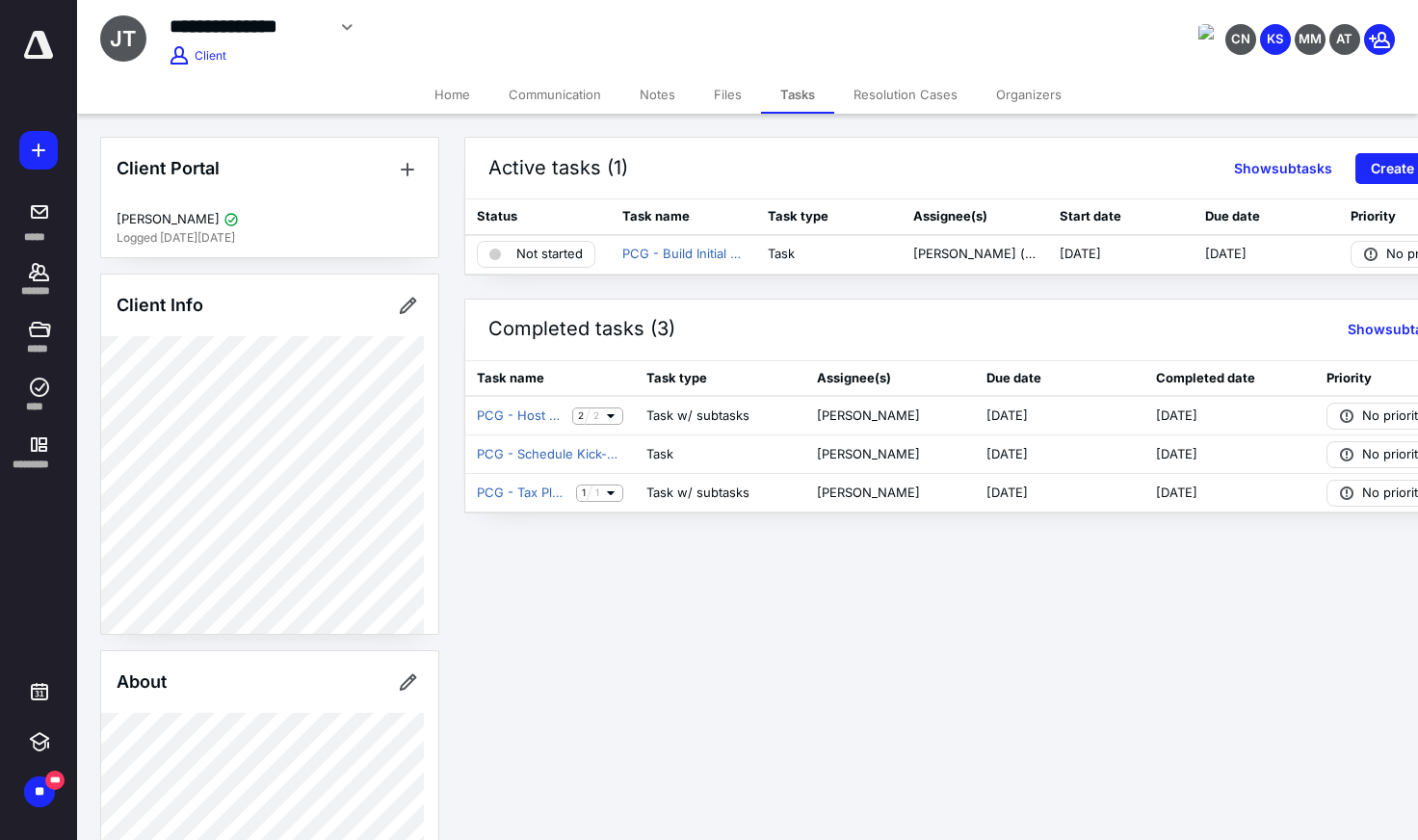 click on "Notes" at bounding box center (657, 94) 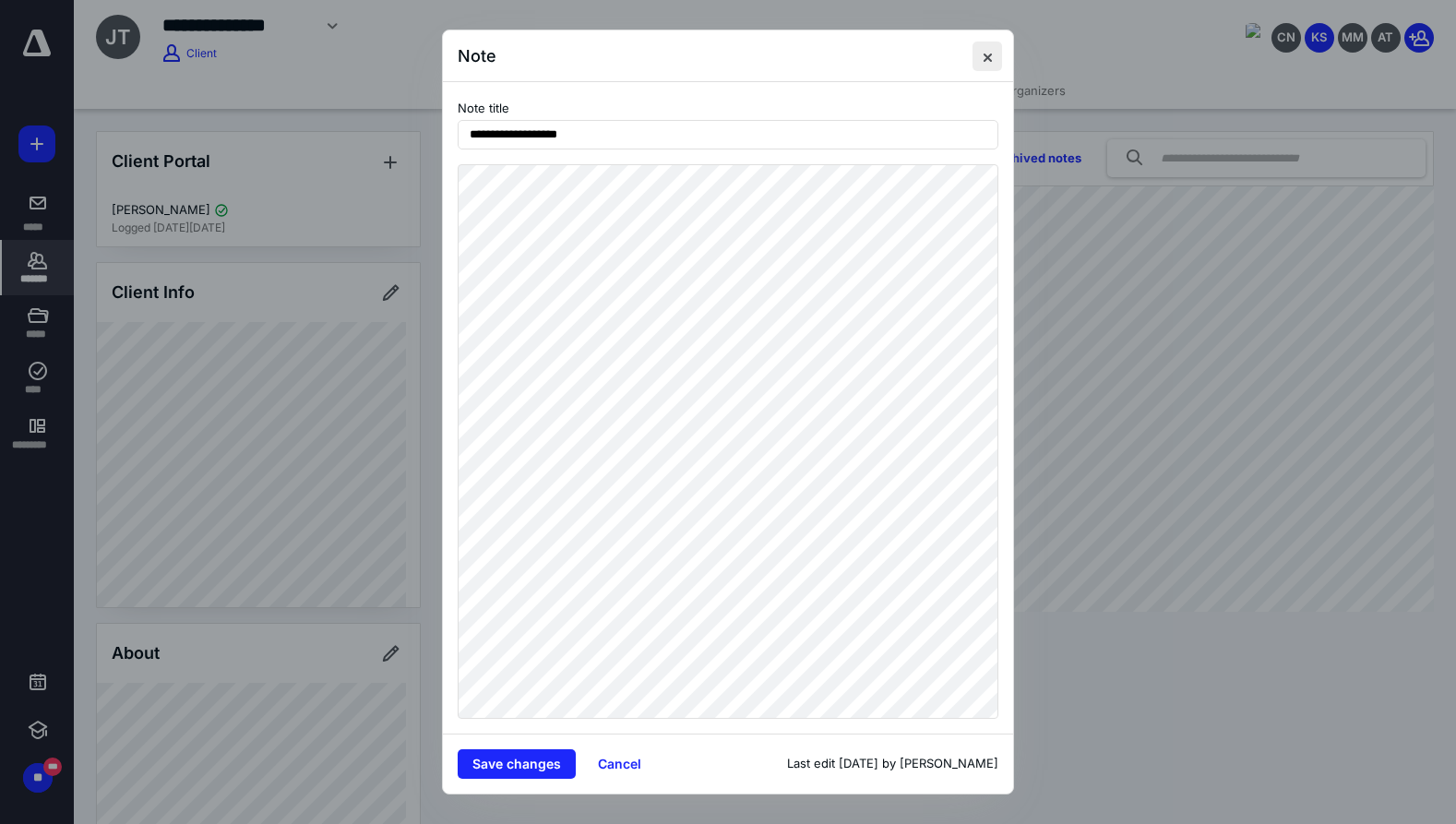click at bounding box center [987, 56] 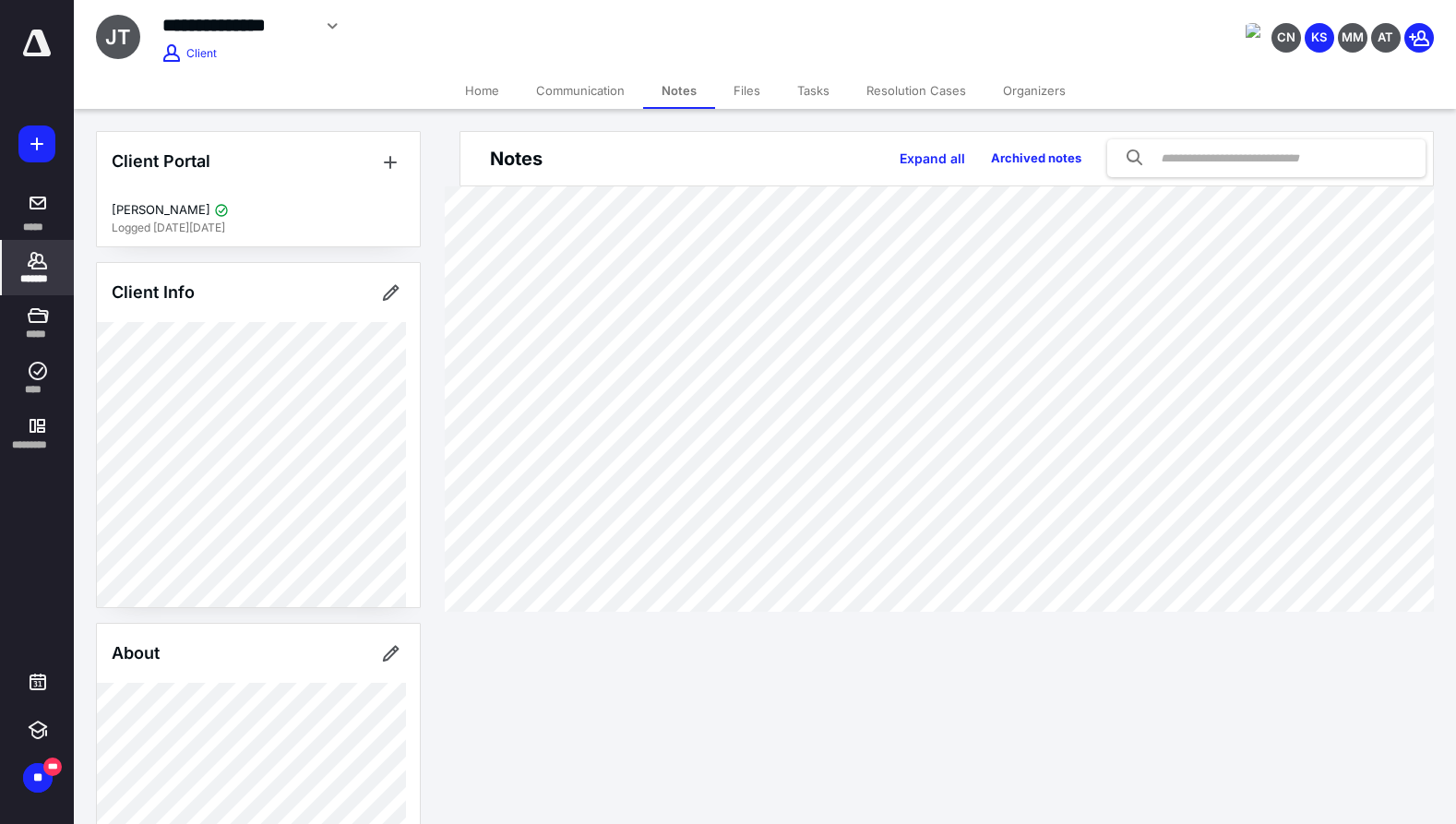 click on "Files" at bounding box center (746, 90) 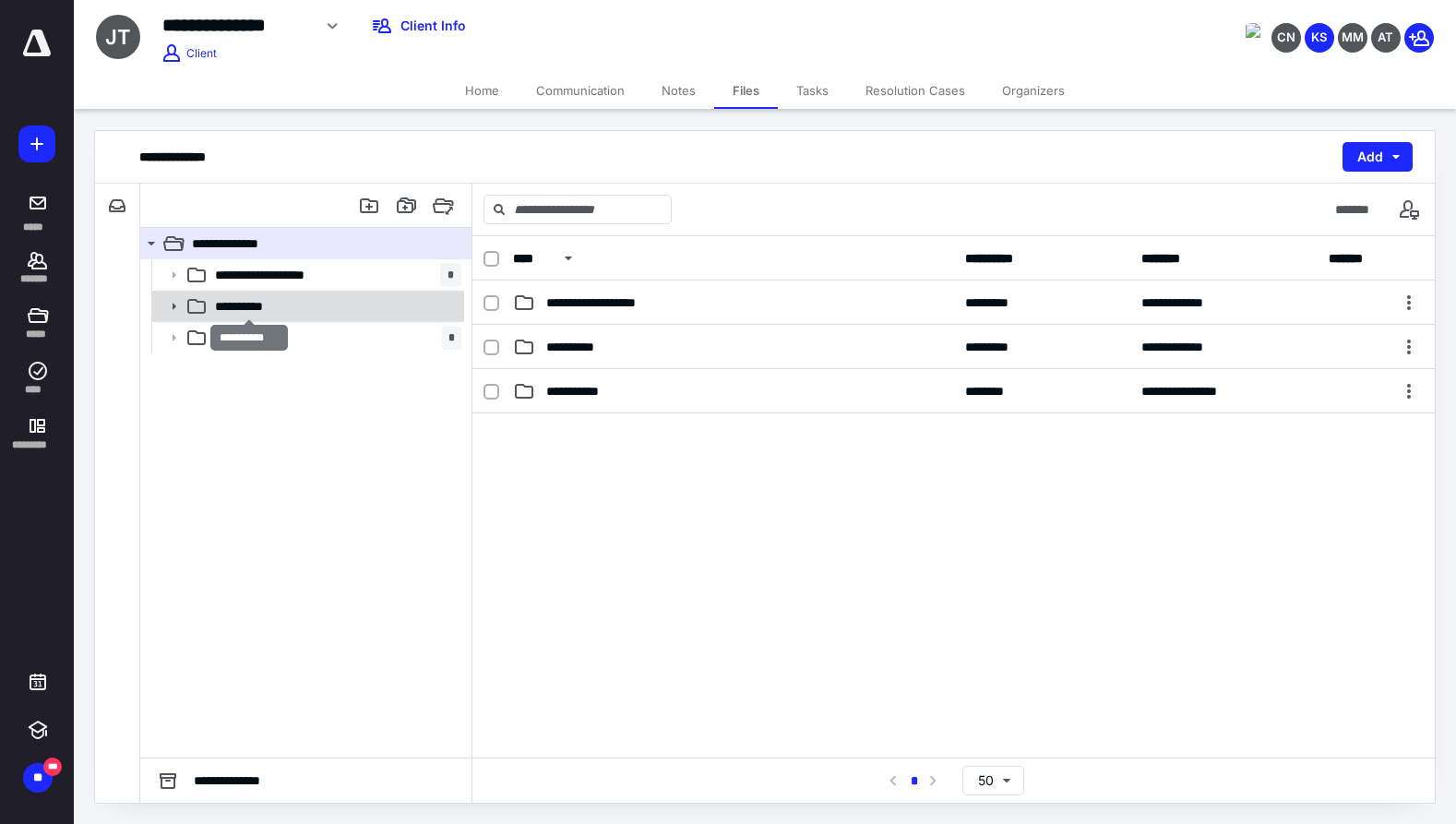click on "**********" at bounding box center [248, 306] 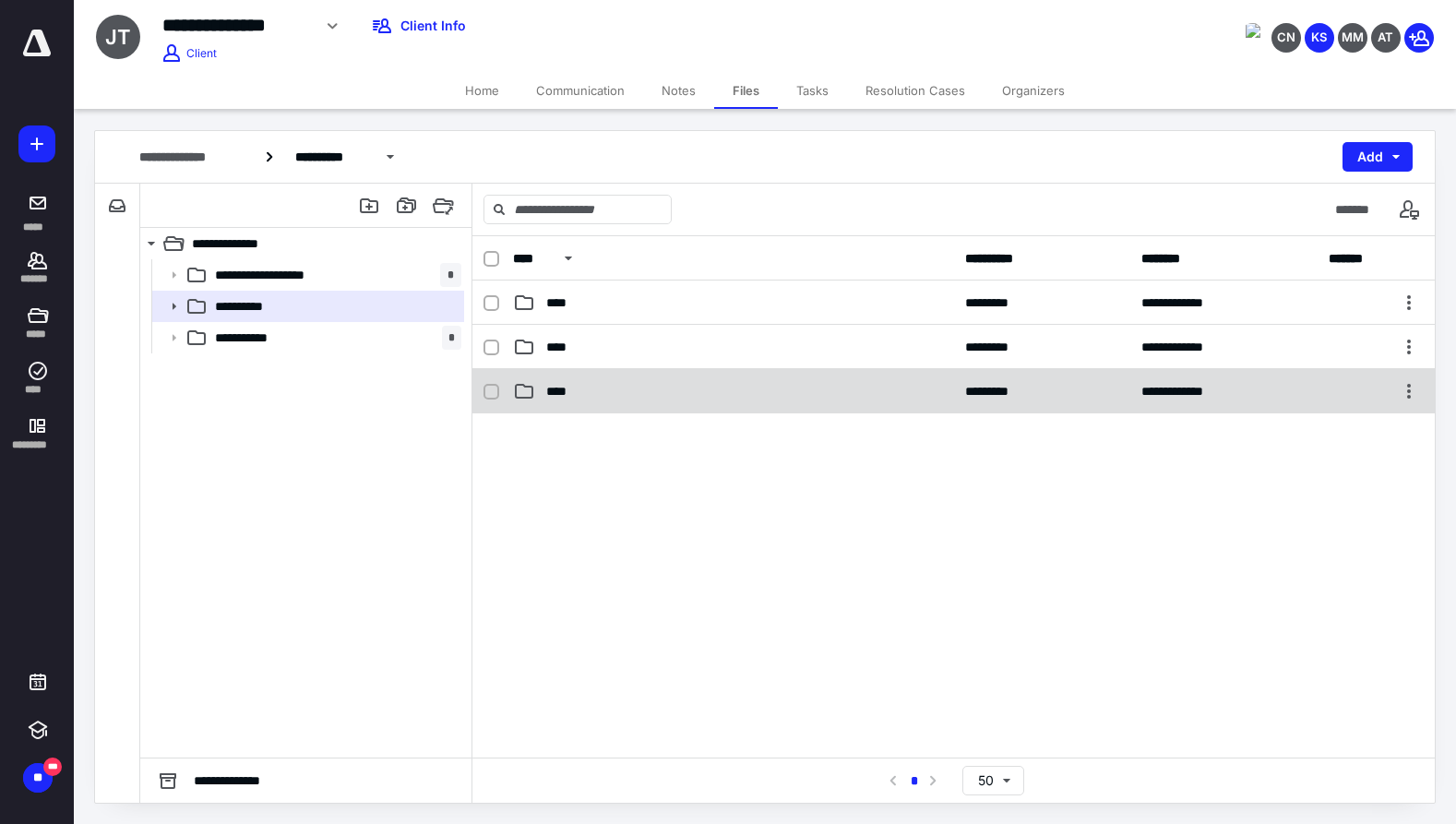 click on "****" at bounding box center (734, 391) 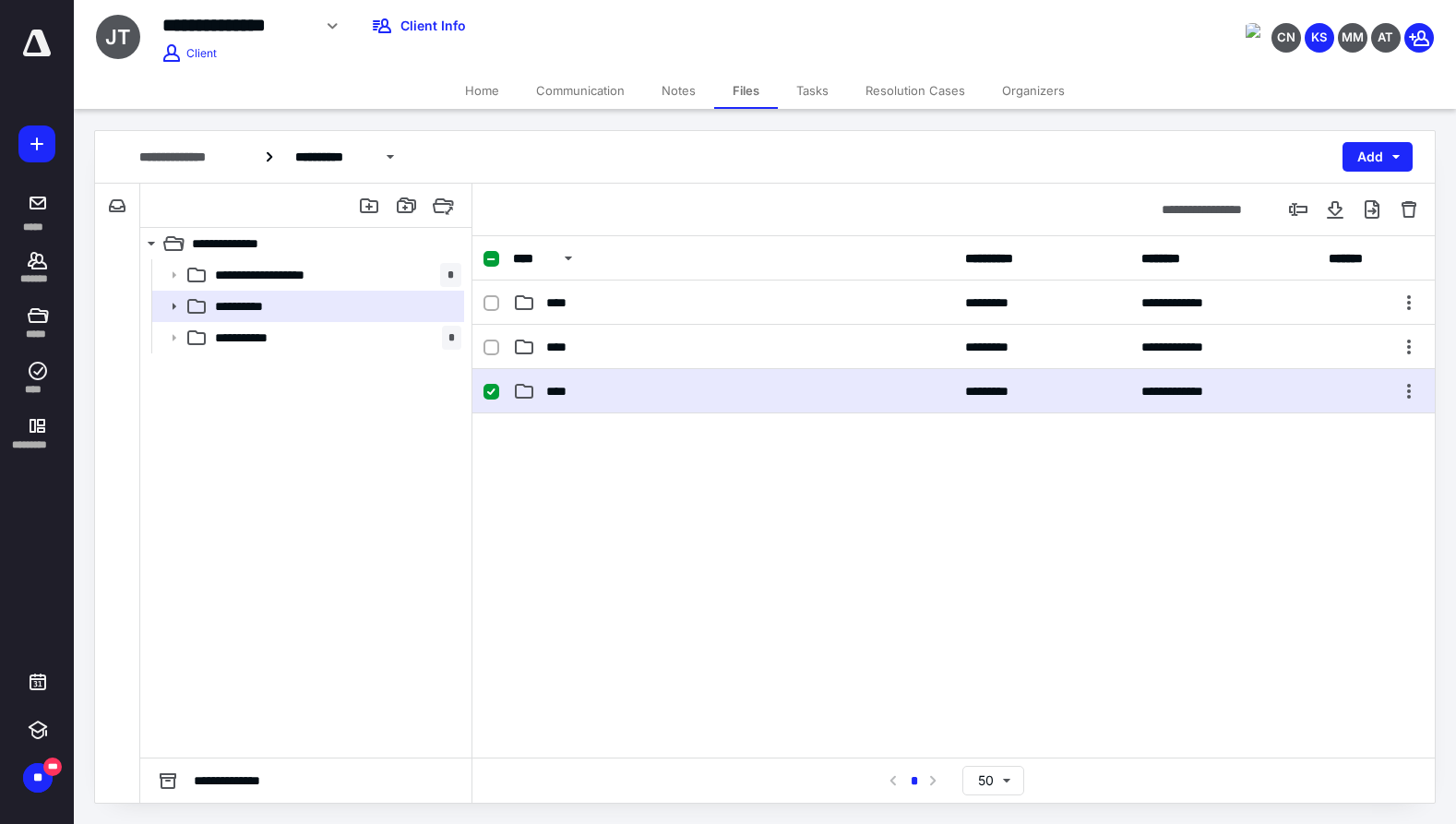 click on "****" at bounding box center [734, 391] 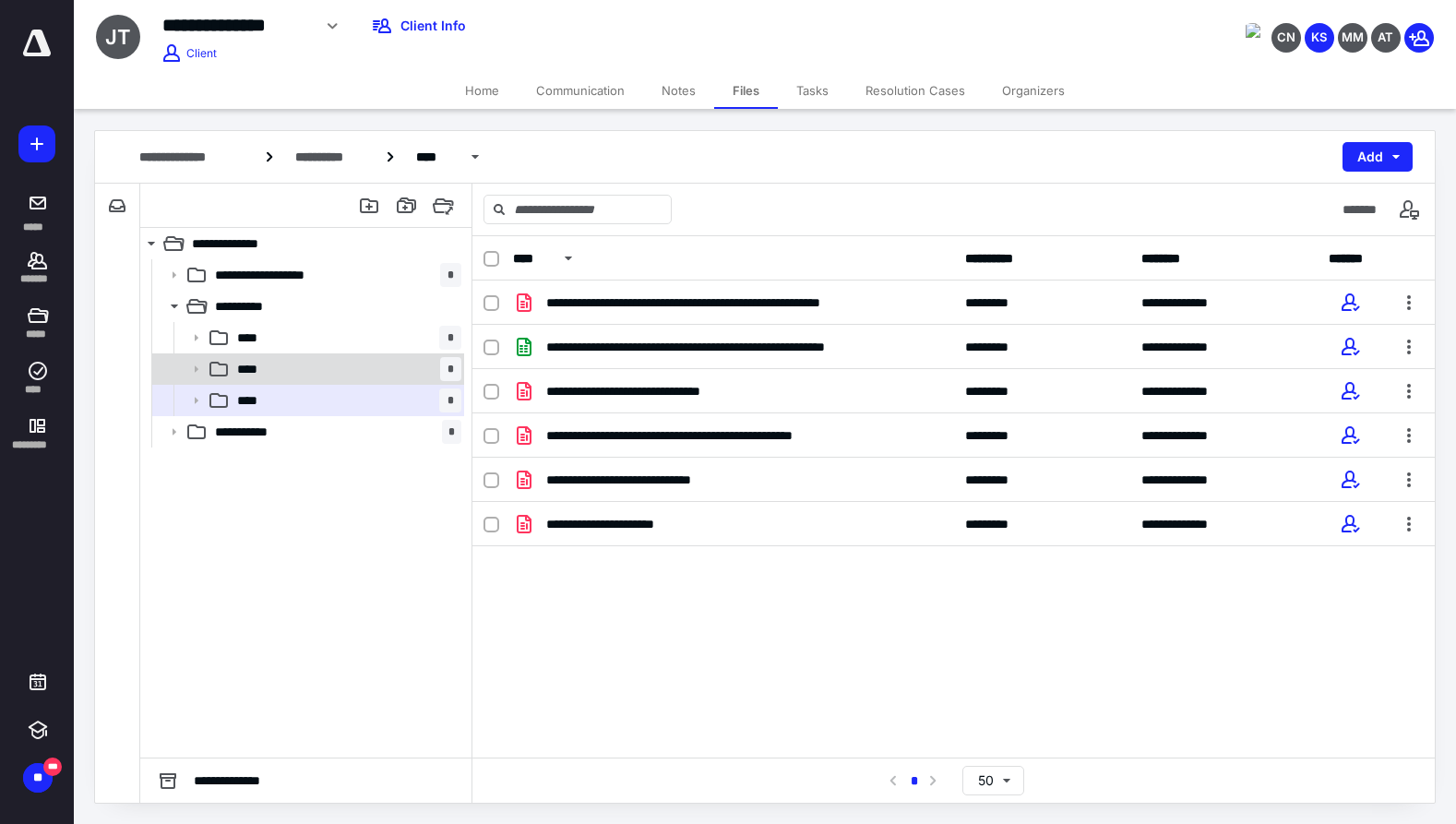 click on "**** *" at bounding box center [345, 369] 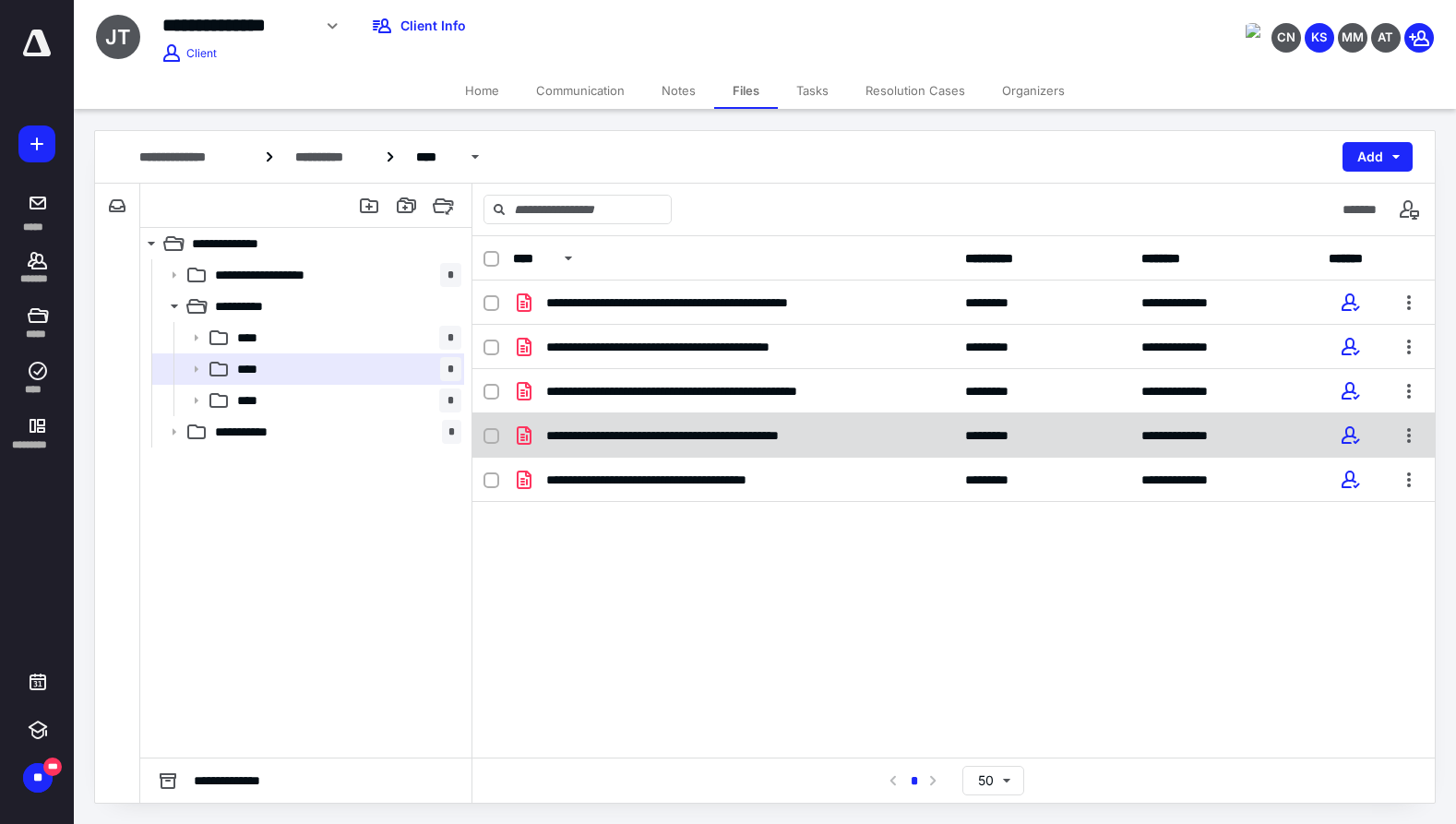 click on "**********" at bounding box center (716, 436) 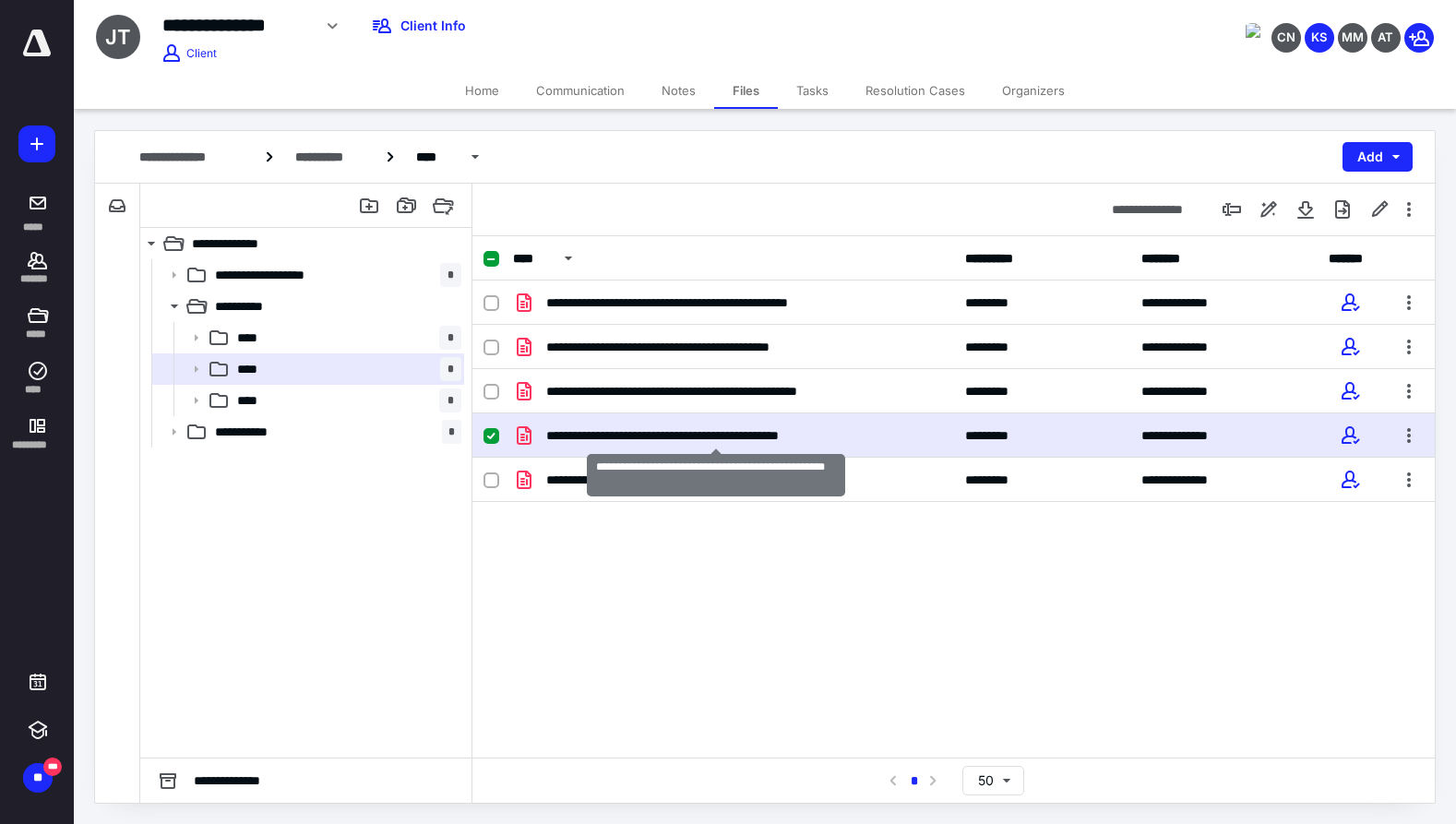 click on "**********" at bounding box center (716, 436) 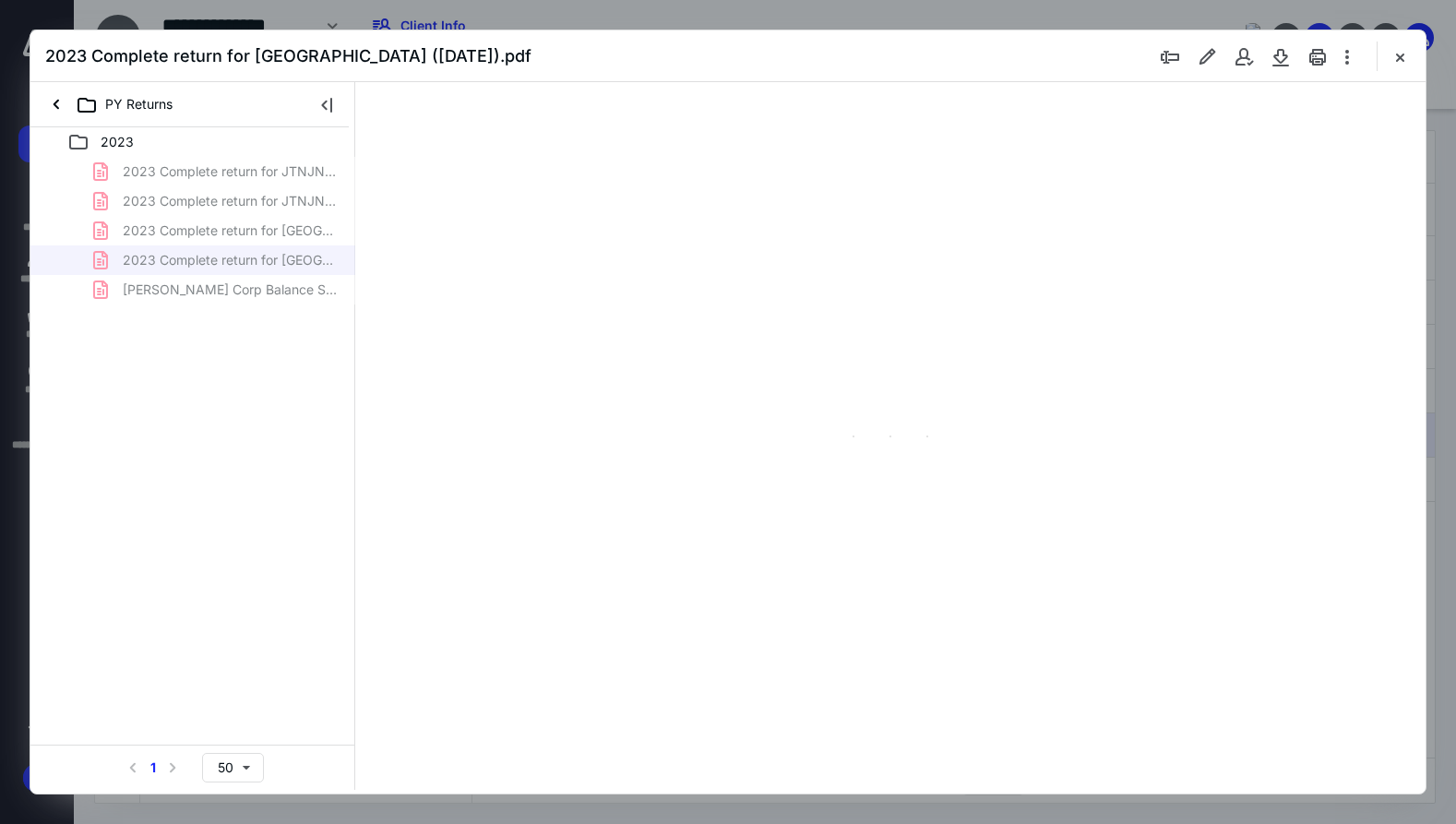 scroll, scrollTop: 0, scrollLeft: 0, axis: both 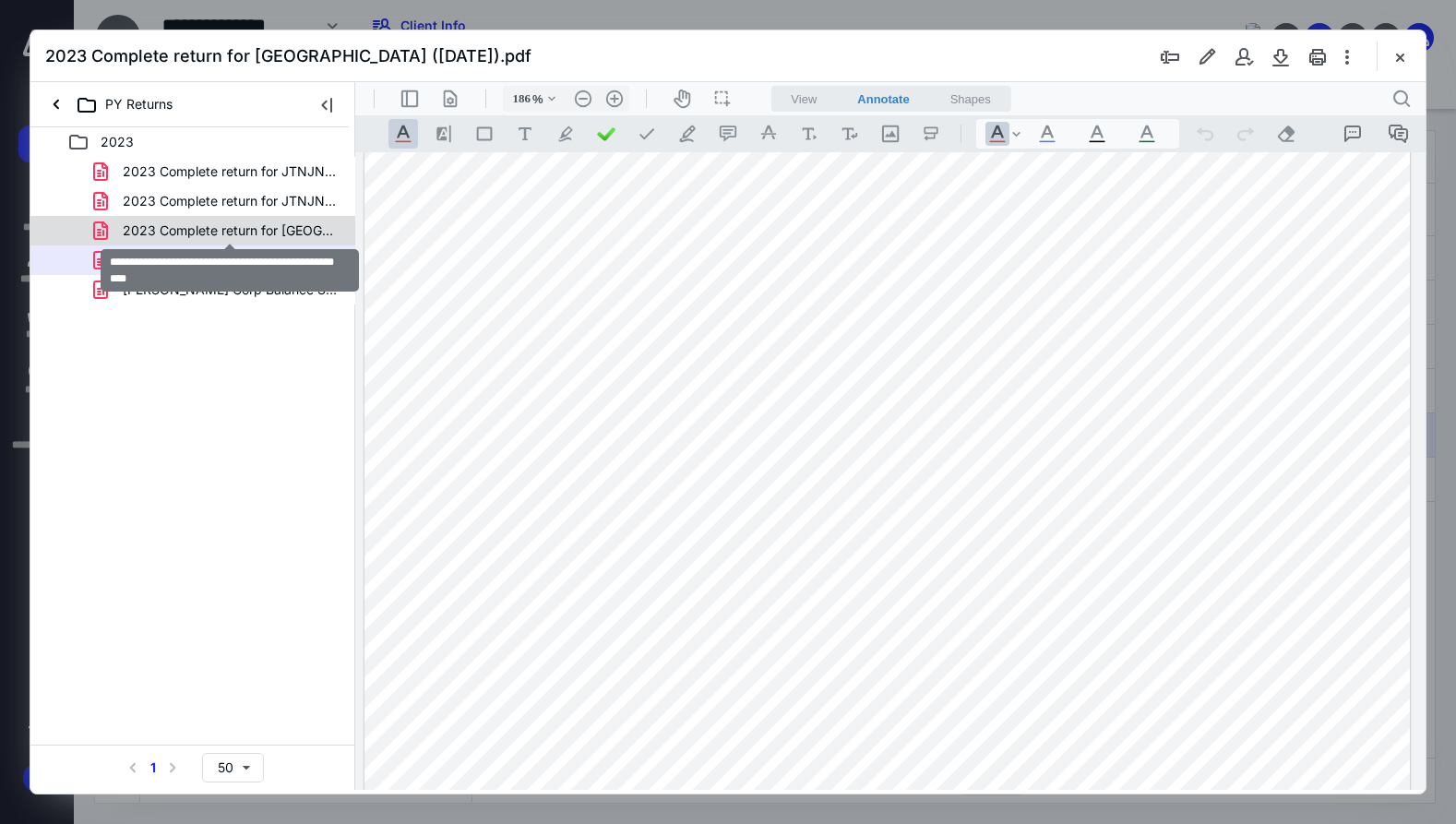 click on "2023 Complete return for [GEOGRAPHIC_DATA] ([DATE]) (1).pdf" at bounding box center (230, 231) 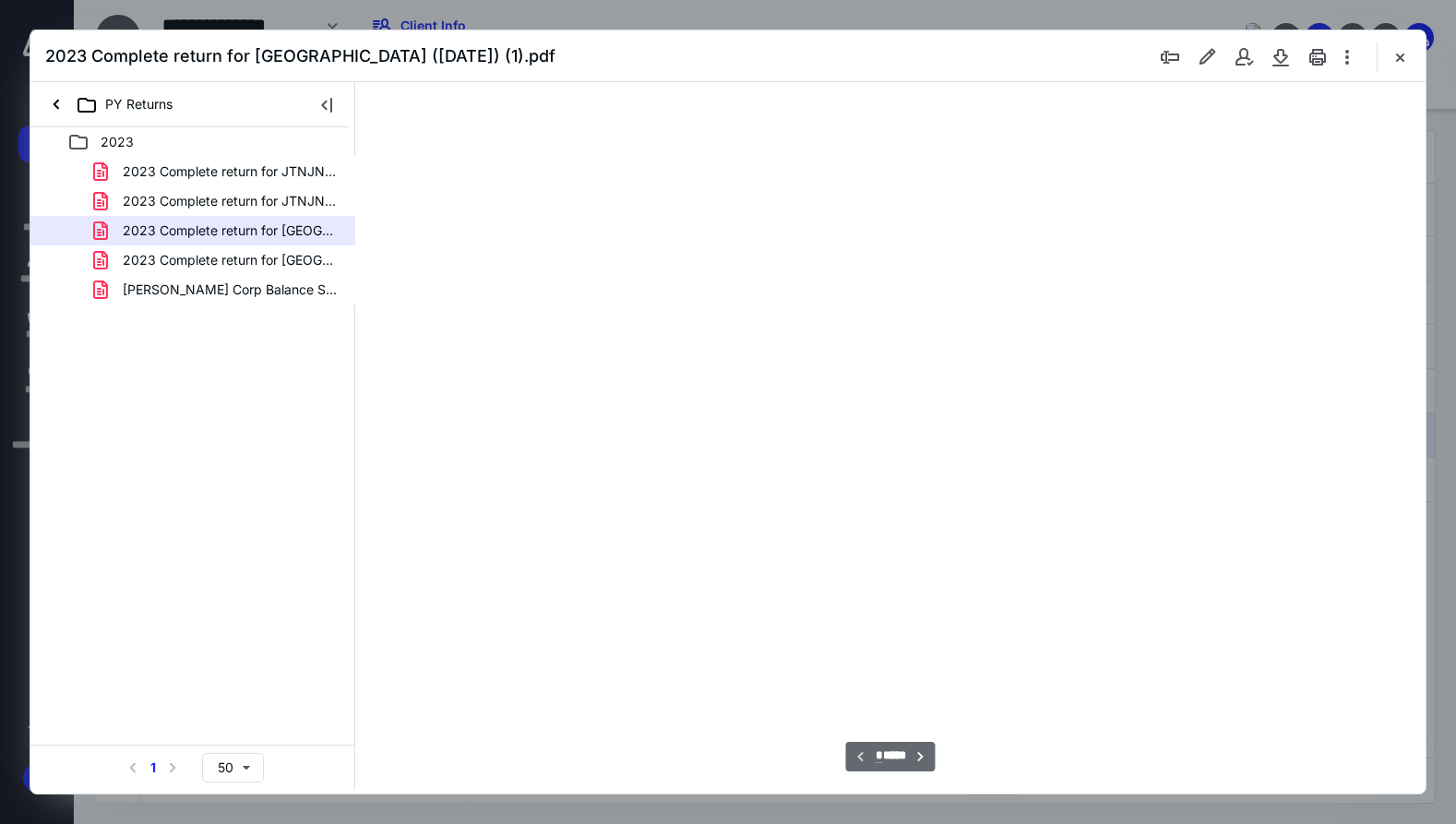 scroll, scrollTop: 77, scrollLeft: 151, axis: both 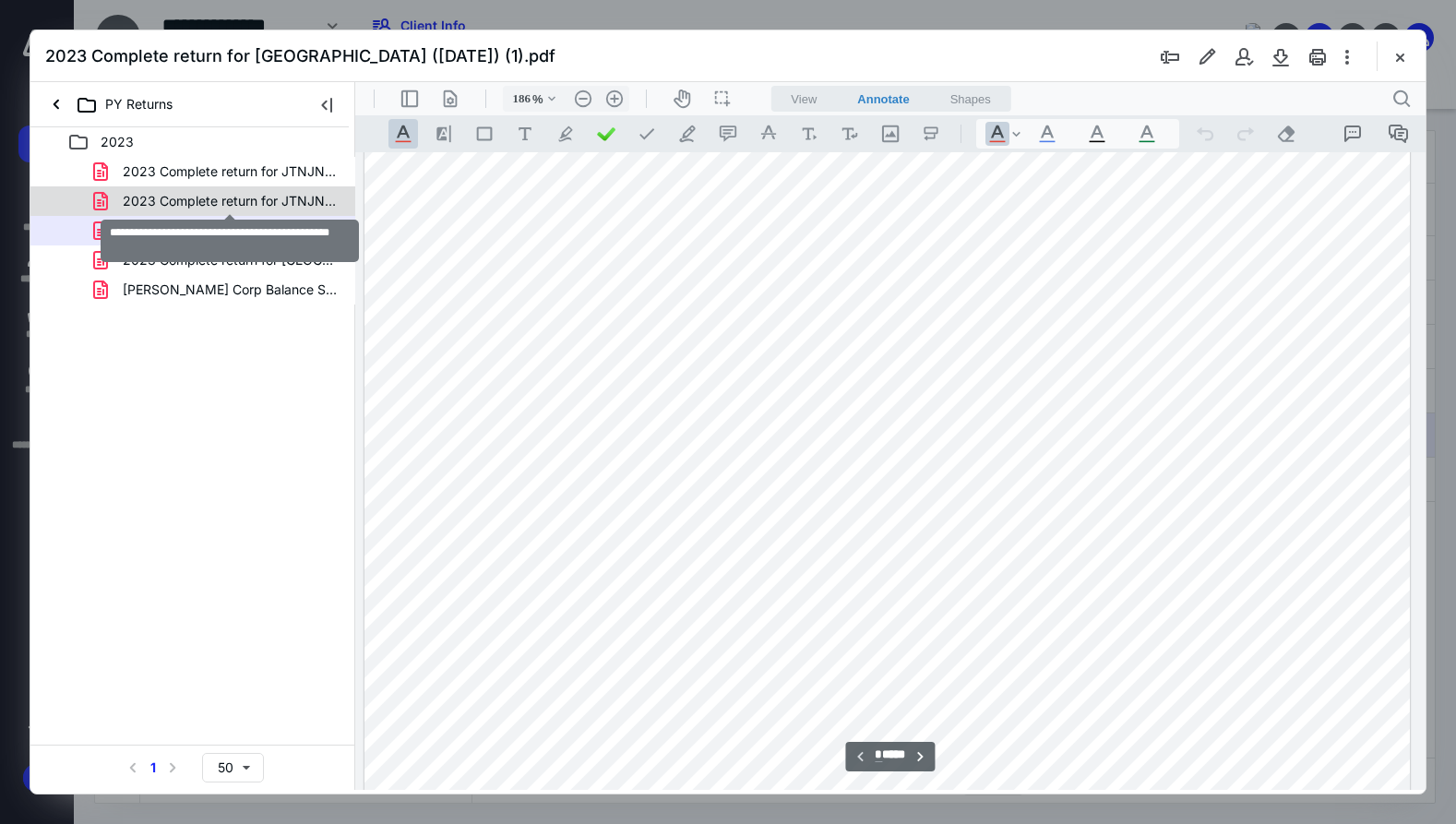 click on "2023 Complete return for JTNJNR ([DATE]).pdf" at bounding box center [230, 201] 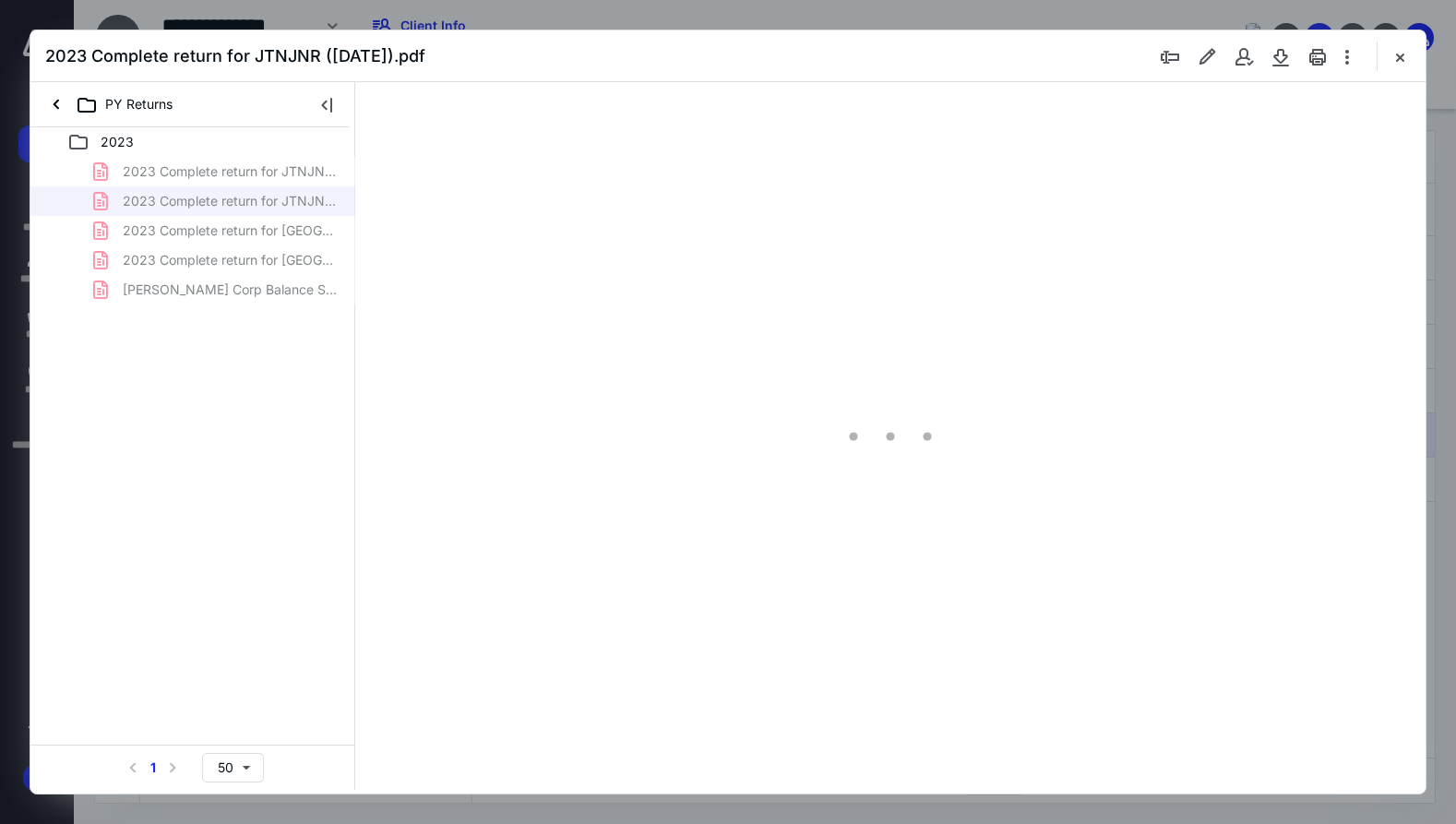type on "186" 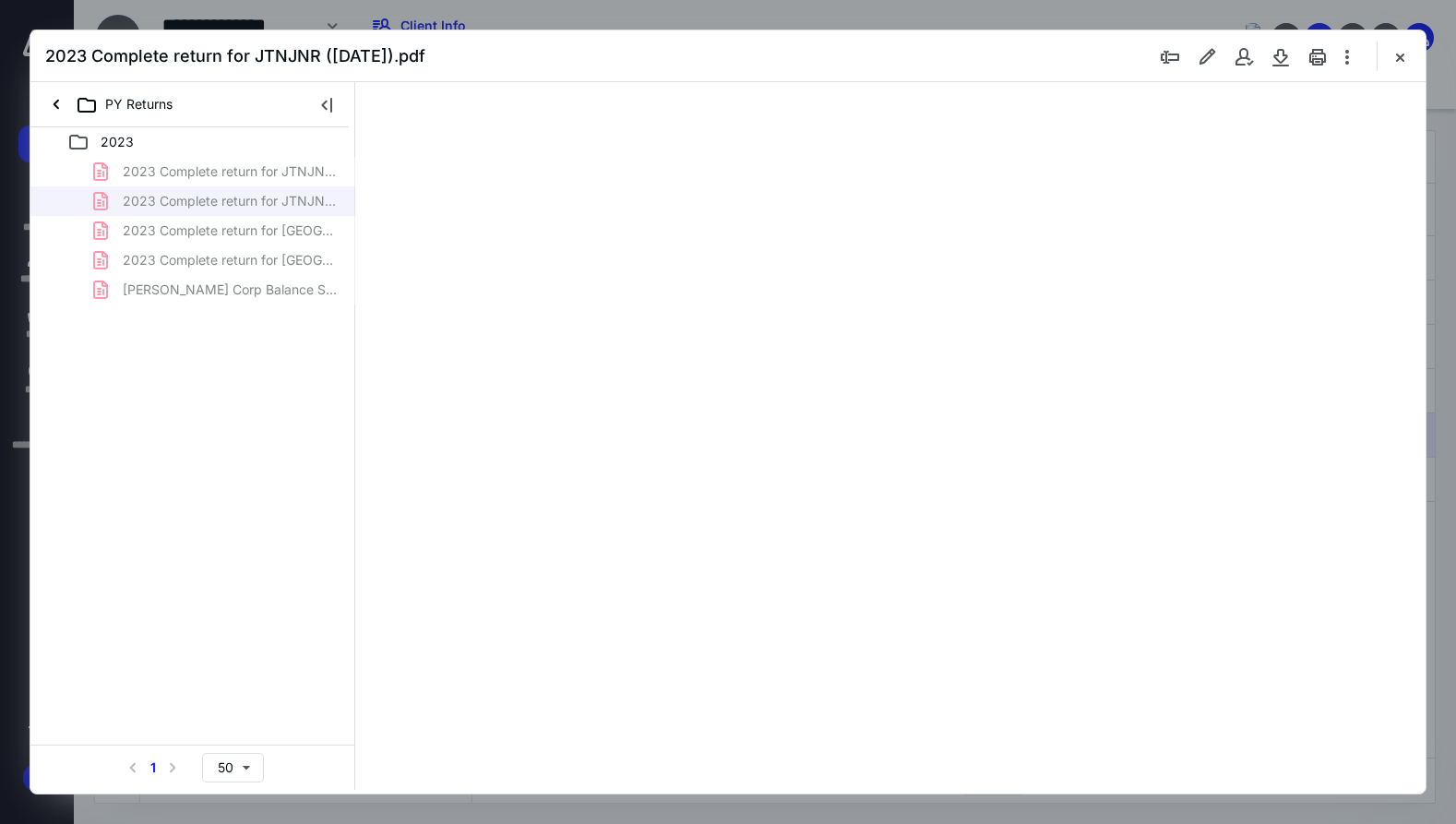 scroll, scrollTop: 77, scrollLeft: 151, axis: both 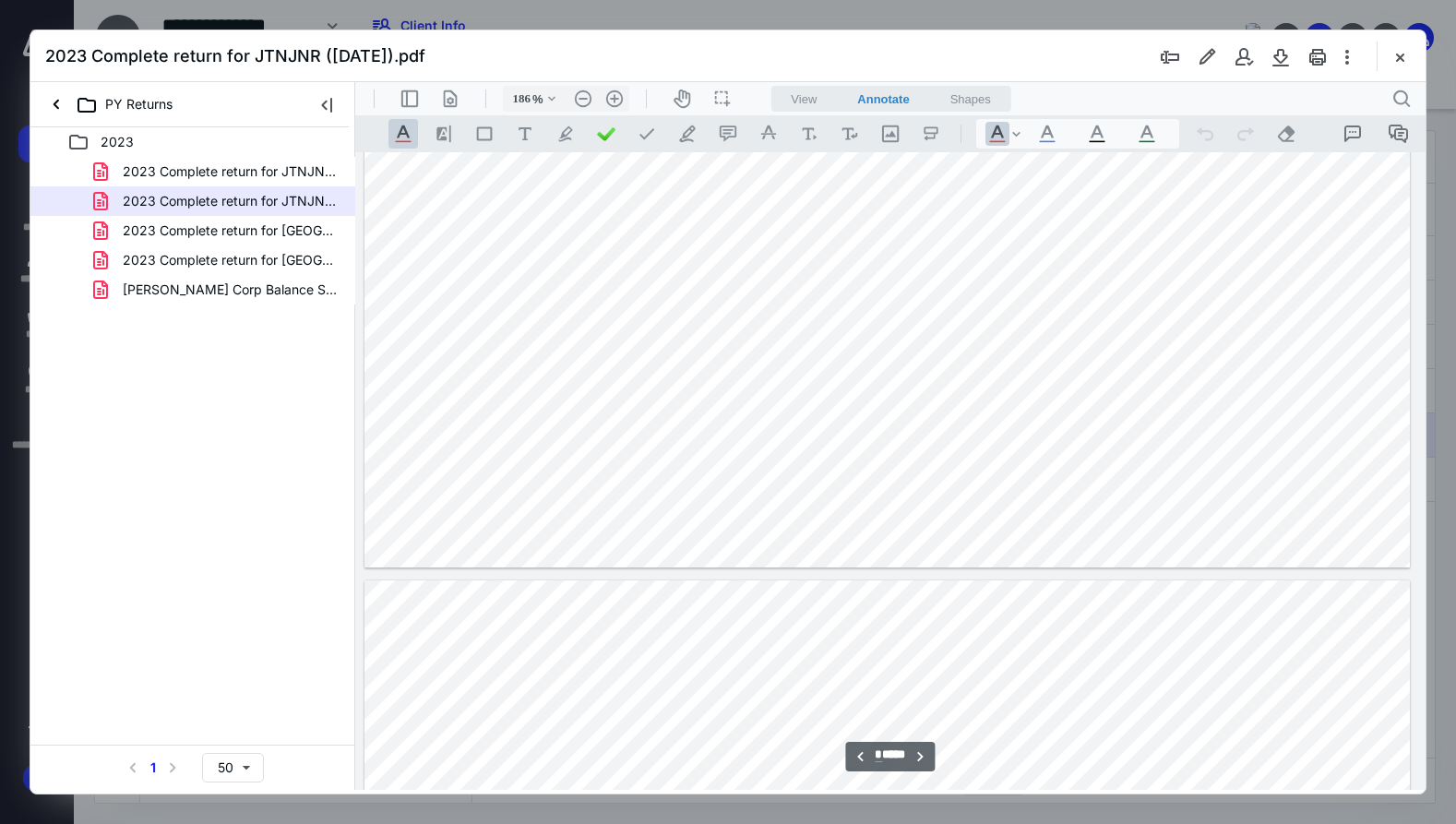 type on "*" 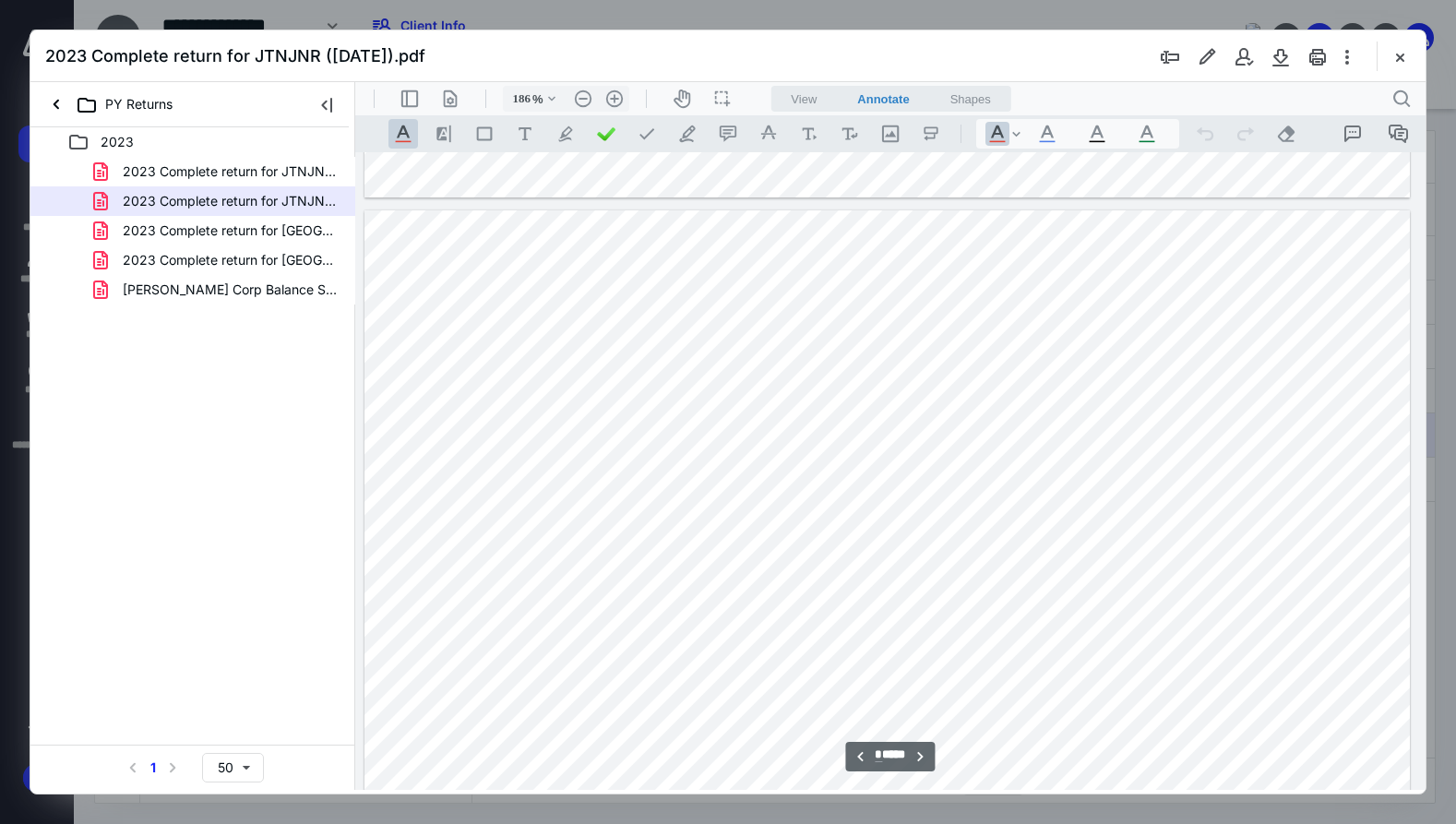 scroll, scrollTop: 10873, scrollLeft: 151, axis: both 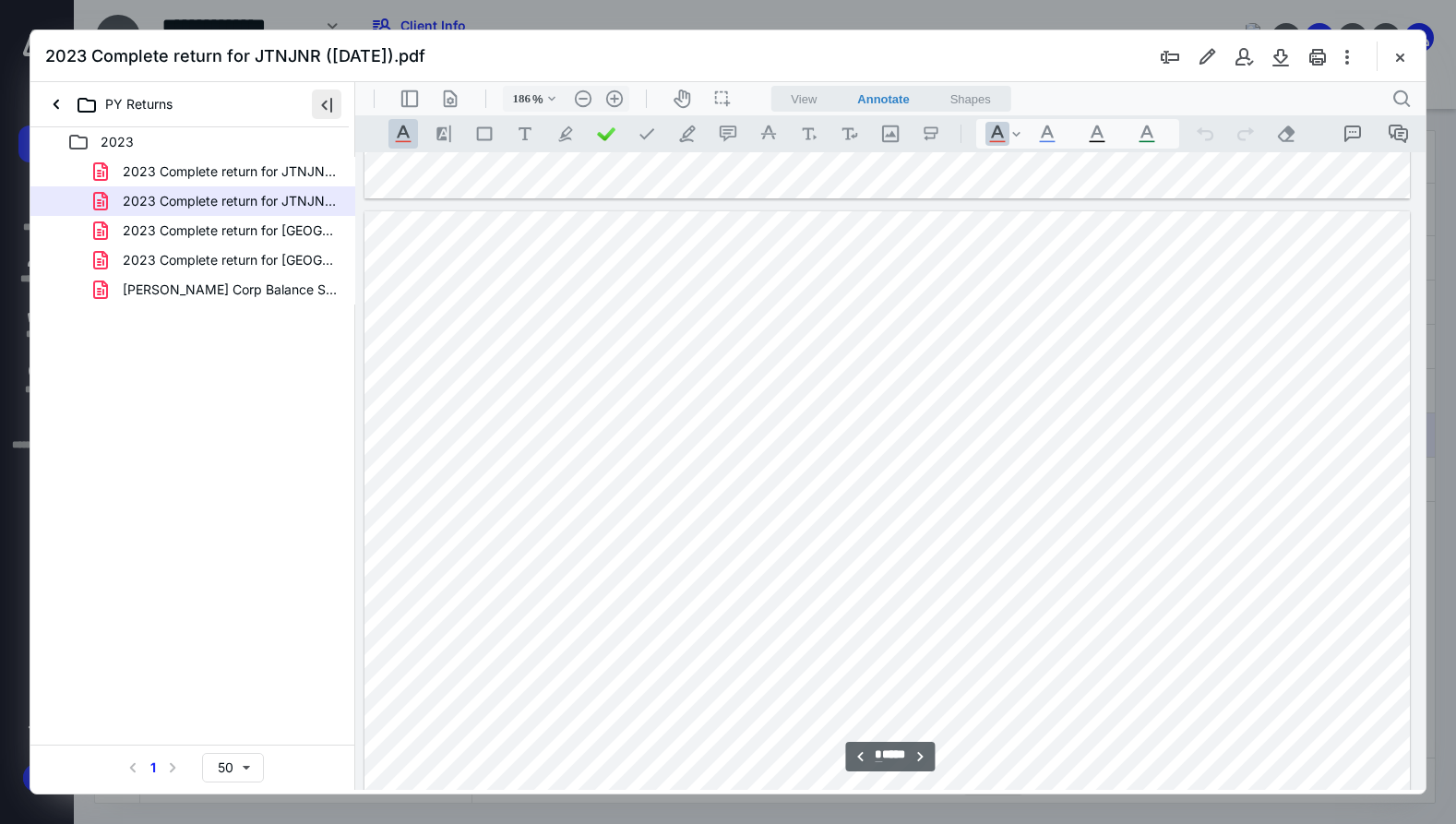 click at bounding box center [327, 104] 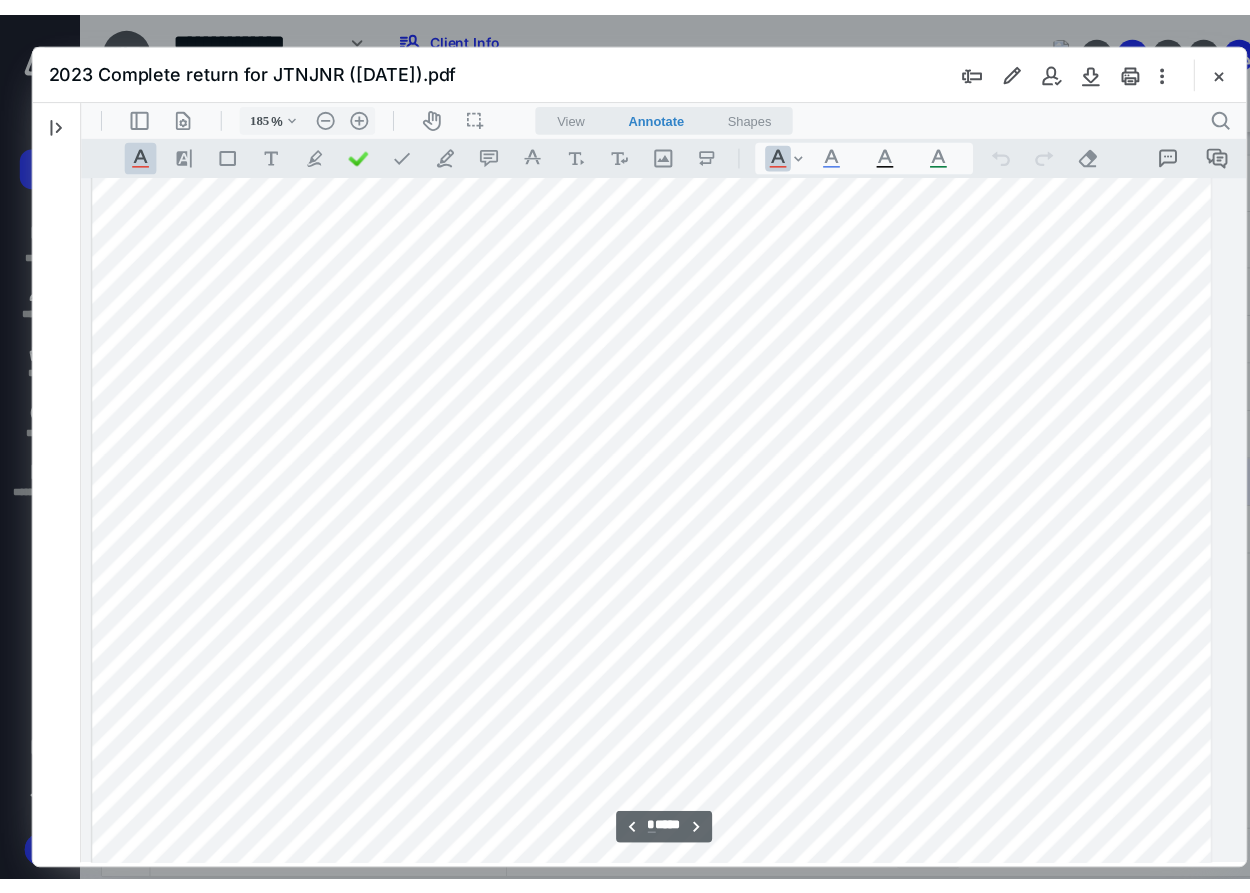 type on "181" 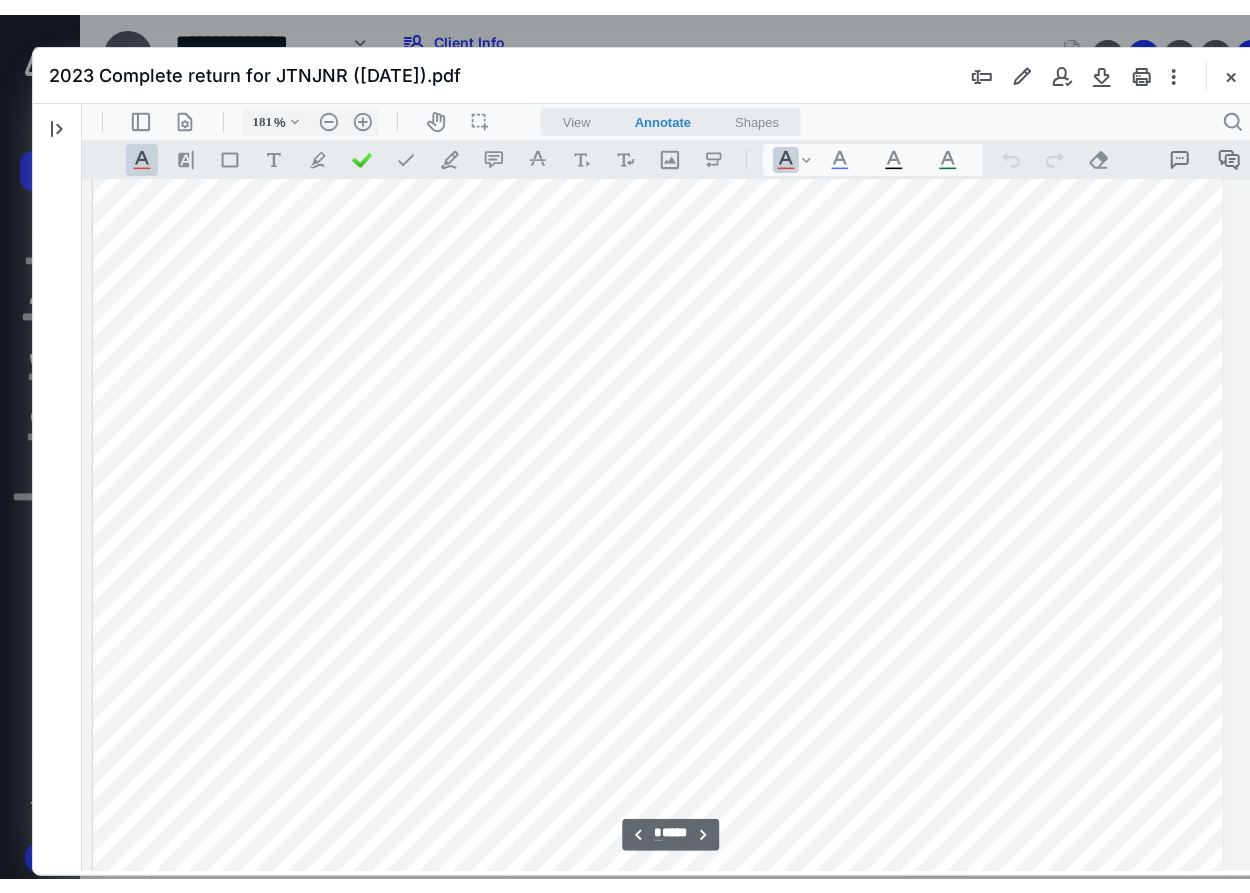 scroll, scrollTop: 11455, scrollLeft: 156, axis: both 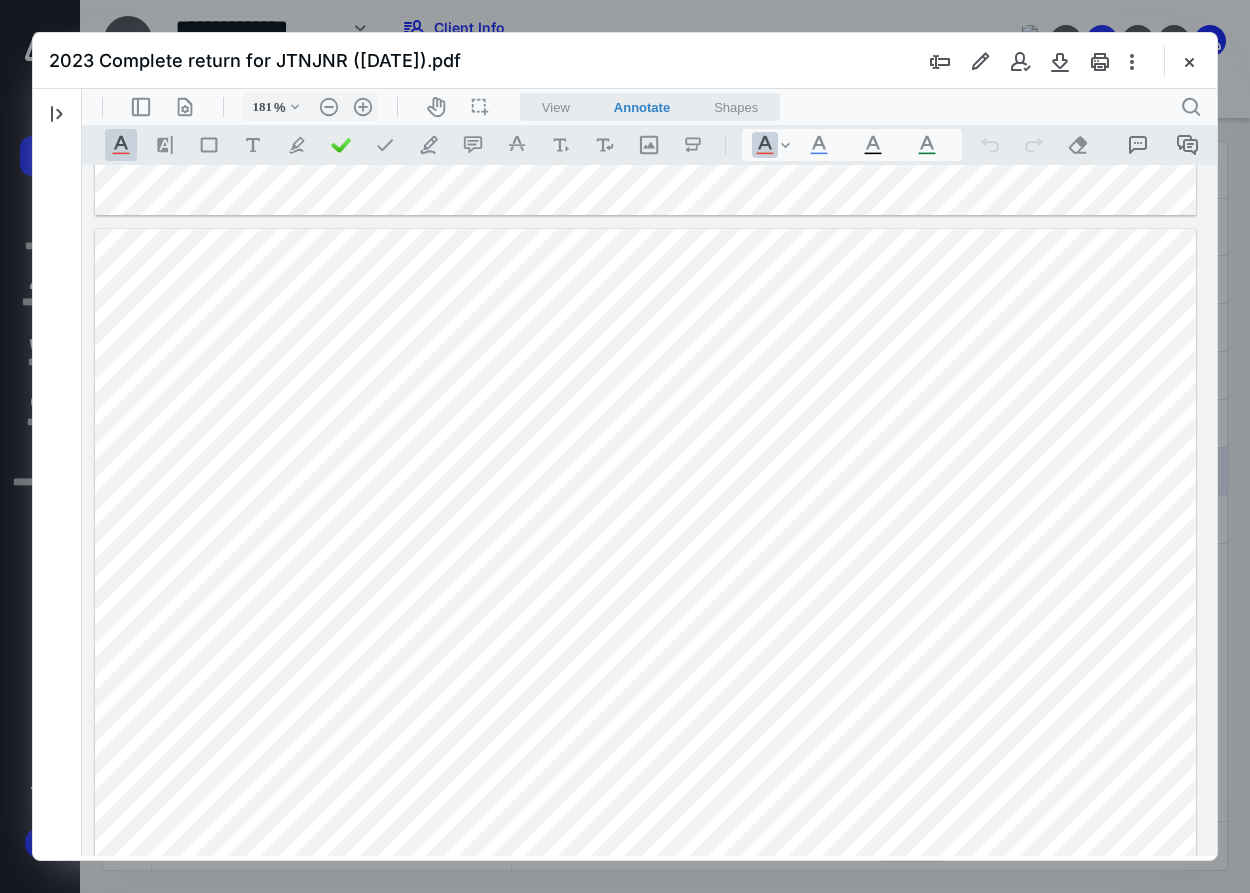 click at bounding box center (646, 942) 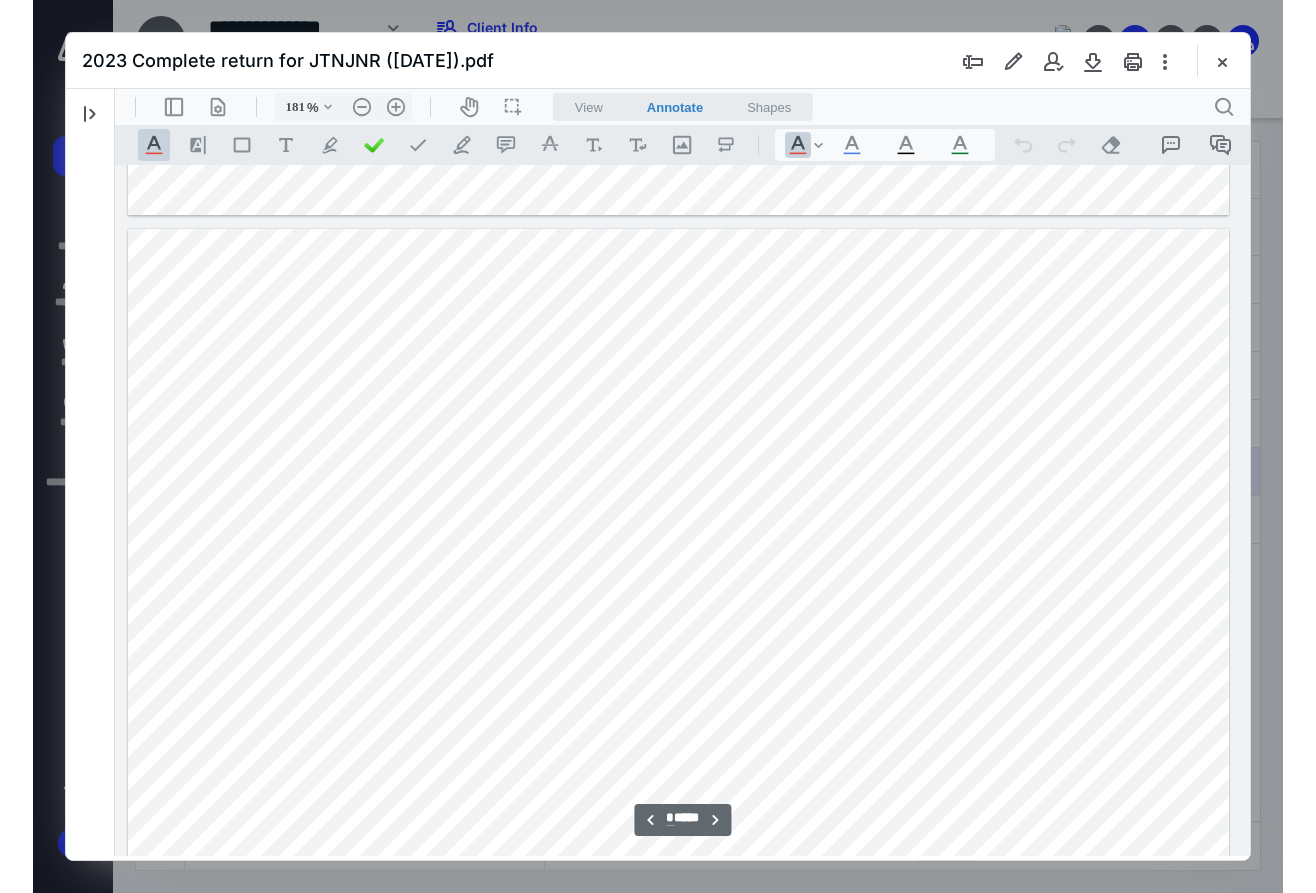 scroll, scrollTop: 11855, scrollLeft: 156, axis: both 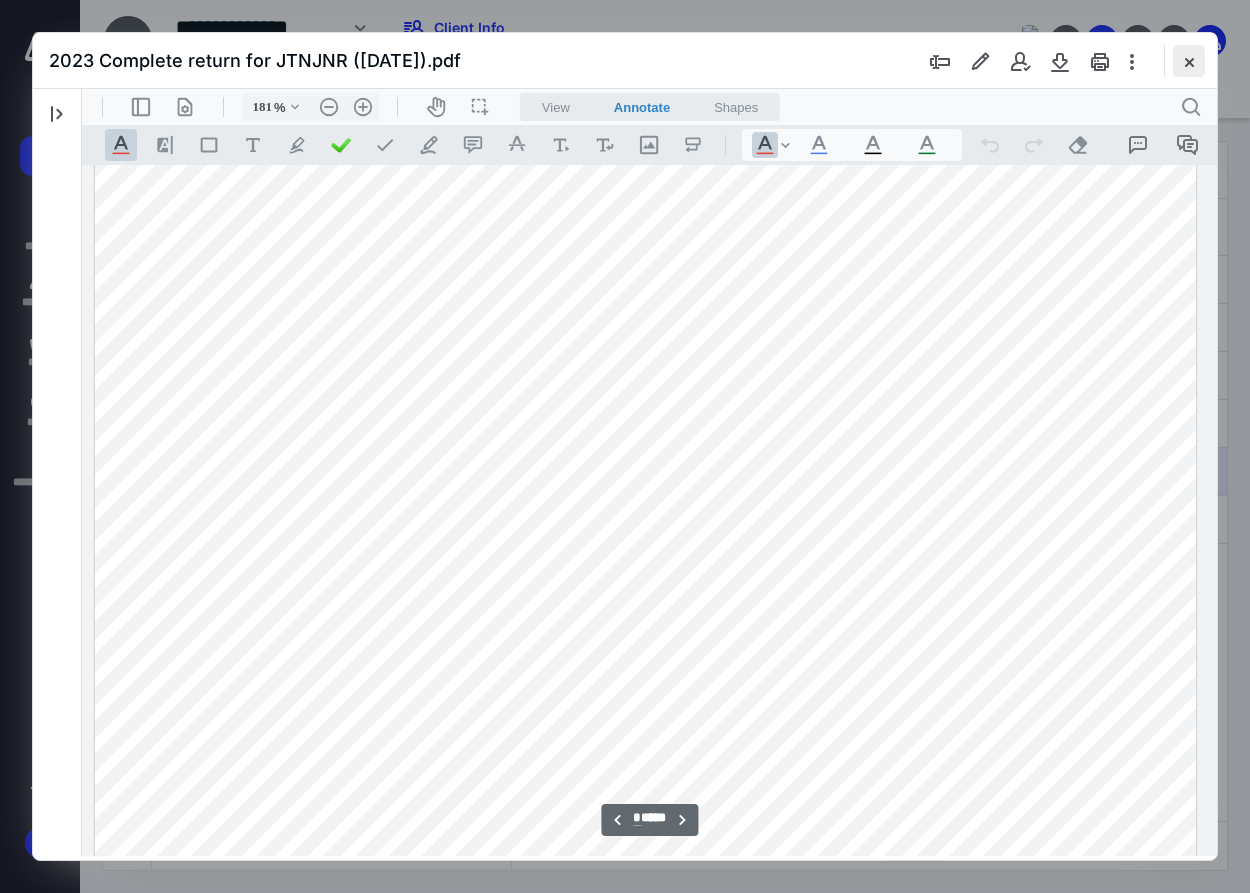 click at bounding box center (1189, 61) 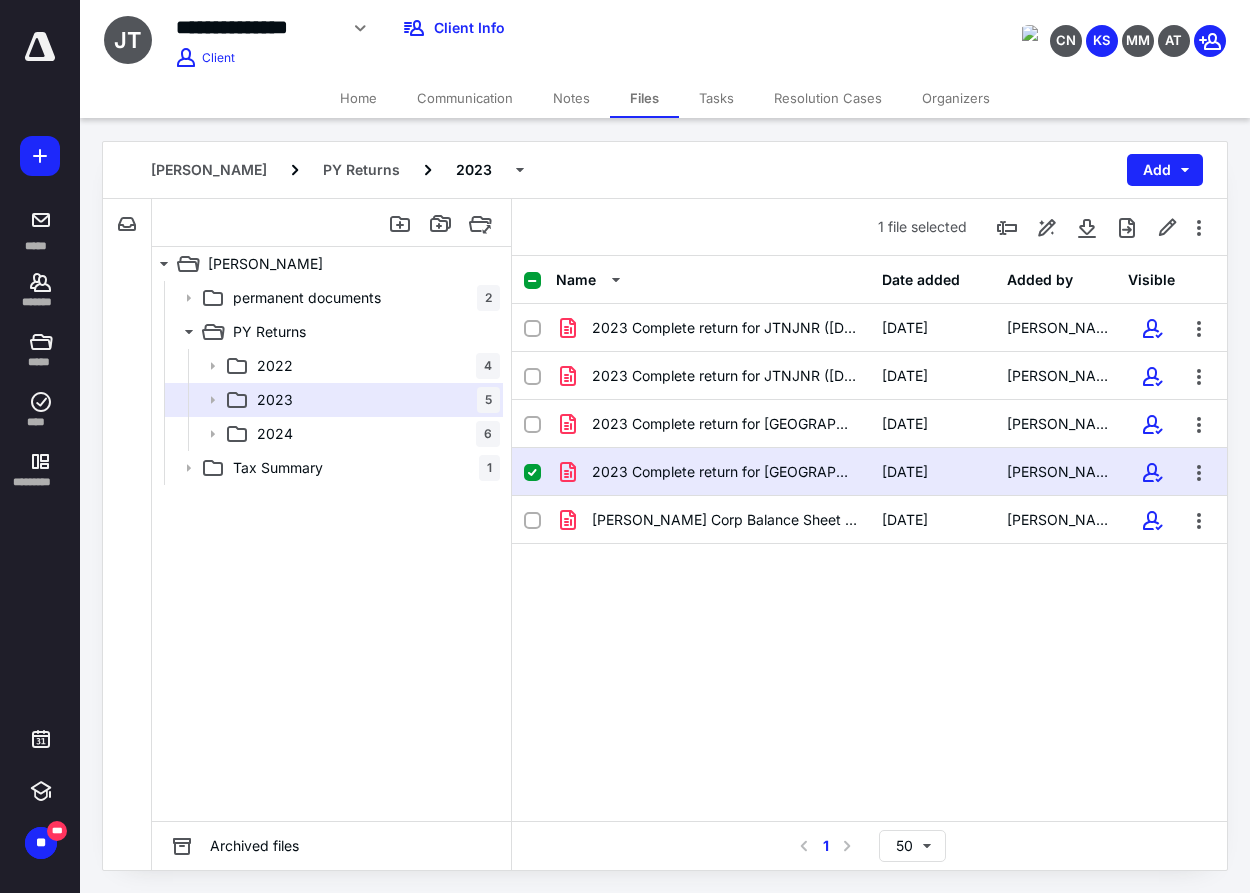 click at bounding box center (40, 47) 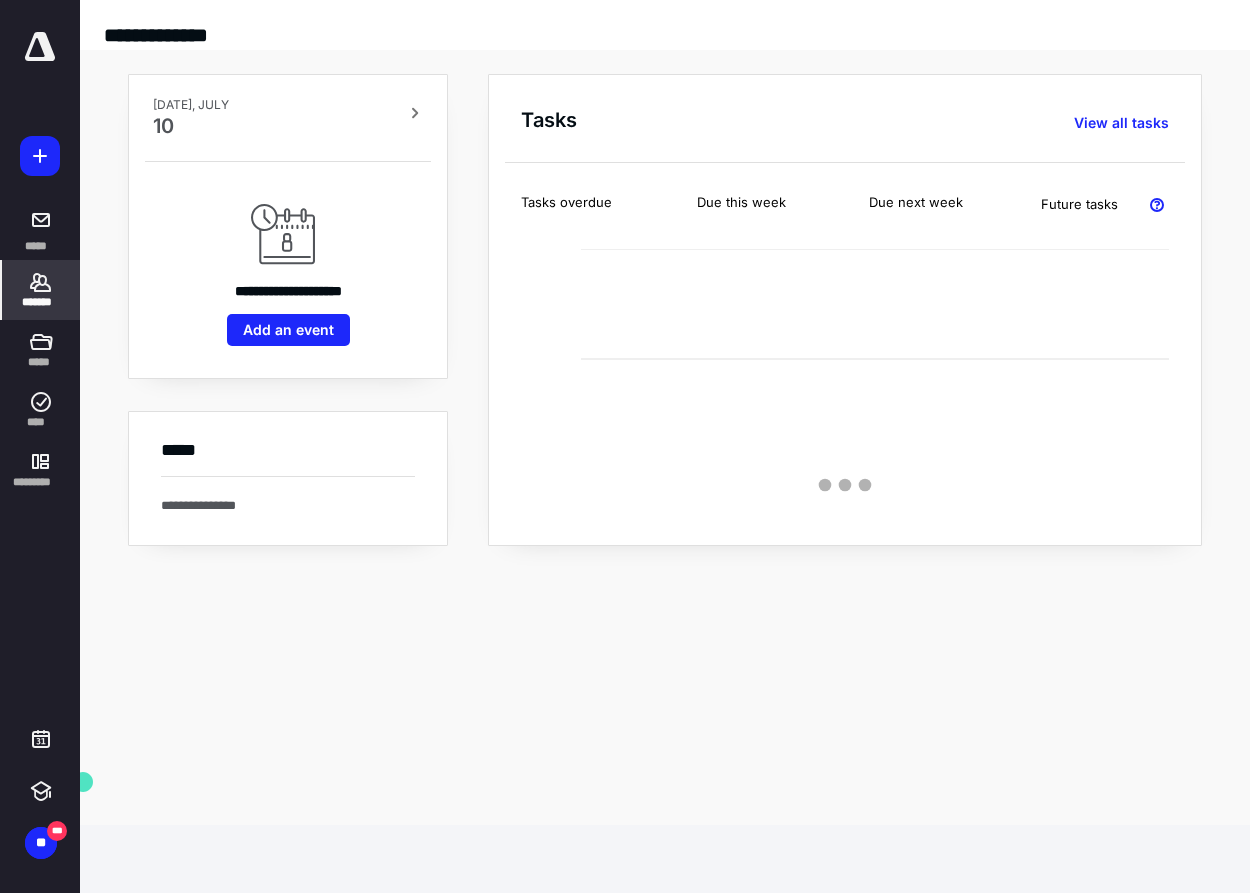 click 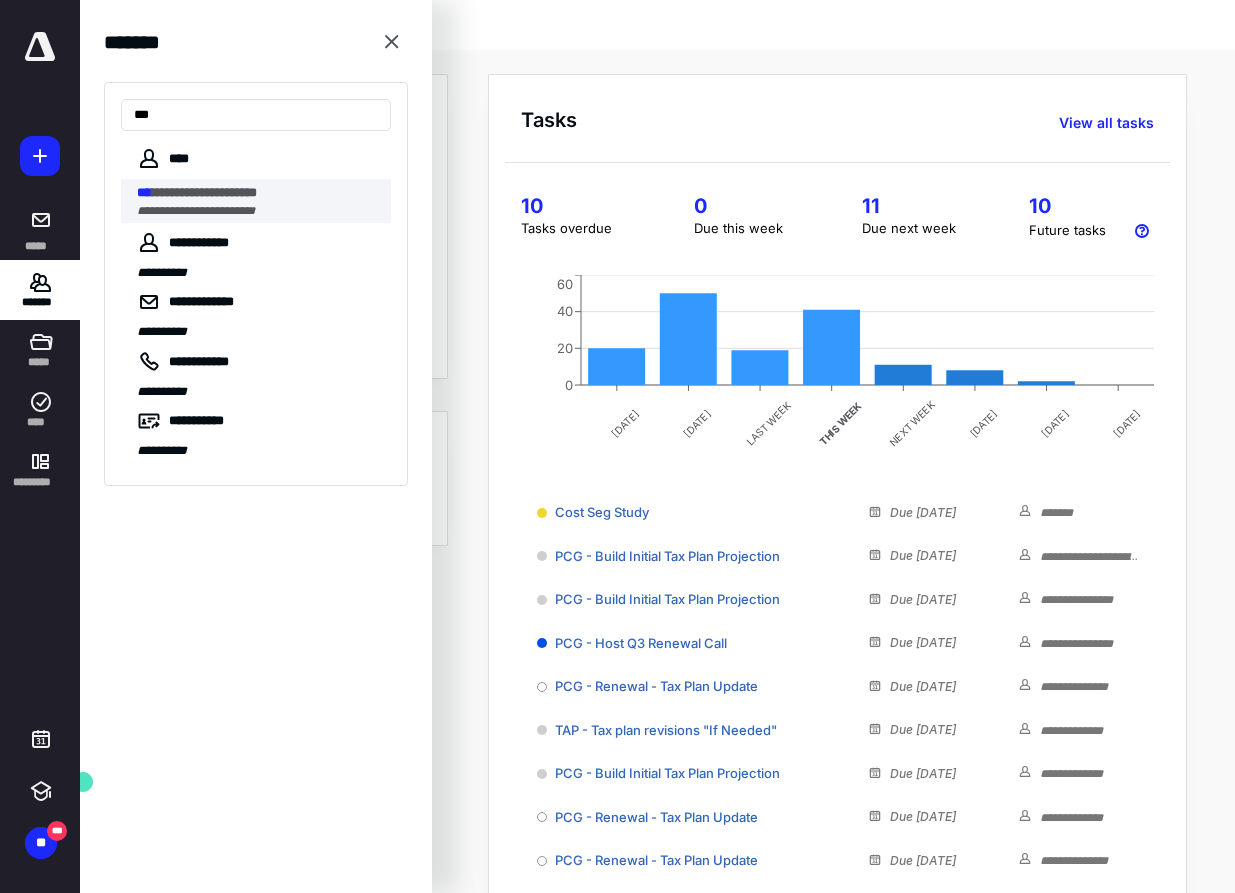 type on "***" 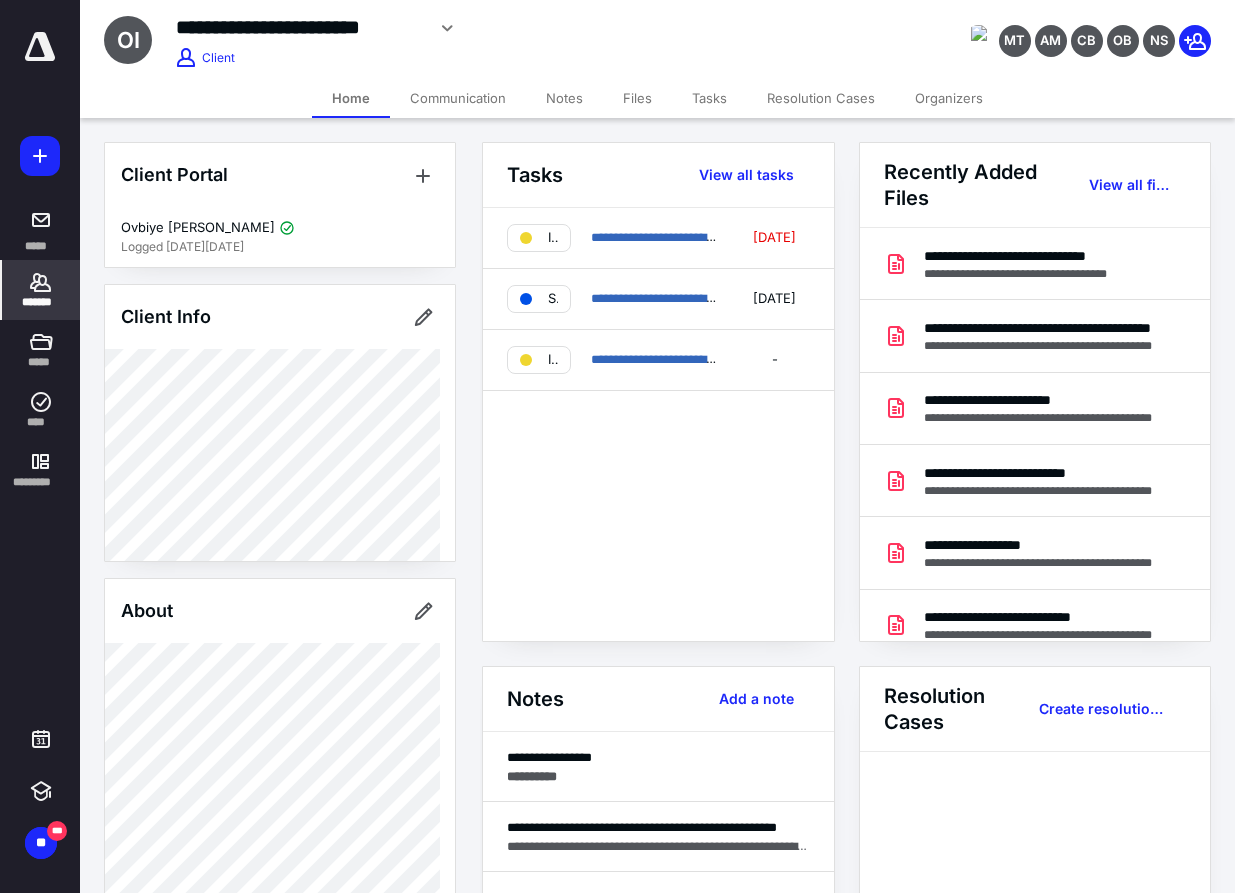 click on "Notes" at bounding box center (564, 98) 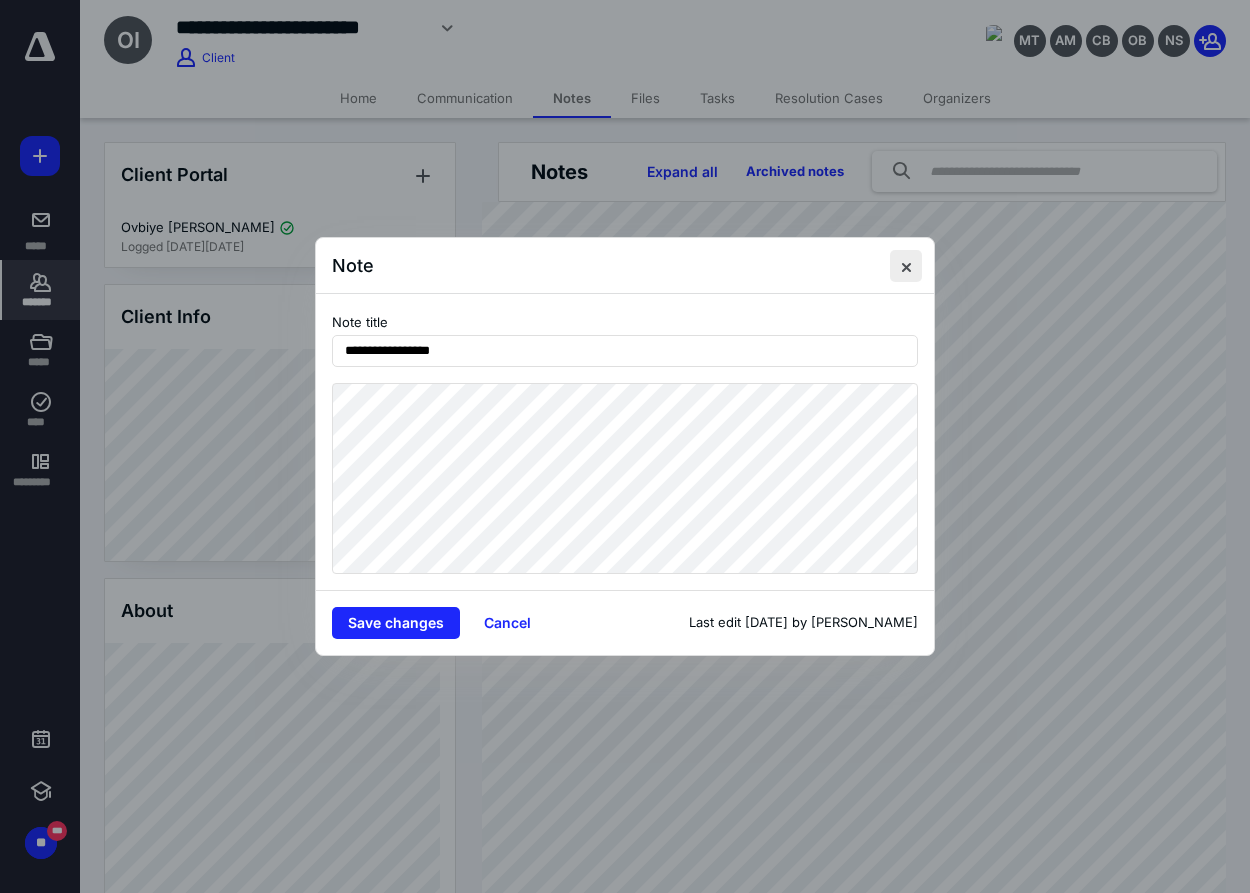 click at bounding box center [906, 266] 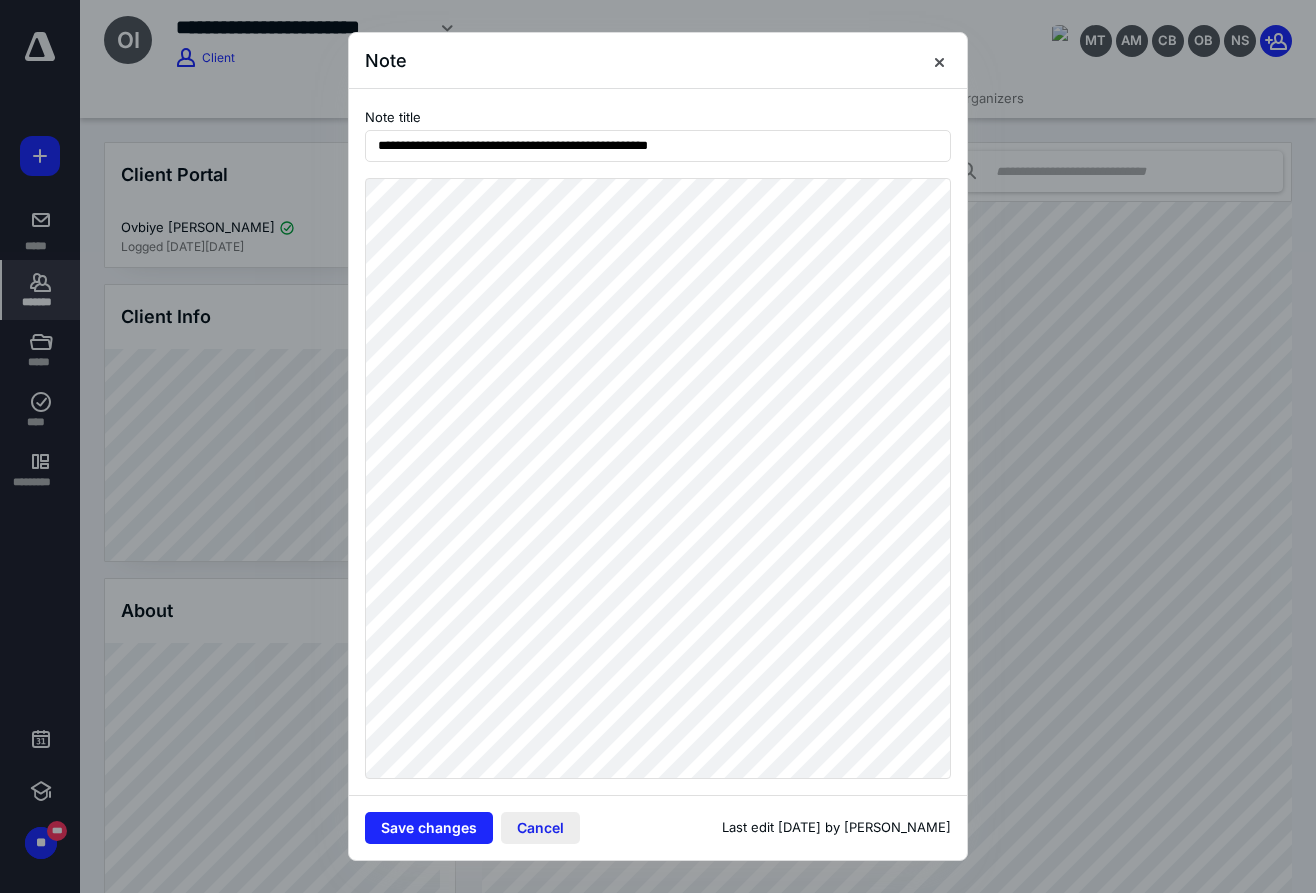 click on "Cancel" at bounding box center [540, 828] 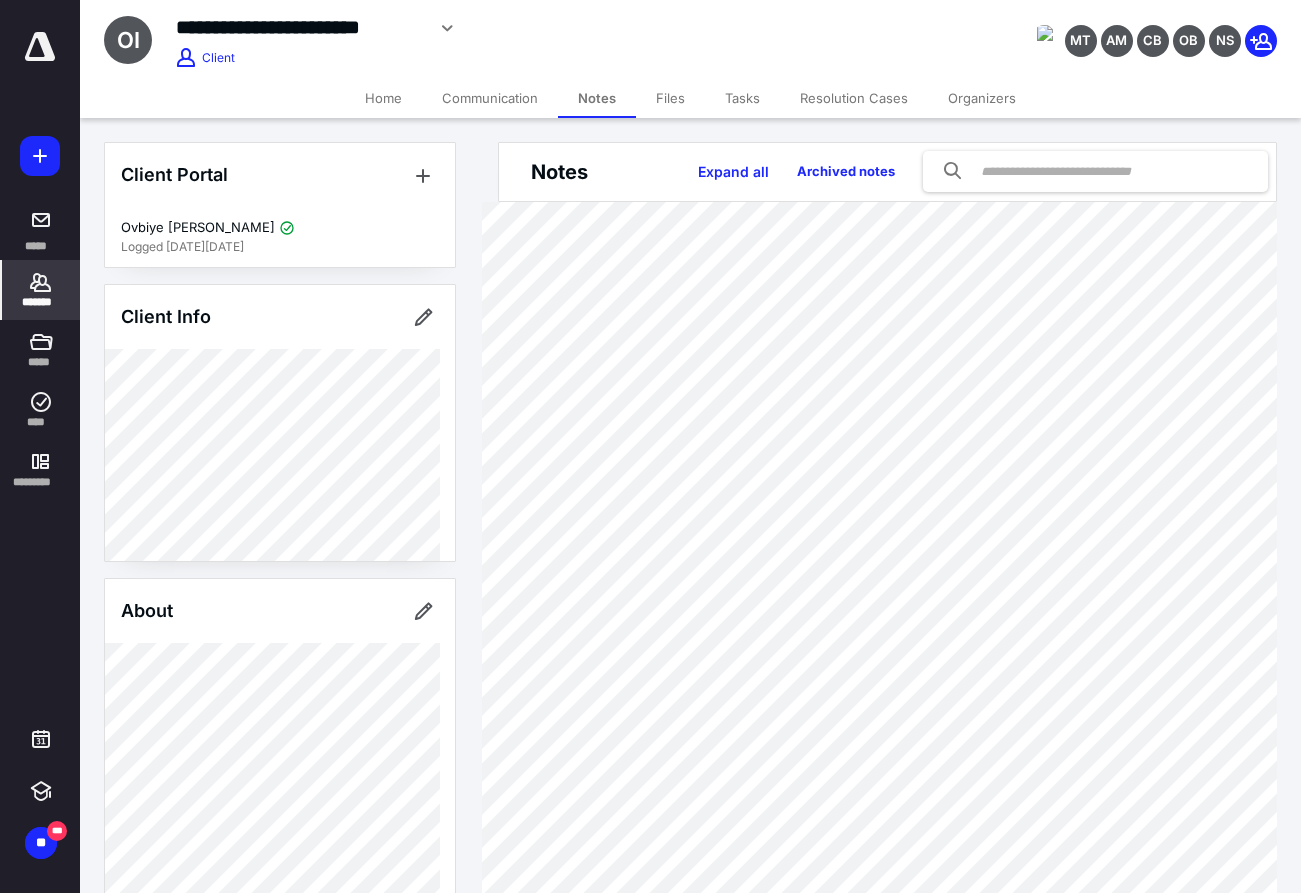 click on "Files" at bounding box center (670, 98) 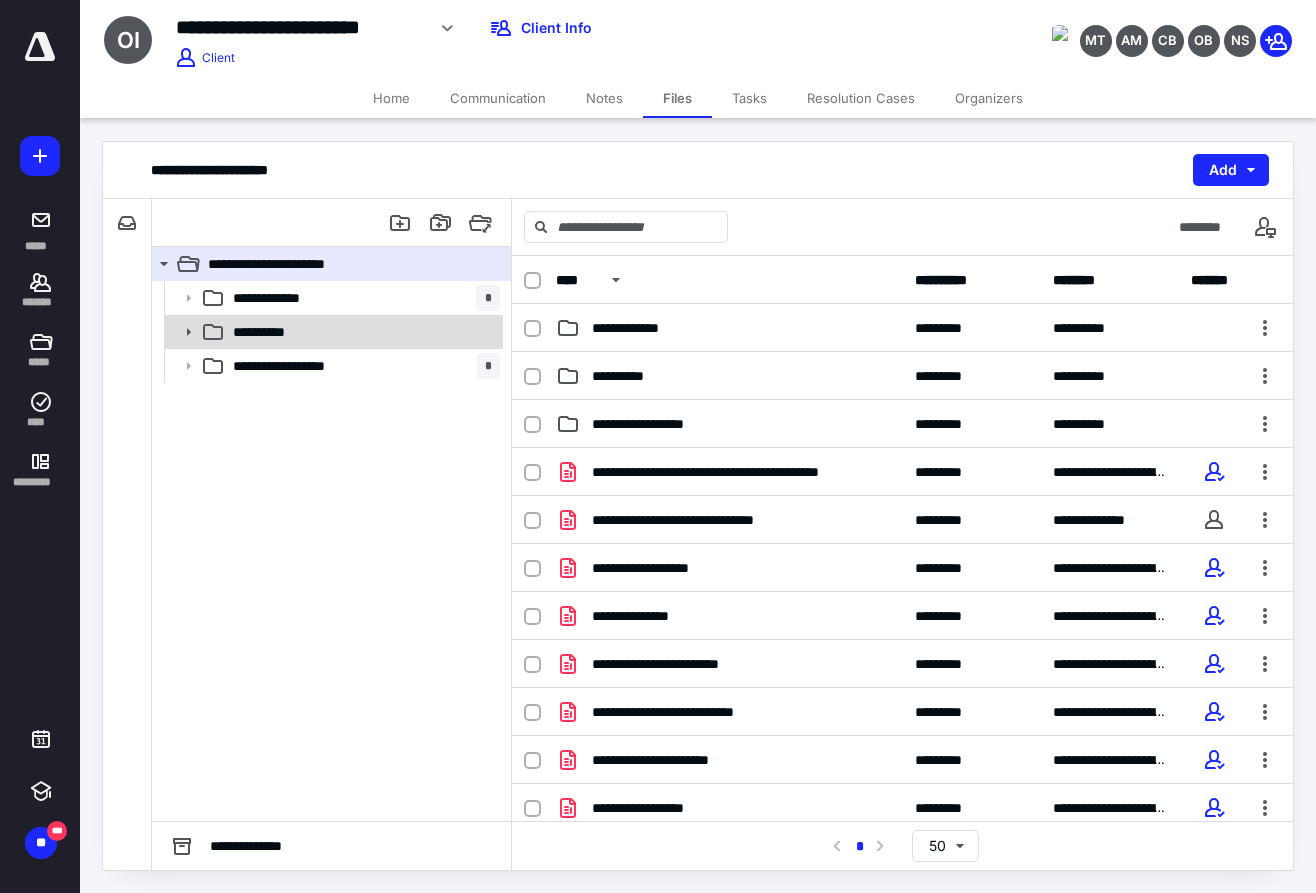 click on "**********" at bounding box center [269, 332] 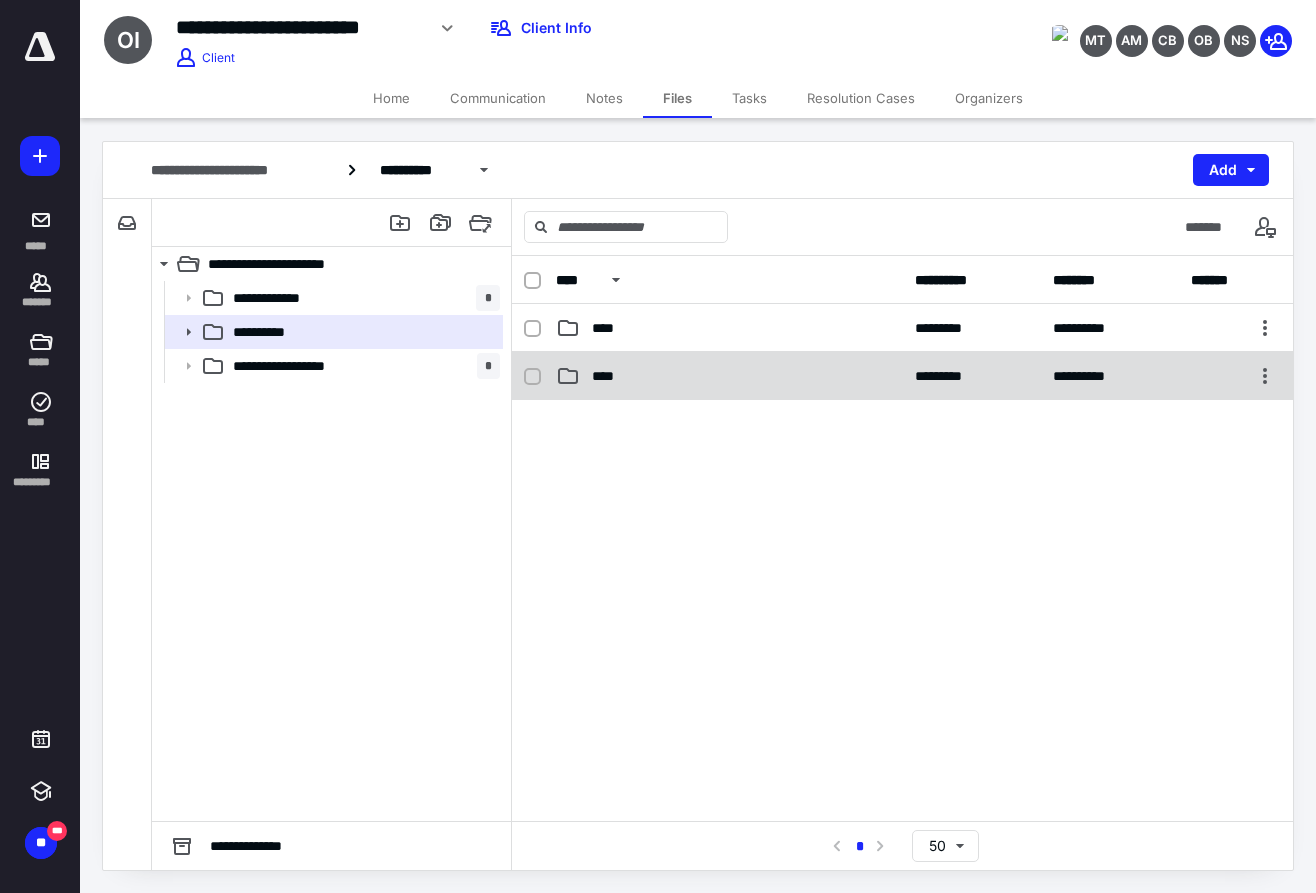 click on "****" at bounding box center (729, 376) 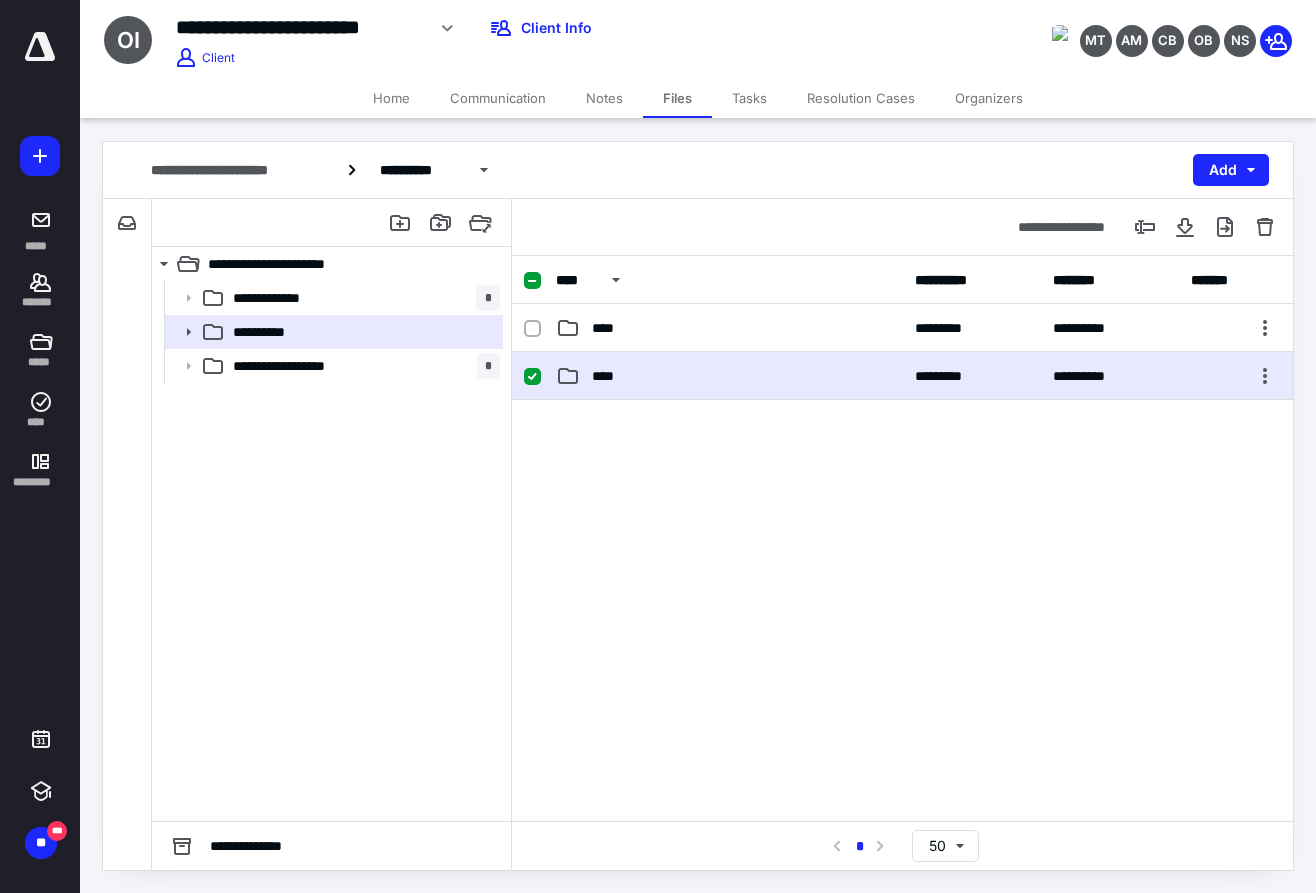 click on "****" at bounding box center [729, 376] 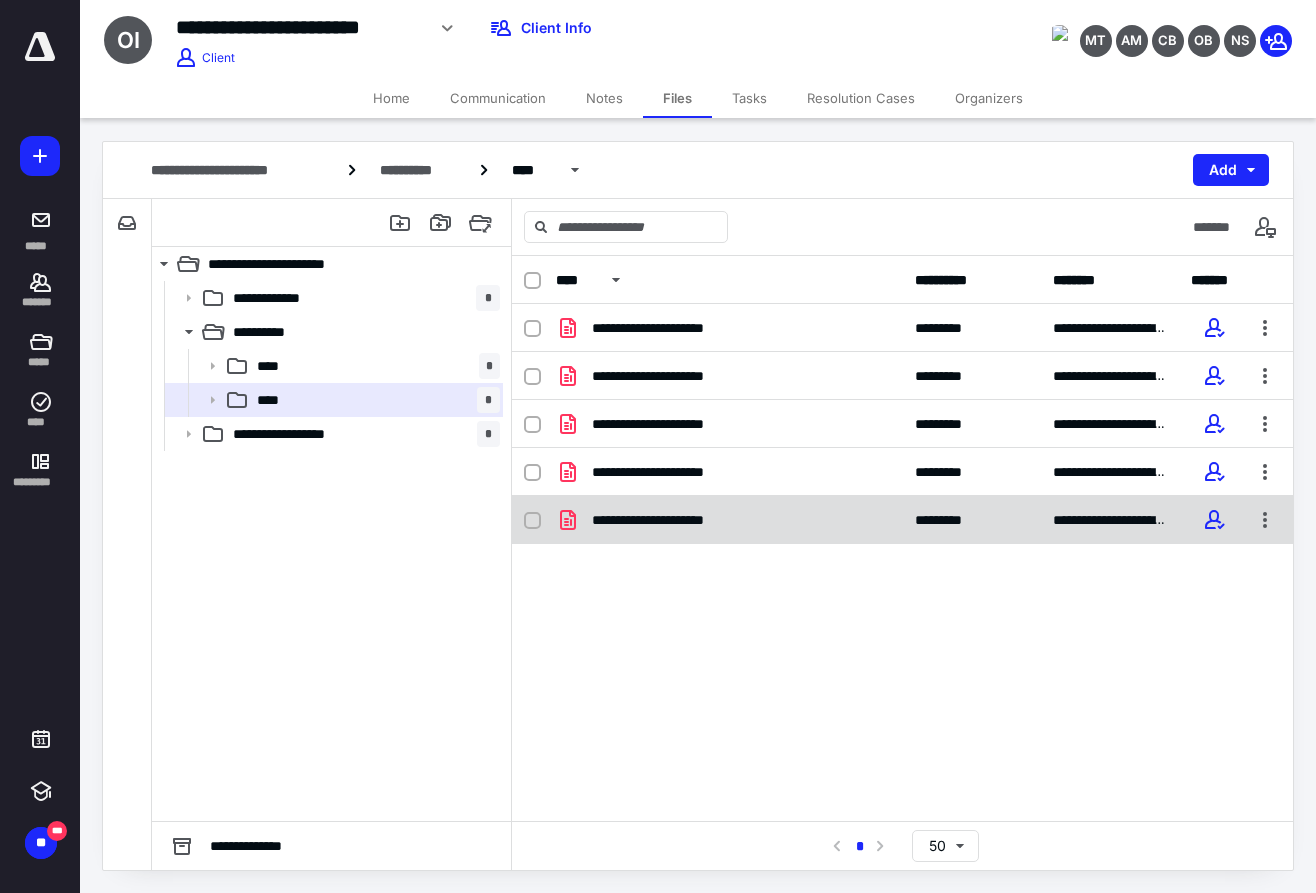 click on "**********" at bounding box center (671, 520) 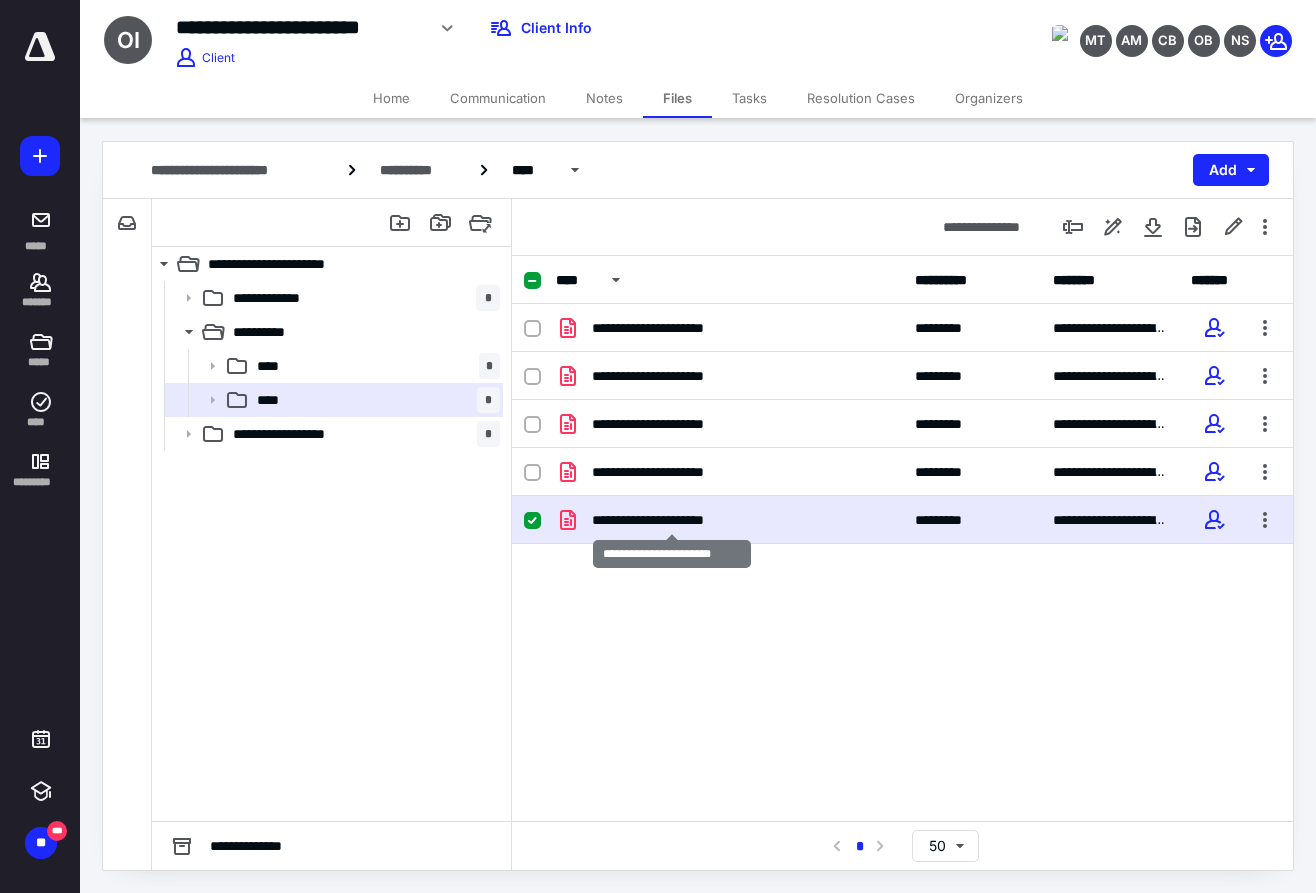 click on "**********" at bounding box center [671, 520] 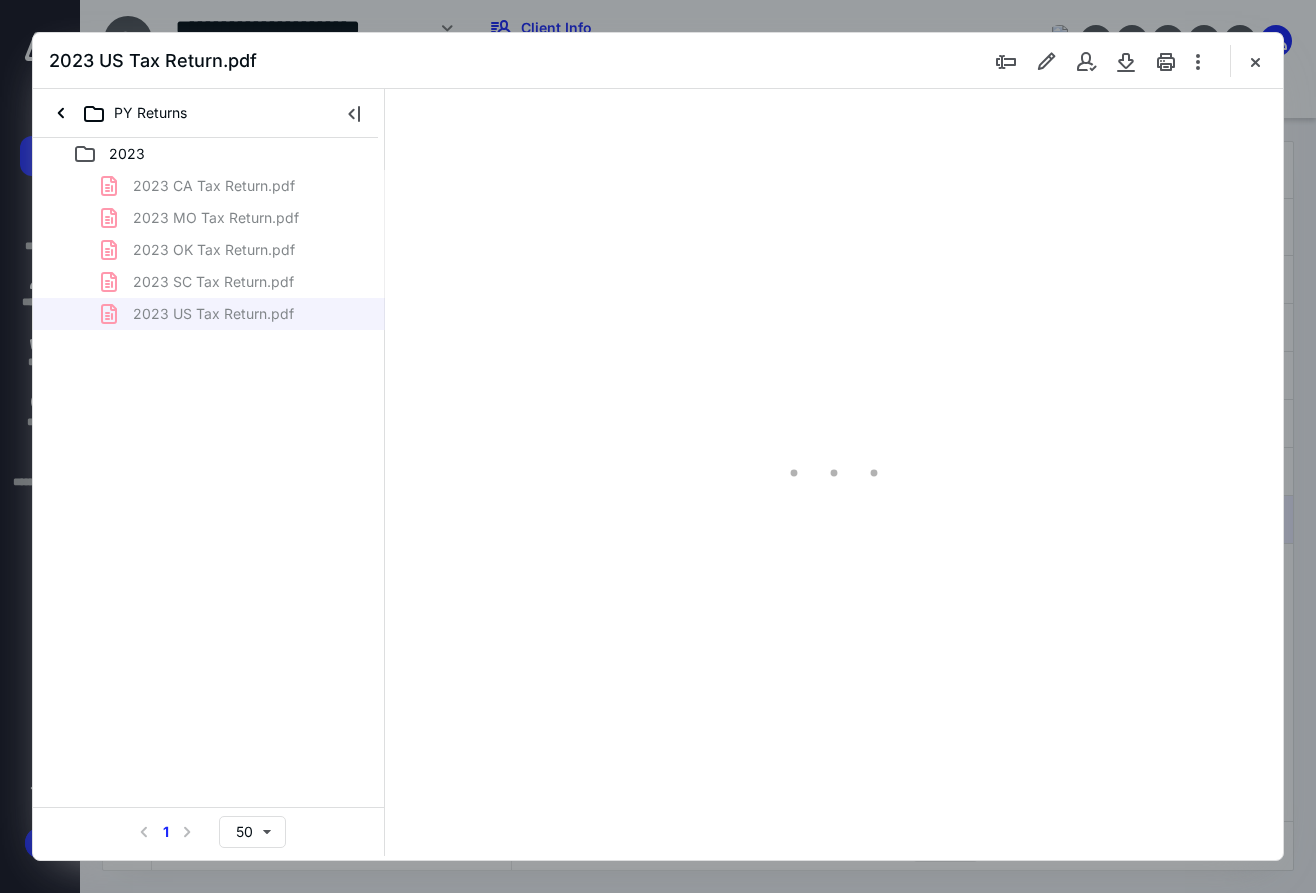 scroll, scrollTop: 0, scrollLeft: 0, axis: both 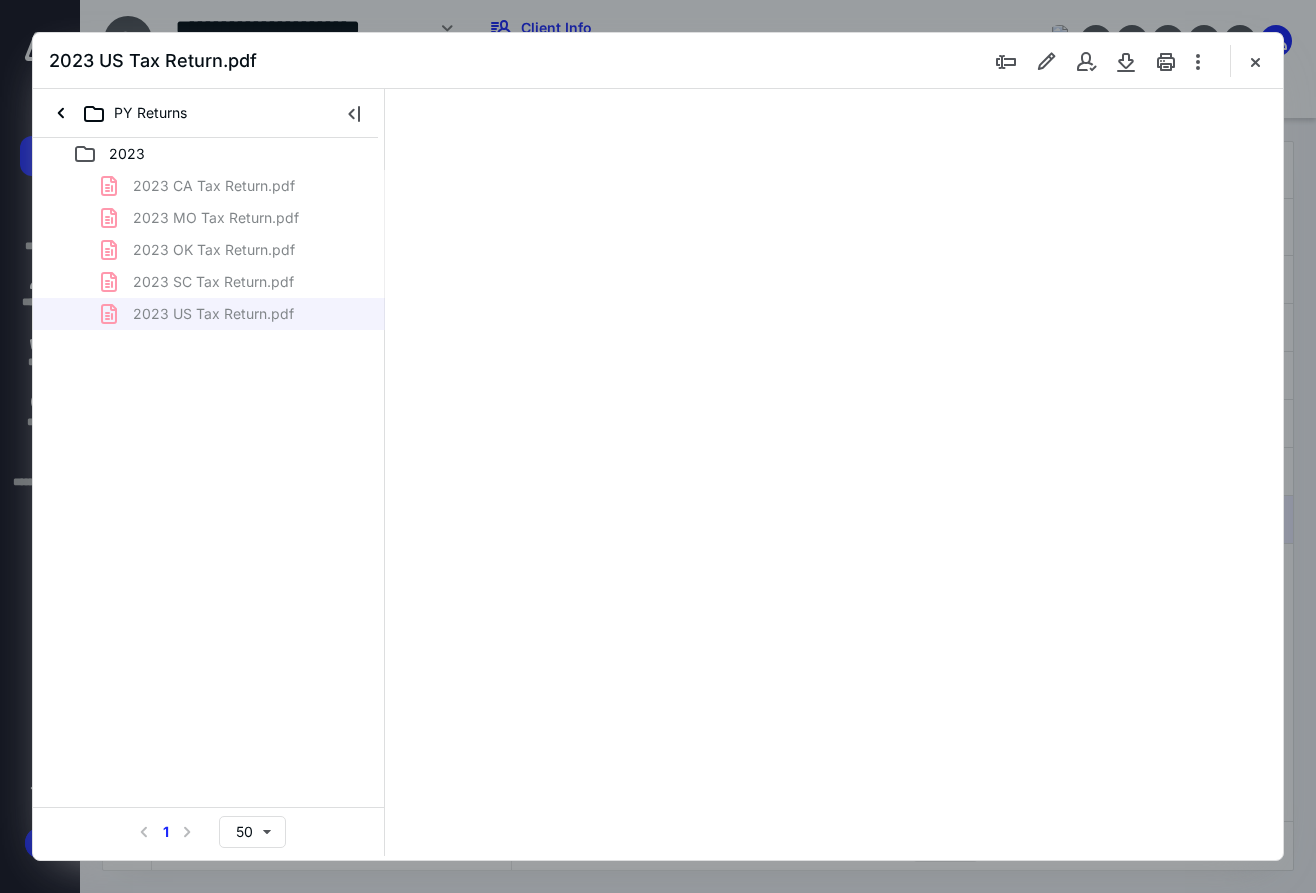 type on "136" 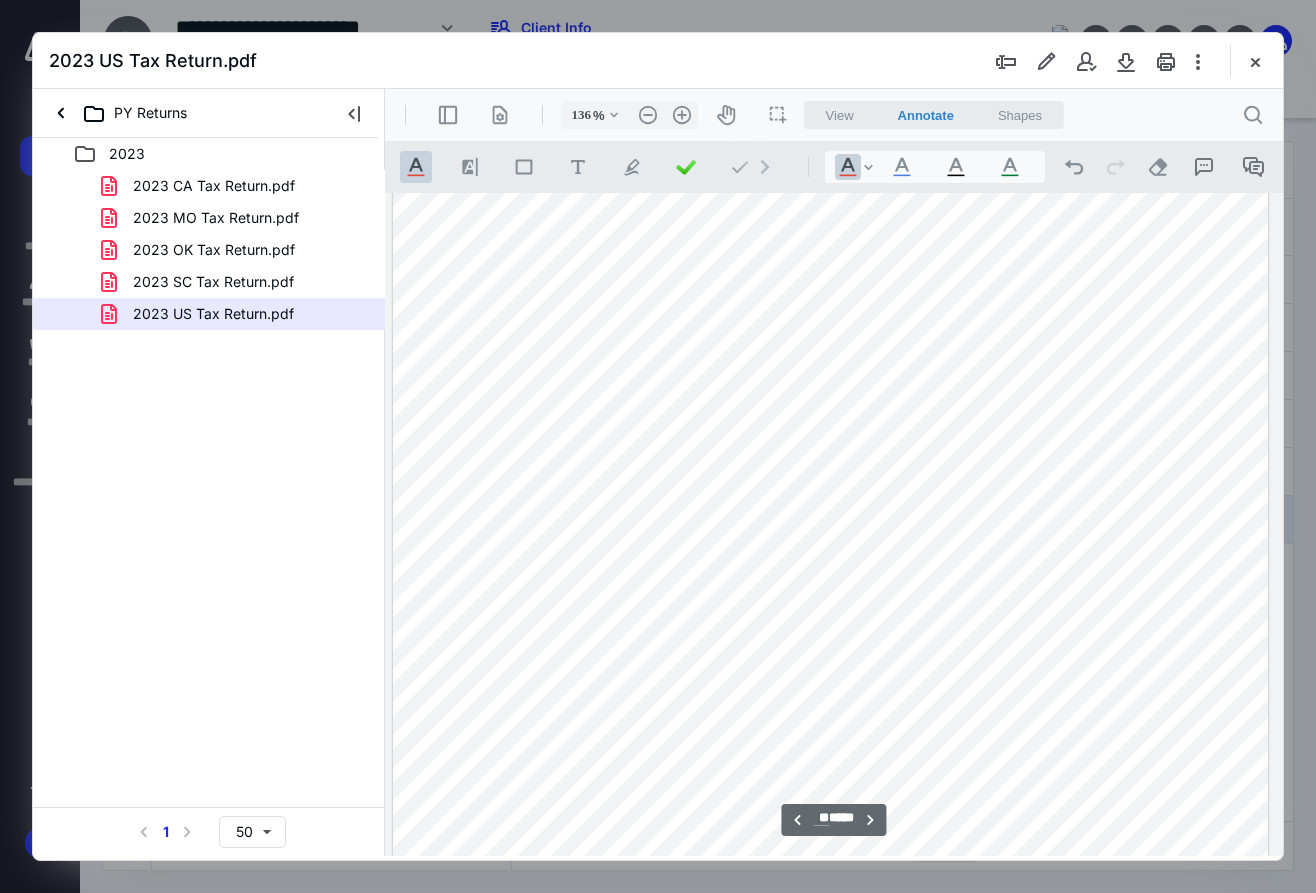 scroll, scrollTop: 11109, scrollLeft: 118, axis: both 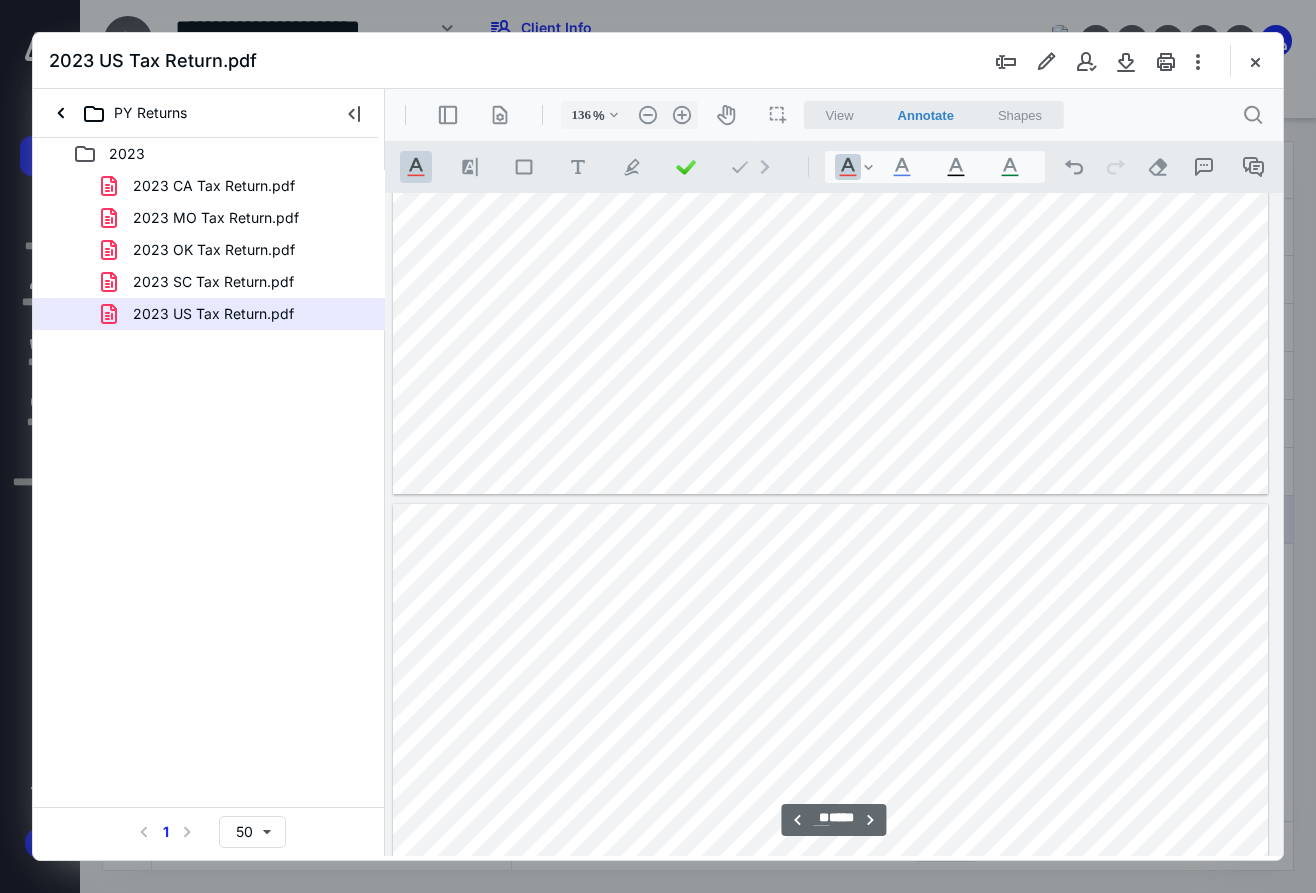 type on "**" 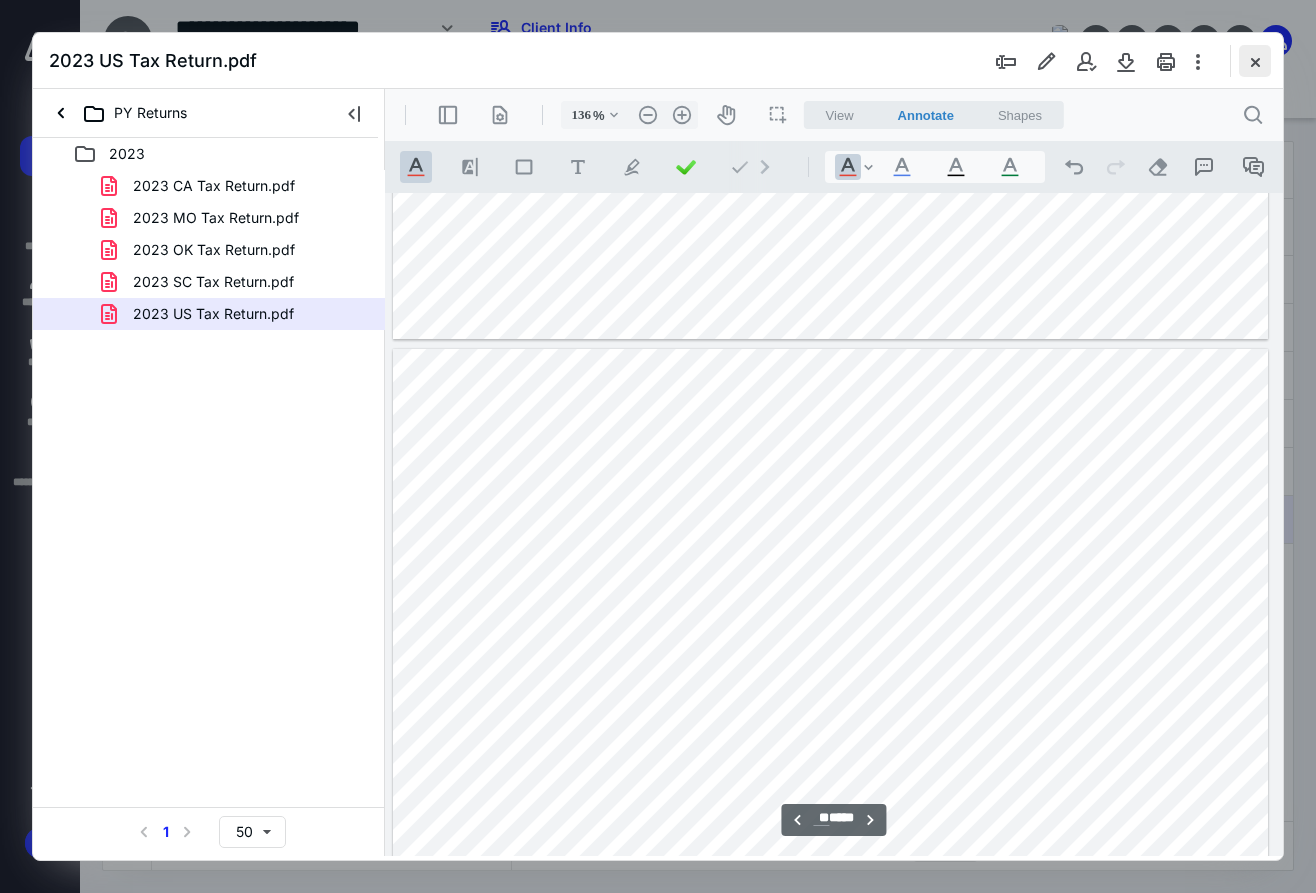 click at bounding box center [1255, 61] 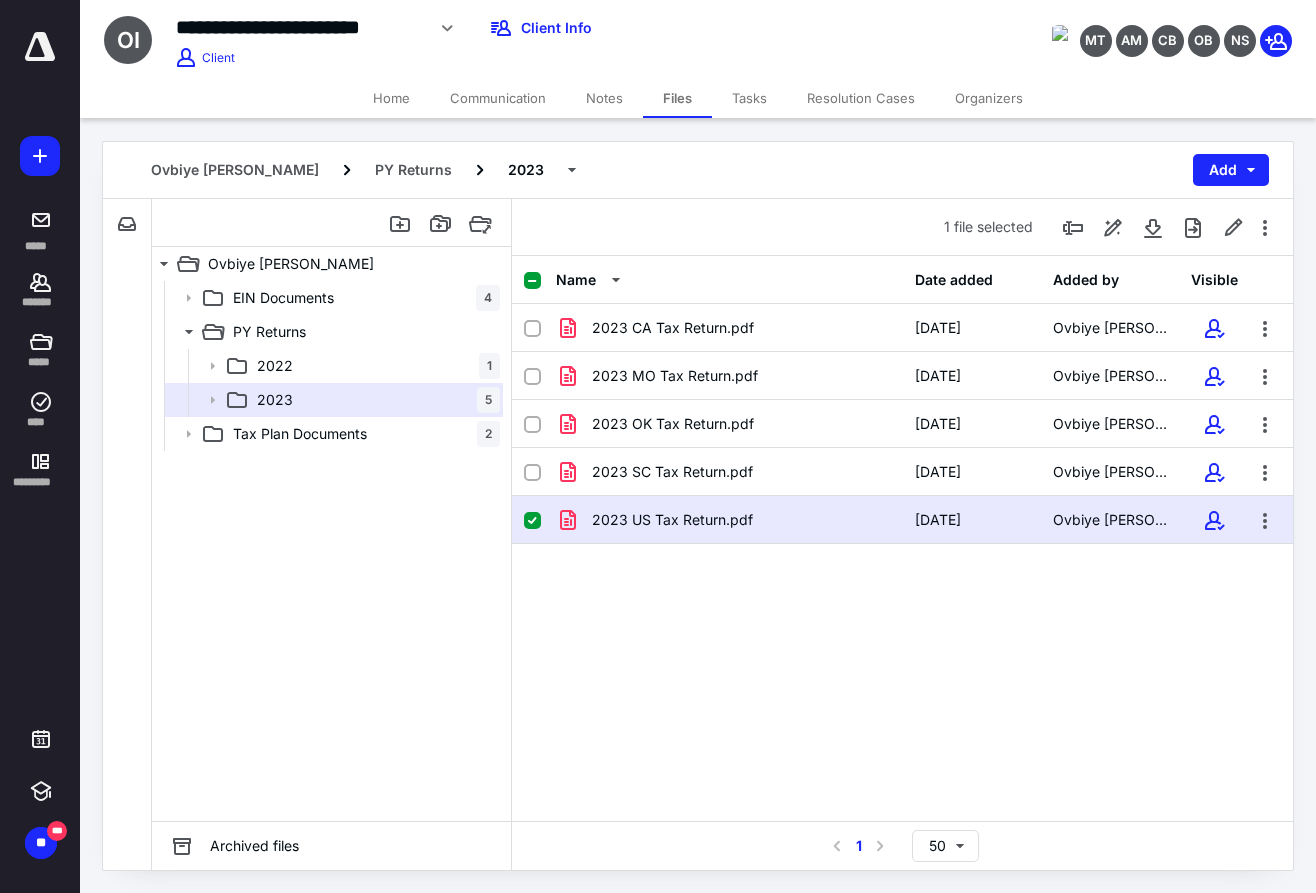 click on "Notes" at bounding box center (604, 98) 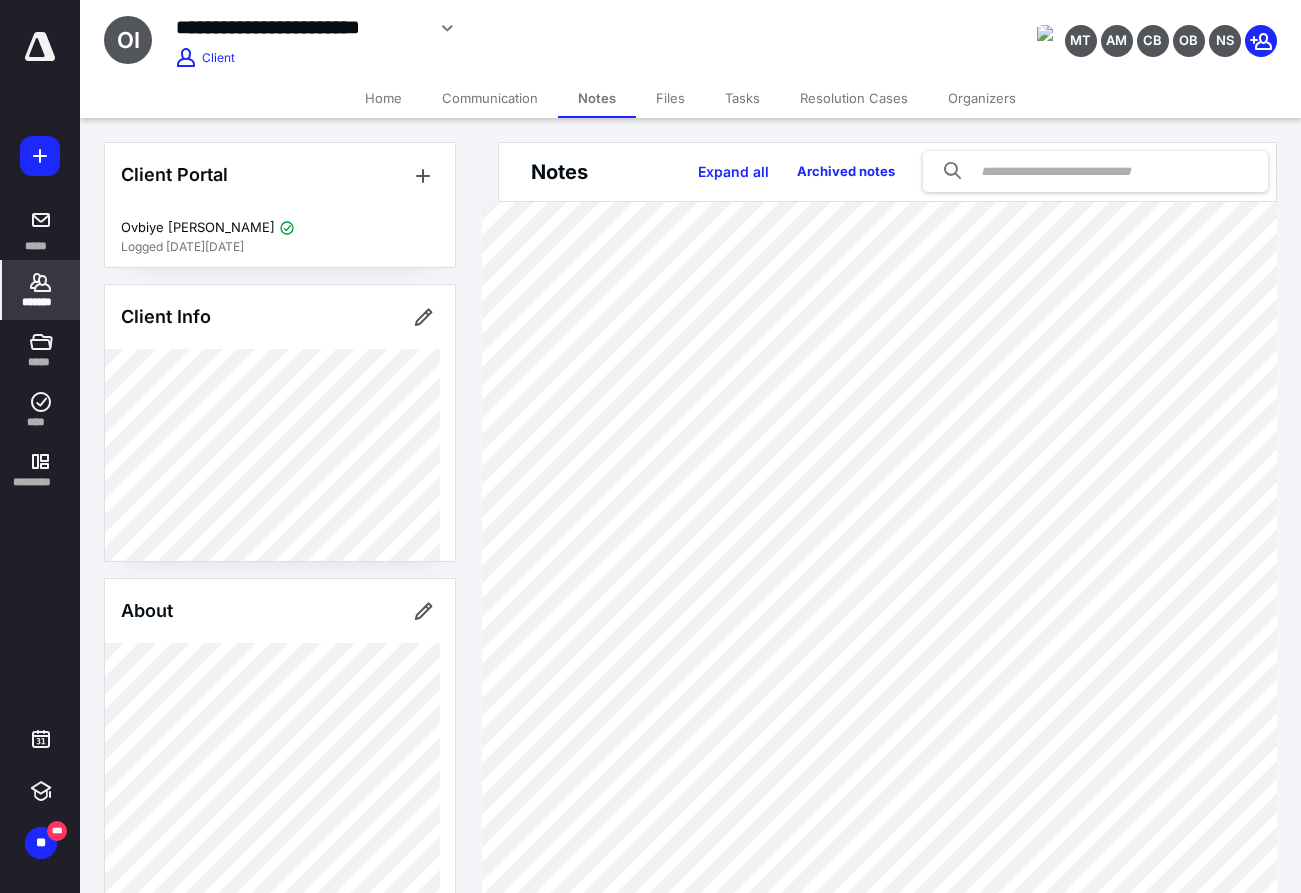 click on "Files" at bounding box center [670, 98] 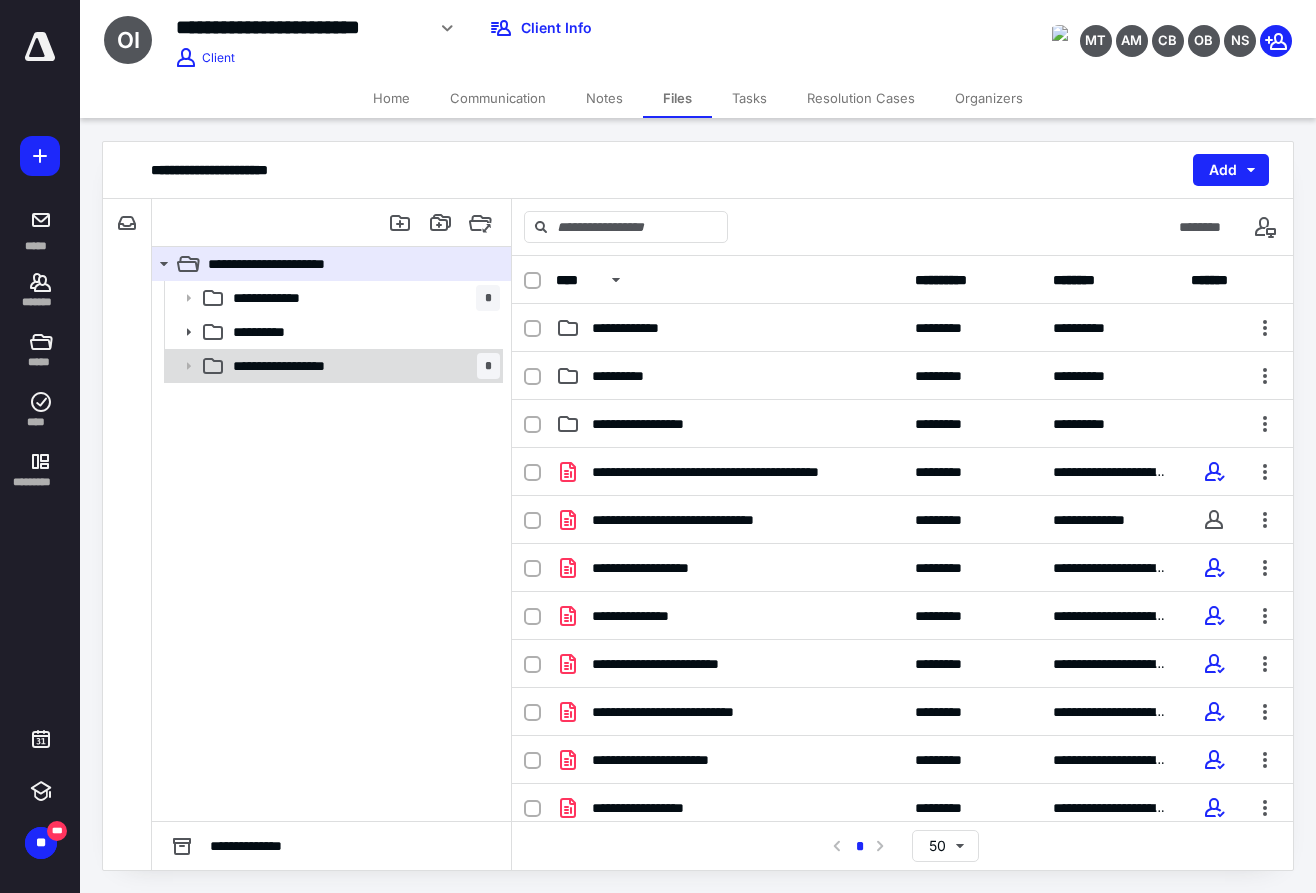 click on "**********" at bounding box center (362, 366) 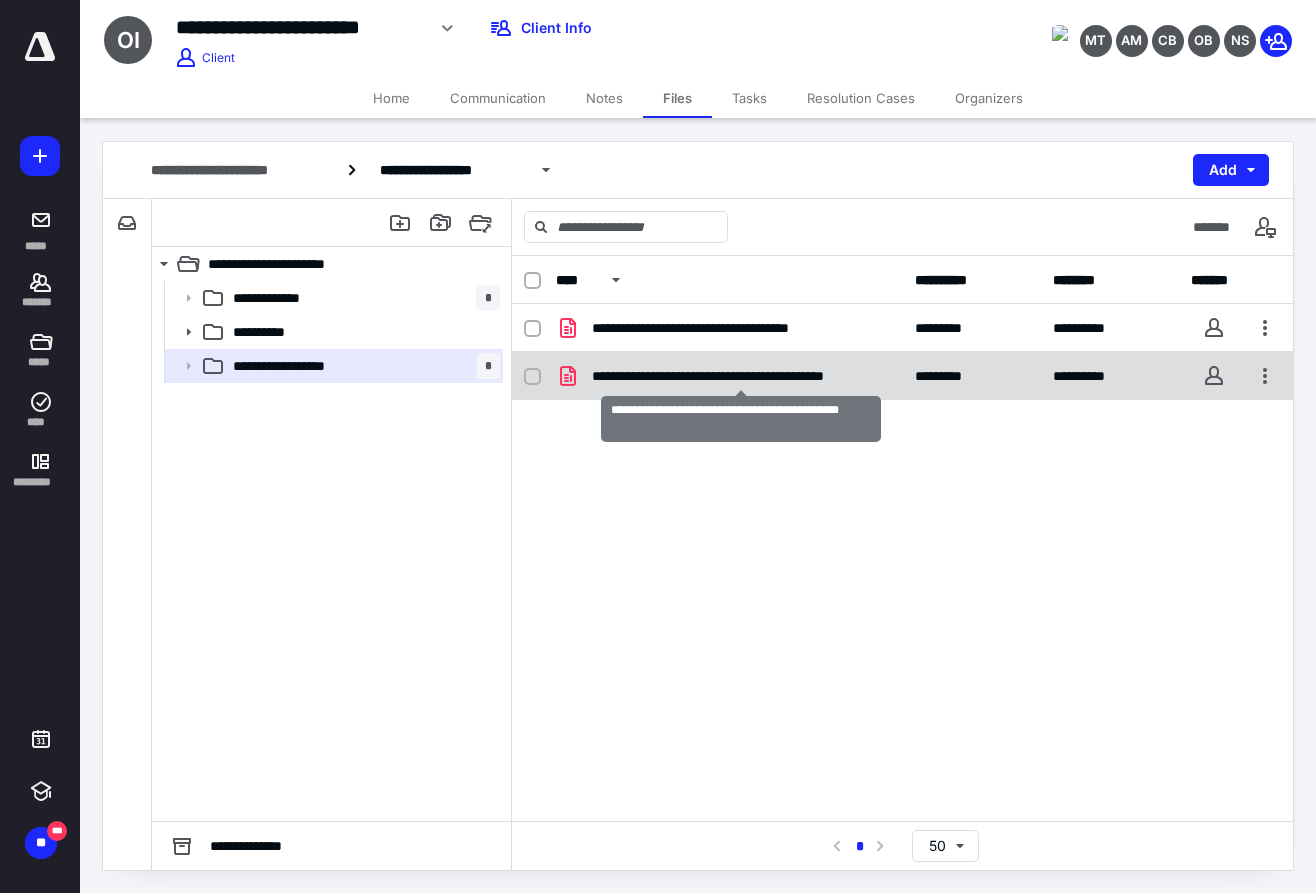 click on "**********" at bounding box center [741, 376] 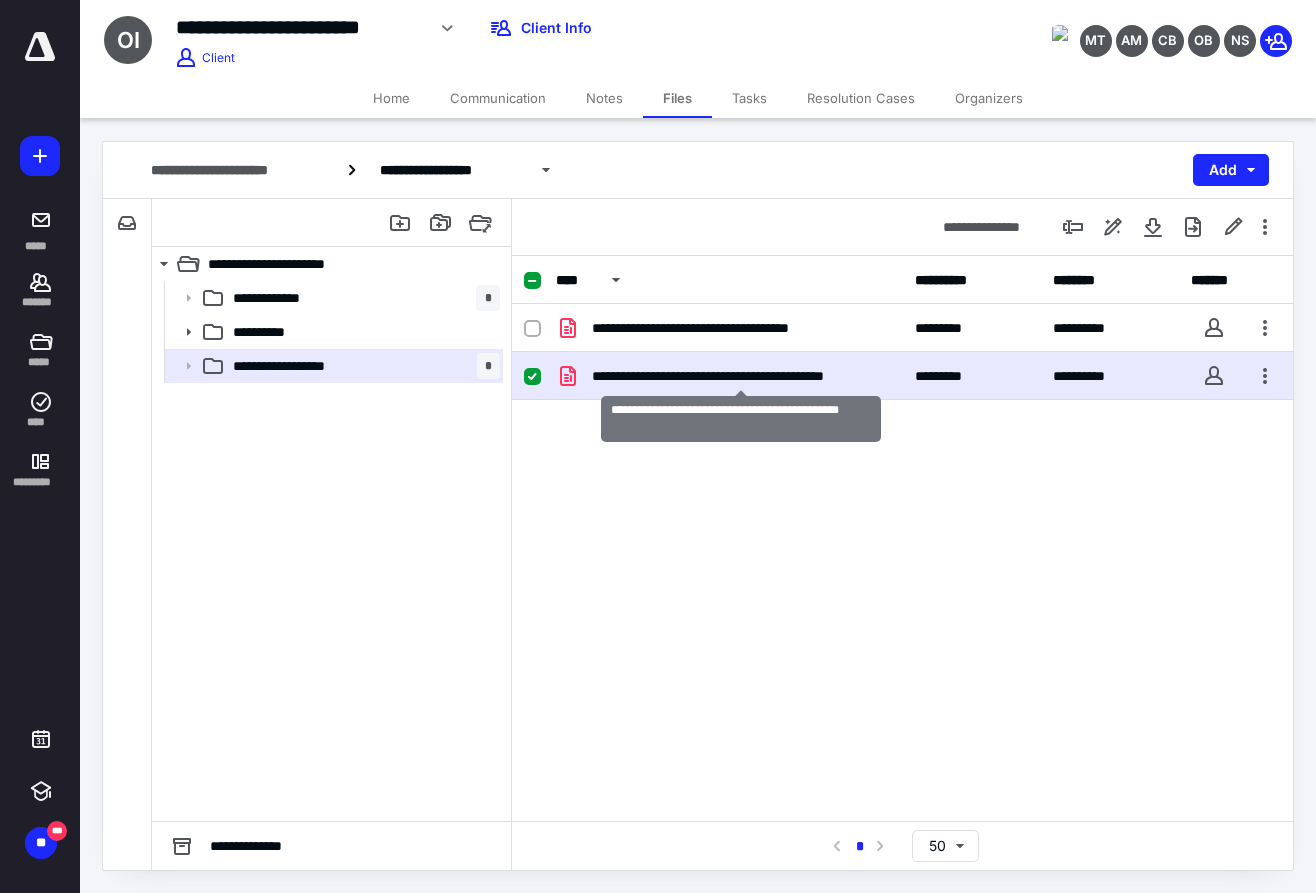 click on "**********" at bounding box center [741, 376] 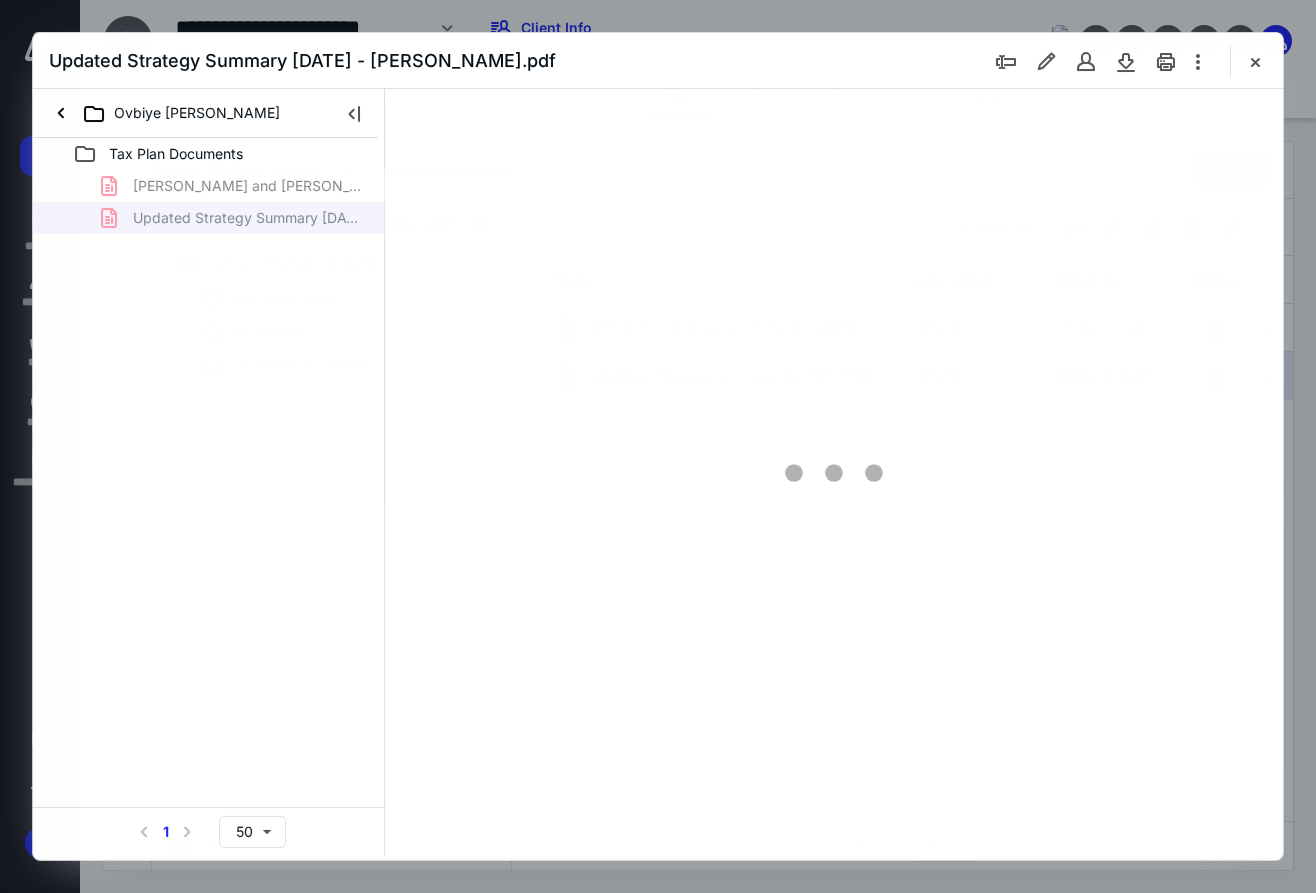 scroll, scrollTop: 0, scrollLeft: 0, axis: both 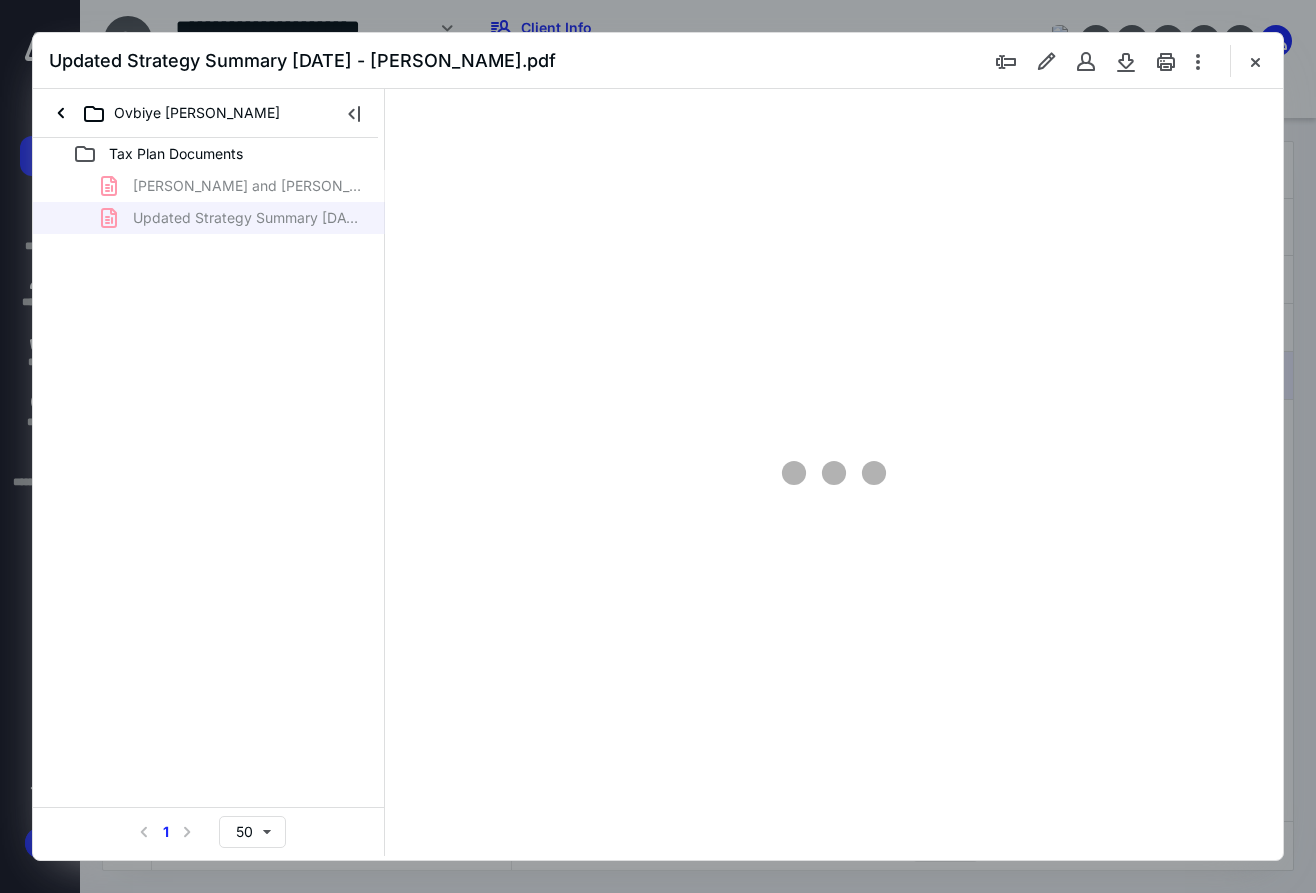 type on "111" 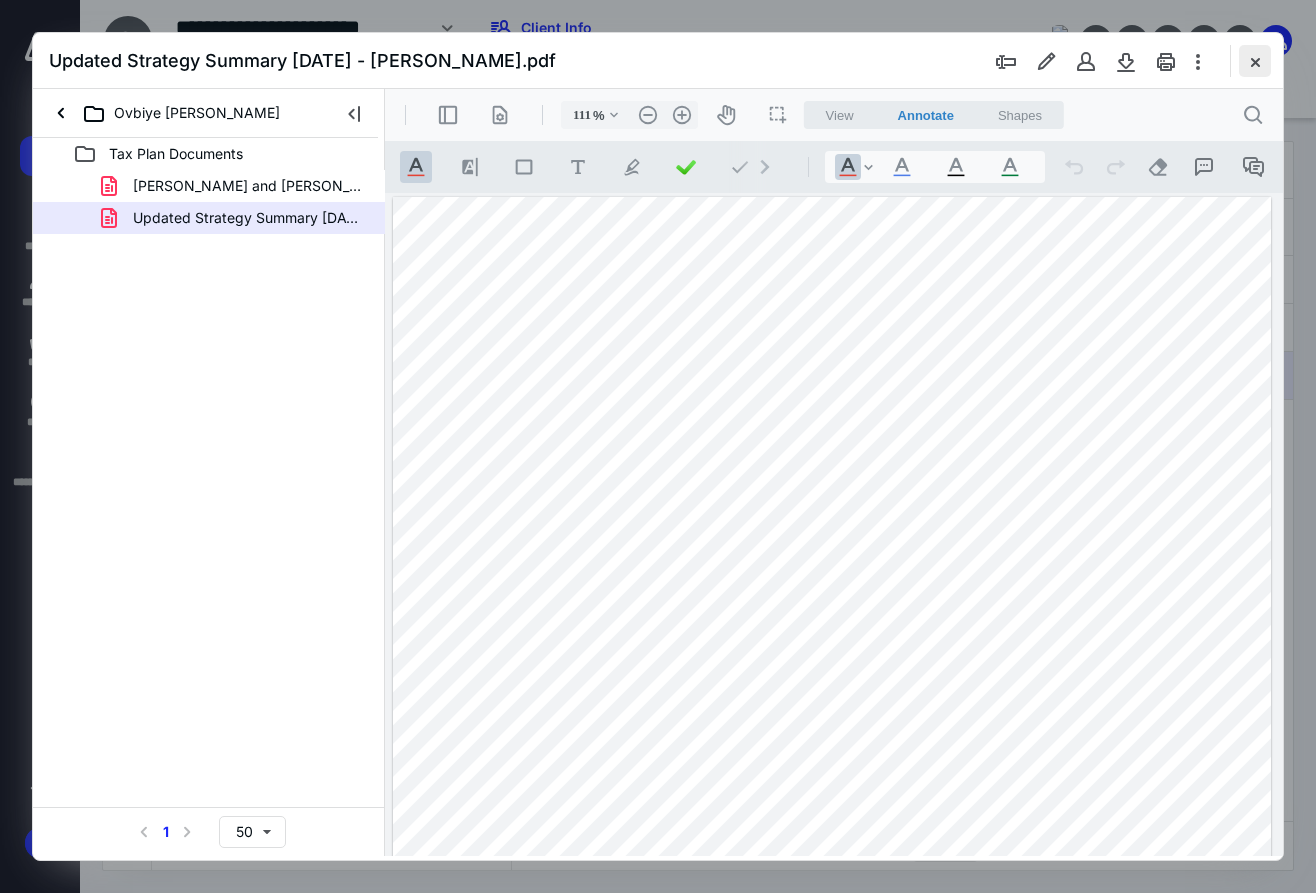 click at bounding box center [1255, 61] 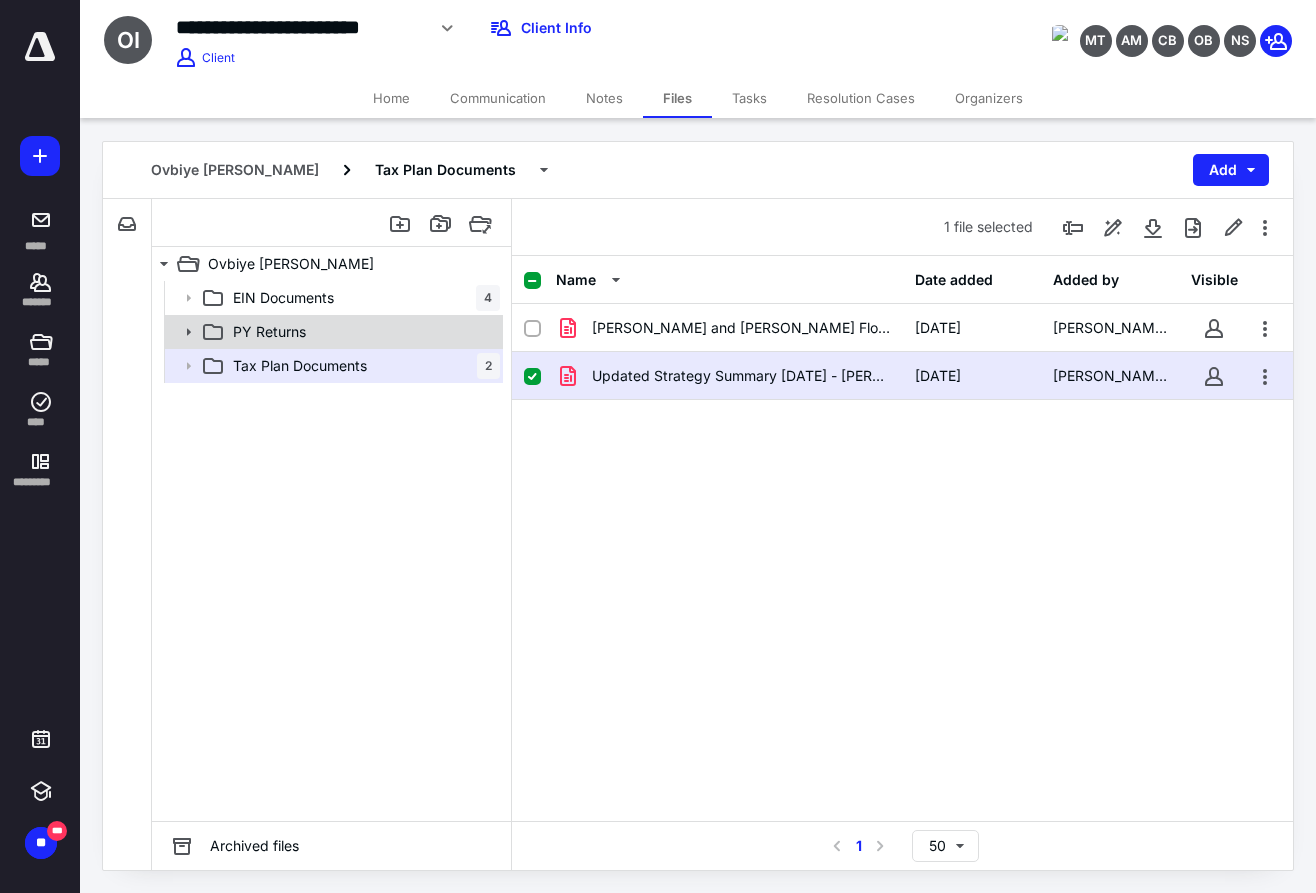 click on "PY Returns" at bounding box center (269, 332) 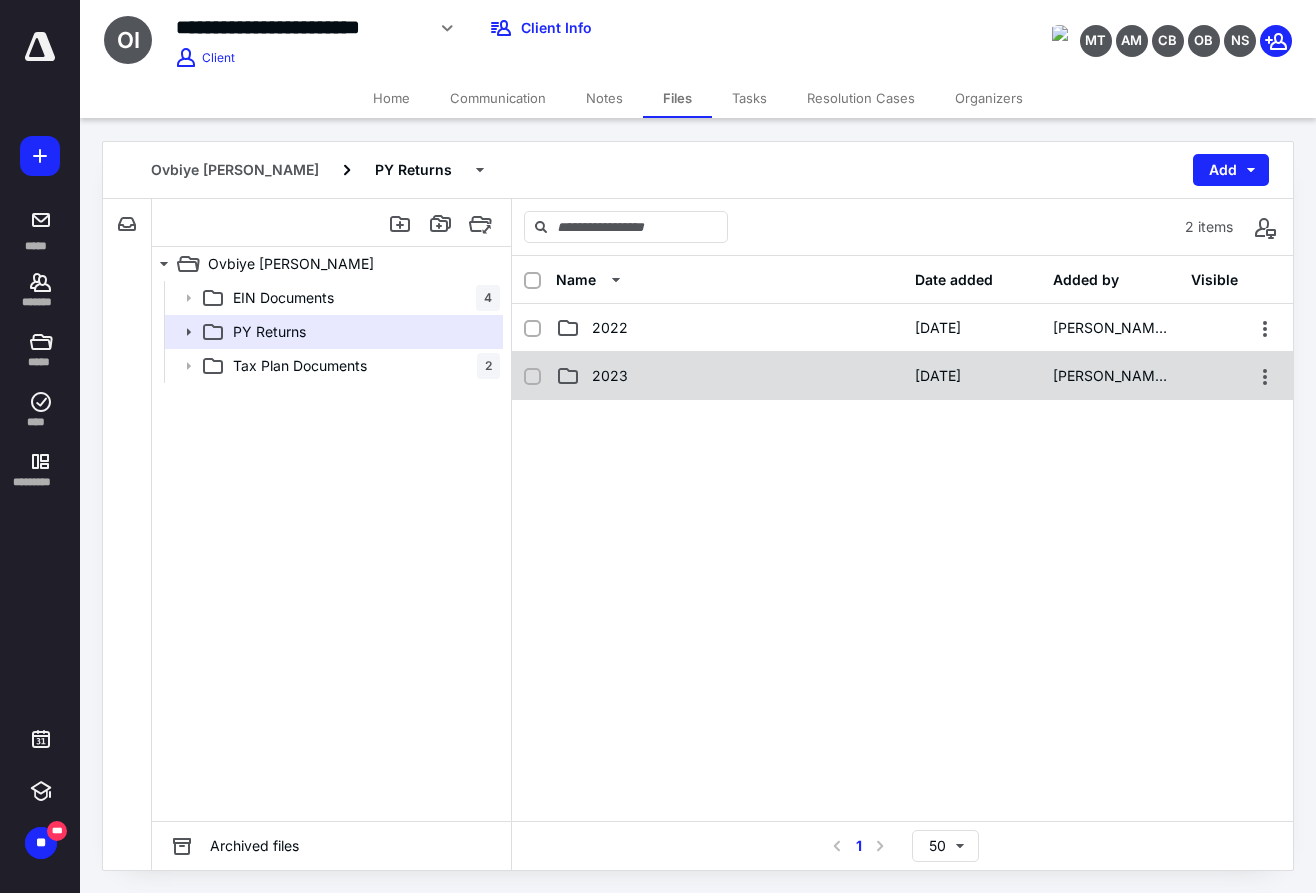 click on "2023" at bounding box center (610, 376) 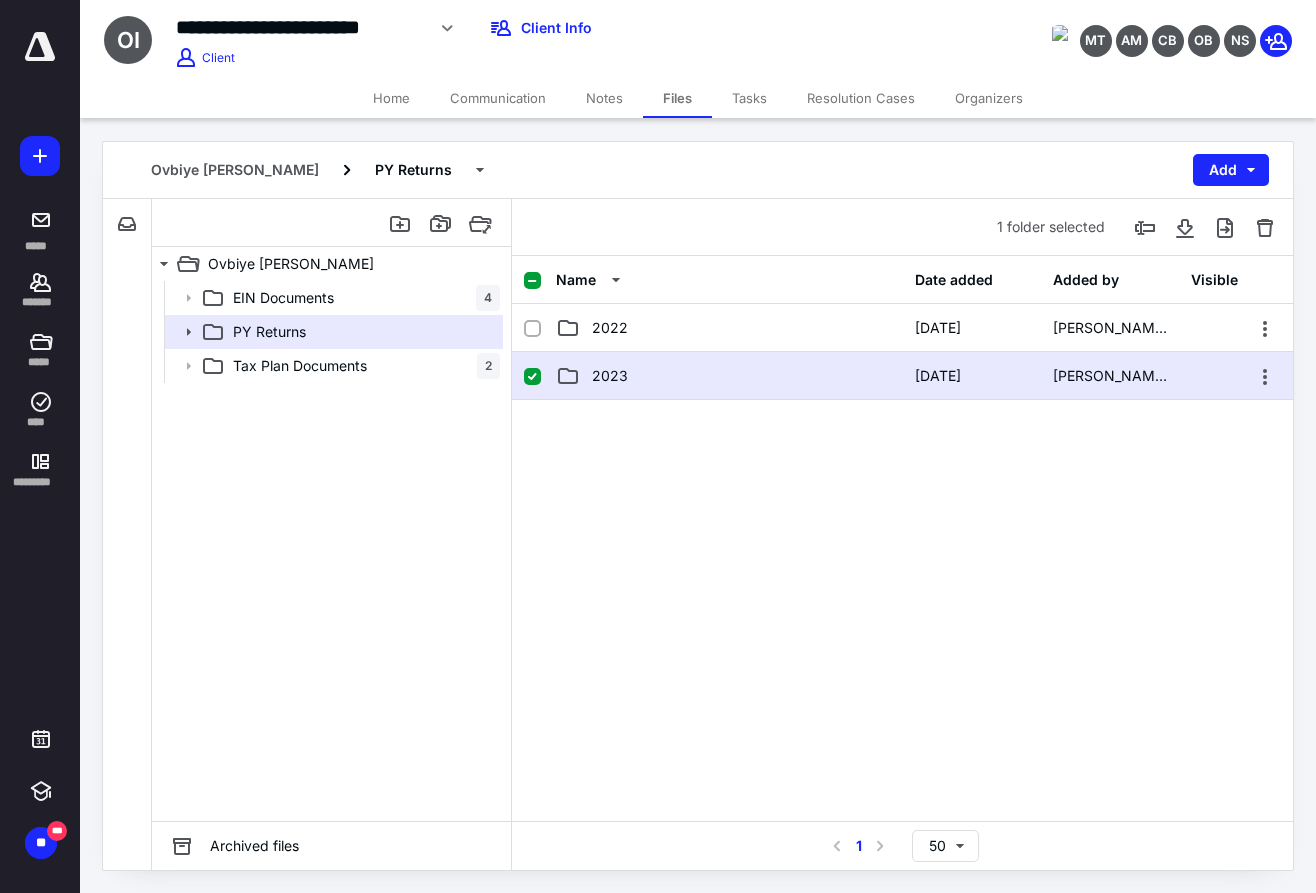click on "2023" at bounding box center (610, 376) 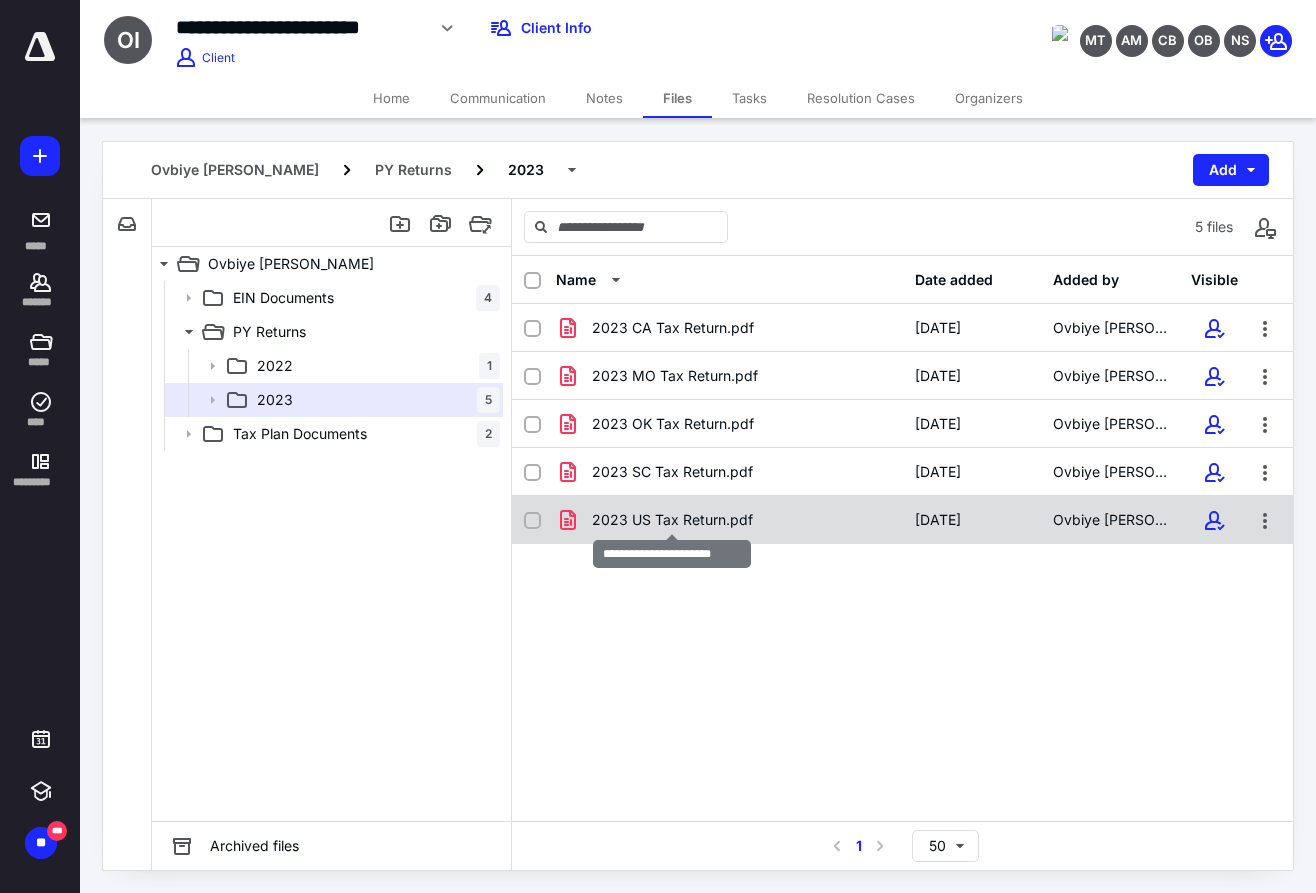 click on "2023 US Tax Return.pdf" at bounding box center [672, 520] 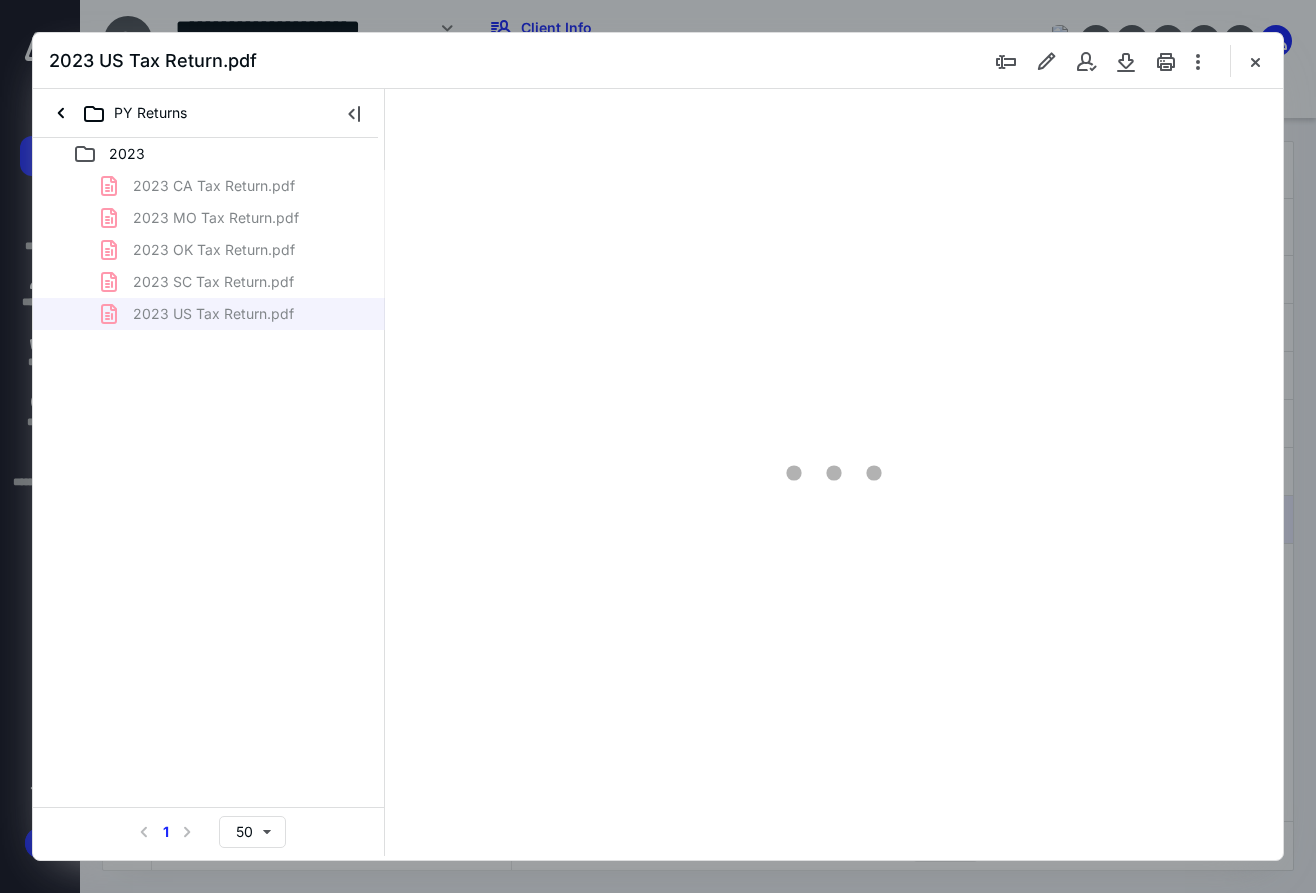 scroll, scrollTop: 0, scrollLeft: 0, axis: both 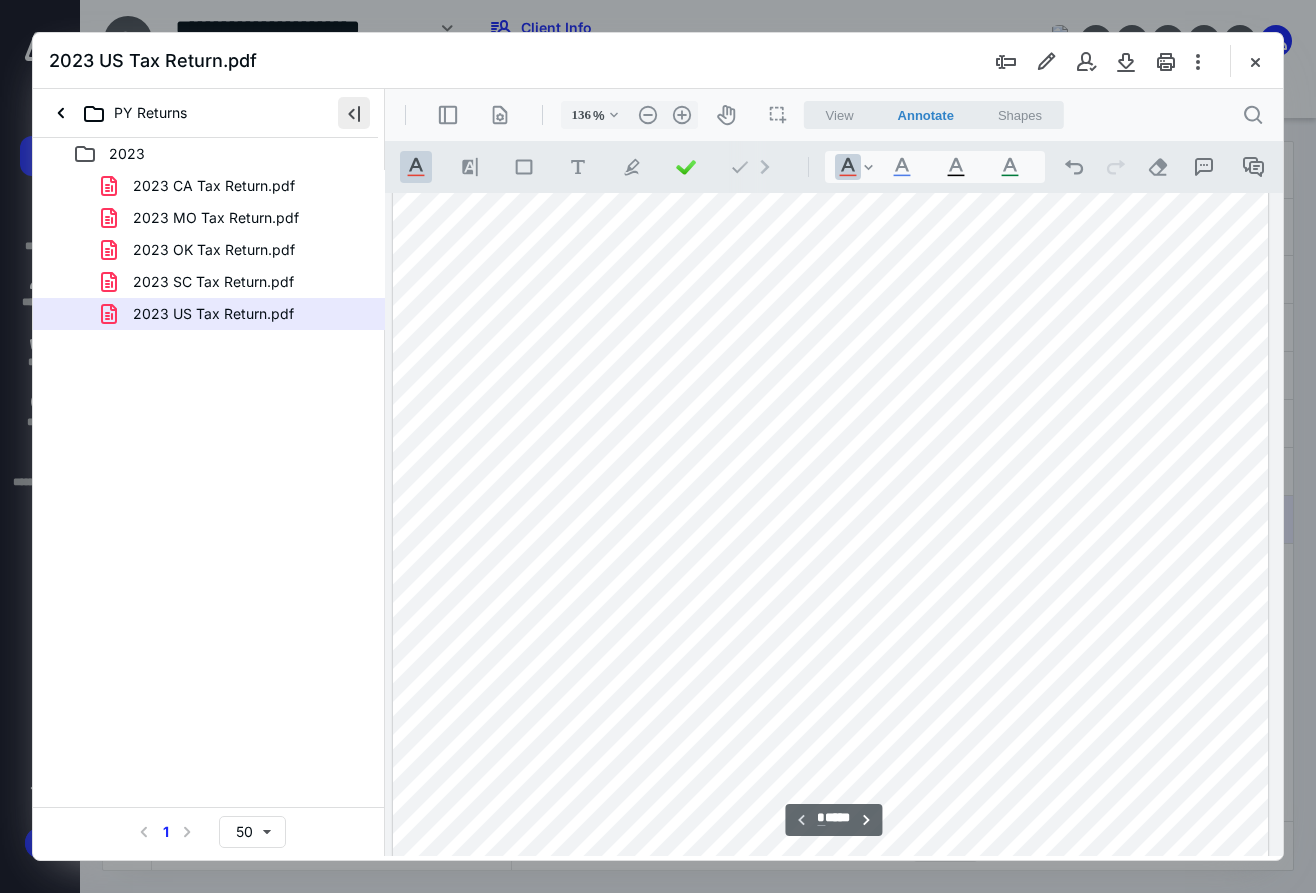 click at bounding box center [354, 113] 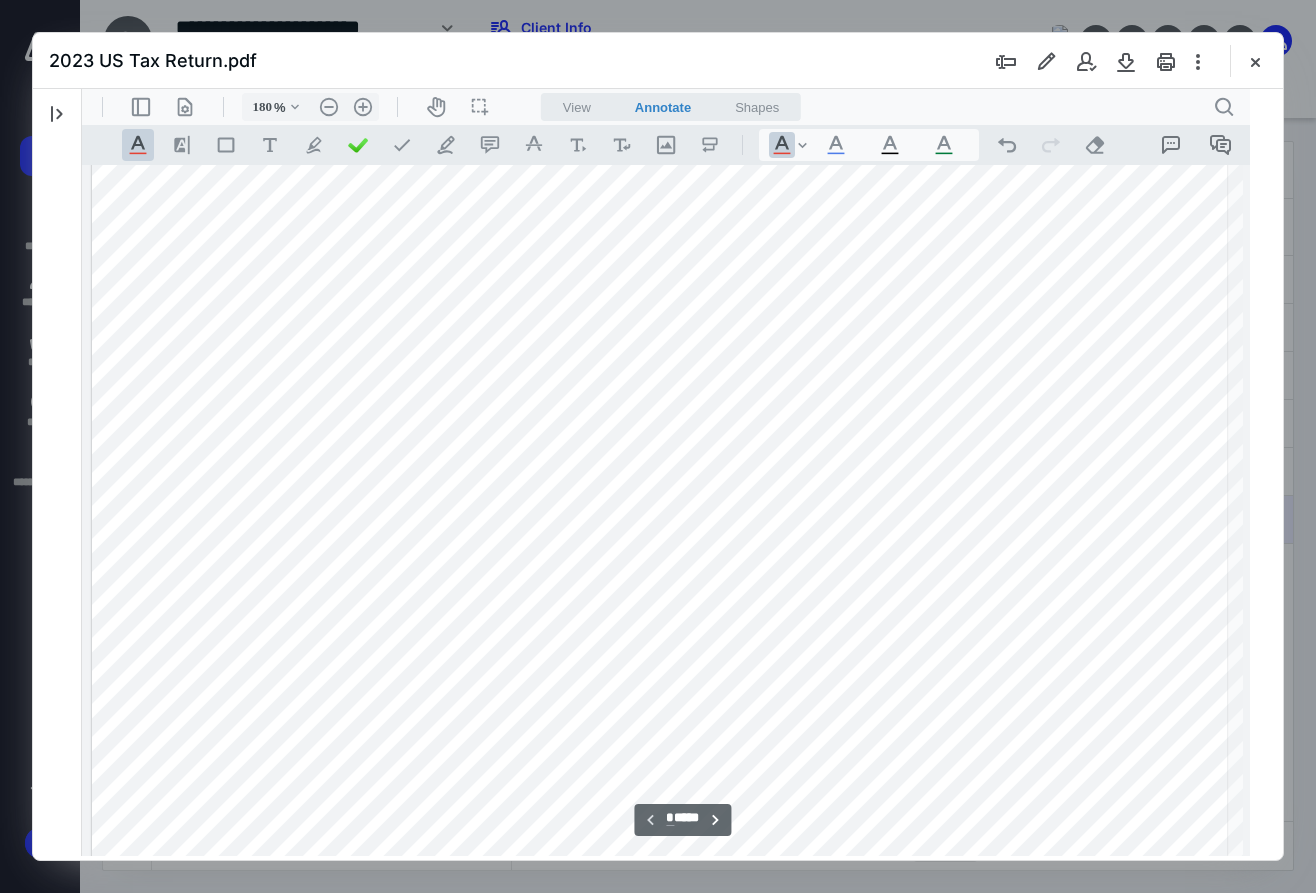 type on "181" 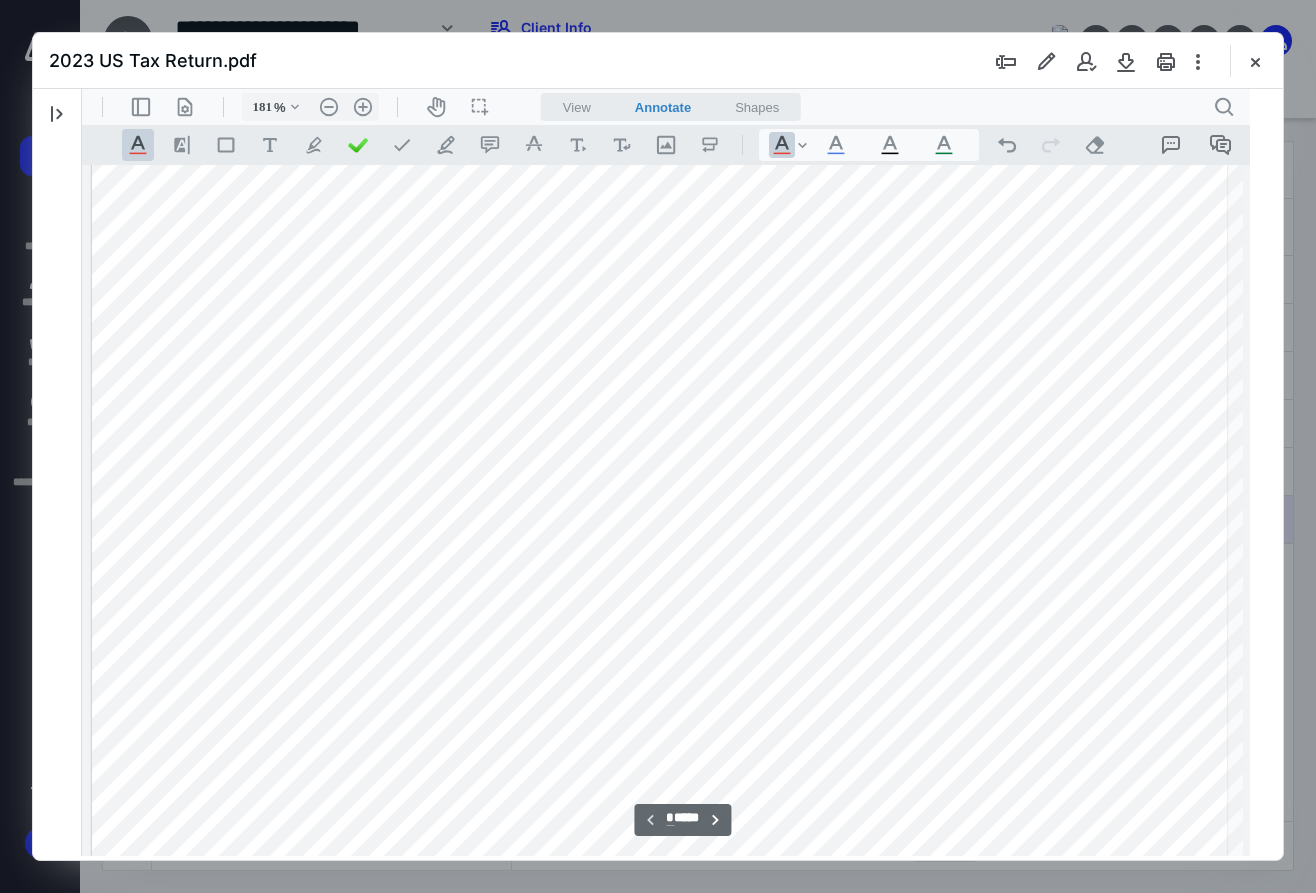 scroll, scrollTop: 583, scrollLeft: 155, axis: both 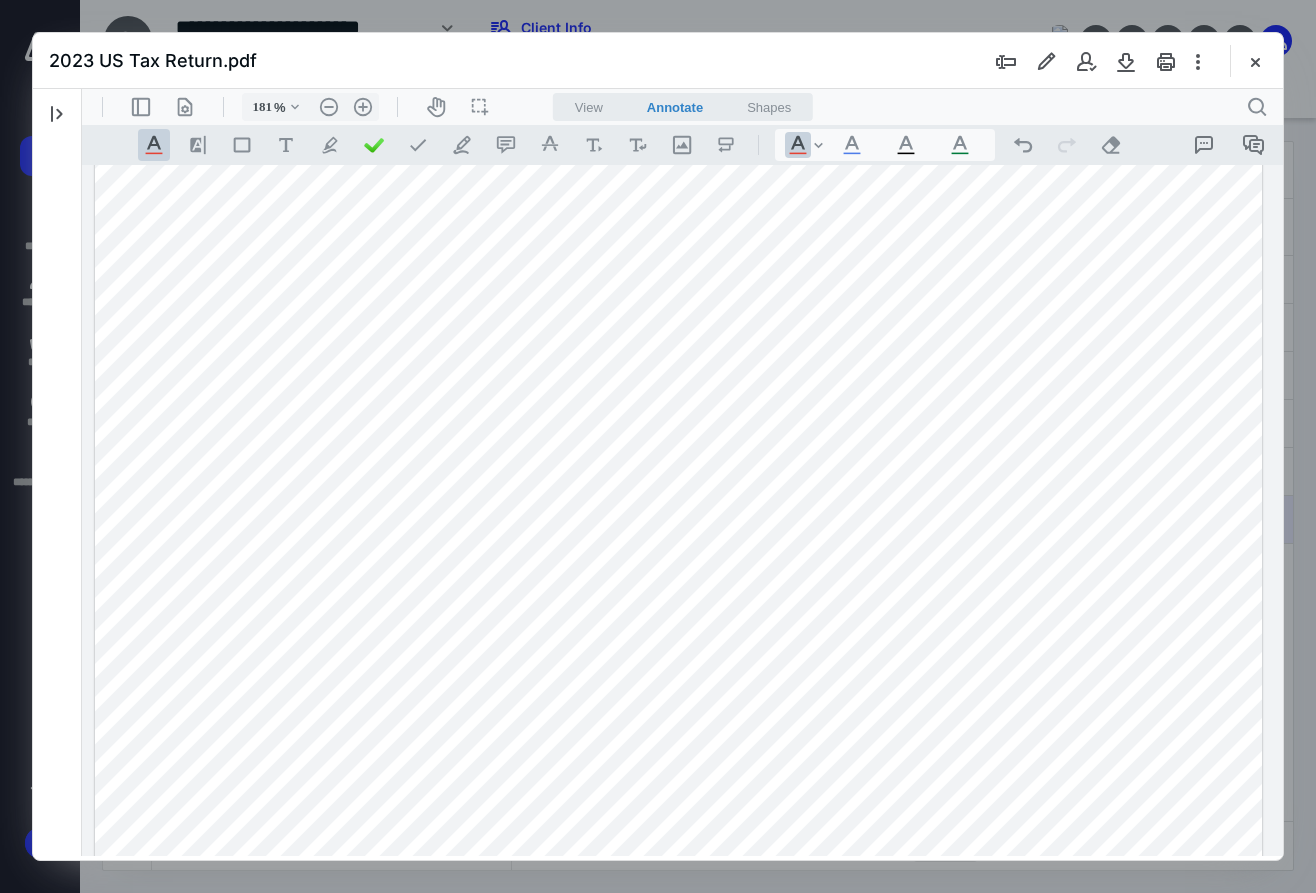 type 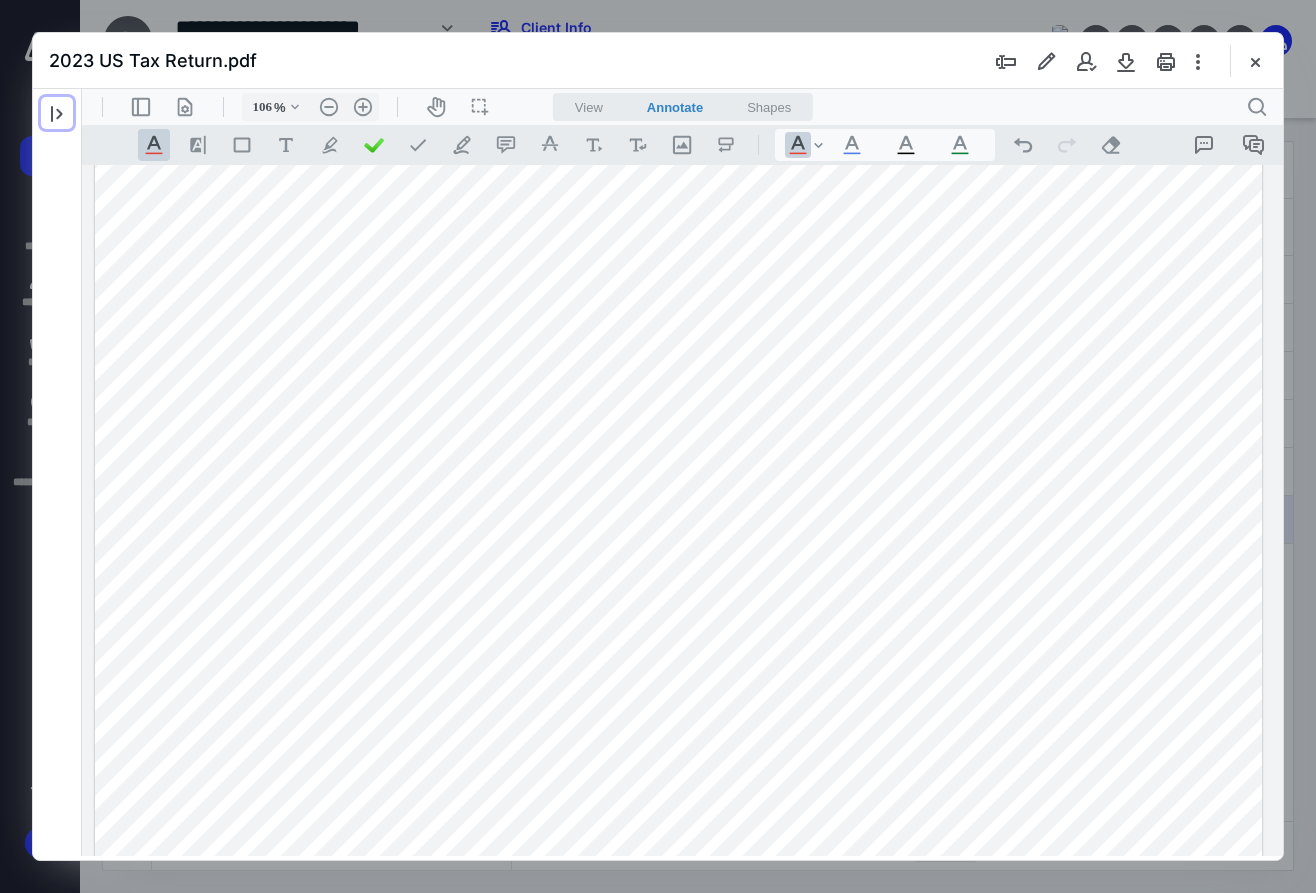 type on "81" 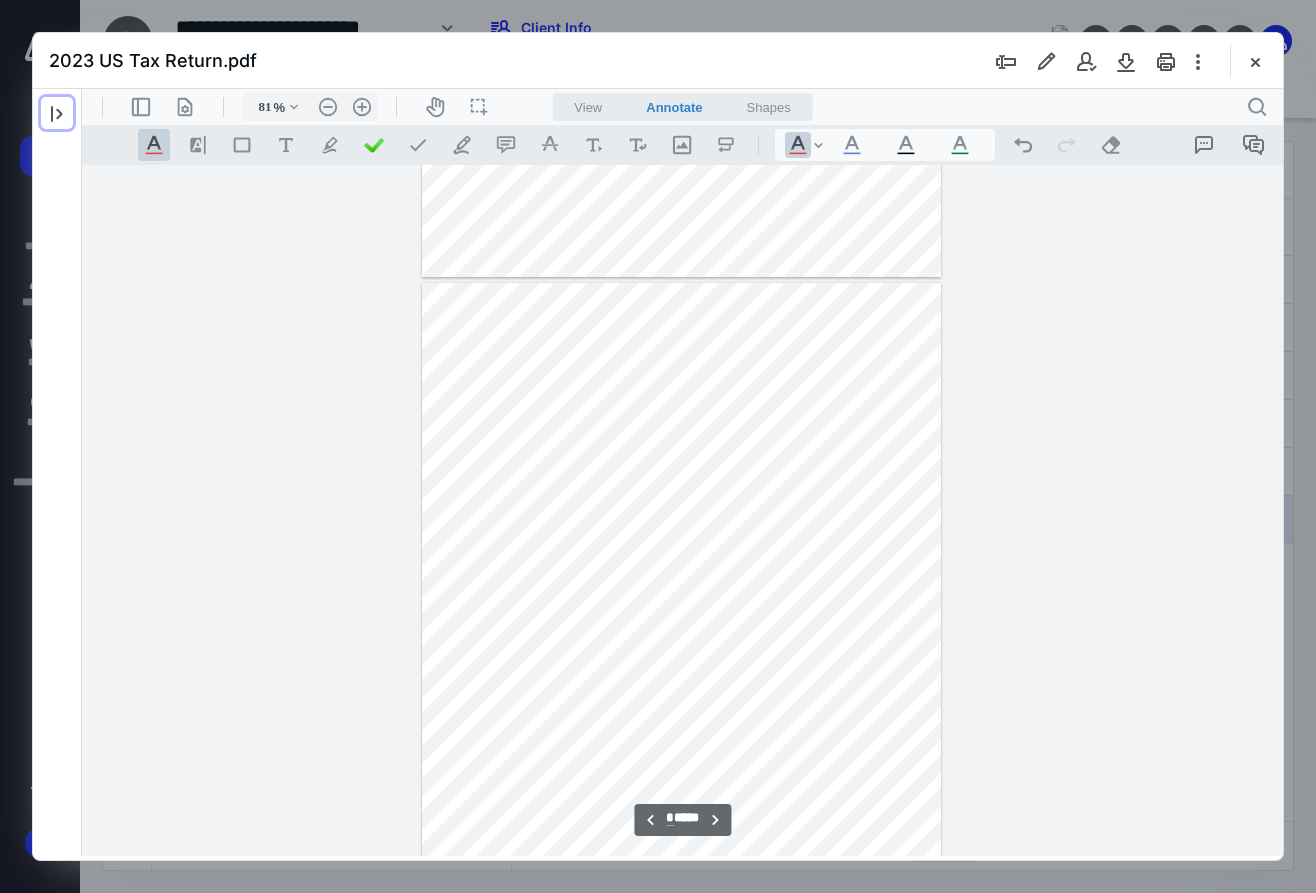 scroll, scrollTop: 2489, scrollLeft: 0, axis: vertical 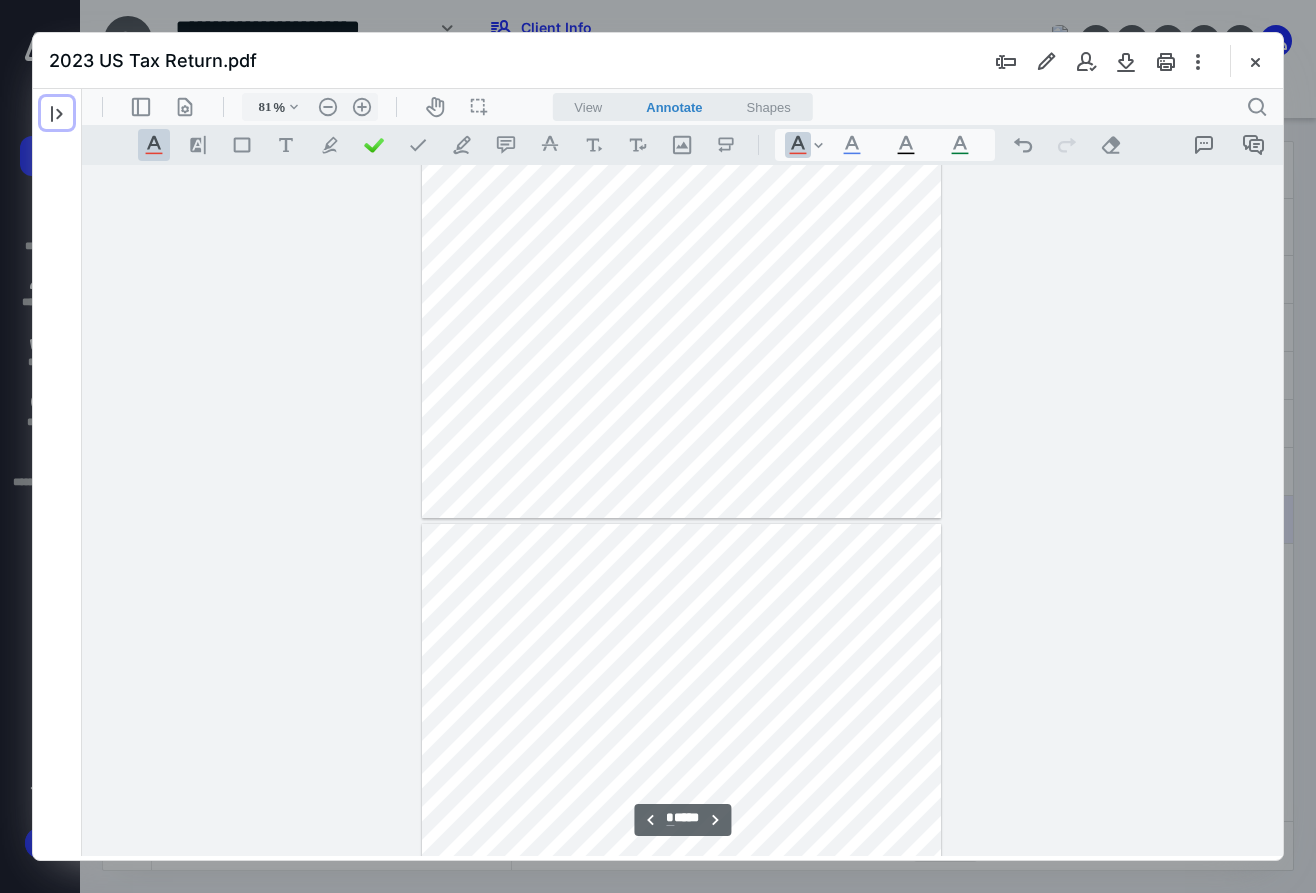 type on "*" 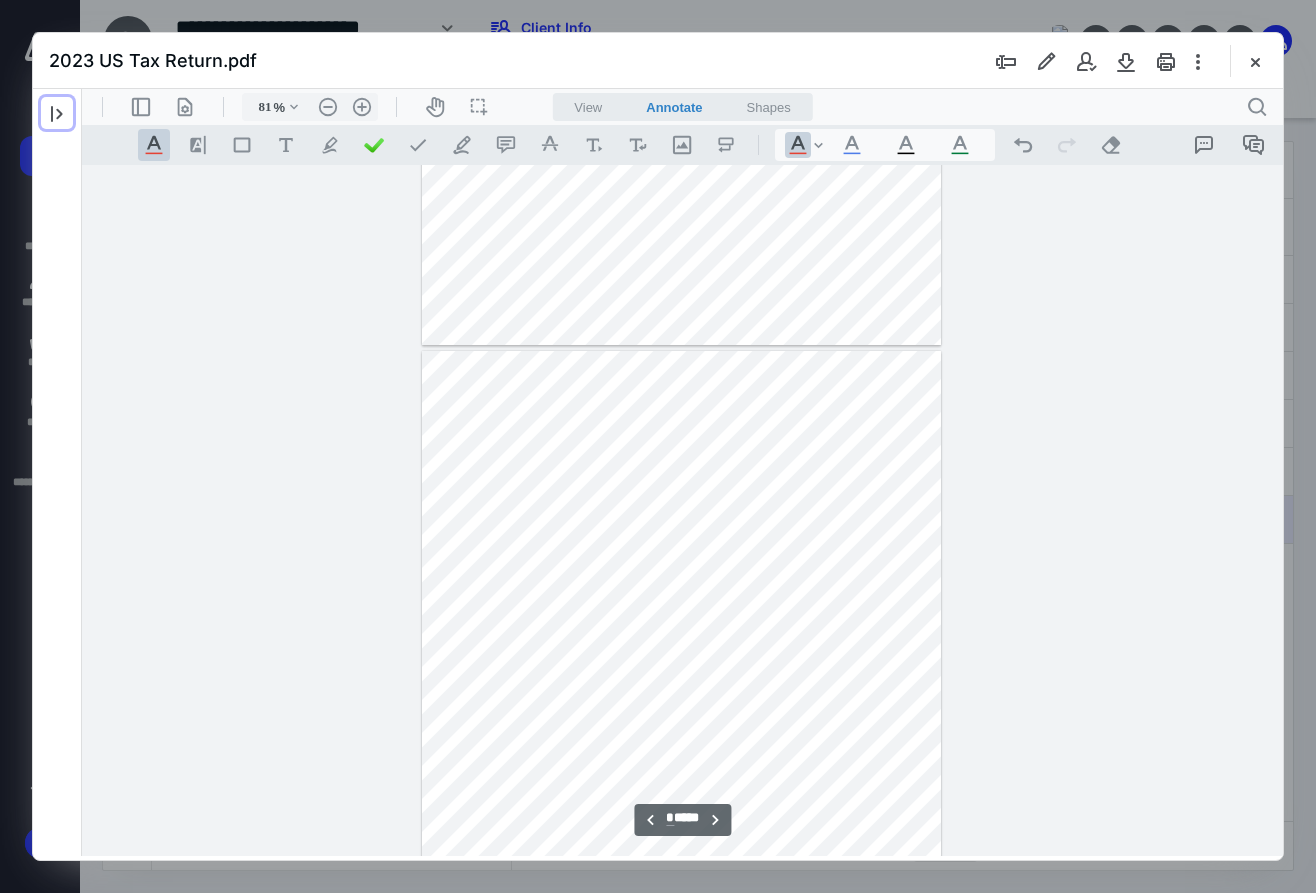 type on "106" 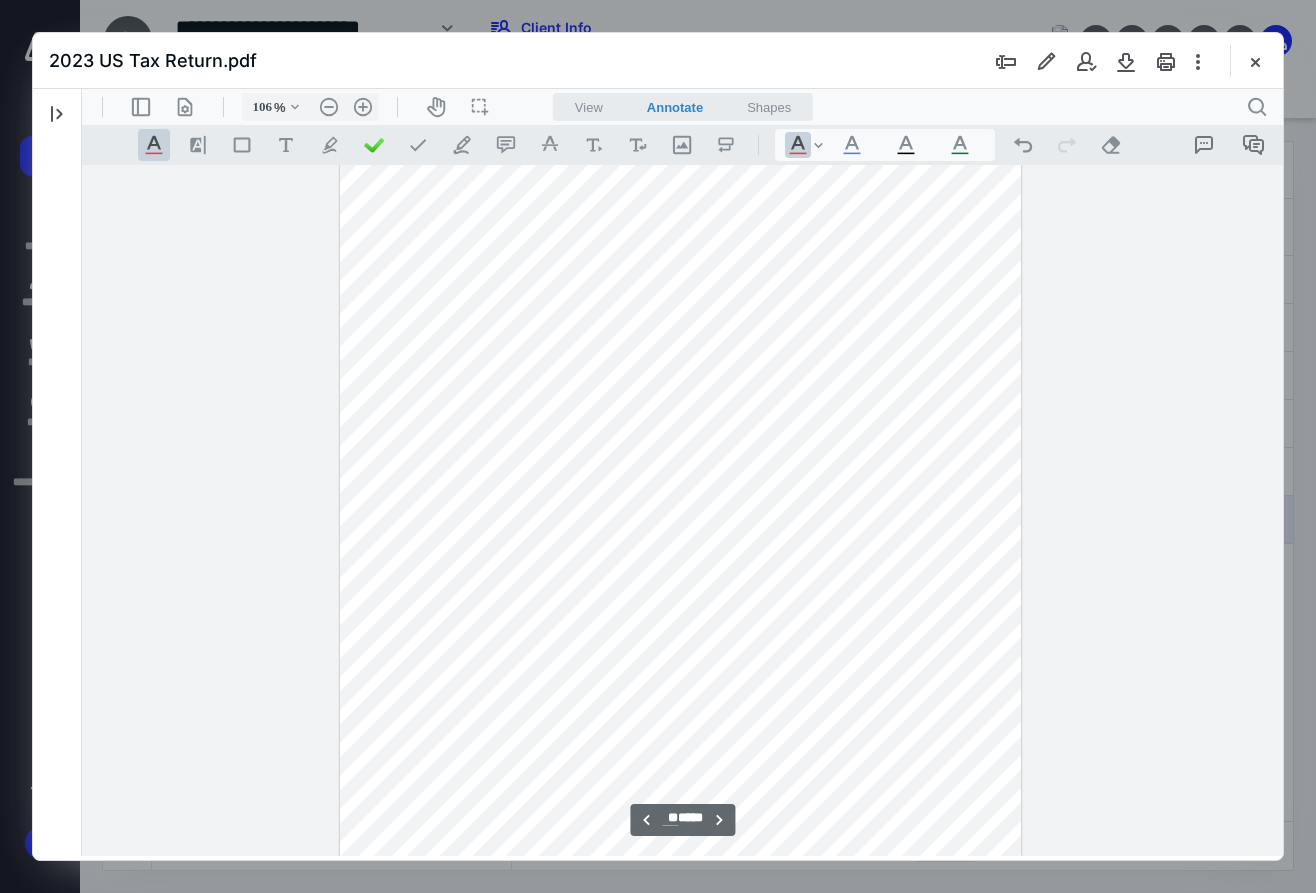 scroll, scrollTop: 33052, scrollLeft: 0, axis: vertical 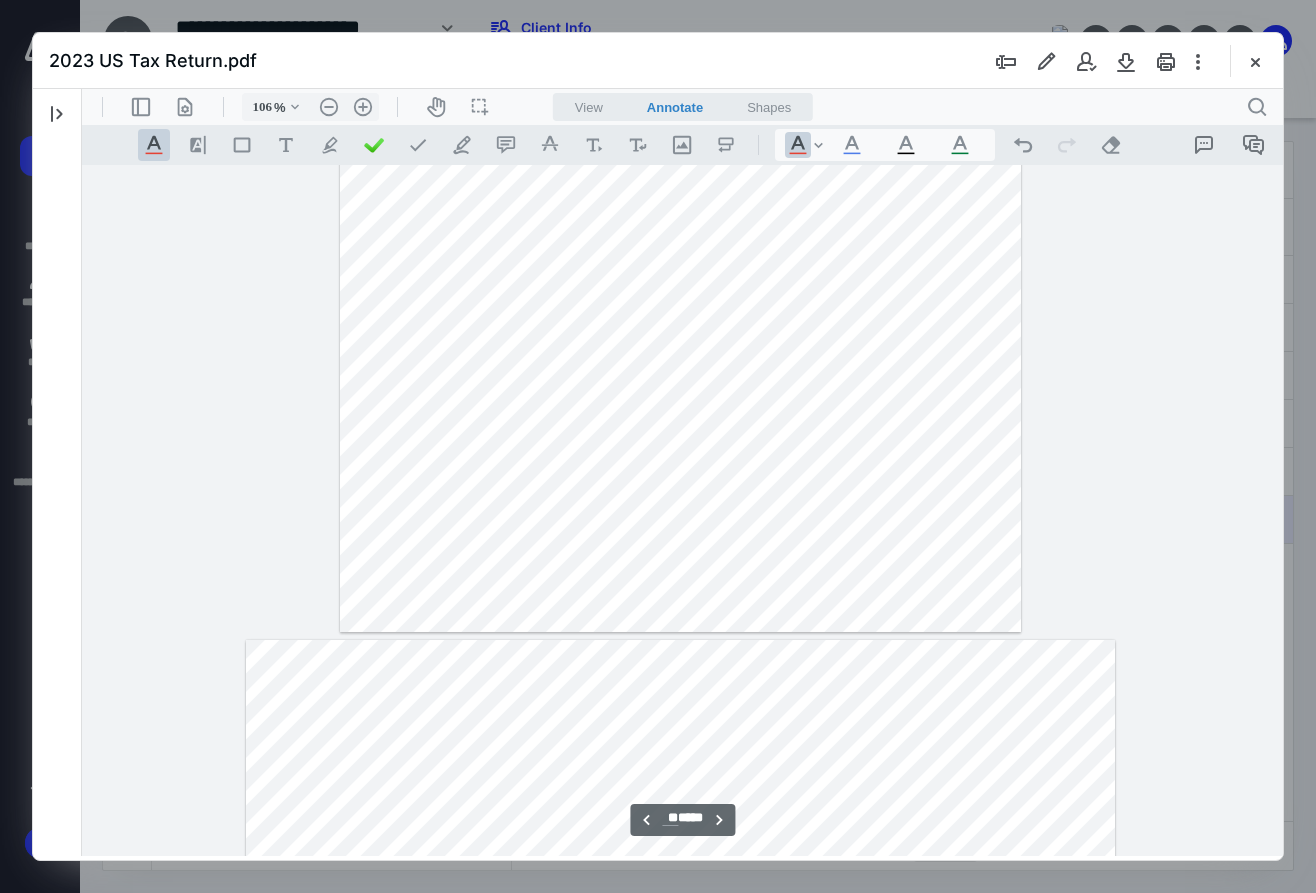 type on "**" 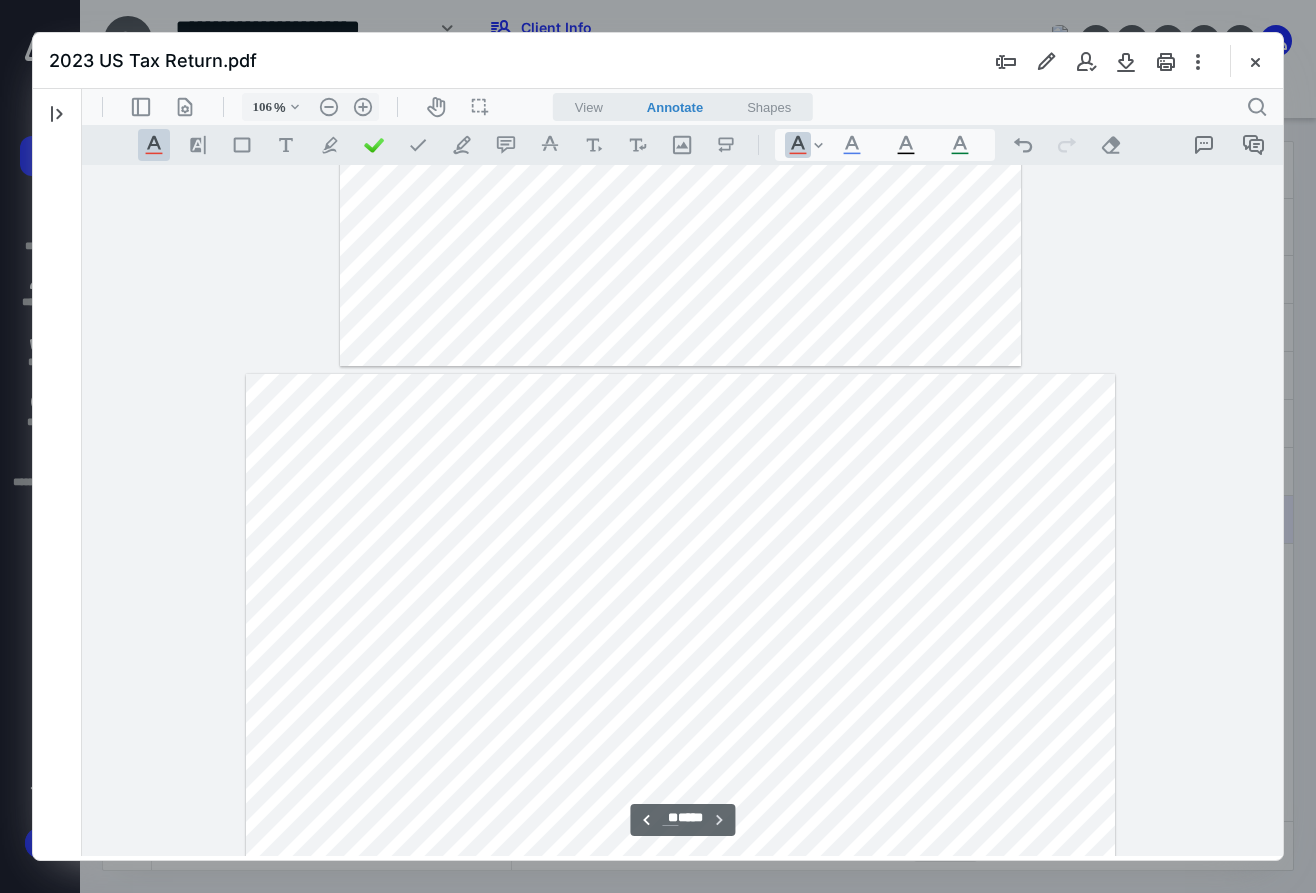 scroll, scrollTop: 65021, scrollLeft: 0, axis: vertical 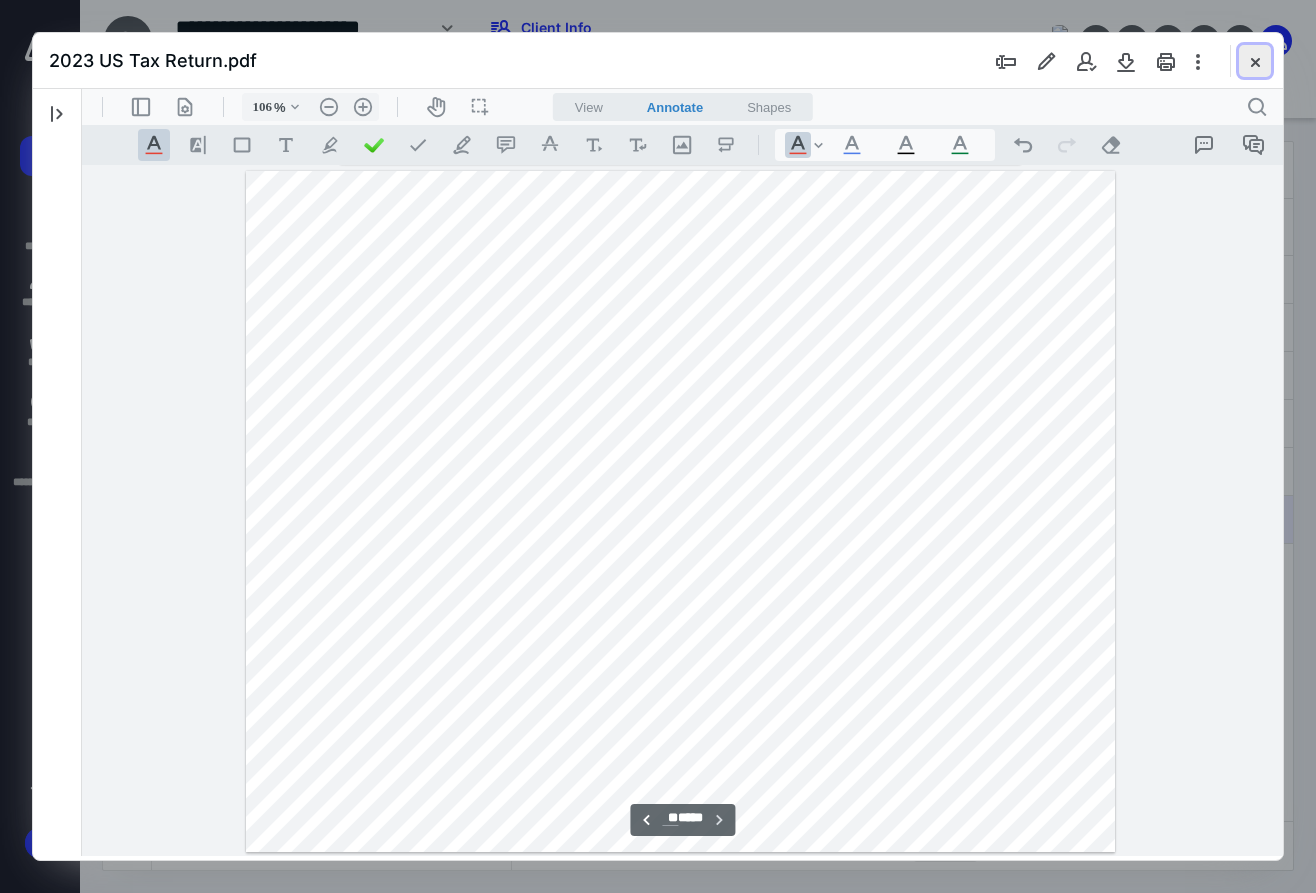 click at bounding box center [1255, 61] 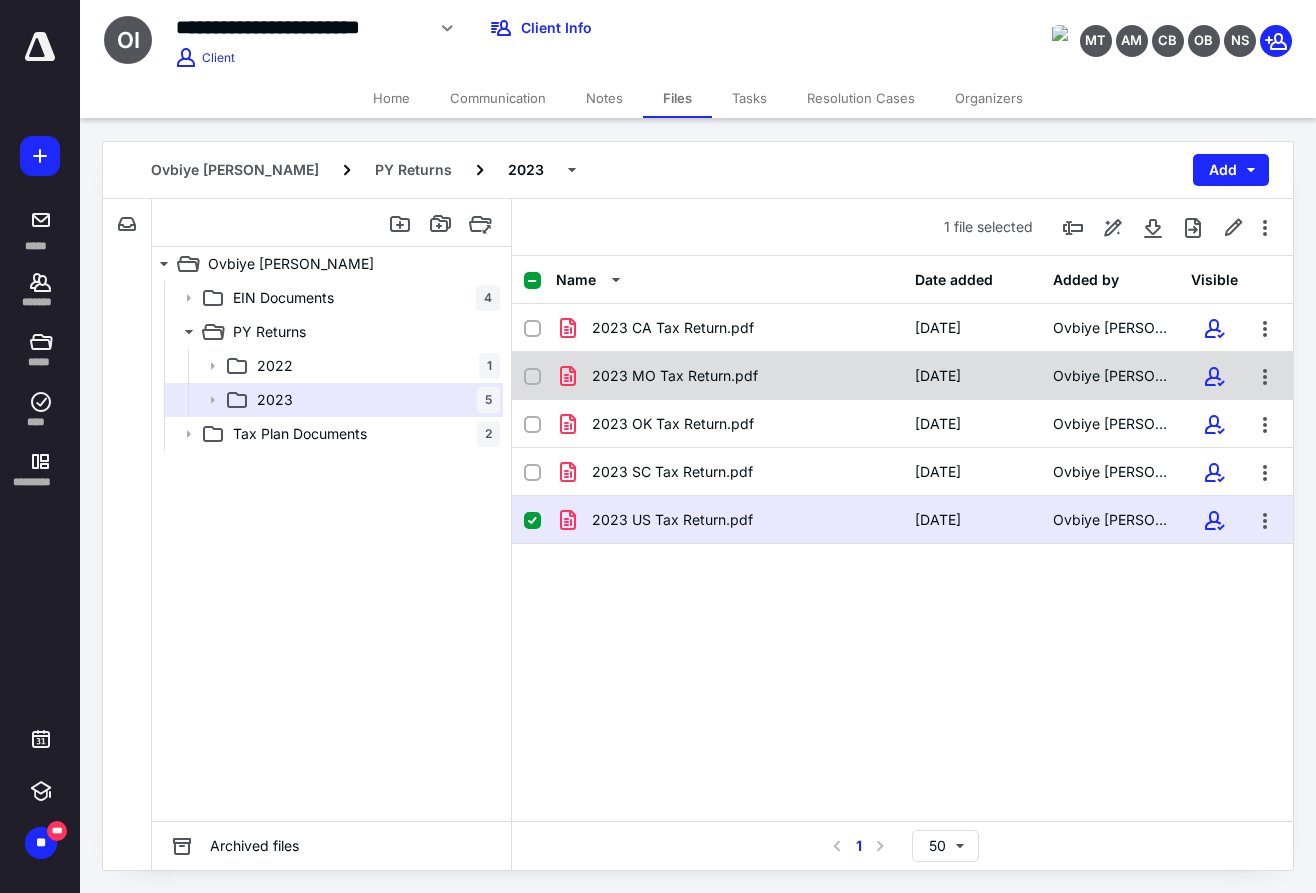 click on "2023 MO Tax Return.pdf" at bounding box center [675, 376] 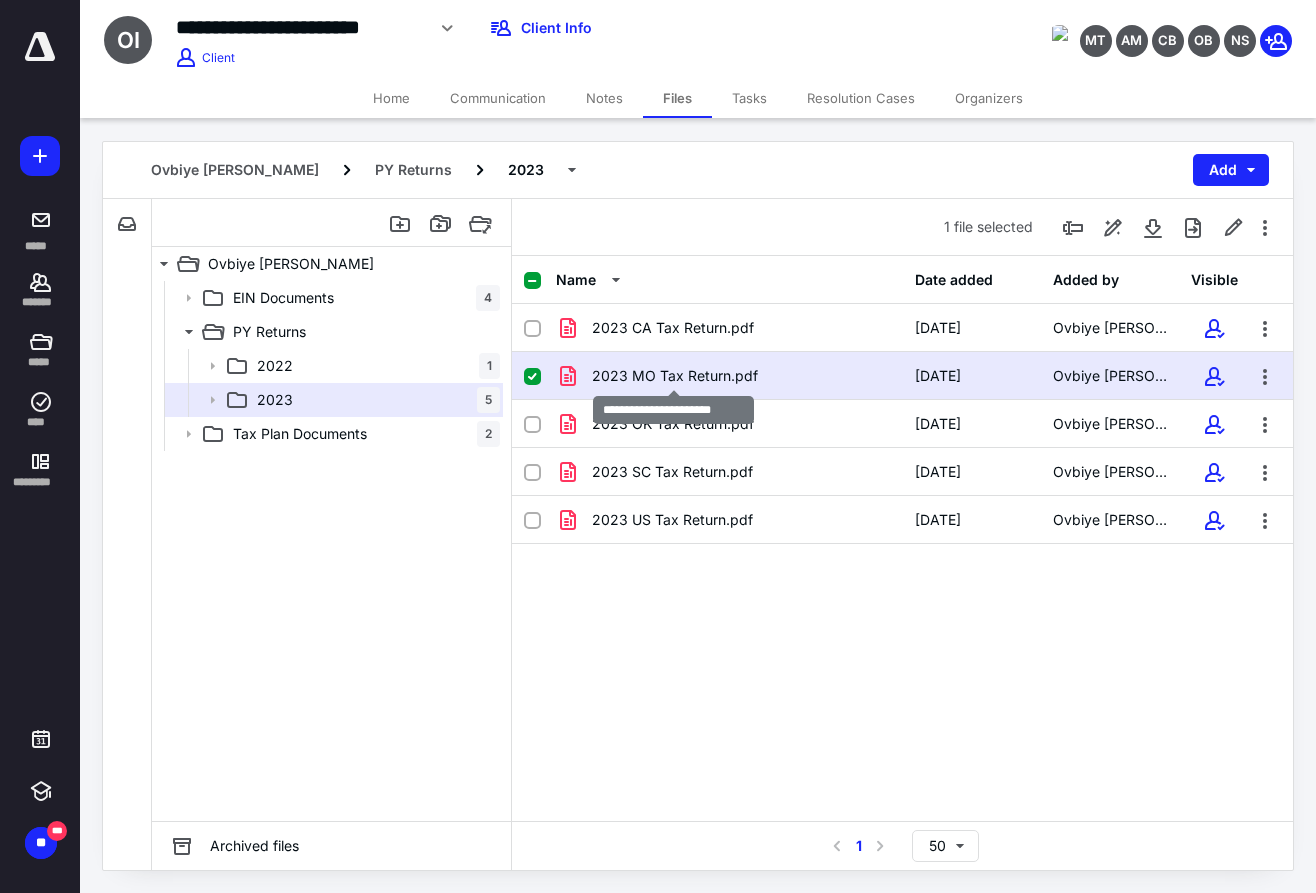 click on "2023 MO Tax Return.pdf" at bounding box center [675, 376] 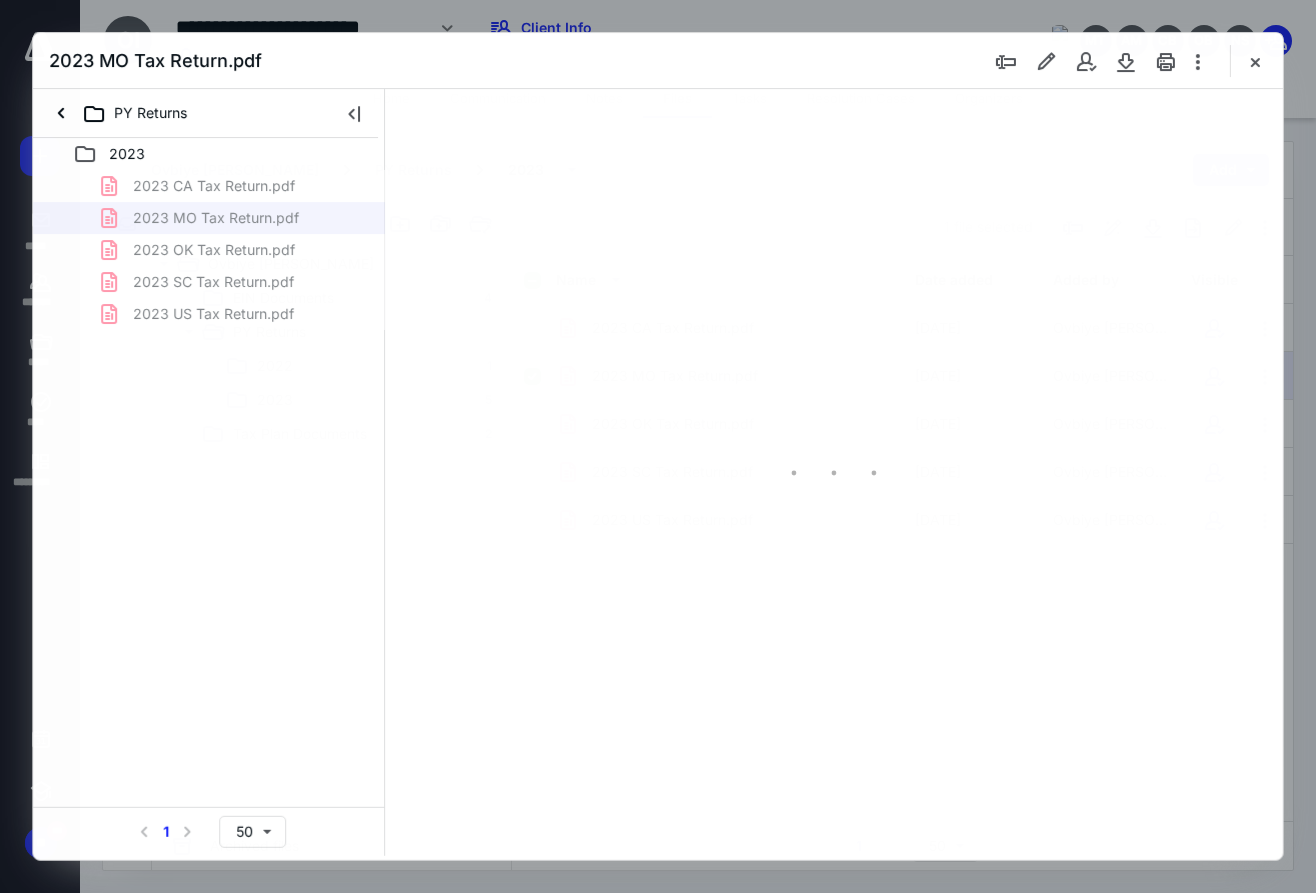 scroll, scrollTop: 0, scrollLeft: 0, axis: both 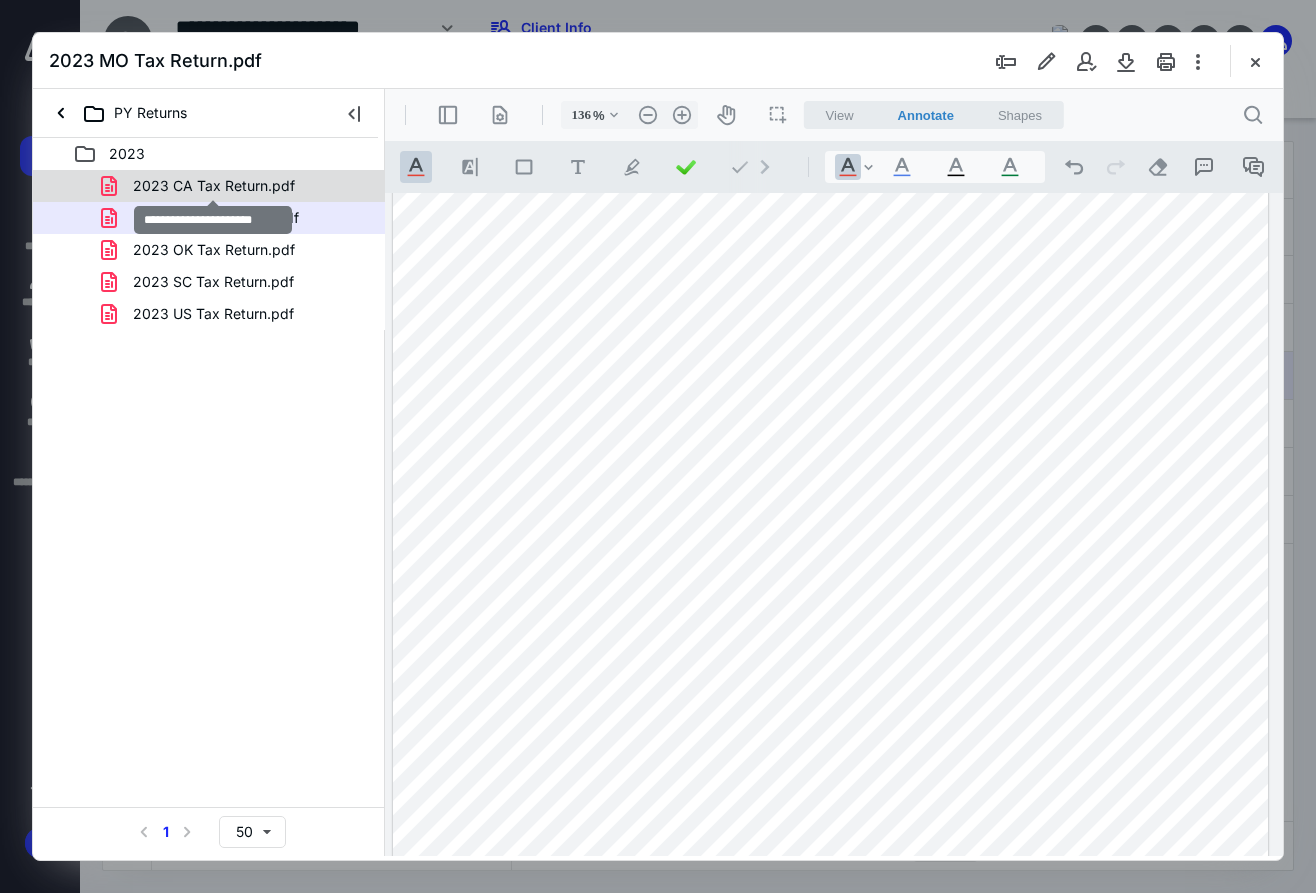 click on "2023 CA Tax Return.pdf" at bounding box center (214, 186) 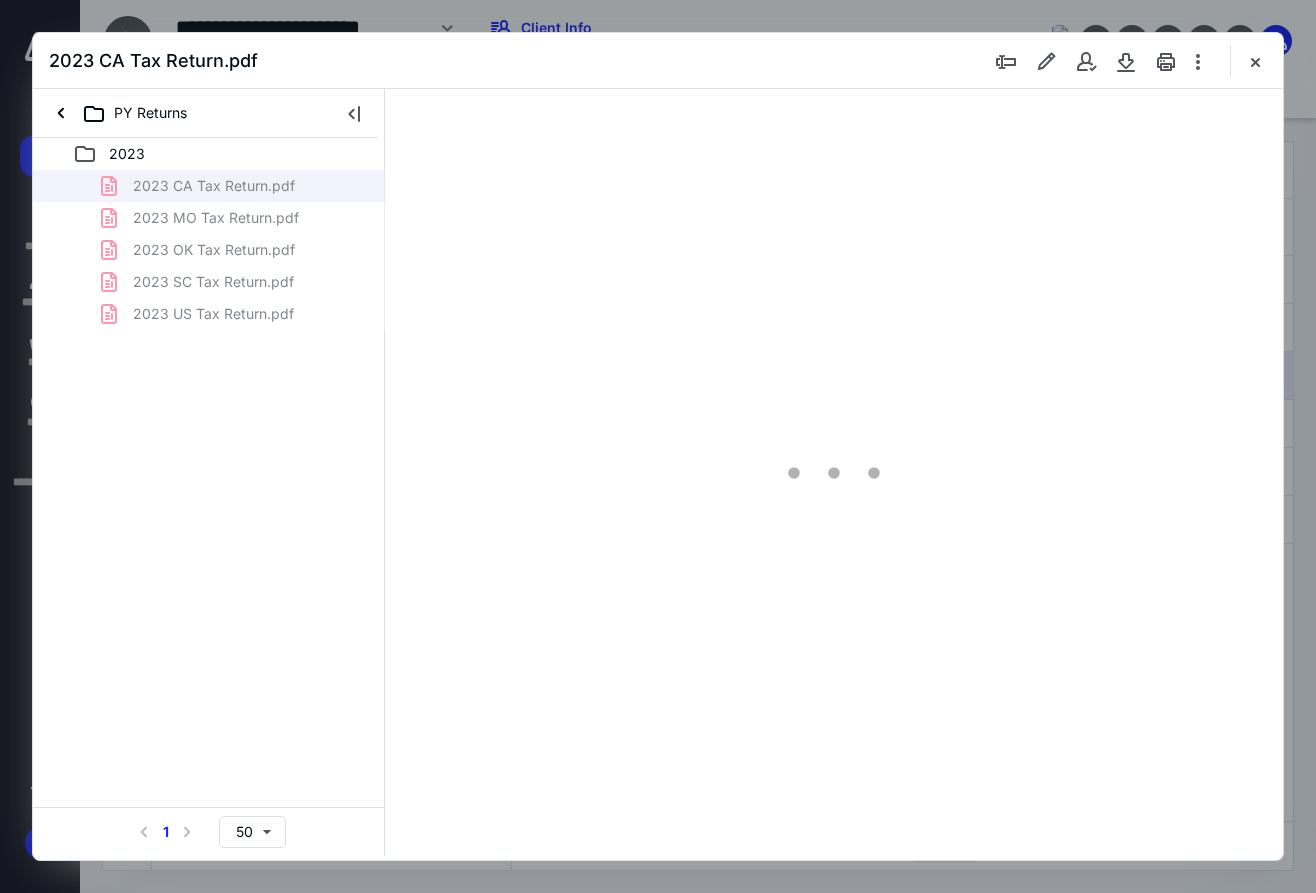 type on "136" 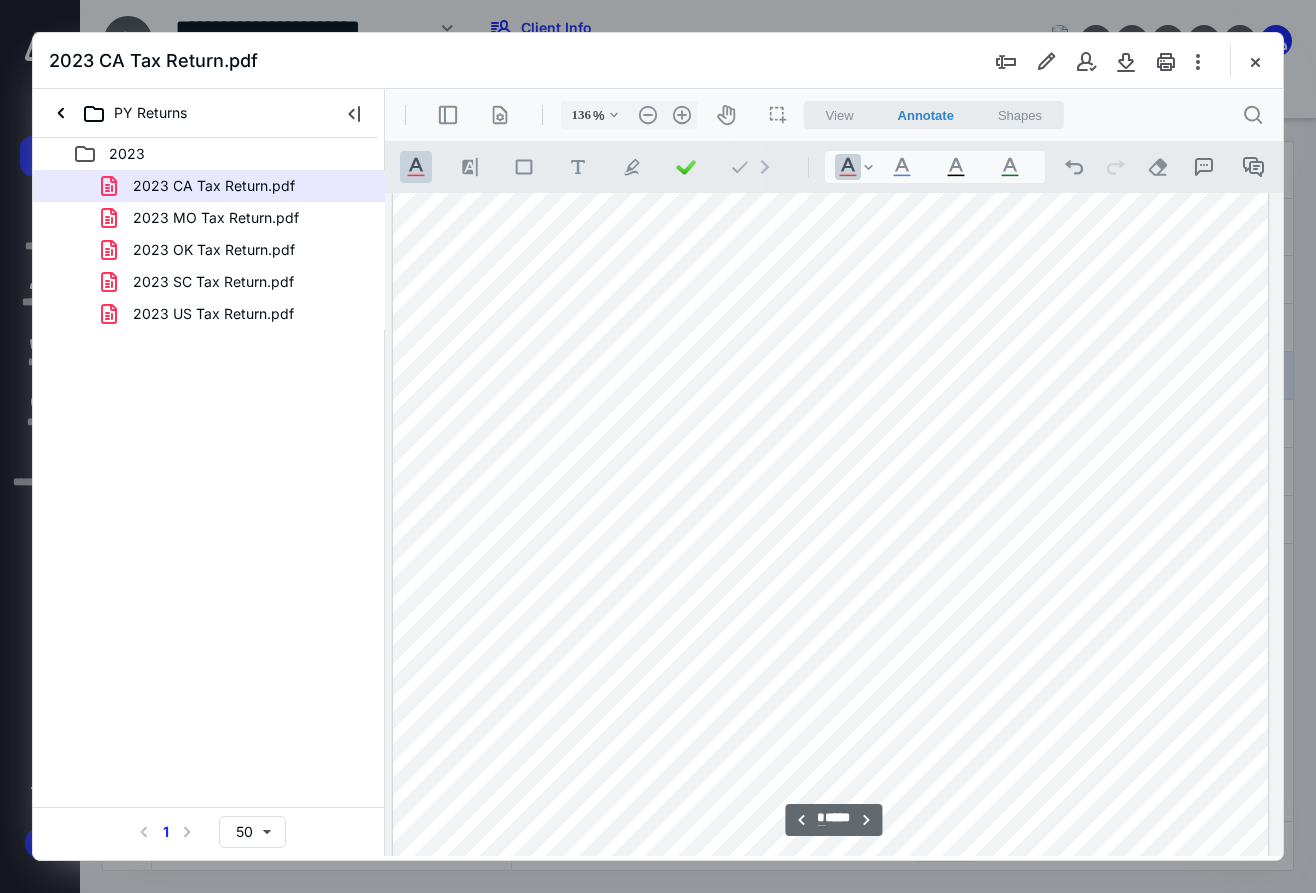 scroll, scrollTop: 5800, scrollLeft: 118, axis: both 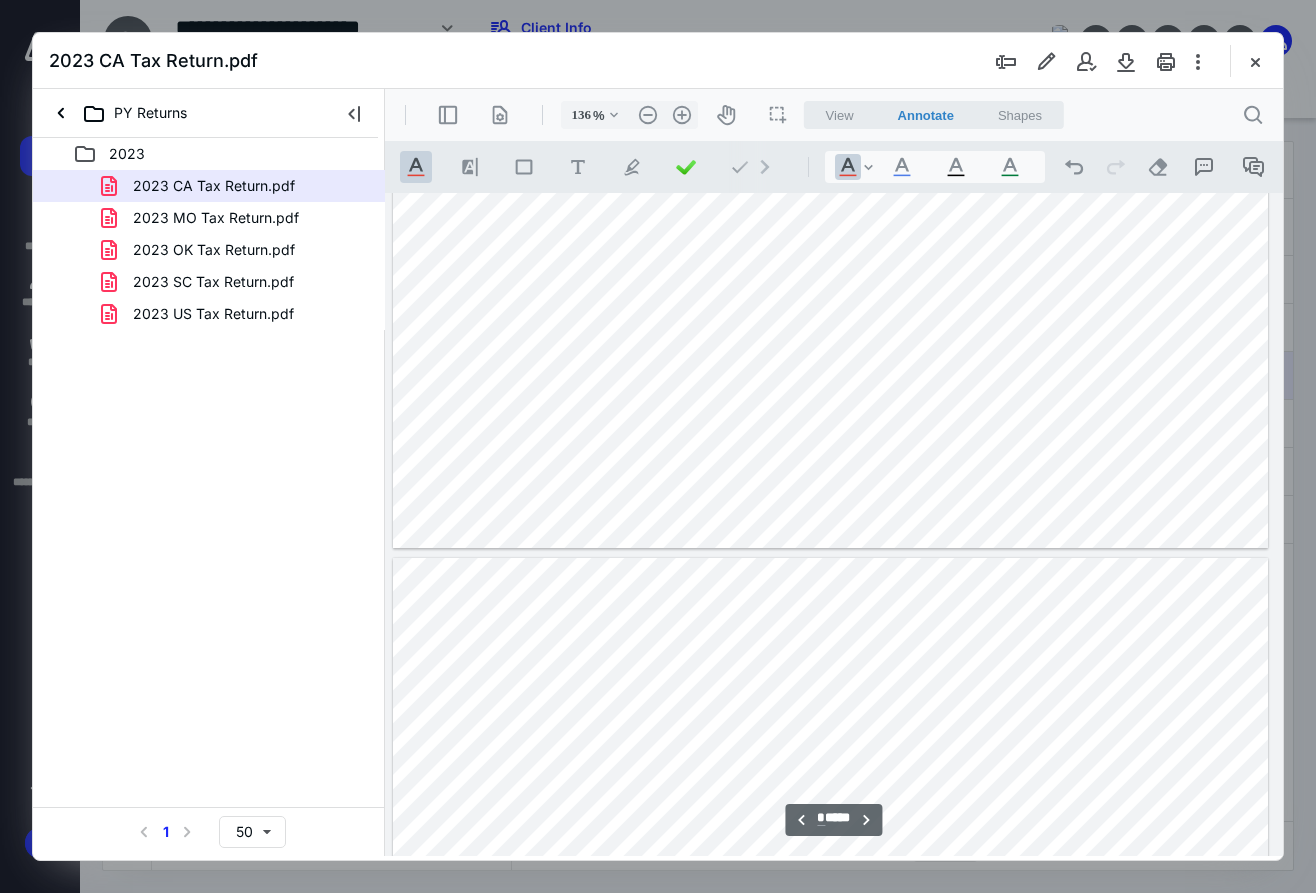 type on "*" 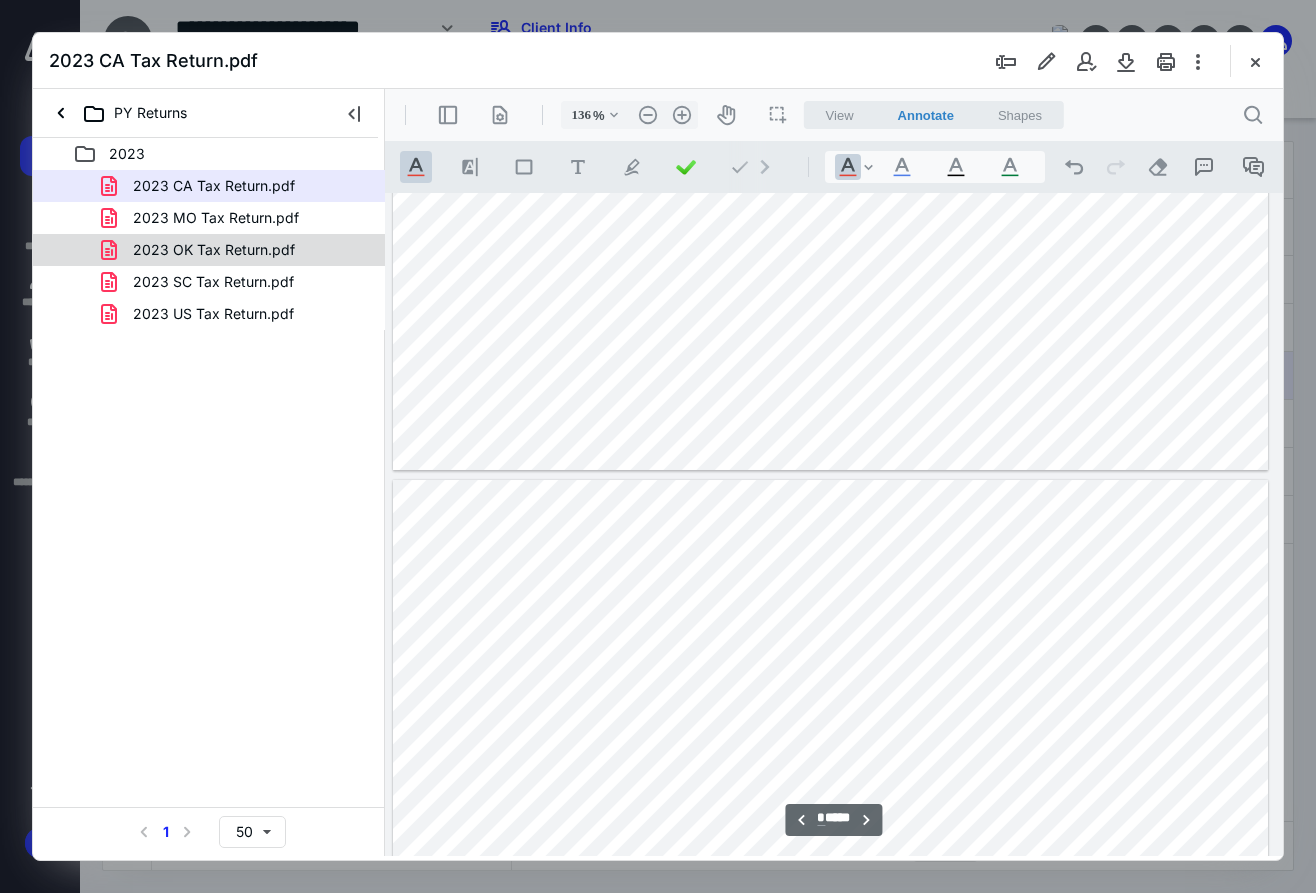 click on "2023 OK Tax Return.pdf" at bounding box center (214, 250) 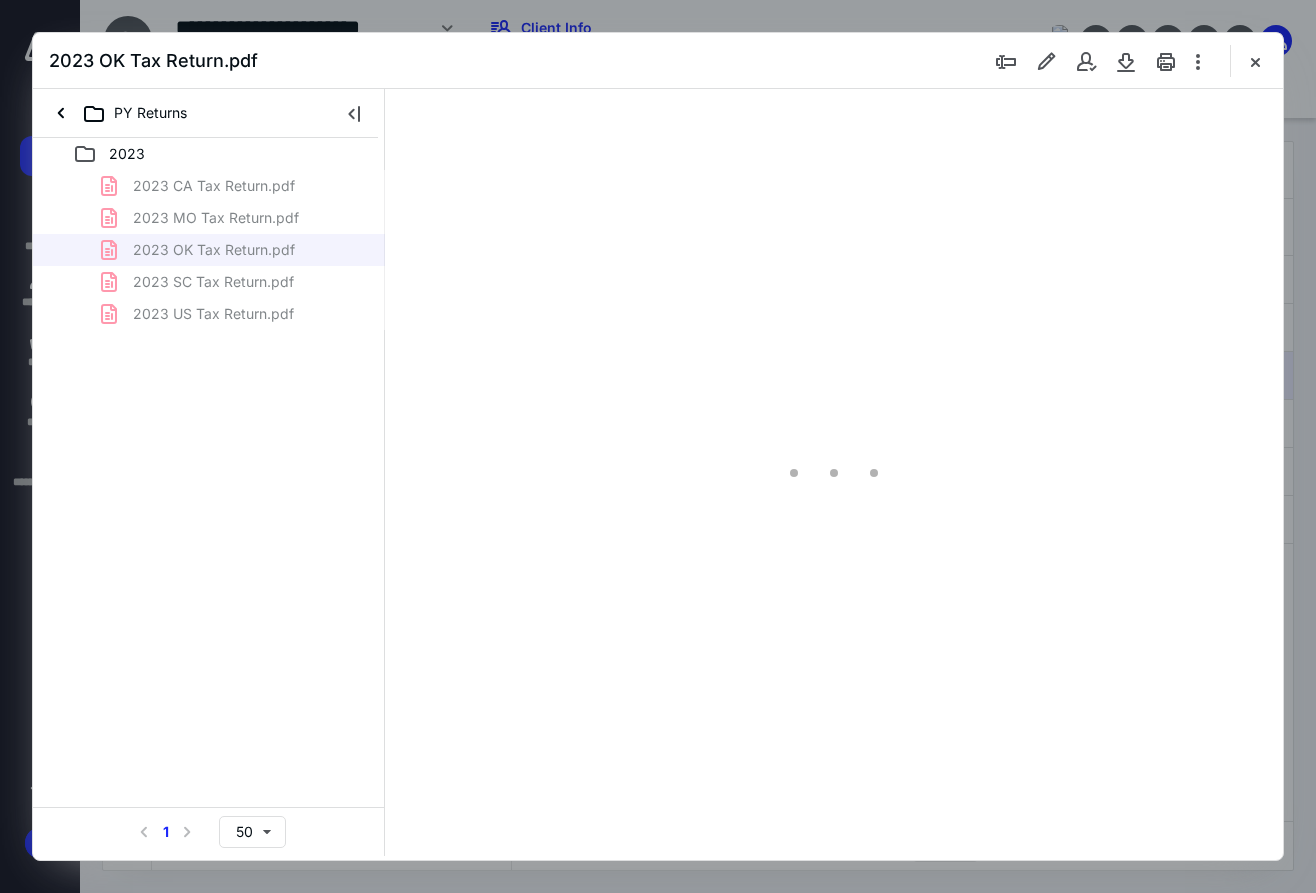 type on "136" 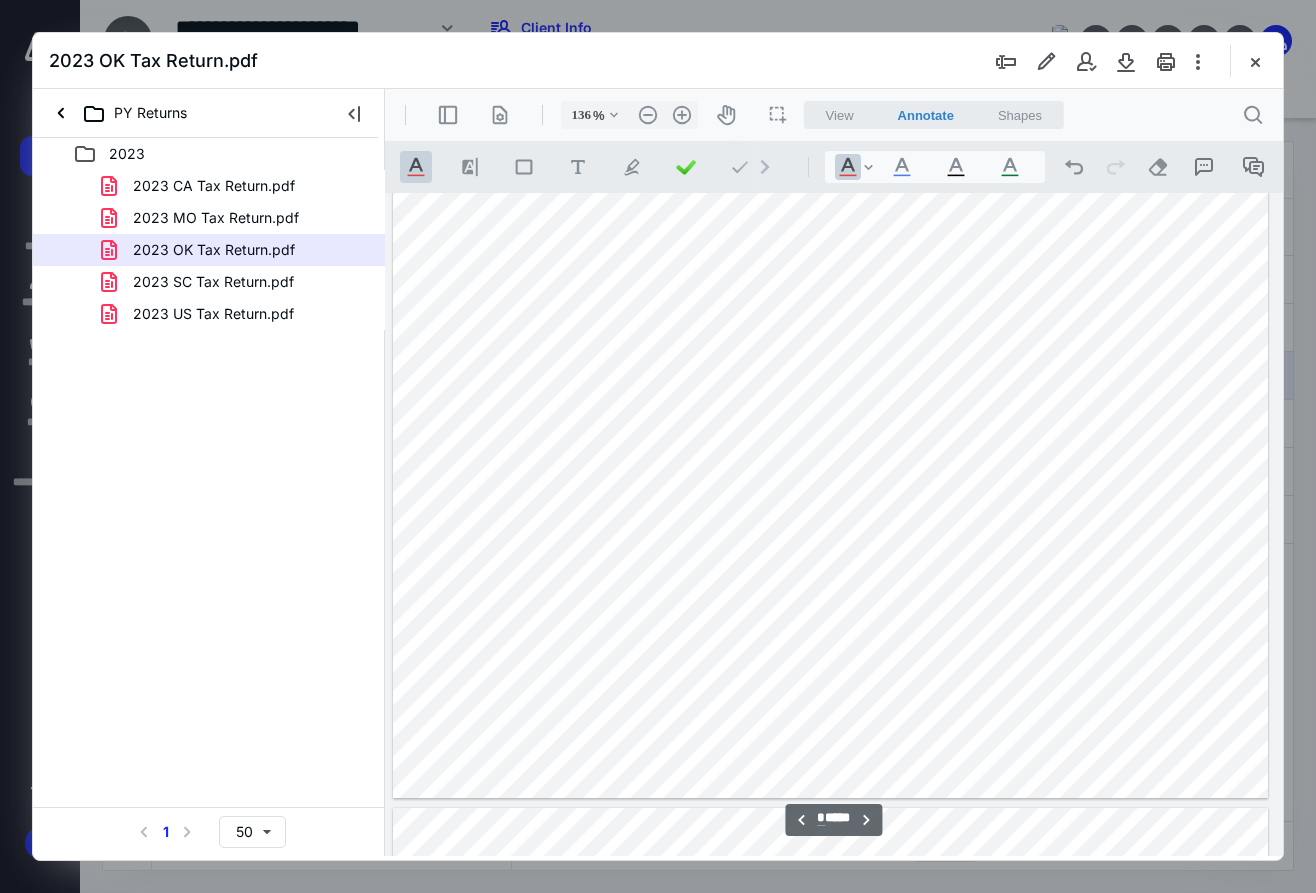 scroll, scrollTop: 6409, scrollLeft: 118, axis: both 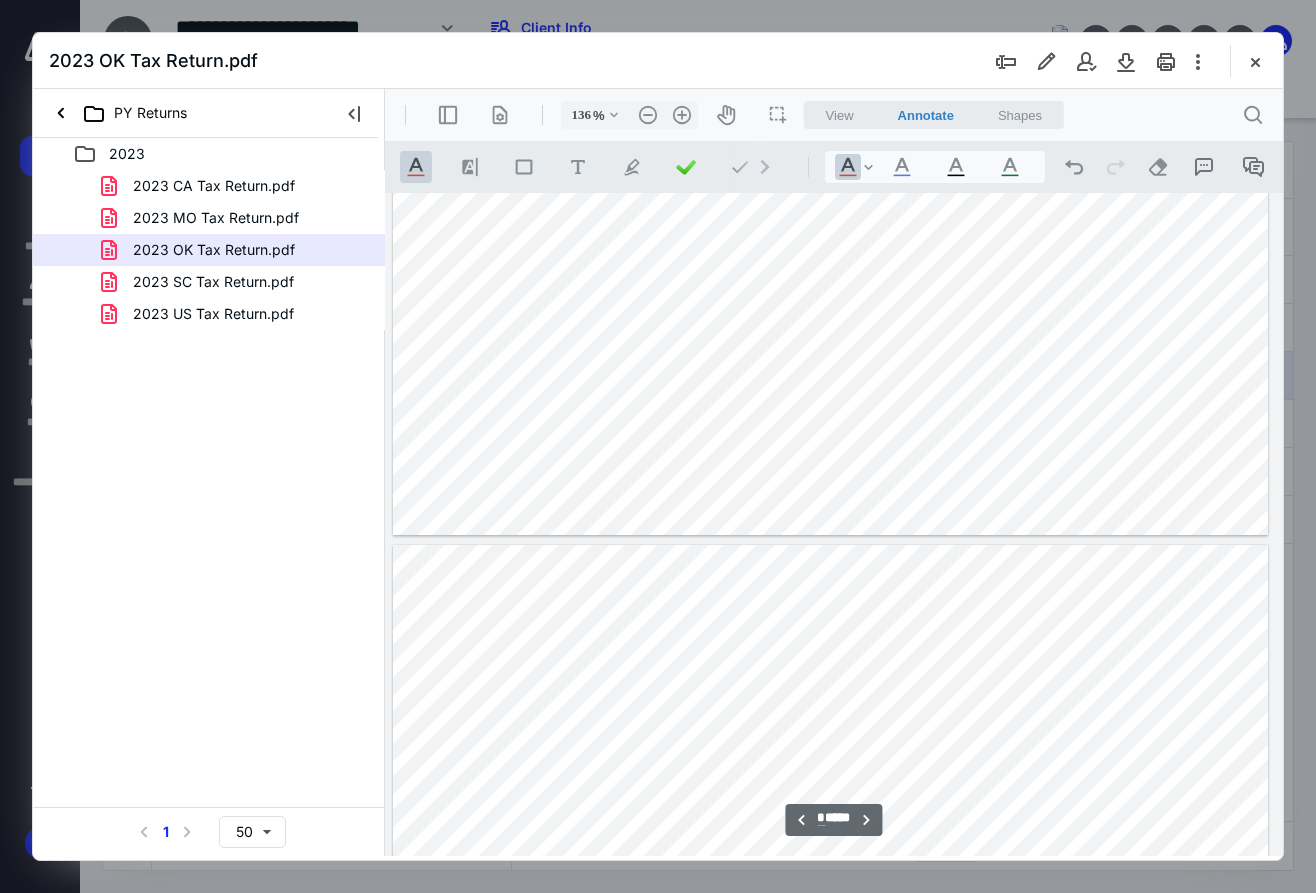 type on "*" 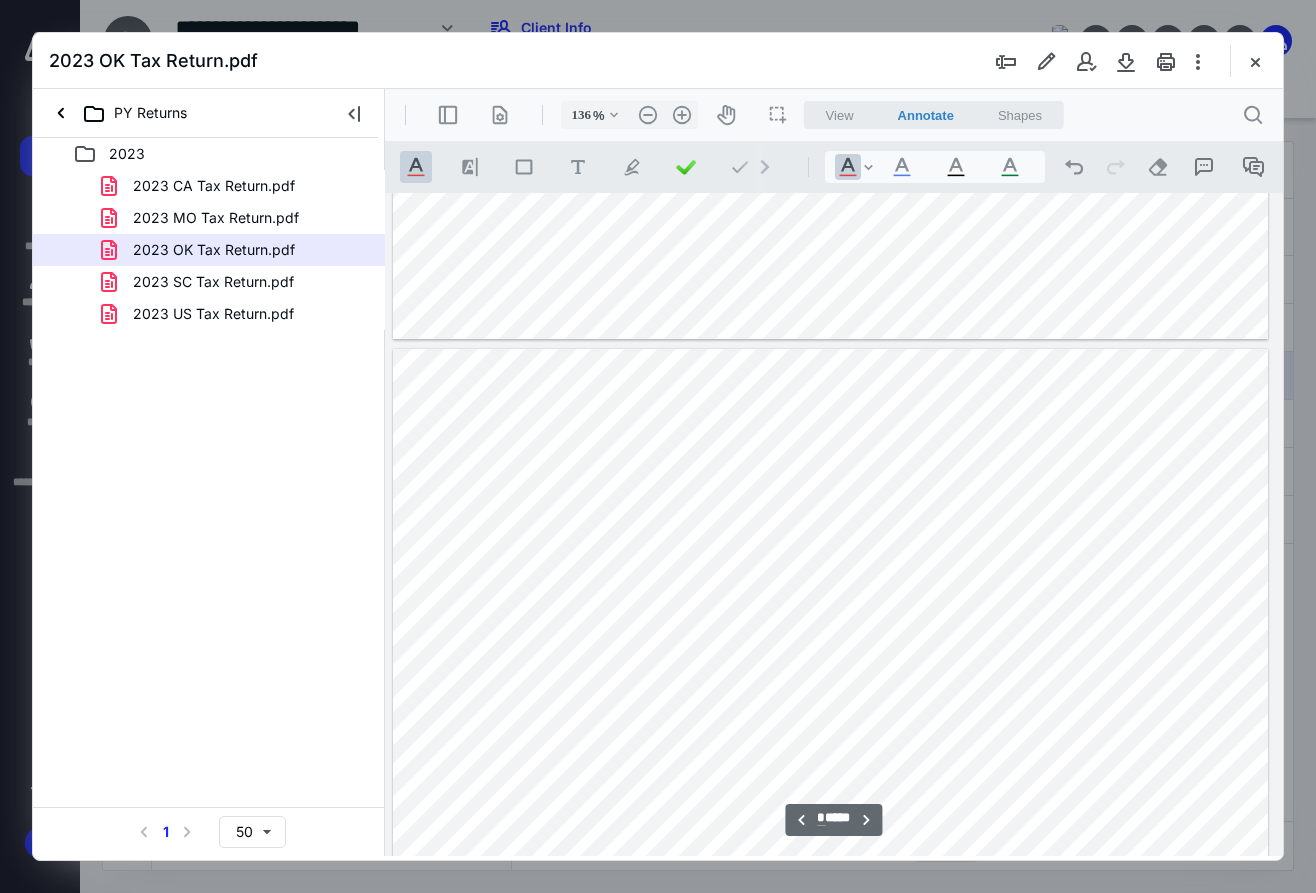 scroll, scrollTop: 6609, scrollLeft: 118, axis: both 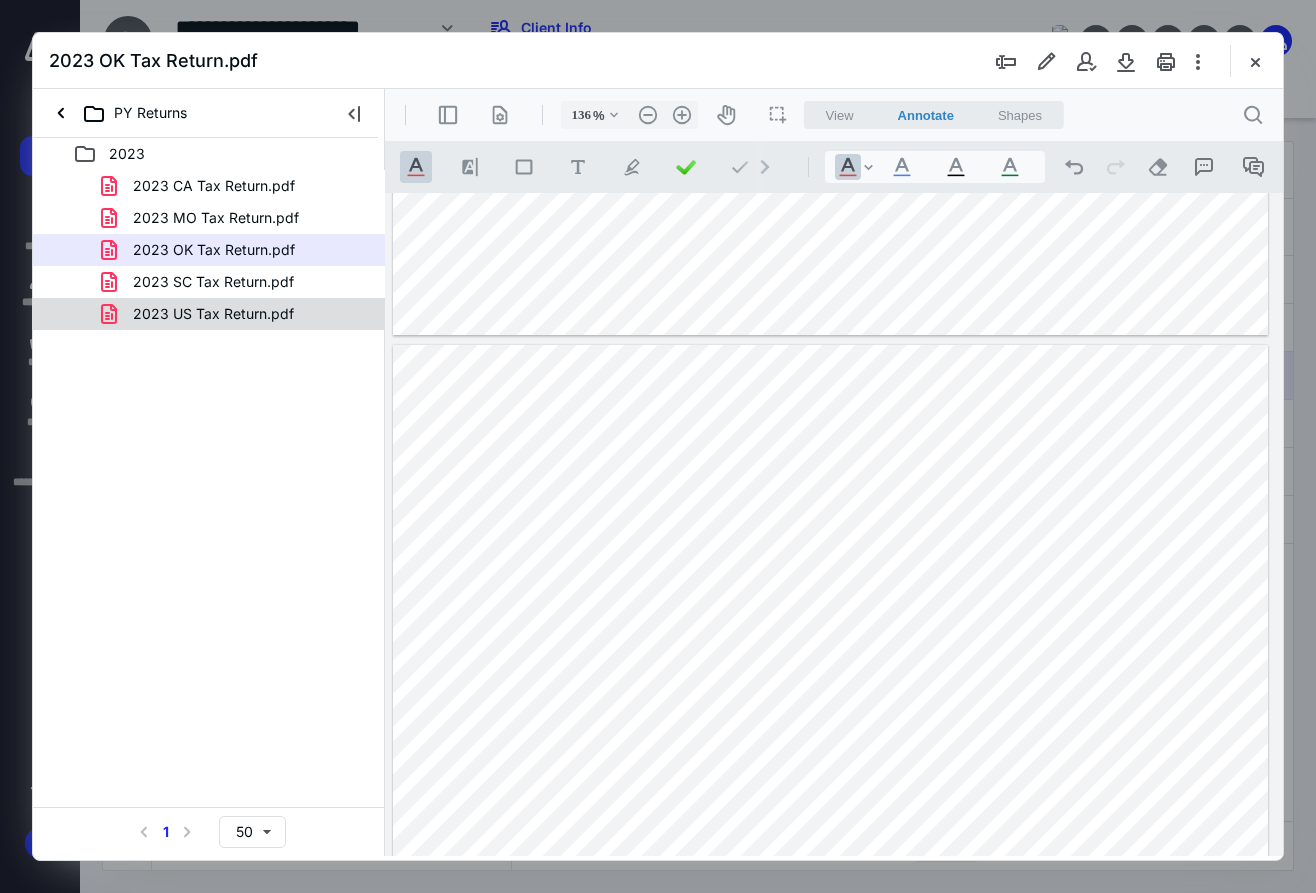 click on "2023 US Tax Return.pdf" at bounding box center [201, 314] 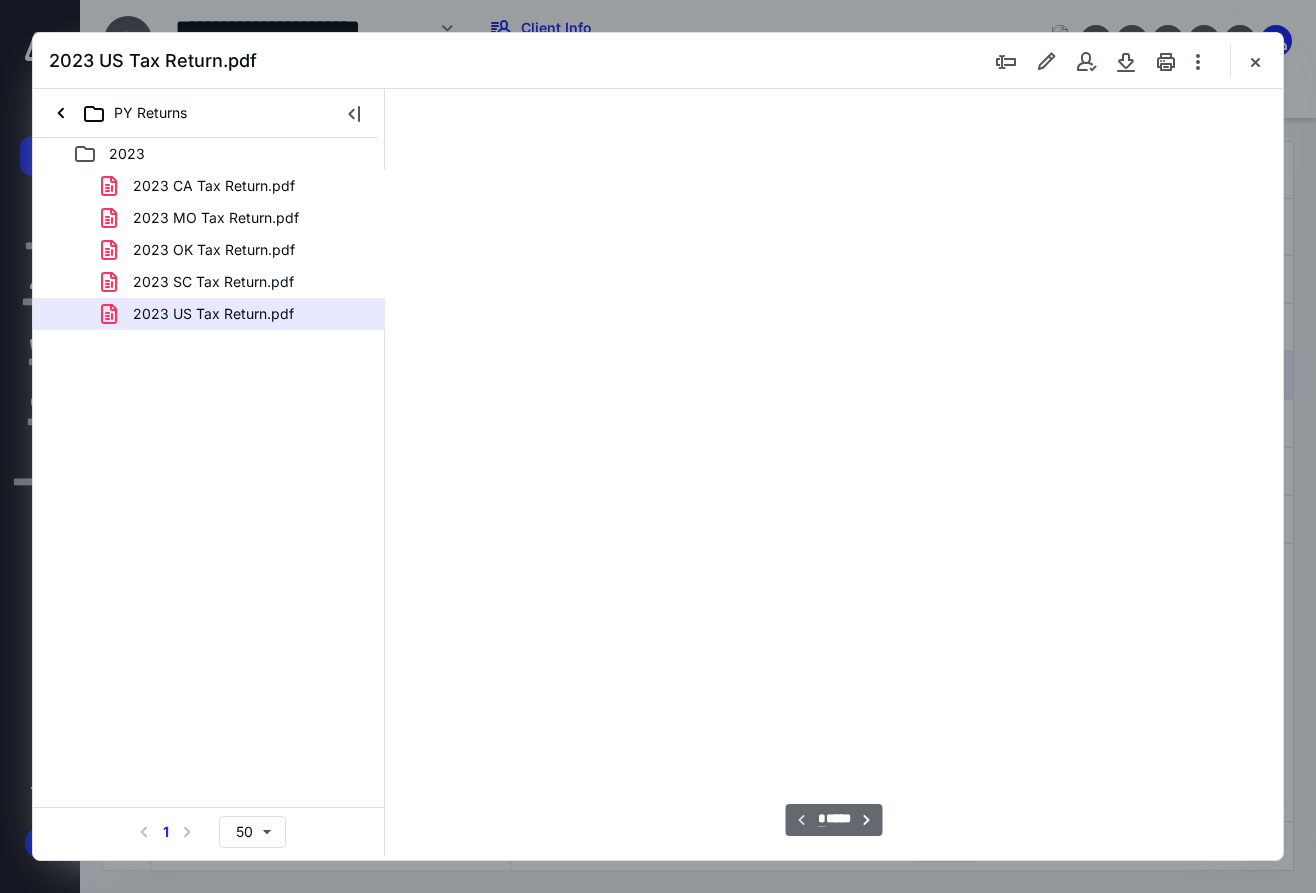 type on "136" 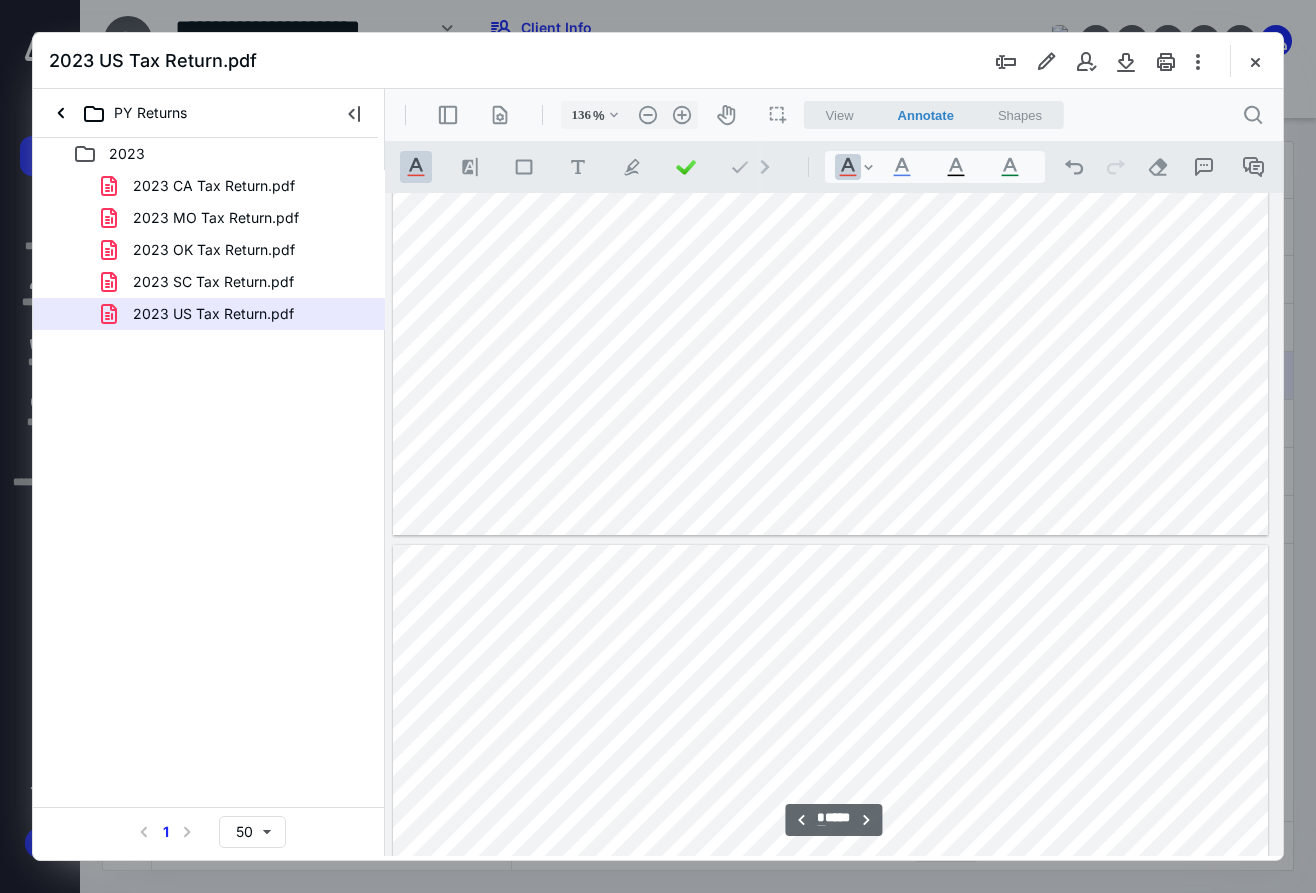 type on "*" 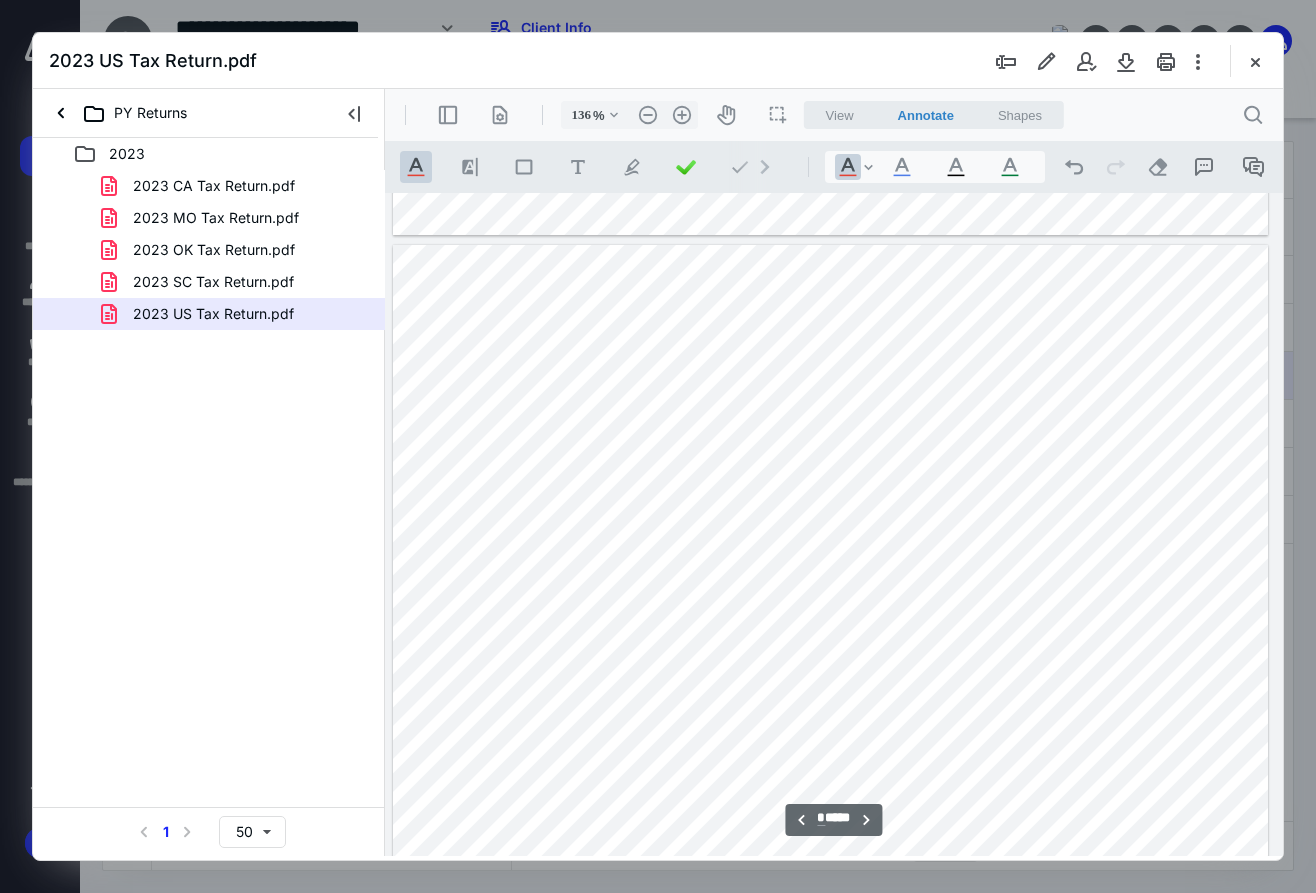 scroll, scrollTop: 6809, scrollLeft: 118, axis: both 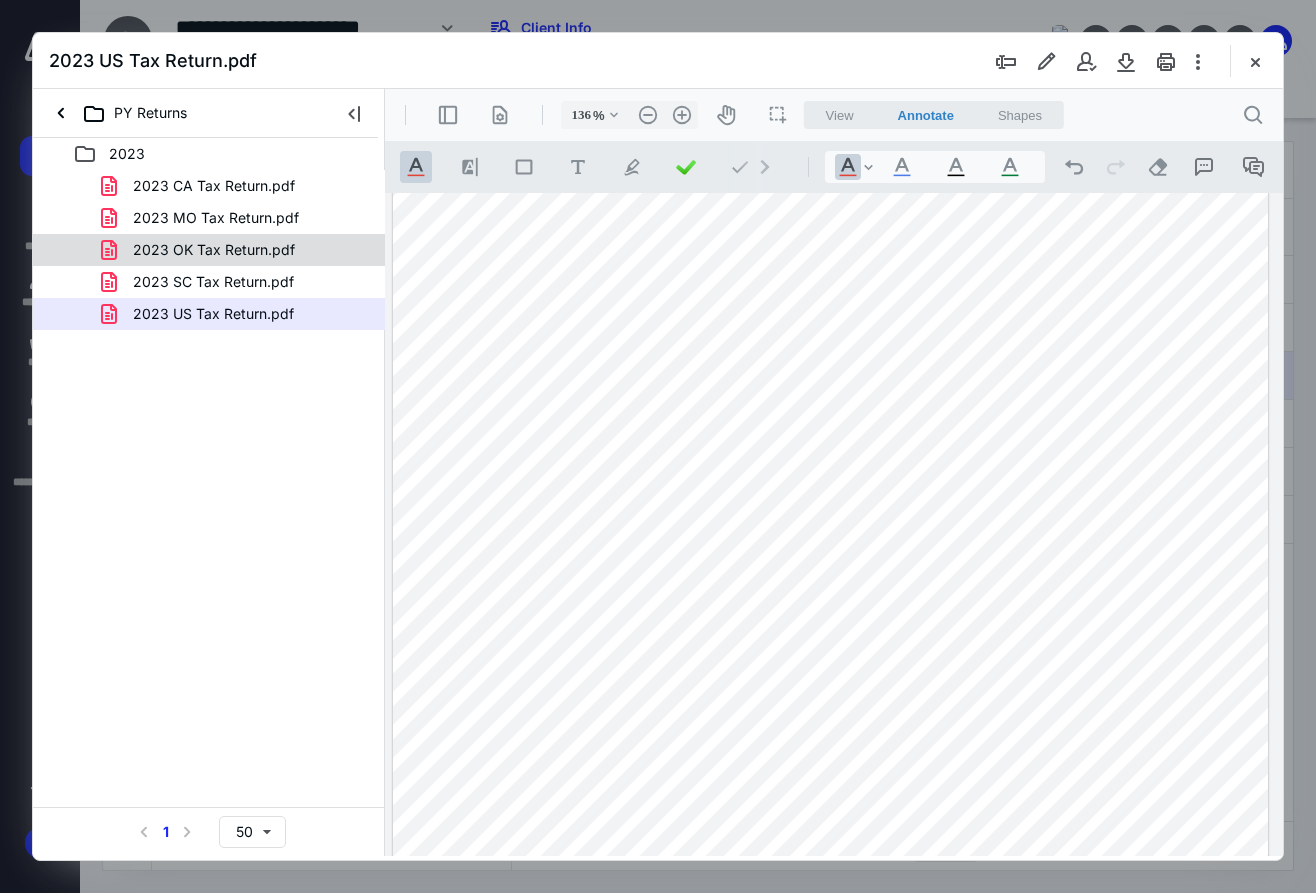 click on "2023 OK Tax Return.pdf" at bounding box center [209, 250] 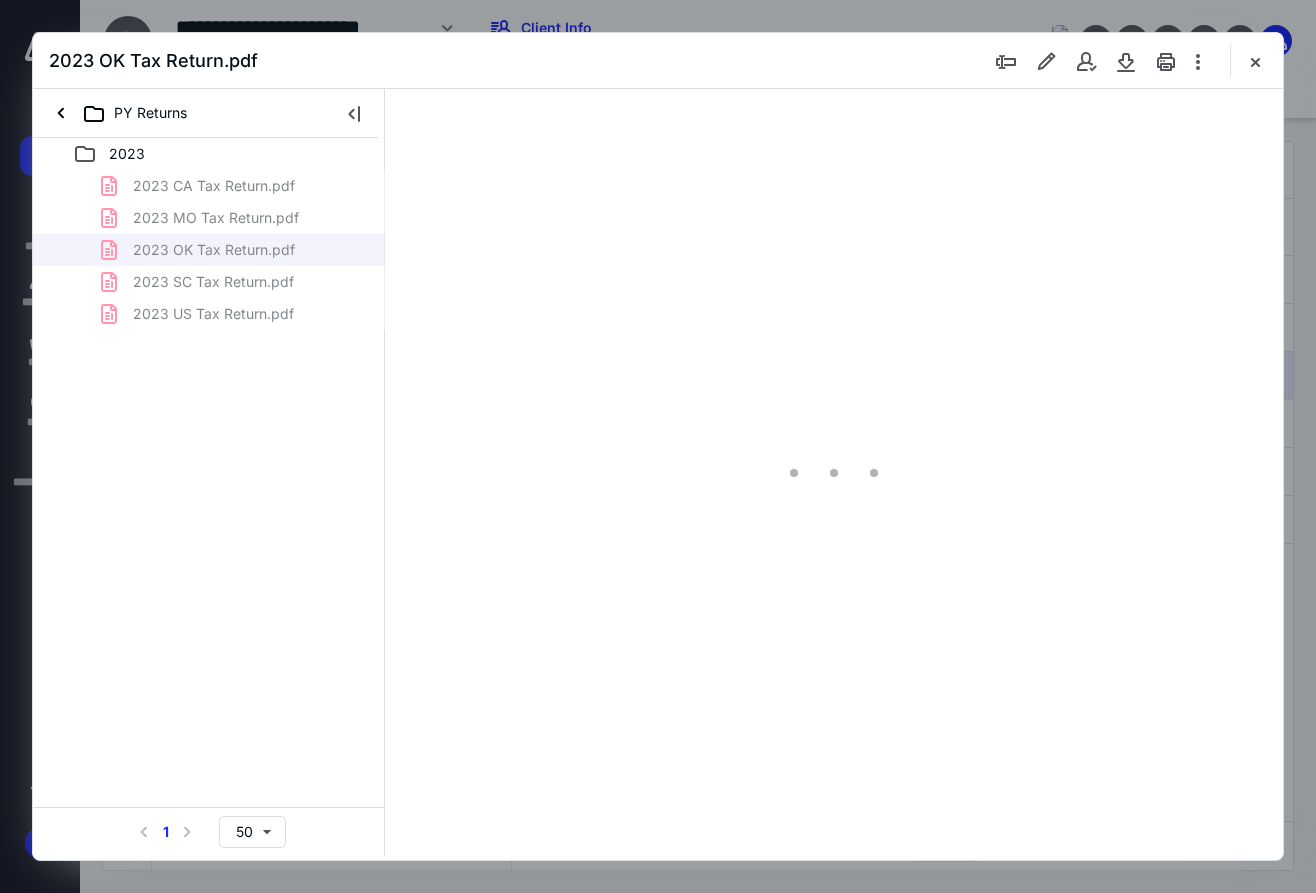 type on "136" 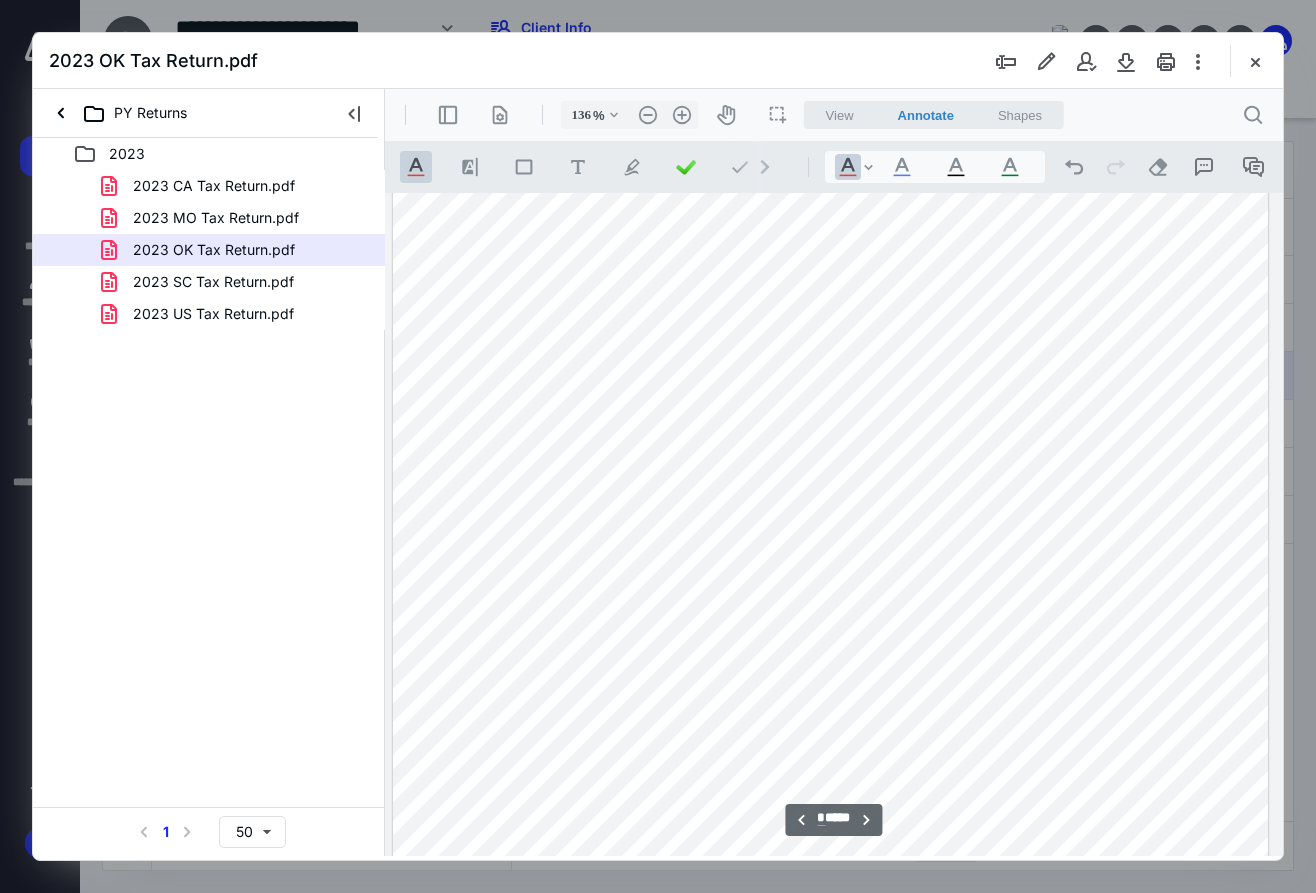 scroll, scrollTop: 7209, scrollLeft: 118, axis: both 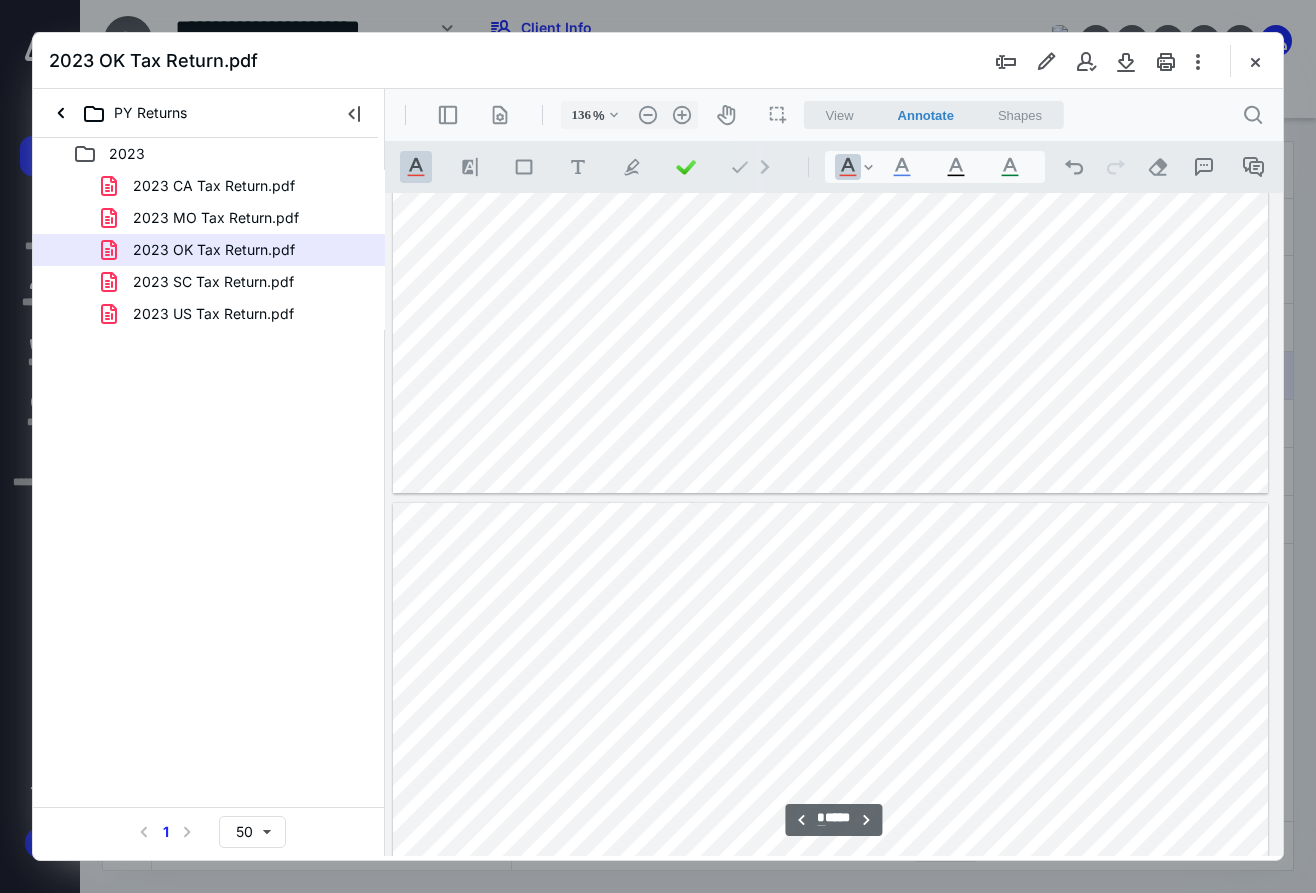 type on "*" 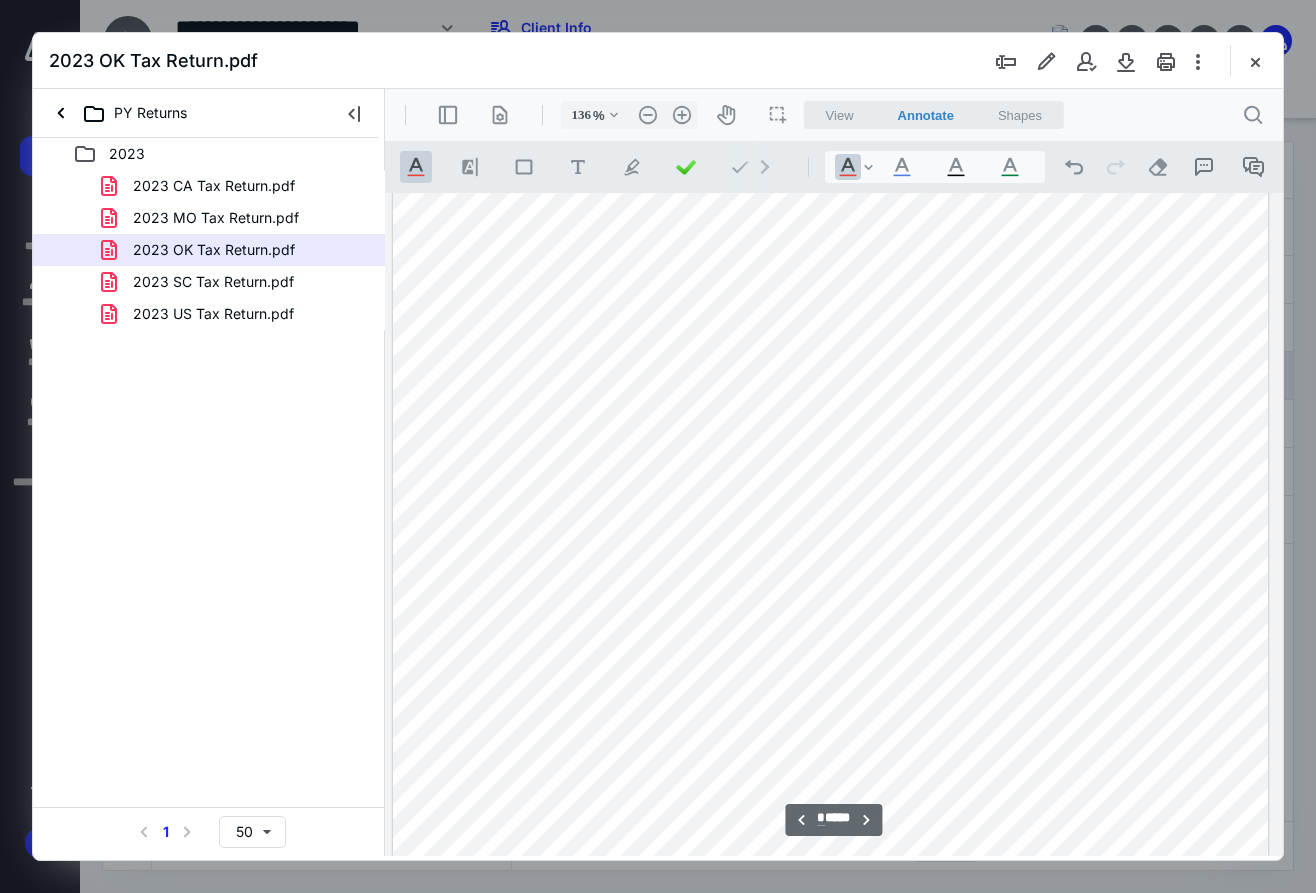 scroll, scrollTop: 8409, scrollLeft: 118, axis: both 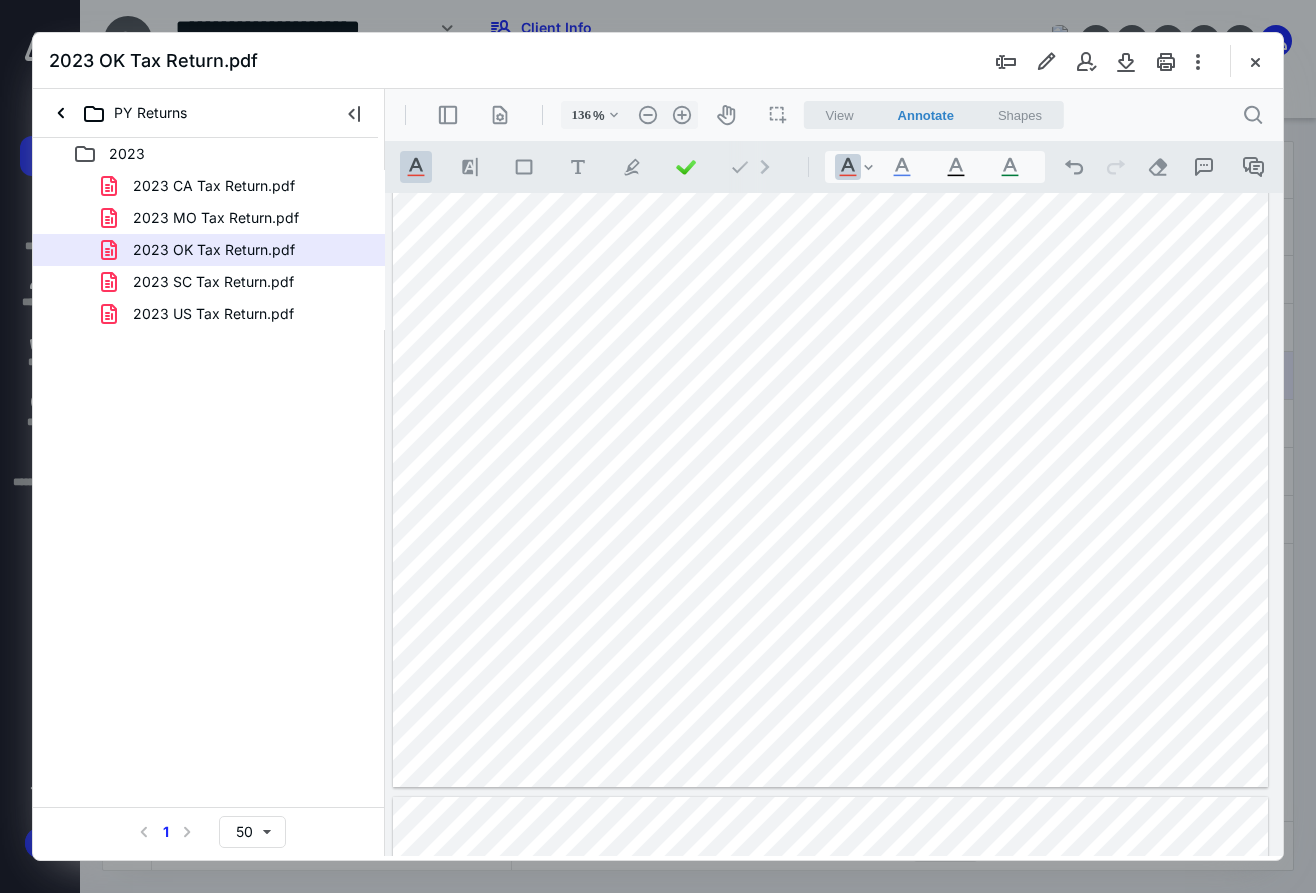 click on "2023 SC Tax Return.pdf" at bounding box center (213, 282) 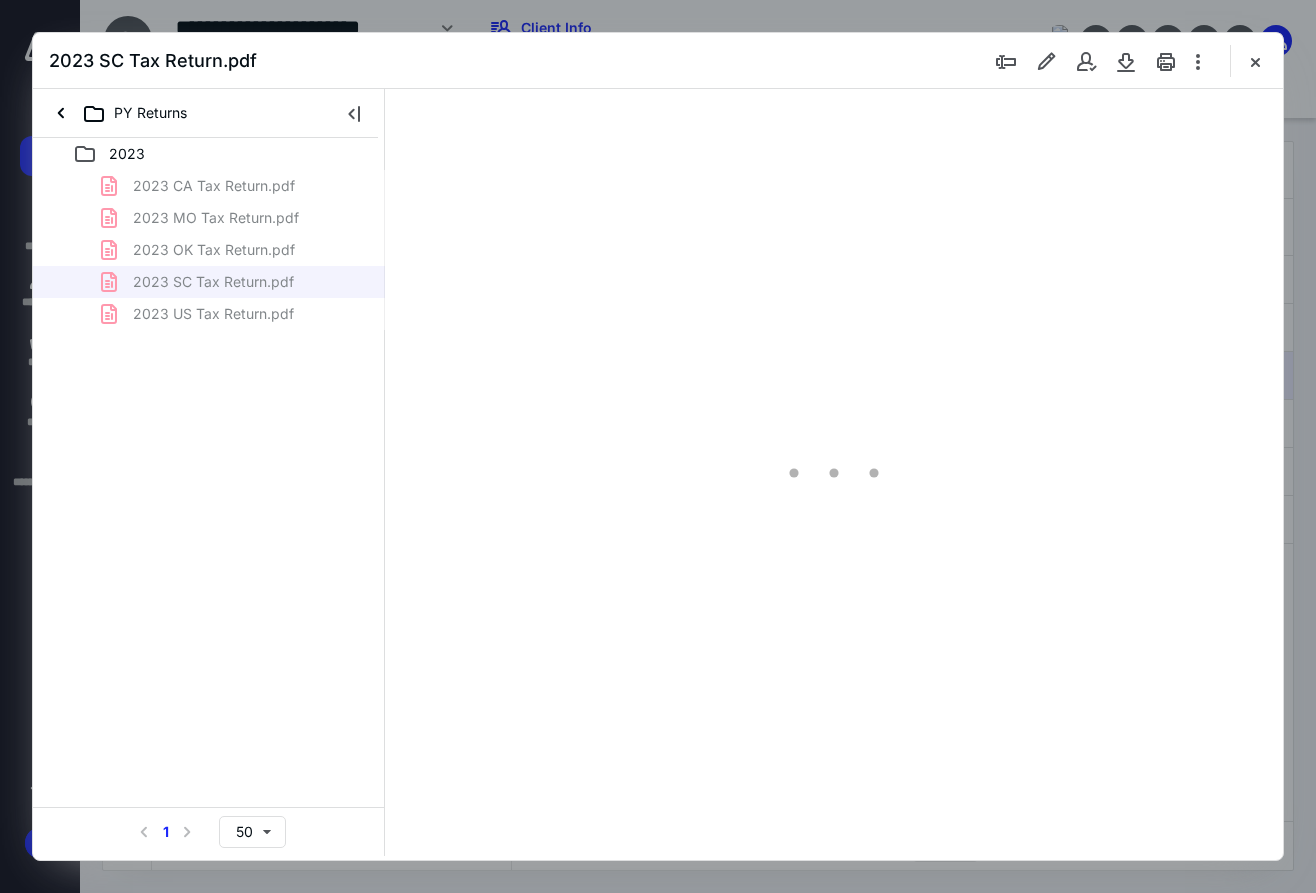 type on "136" 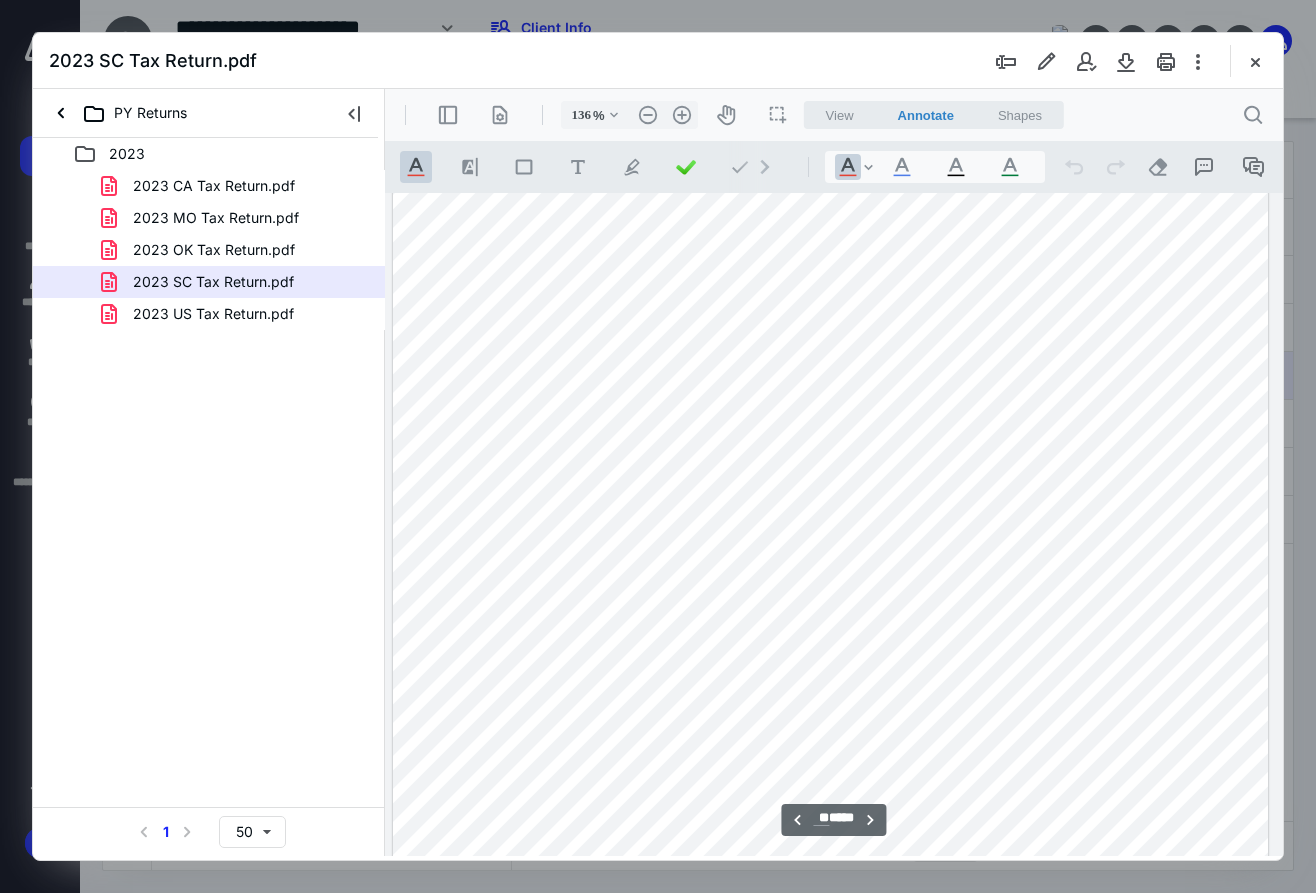 scroll, scrollTop: 10630, scrollLeft: 118, axis: both 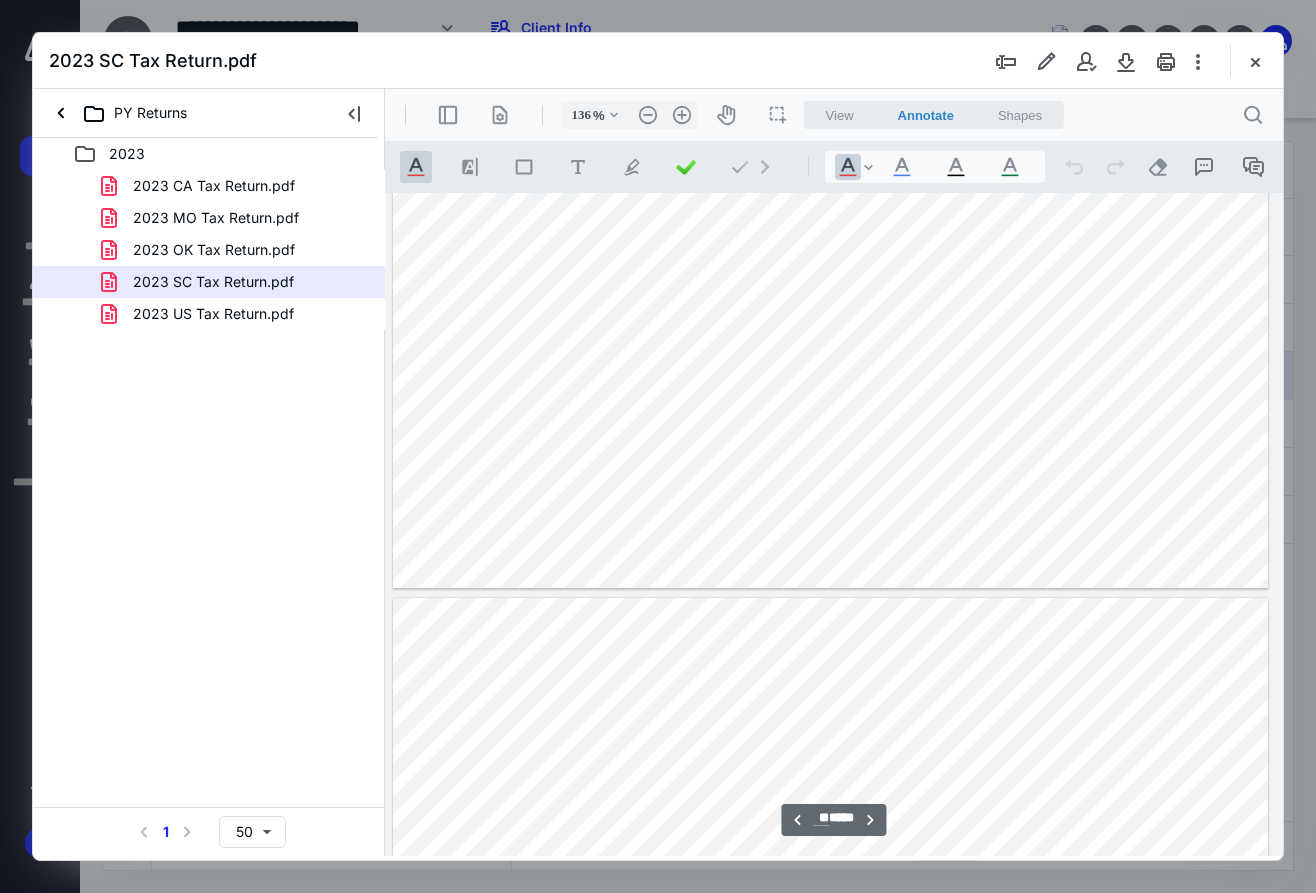 type on "**" 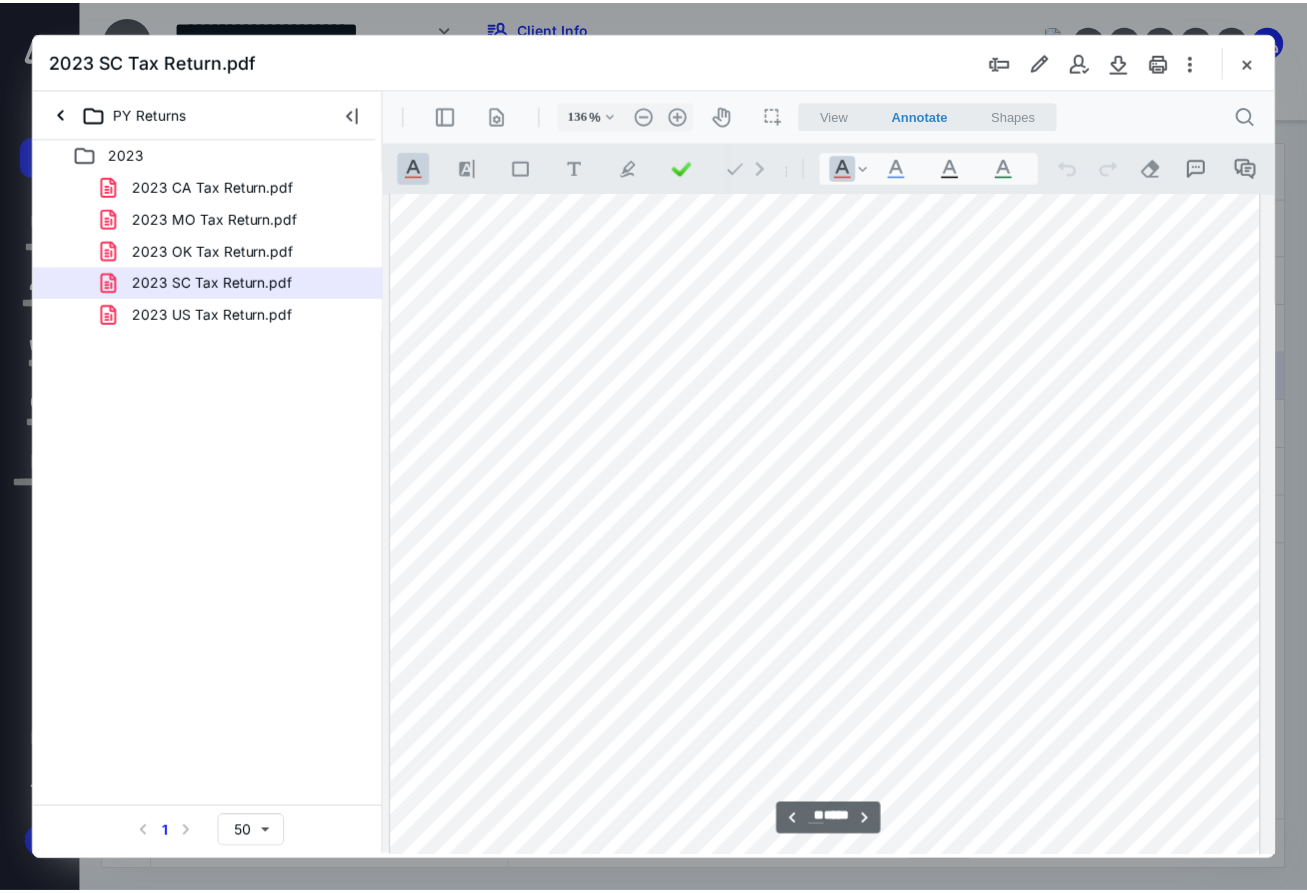 scroll, scrollTop: 11630, scrollLeft: 118, axis: both 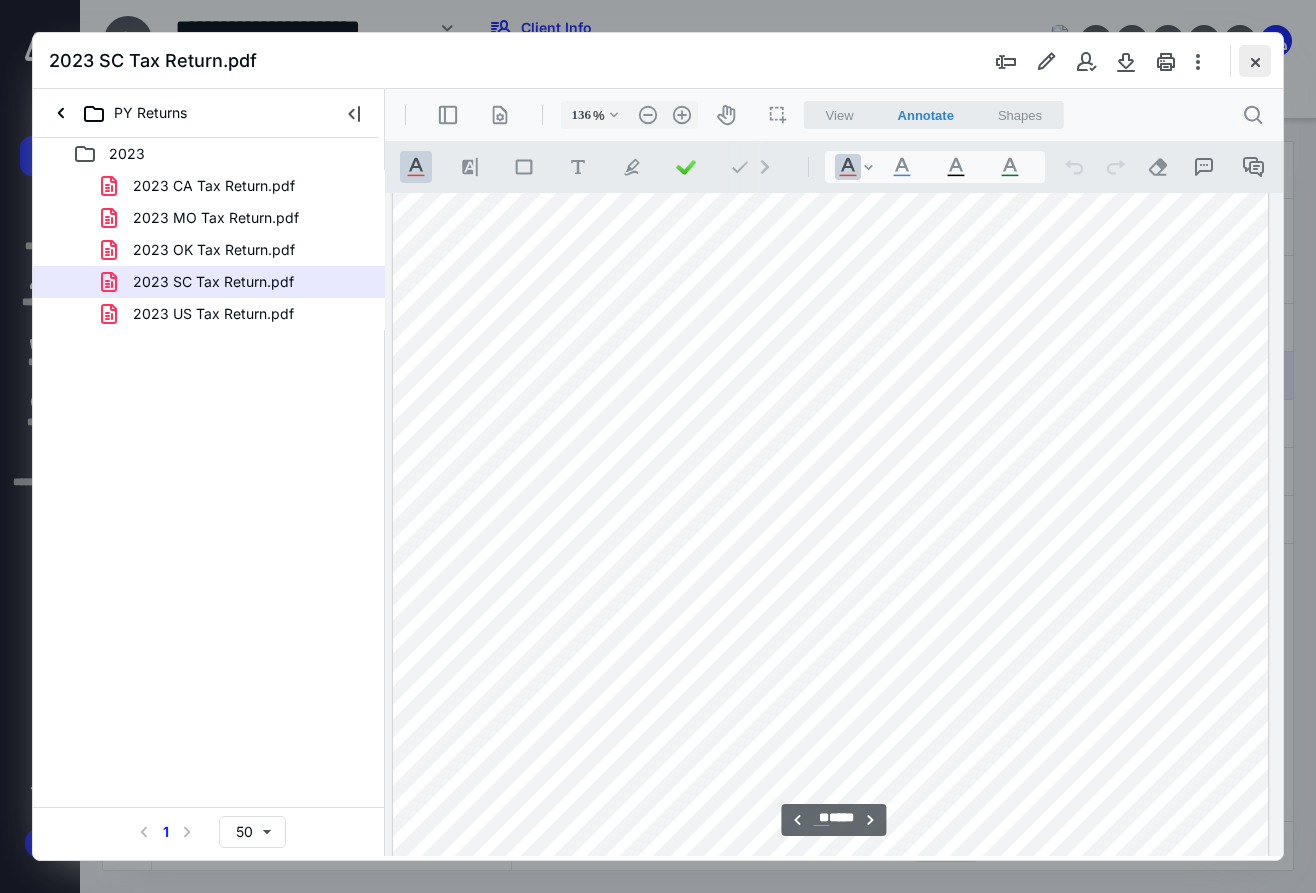 click at bounding box center [1255, 61] 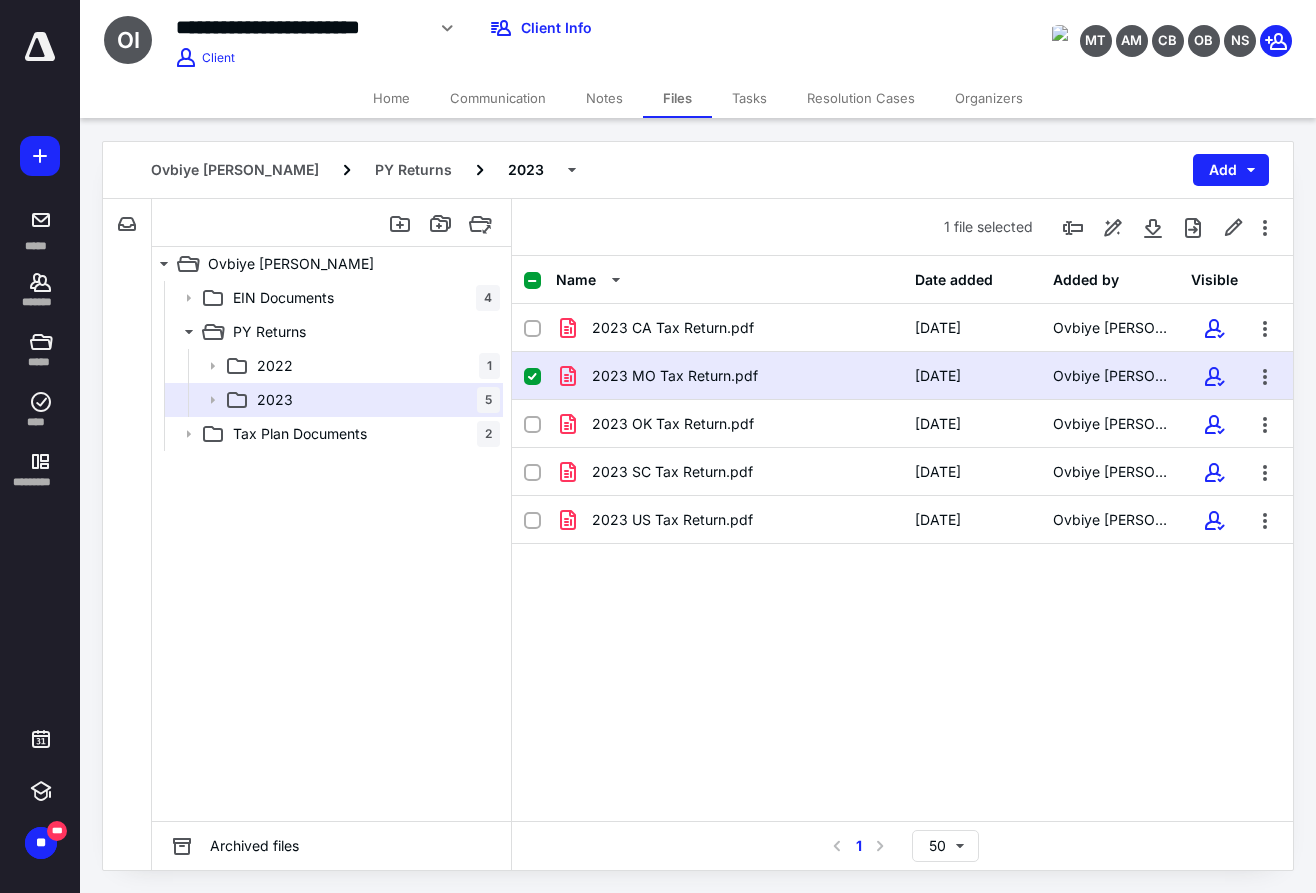 click on "EIN Documents 4 PY Returns 2022 1 2023 5 Tax Plan Documents 2" at bounding box center [331, 551] 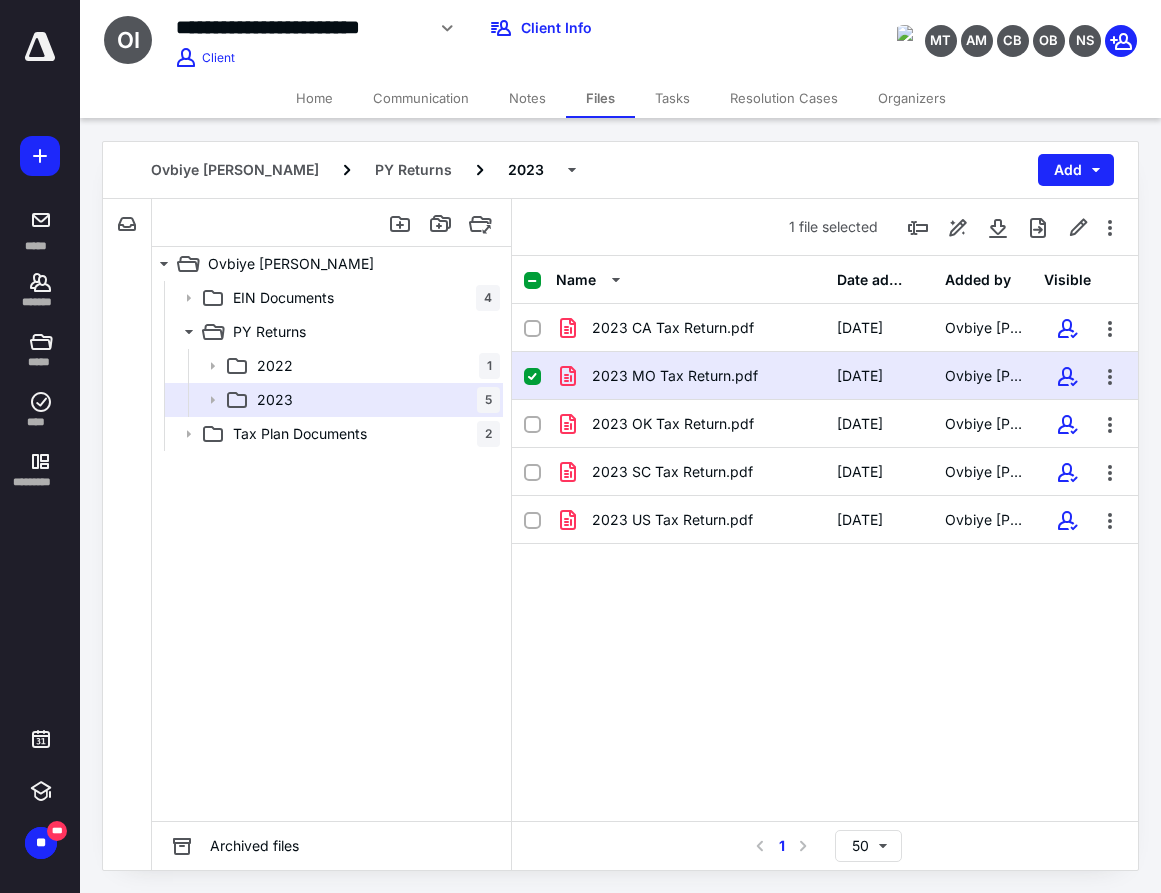 click on "Name Date added Added by Visible 2023 CA Tax Return.pdf [DATE] Ovbiye [PERSON_NAME] 2023 MO Tax Return.pdf [DATE] Ovbiye [GEOGRAPHIC_DATA][PERSON_NAME] 2023 OK Tax Return.pdf [DATE] Ovbiye [PERSON_NAME] 2023 SC Tax Return.pdf [DATE] Ovbiye [GEOGRAPHIC_DATA][PERSON_NAME][GEOGRAPHIC_DATA] 2023 US Tax Return.pdf [DATE] Ovbiye [PERSON_NAME]" at bounding box center [825, 538] 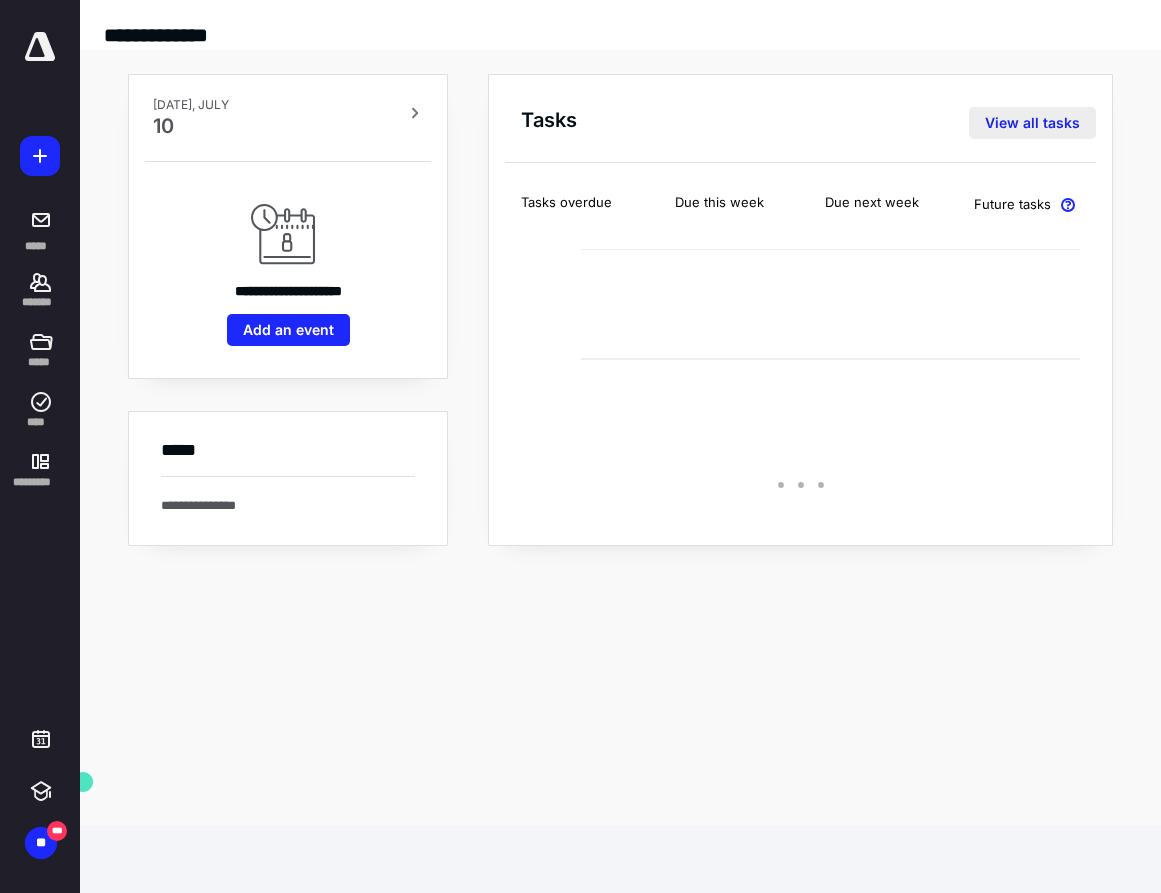 click on "View all tasks" at bounding box center (1032, 123) 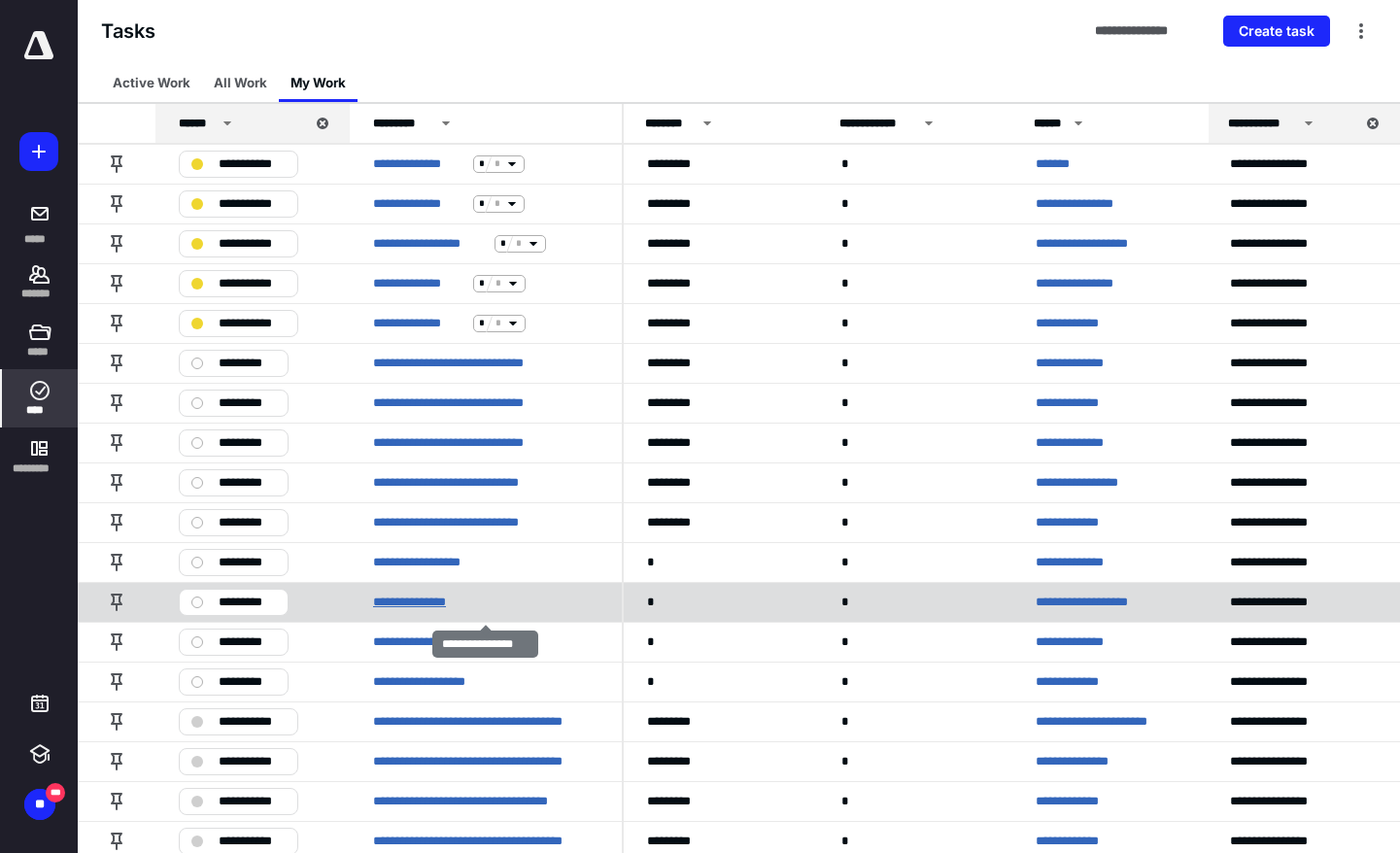 click on "**********" at bounding box center [420, 602] 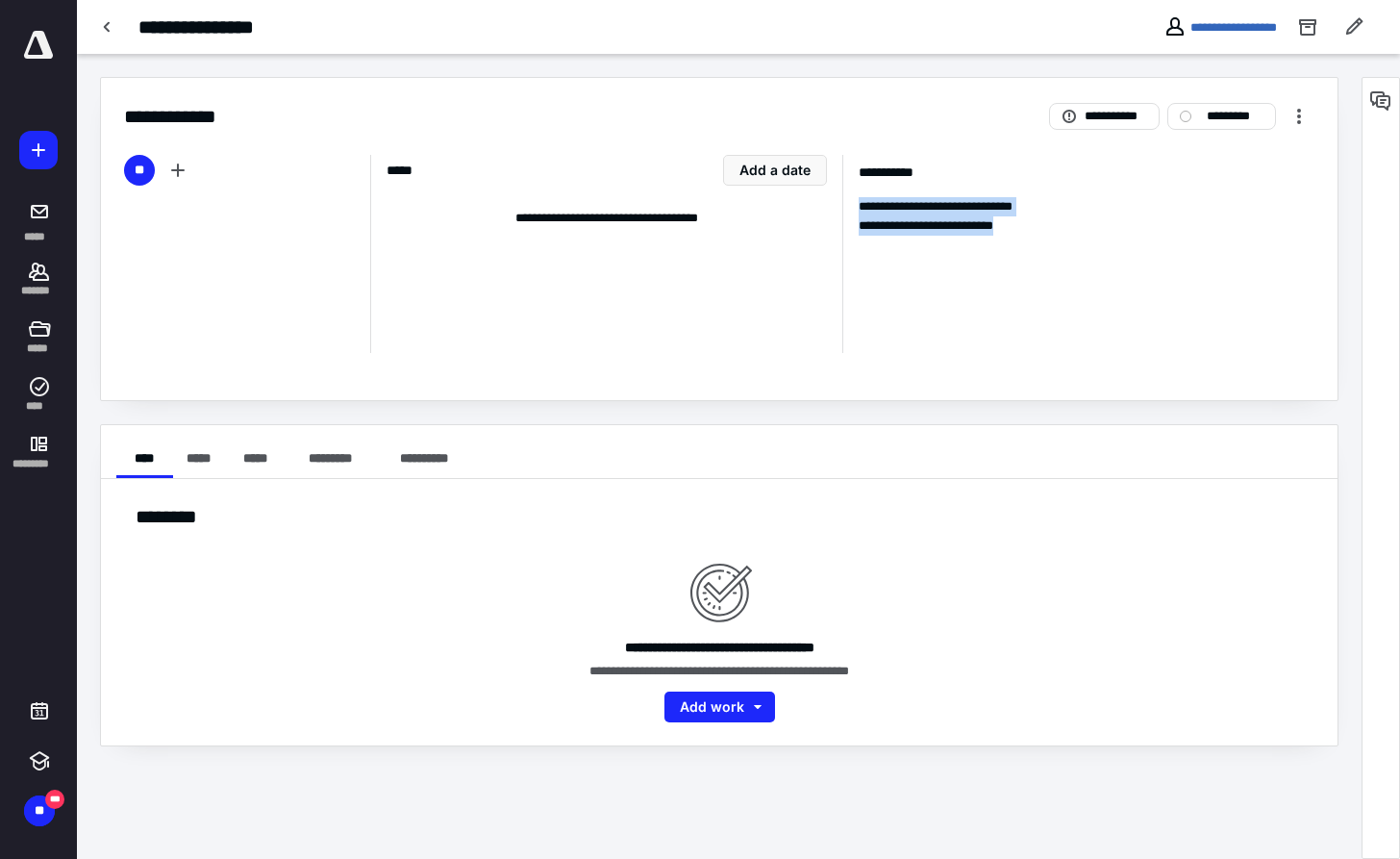 drag, startPoint x: 1059, startPoint y: 233, endPoint x: 848, endPoint y: 213, distance: 211.94575 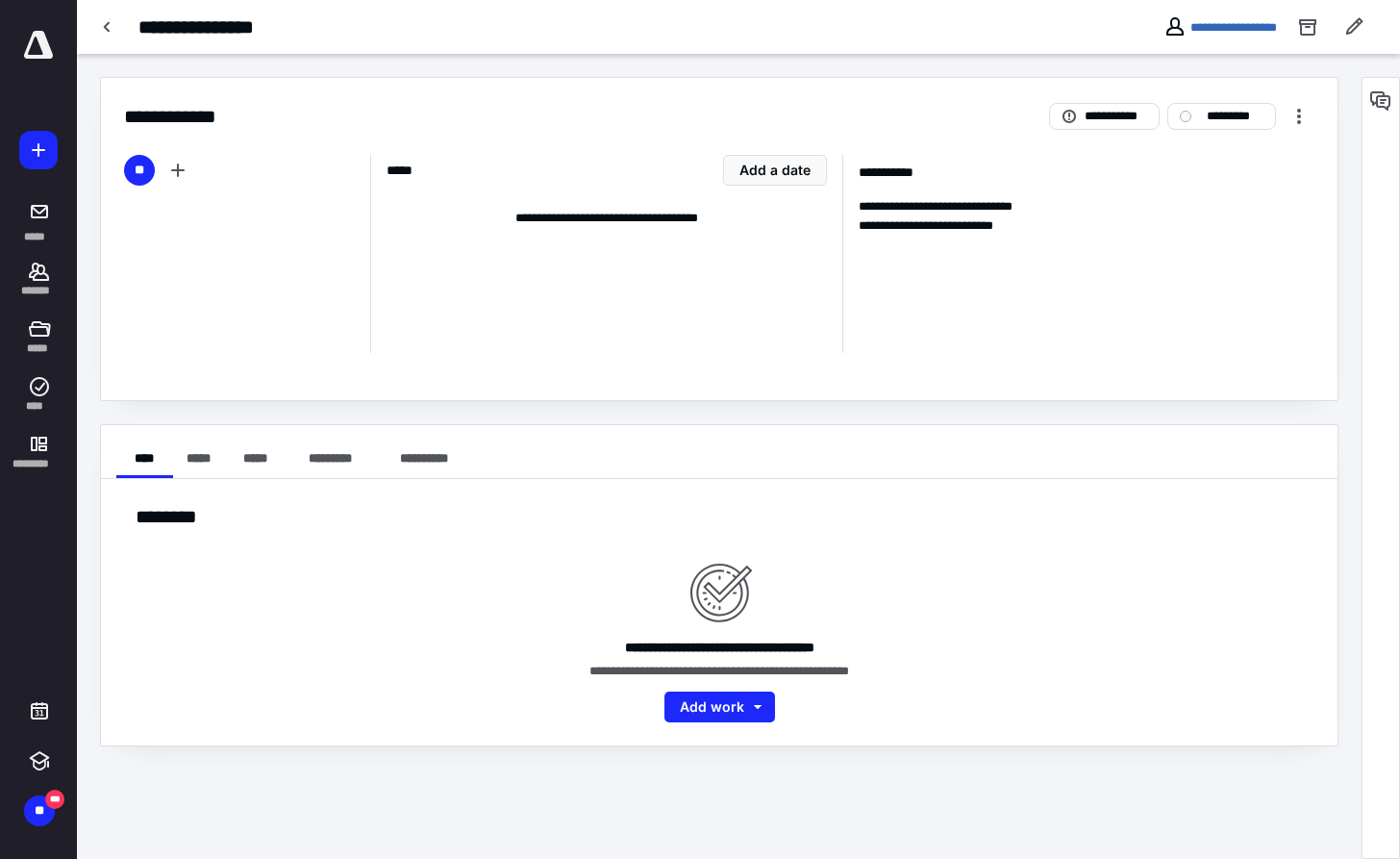 click on "**********" at bounding box center [1078, 254] 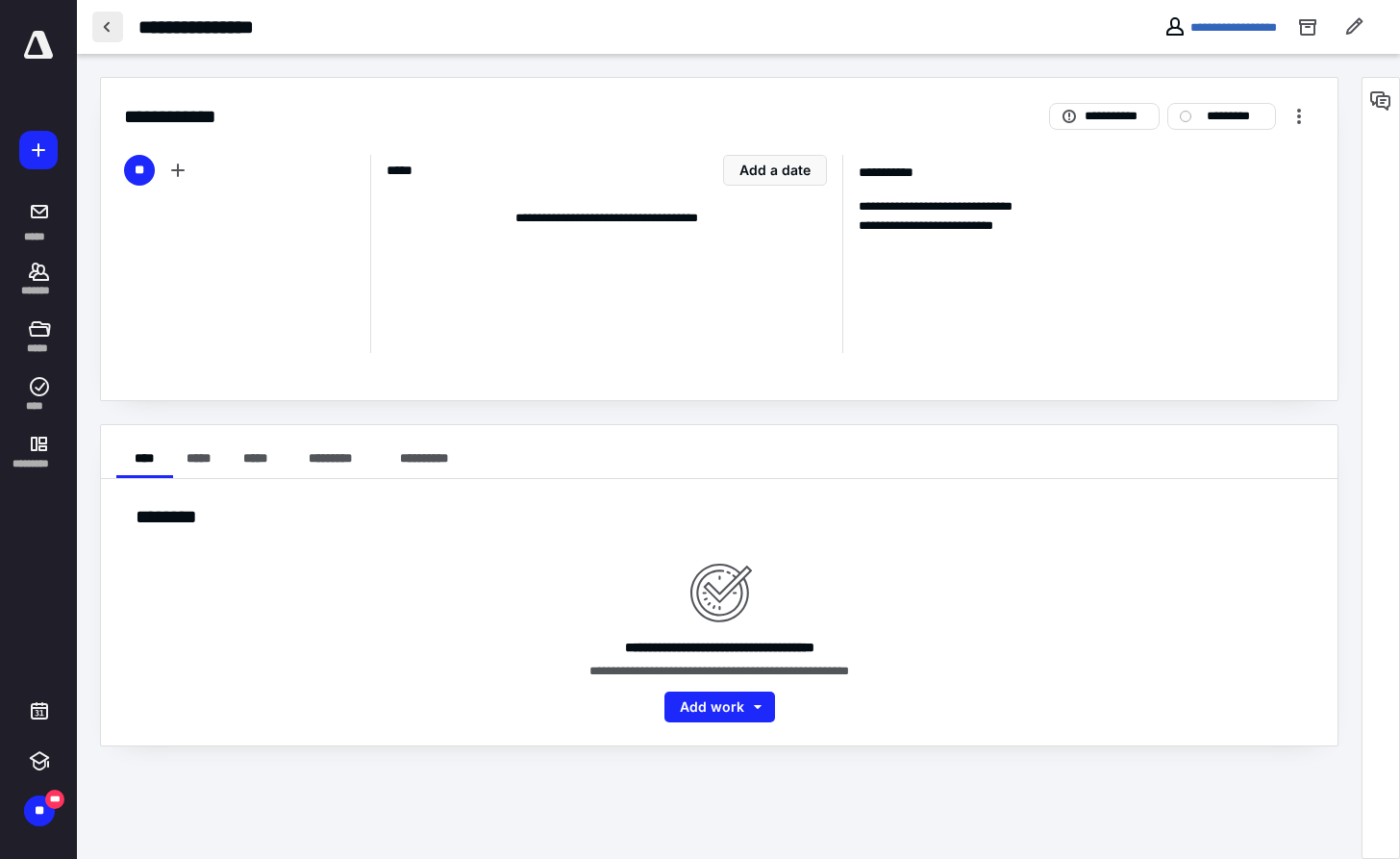 click at bounding box center (108, 27) 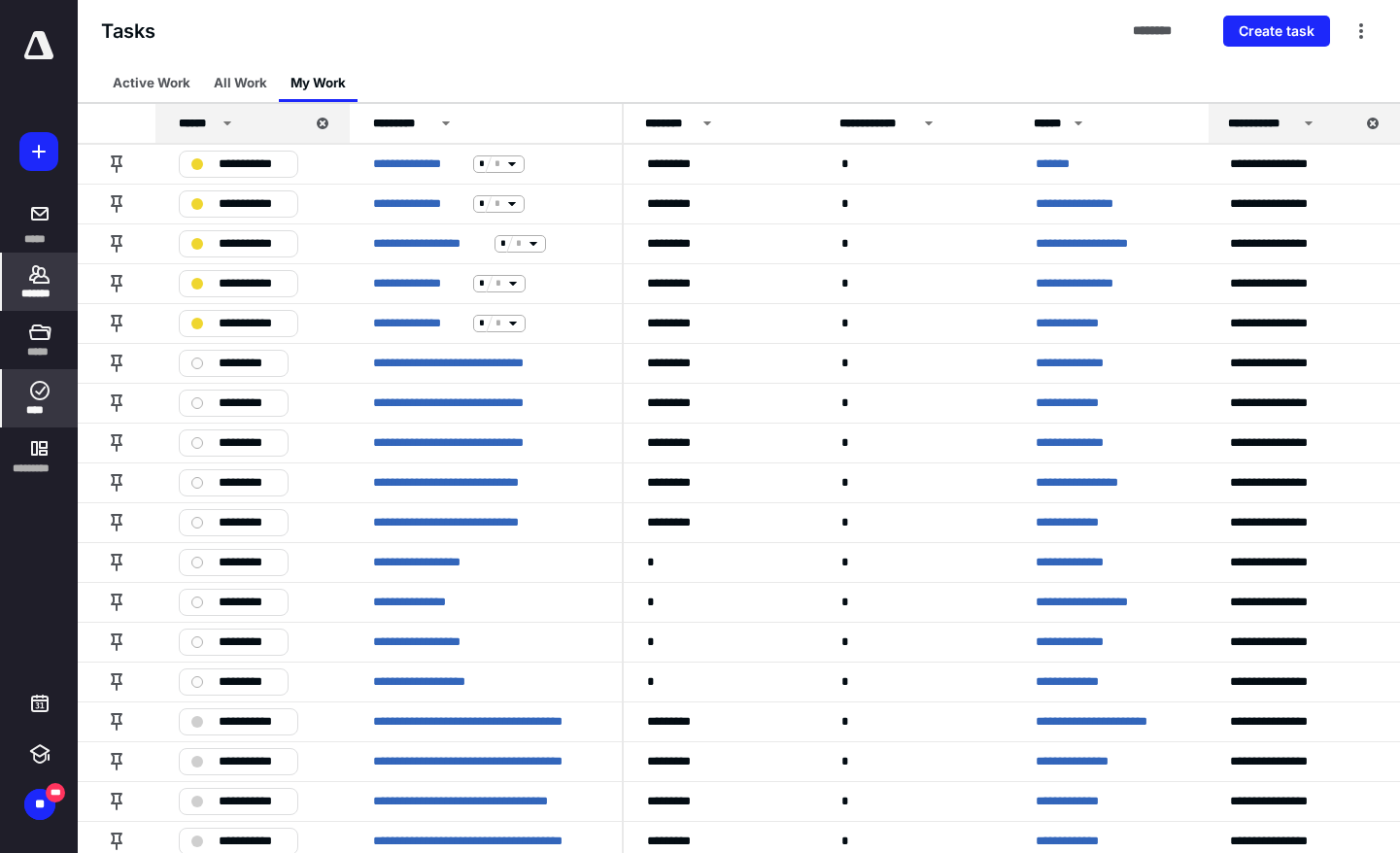 click on "*******" at bounding box center [40, 282] 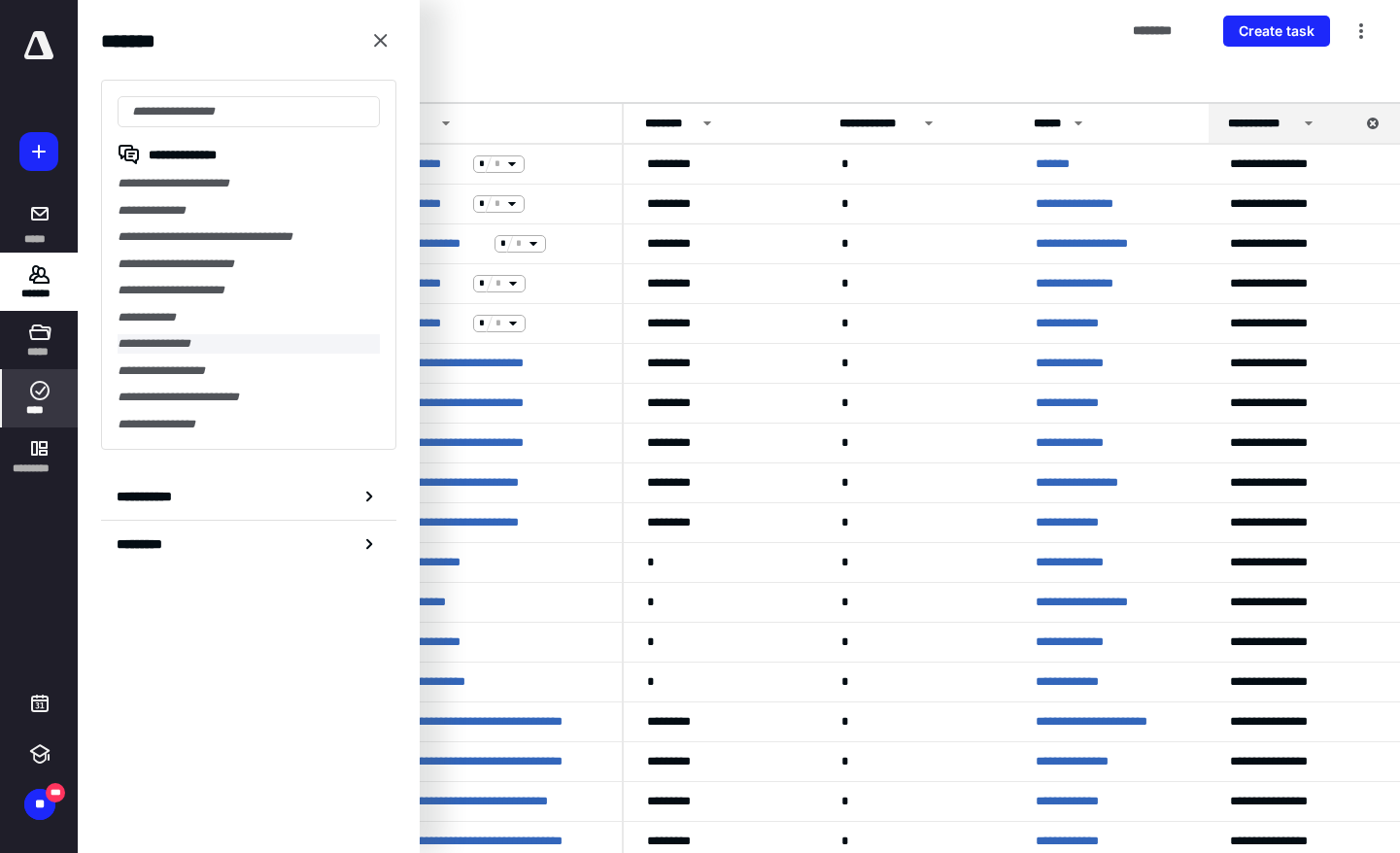 click on "**********" at bounding box center (249, 344) 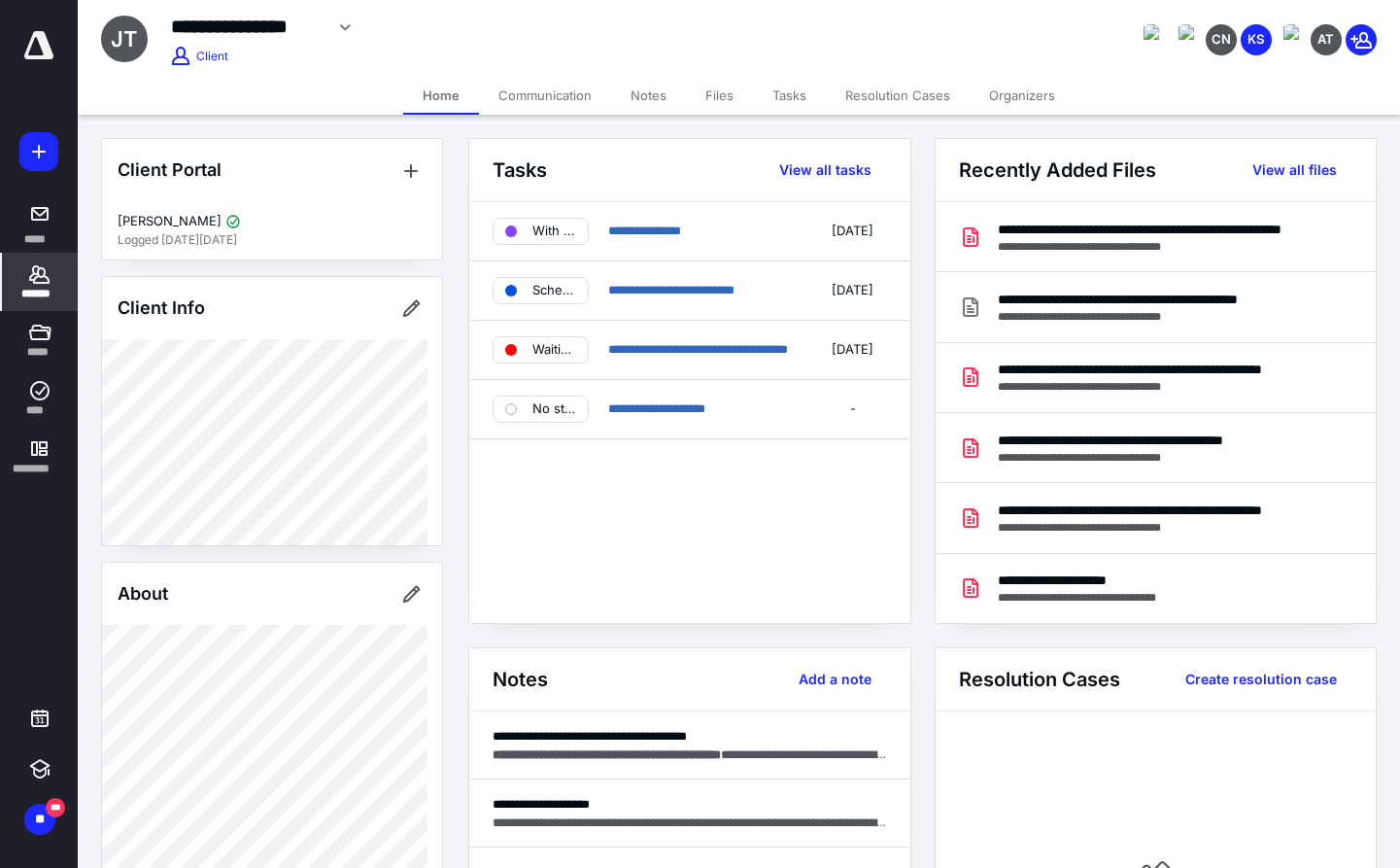 click on "Notes" at bounding box center [648, 95] 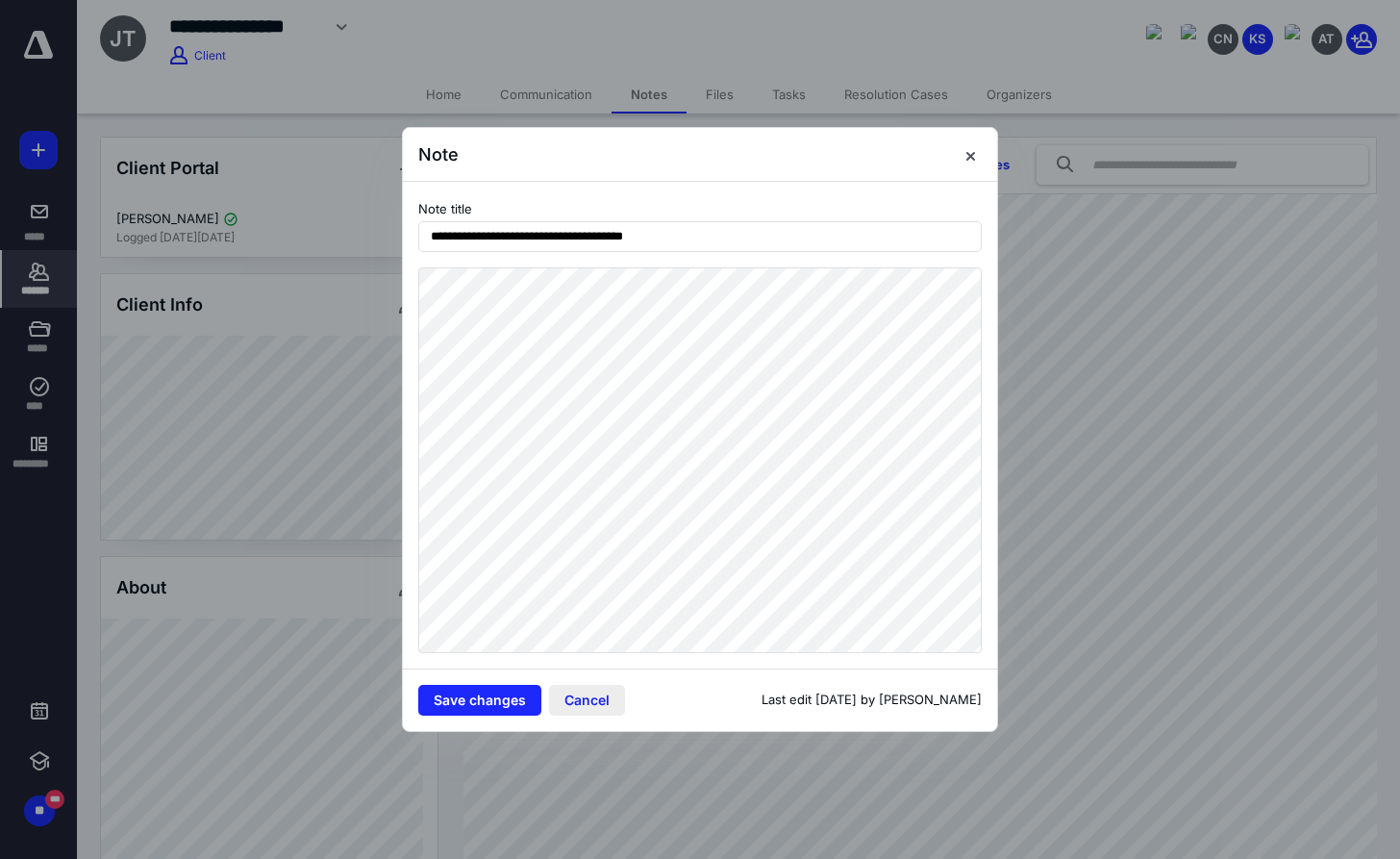 click on "Cancel" at bounding box center (587, 700) 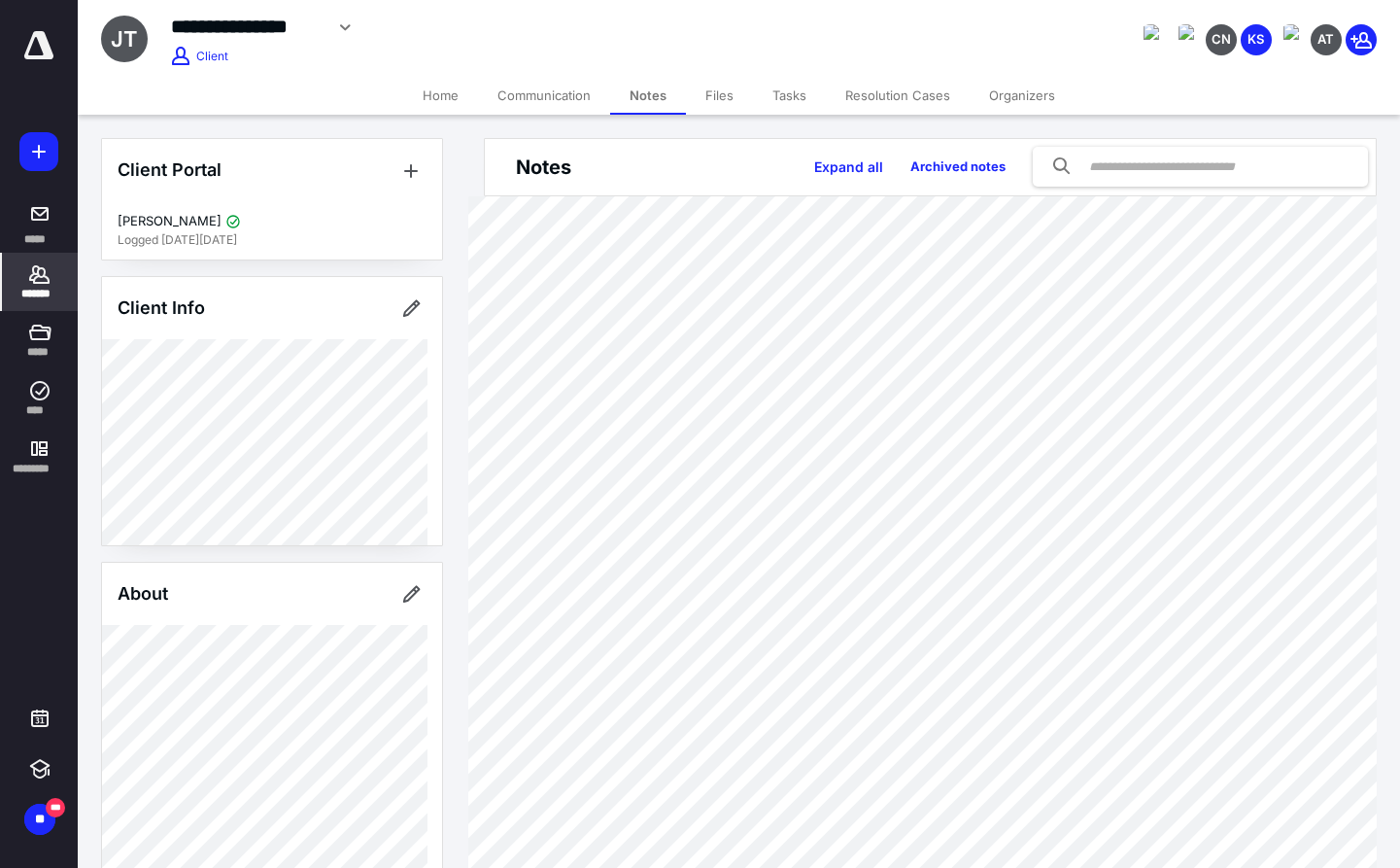 click on "*******" at bounding box center (40, 294) 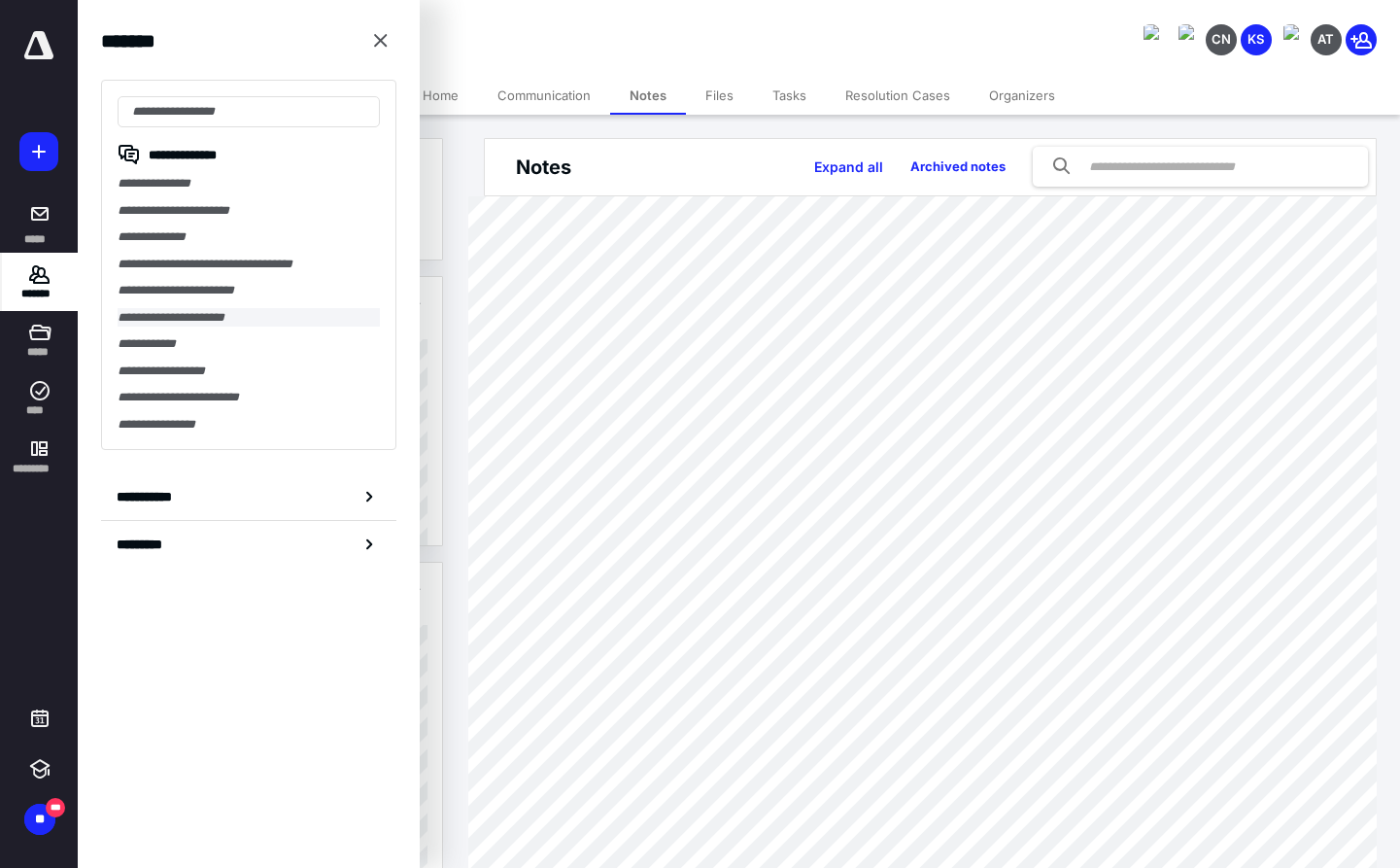 click on "**********" at bounding box center (249, 318) 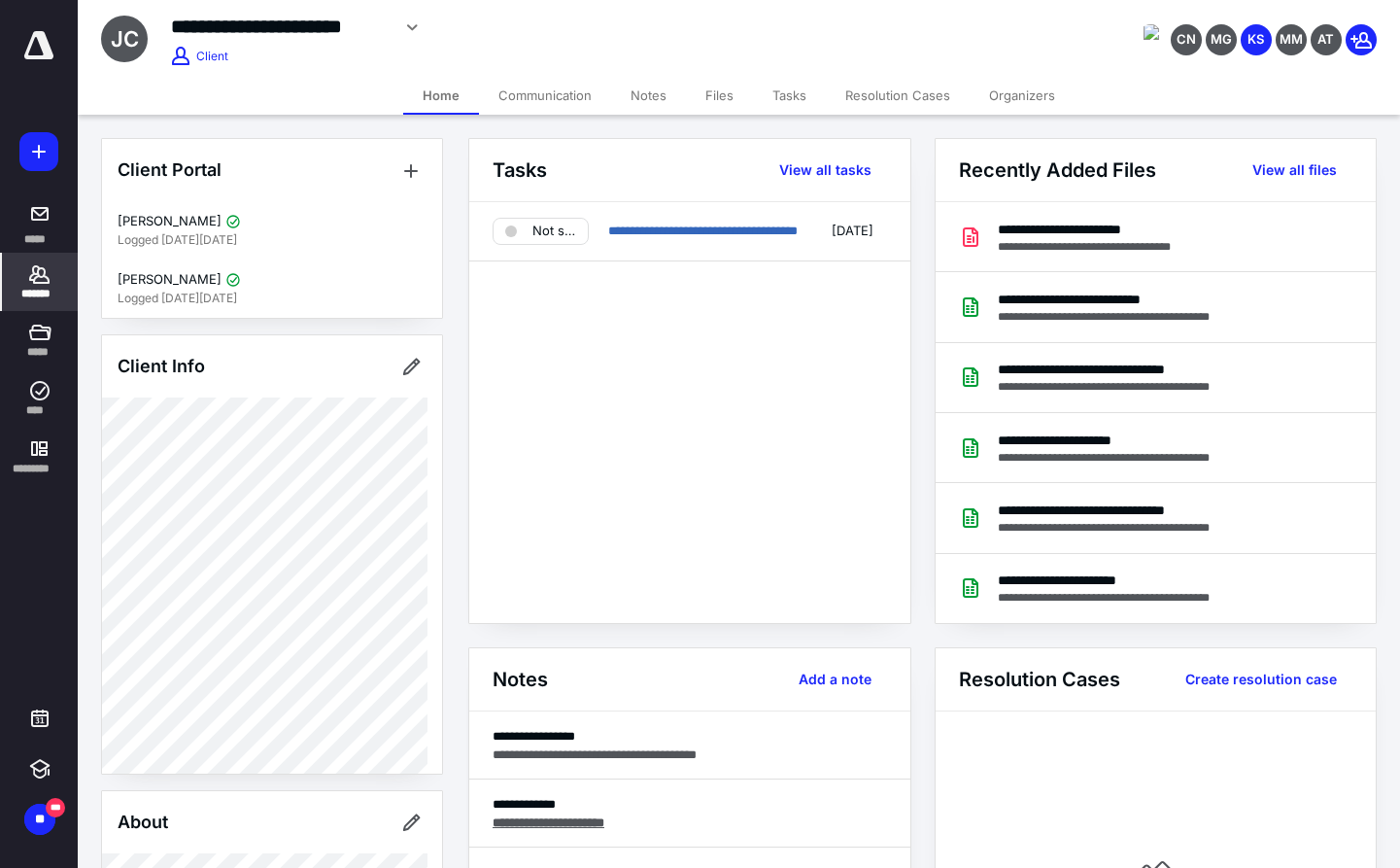 click on "Notes" at bounding box center [648, 95] 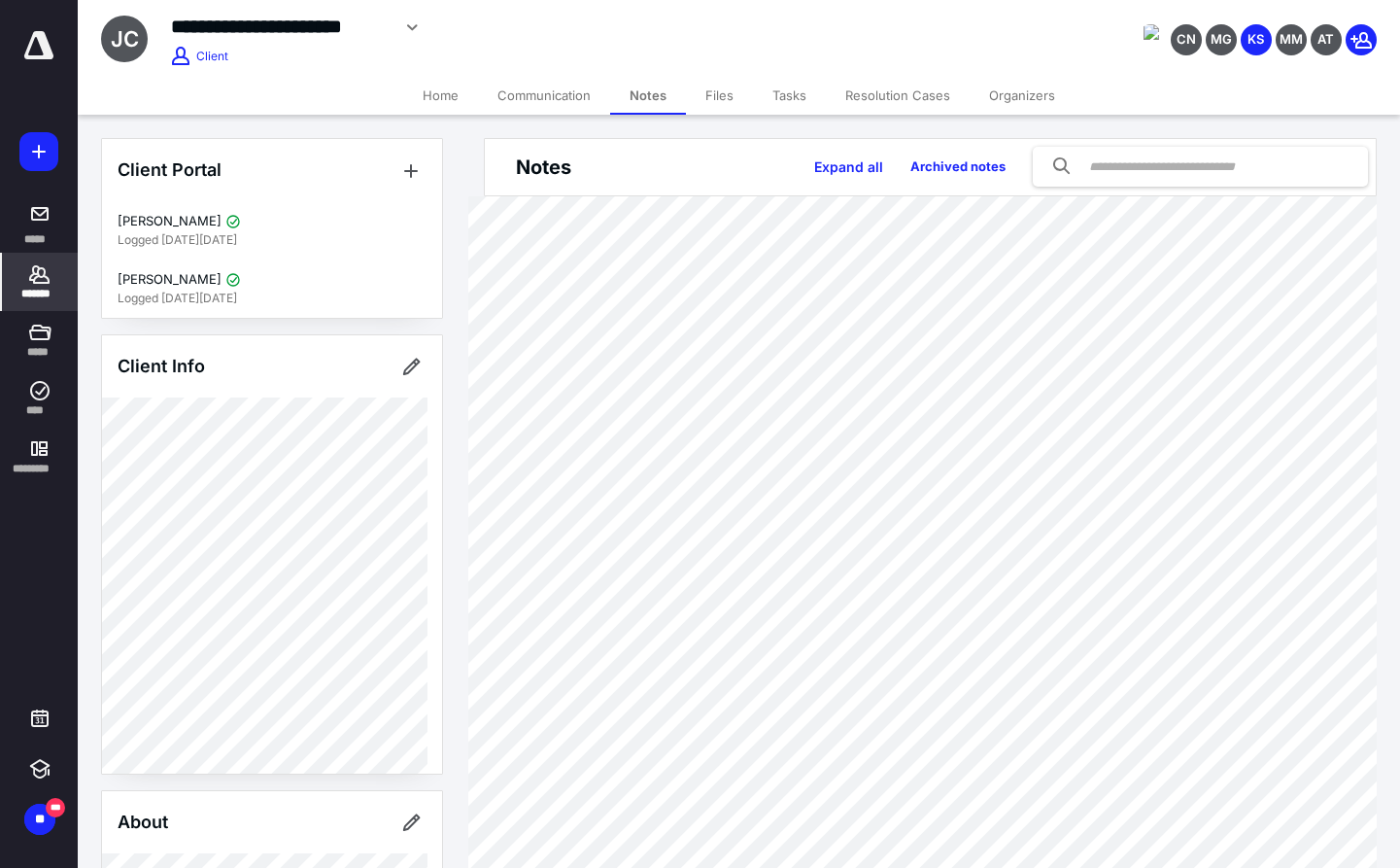 click on "Files" at bounding box center [719, 95] 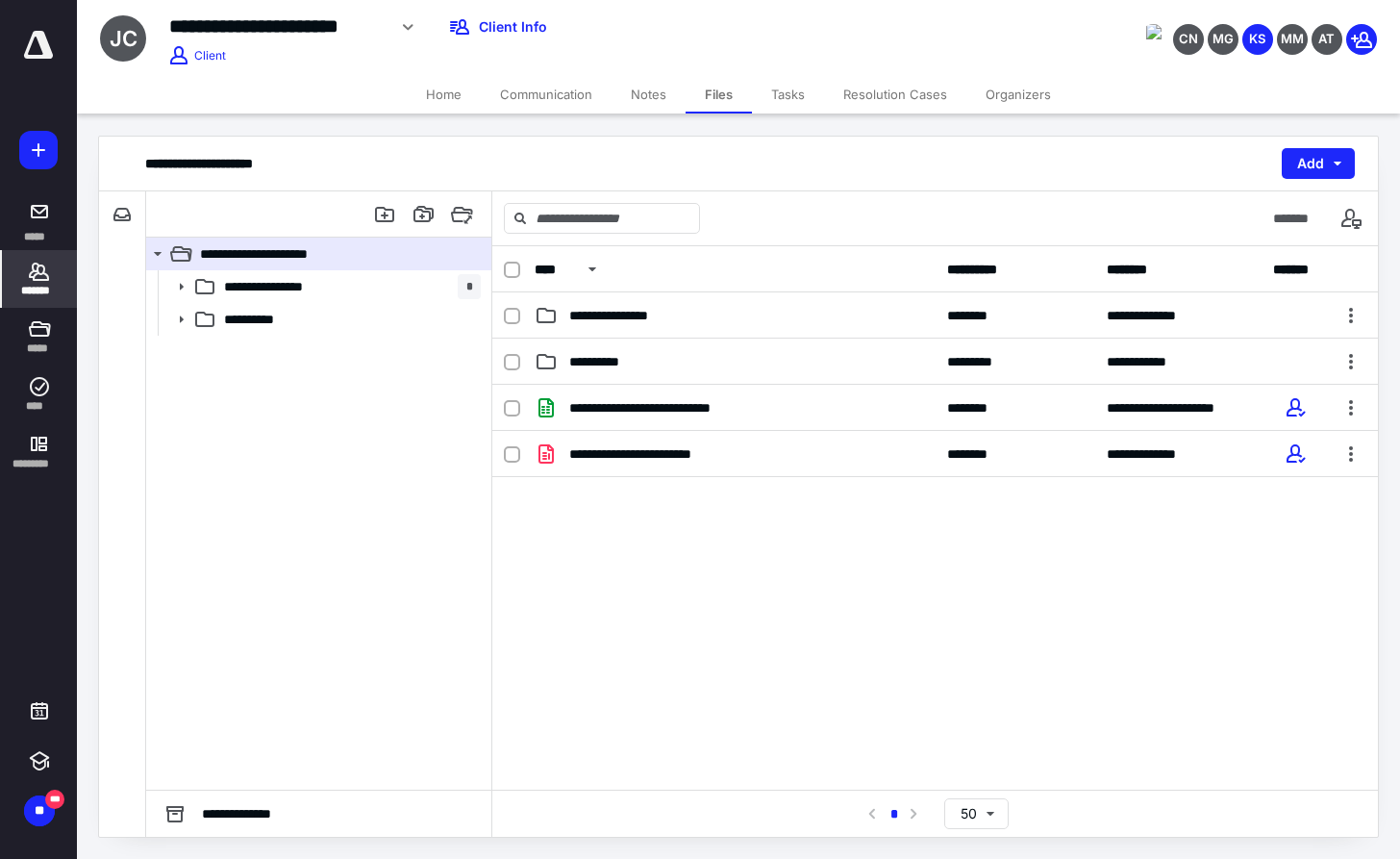 click 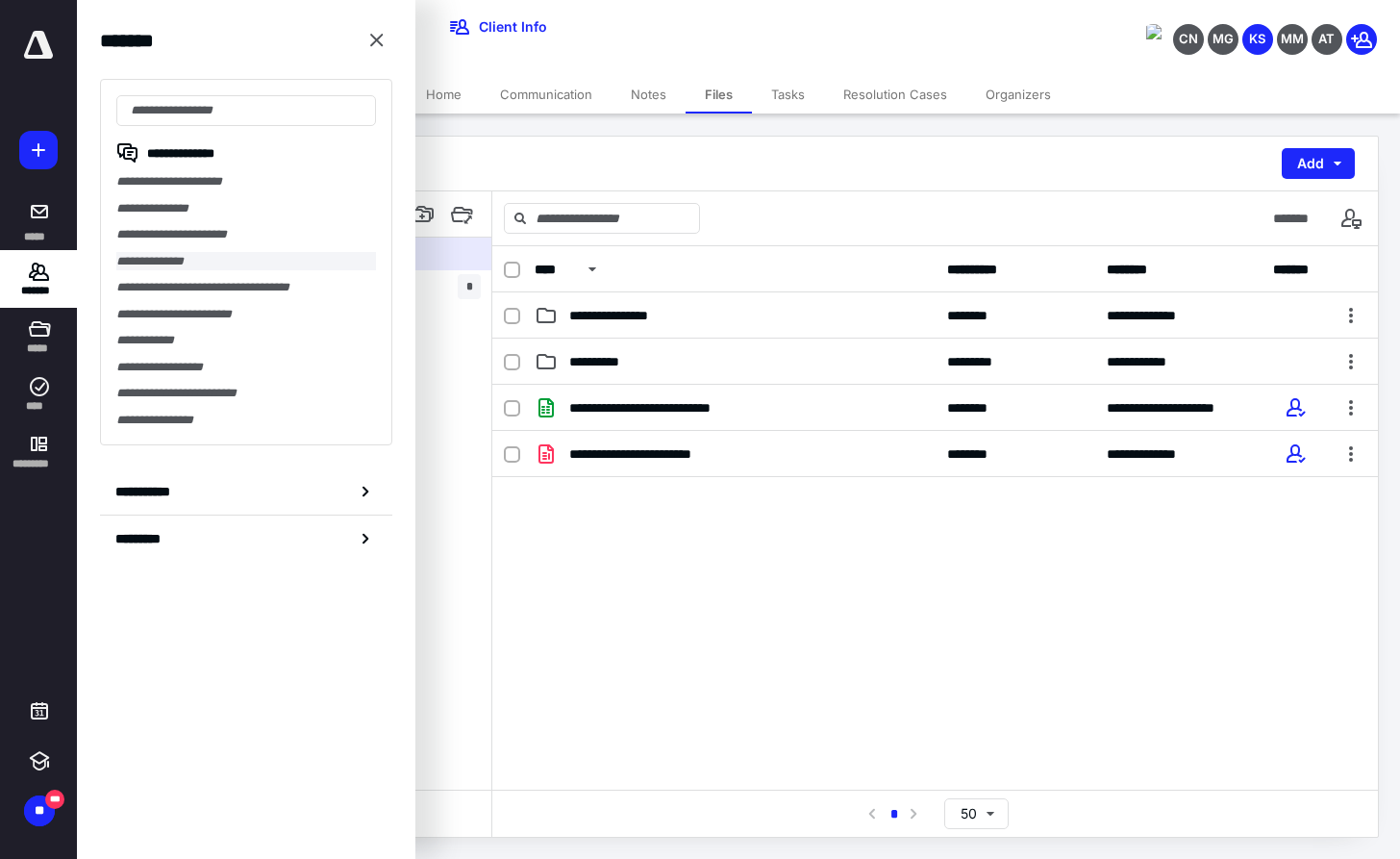 click on "**********" at bounding box center [246, 262] 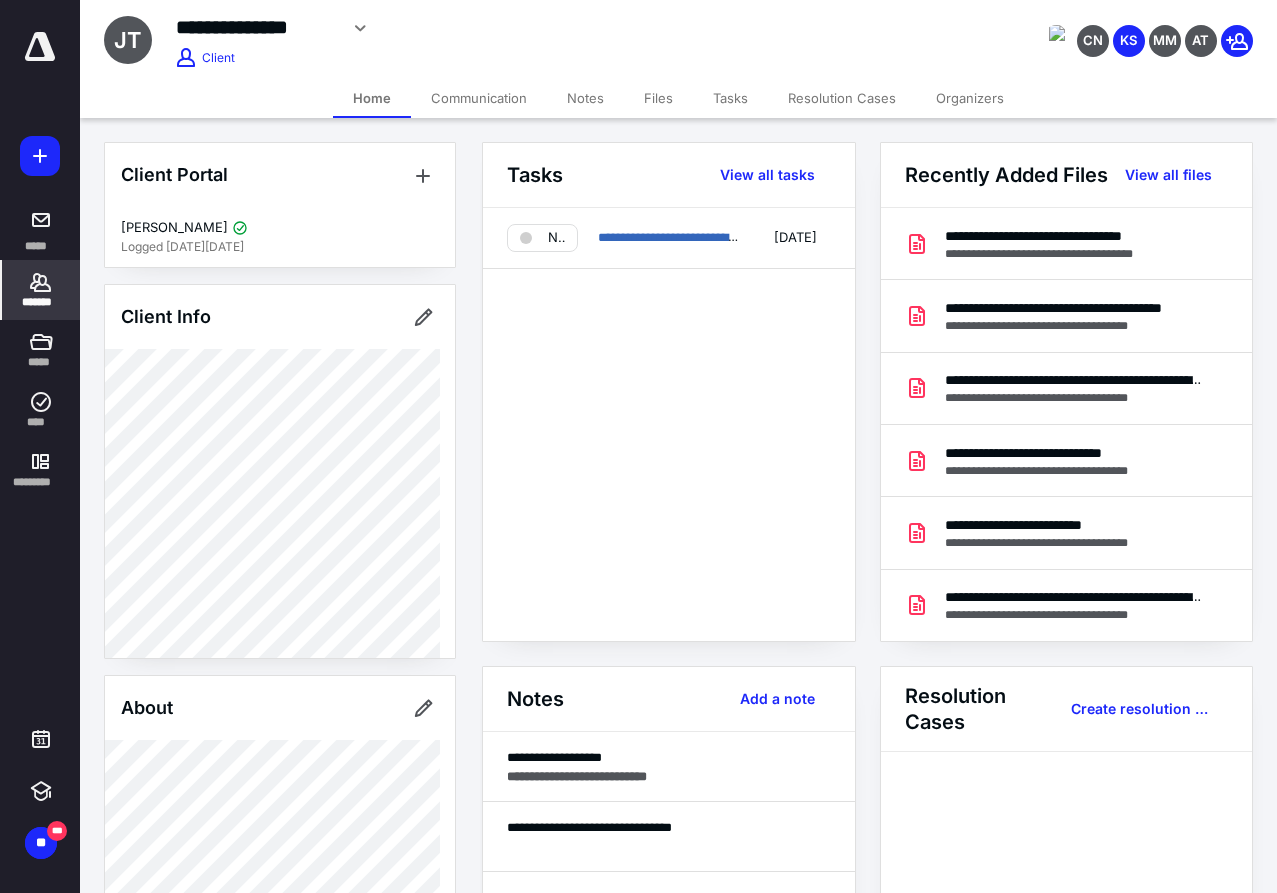 click on "**********" at bounding box center (669, 424) 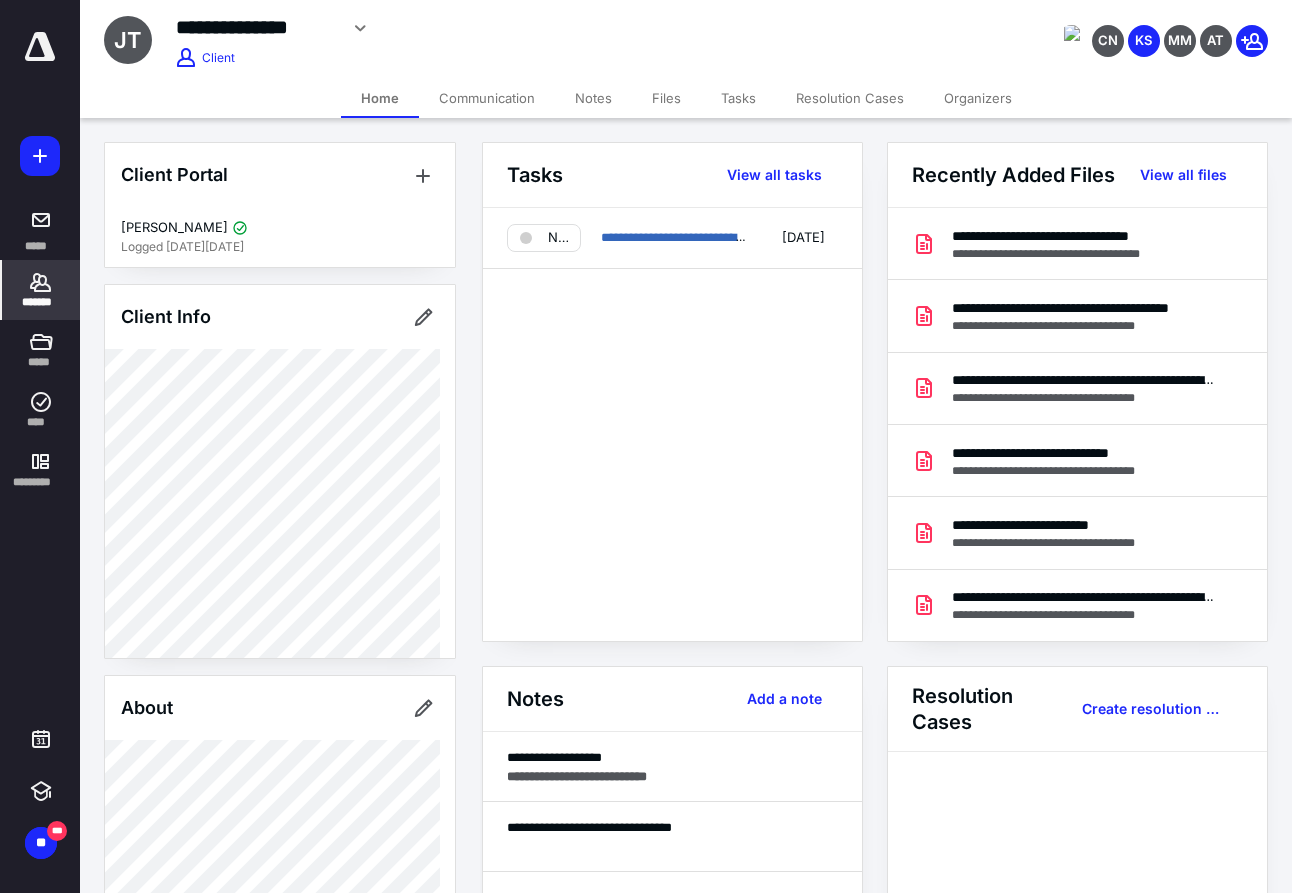 click on "Files" at bounding box center (666, 98) 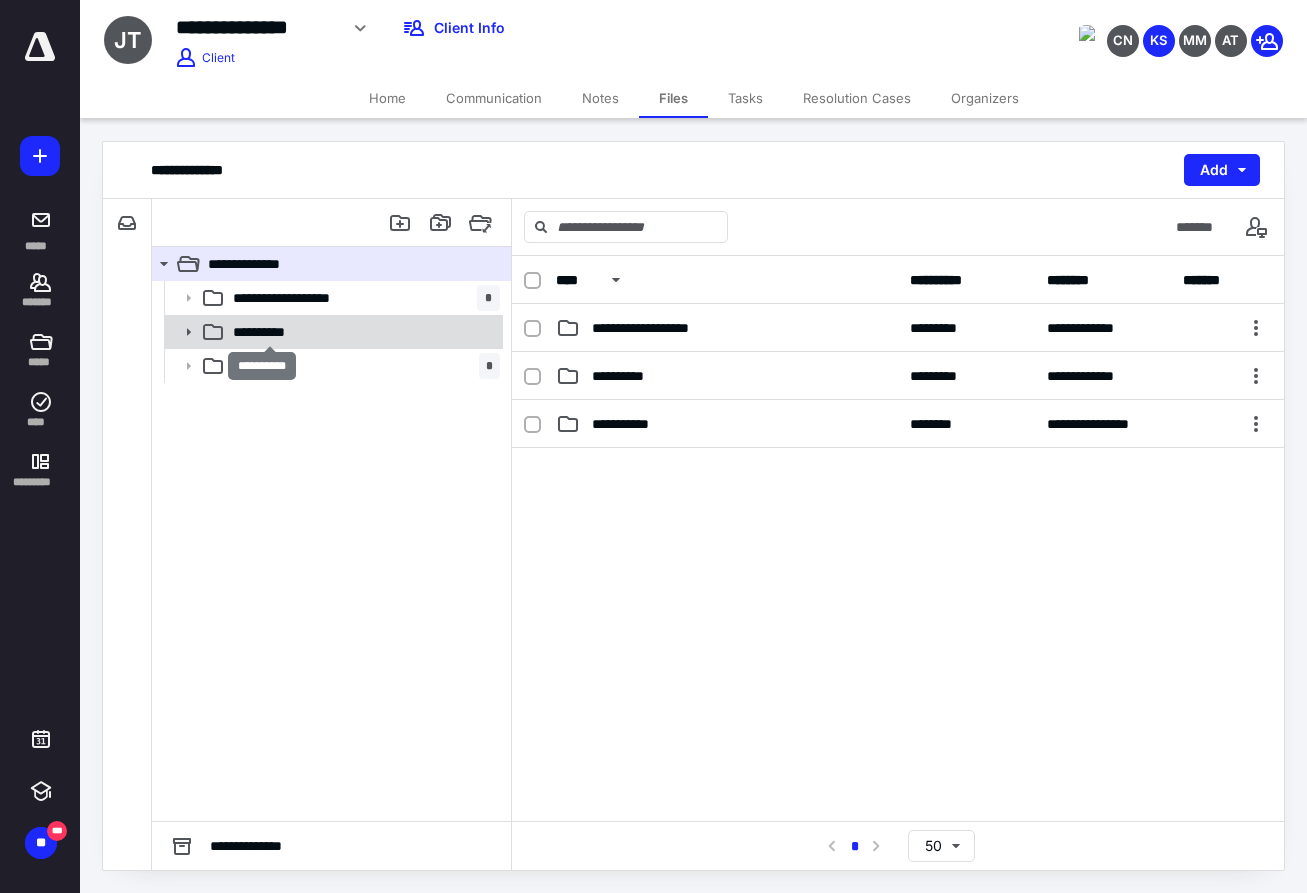click on "**********" at bounding box center (269, 332) 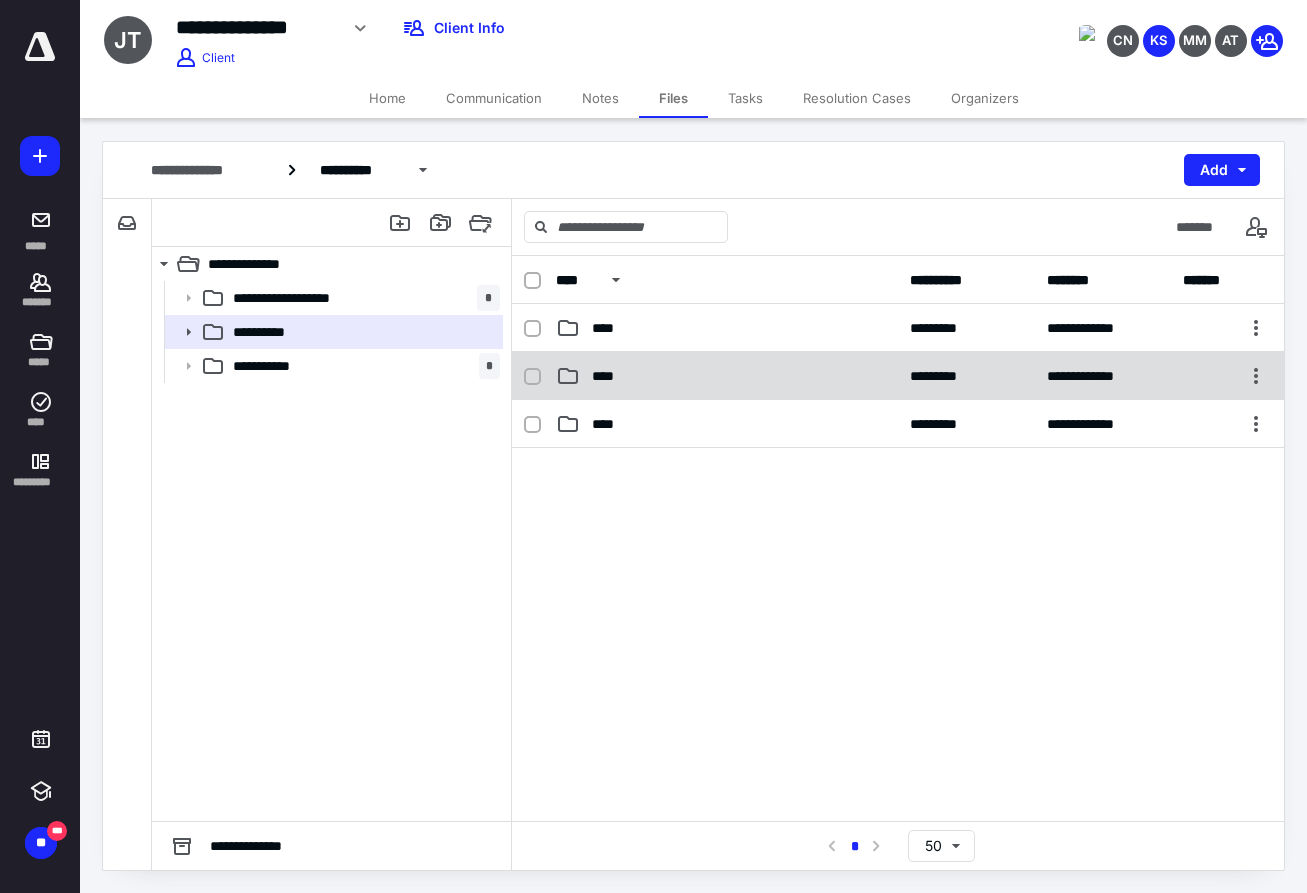 click on "****" at bounding box center [609, 376] 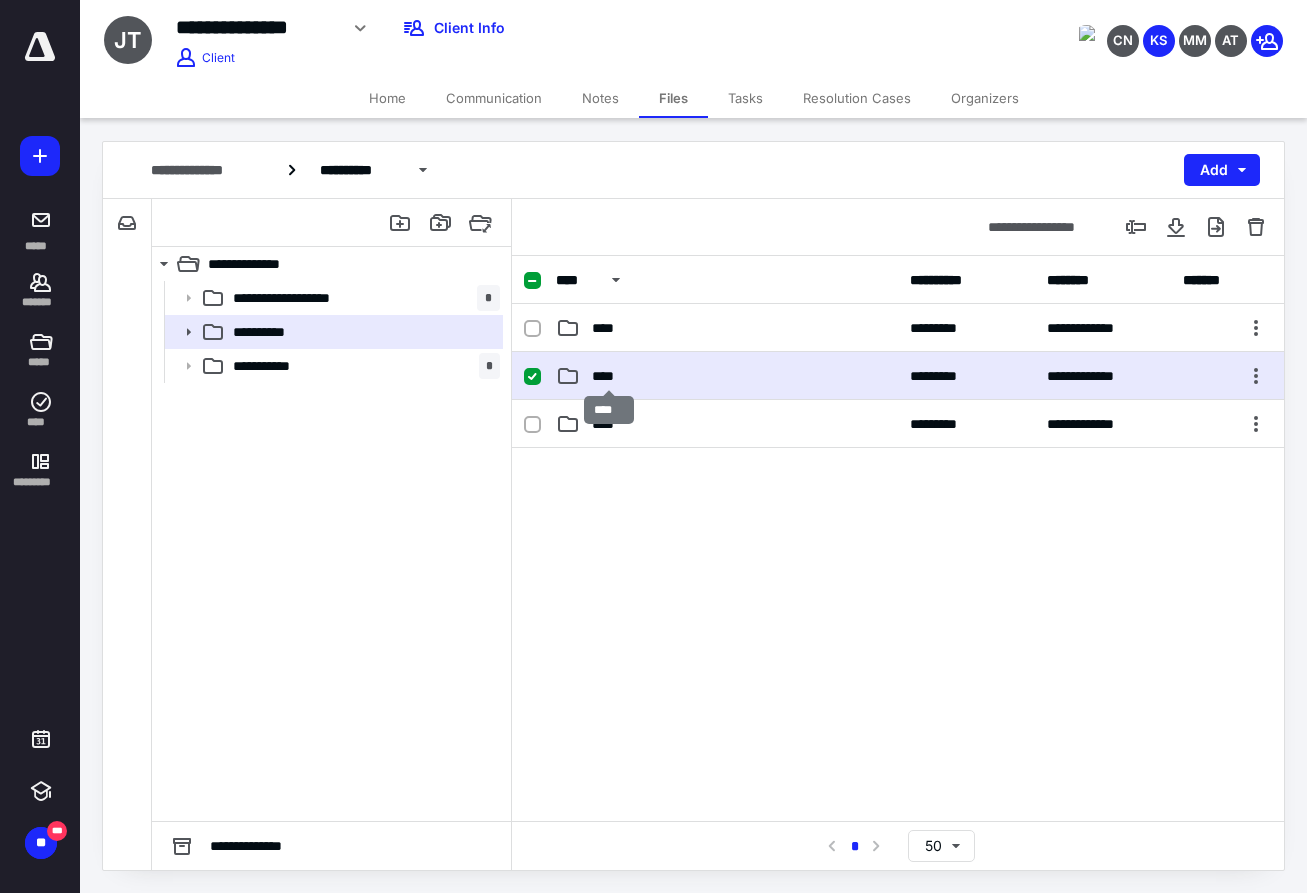 click on "****" at bounding box center [609, 376] 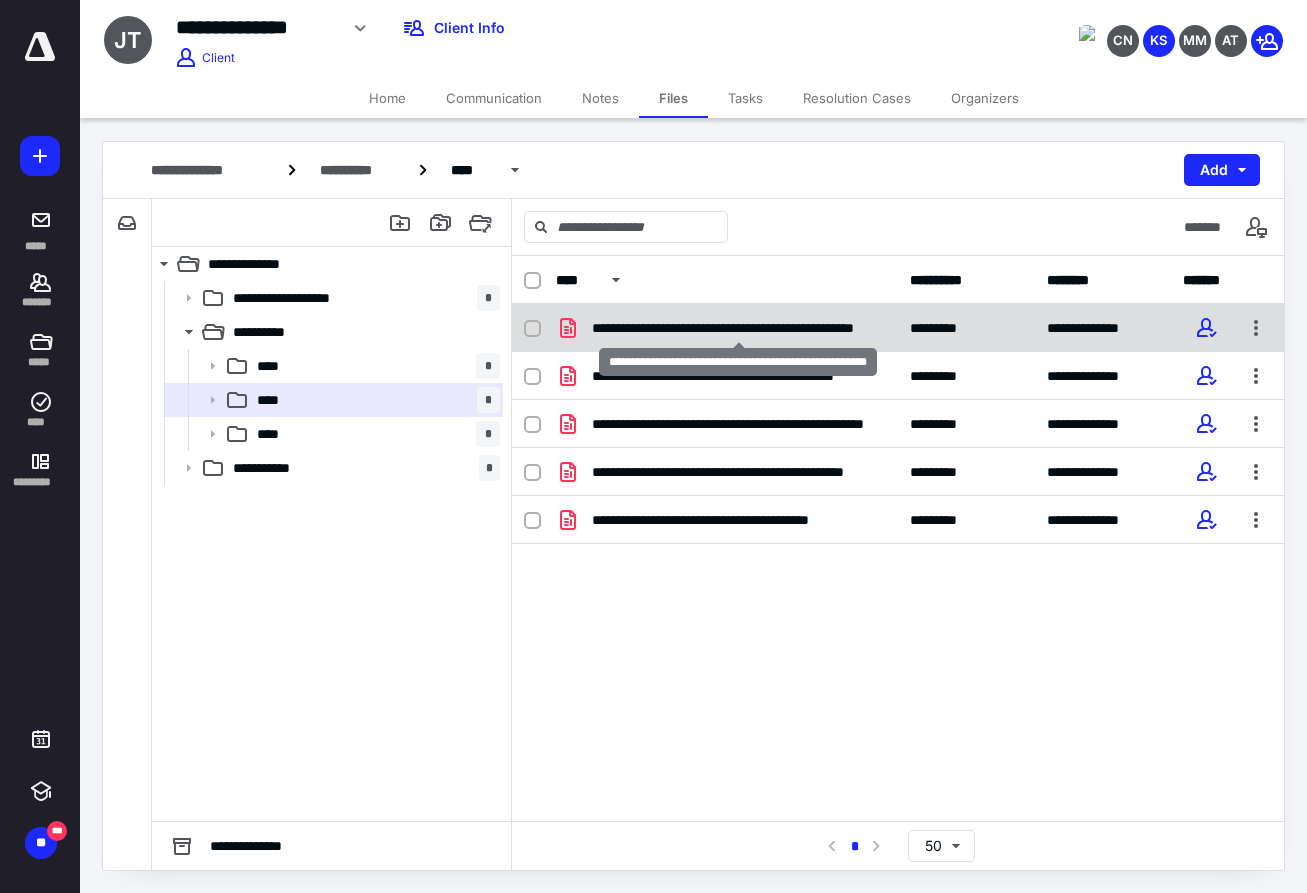click on "**********" at bounding box center (739, 328) 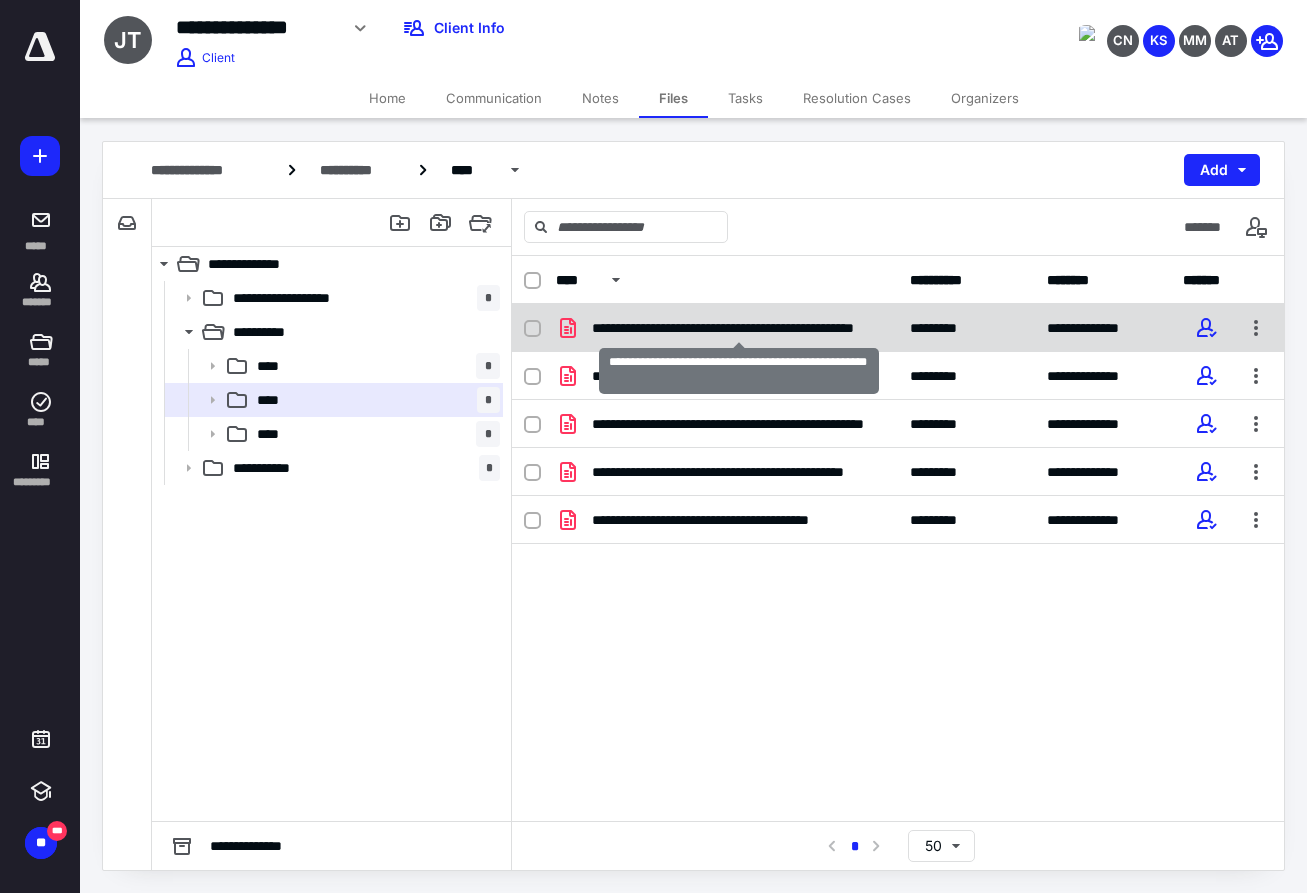 click on "**********" at bounding box center [739, 328] 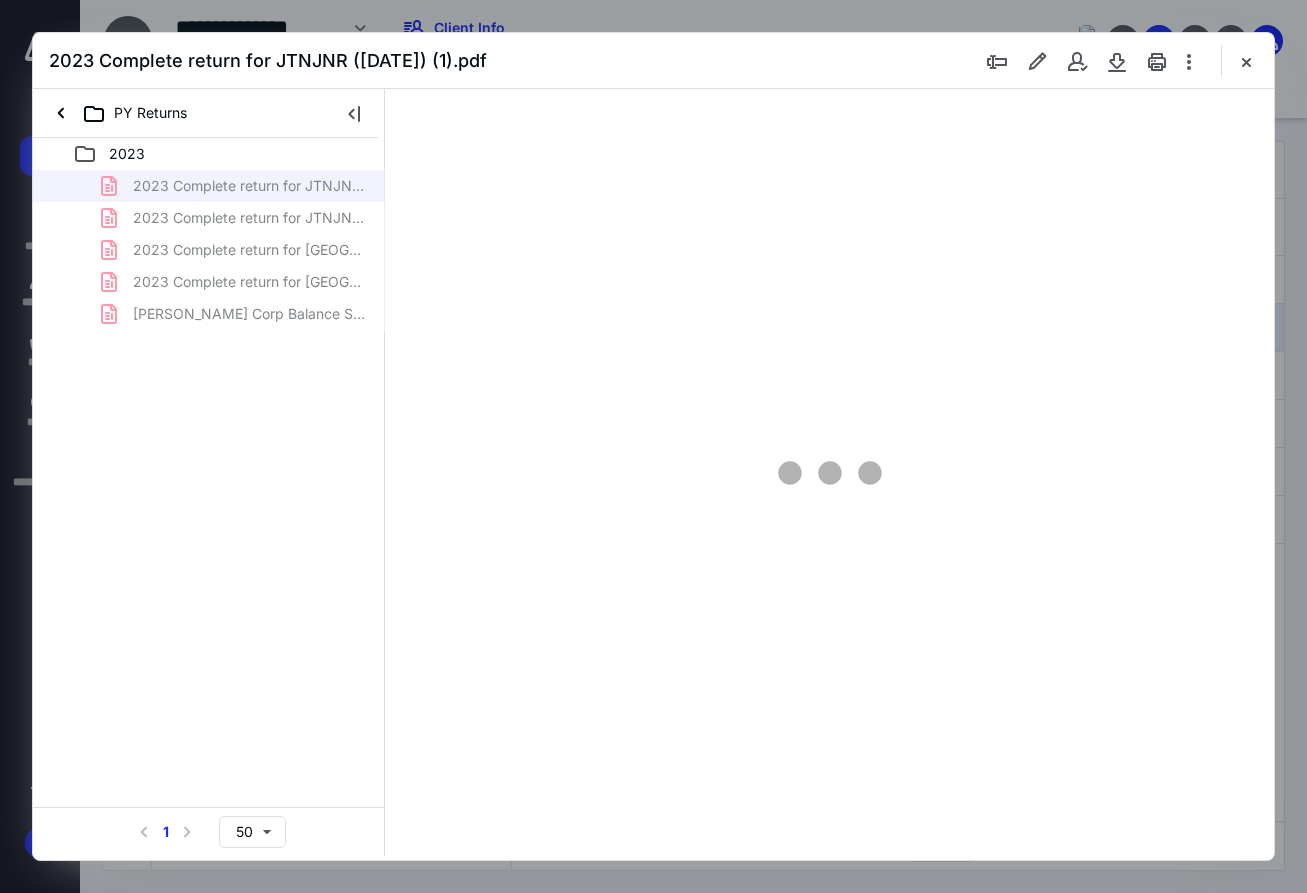 scroll, scrollTop: 0, scrollLeft: 0, axis: both 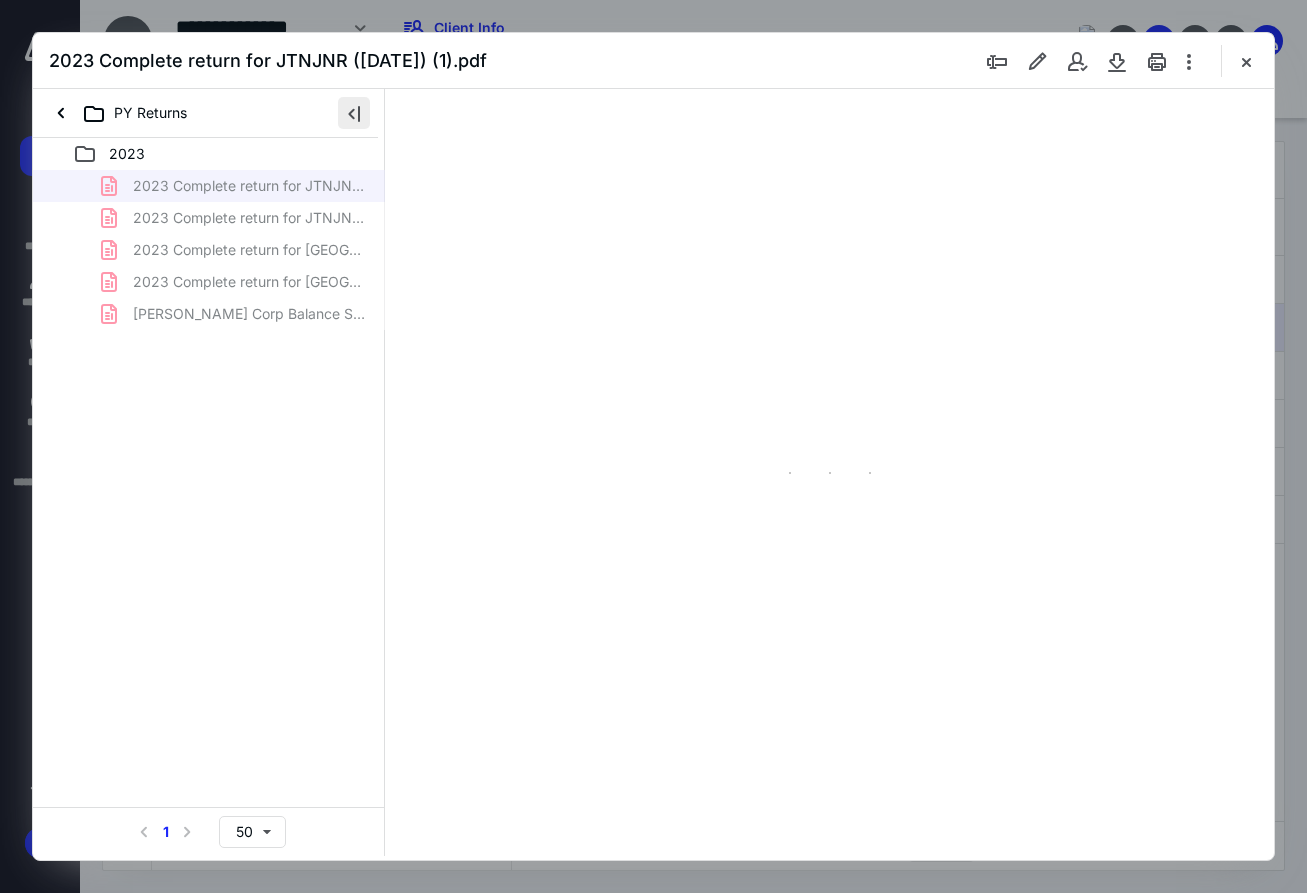 click at bounding box center (354, 113) 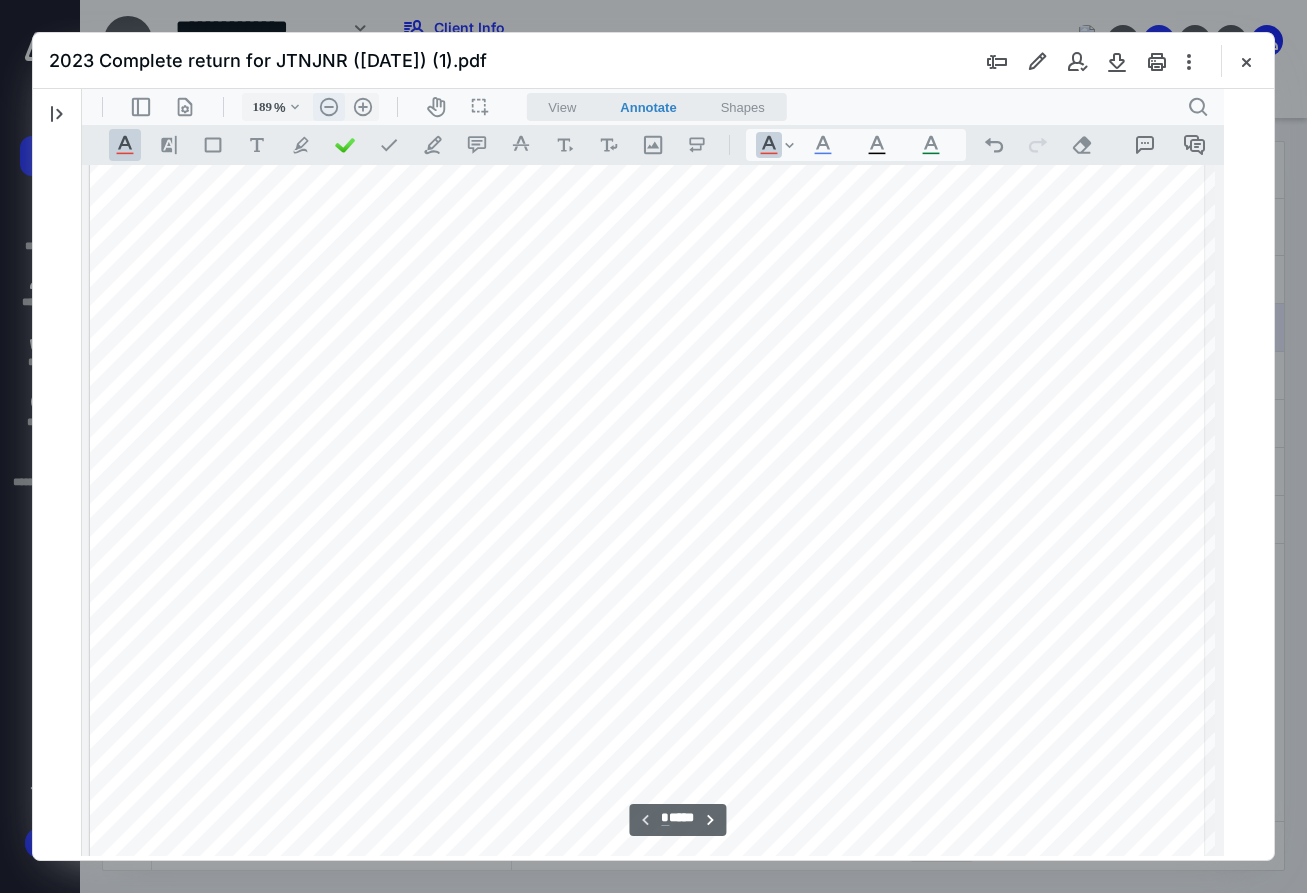 type on "190" 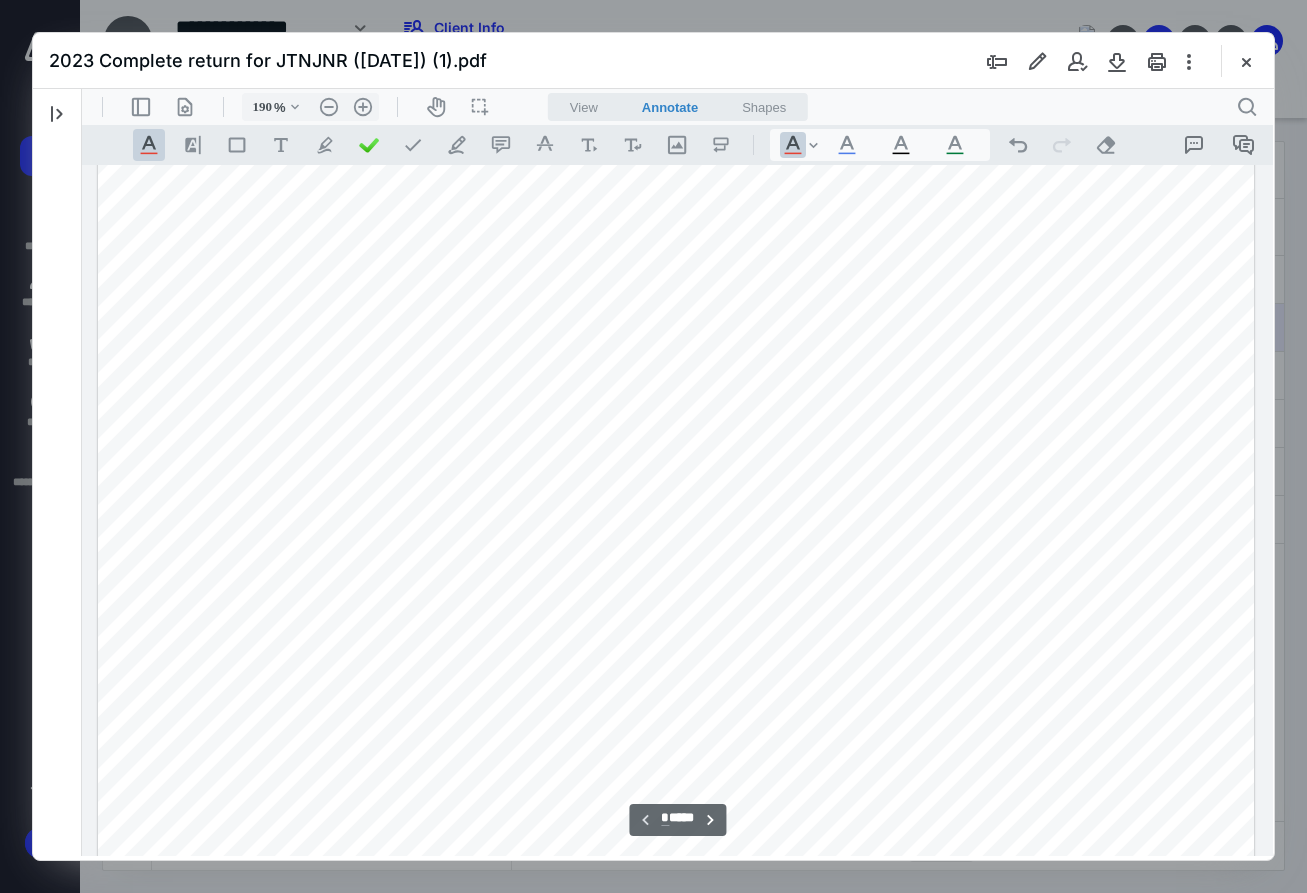 scroll, scrollTop: 84, scrollLeft: 165, axis: both 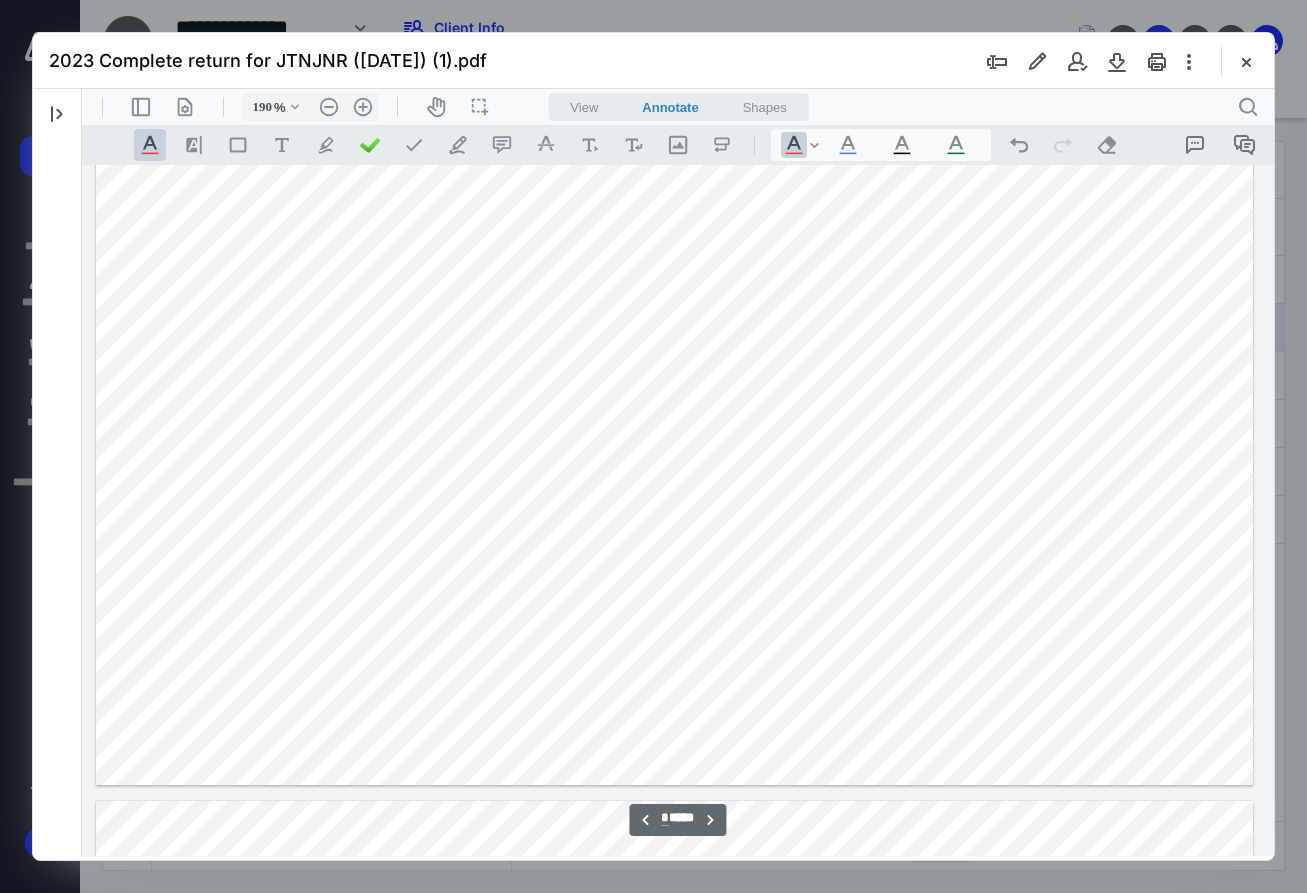 type on "*" 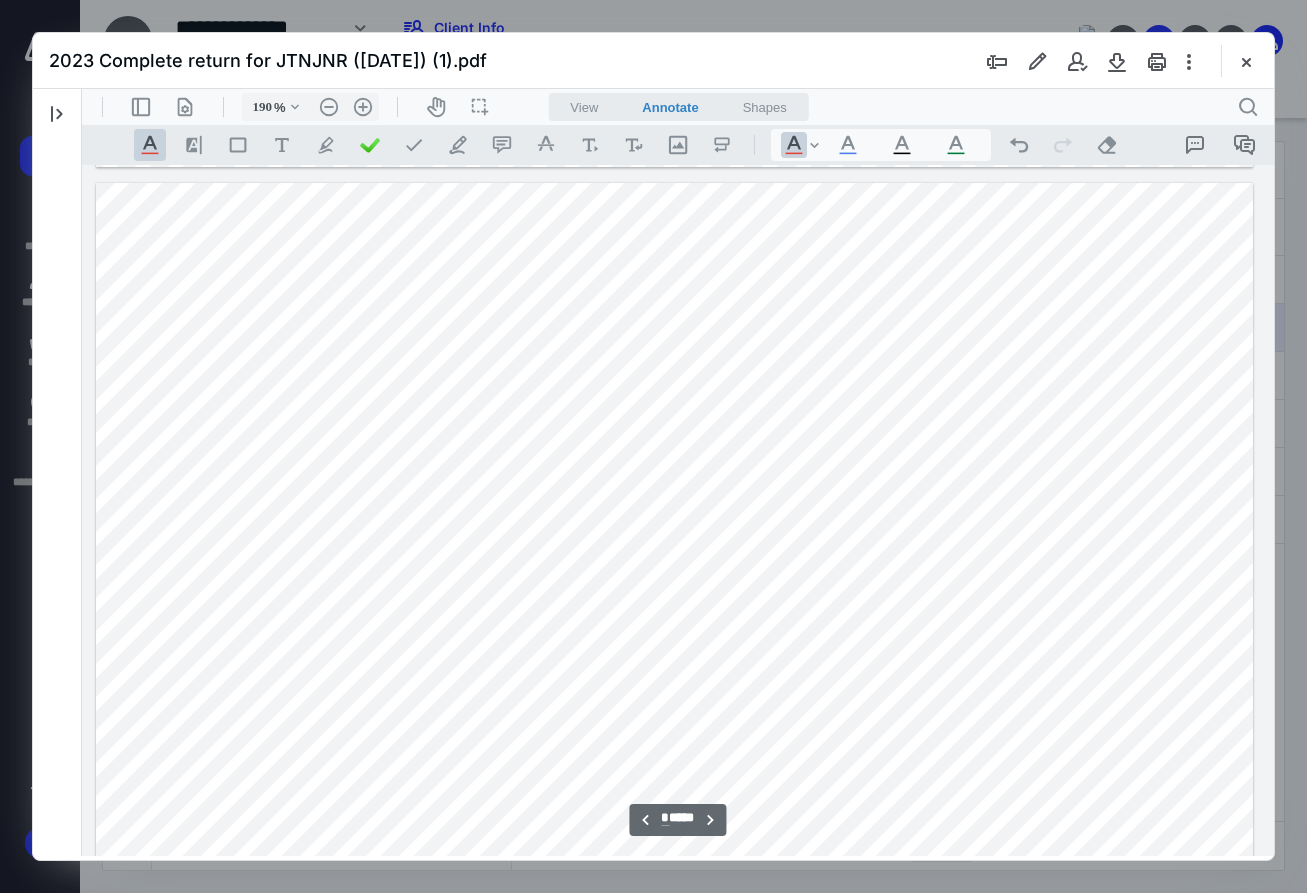 scroll, scrollTop: 12084, scrollLeft: 165, axis: both 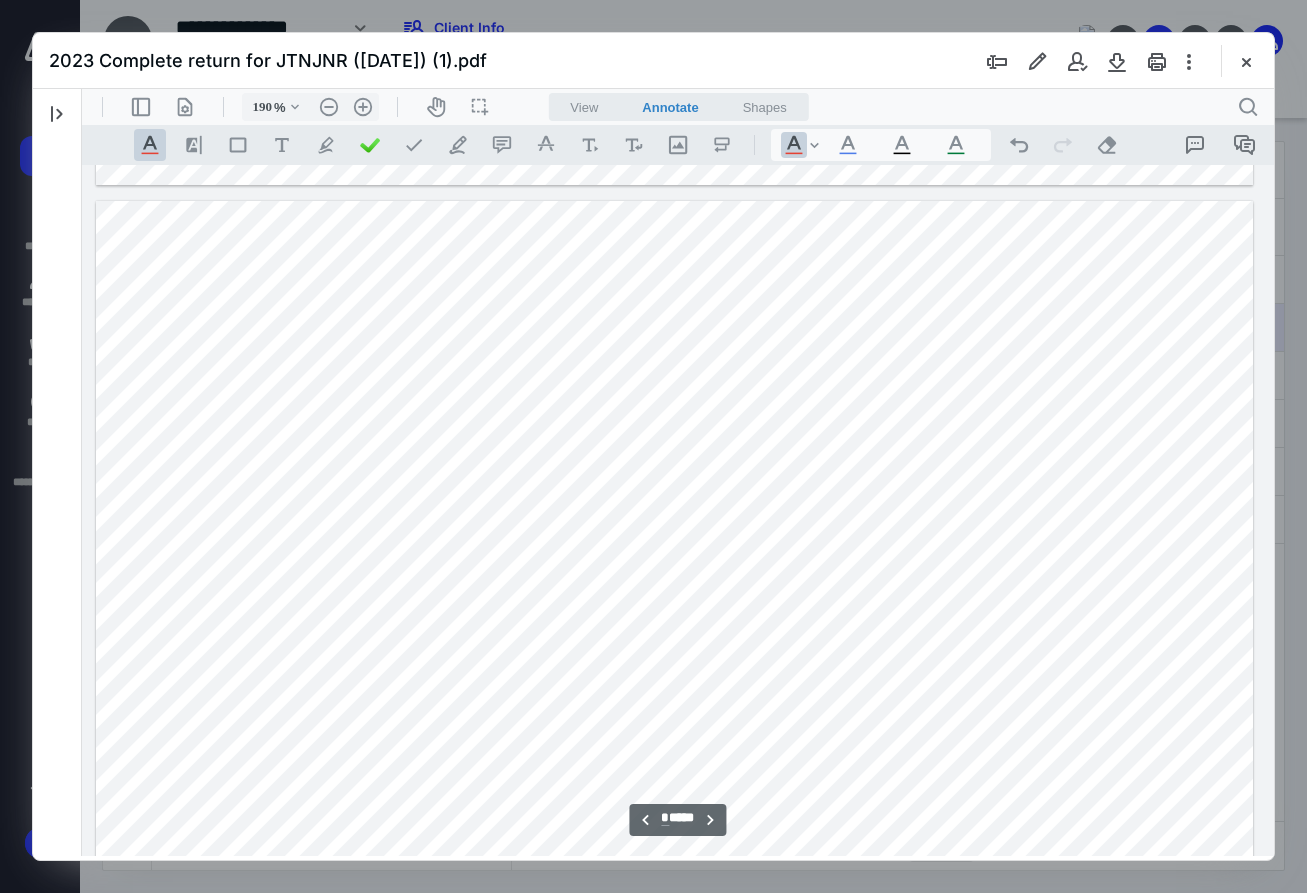 type 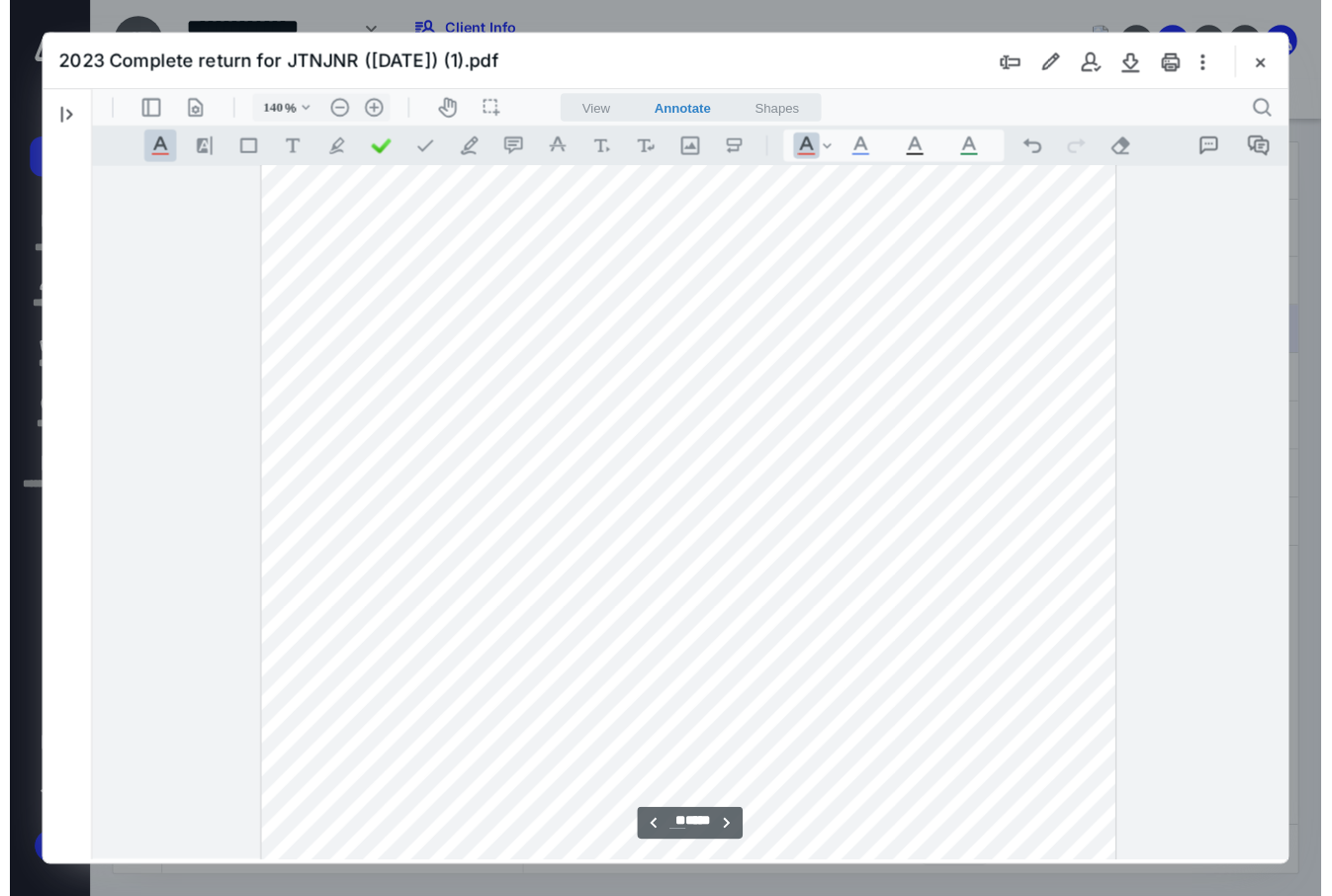scroll, scrollTop: 16696, scrollLeft: 0, axis: vertical 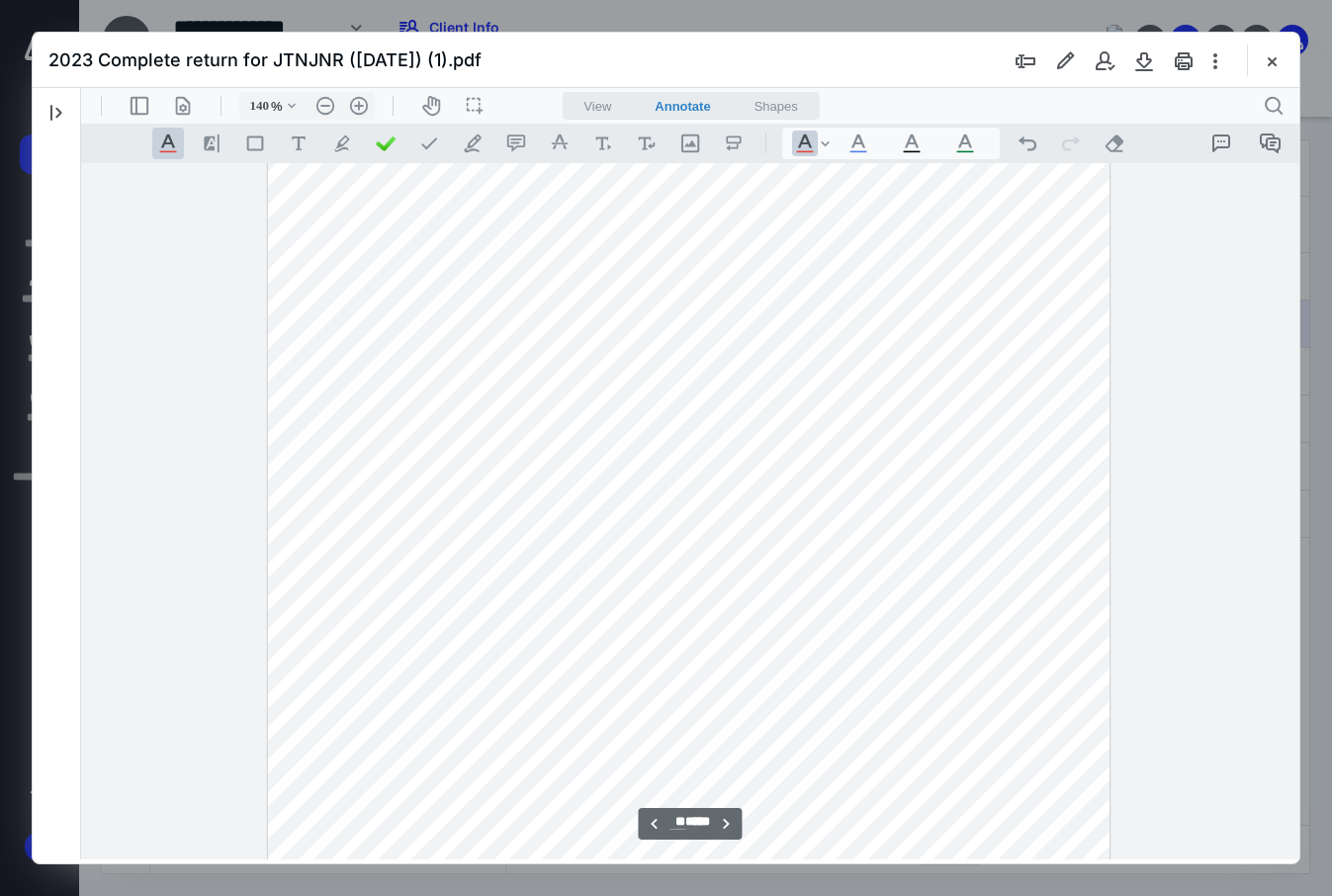 click at bounding box center [689, 568] 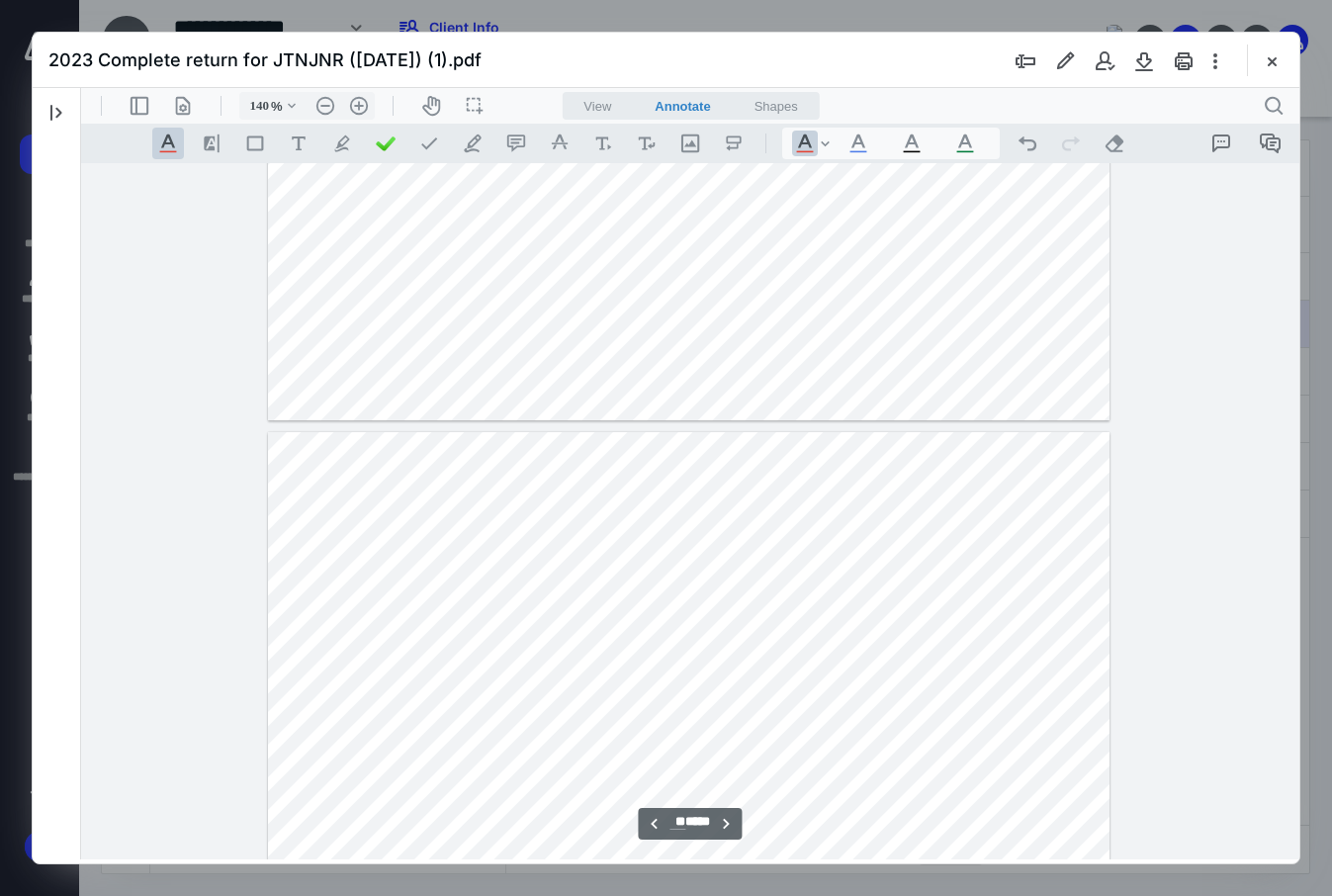 scroll, scrollTop: 51727, scrollLeft: 0, axis: vertical 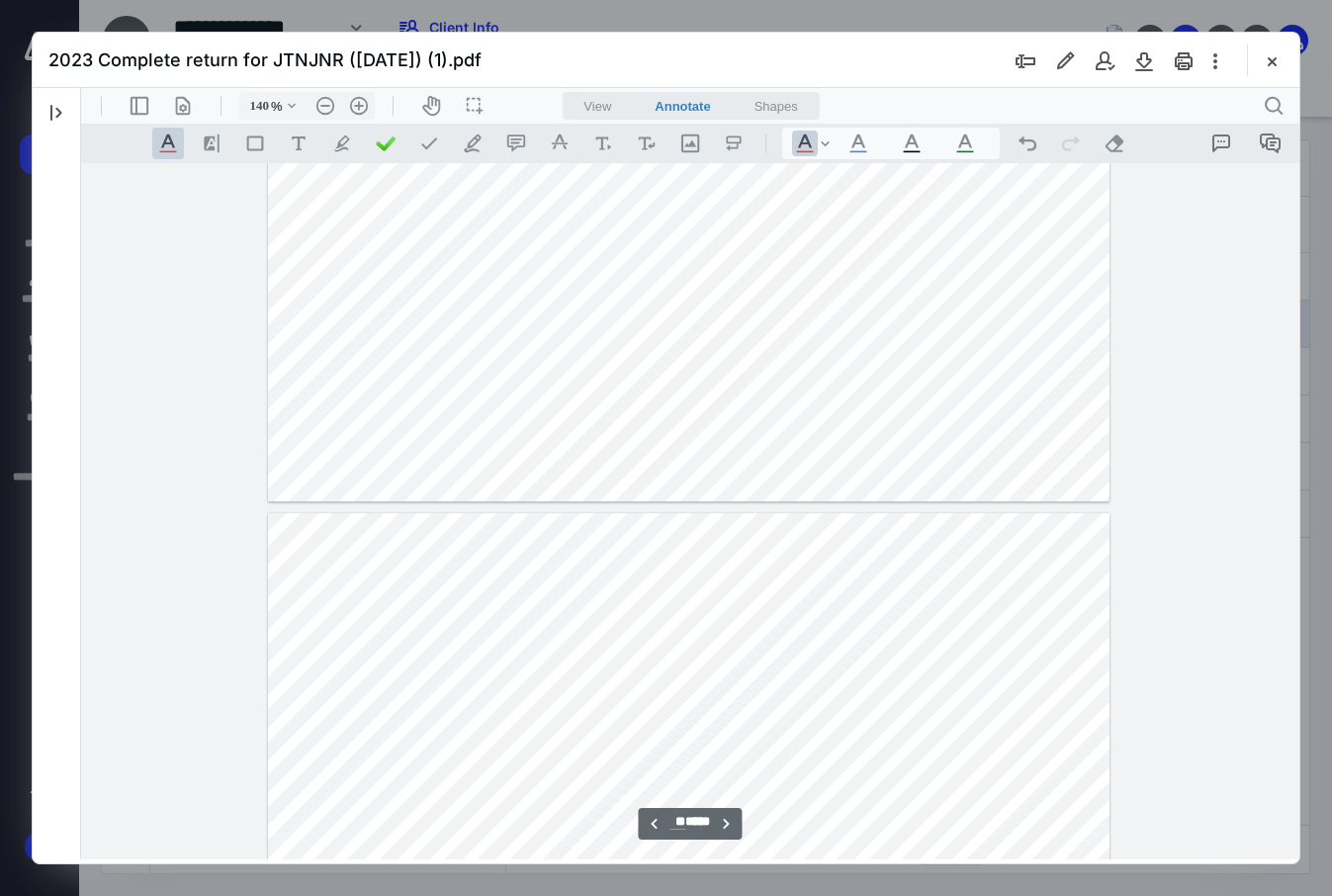 type on "**" 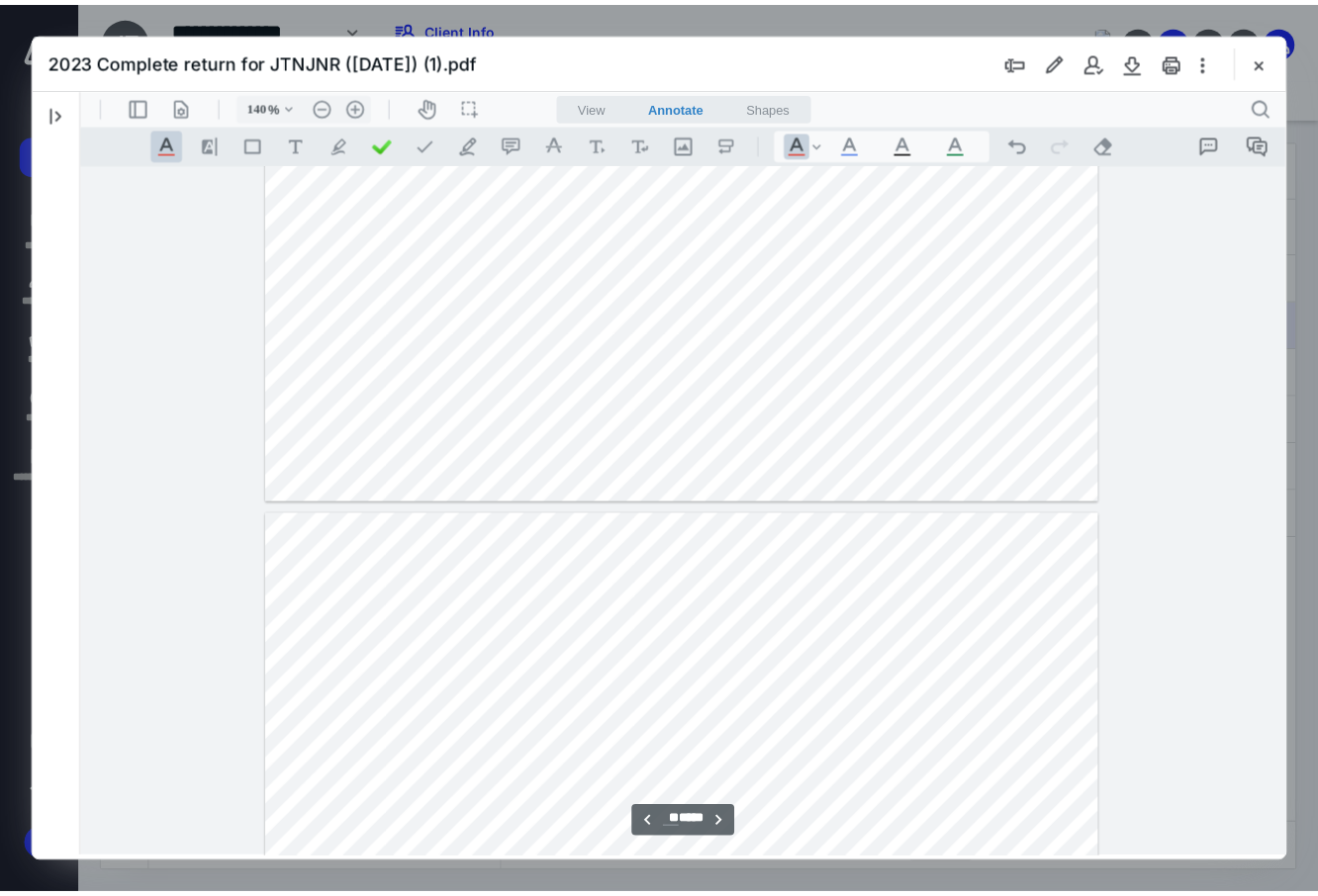scroll, scrollTop: 50837, scrollLeft: 0, axis: vertical 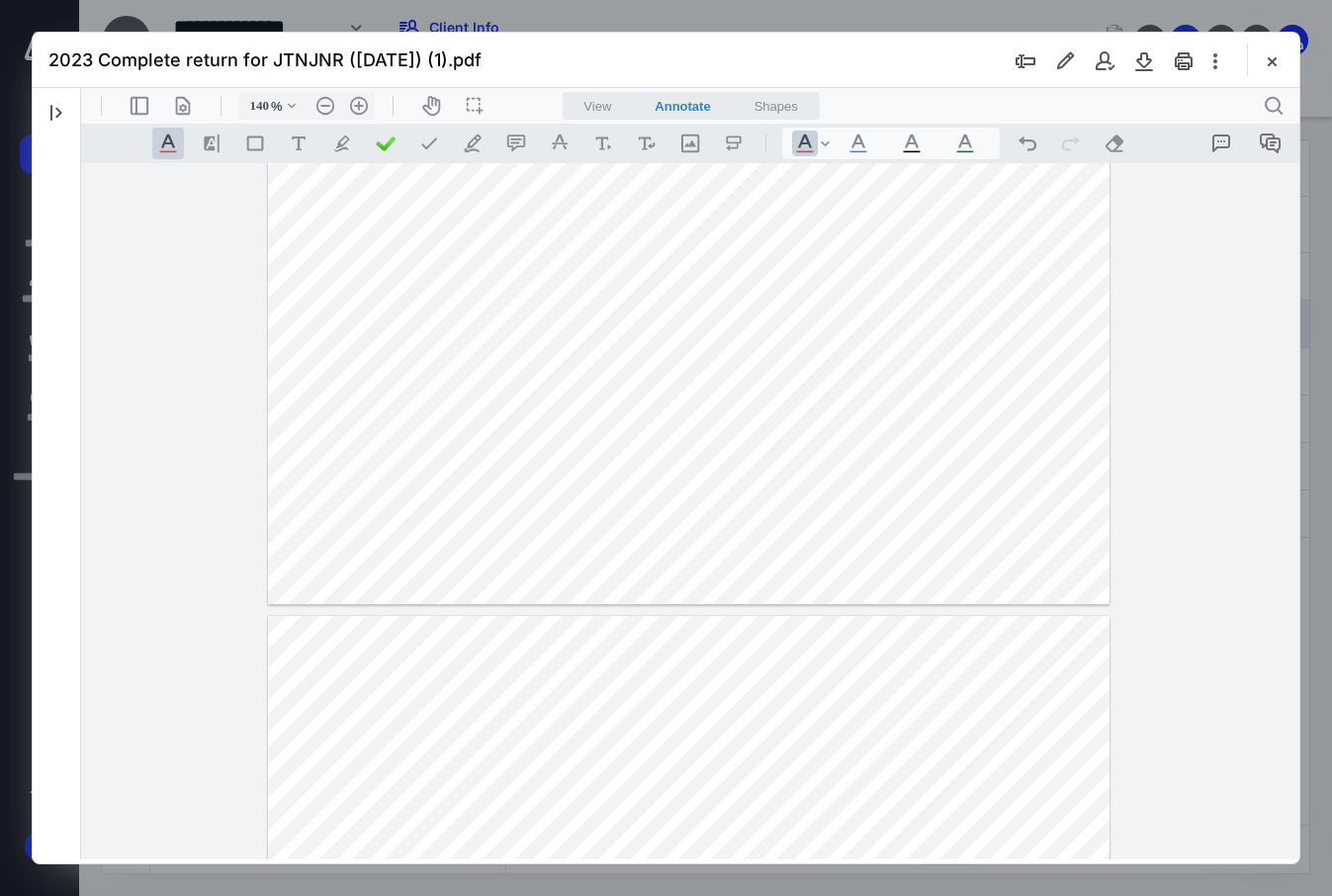 click at bounding box center [689, 59] 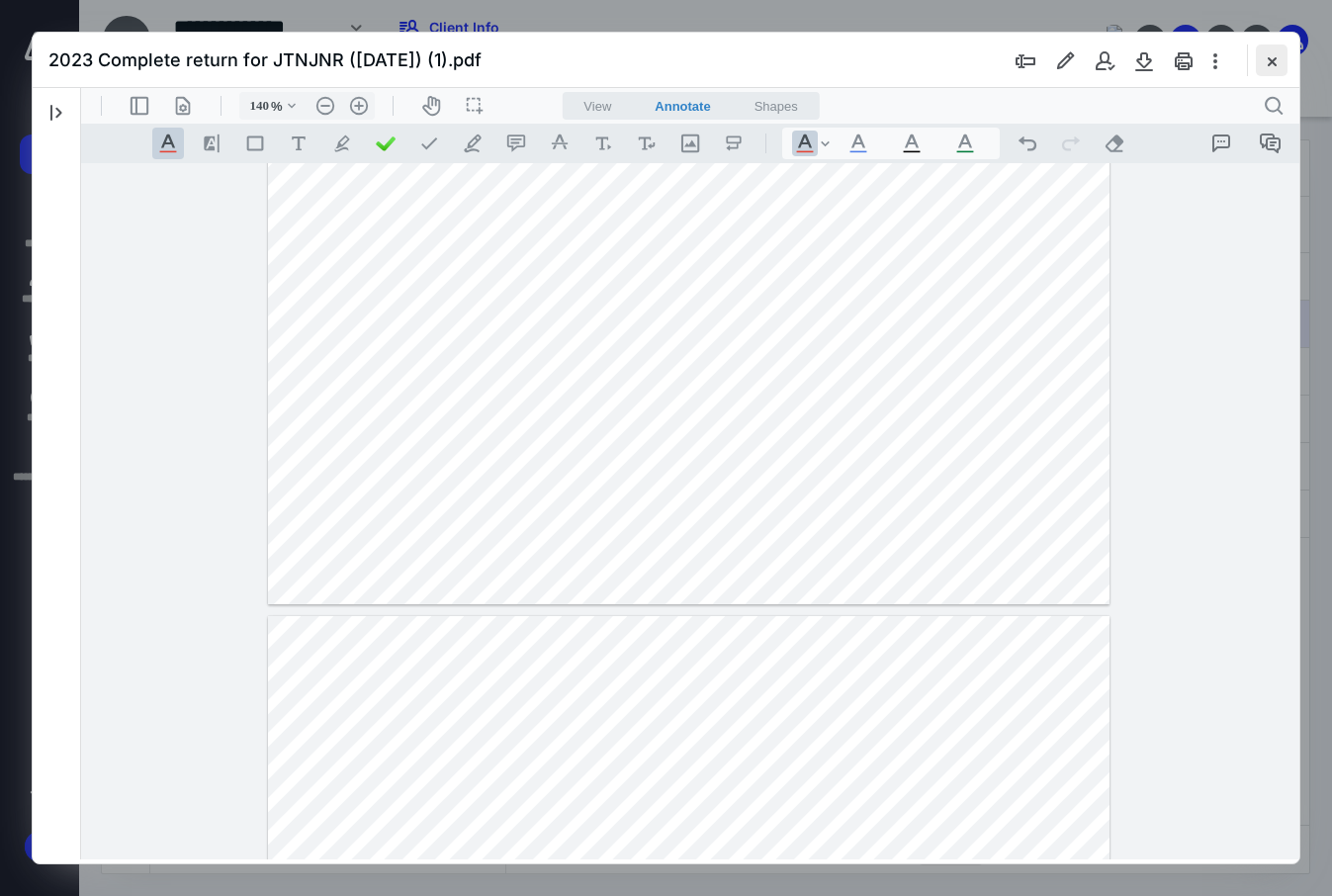 click at bounding box center (1272, 60) 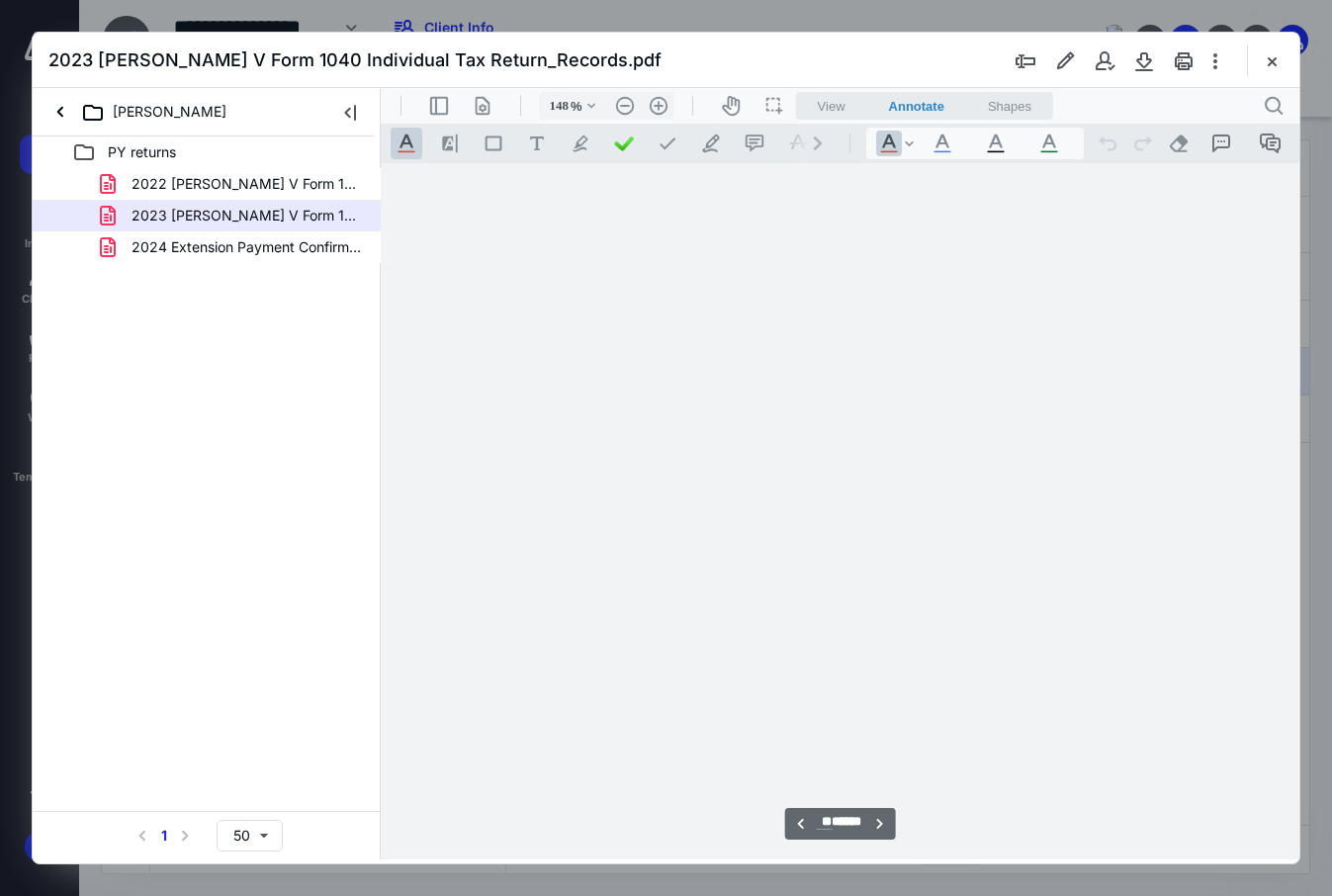 scroll, scrollTop: 0, scrollLeft: 0, axis: both 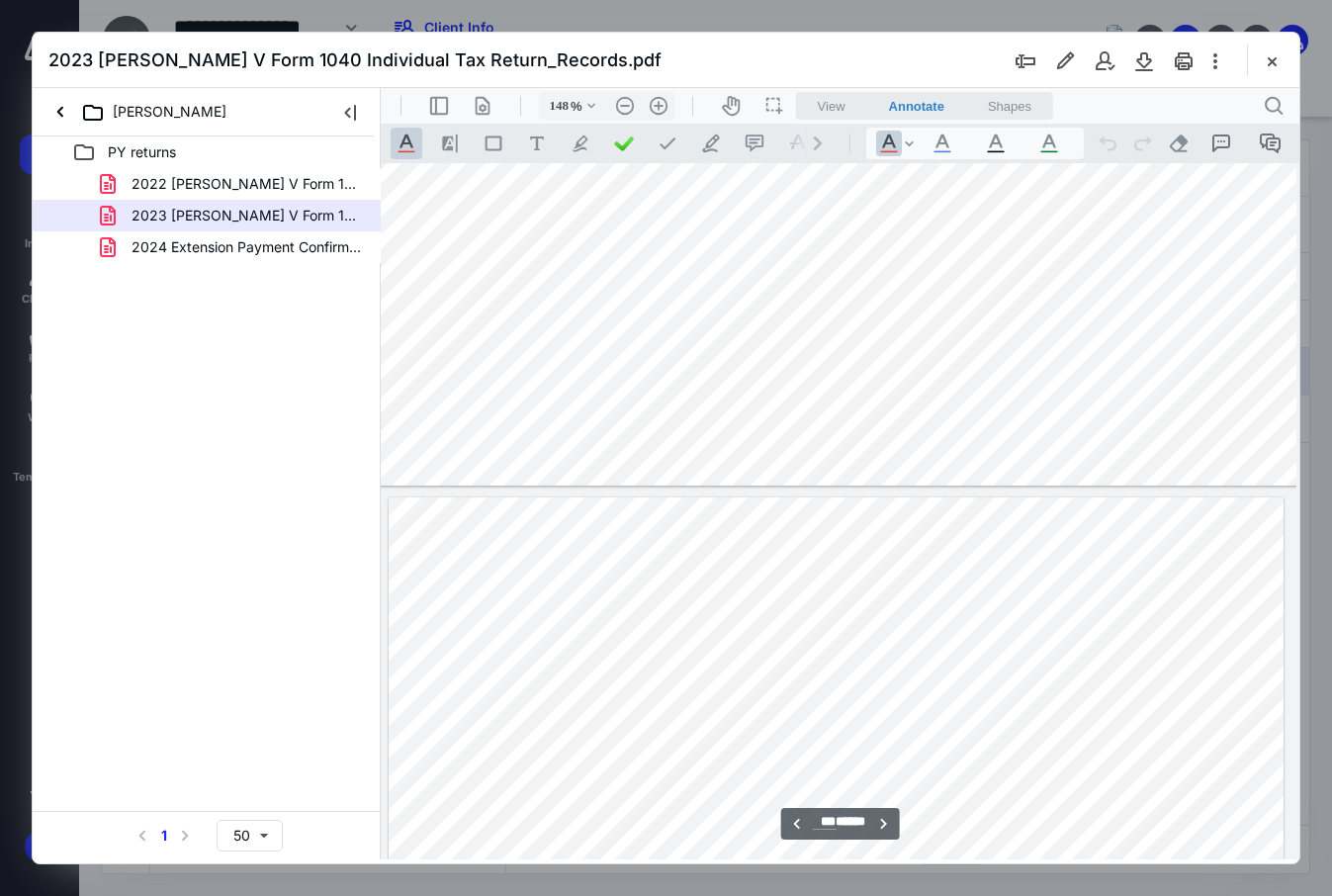 type on "***" 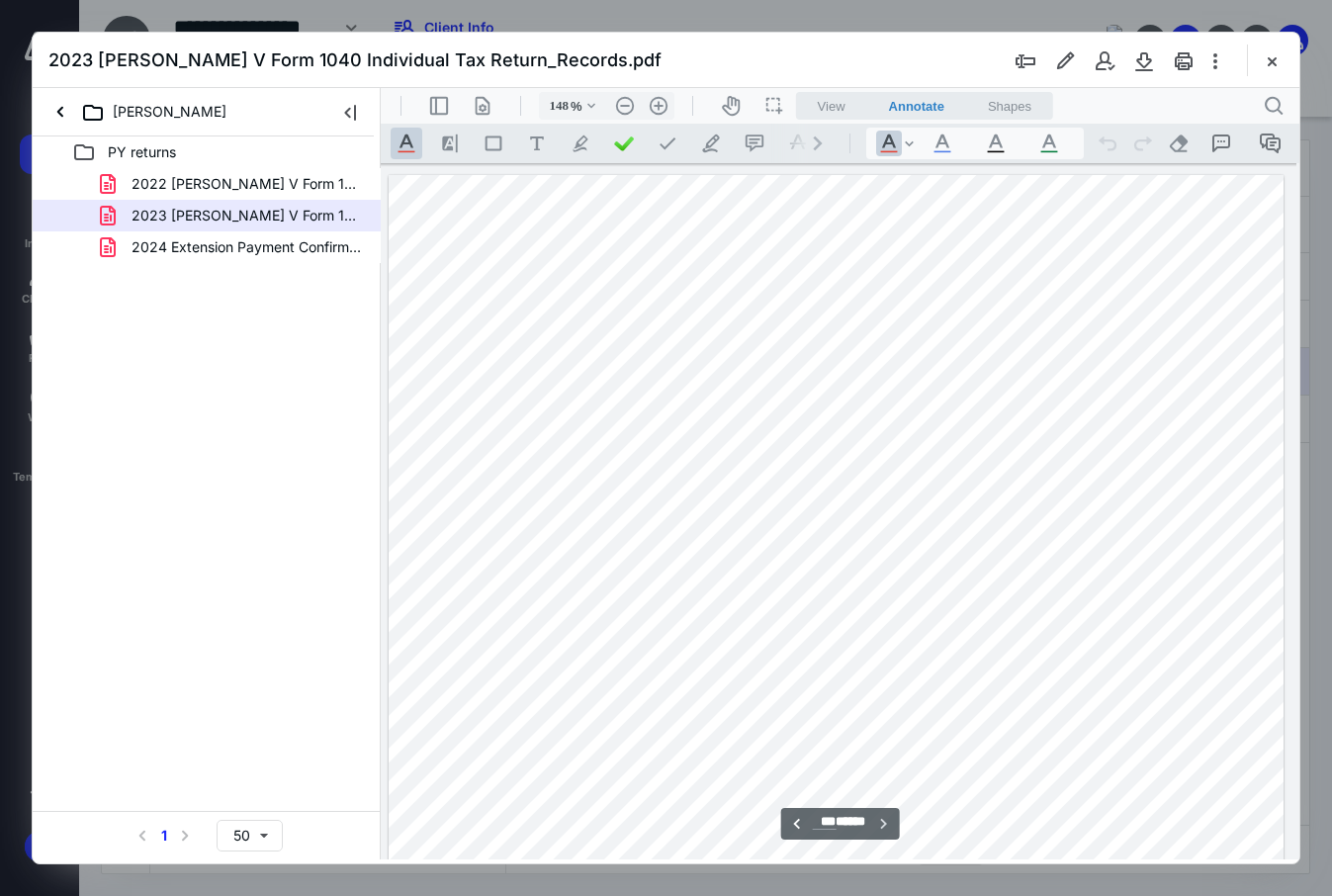 scroll, scrollTop: 132998, scrollLeft: 131, axis: both 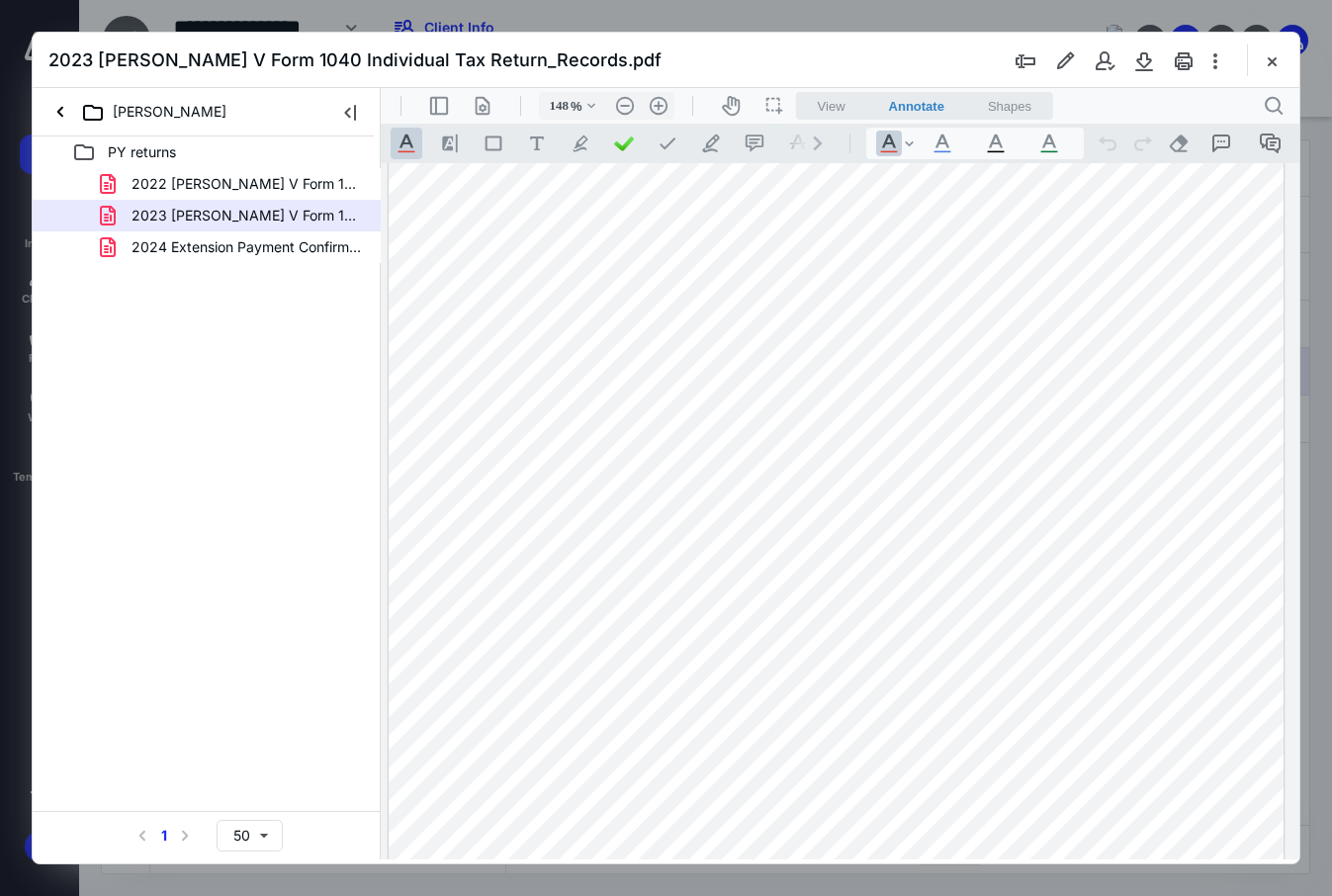 click at bounding box center [837, 709] 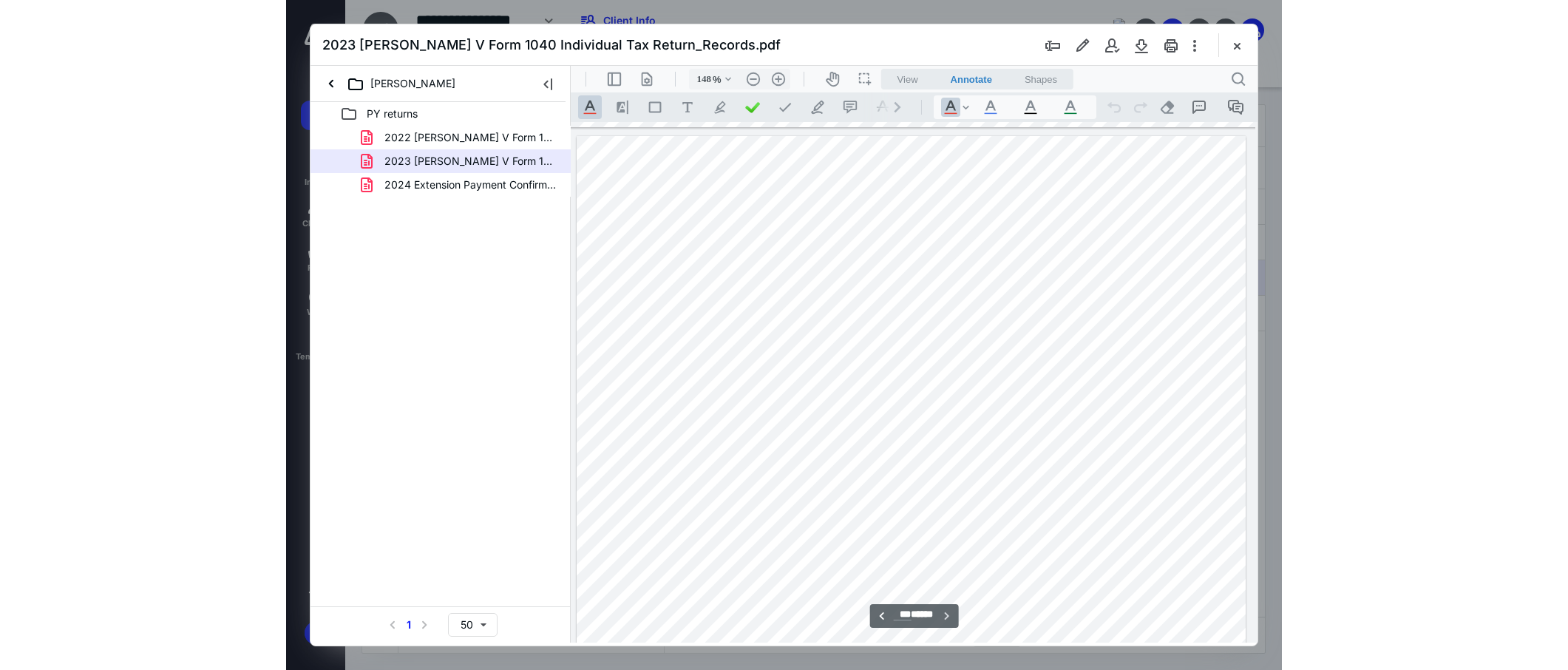 scroll, scrollTop: 99377, scrollLeft: 98, axis: both 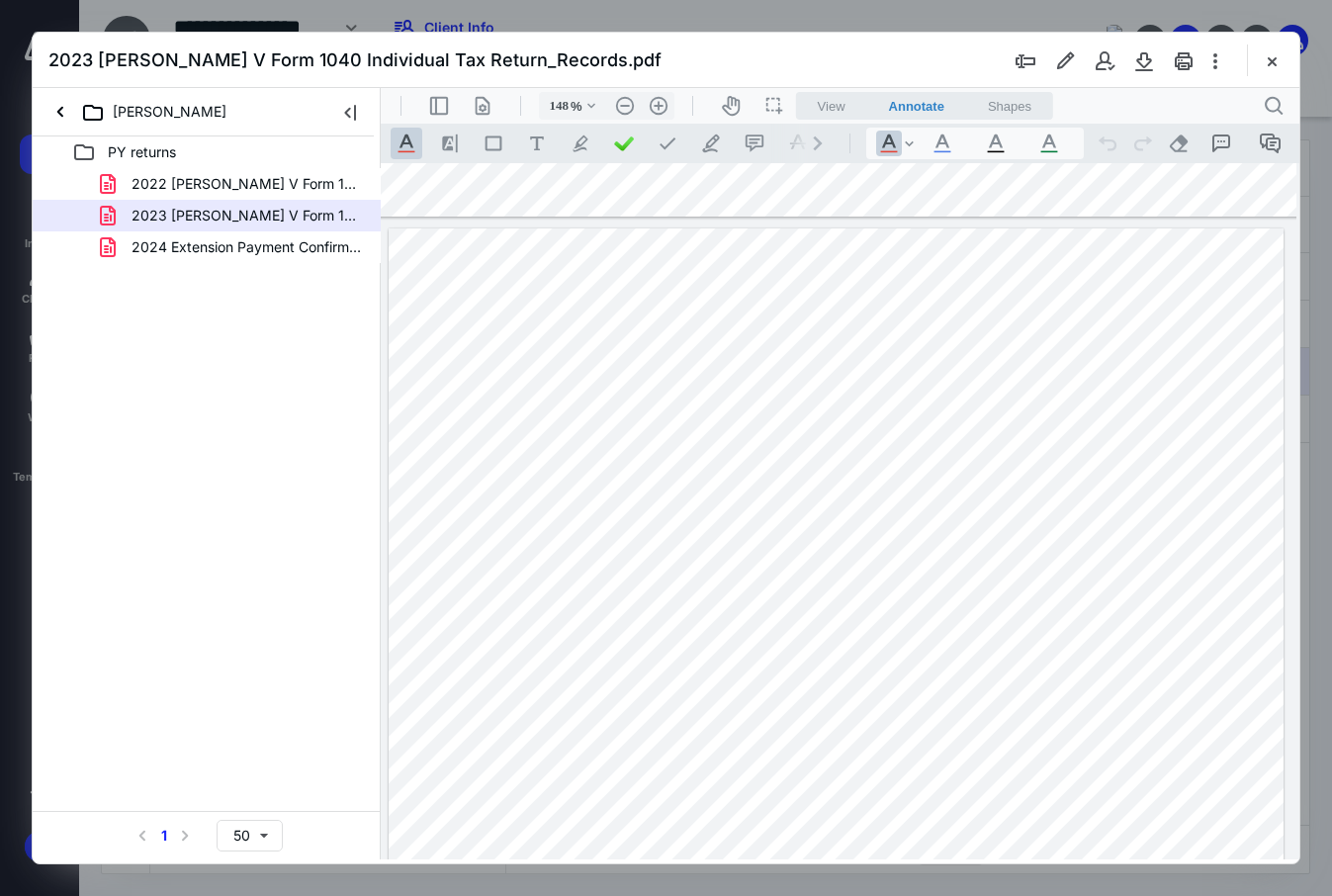 click at bounding box center (837, 808) 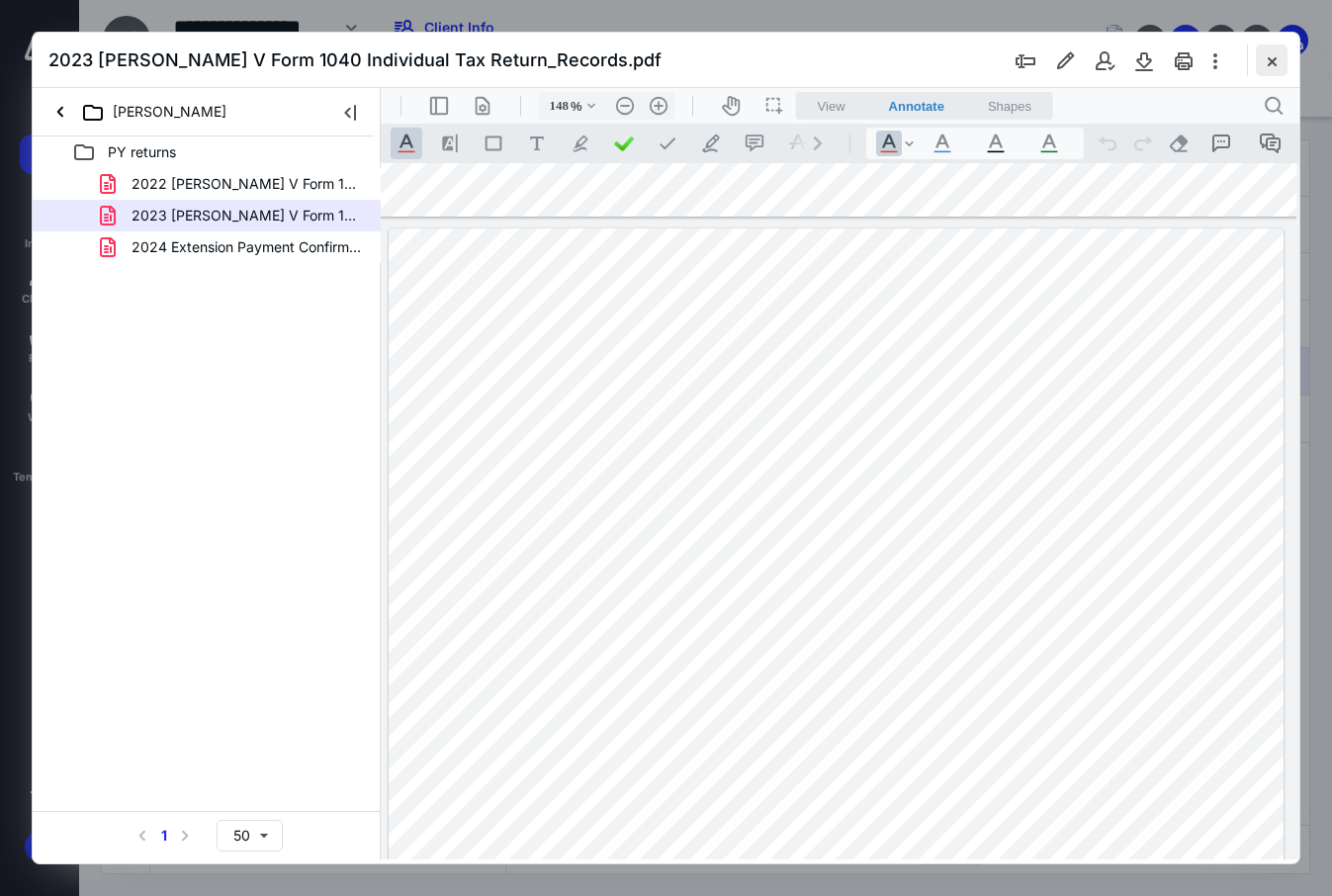 click at bounding box center (1272, 60) 